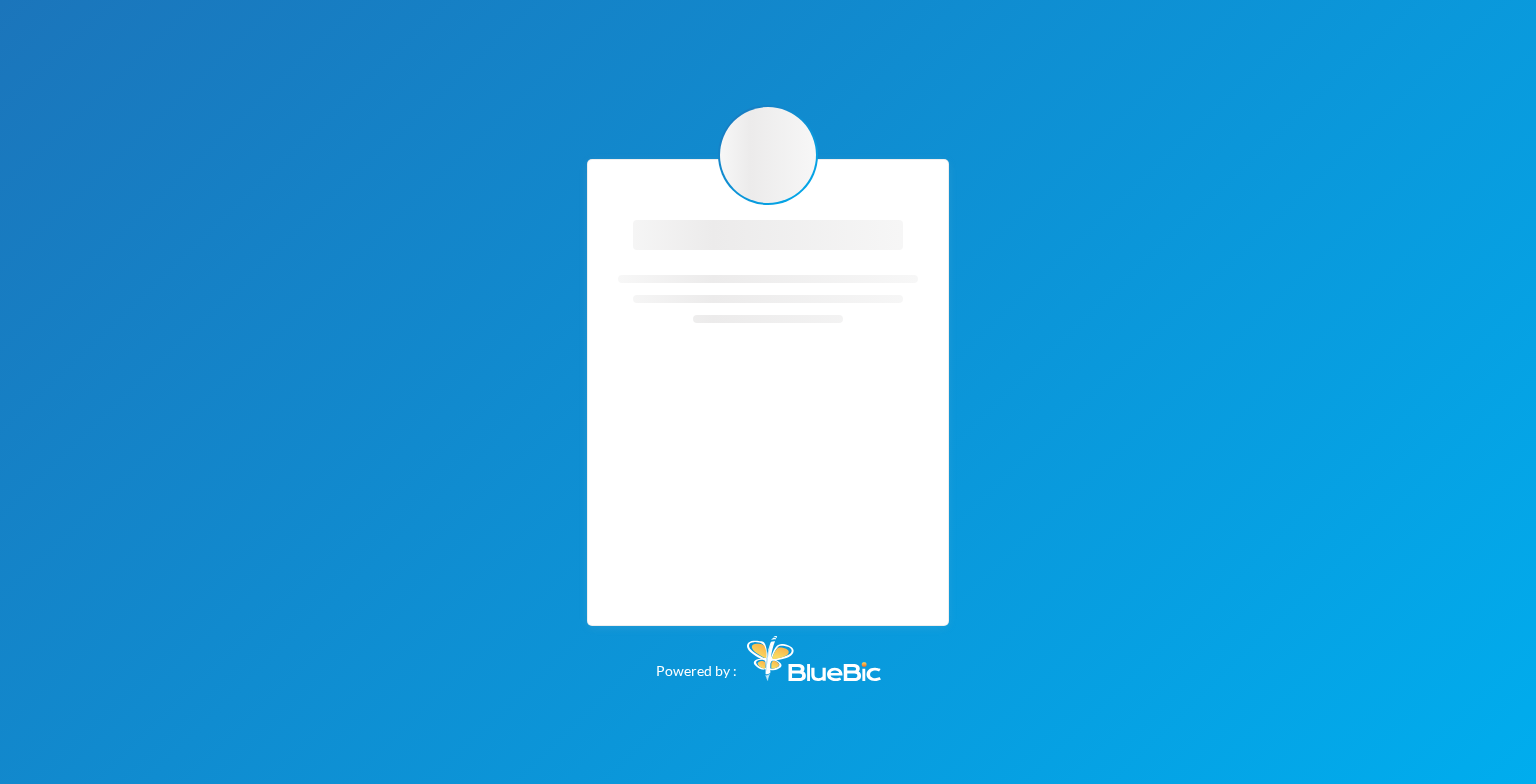 scroll, scrollTop: 0, scrollLeft: 0, axis: both 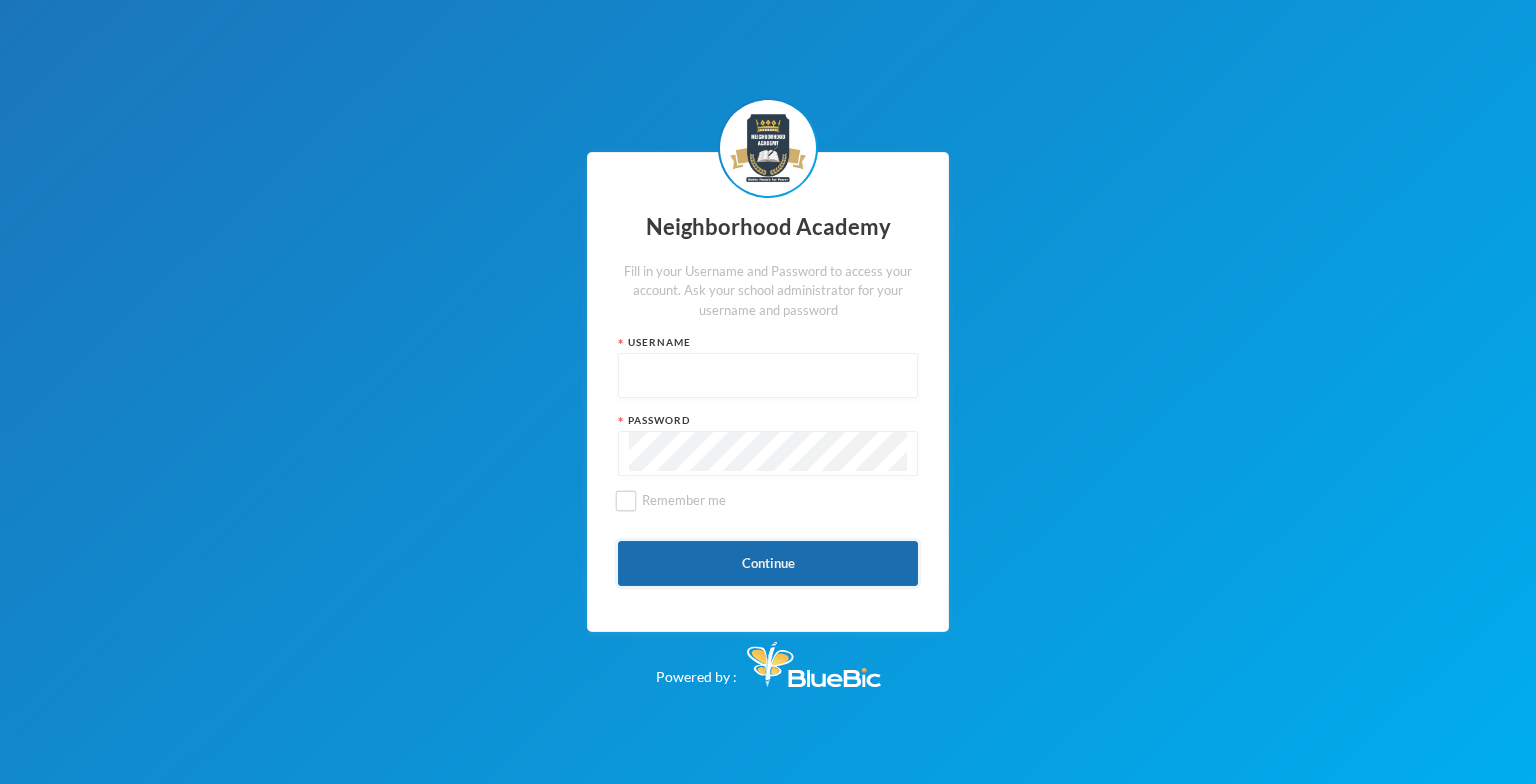 type on "admin" 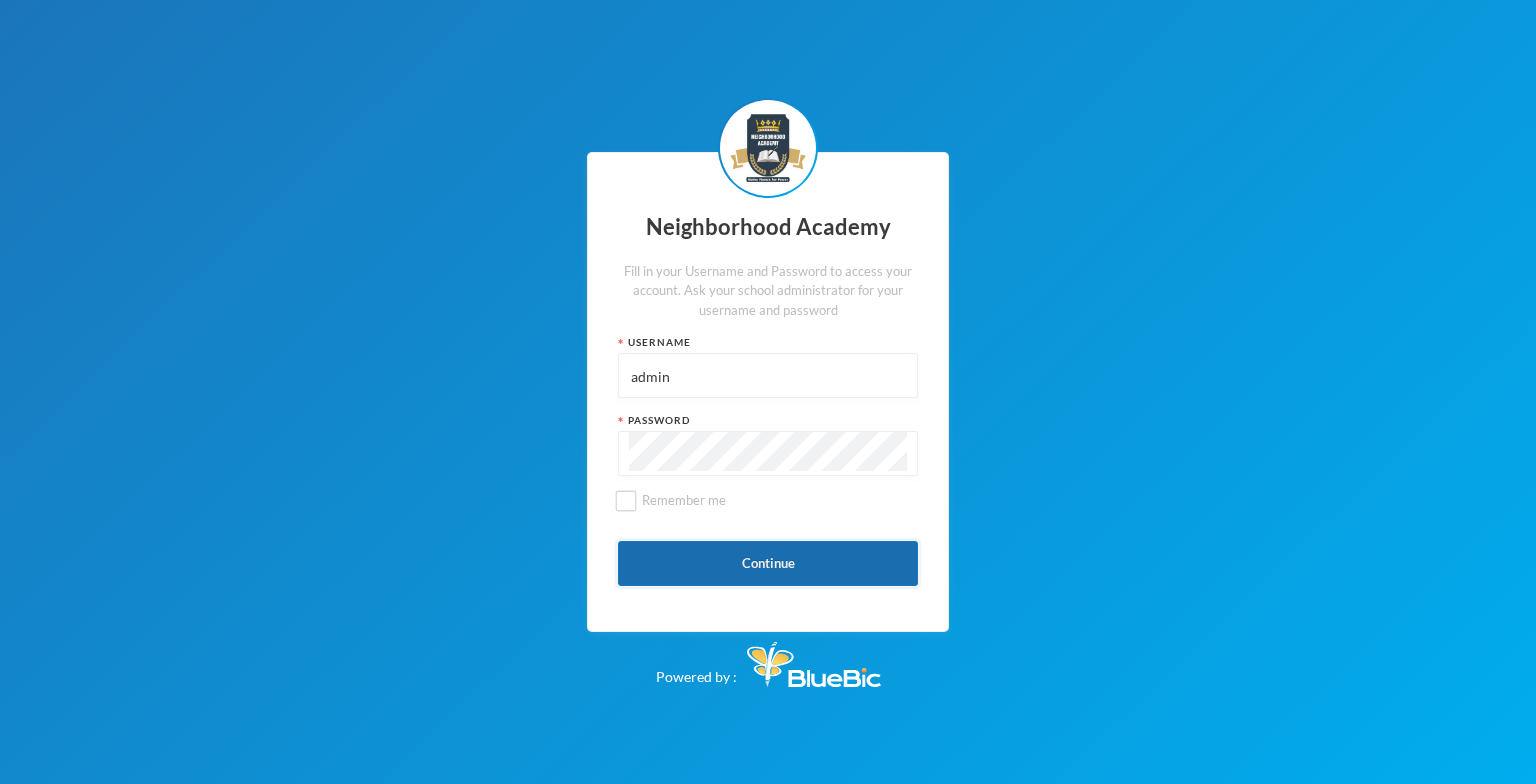 click on "Continue" at bounding box center [768, 563] 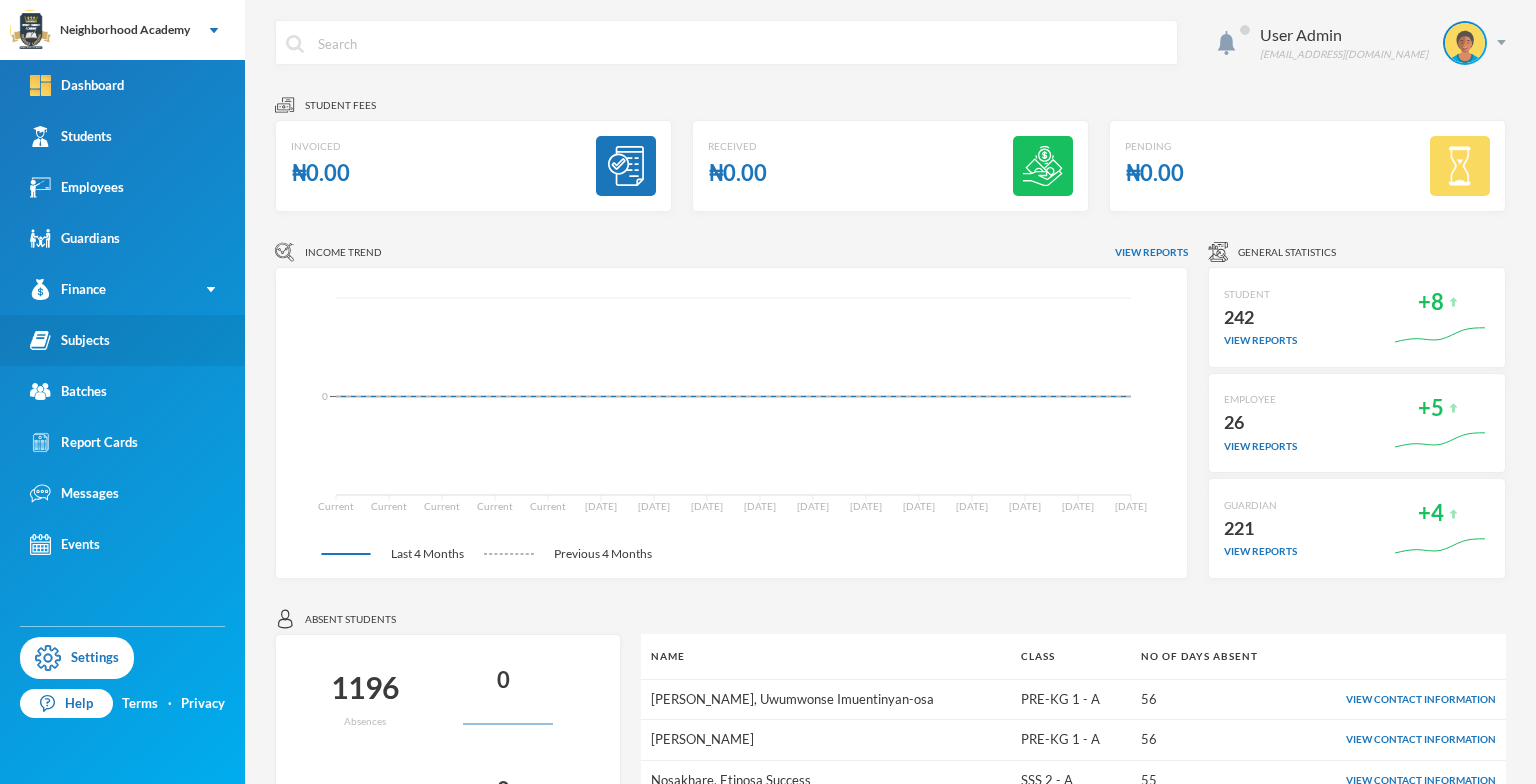 click on "Subjects" at bounding box center (70, 340) 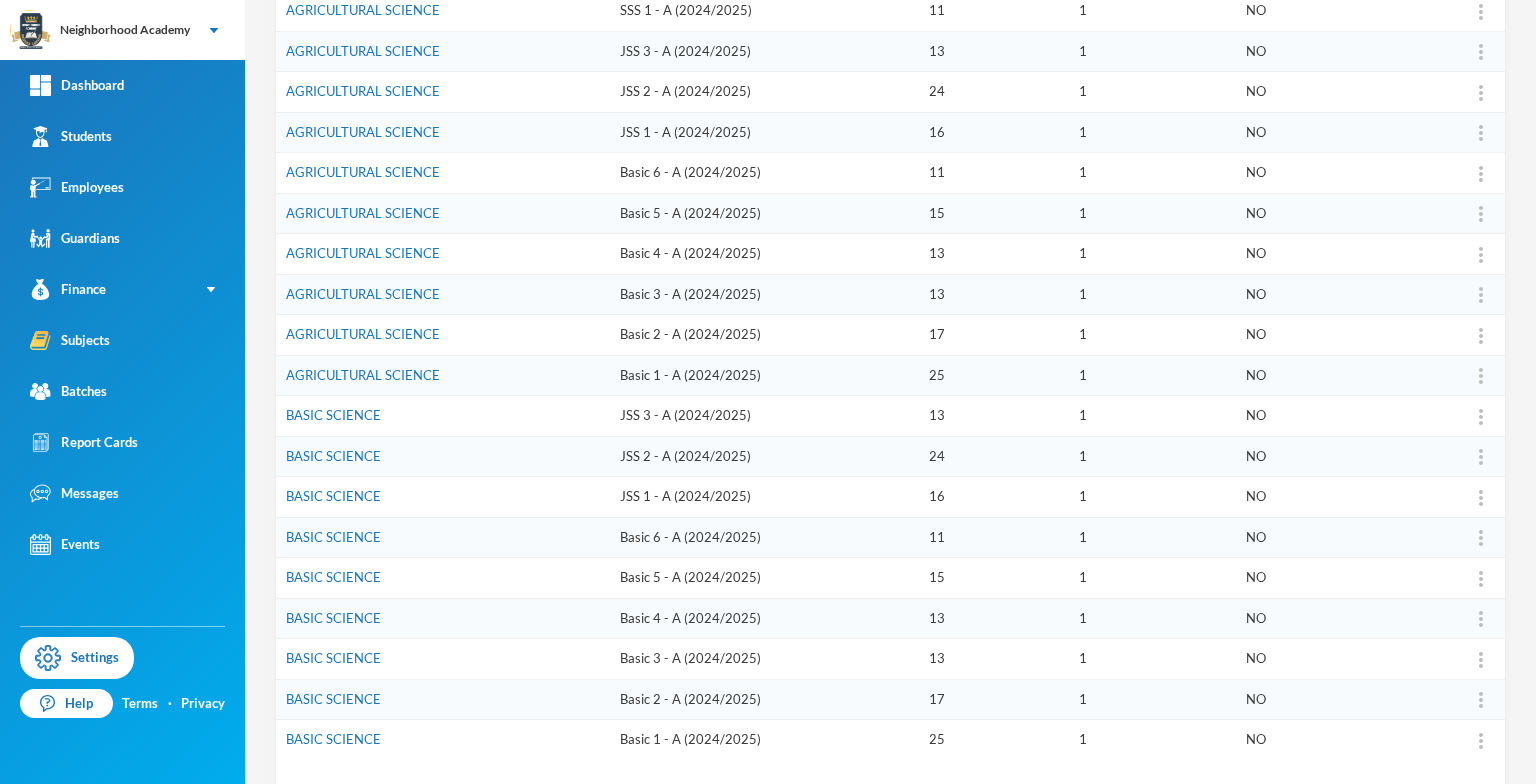 scroll, scrollTop: 480, scrollLeft: 0, axis: vertical 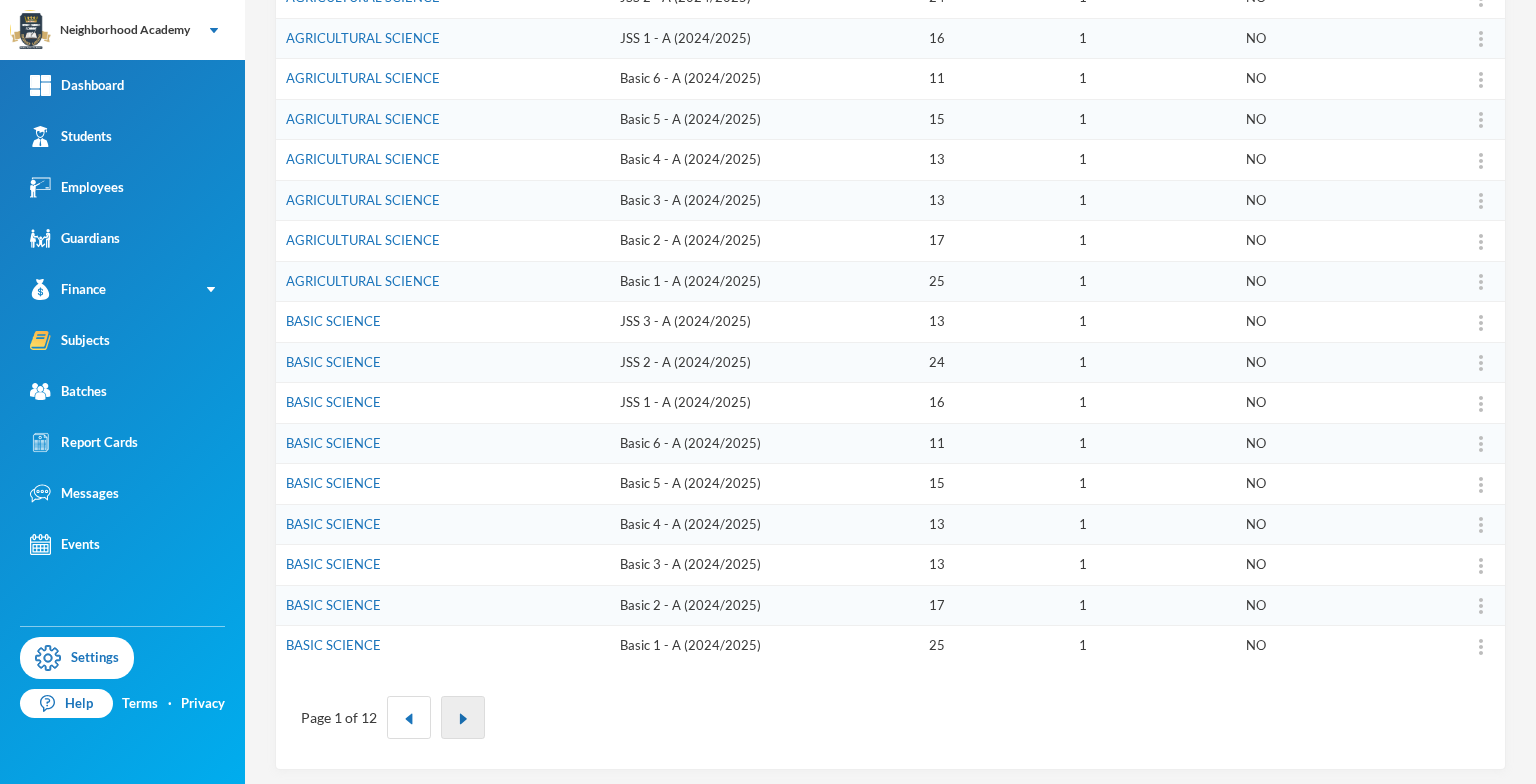 click at bounding box center [463, 717] 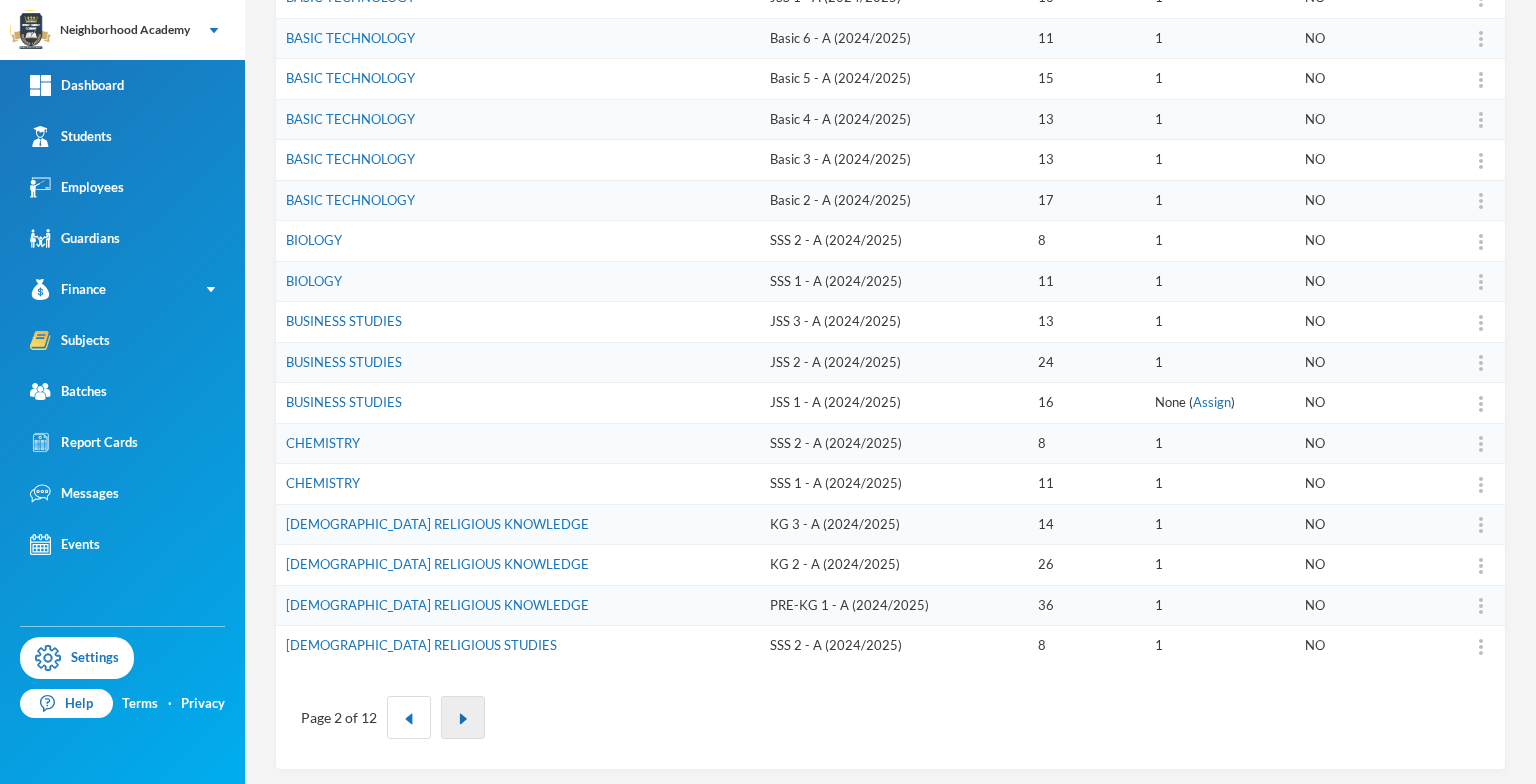 click at bounding box center [463, 719] 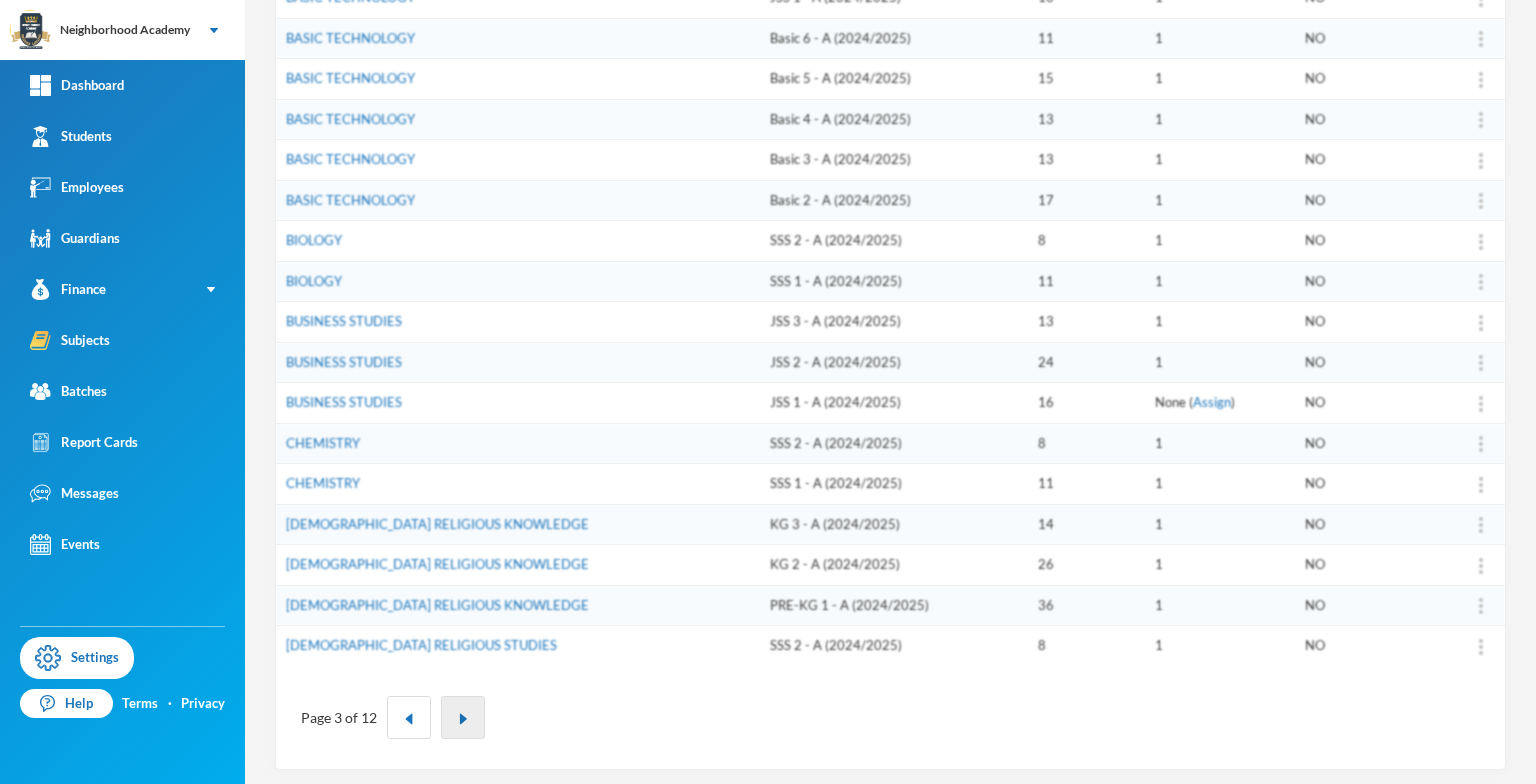 click at bounding box center (463, 719) 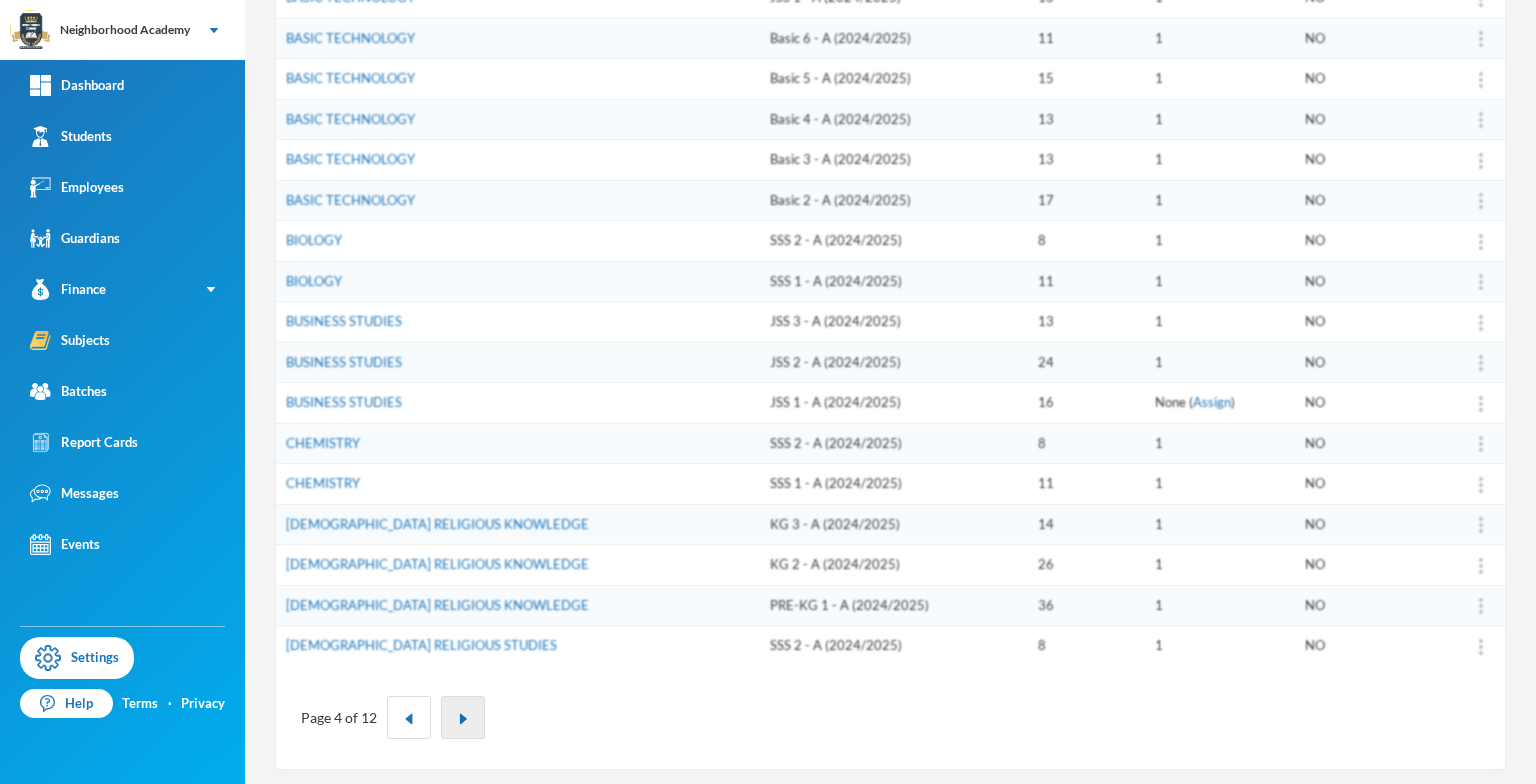 click at bounding box center (463, 719) 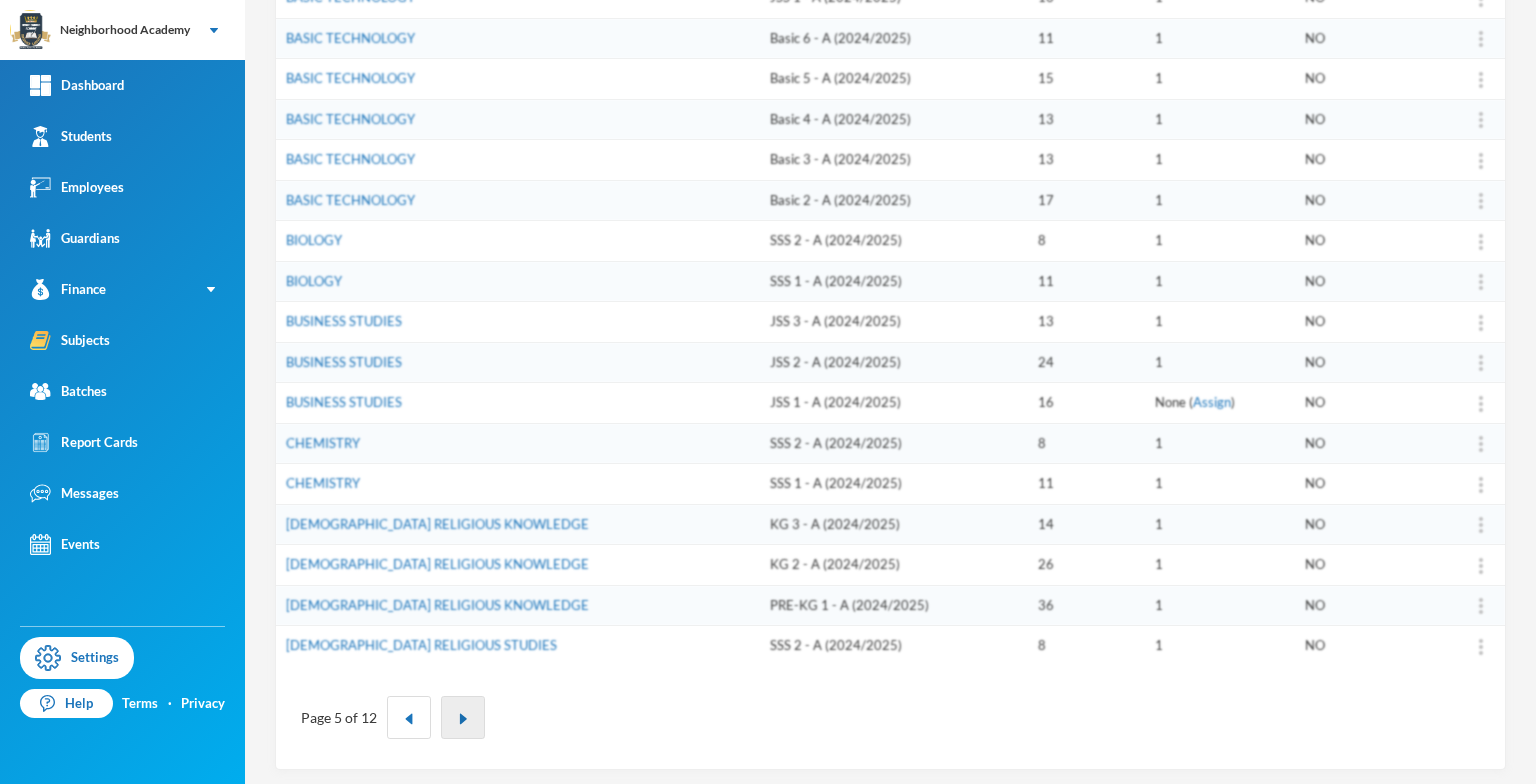 click at bounding box center (463, 719) 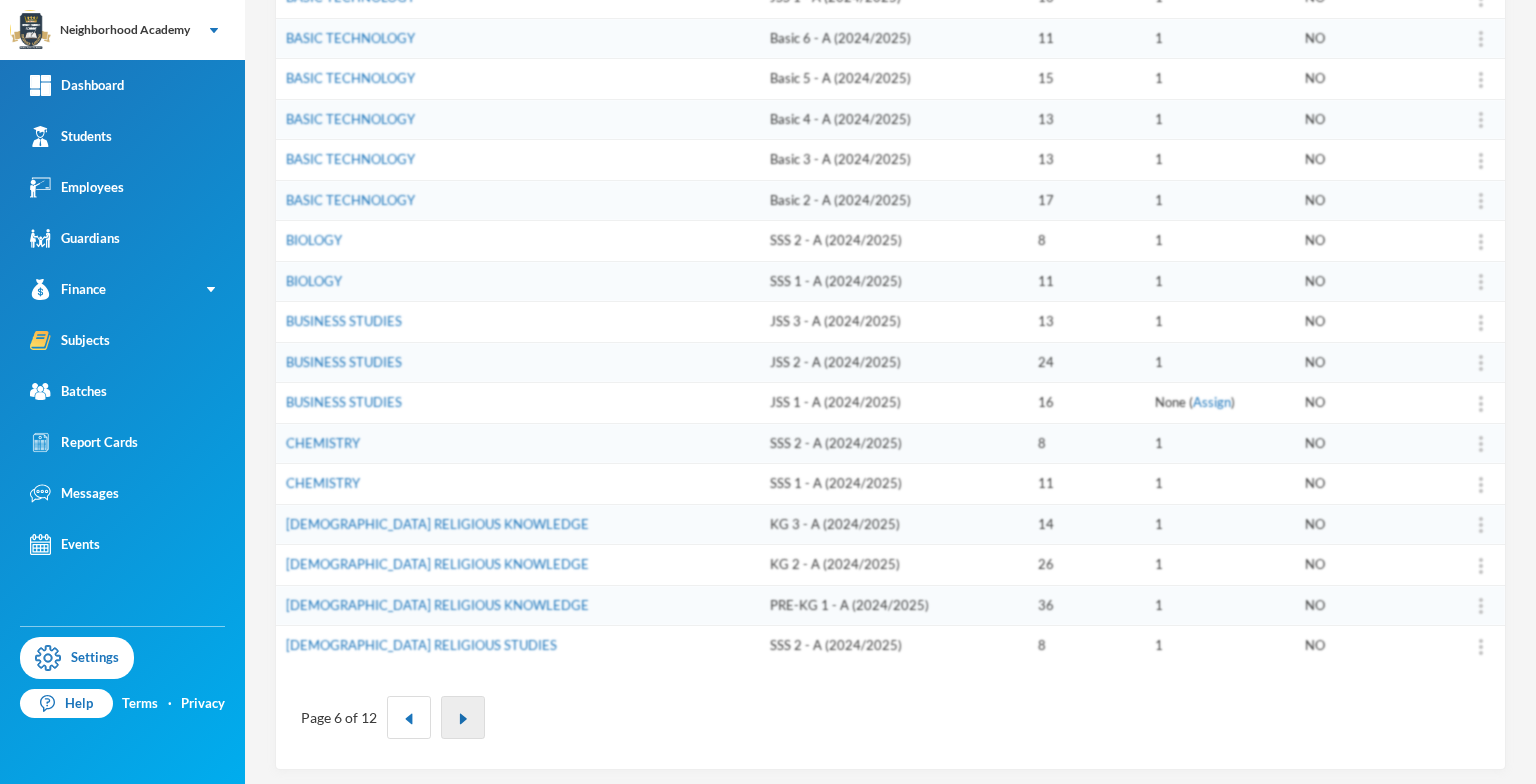 click at bounding box center [463, 719] 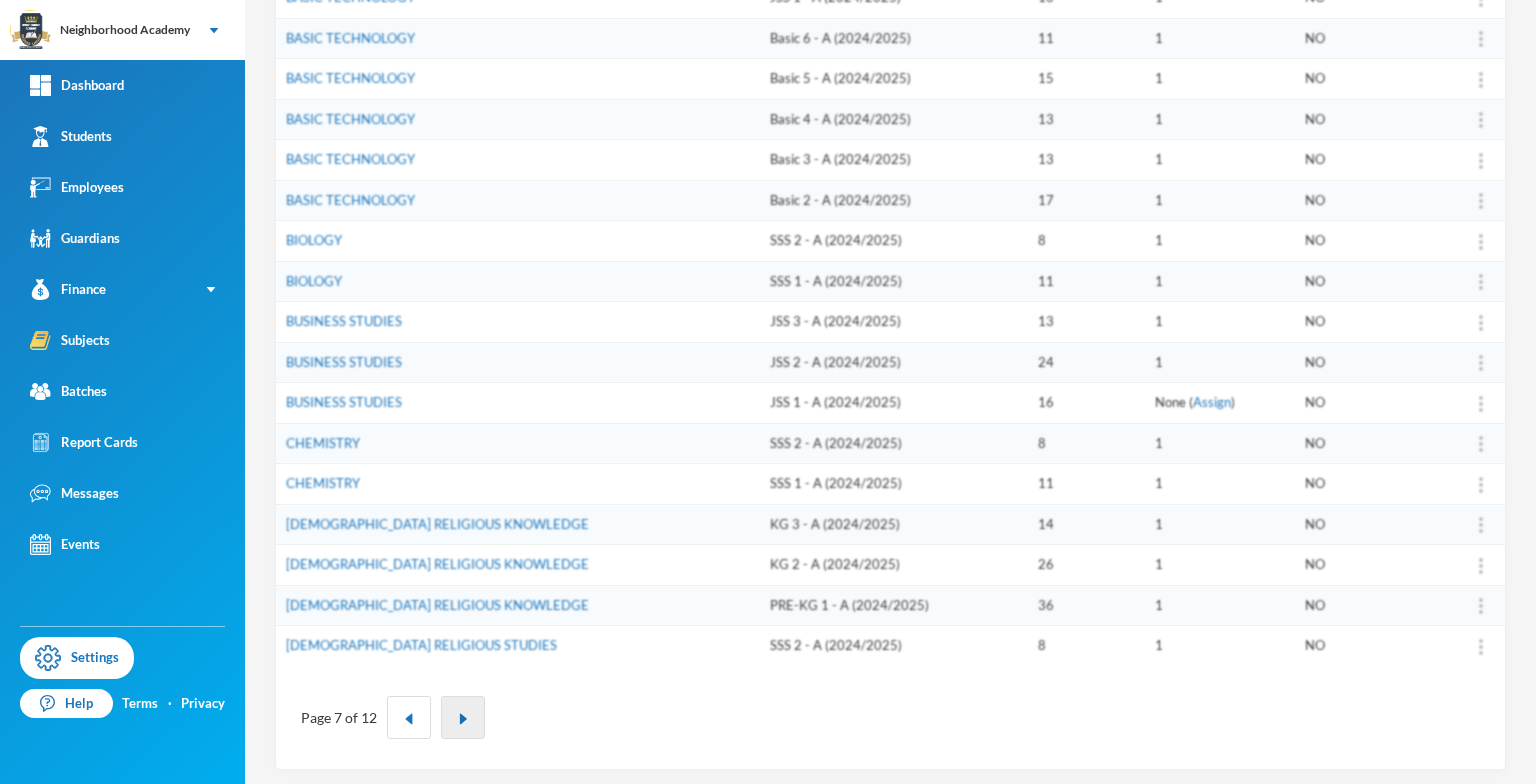 click at bounding box center [463, 719] 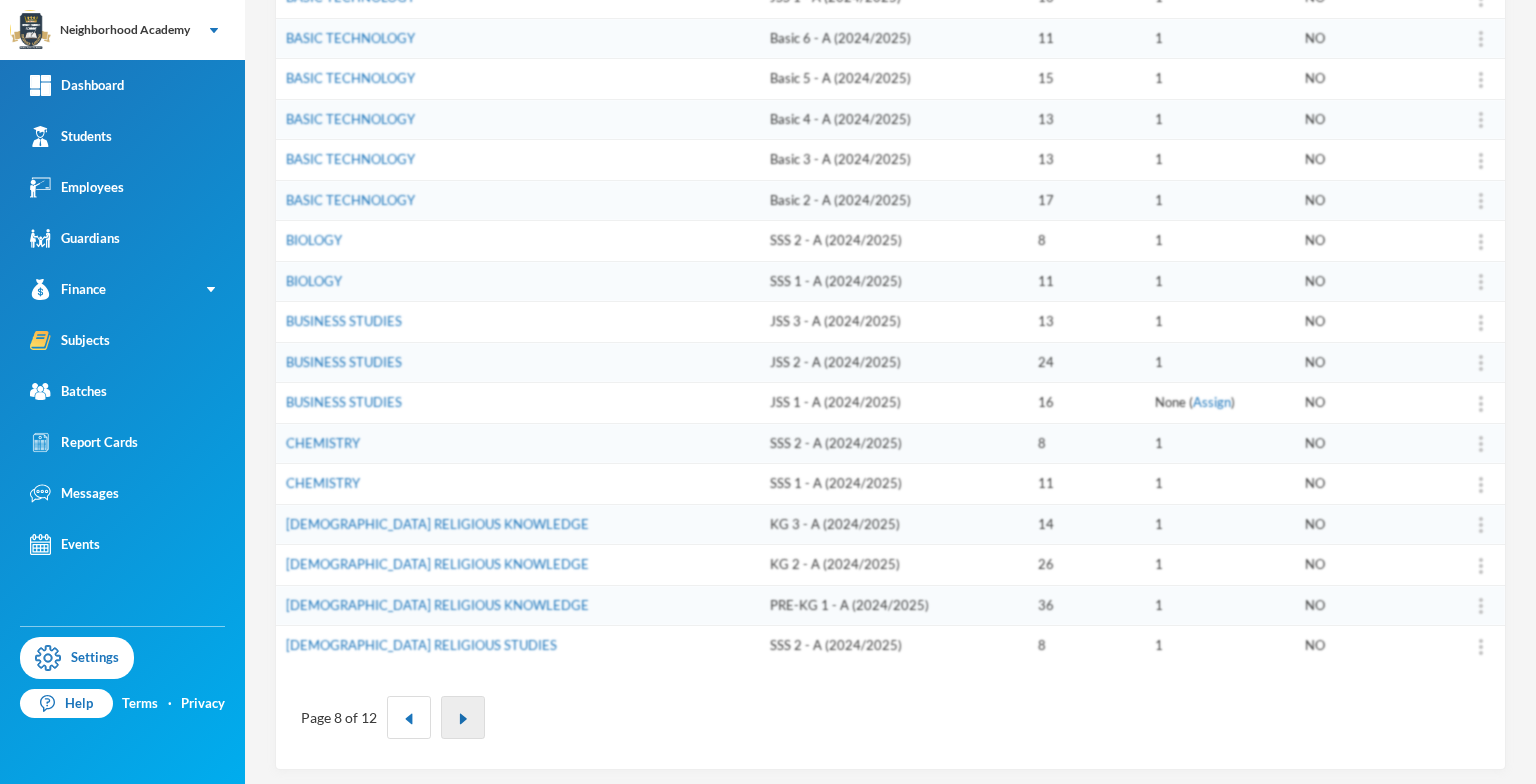 click at bounding box center (463, 719) 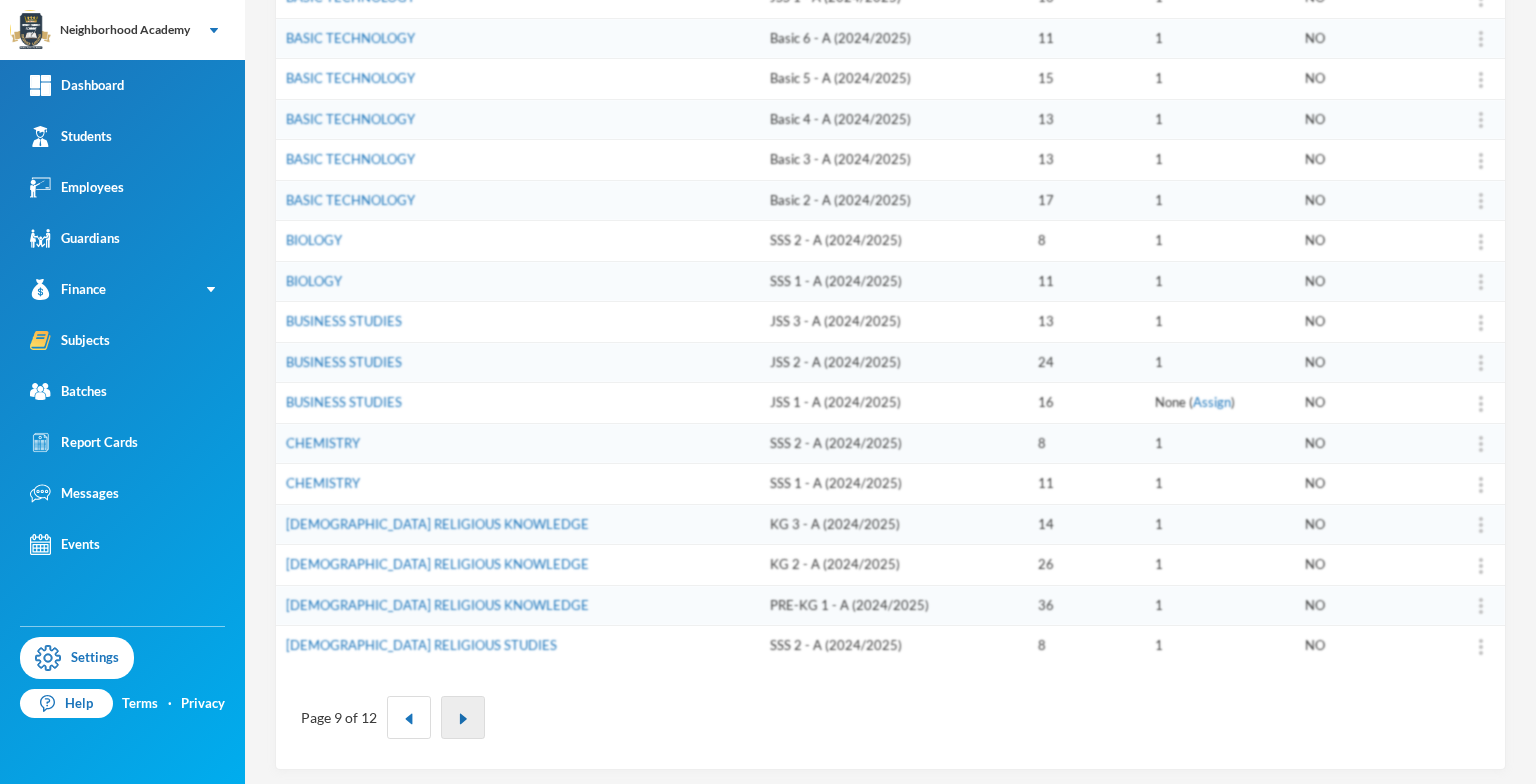 click at bounding box center (463, 719) 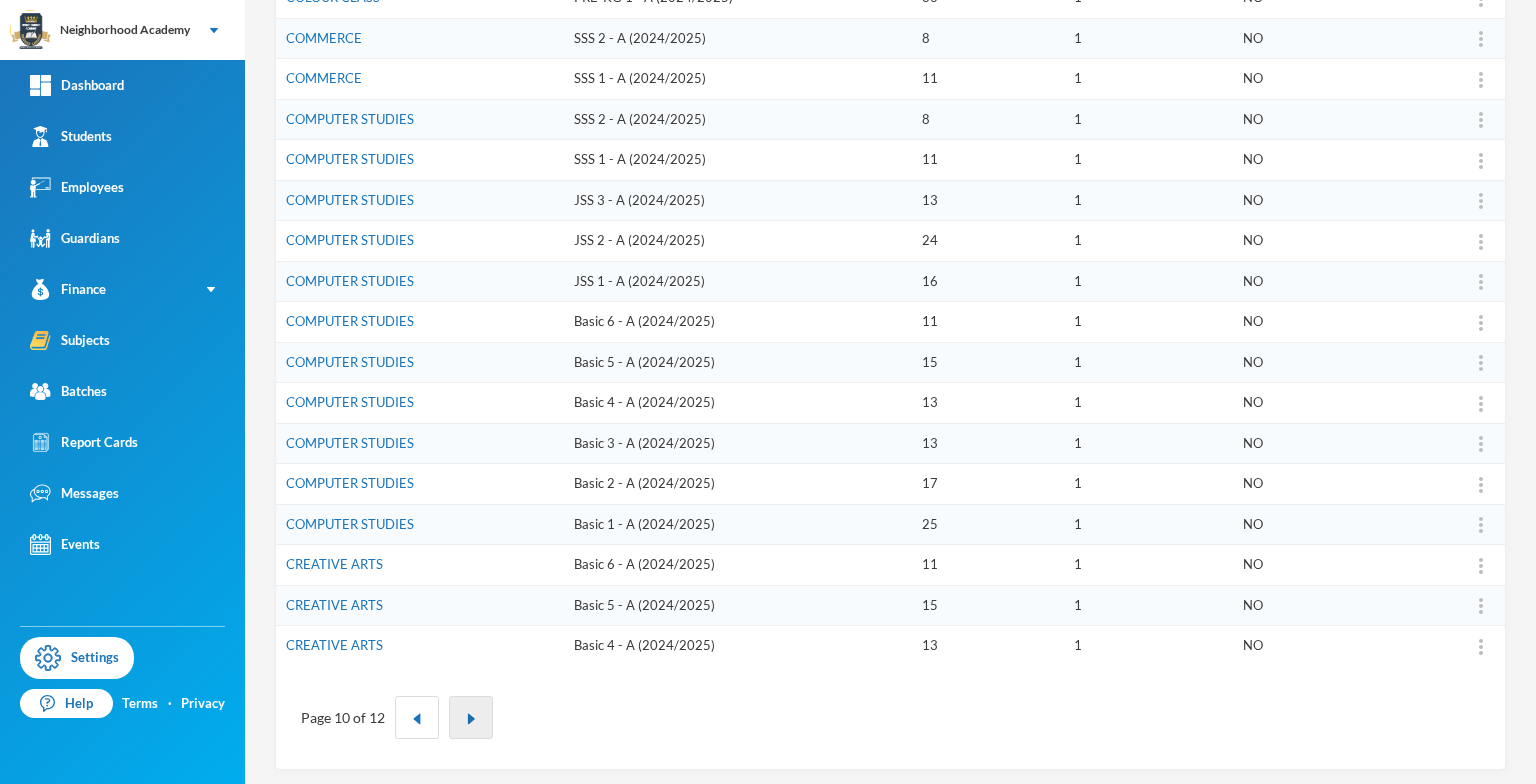 click at bounding box center [471, 717] 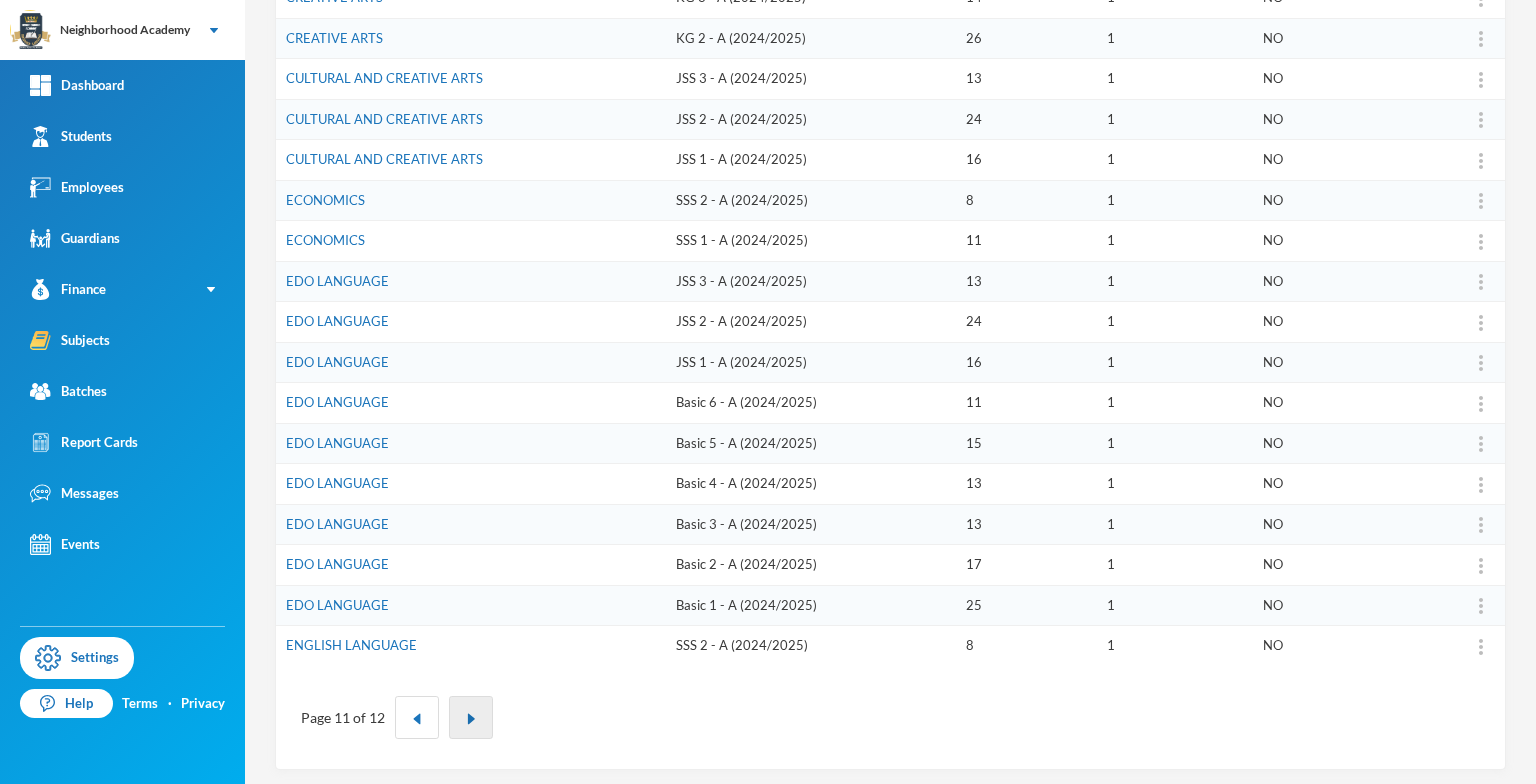 click at bounding box center (471, 717) 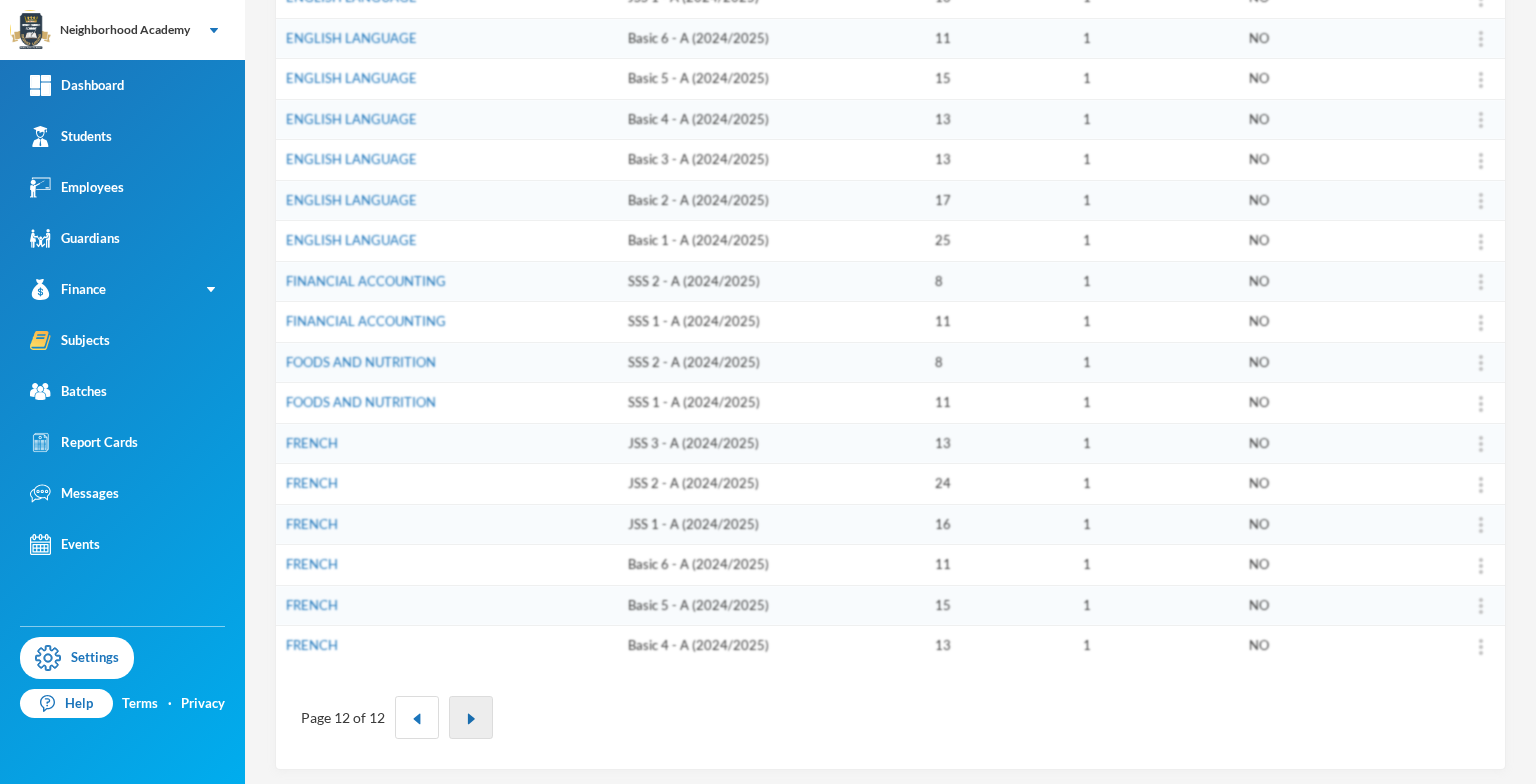 click at bounding box center [471, 717] 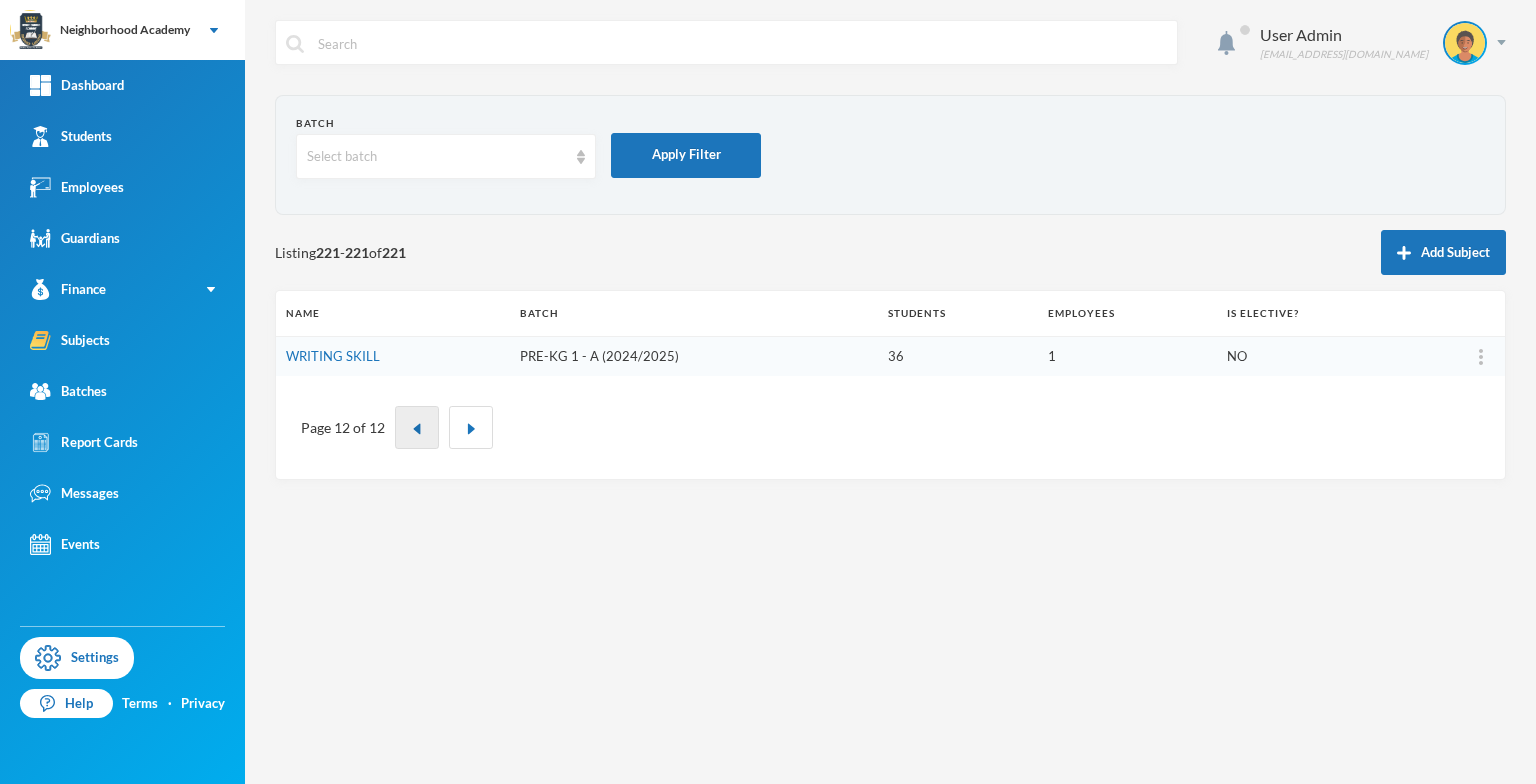 click at bounding box center (417, 427) 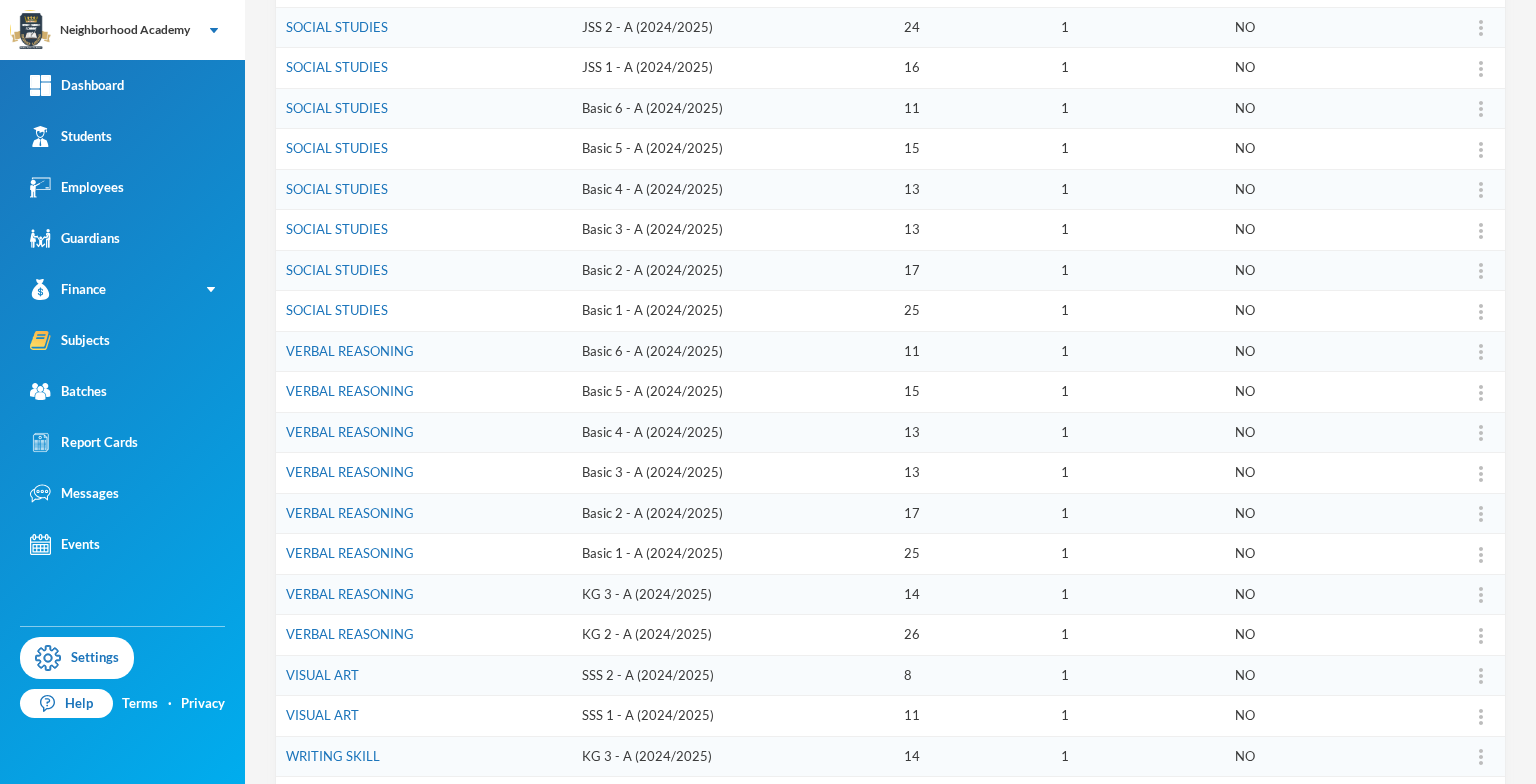 scroll, scrollTop: 480, scrollLeft: 0, axis: vertical 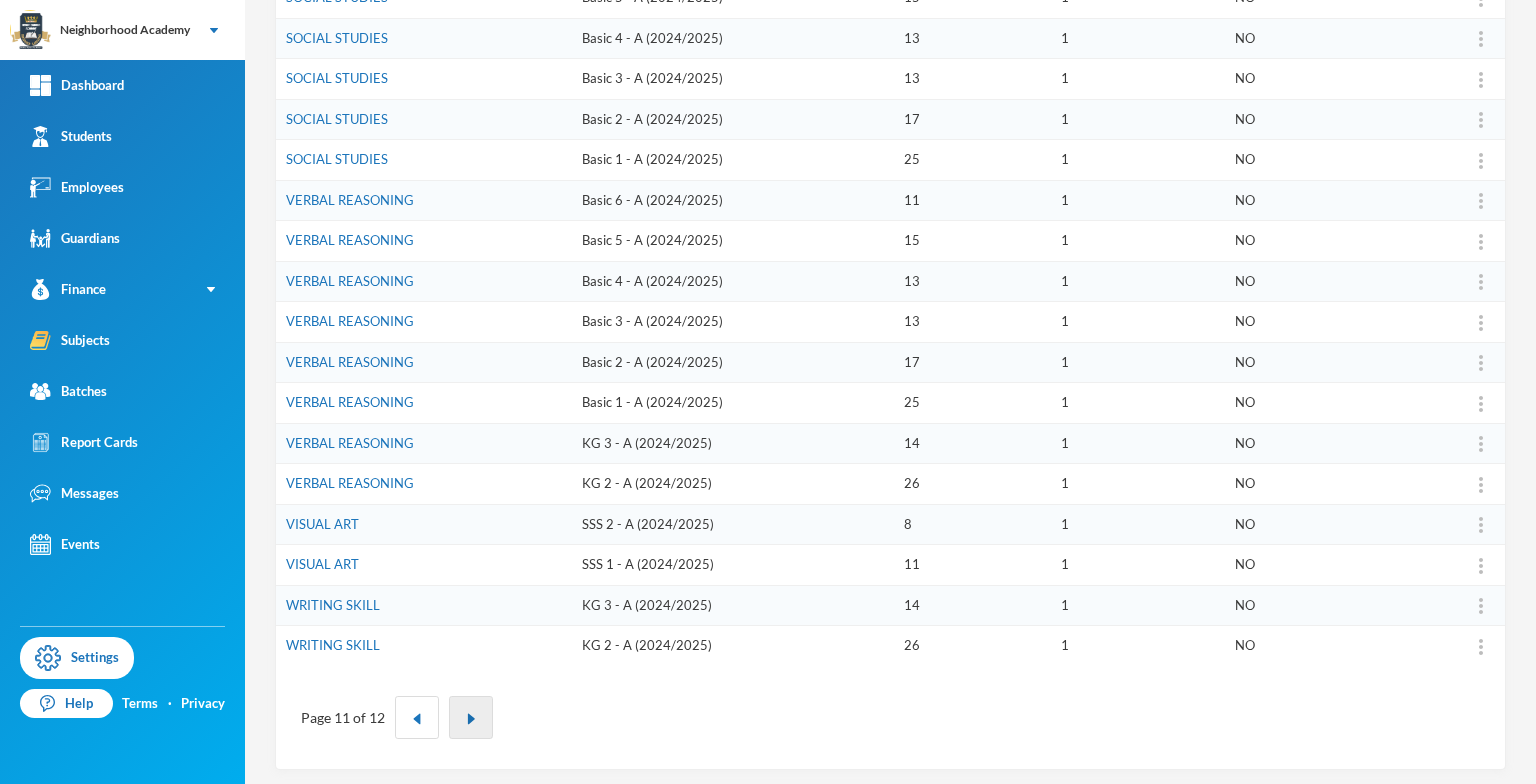 click at bounding box center [471, 719] 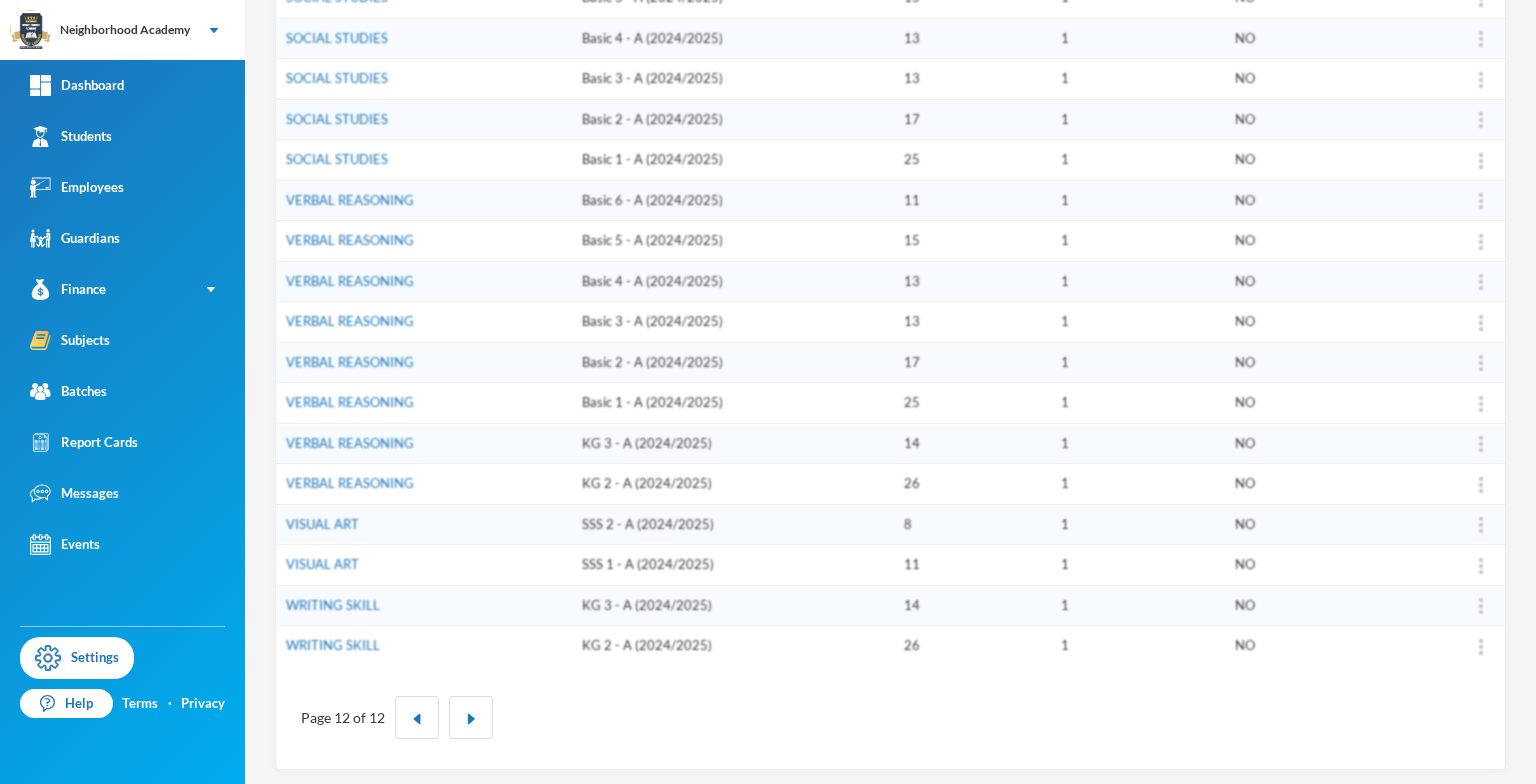 scroll, scrollTop: 0, scrollLeft: 0, axis: both 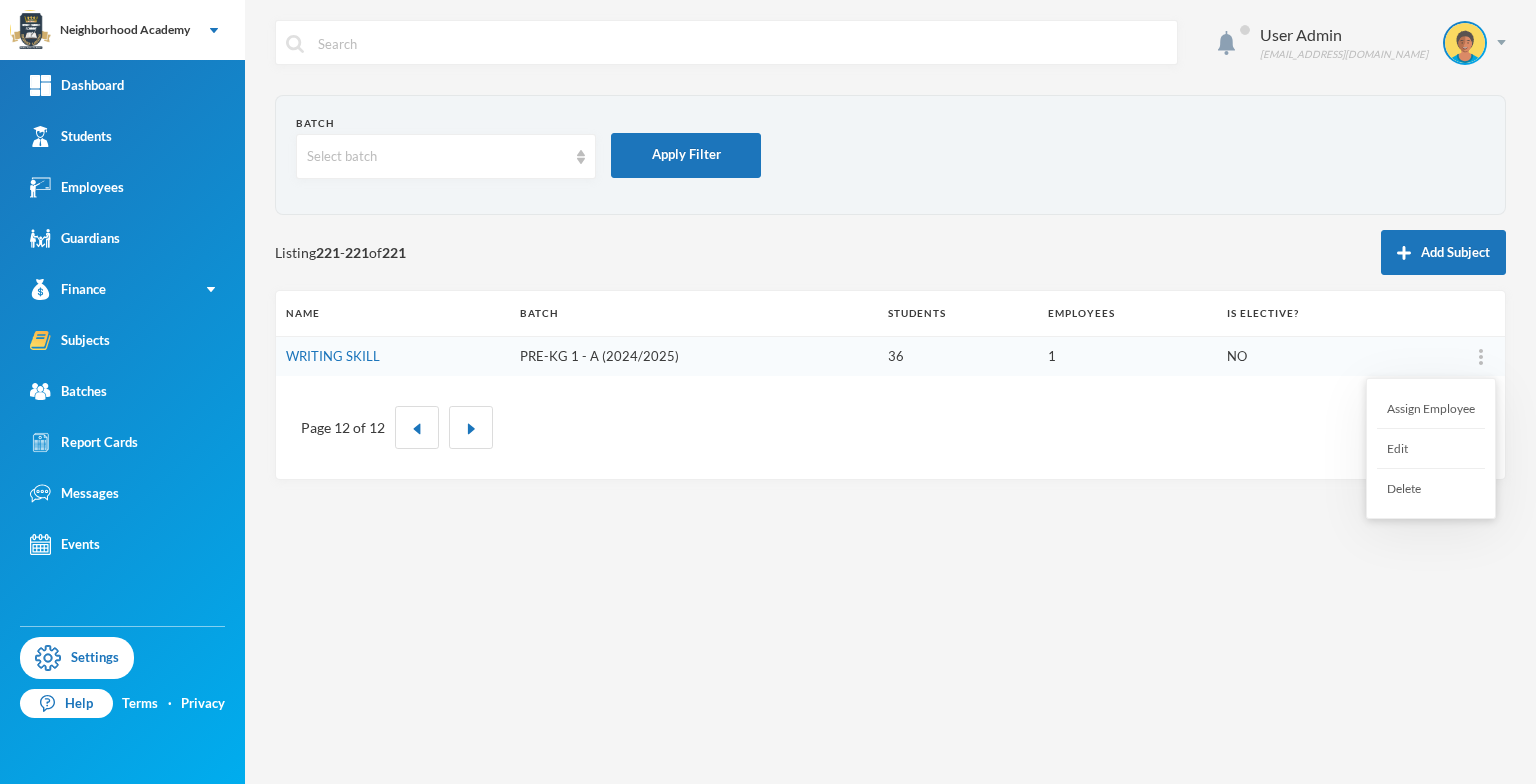 click at bounding box center (1481, 357) 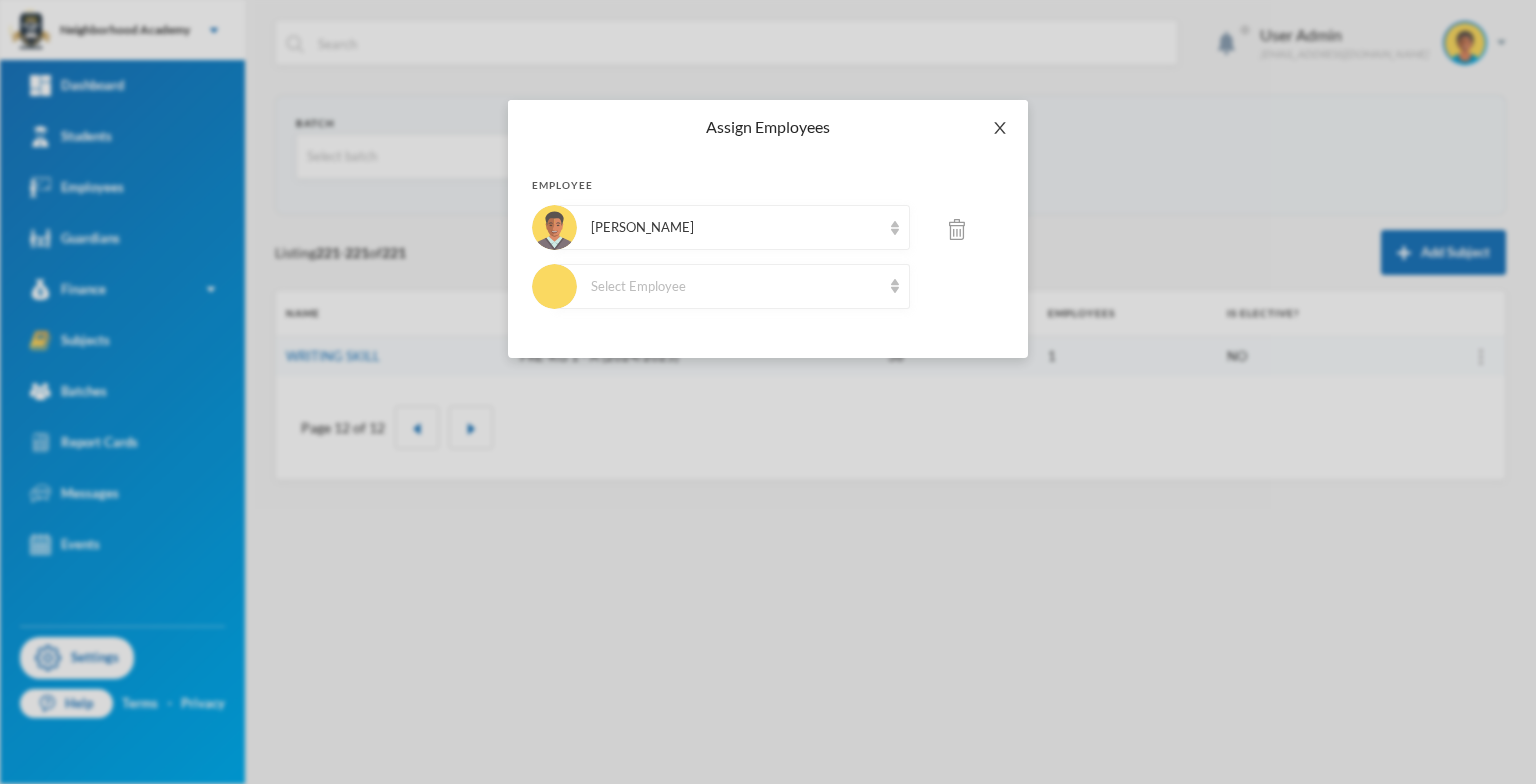 click 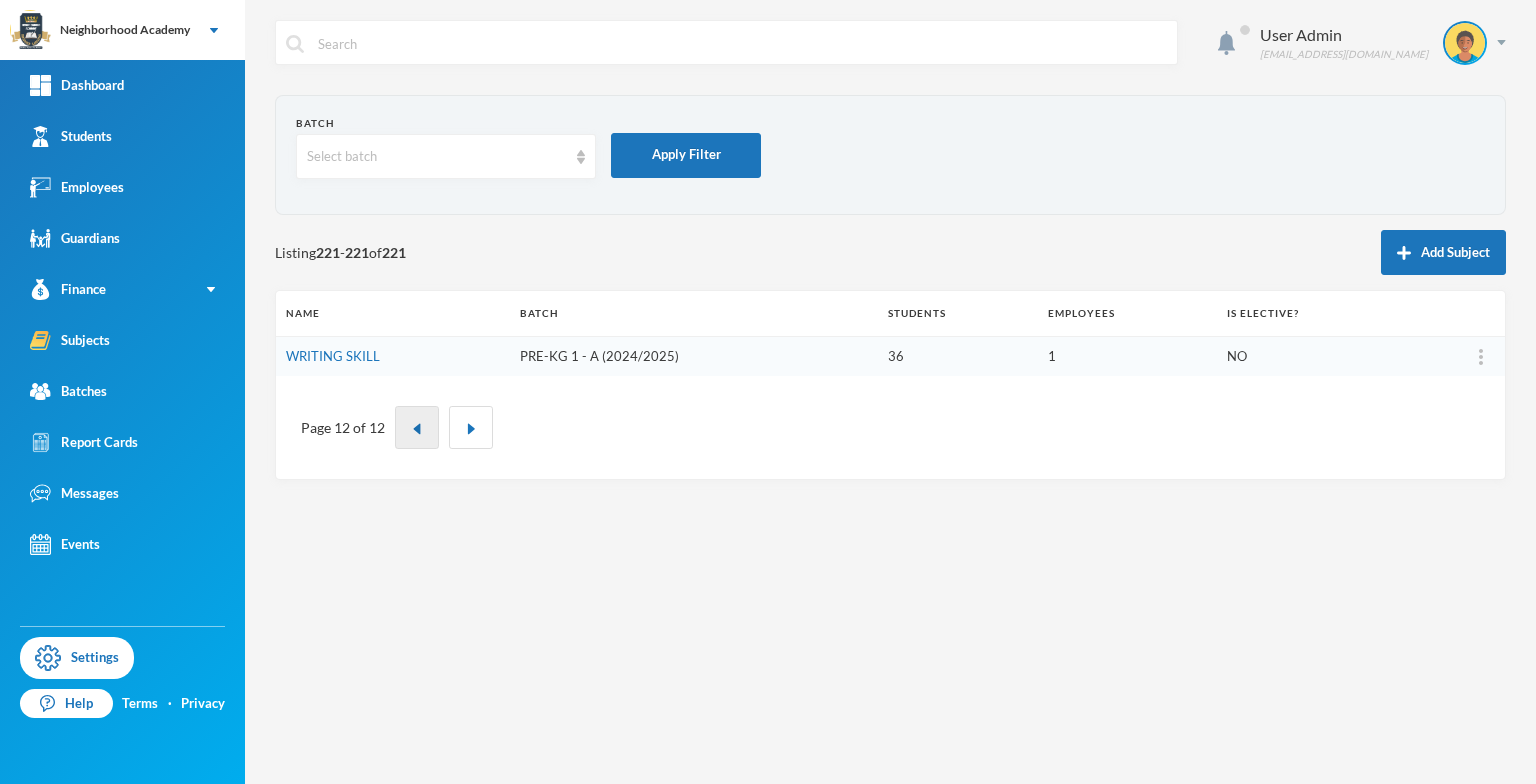 click at bounding box center (417, 429) 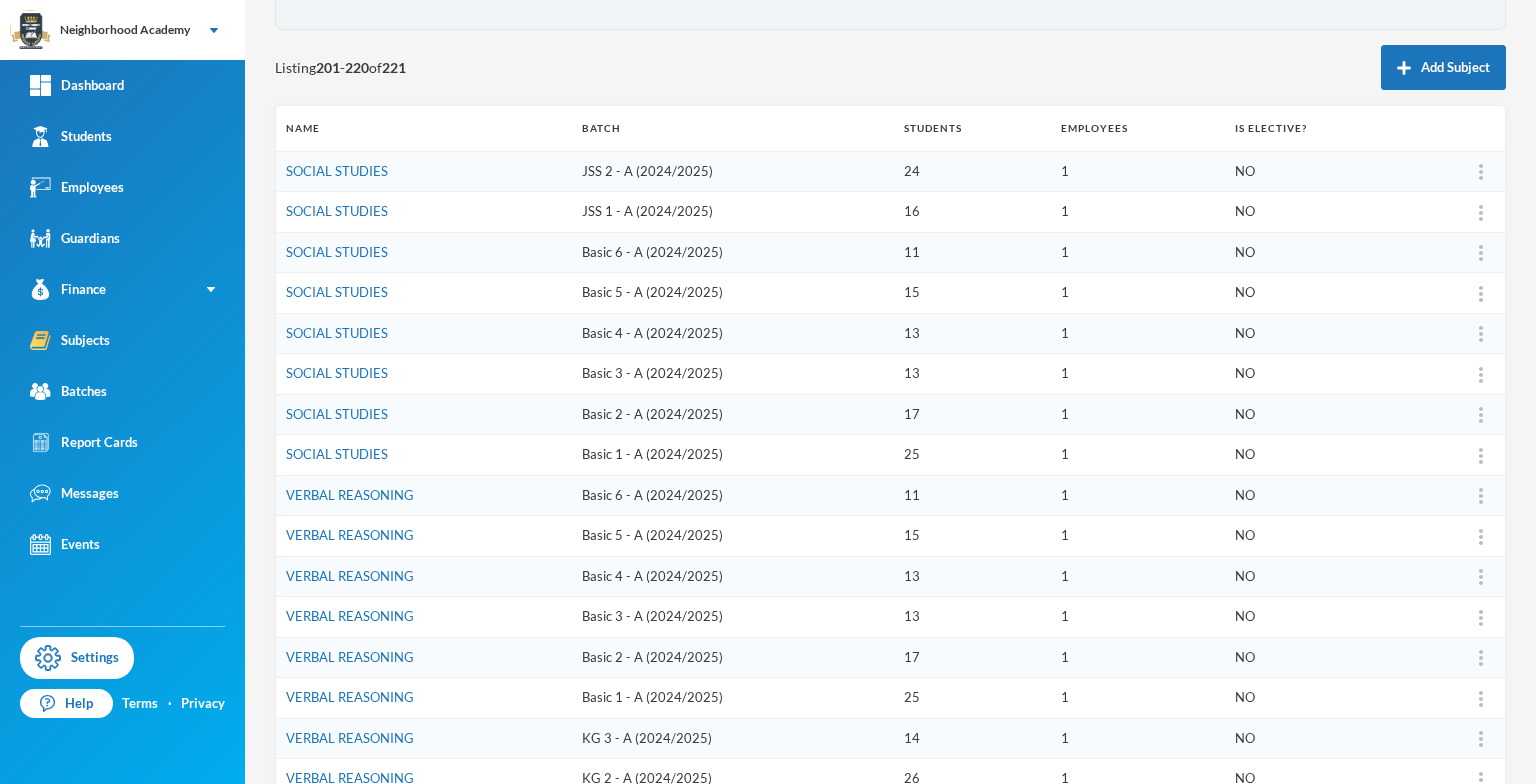 scroll, scrollTop: 480, scrollLeft: 0, axis: vertical 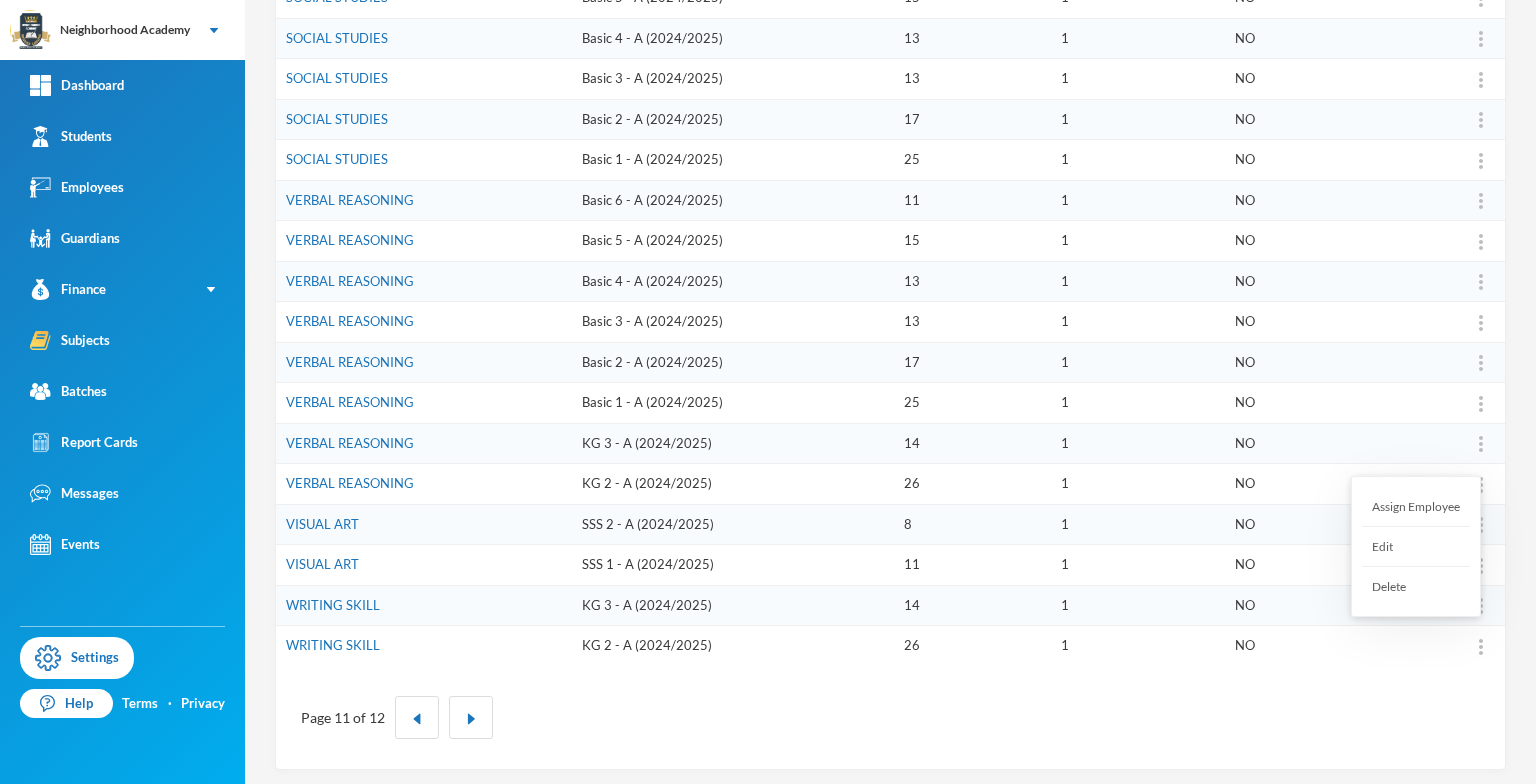 click at bounding box center (1481, 647) 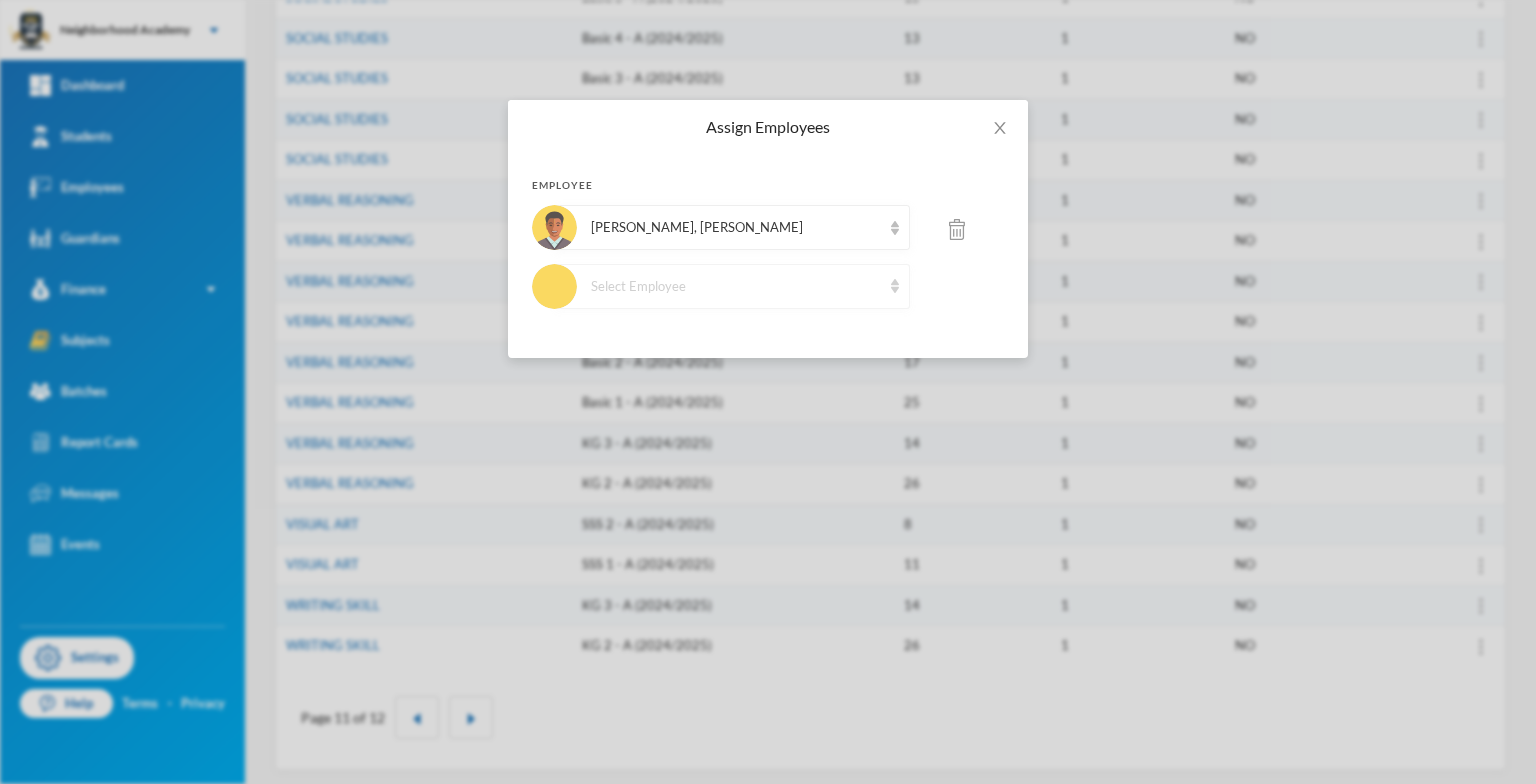 click at bounding box center (895, 286) 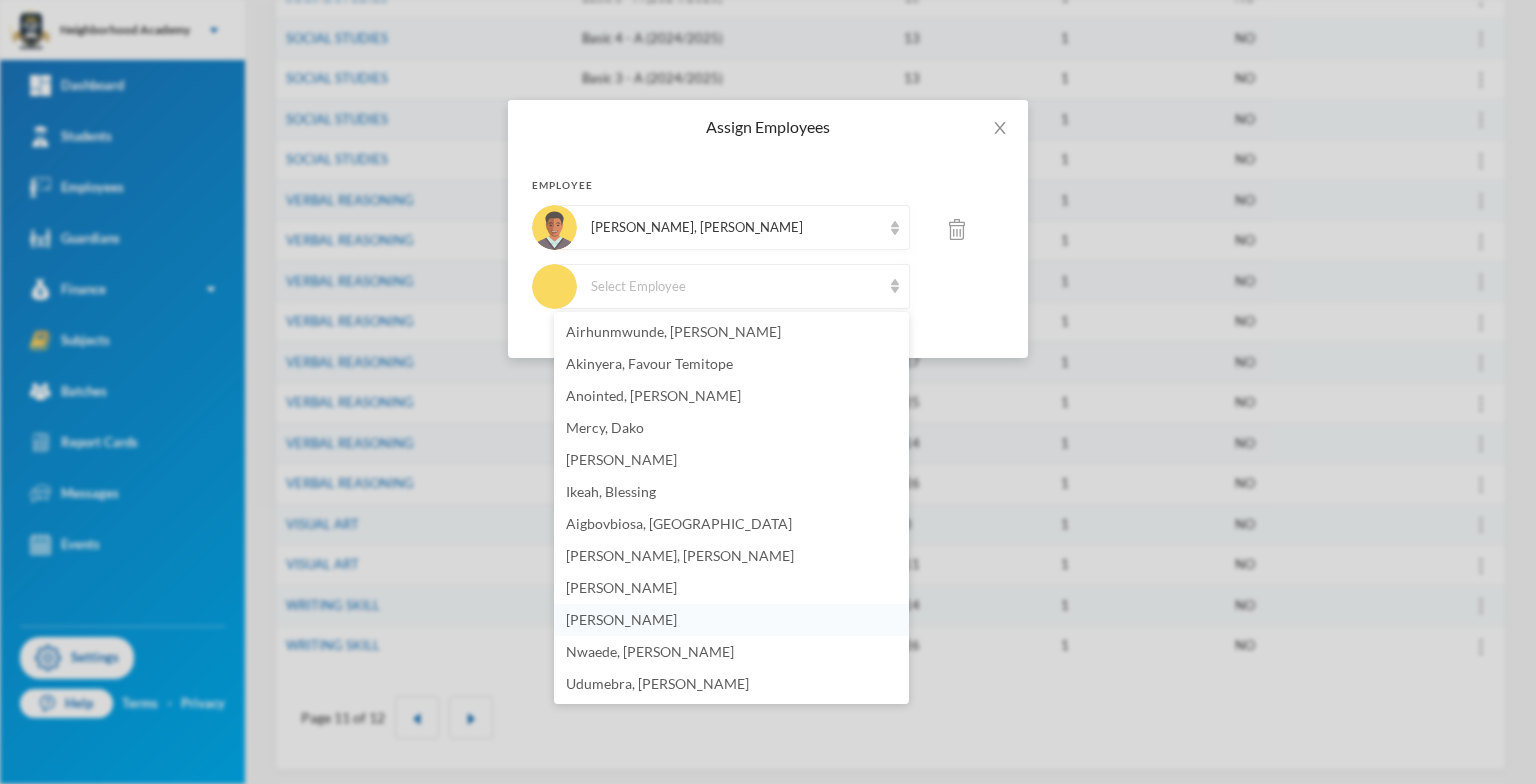 click on "[PERSON_NAME]" at bounding box center (621, 619) 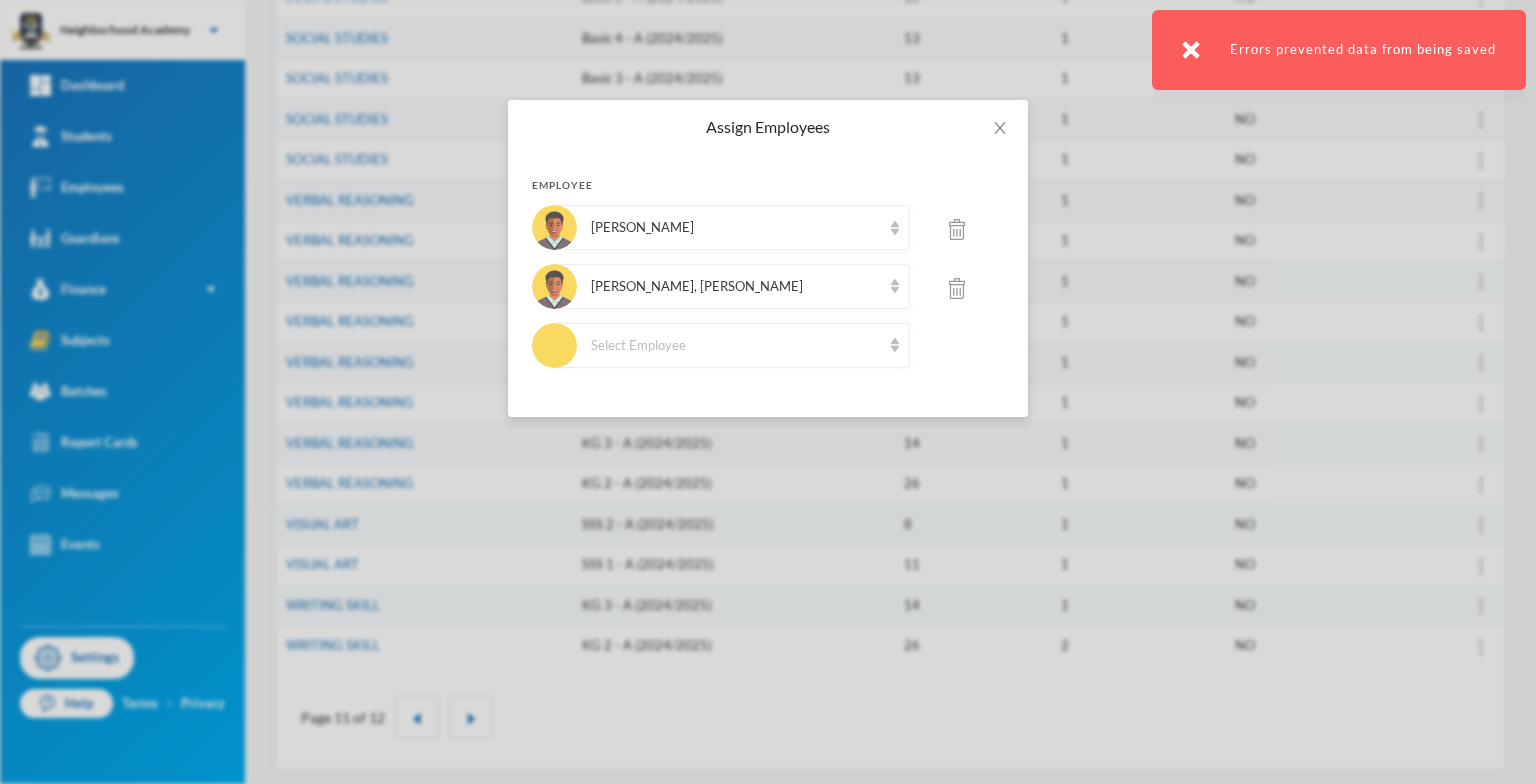 click at bounding box center [957, 288] 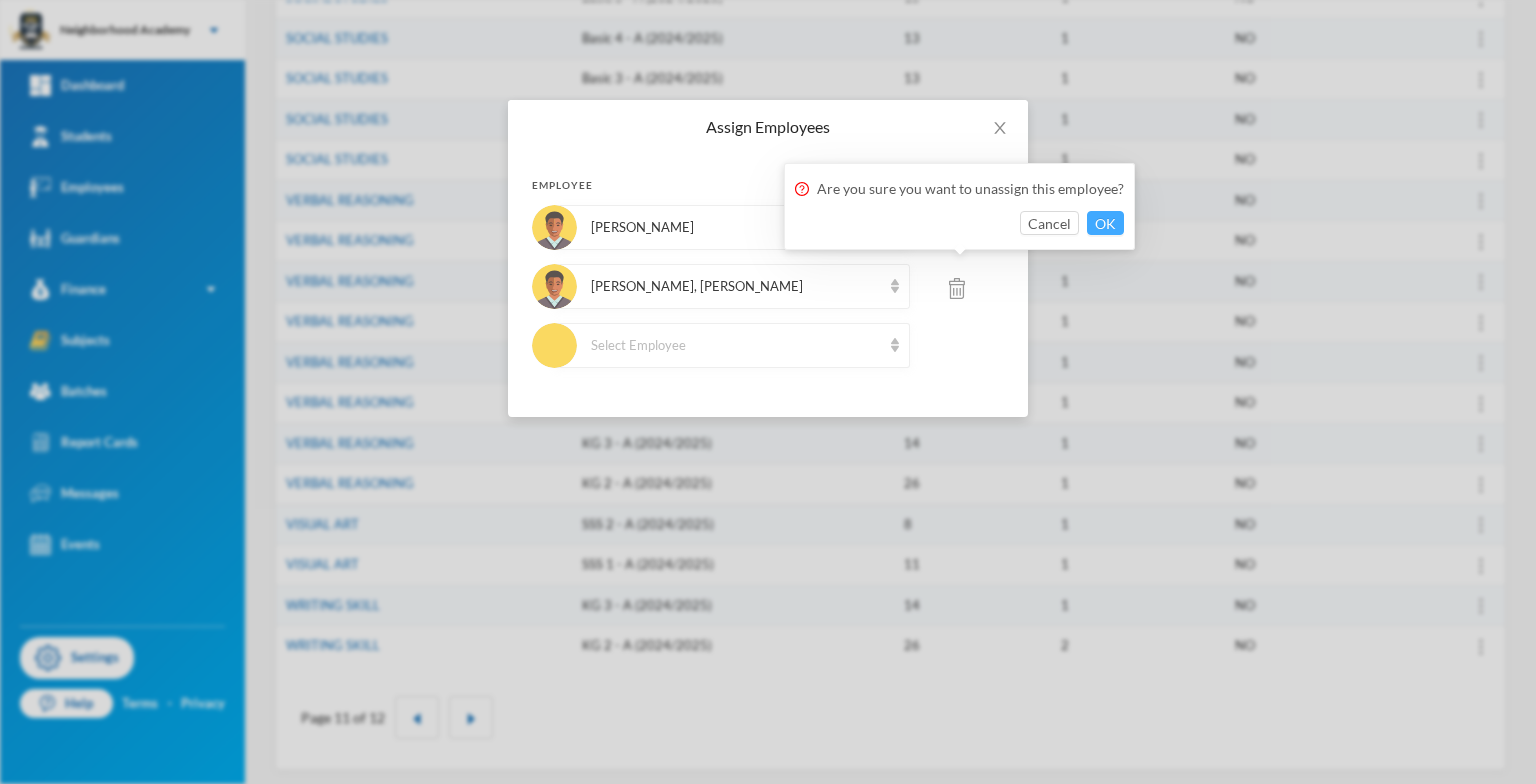 click on "OK" at bounding box center [1105, 223] 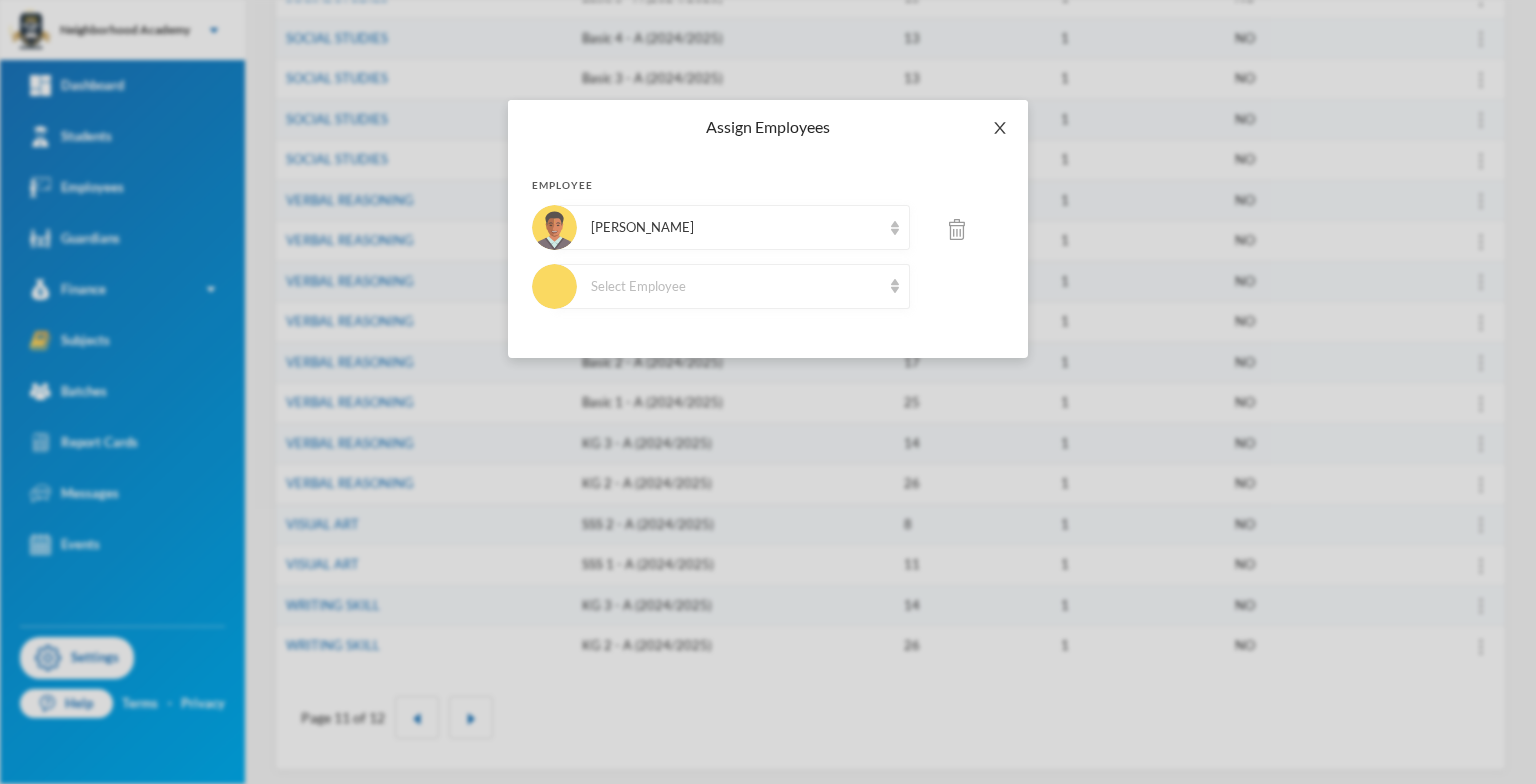click 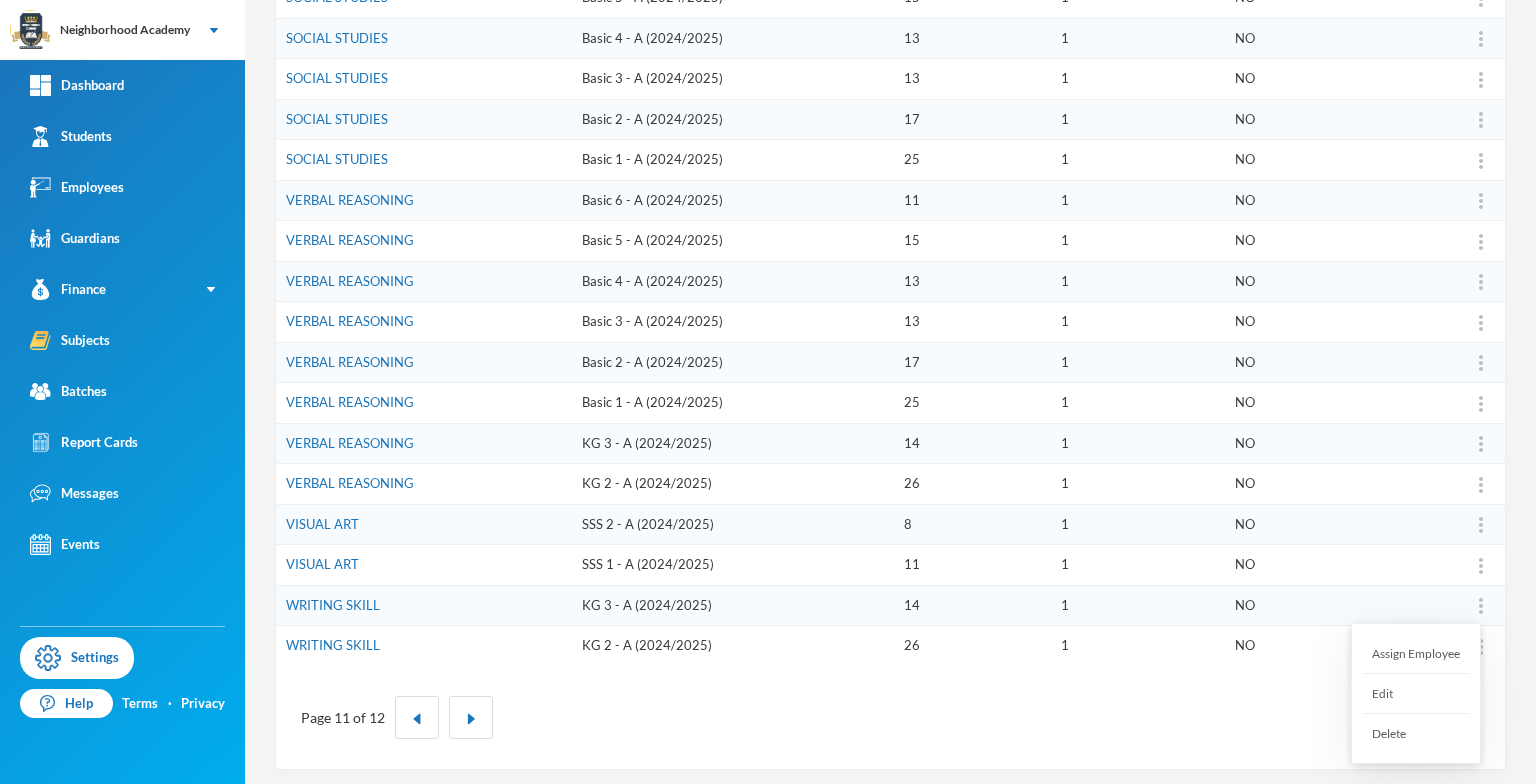 click on "Assign Employee" at bounding box center [1416, 654] 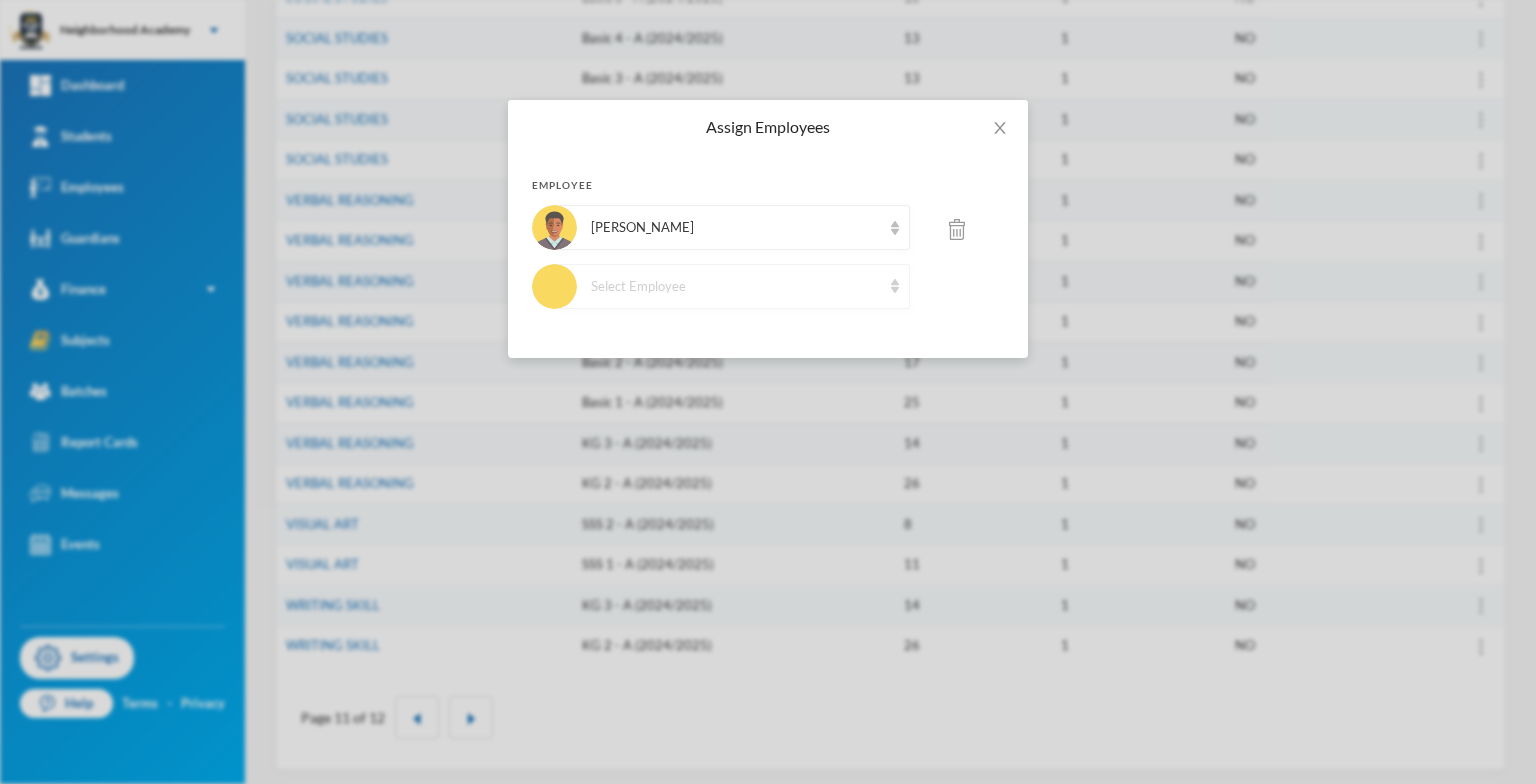 click at bounding box center (895, 286) 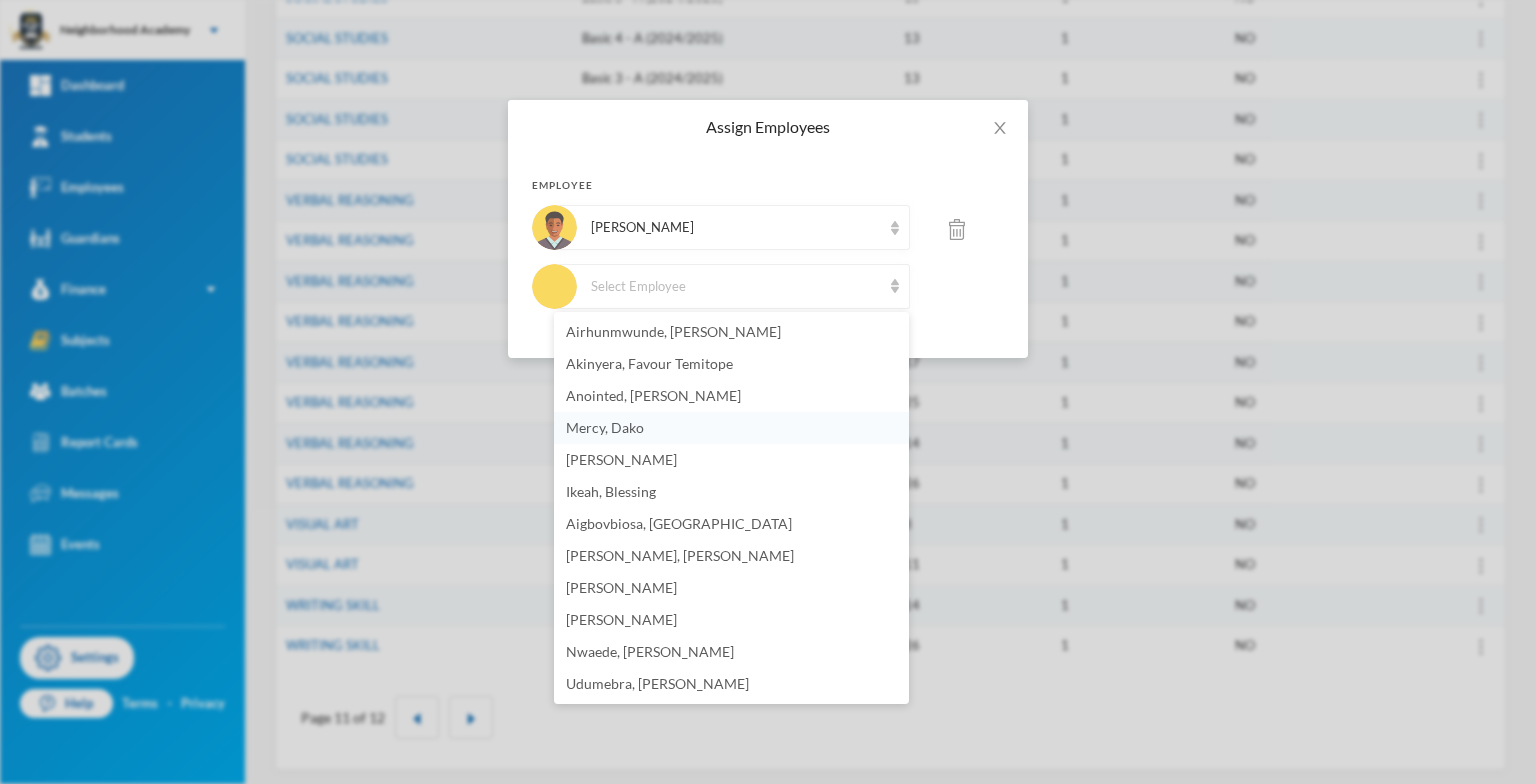 click on "Mercy, Dako" at bounding box center (605, 427) 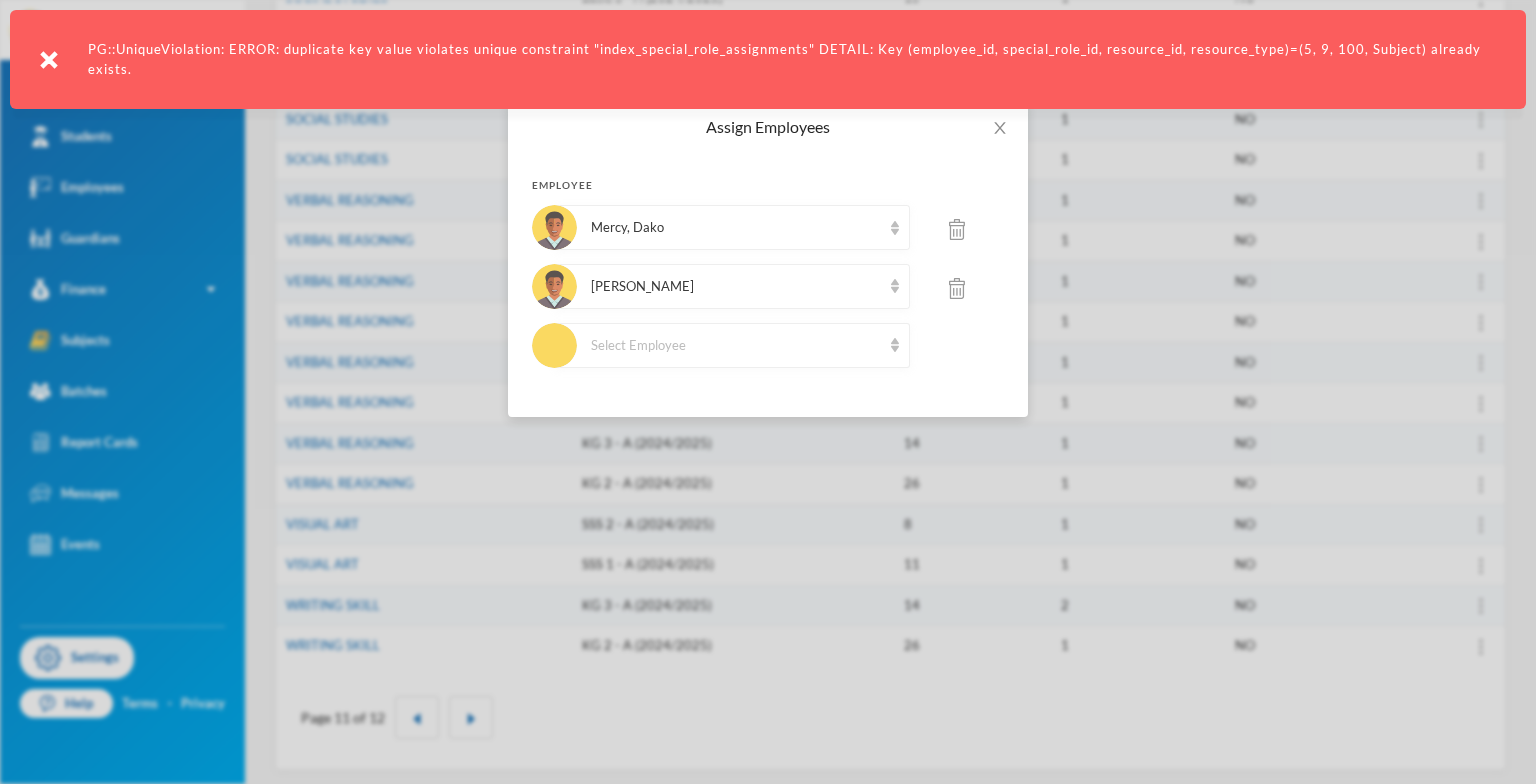 click at bounding box center (957, 288) 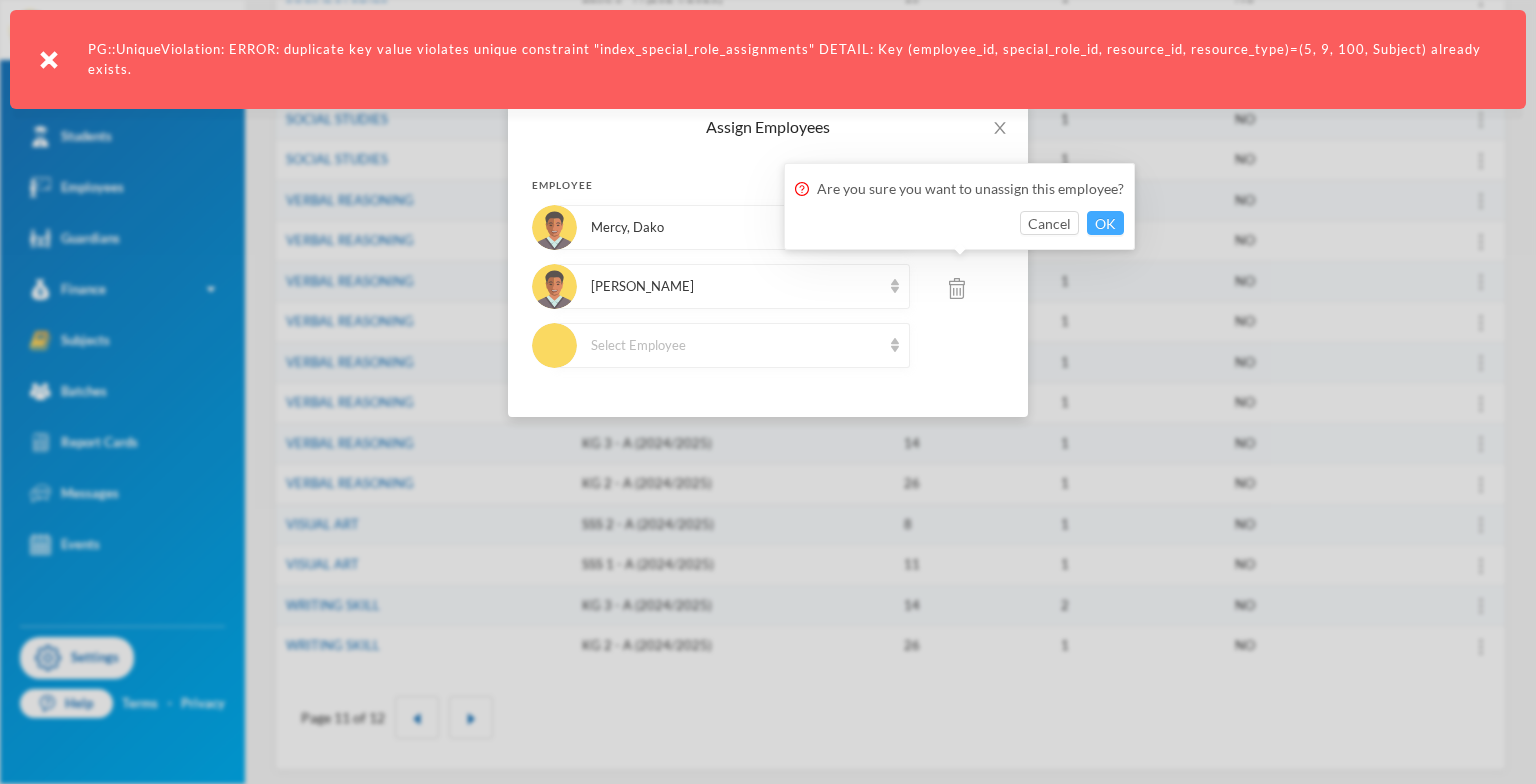 click on "OK" at bounding box center [1105, 223] 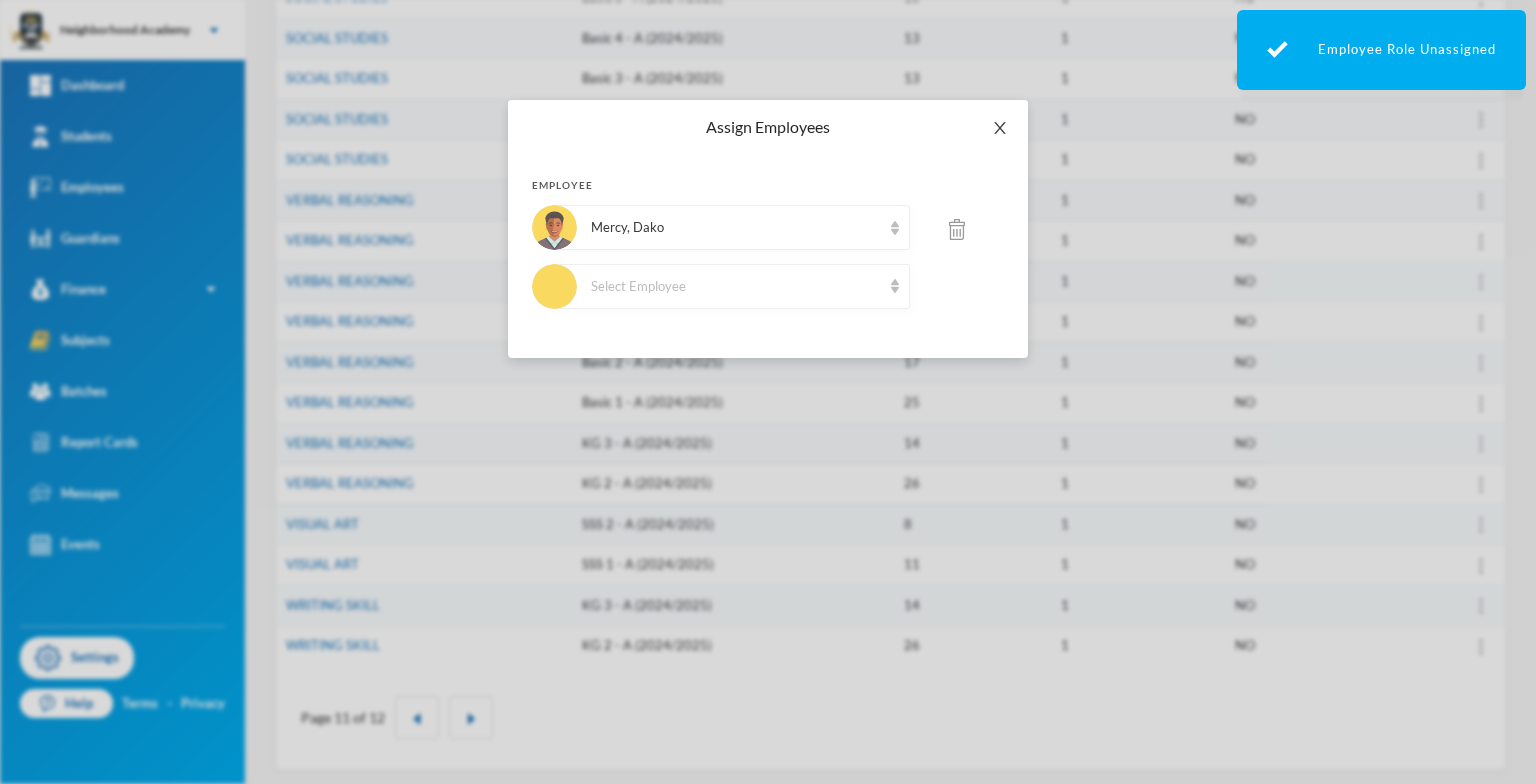 click 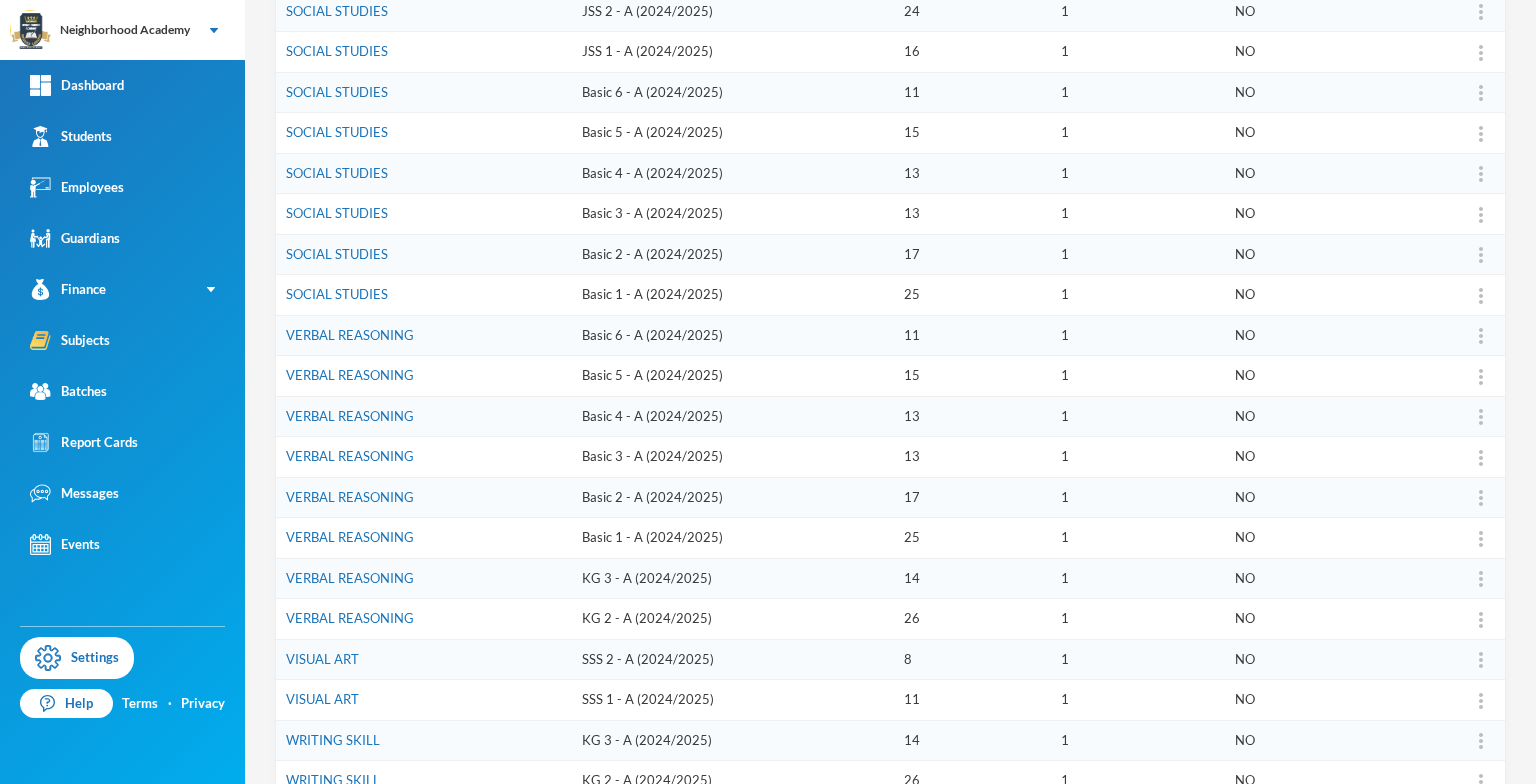 scroll, scrollTop: 380, scrollLeft: 0, axis: vertical 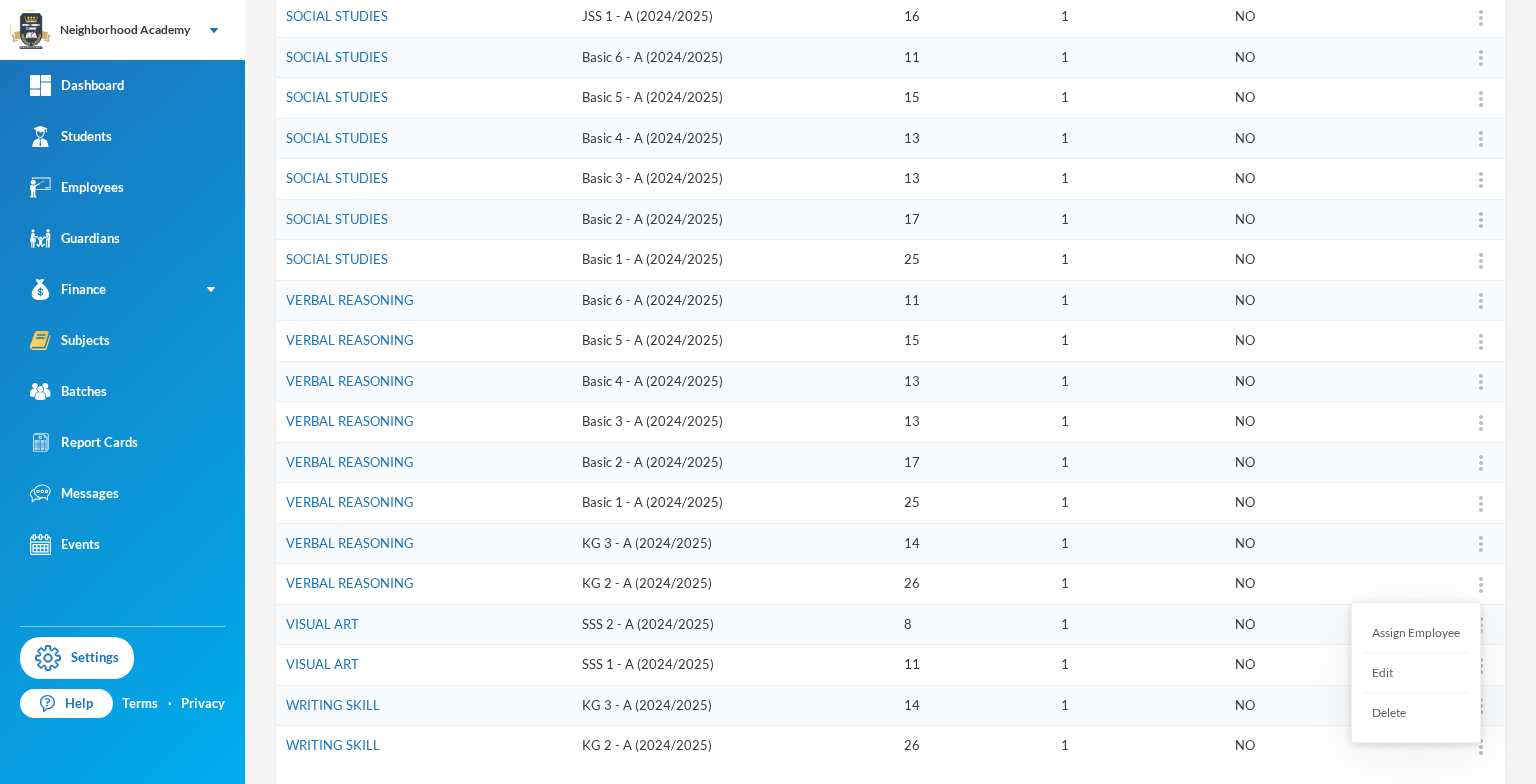 click on "Assign Employee" at bounding box center [1416, 633] 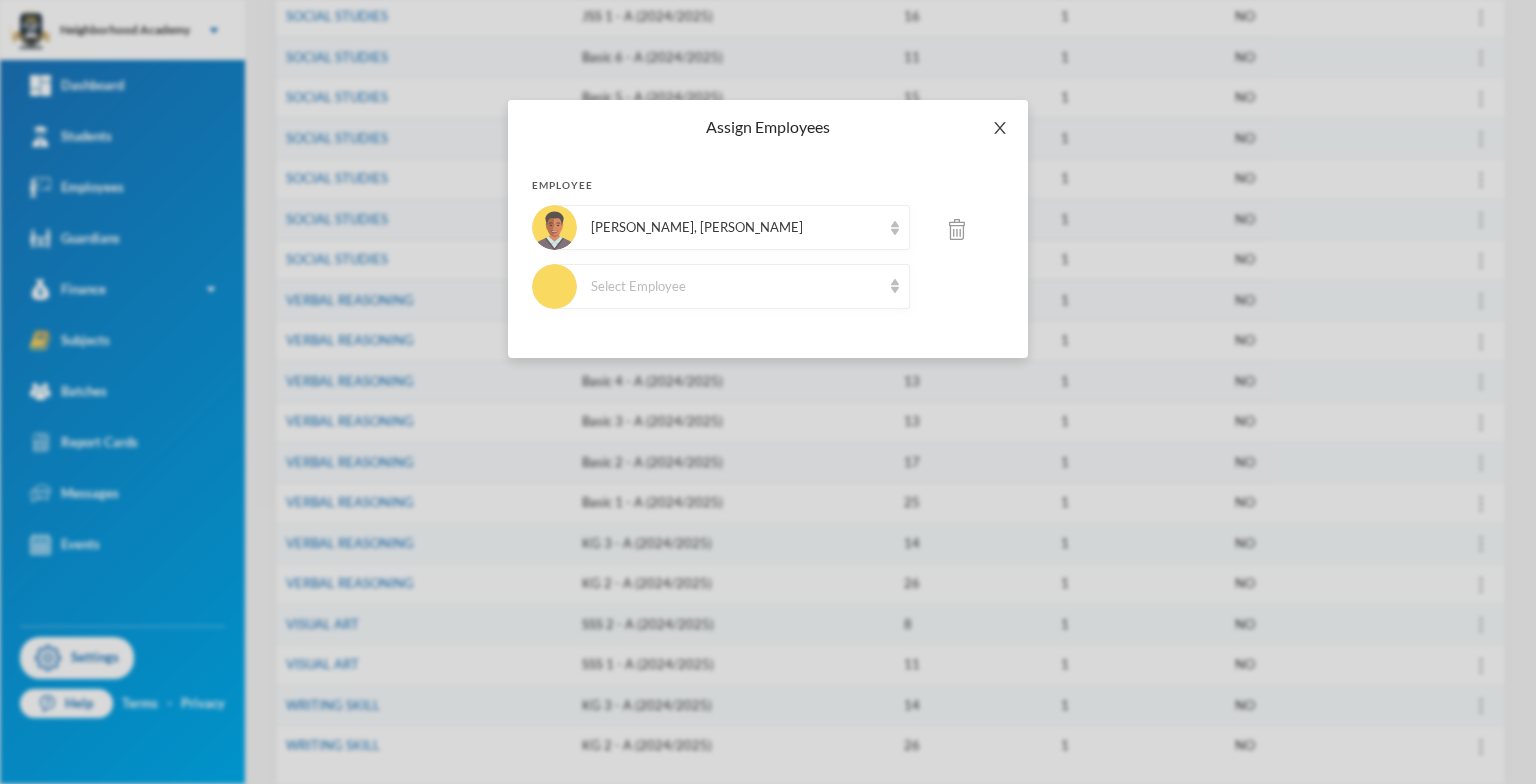 click 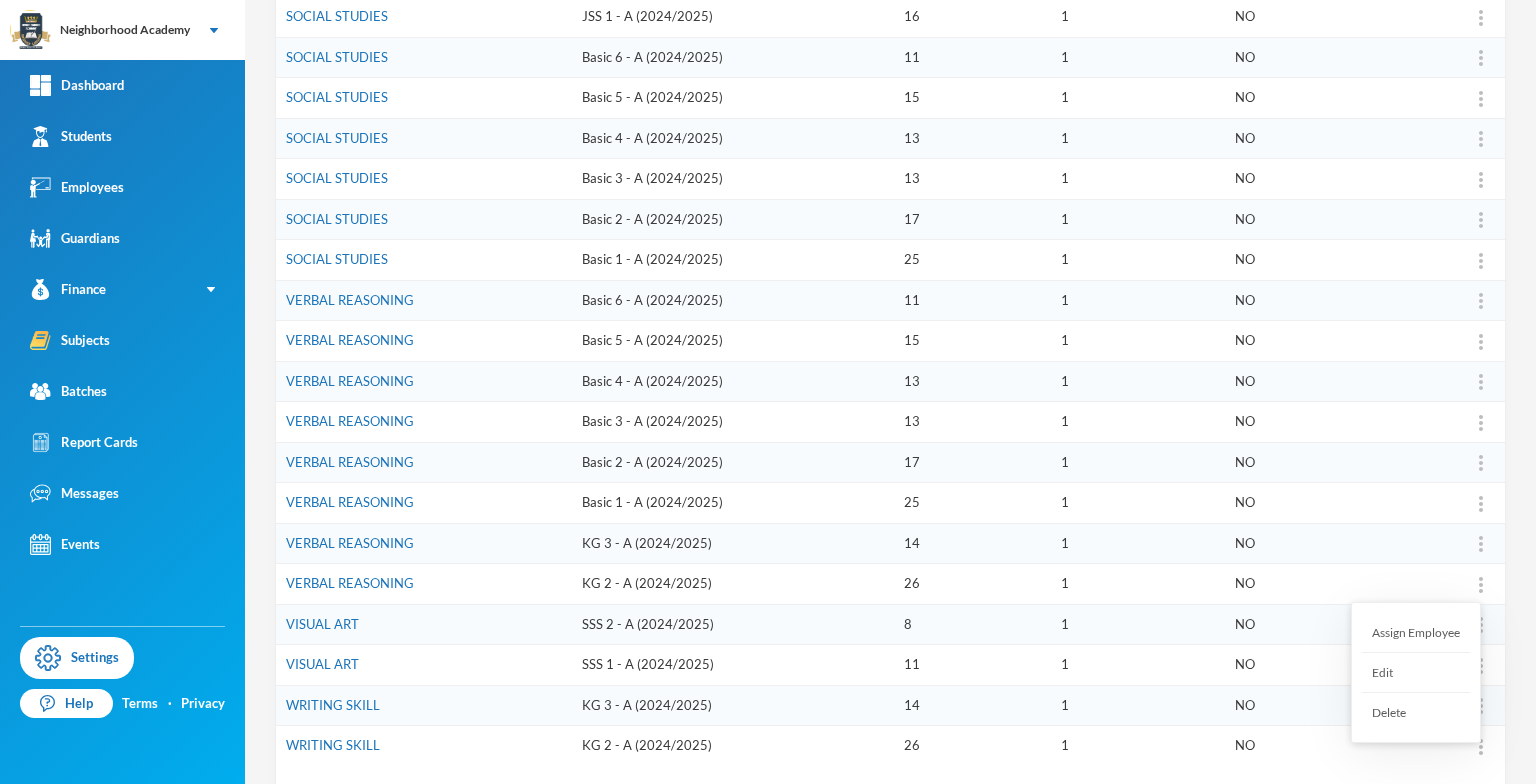 click on "Assign Employee" at bounding box center (1416, 633) 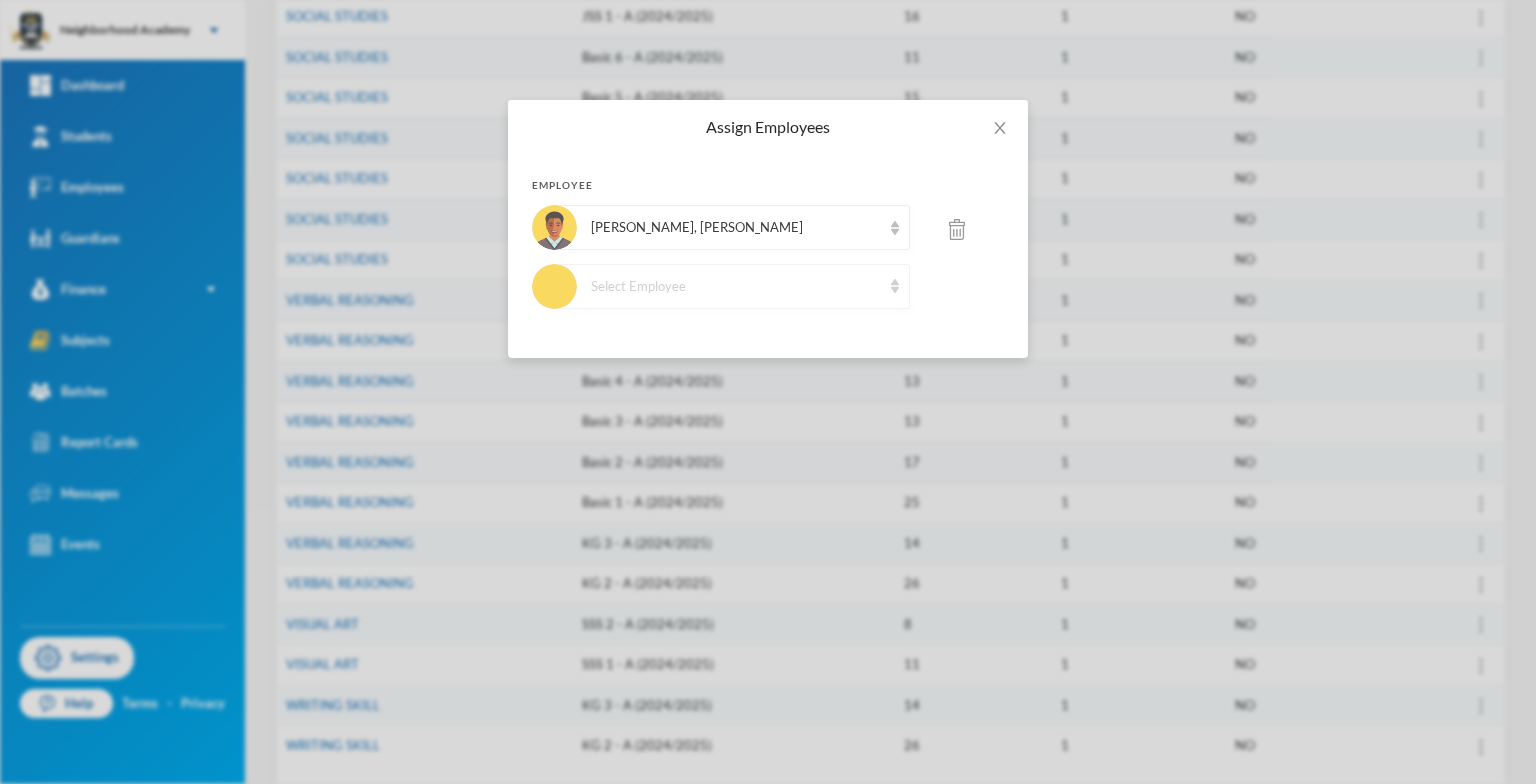 click at bounding box center [895, 286] 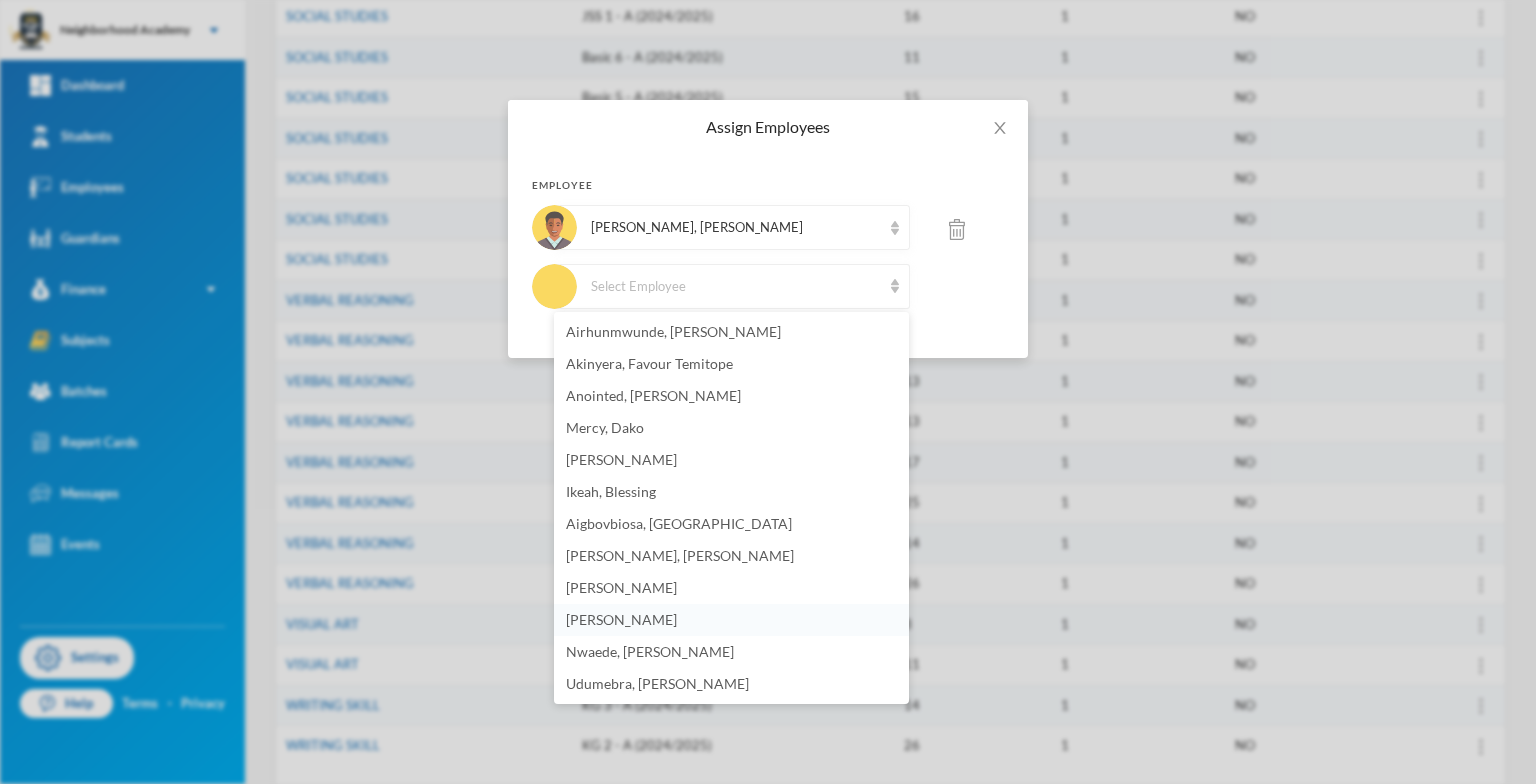 click on "[PERSON_NAME]" at bounding box center (621, 619) 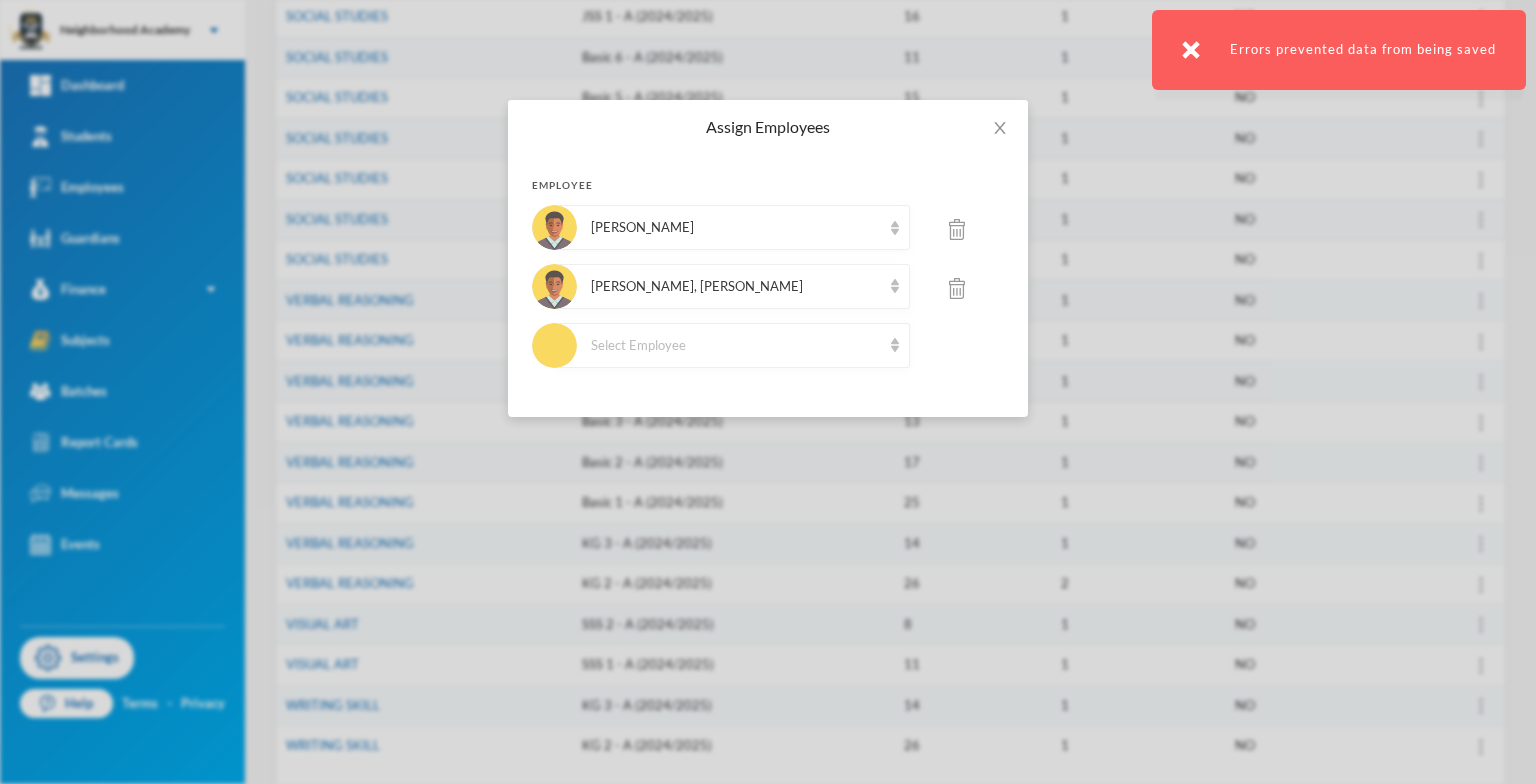 click at bounding box center (957, 288) 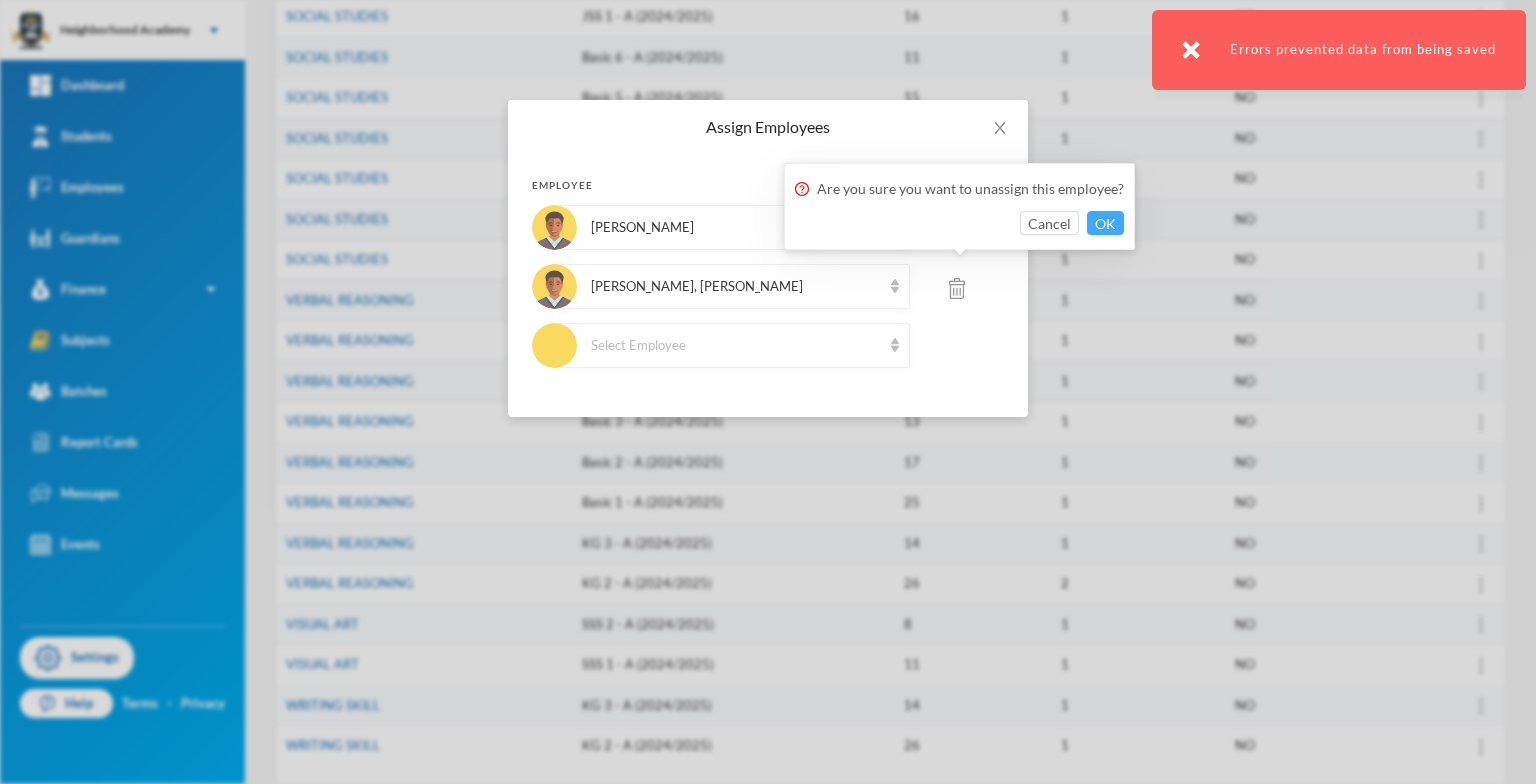 click on "OK" at bounding box center [1105, 223] 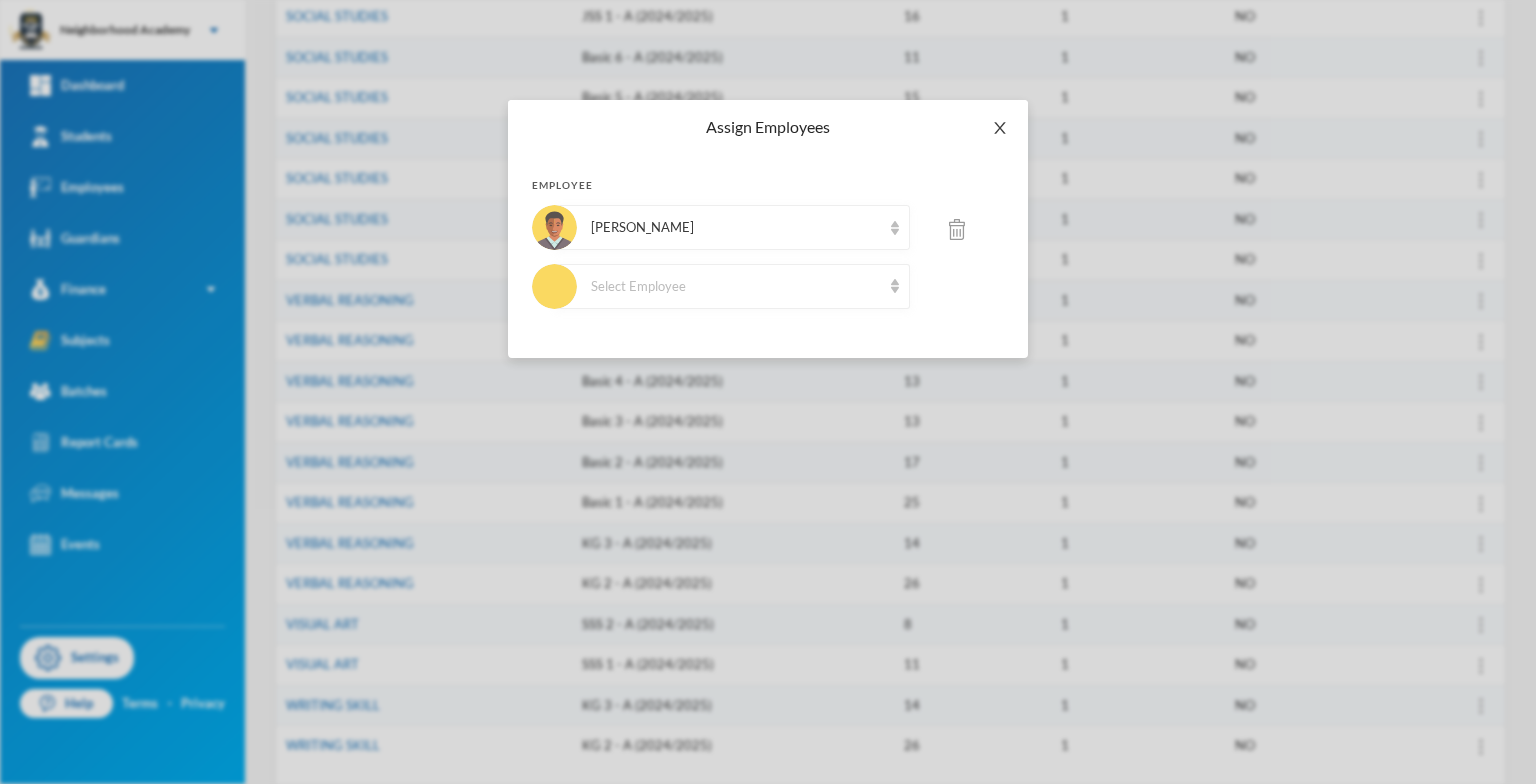 click 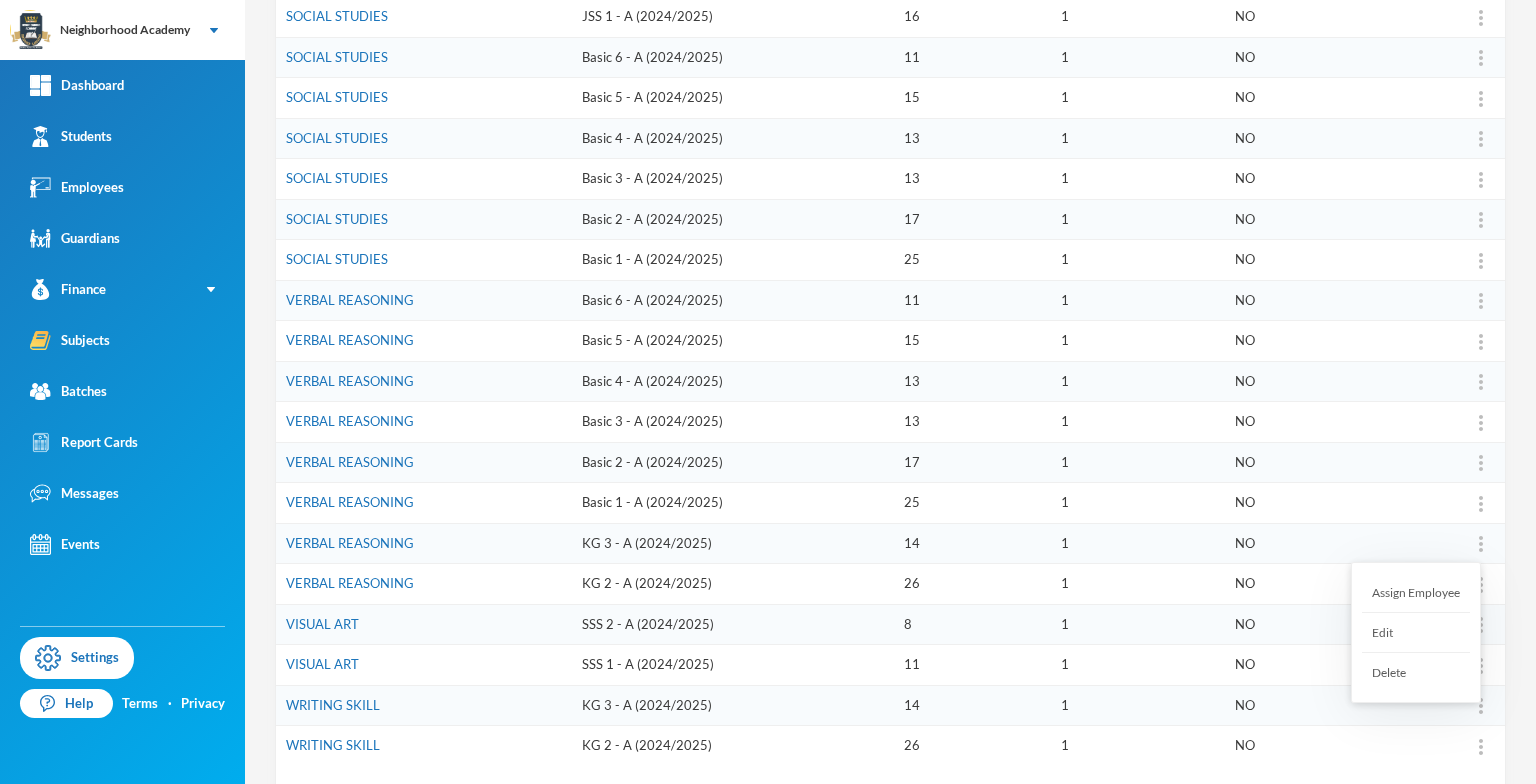 click at bounding box center [1481, 544] 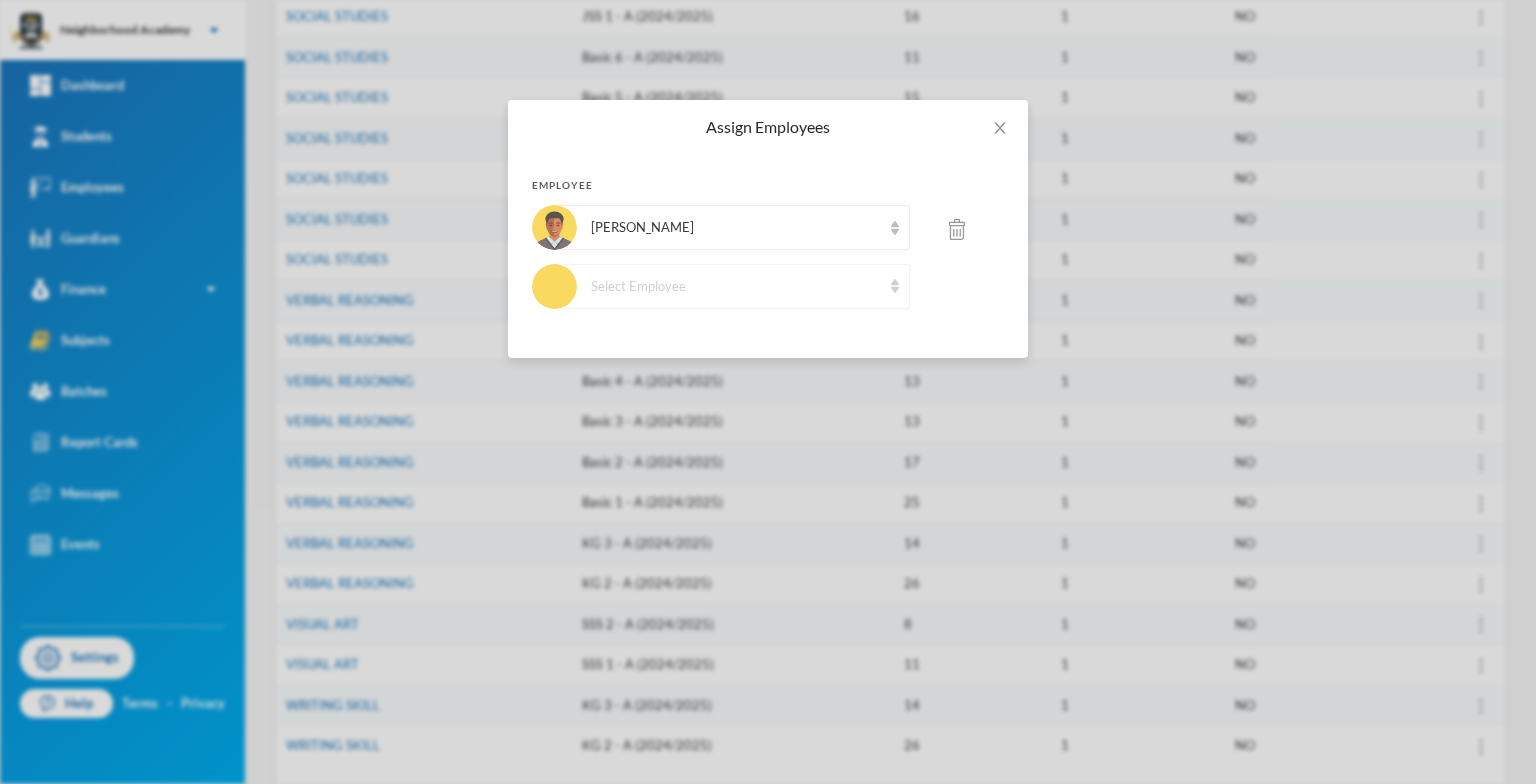 click at bounding box center [895, 286] 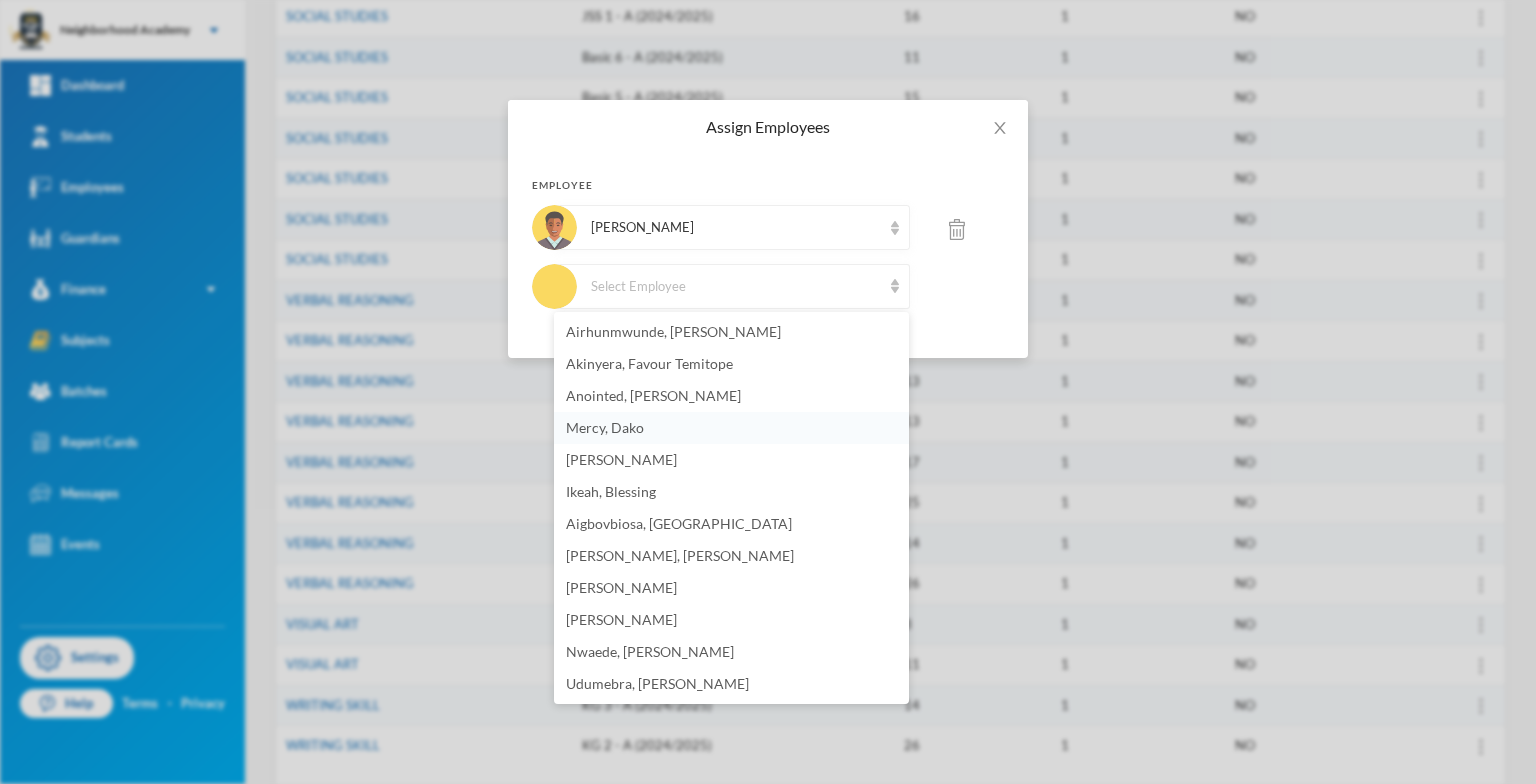 click on "Mercy, Dako" at bounding box center (605, 427) 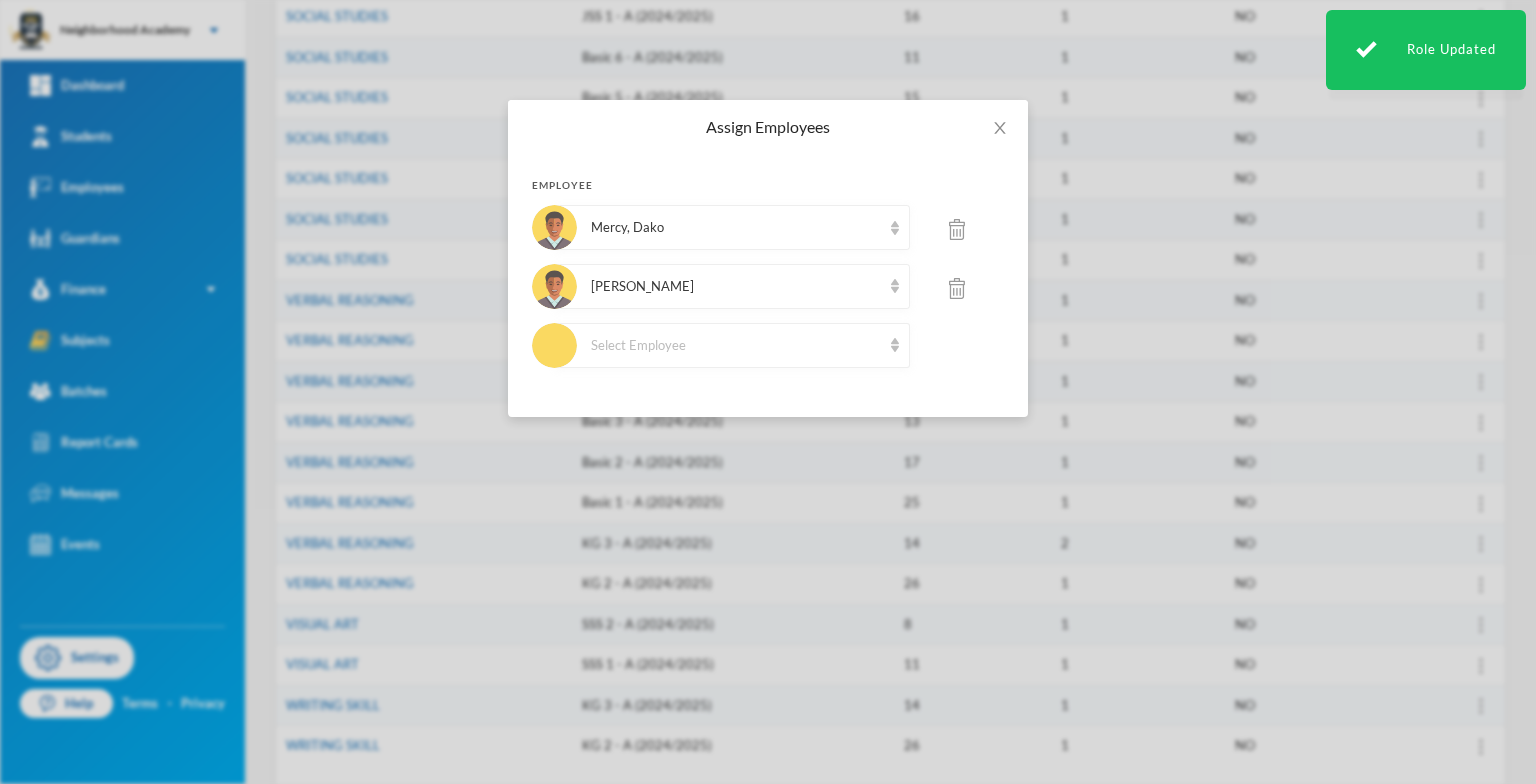 click at bounding box center (957, 288) 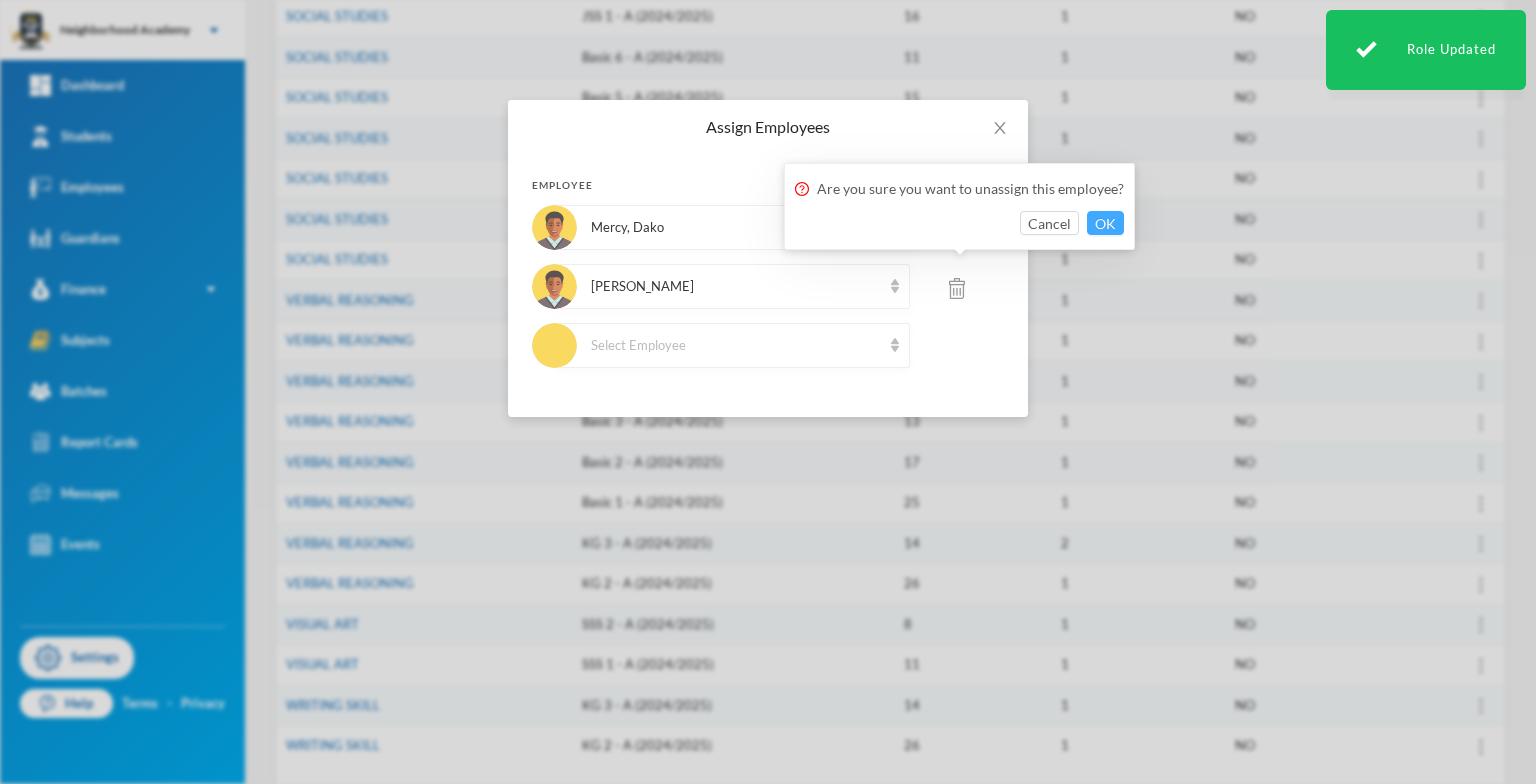 click on "OK" at bounding box center [1105, 223] 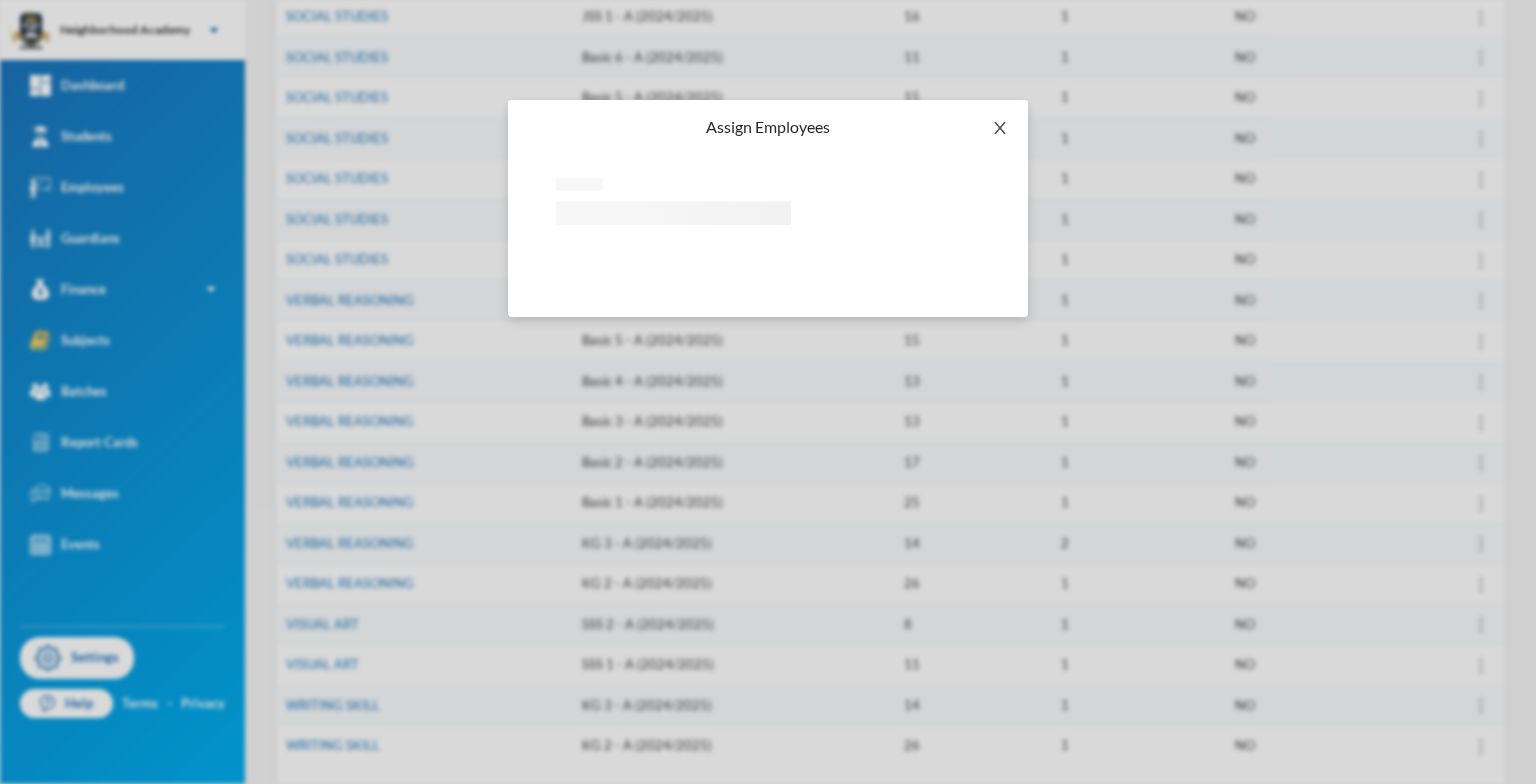 click 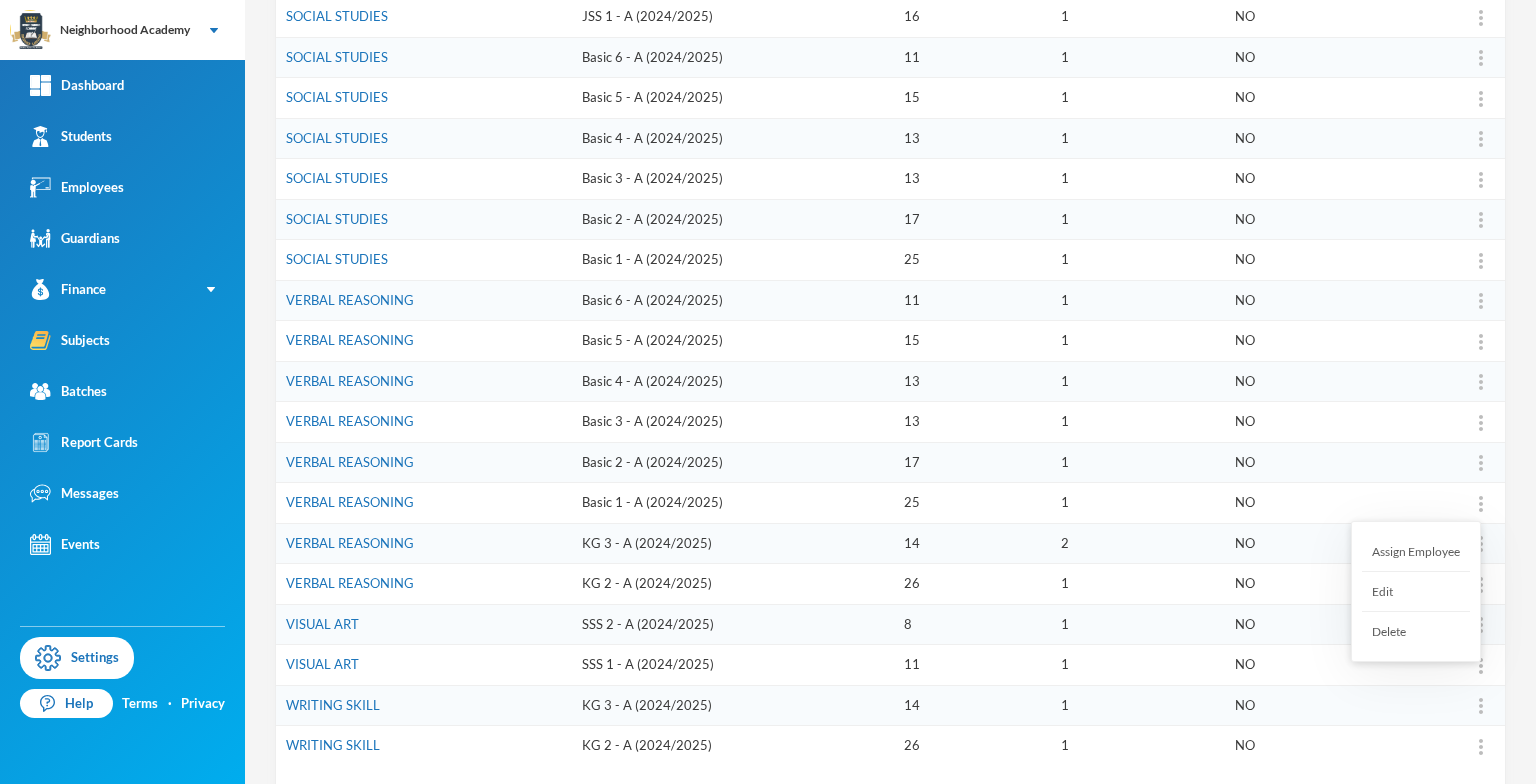 click on "Assign Employee" at bounding box center [1416, 552] 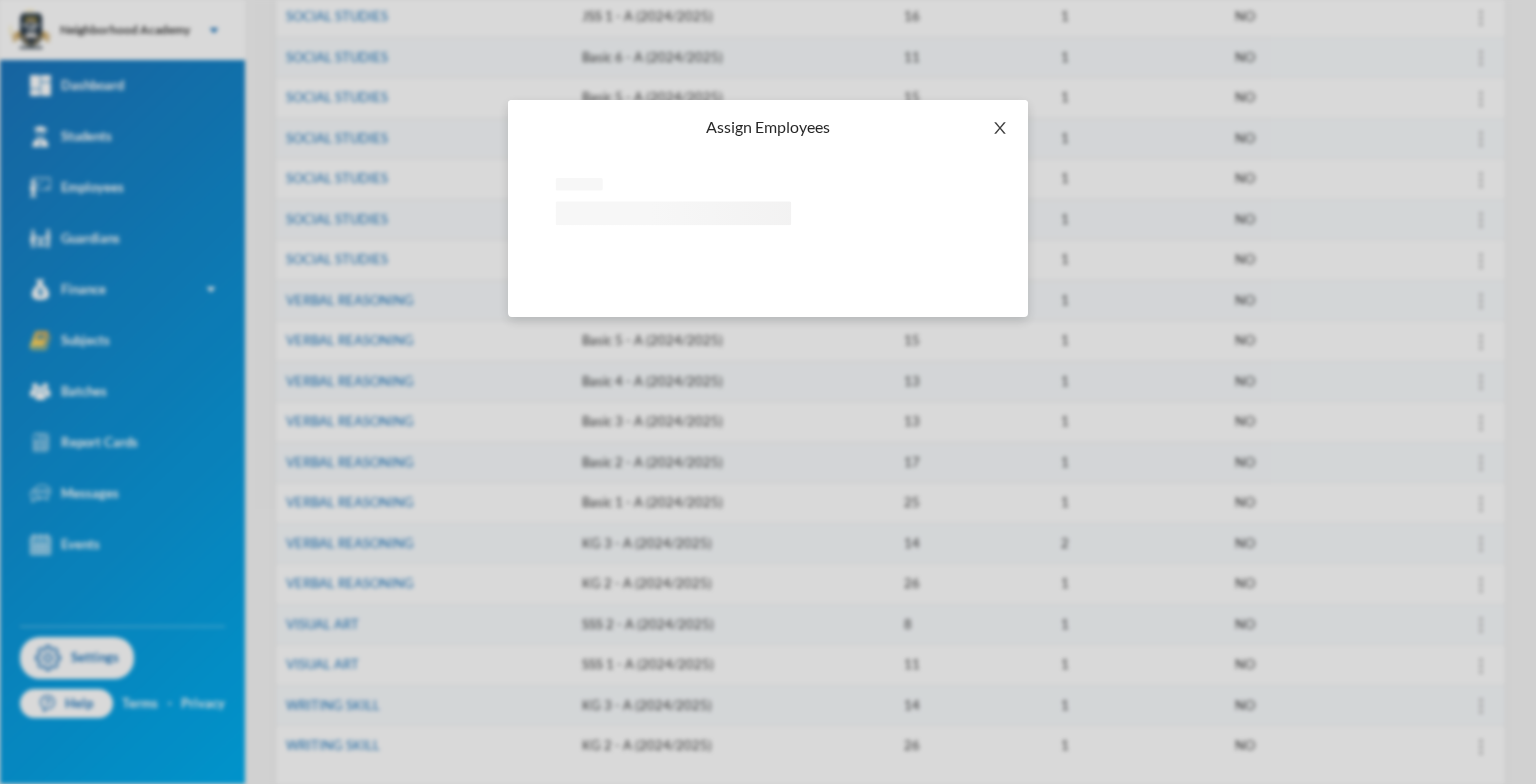 click 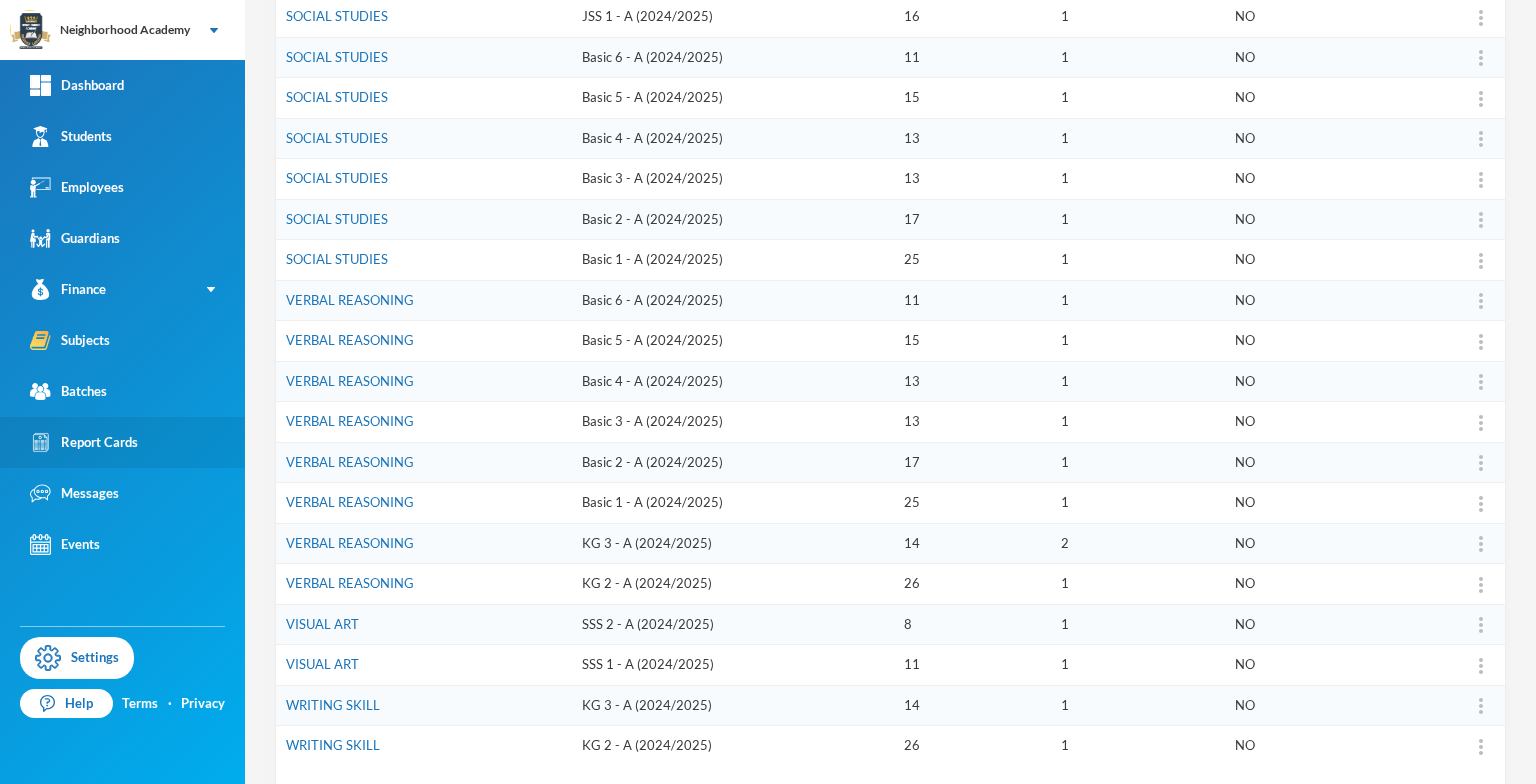 click on "Report Cards" at bounding box center [84, 442] 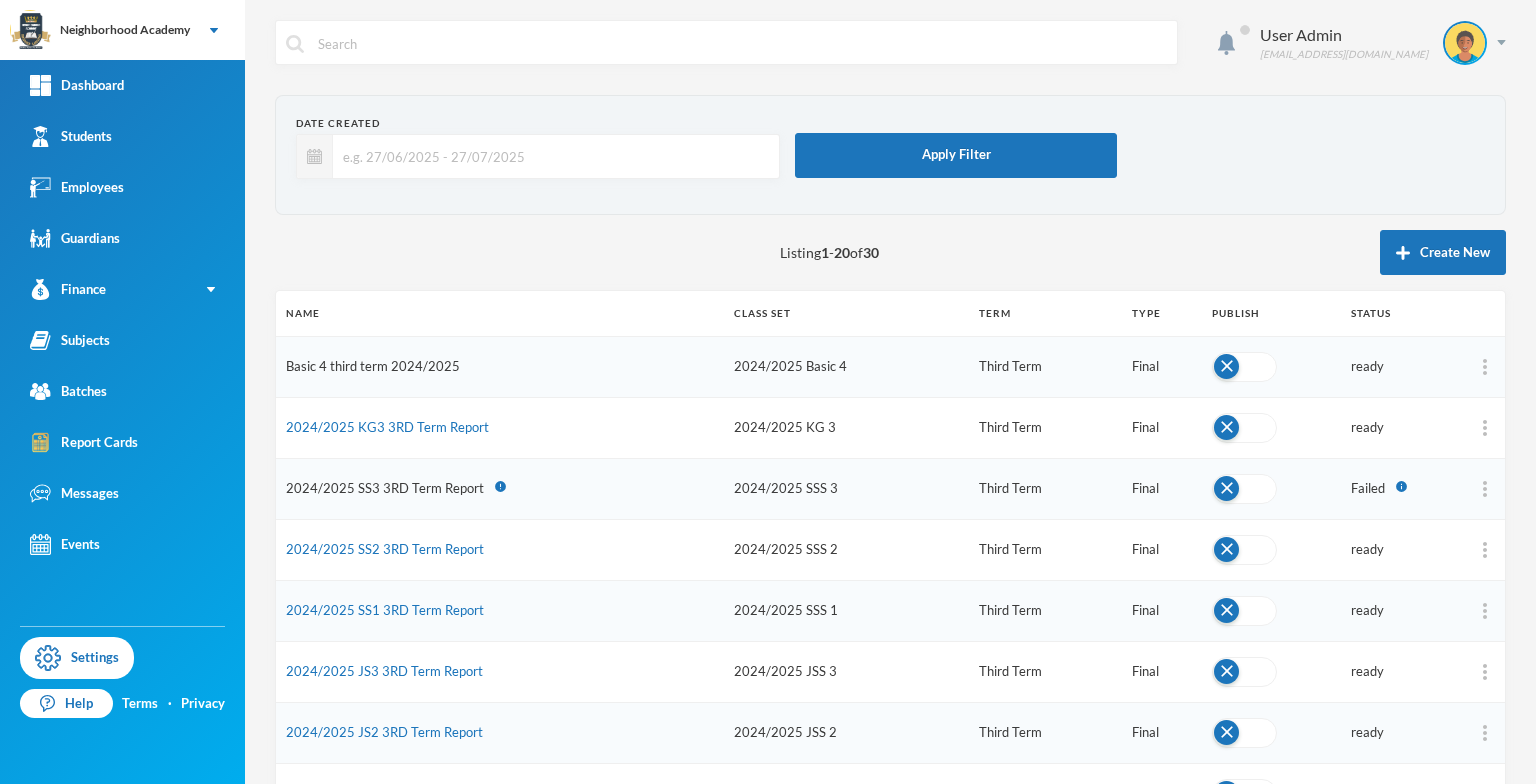 click on "Basic 4 third term 2024/2025" at bounding box center [373, 366] 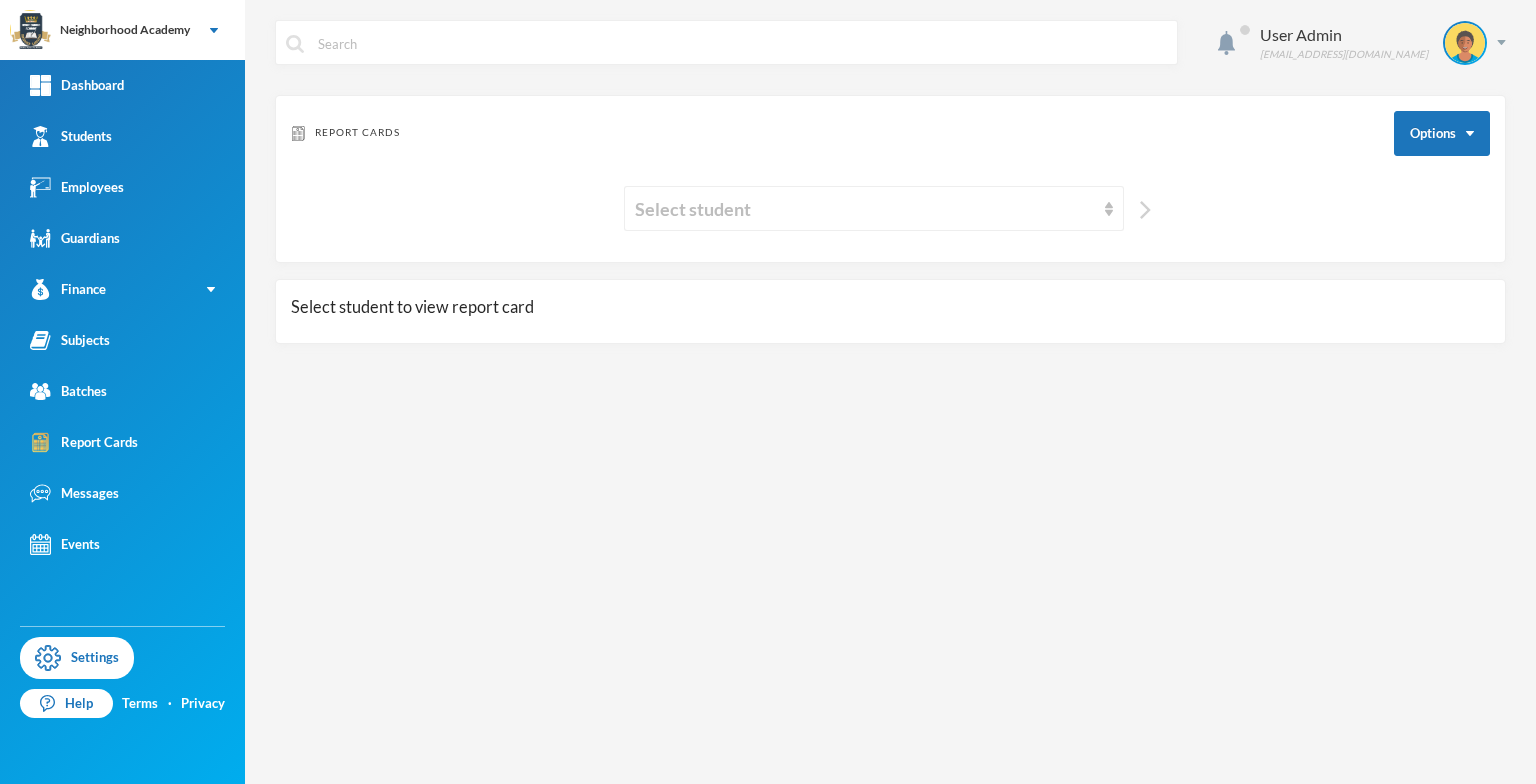 click at bounding box center (1145, 210) 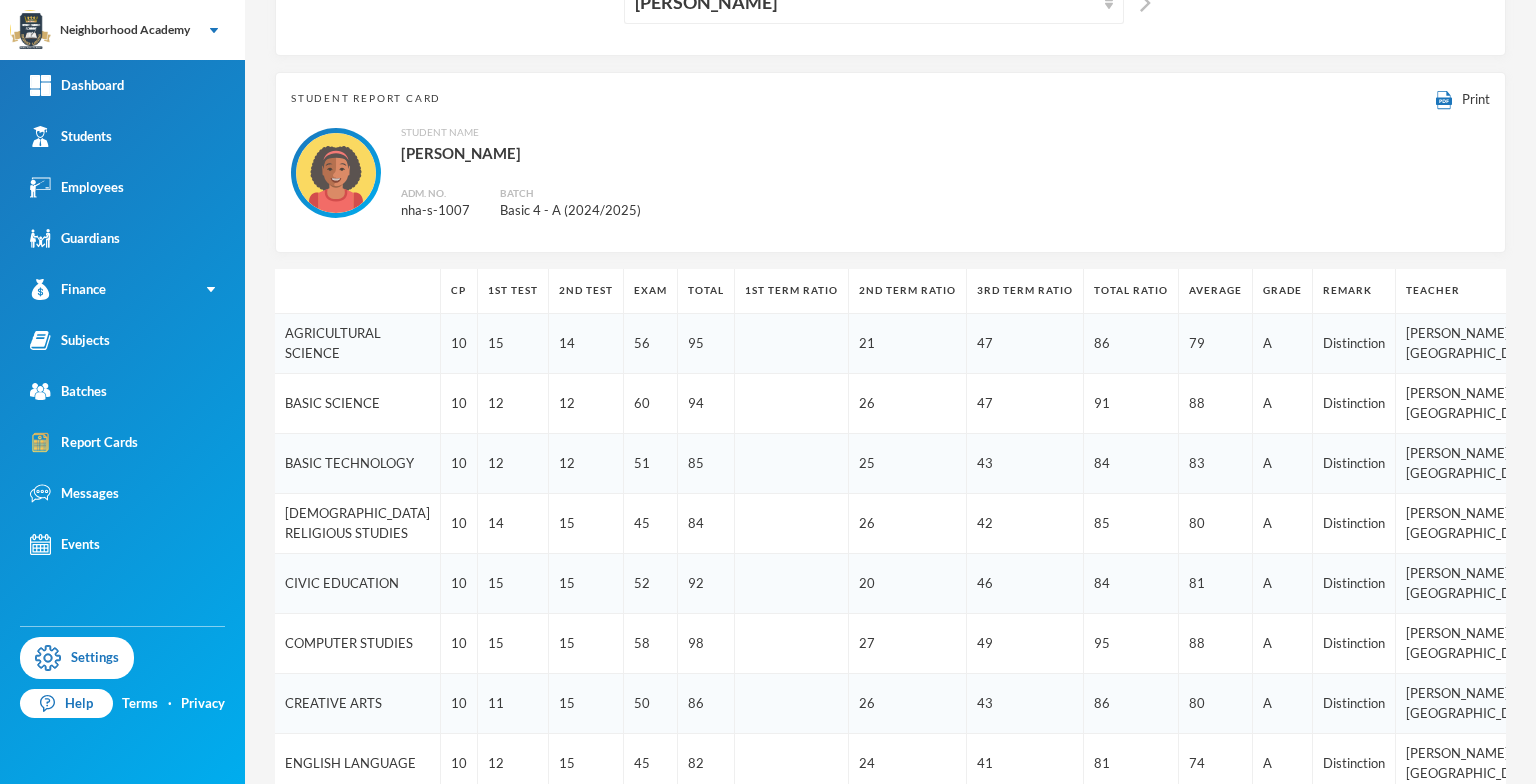 scroll, scrollTop: 188, scrollLeft: 0, axis: vertical 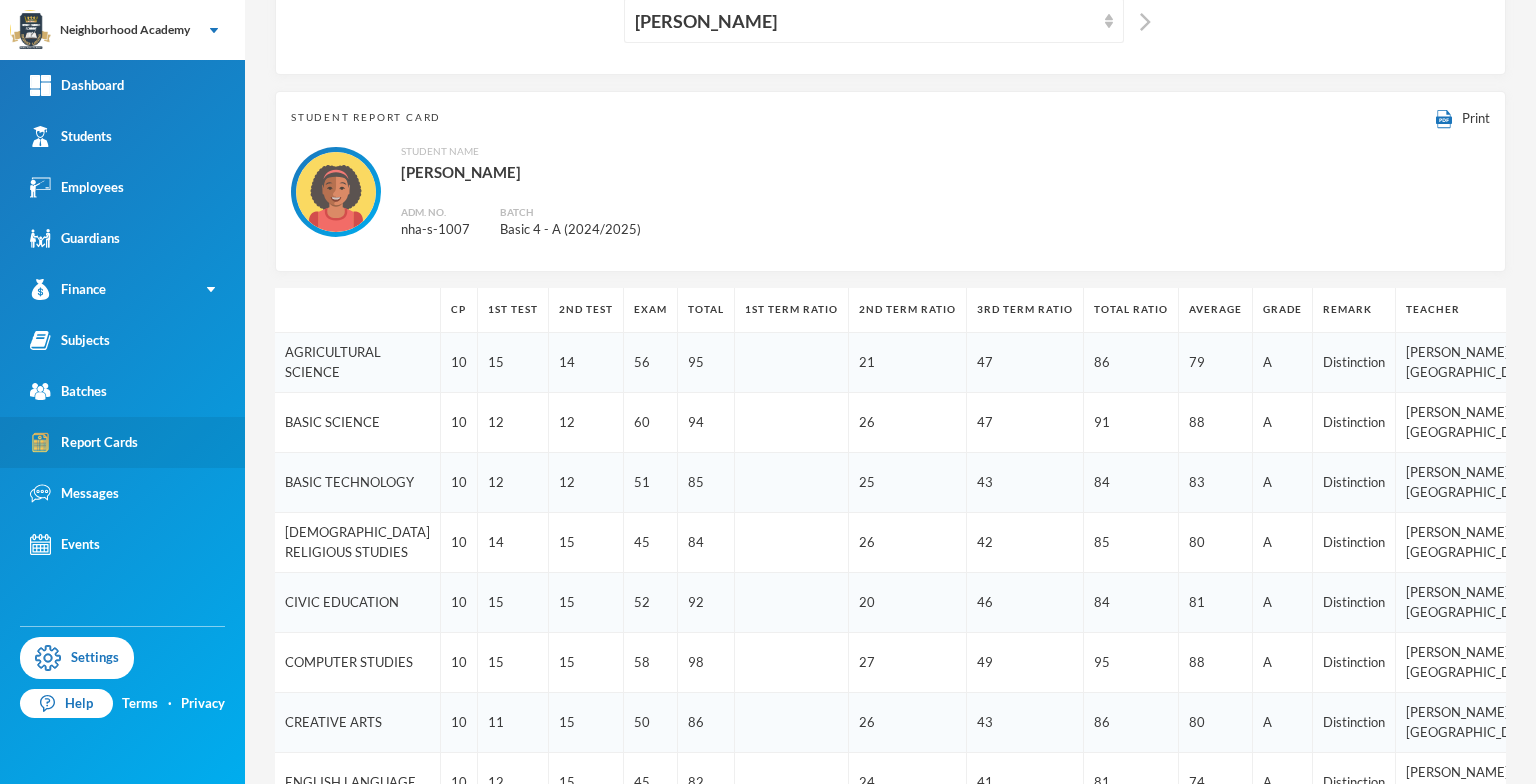 click on "Report Cards" at bounding box center (84, 442) 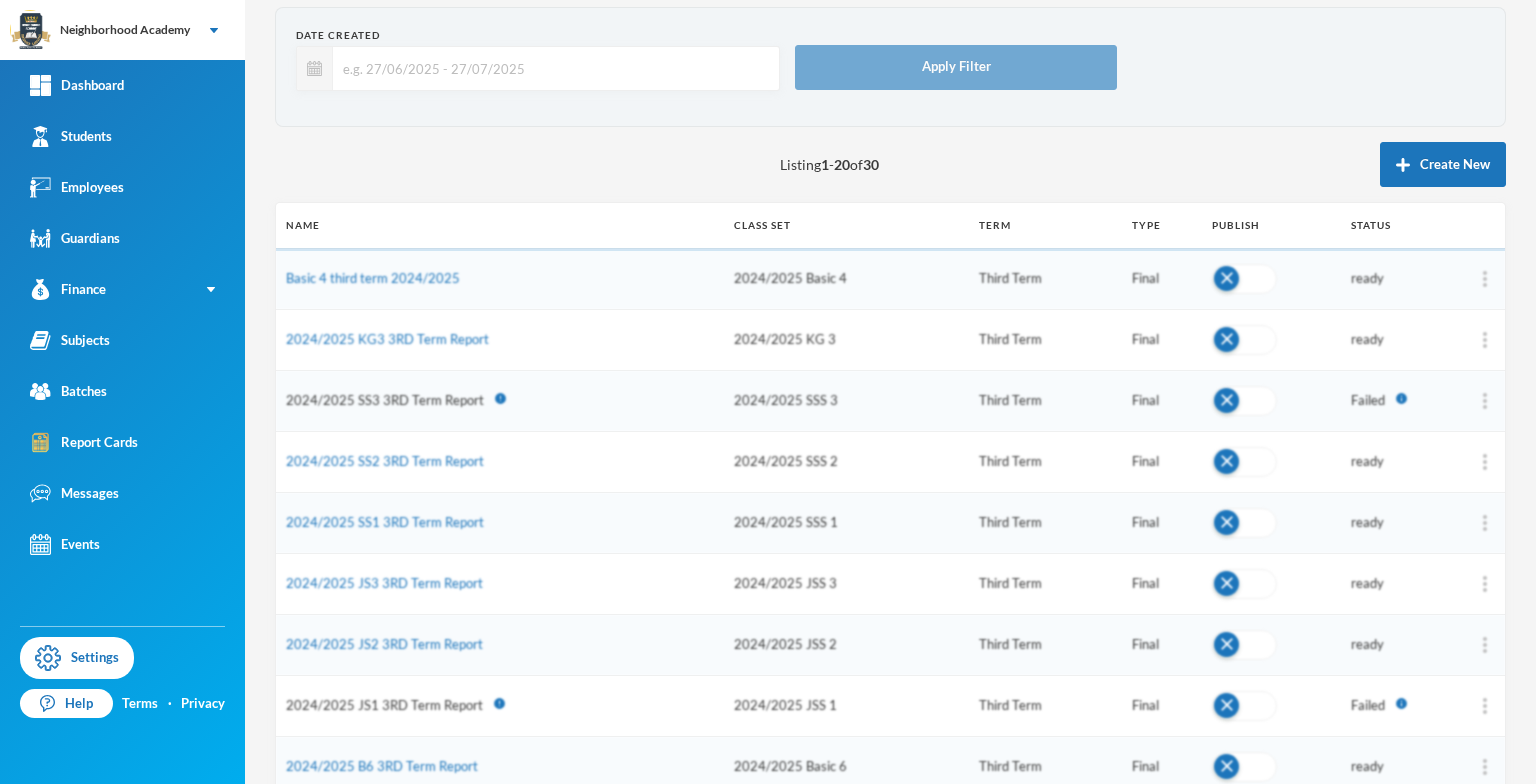 scroll, scrollTop: 188, scrollLeft: 0, axis: vertical 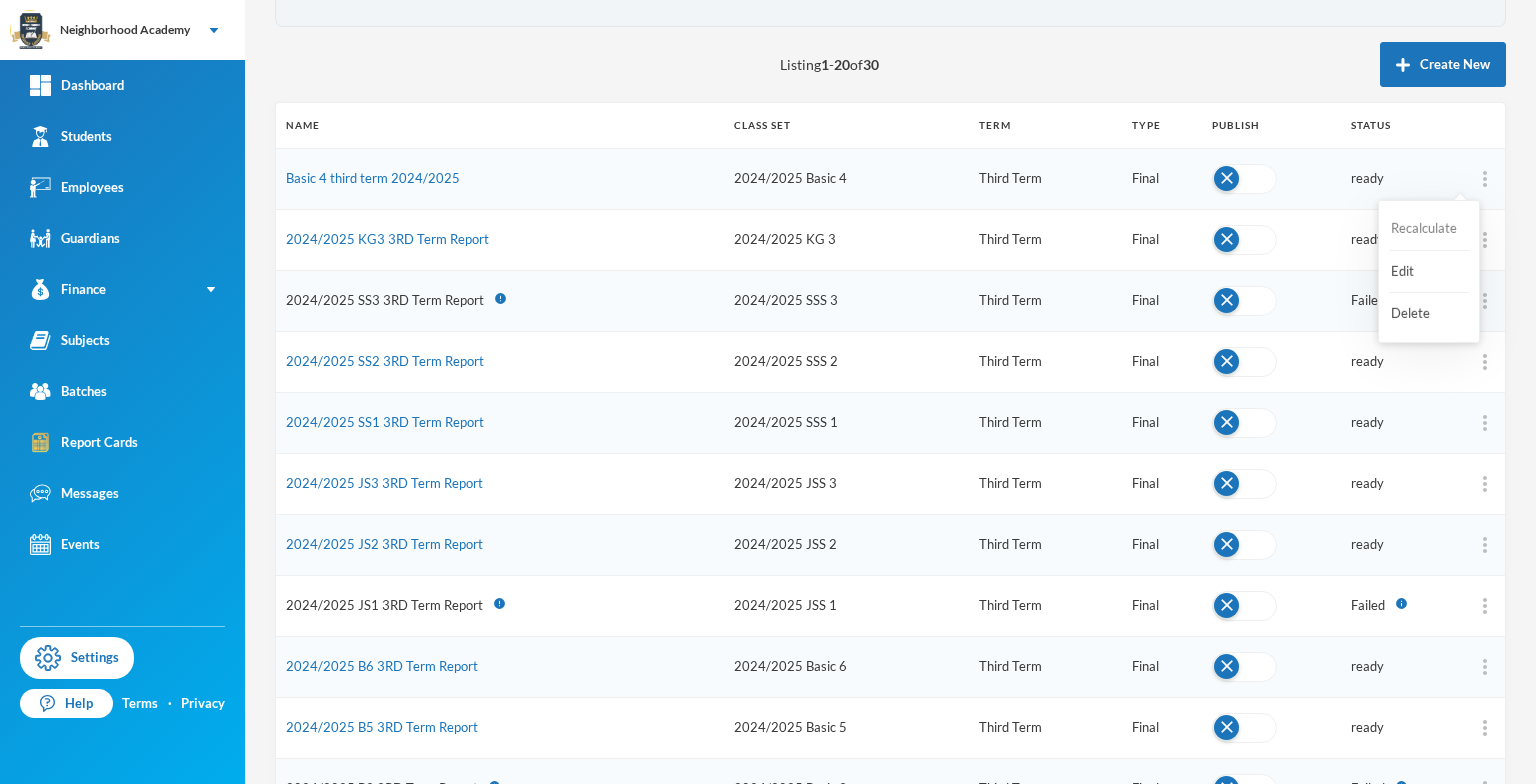 click on "Recalculate" at bounding box center (1429, 229) 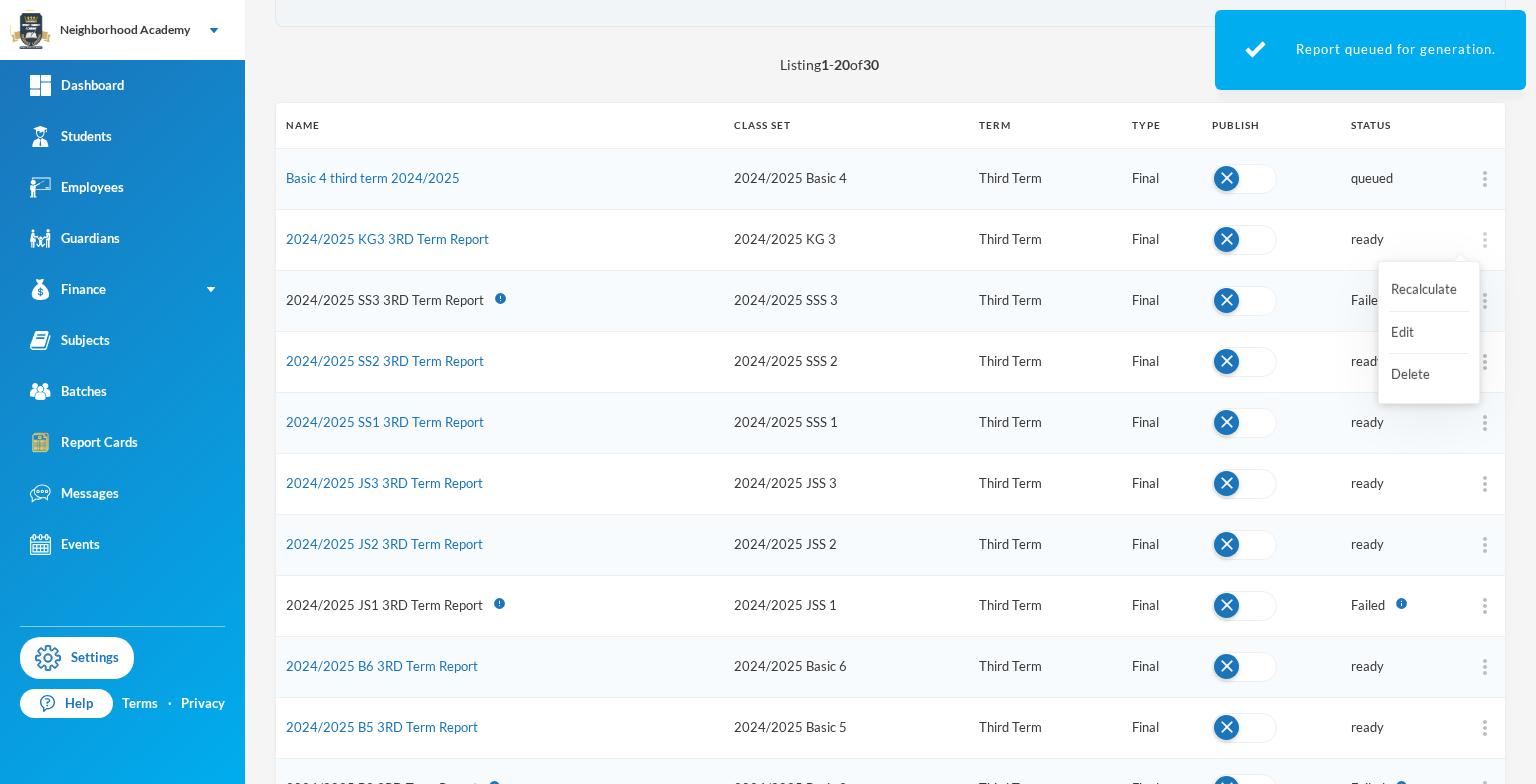 click at bounding box center [1485, 240] 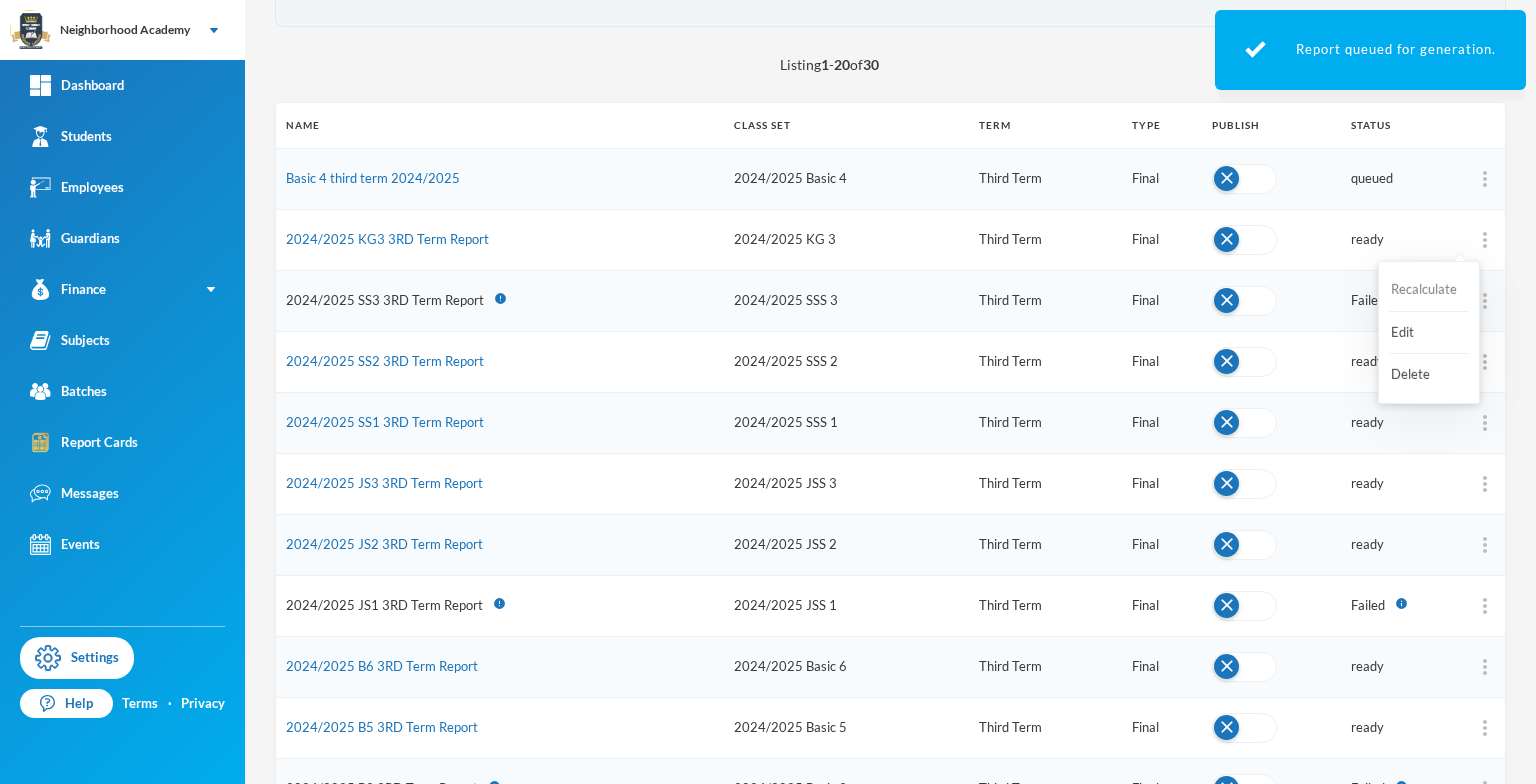 click on "Recalculate" at bounding box center [1429, 290] 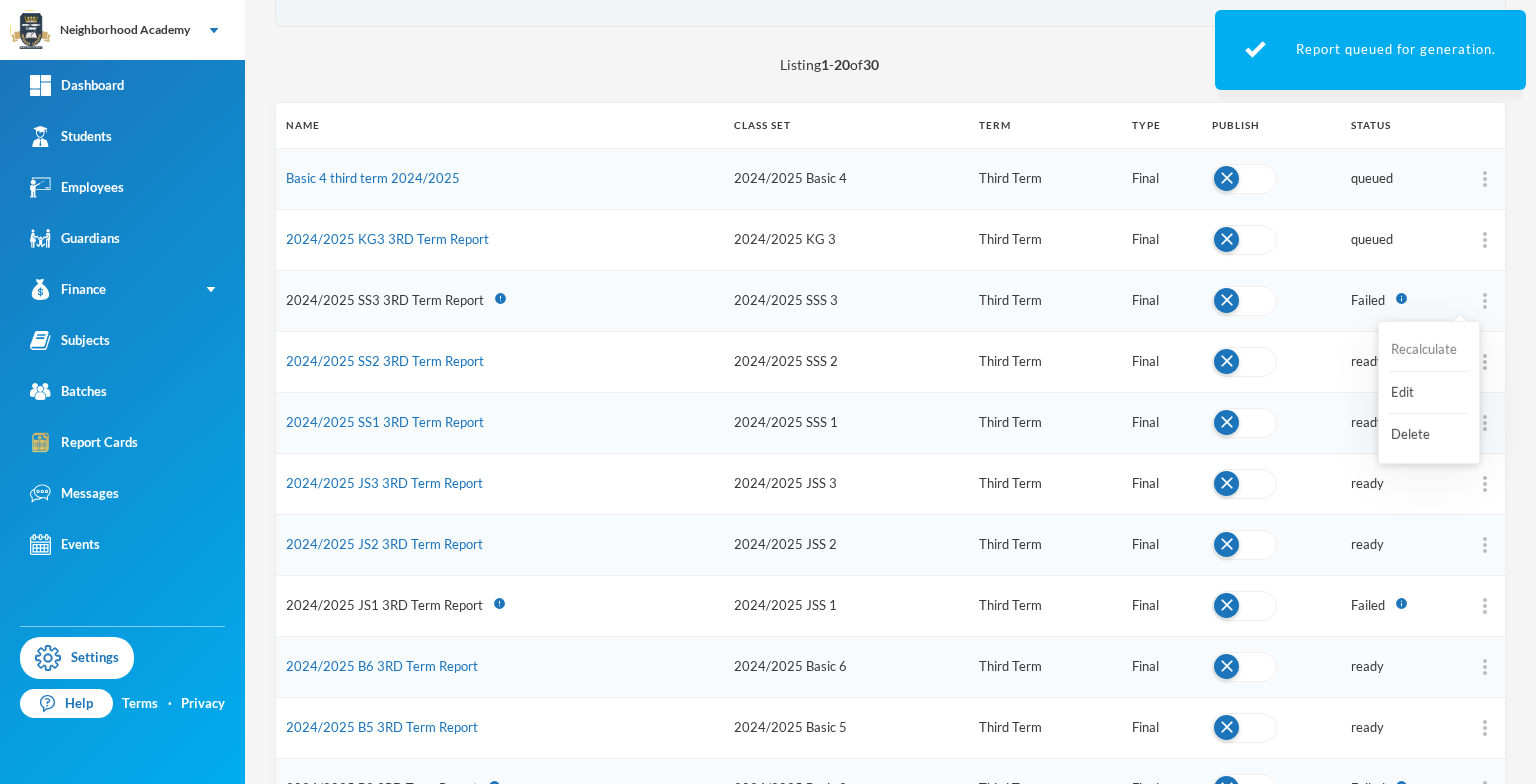 click on "Recalculate" at bounding box center [1429, 350] 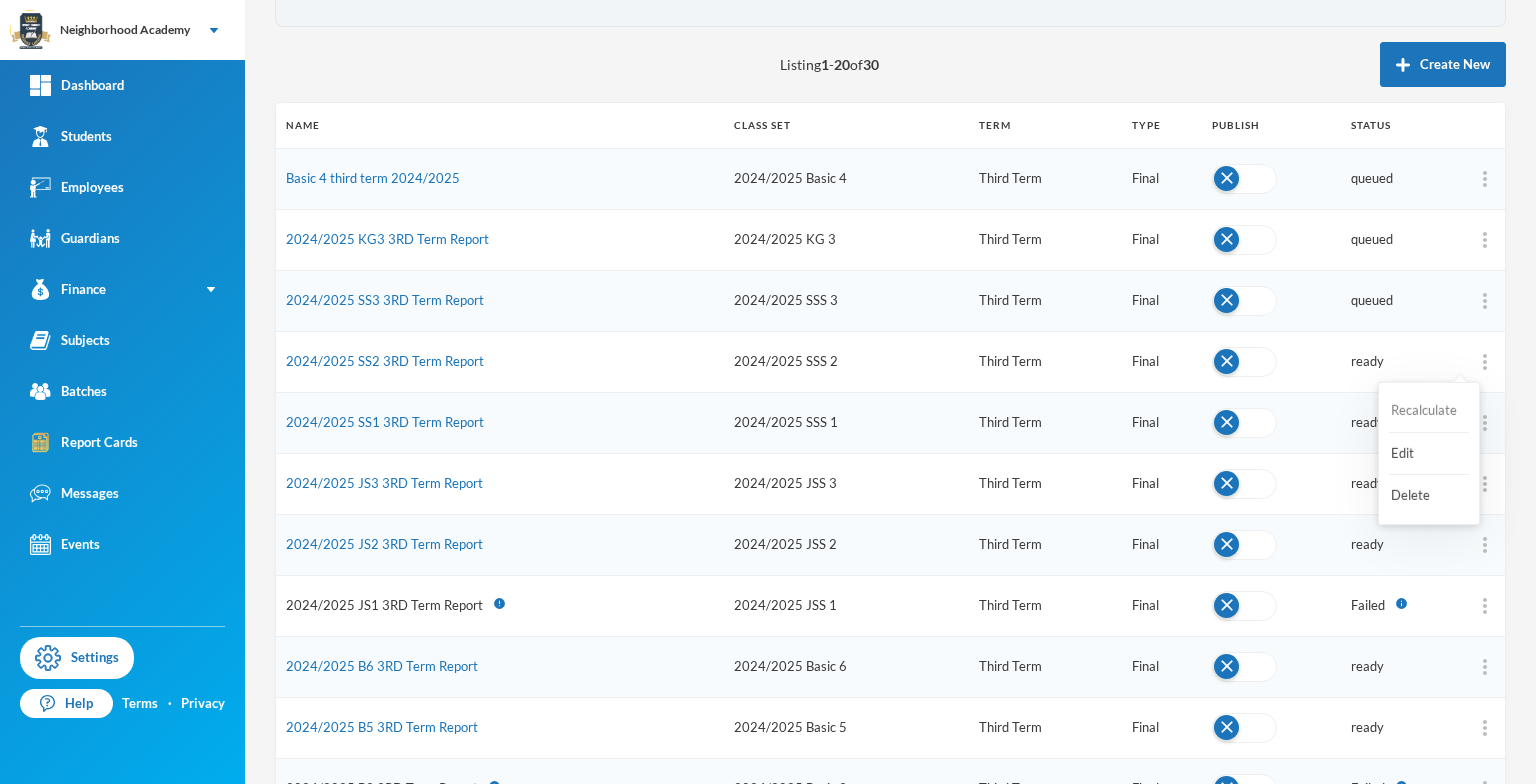 click on "Recalculate" at bounding box center (1429, 411) 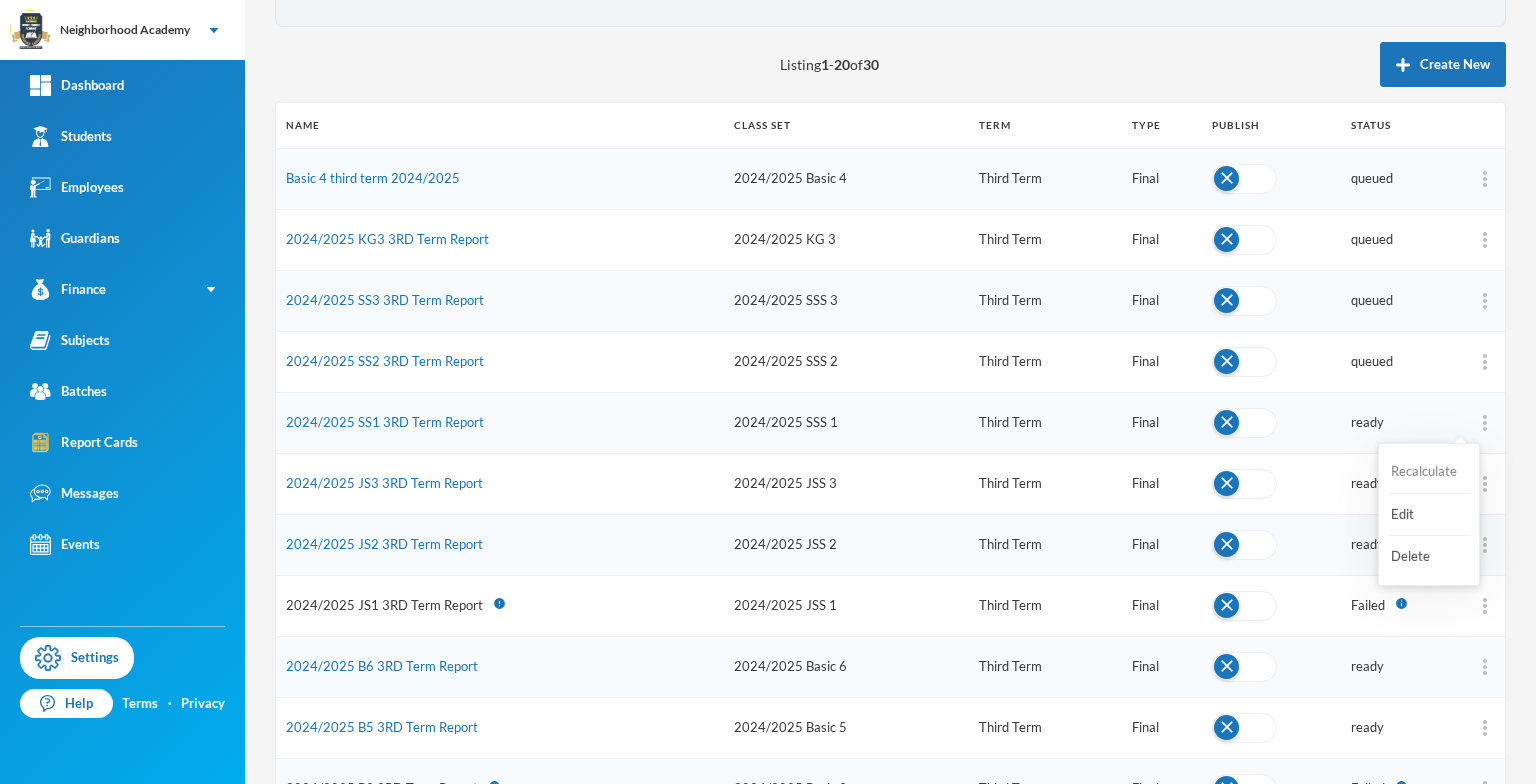 click on "Recalculate" at bounding box center [1429, 472] 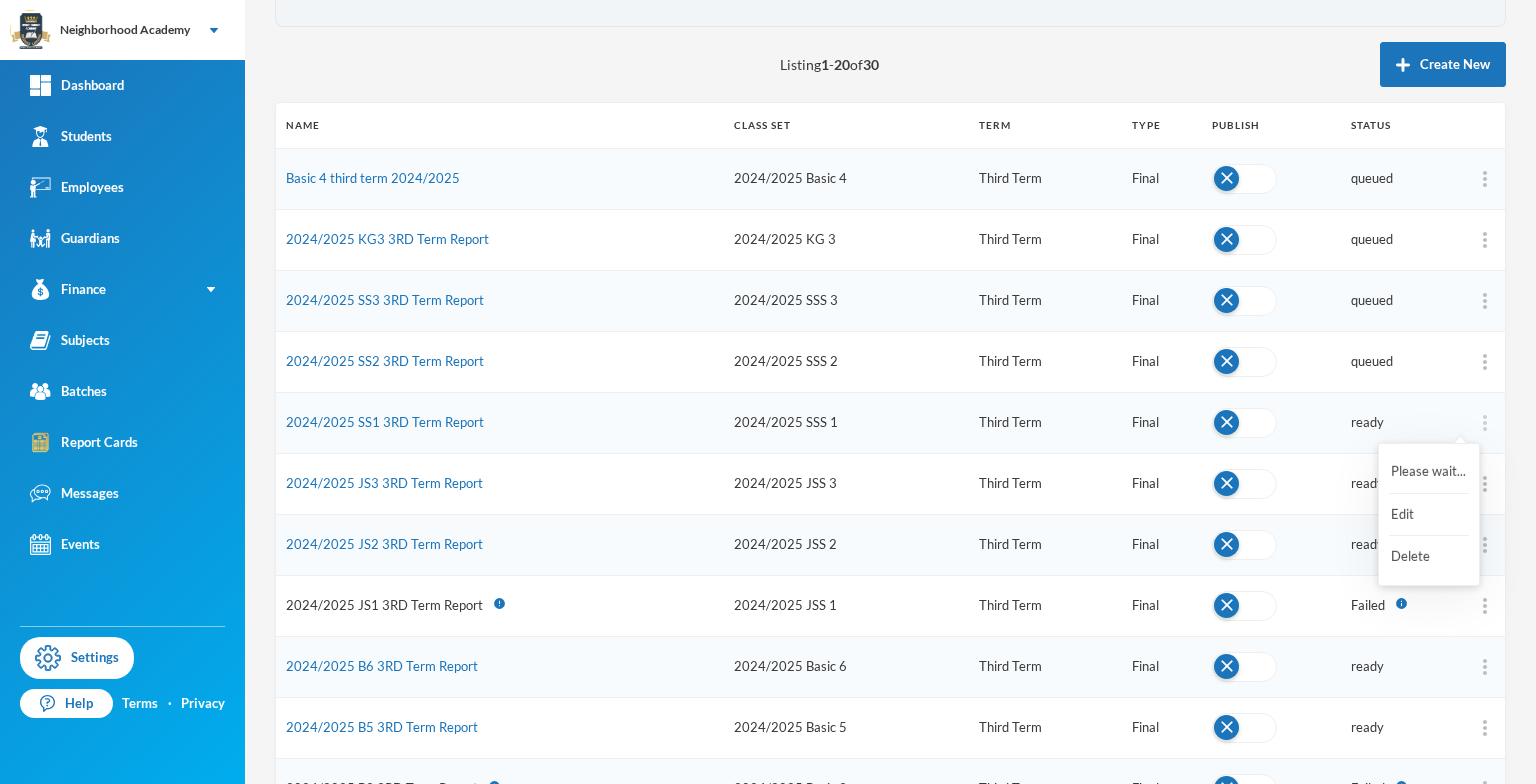click at bounding box center (1485, 423) 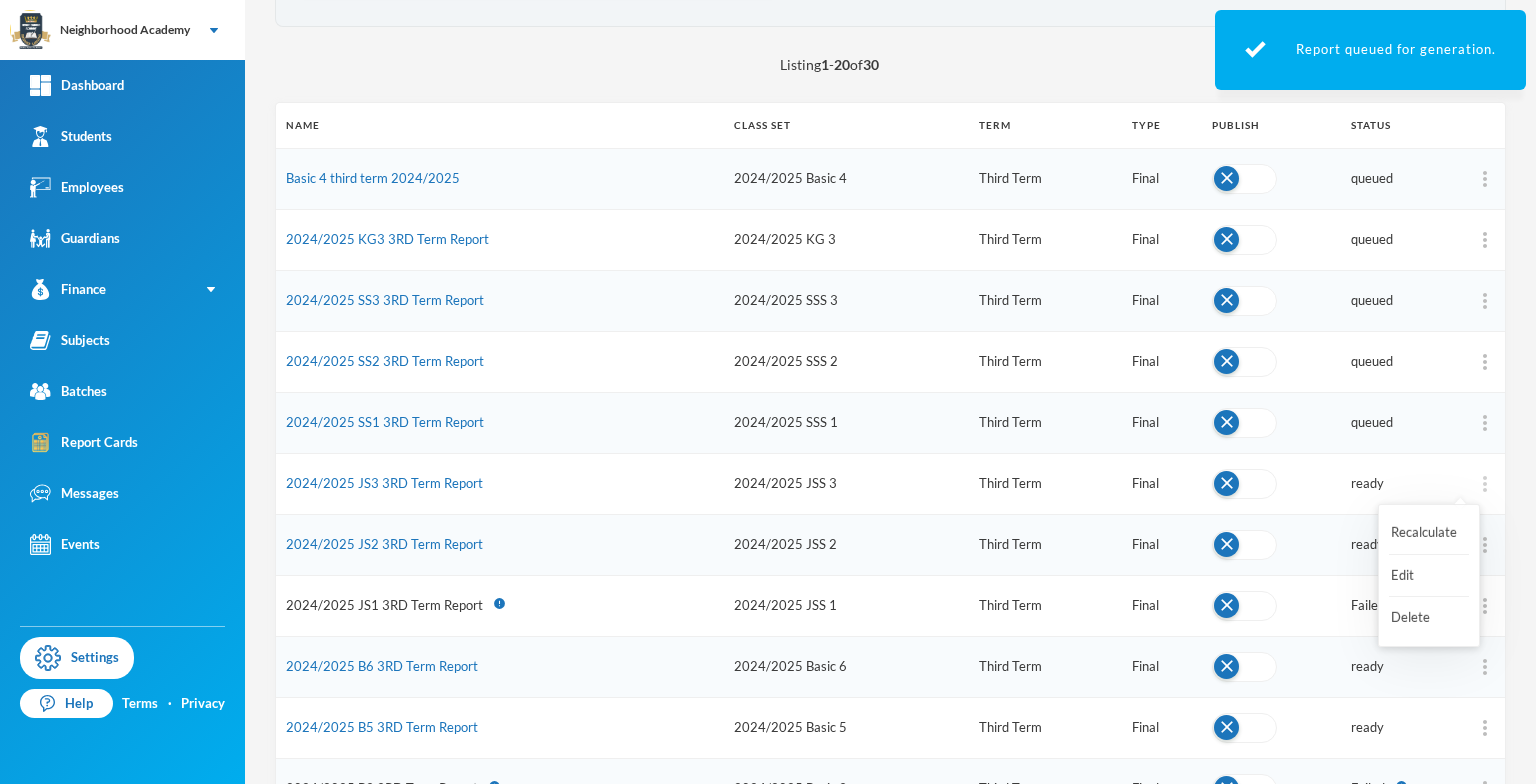 click at bounding box center [1485, 484] 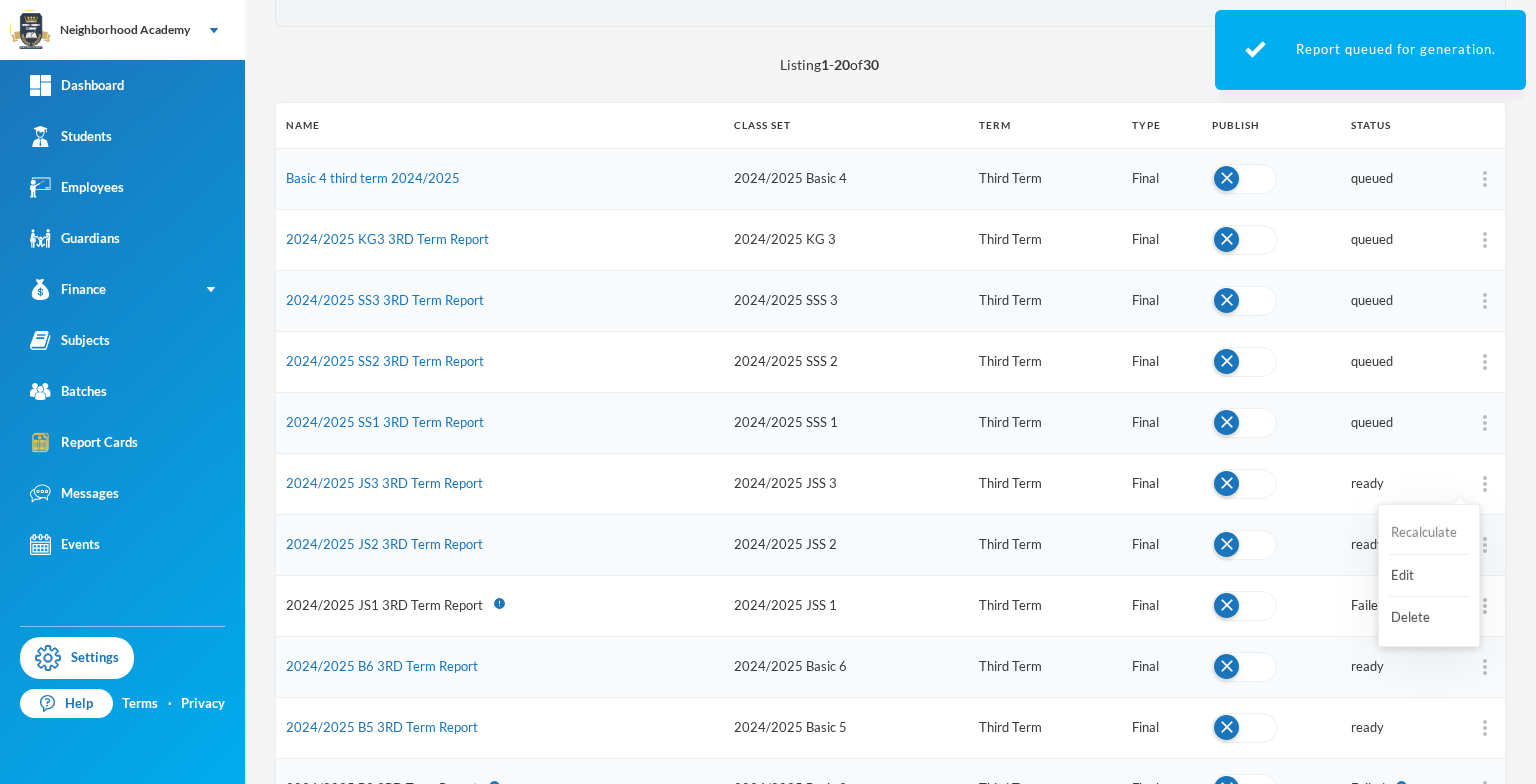 click on "Recalculate" at bounding box center [1429, 533] 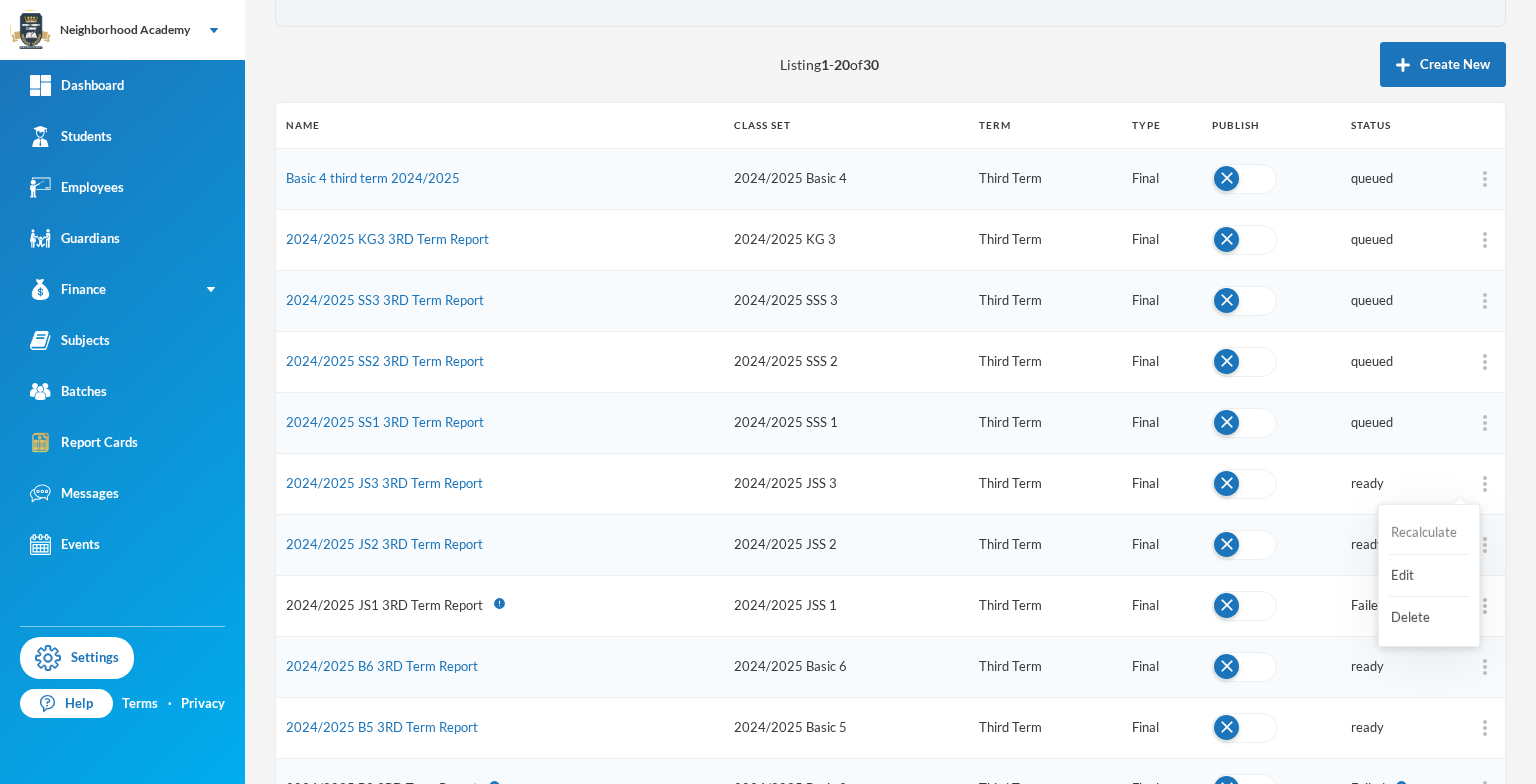 click on "Recalculate" at bounding box center [1429, 533] 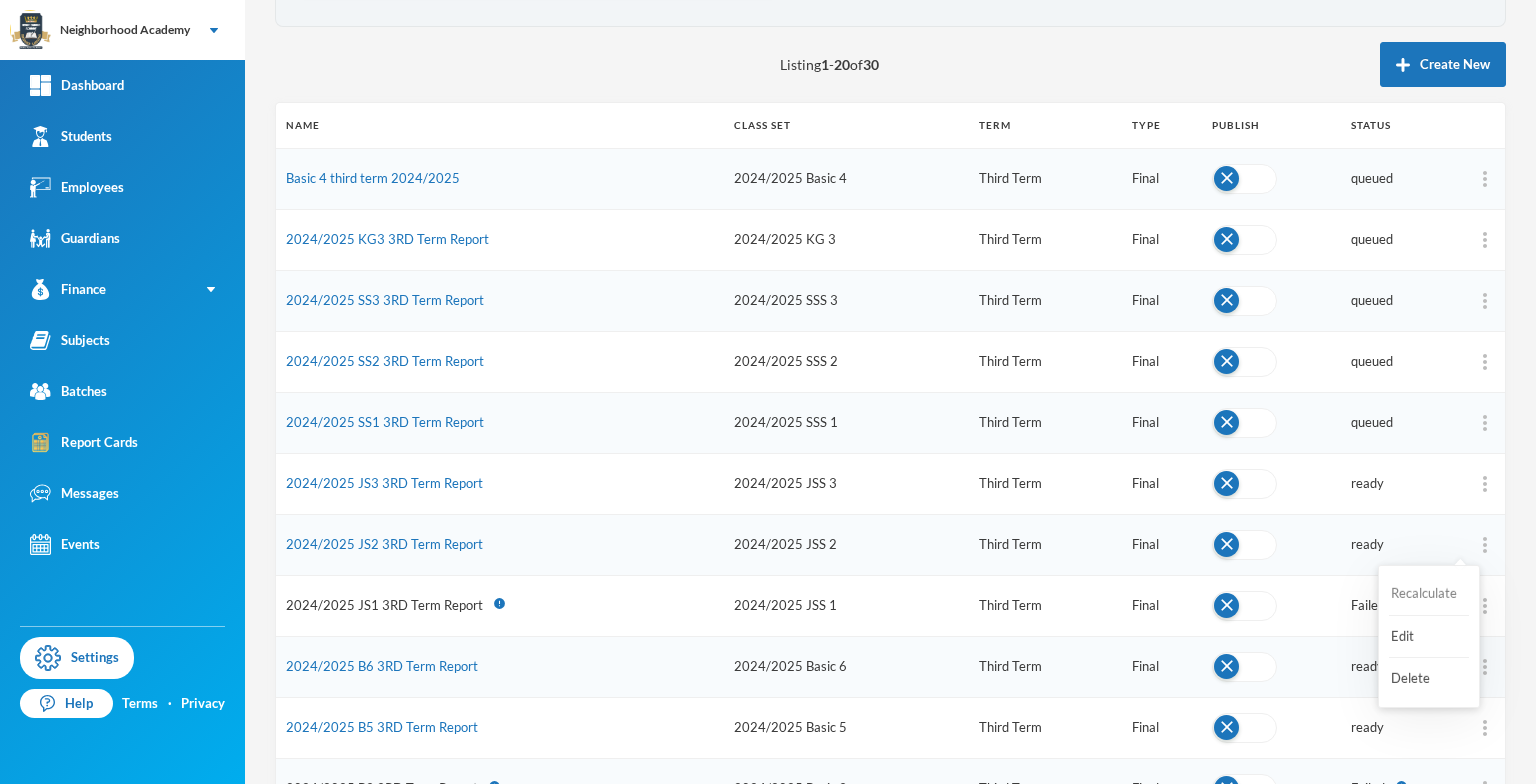 click on "Recalculate" at bounding box center (1429, 594) 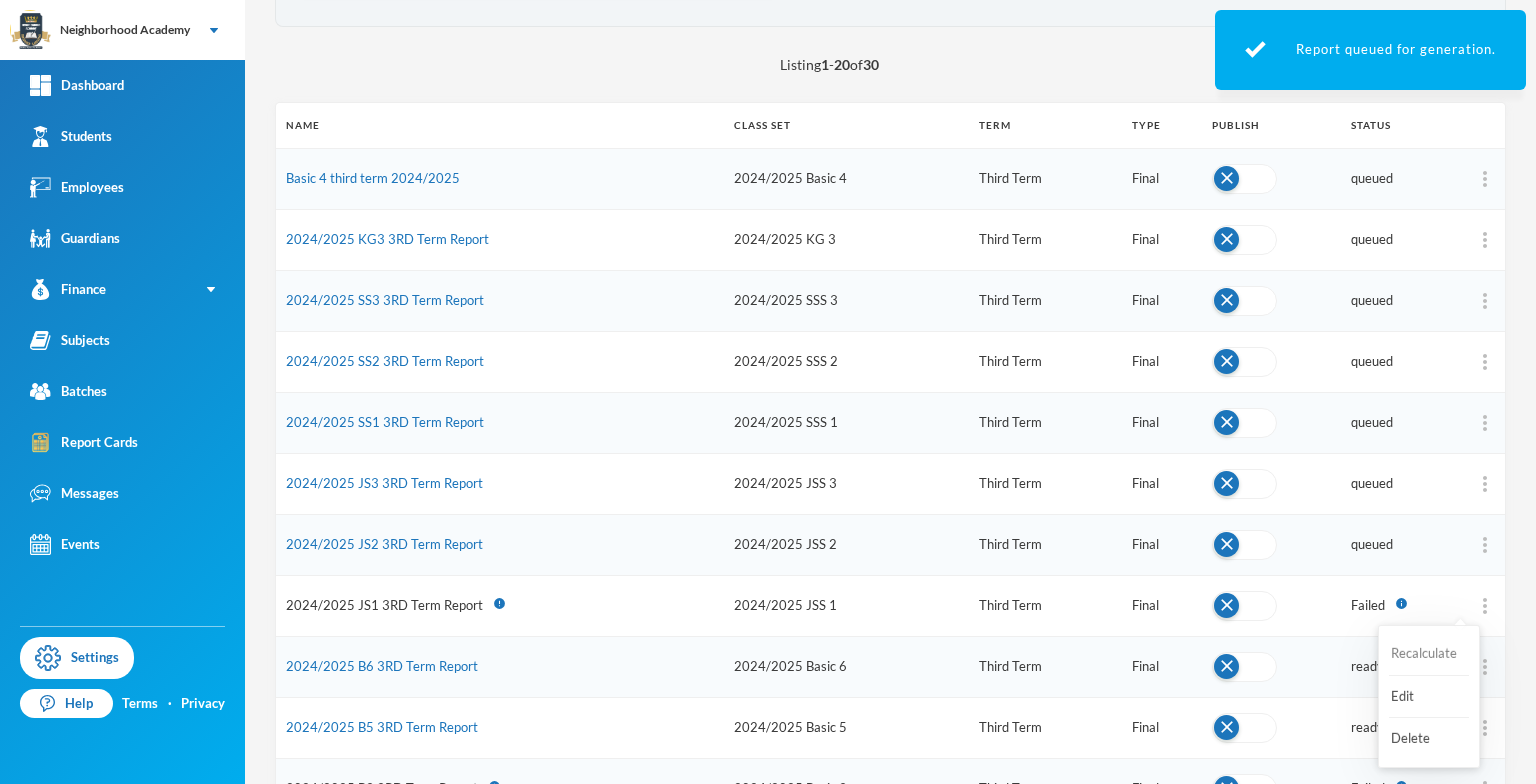 click on "Recalculate" at bounding box center (1429, 654) 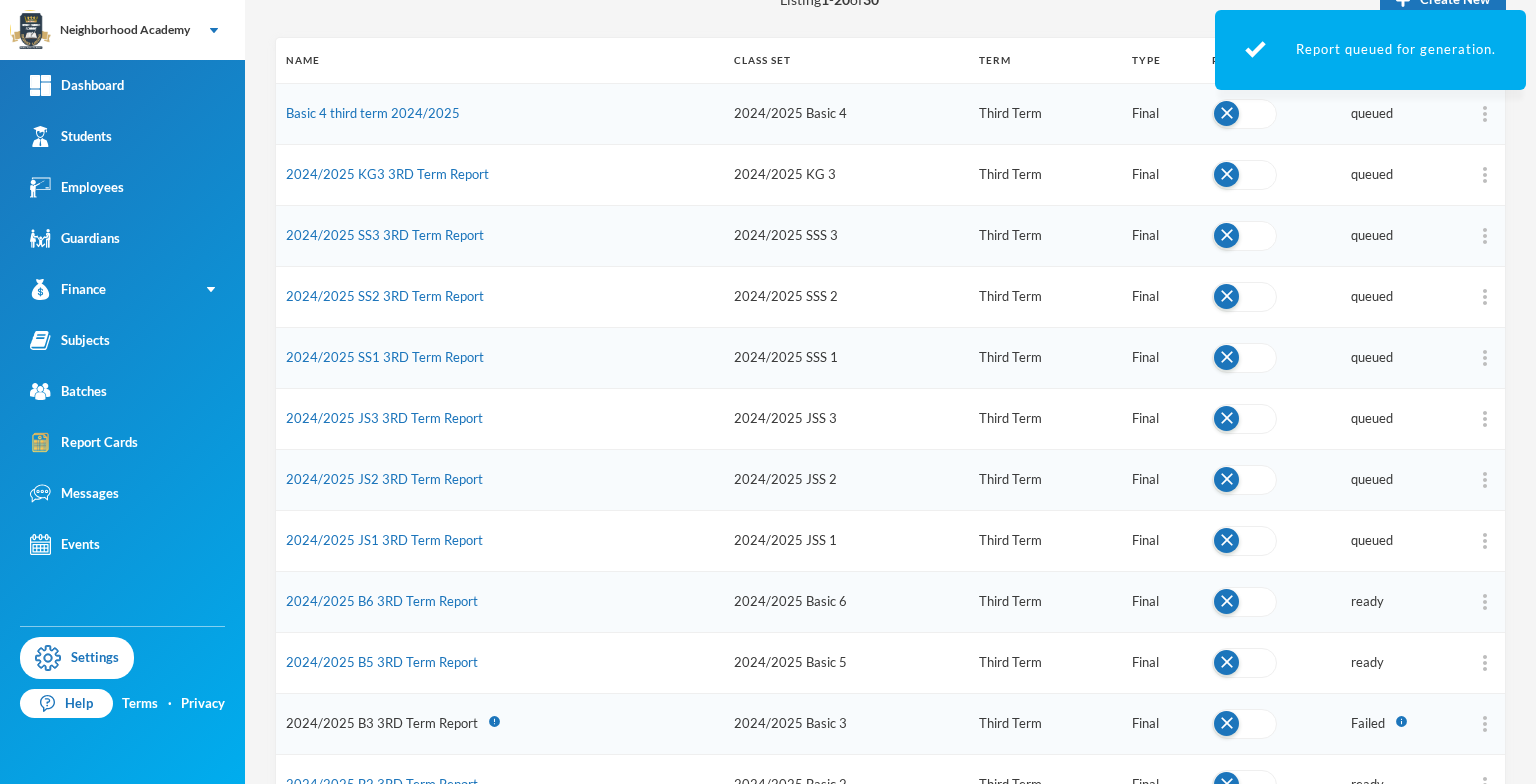scroll, scrollTop: 288, scrollLeft: 0, axis: vertical 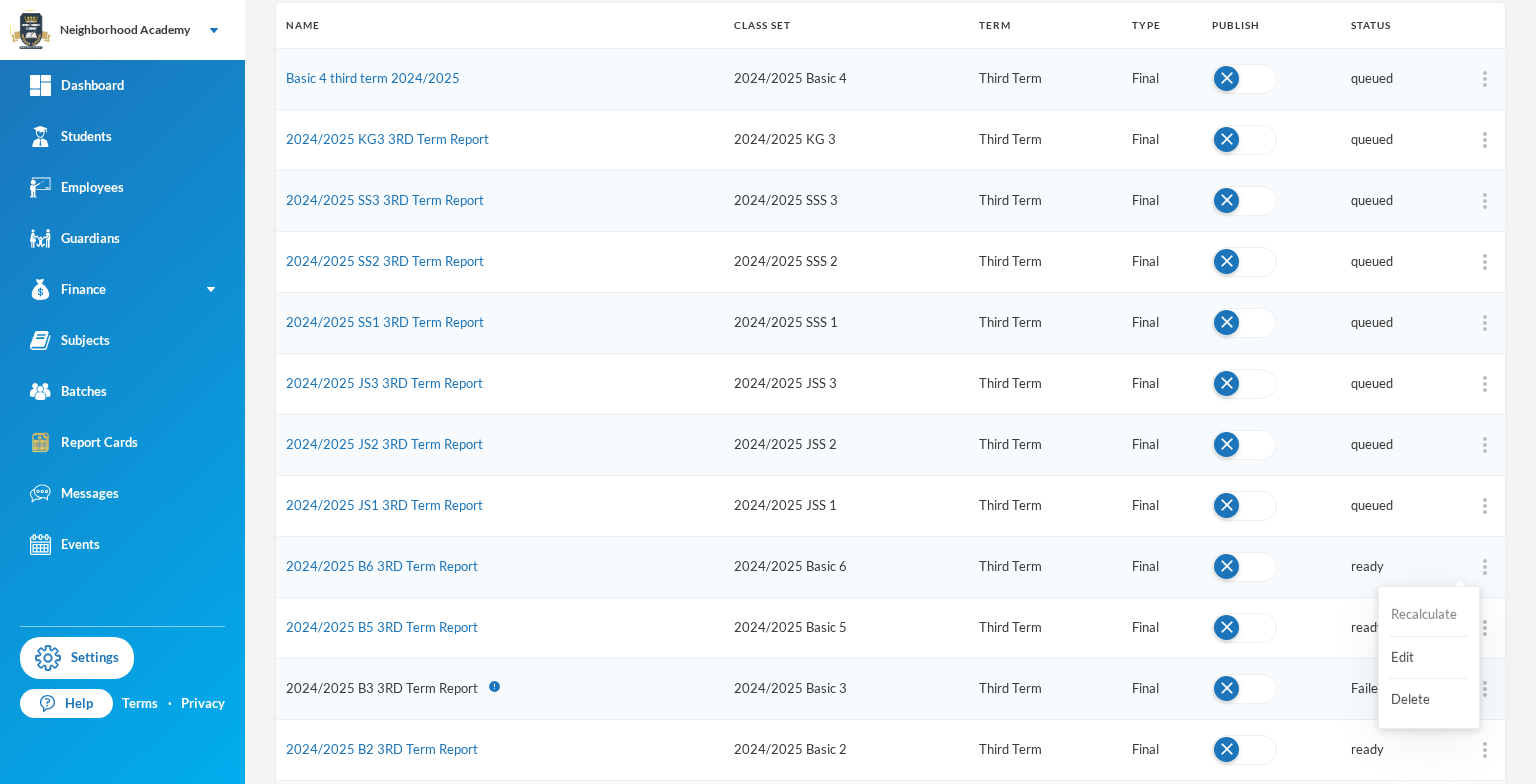 click on "Recalculate" at bounding box center [1429, 615] 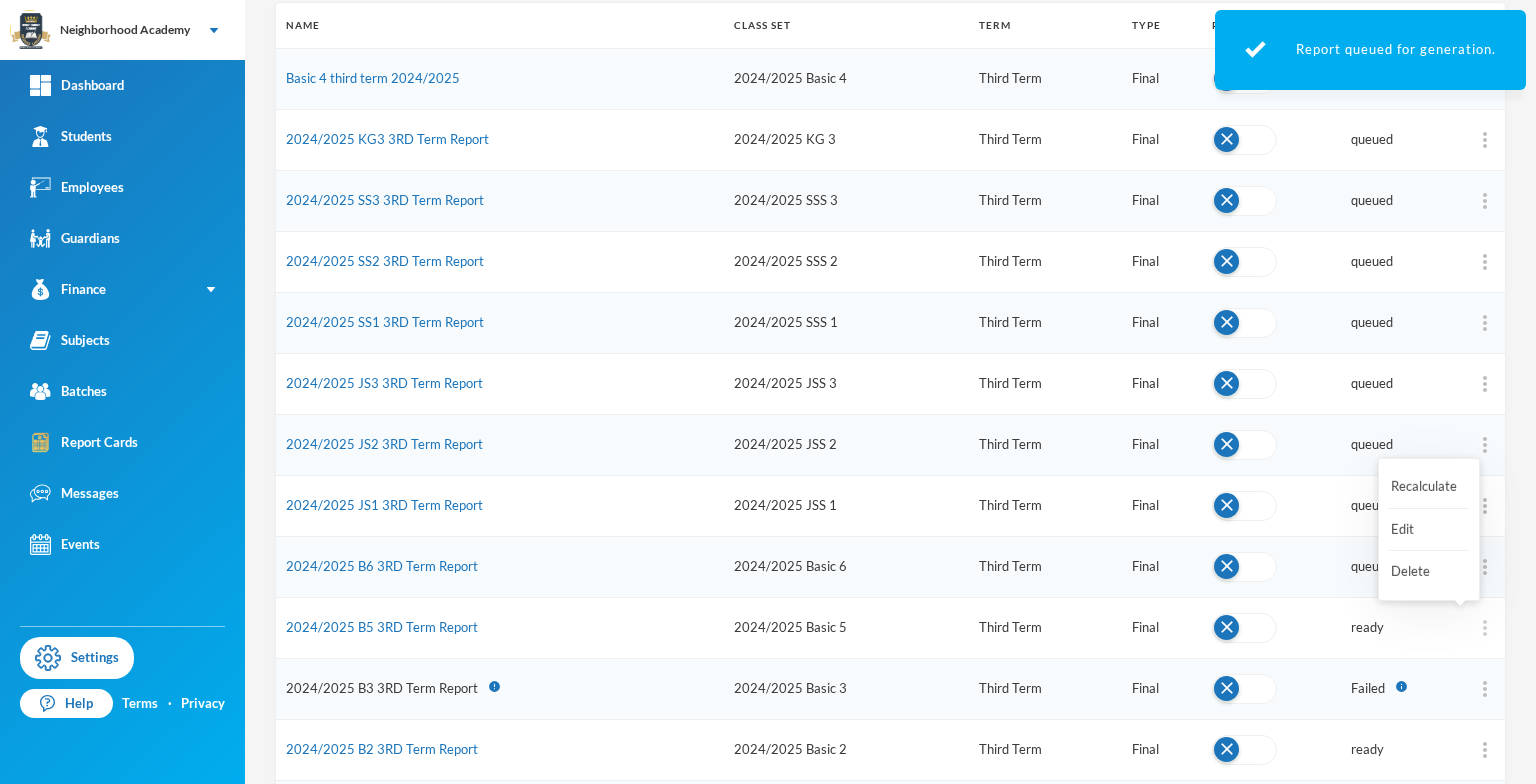 click at bounding box center (1485, 628) 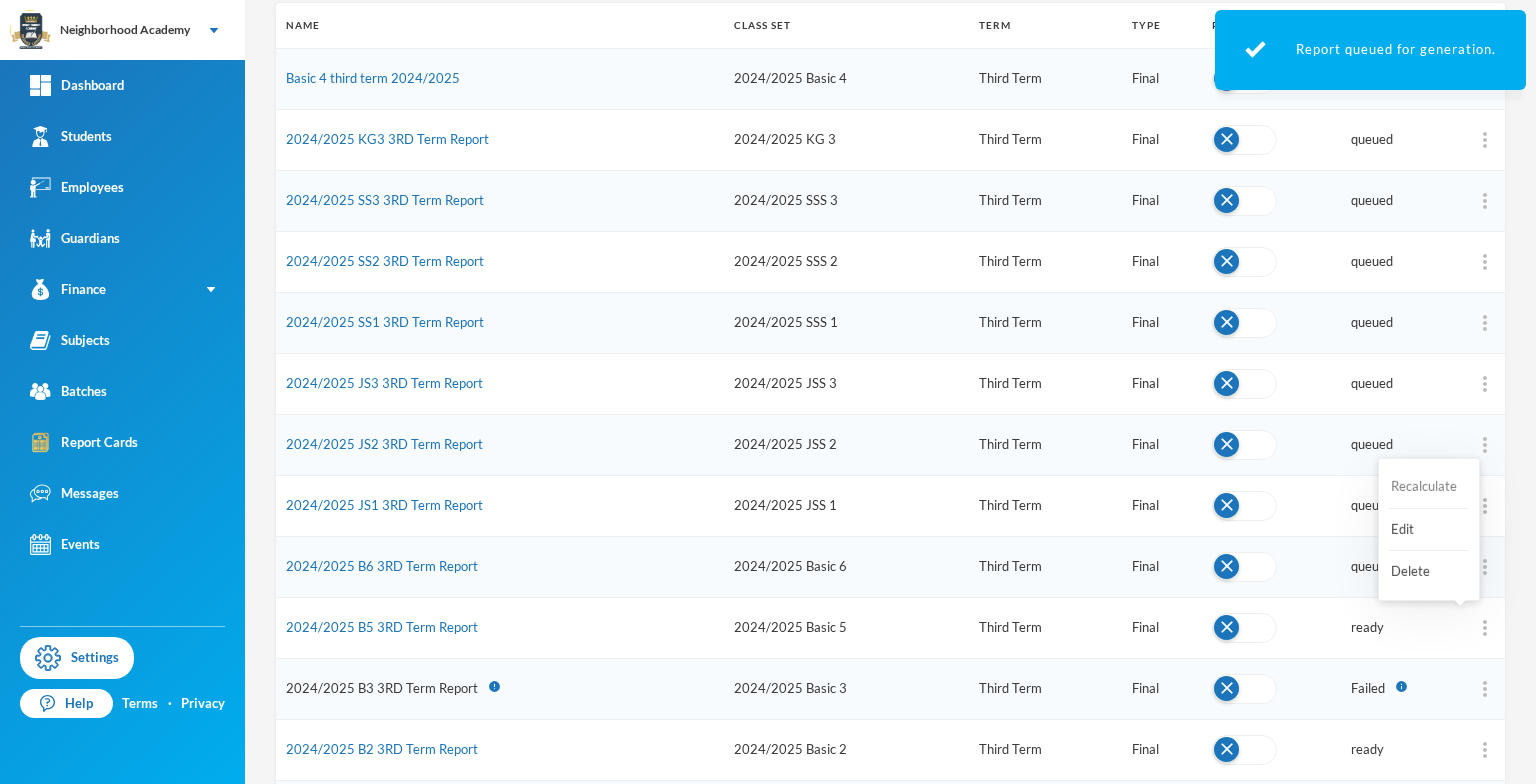 click on "Recalculate" at bounding box center (1429, 487) 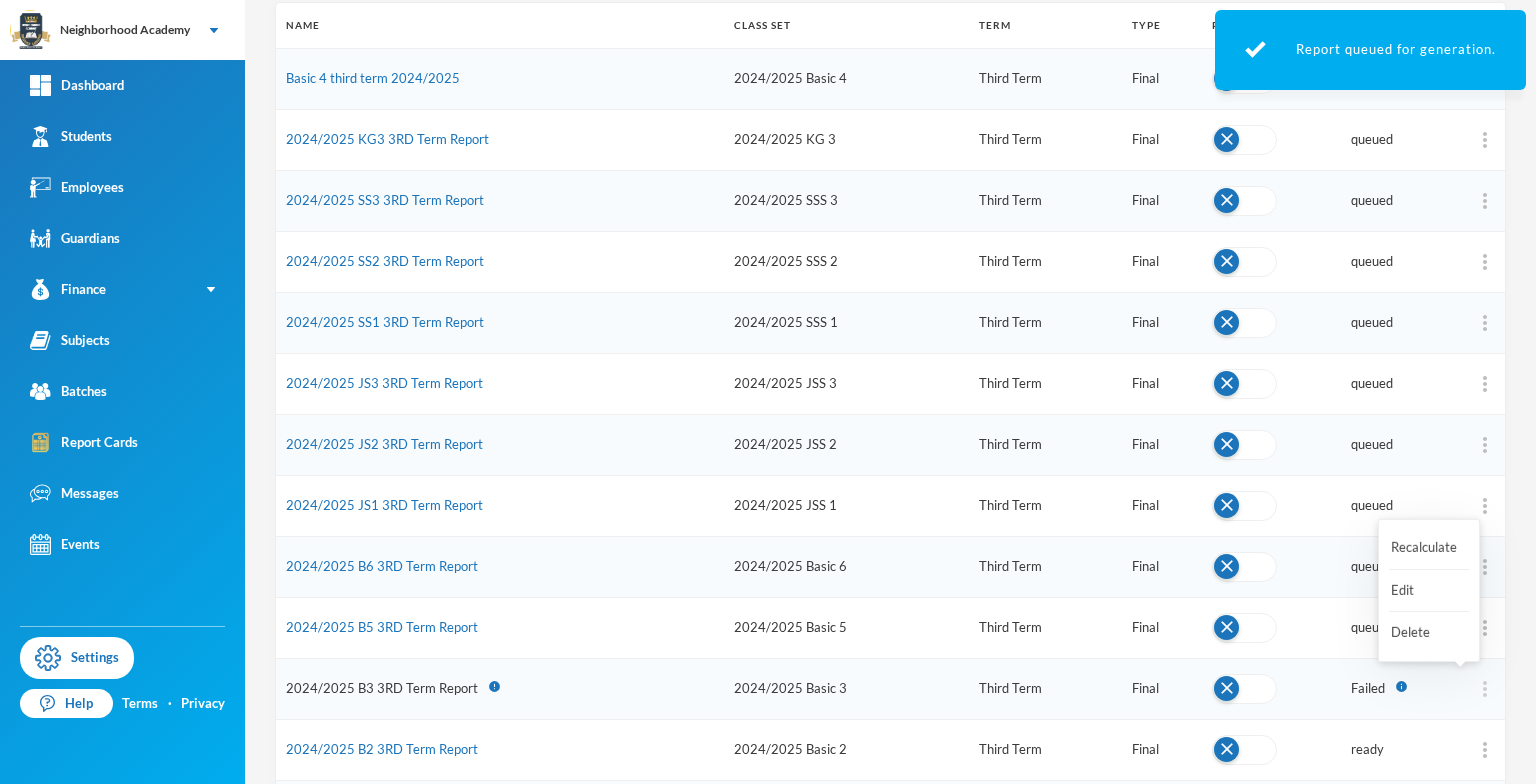 click at bounding box center [1485, 689] 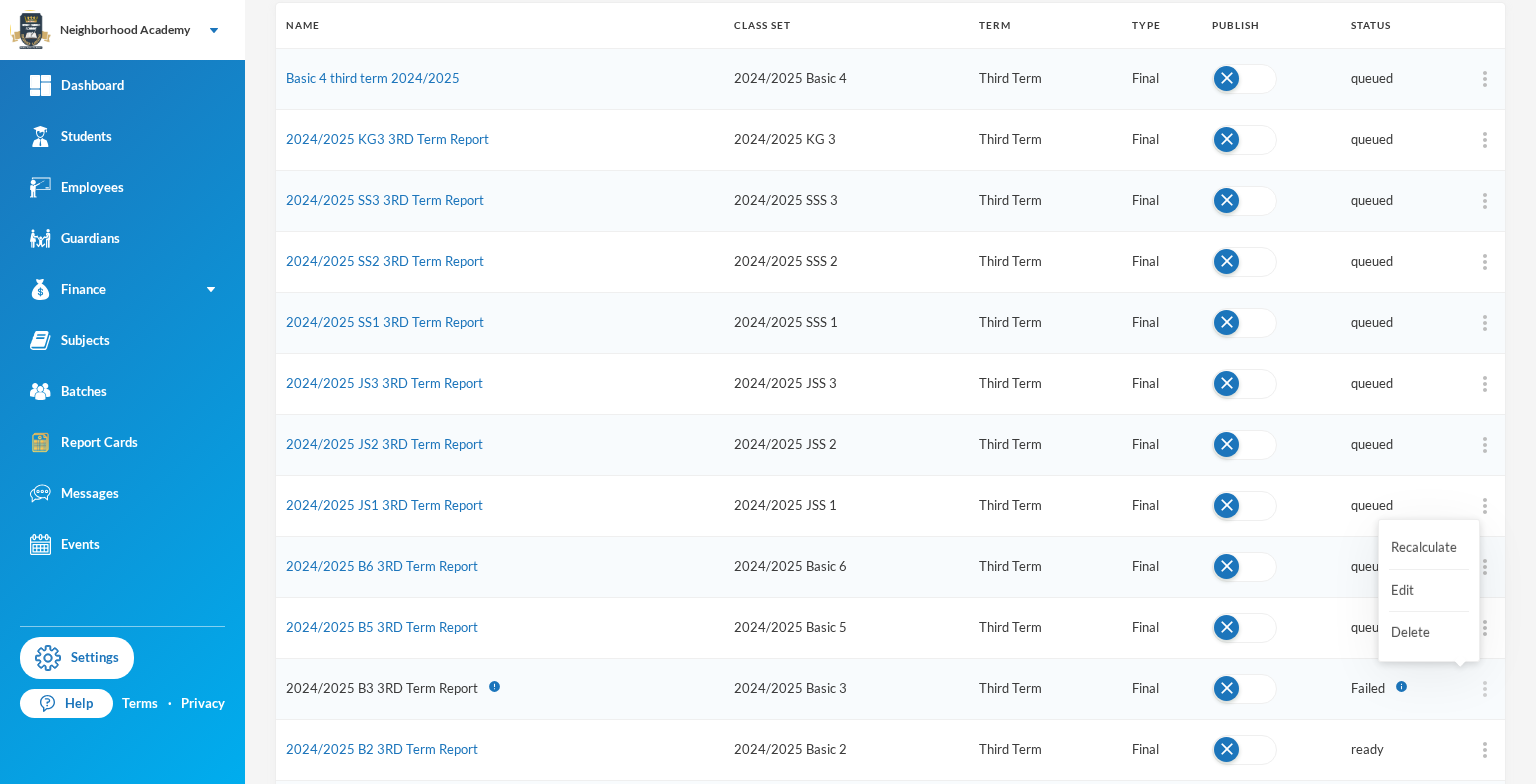 click at bounding box center (1485, 689) 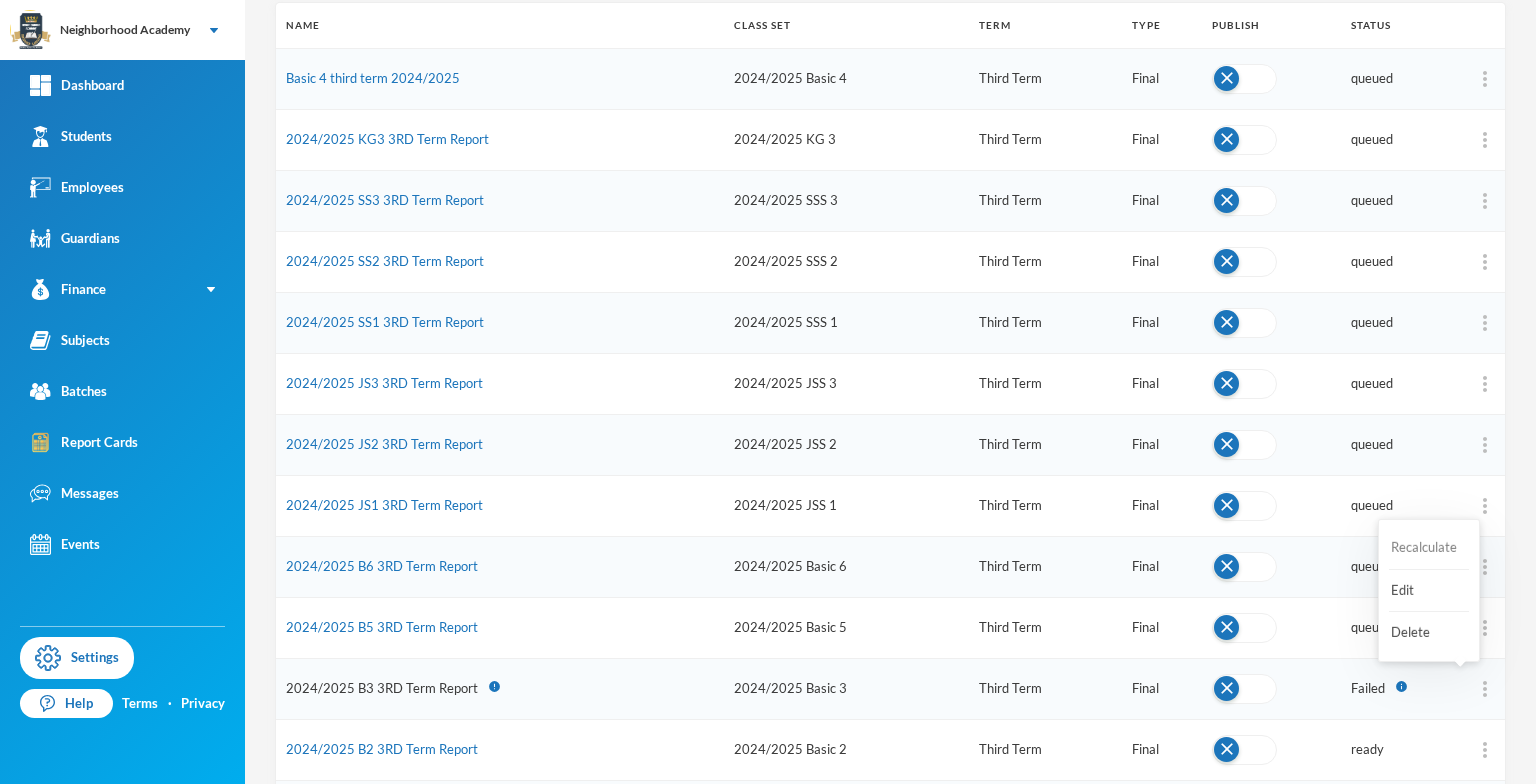 click on "Recalculate" at bounding box center (1429, 548) 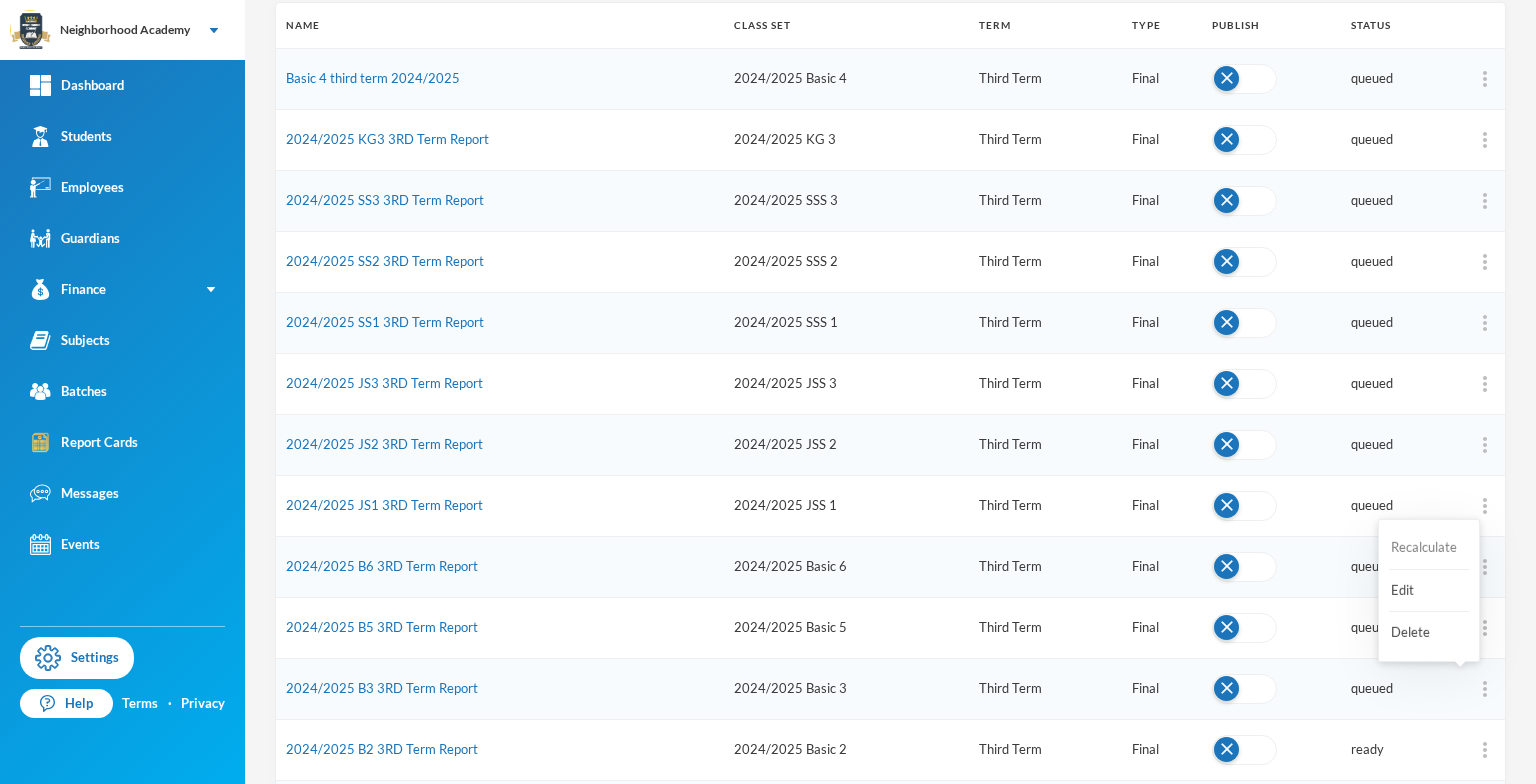 click on "Recalculate" at bounding box center (1429, 548) 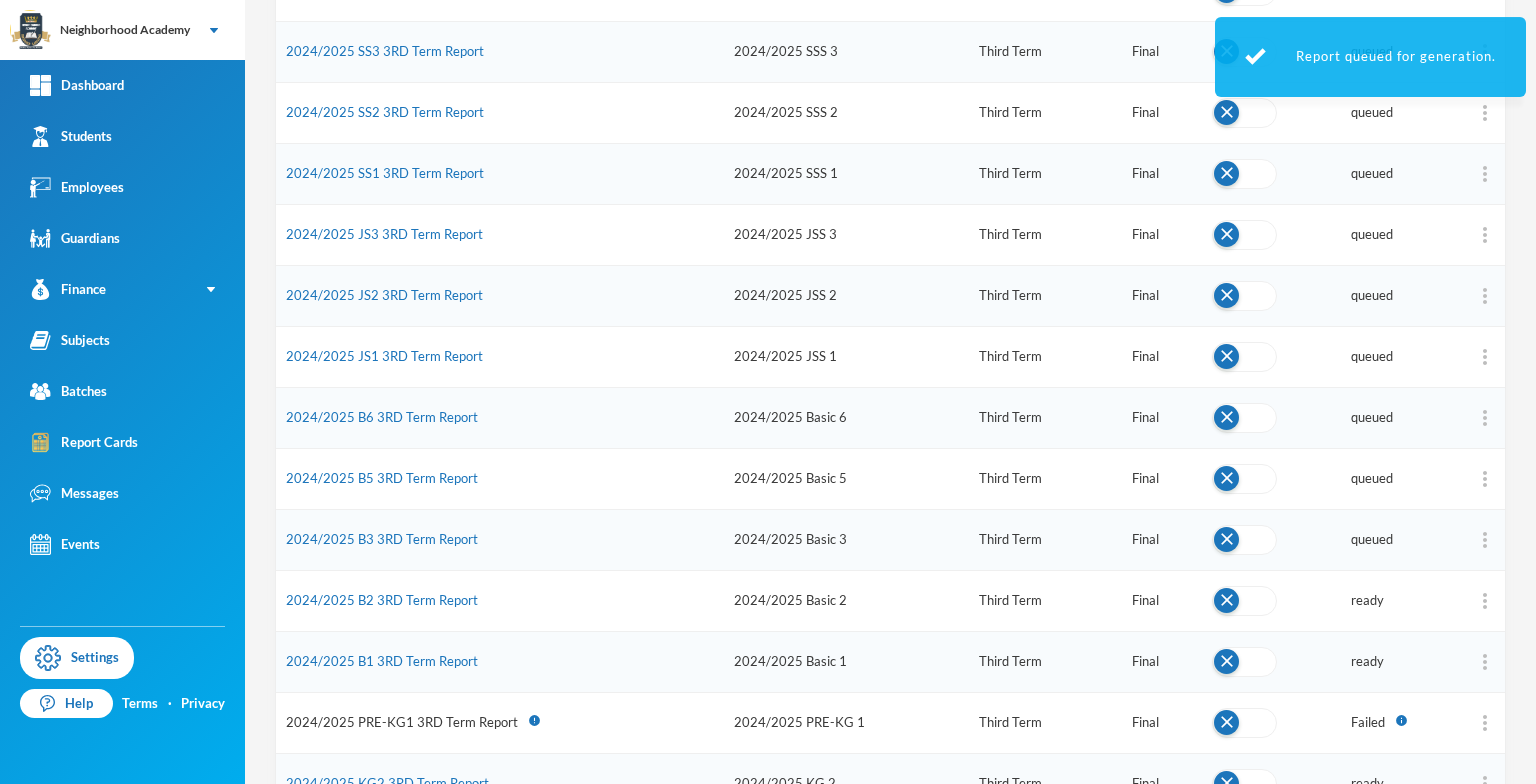 scroll, scrollTop: 488, scrollLeft: 0, axis: vertical 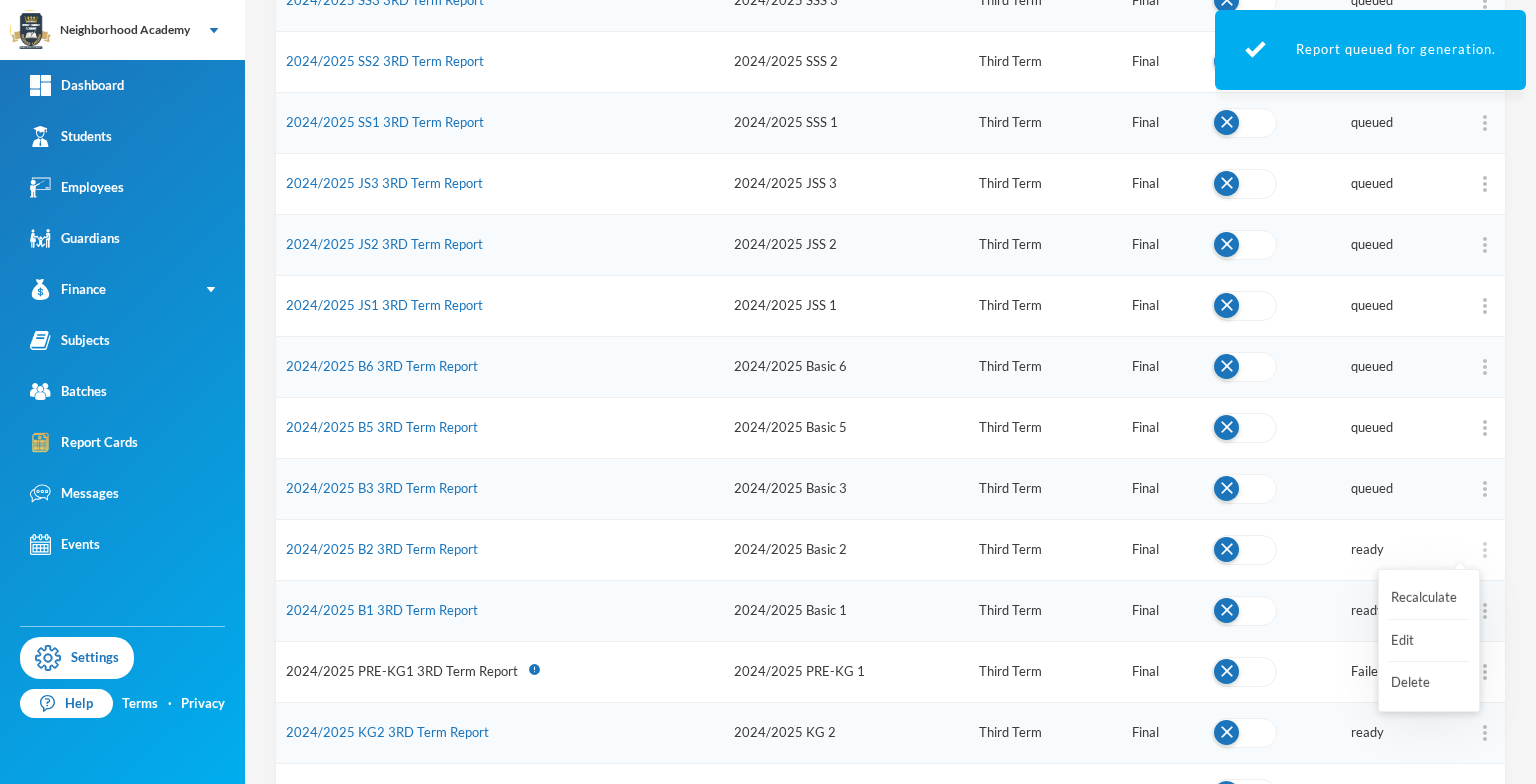 click at bounding box center (1485, 550) 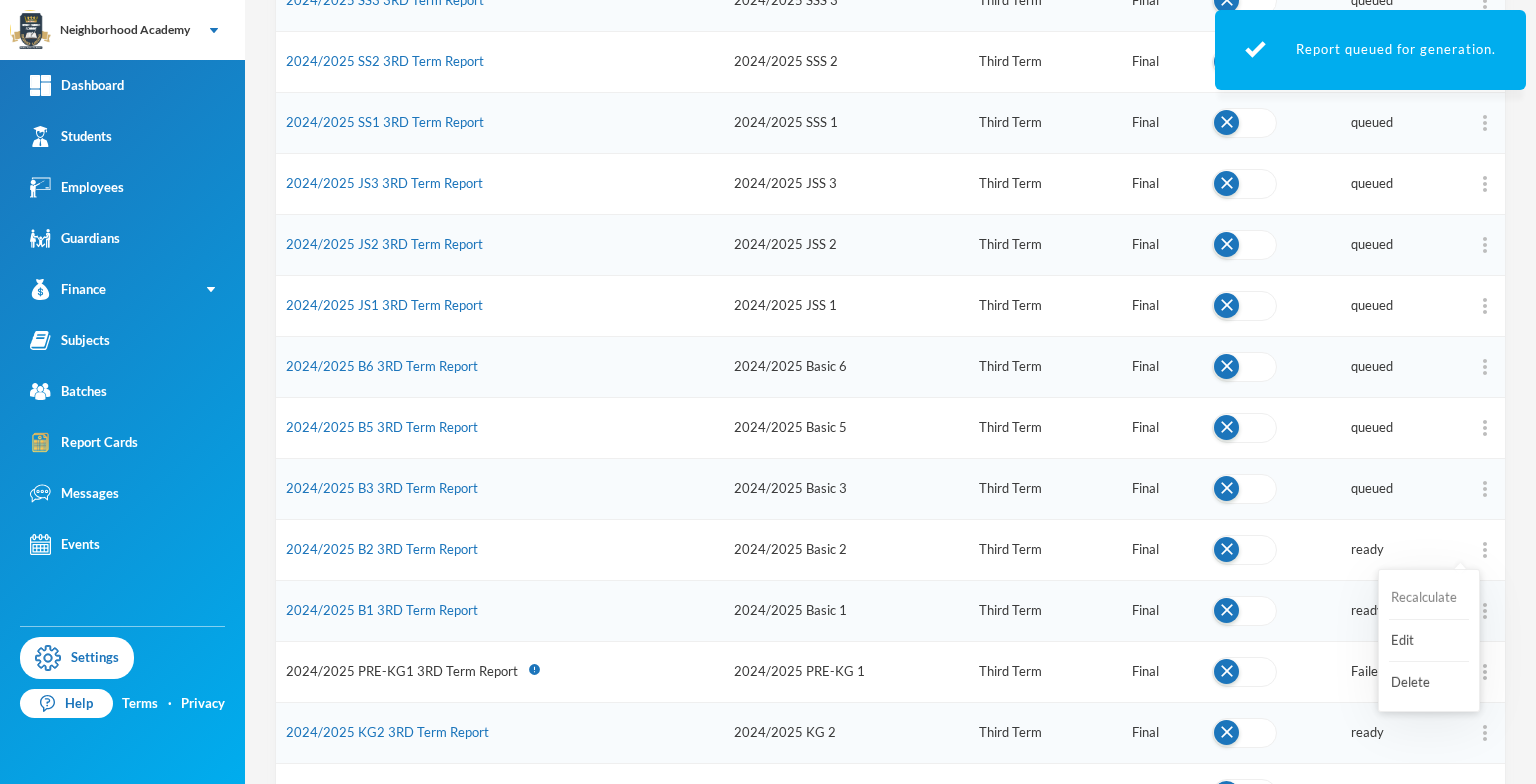 click on "Recalculate" at bounding box center [1429, 598] 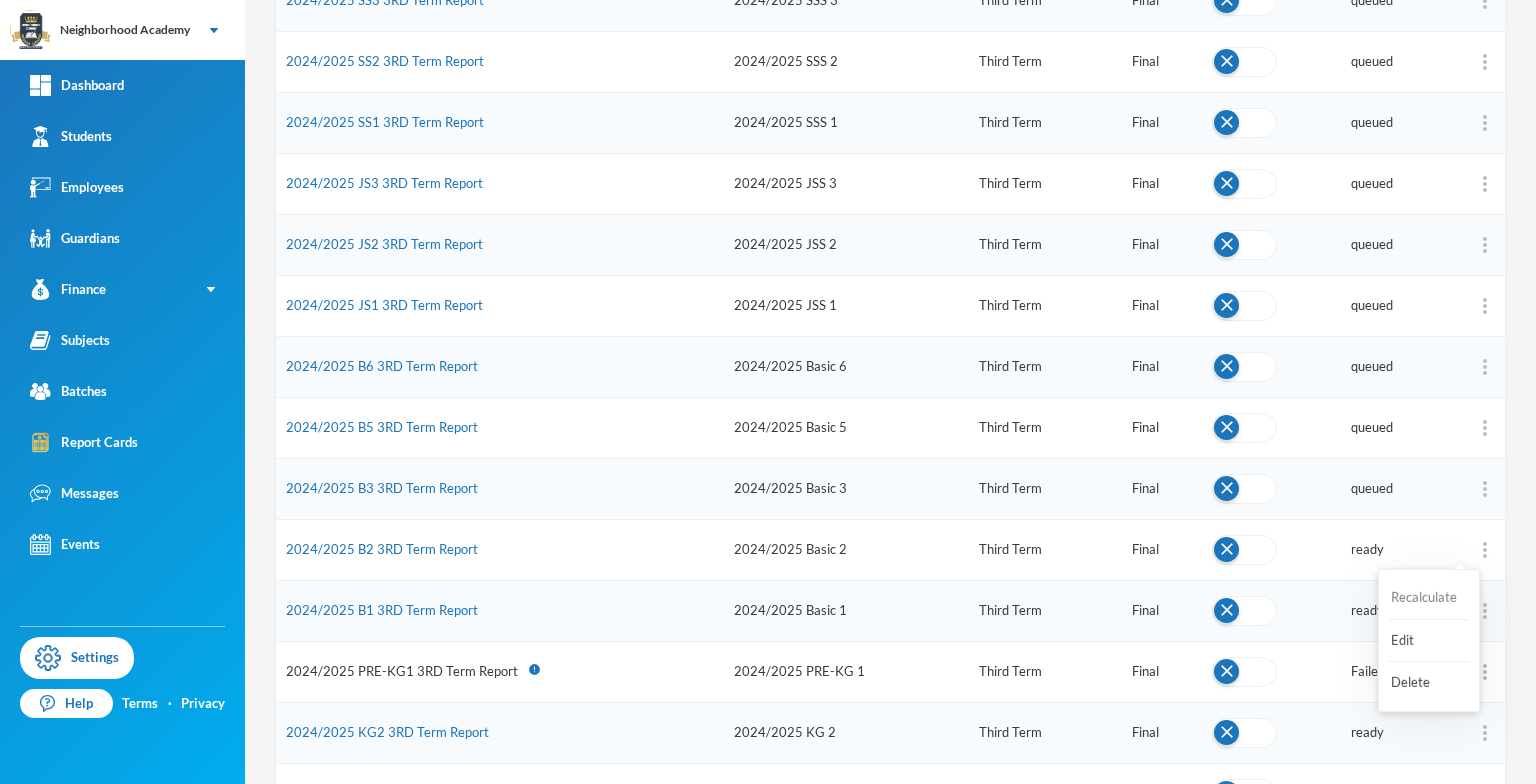 click on "Recalculate" at bounding box center (1429, 598) 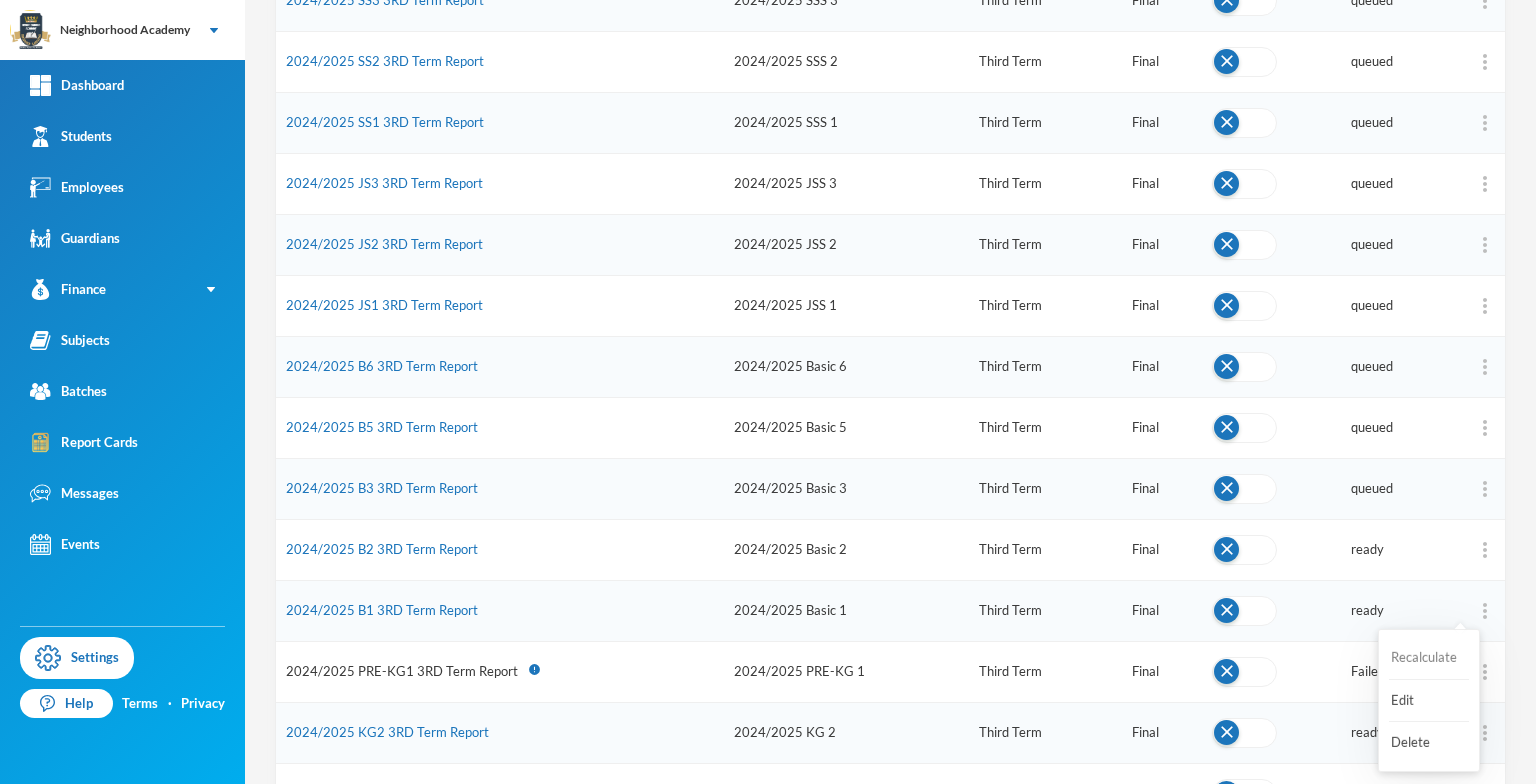 click on "Recalculate" at bounding box center [1429, 658] 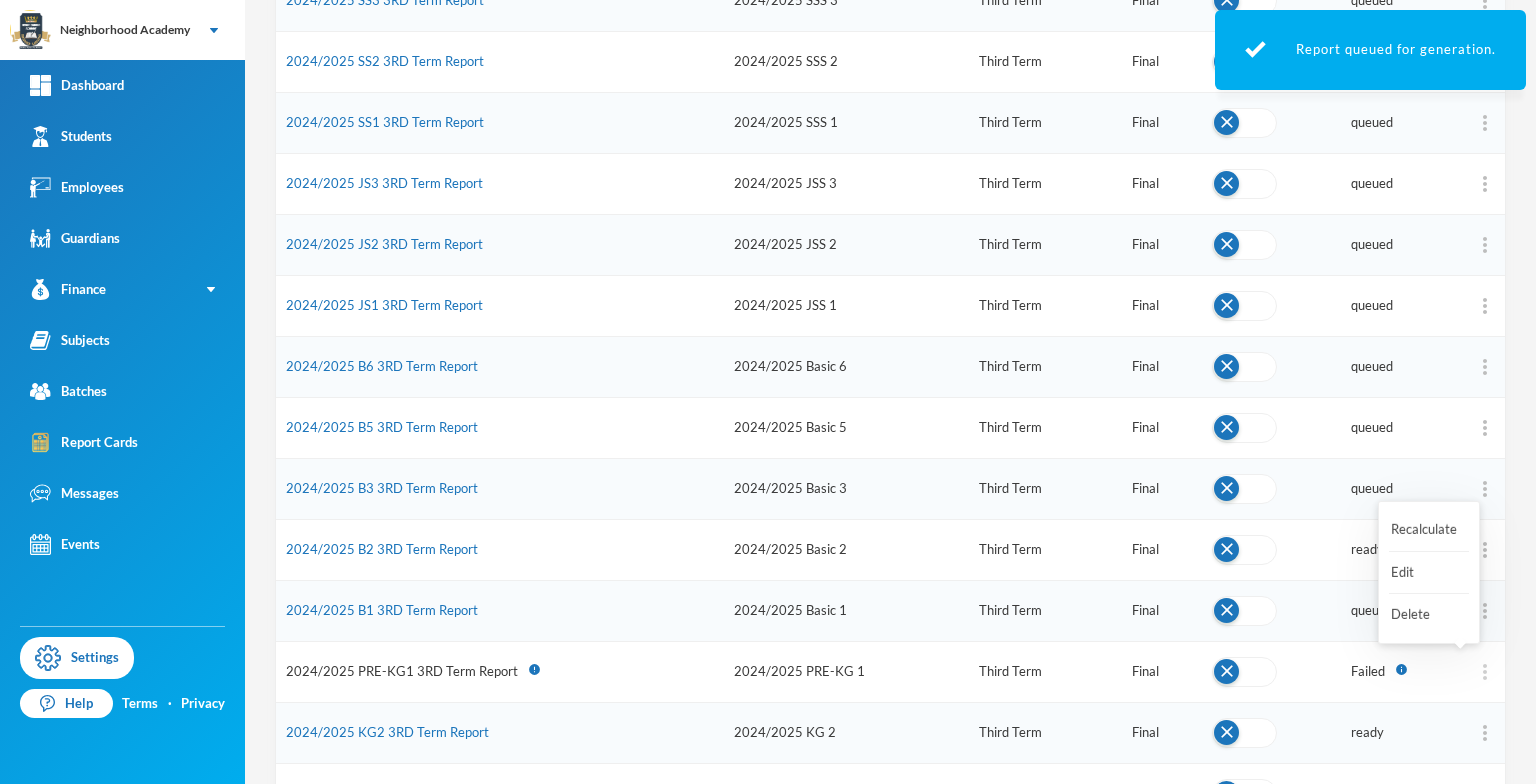click at bounding box center [1485, 672] 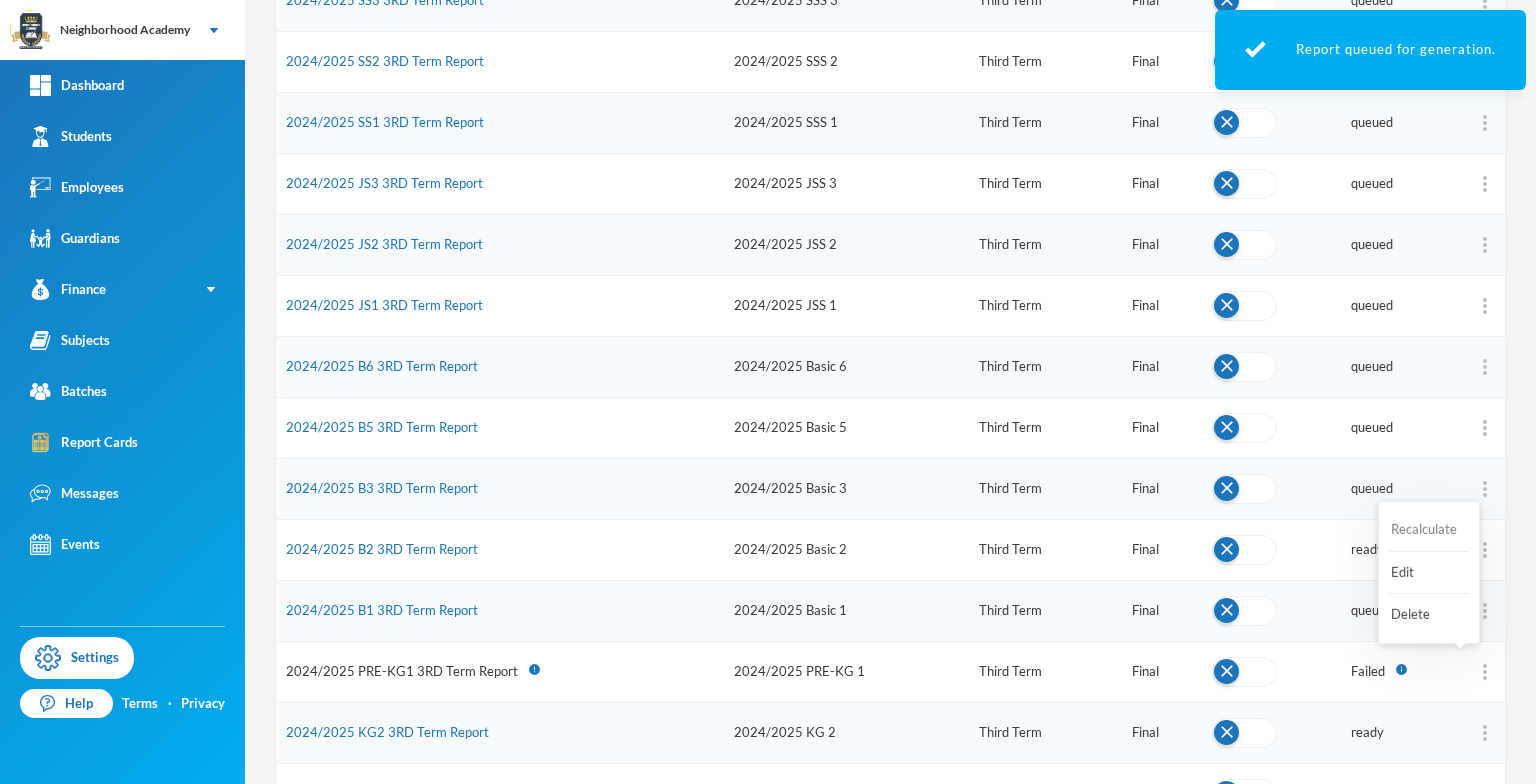click on "Recalculate" at bounding box center [1429, 530] 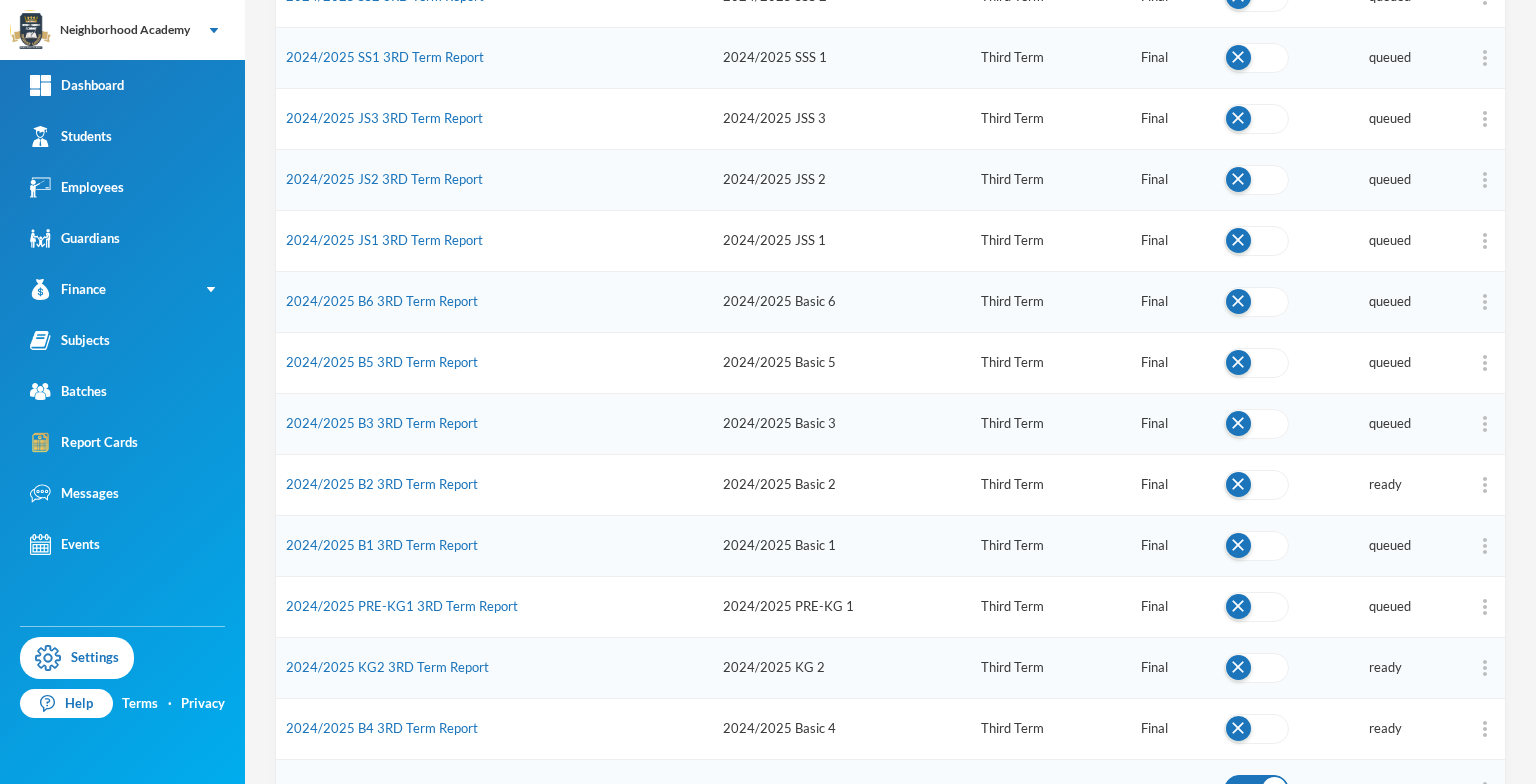 scroll, scrollTop: 588, scrollLeft: 0, axis: vertical 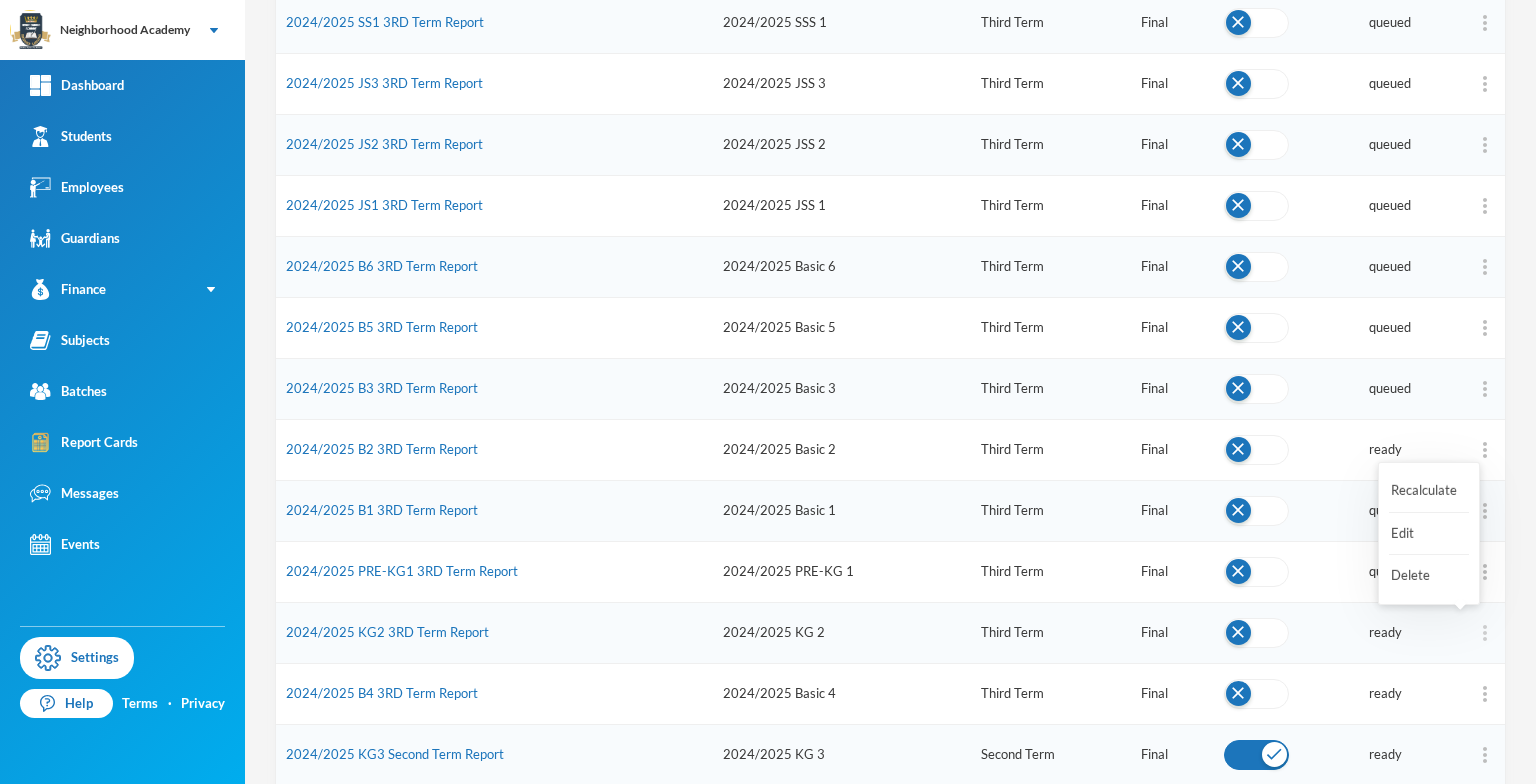 click at bounding box center [1485, 633] 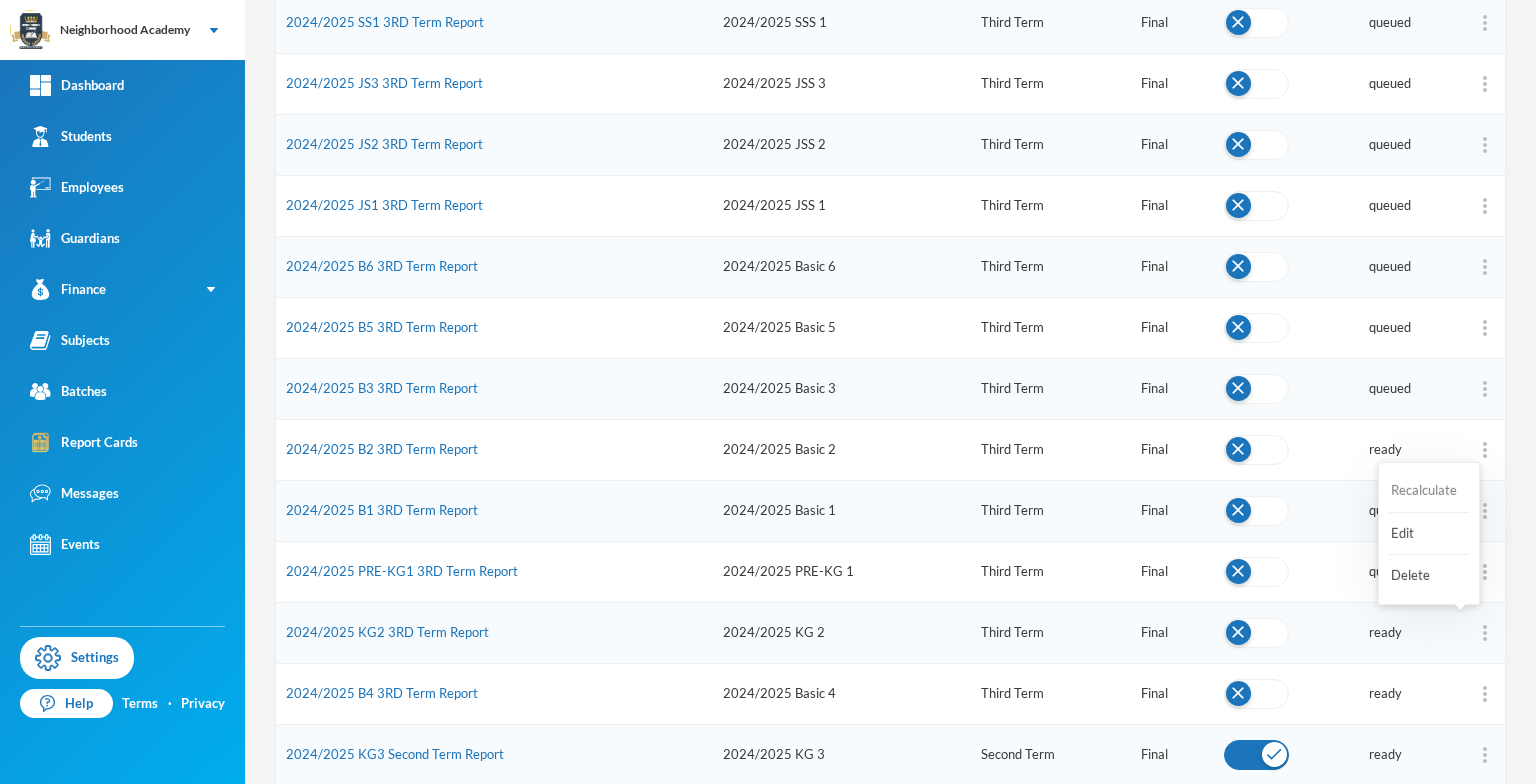 click on "Recalculate" at bounding box center [1429, 491] 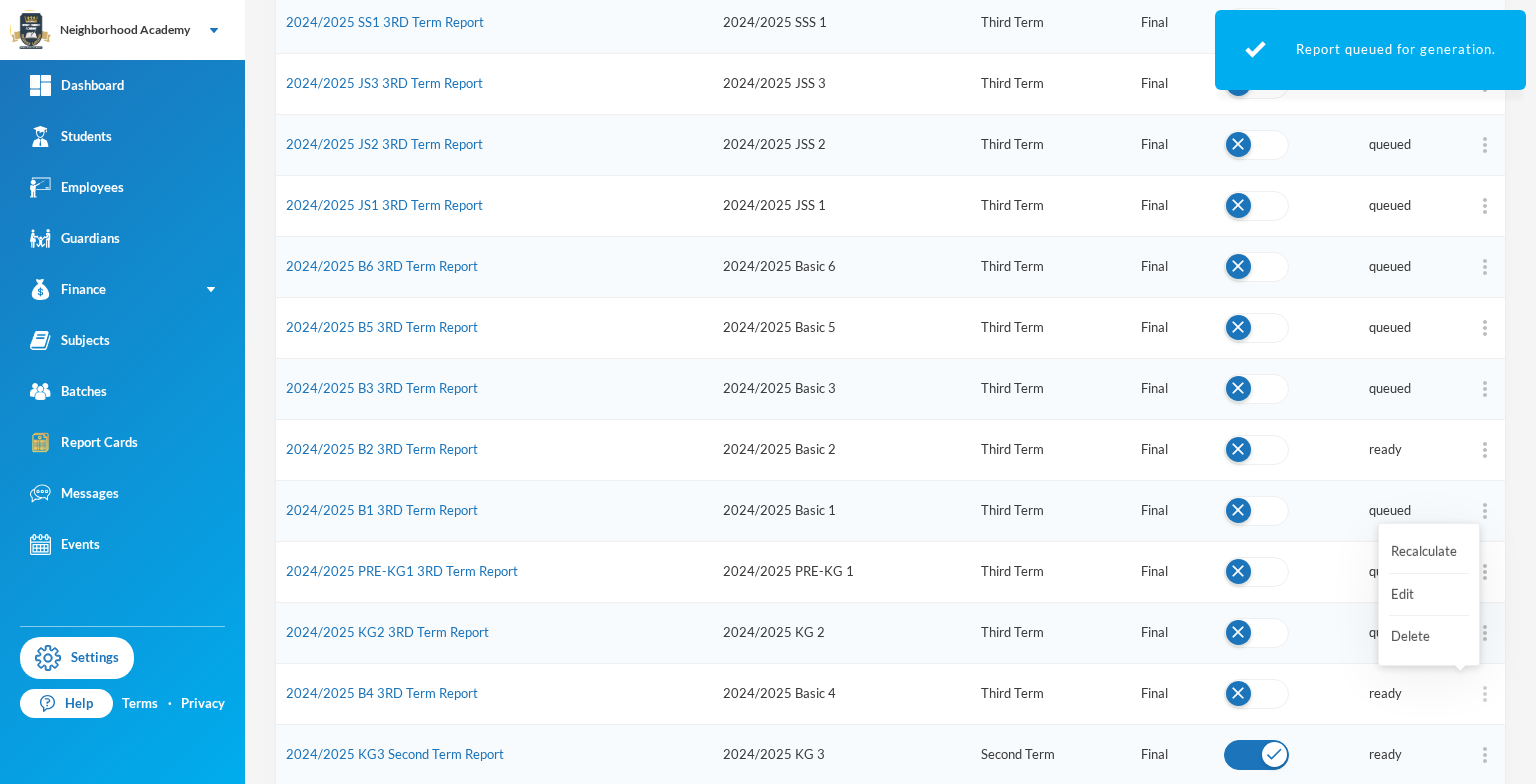 click at bounding box center [1485, 694] 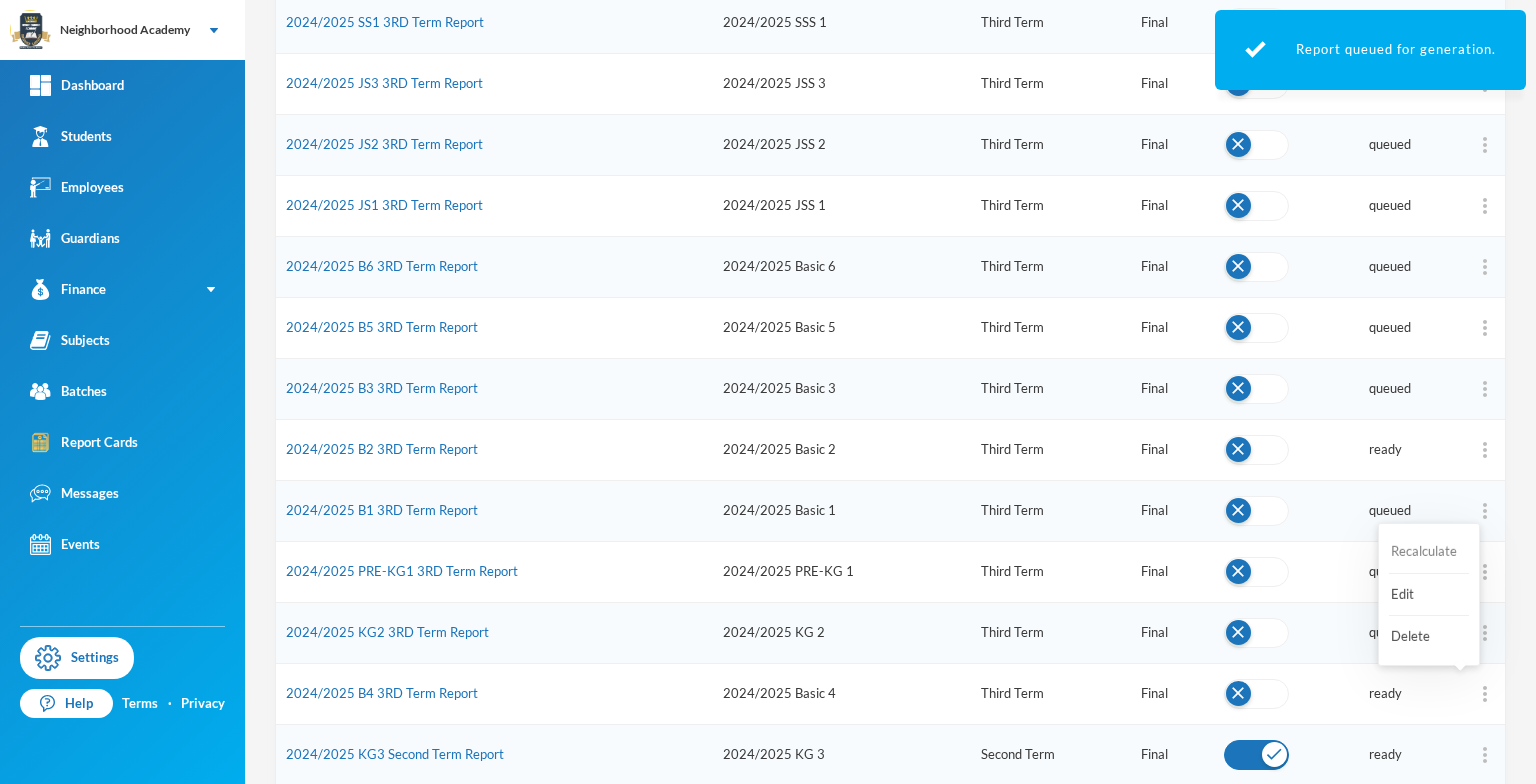 click on "Recalculate" at bounding box center (1429, 552) 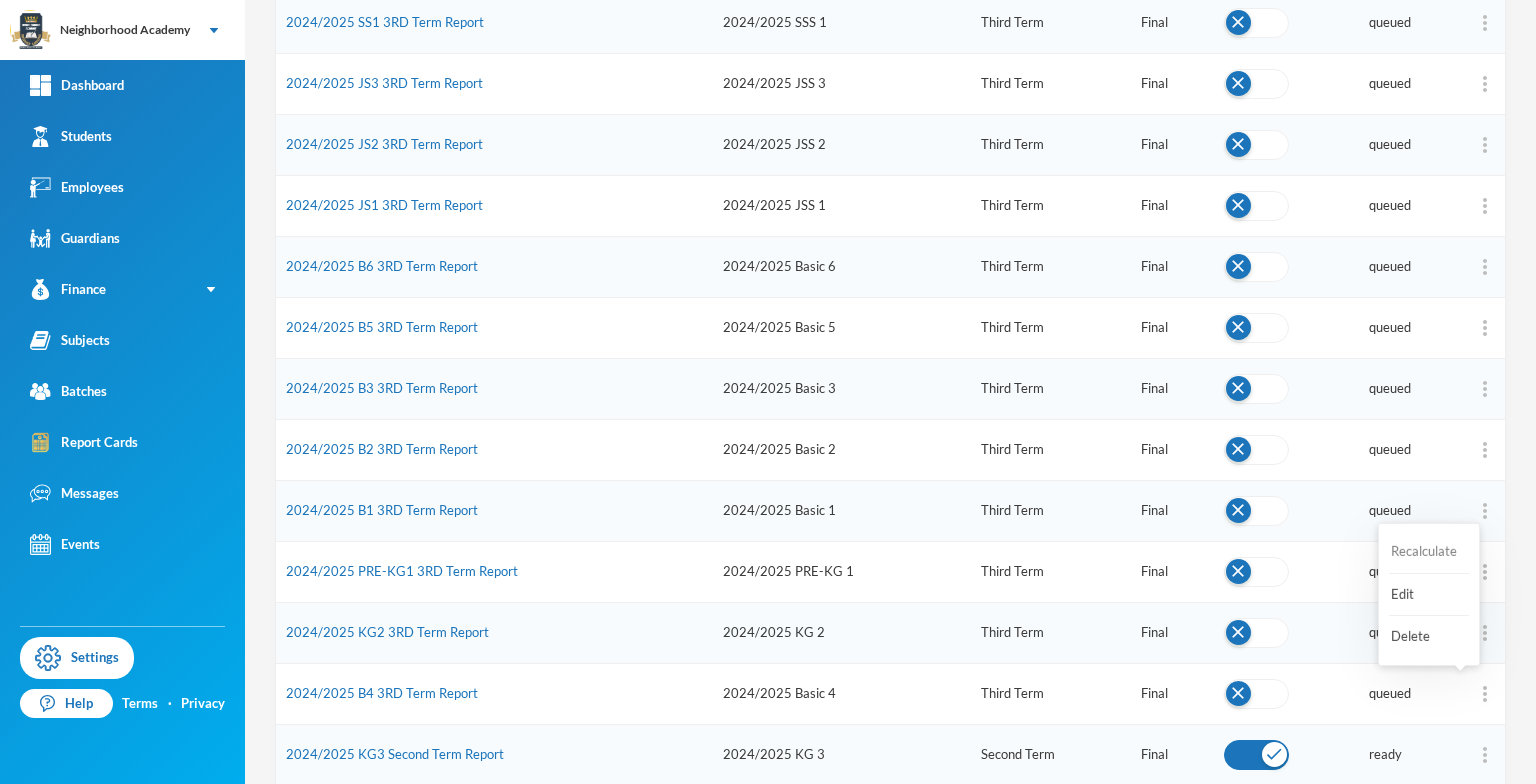 click on "Recalculate" at bounding box center (1429, 552) 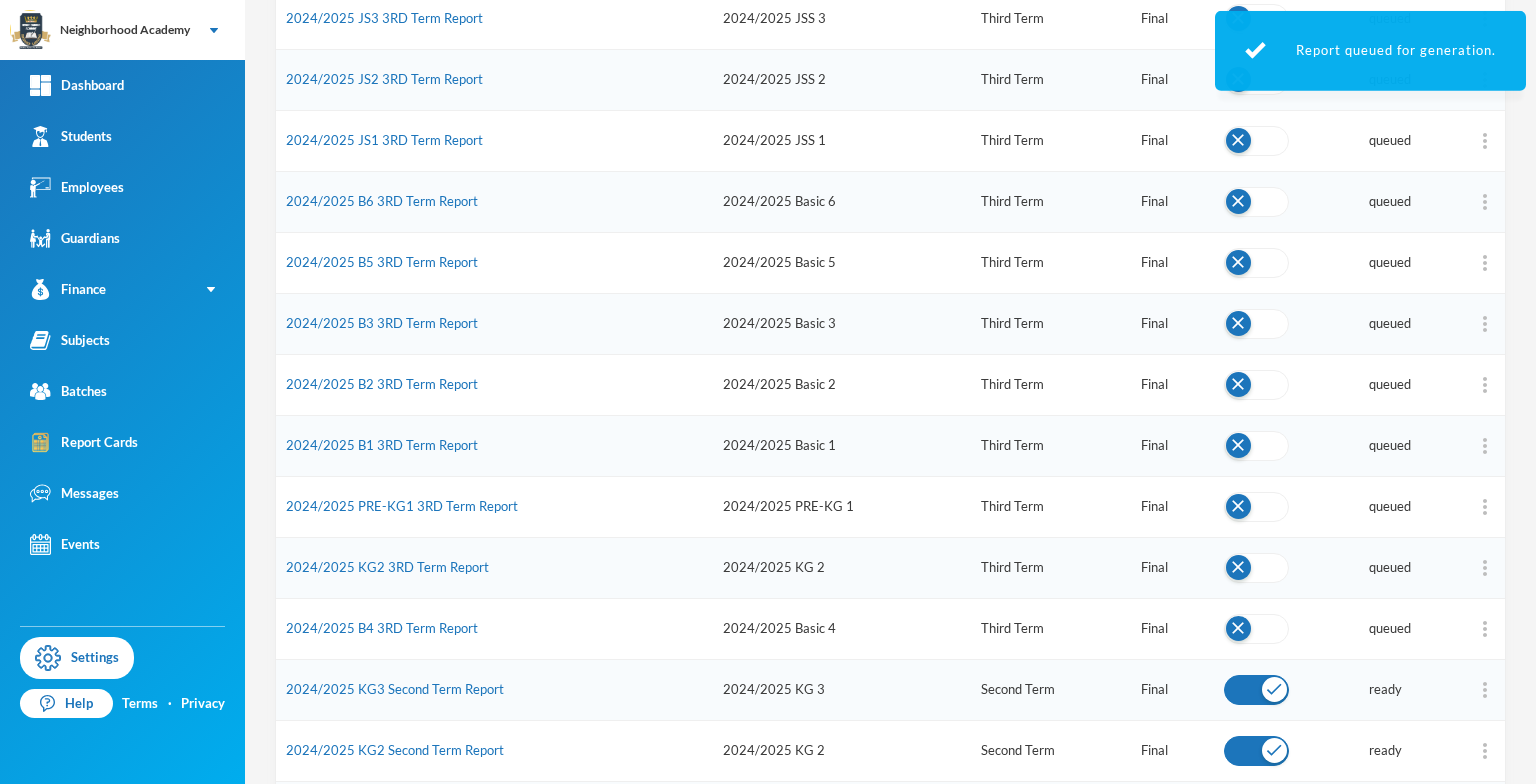 scroll, scrollTop: 688, scrollLeft: 0, axis: vertical 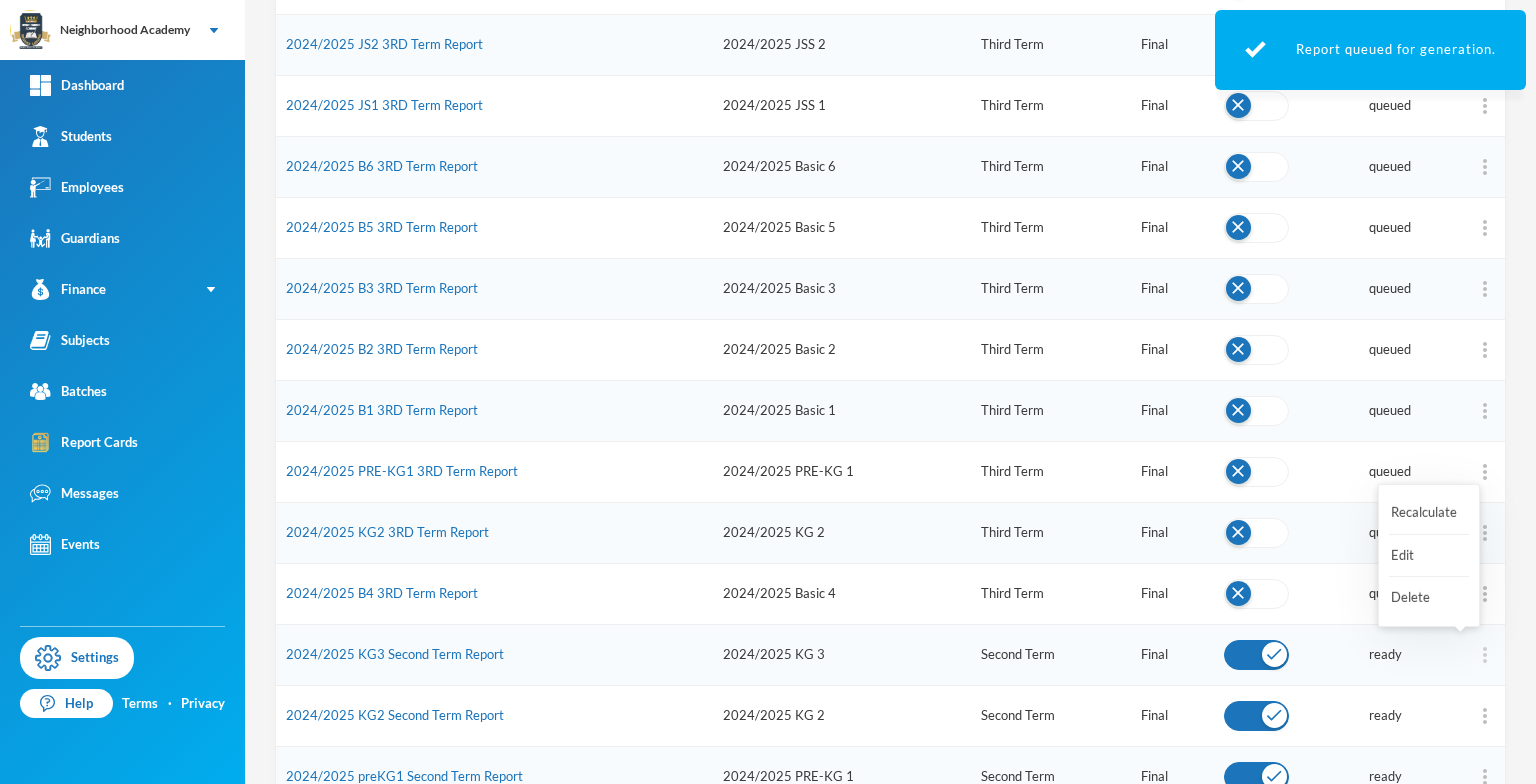 click at bounding box center [1485, 655] 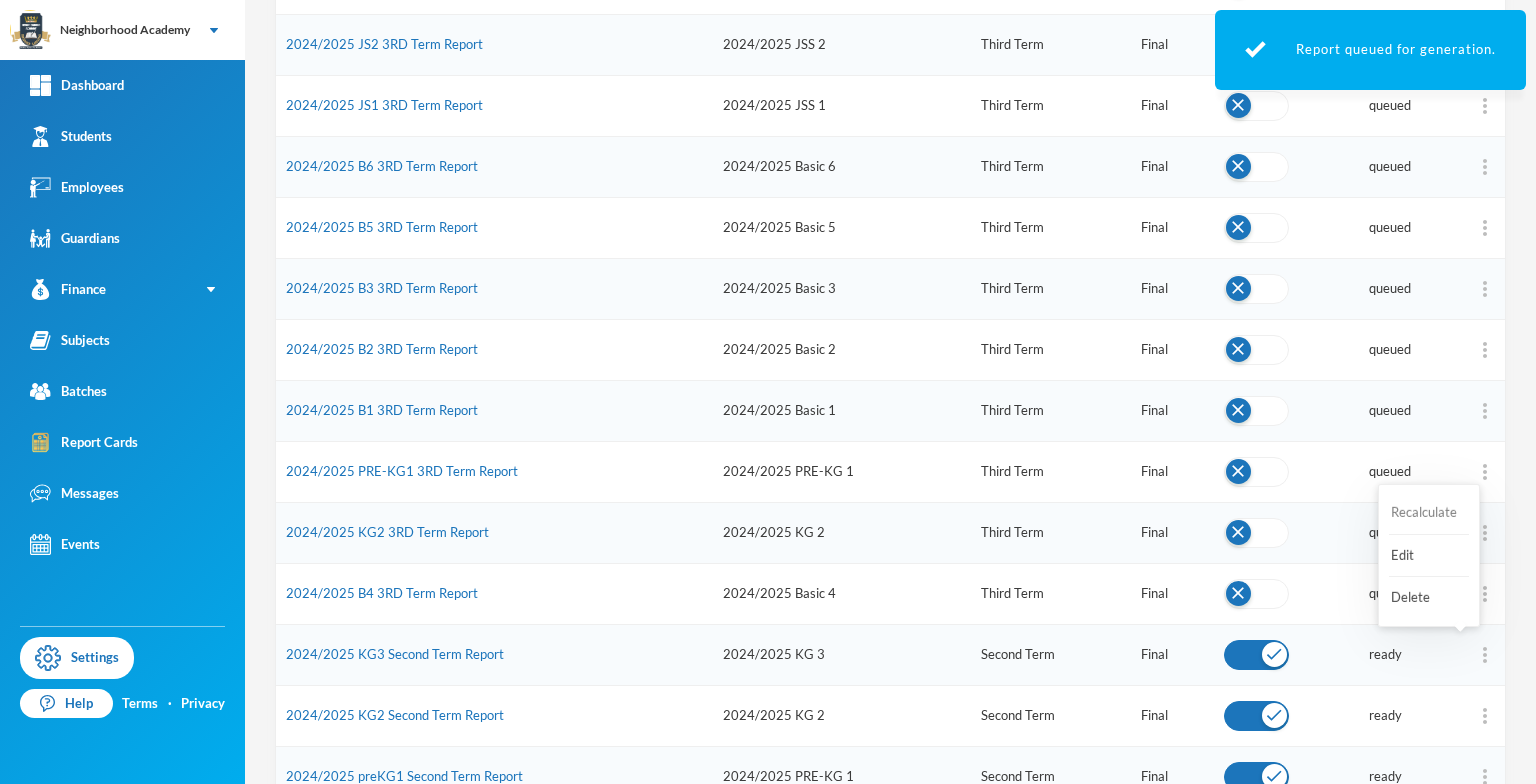 click on "Recalculate" at bounding box center (1429, 513) 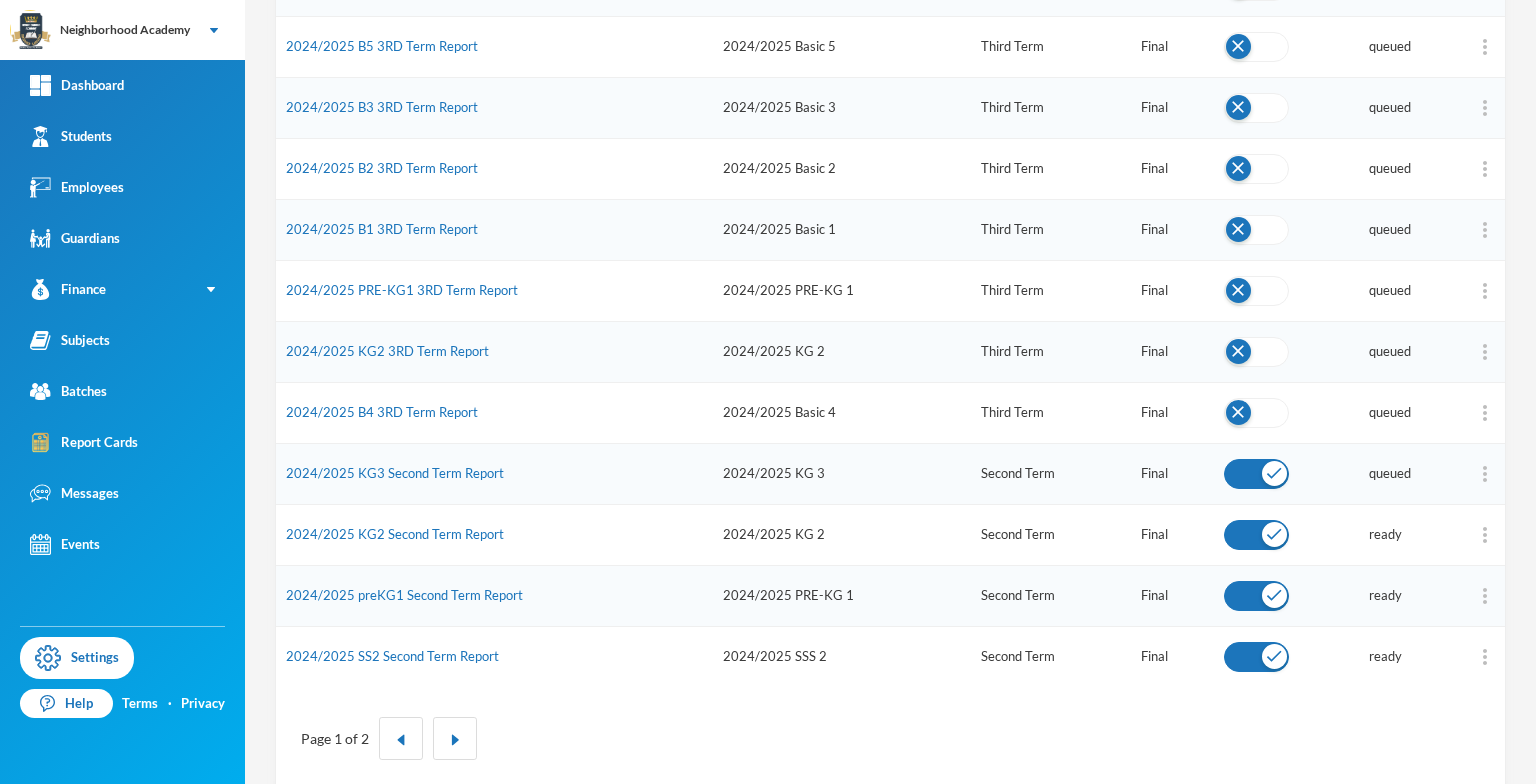 scroll, scrollTop: 890, scrollLeft: 0, axis: vertical 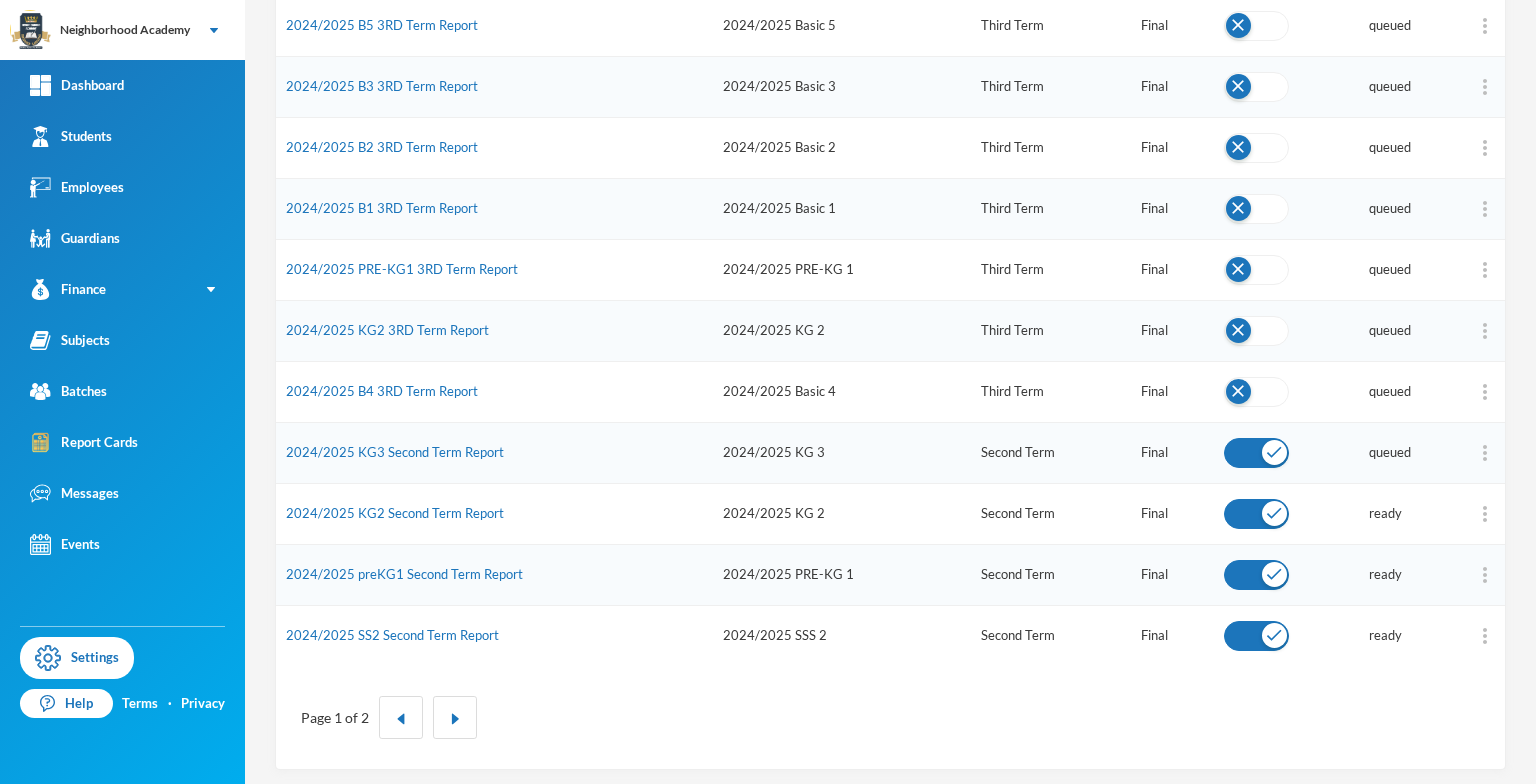 drag, startPoint x: 891, startPoint y: 3, endPoint x: 800, endPoint y: 260, distance: 272.63528 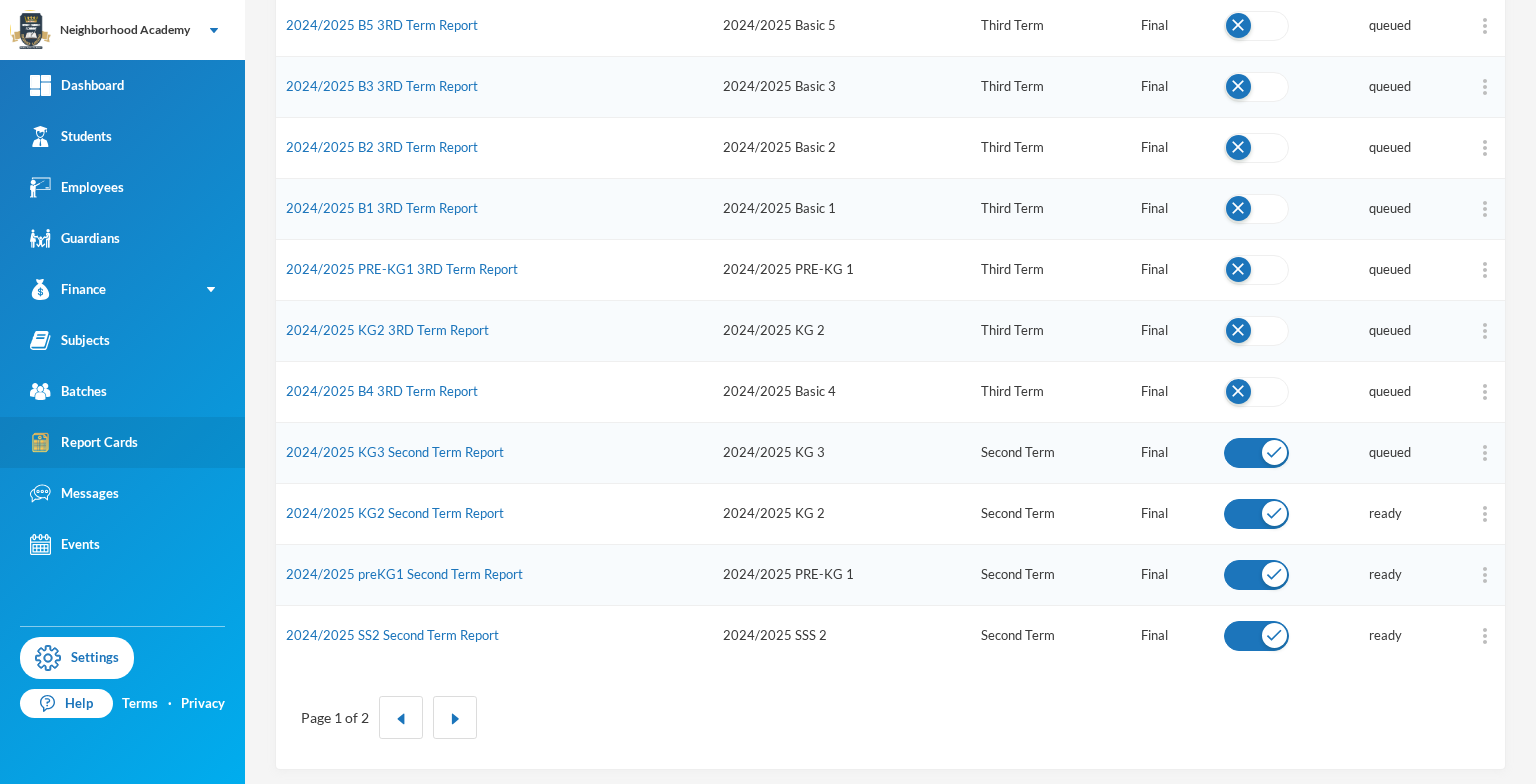 drag, startPoint x: 800, startPoint y: 260, endPoint x: 88, endPoint y: 443, distance: 735.1415 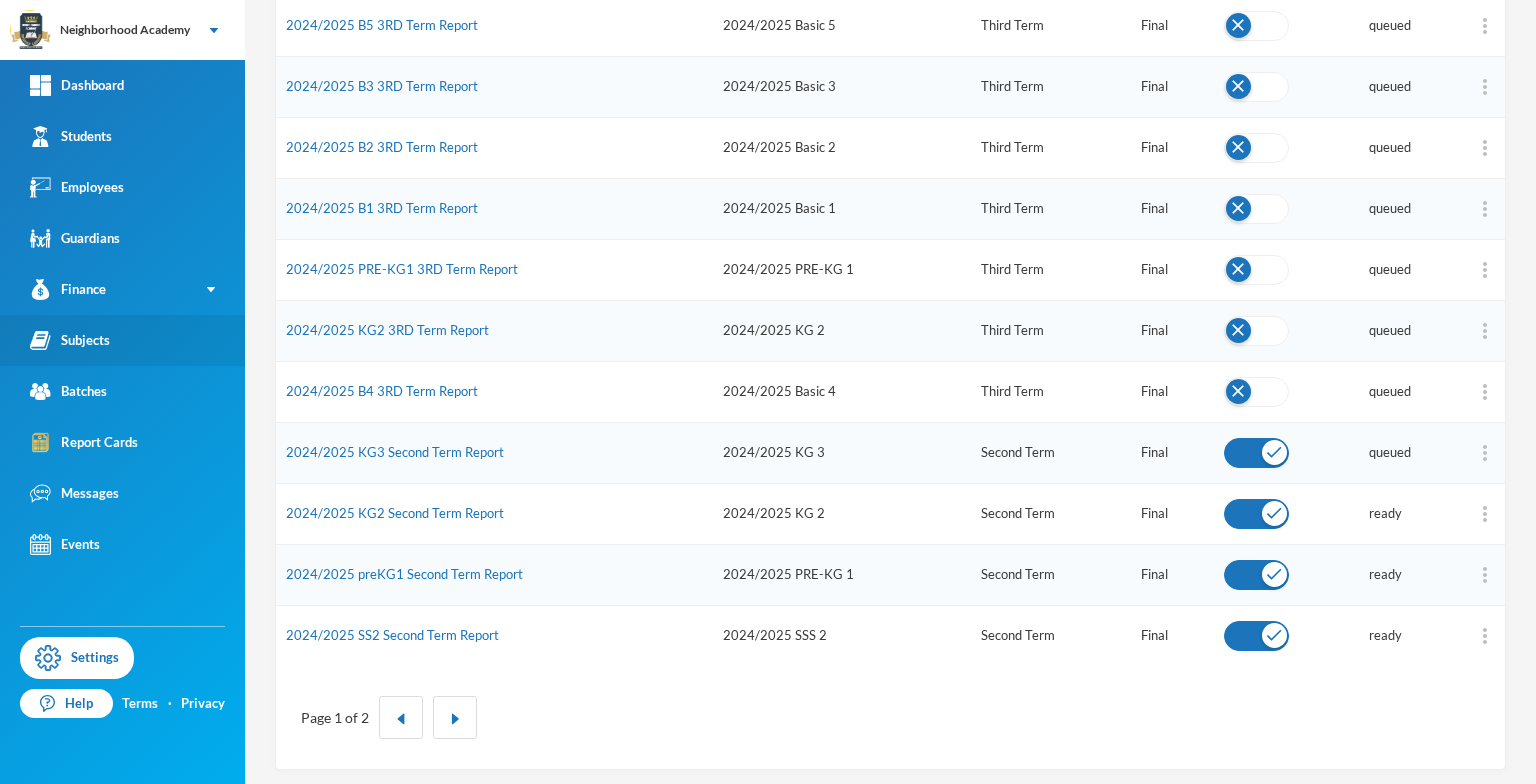 click on "Subjects" at bounding box center (70, 340) 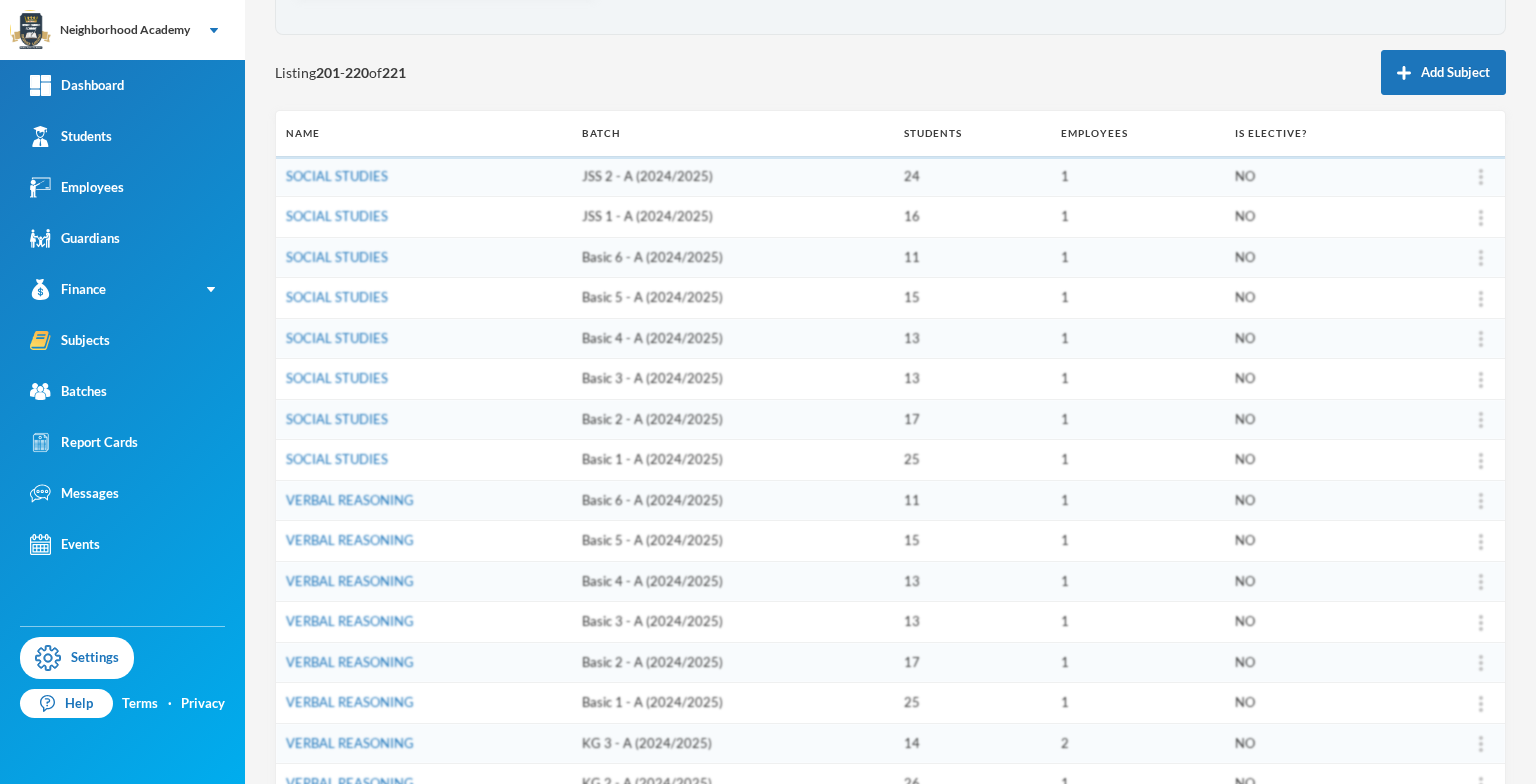 scroll, scrollTop: 80, scrollLeft: 0, axis: vertical 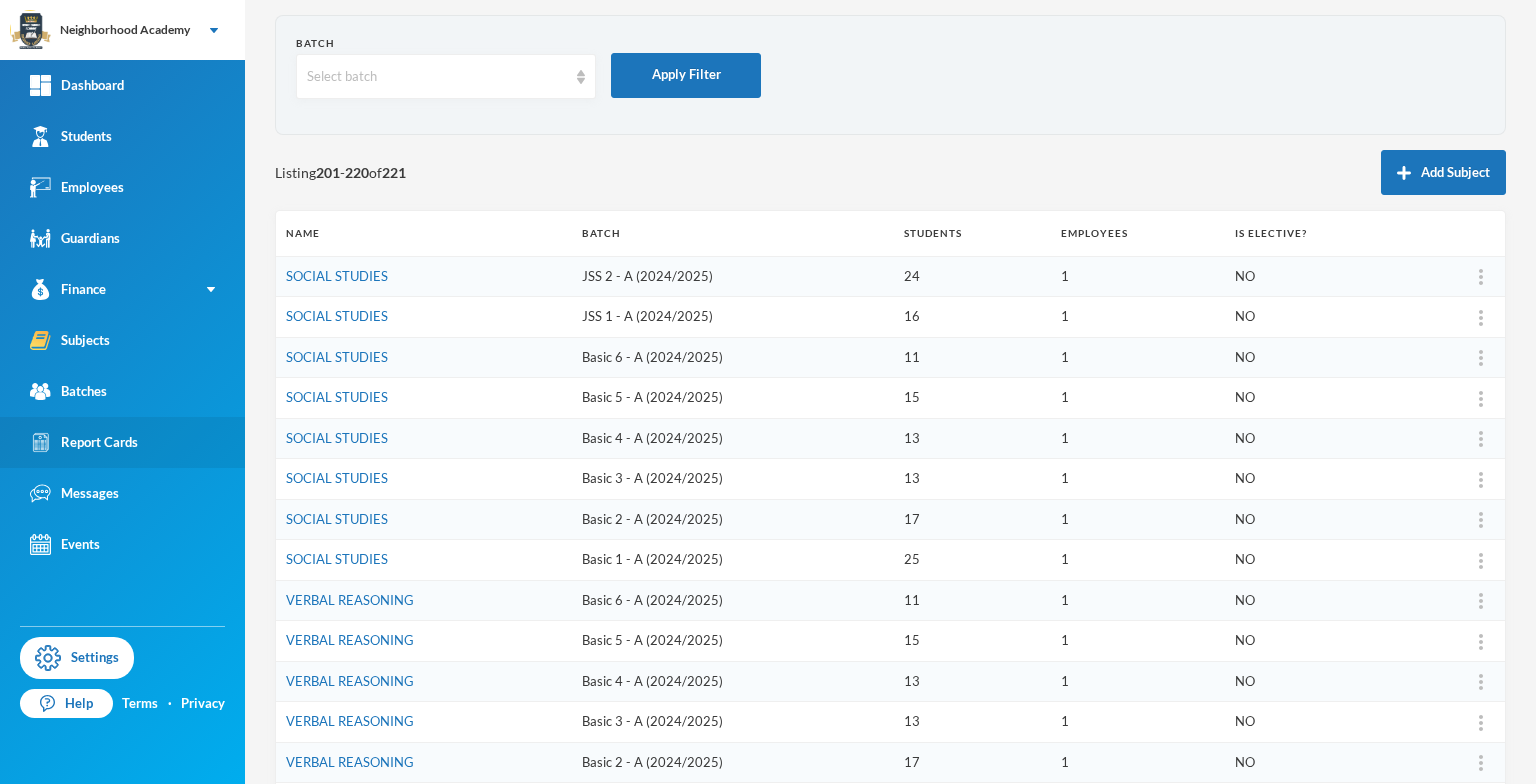 click on "Report Cards" at bounding box center (84, 442) 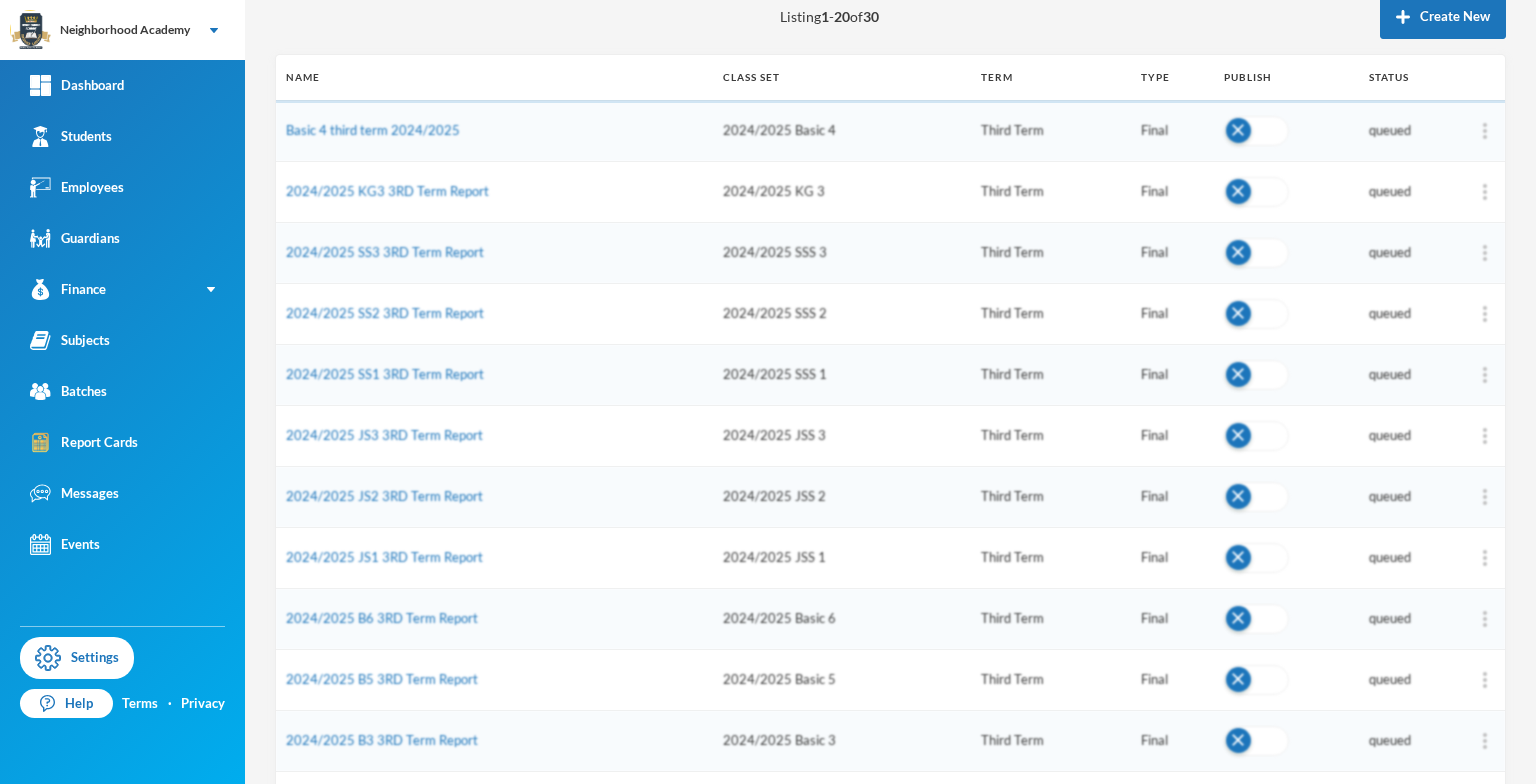 scroll, scrollTop: 290, scrollLeft: 0, axis: vertical 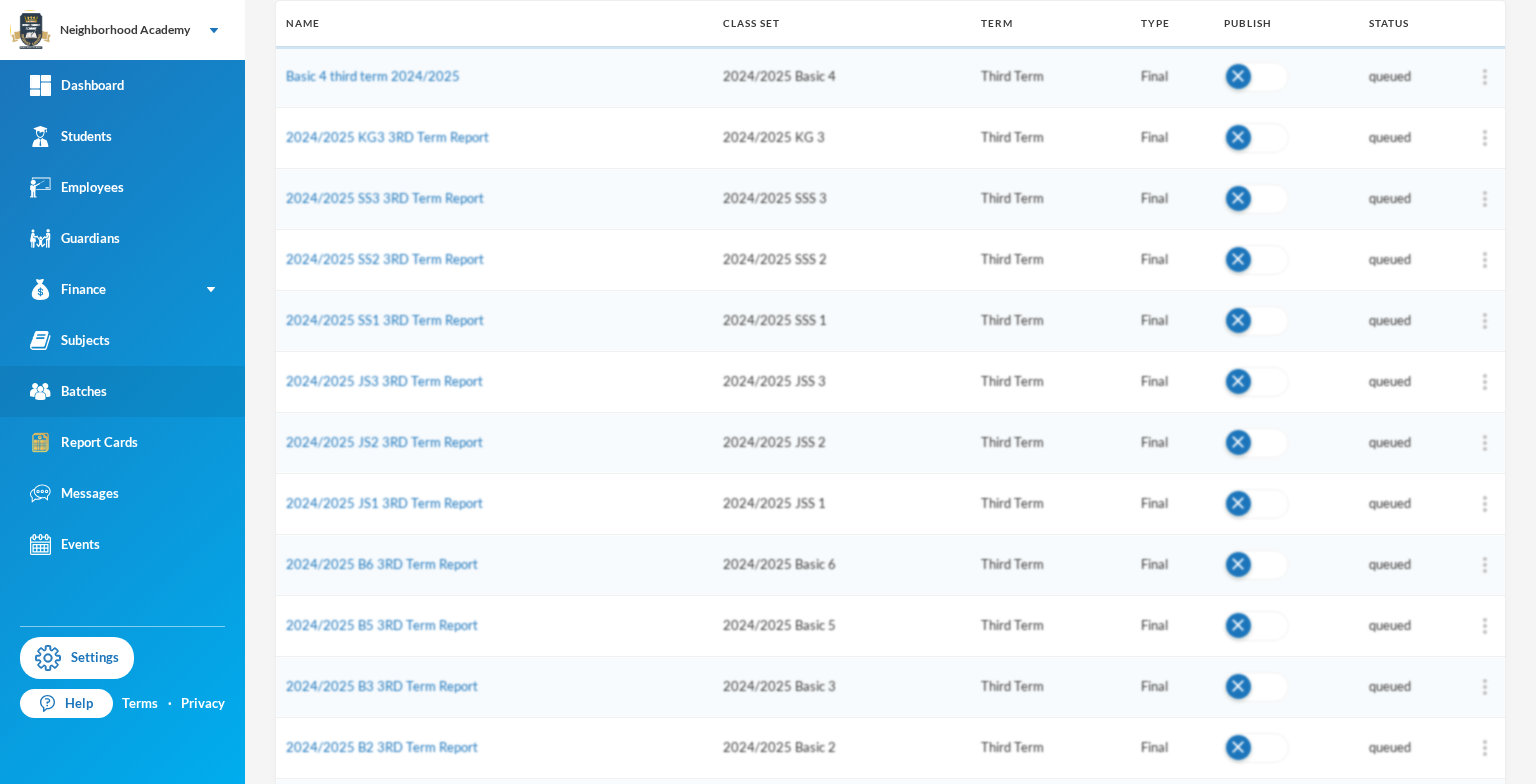 click on "Batches" at bounding box center [68, 391] 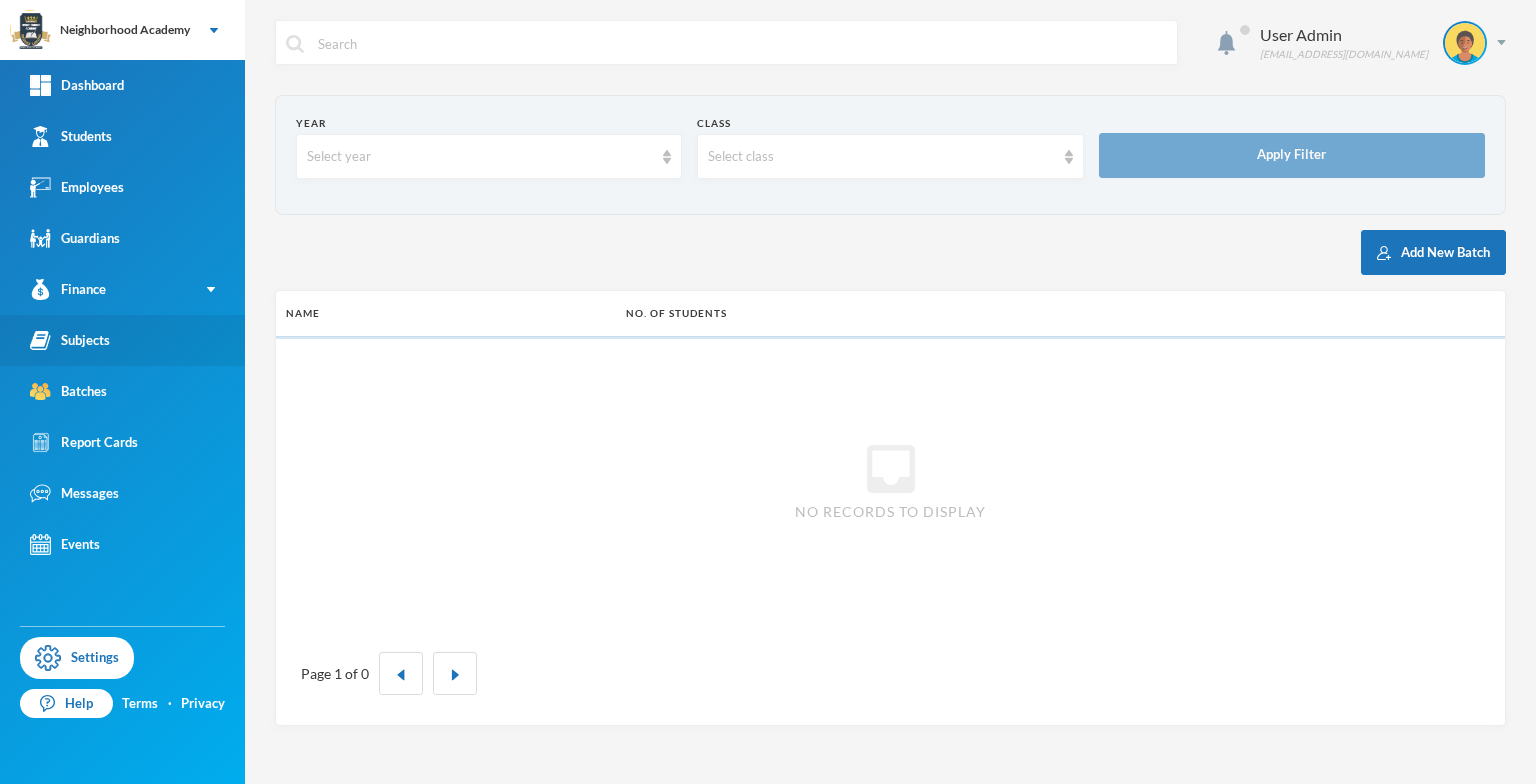 click on "Subjects" at bounding box center [122, 340] 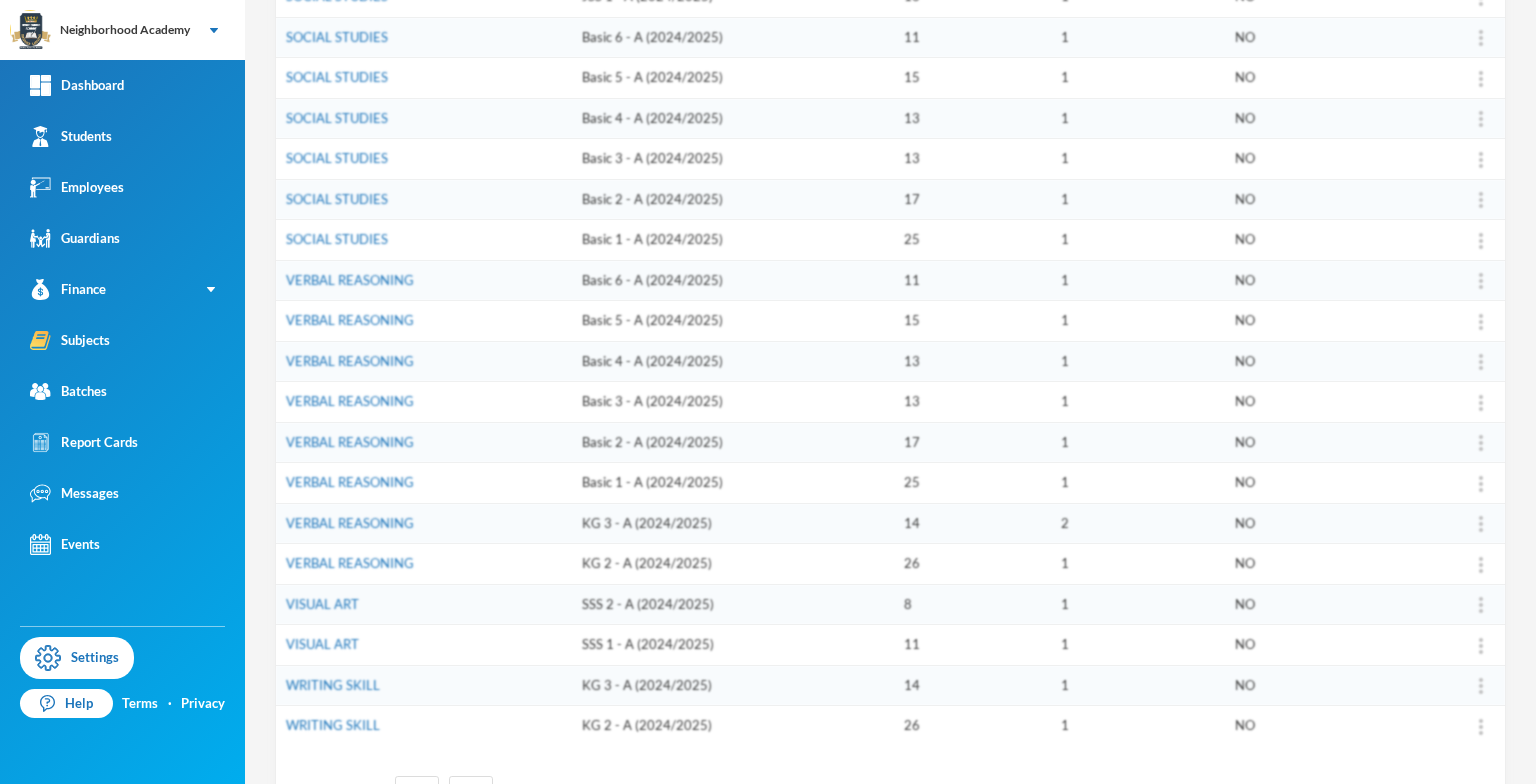 scroll, scrollTop: 480, scrollLeft: 0, axis: vertical 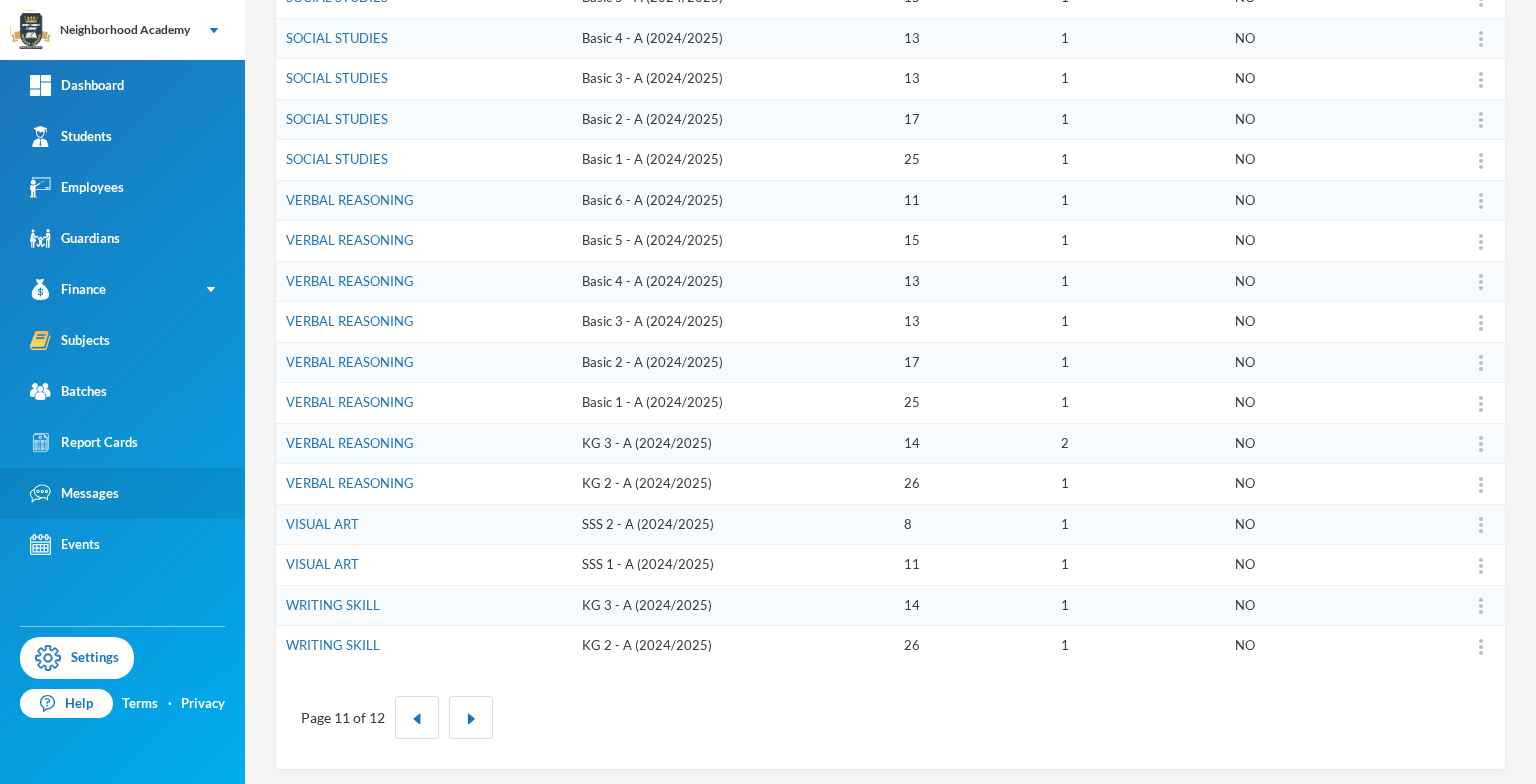 click on "Messages" at bounding box center (122, 493) 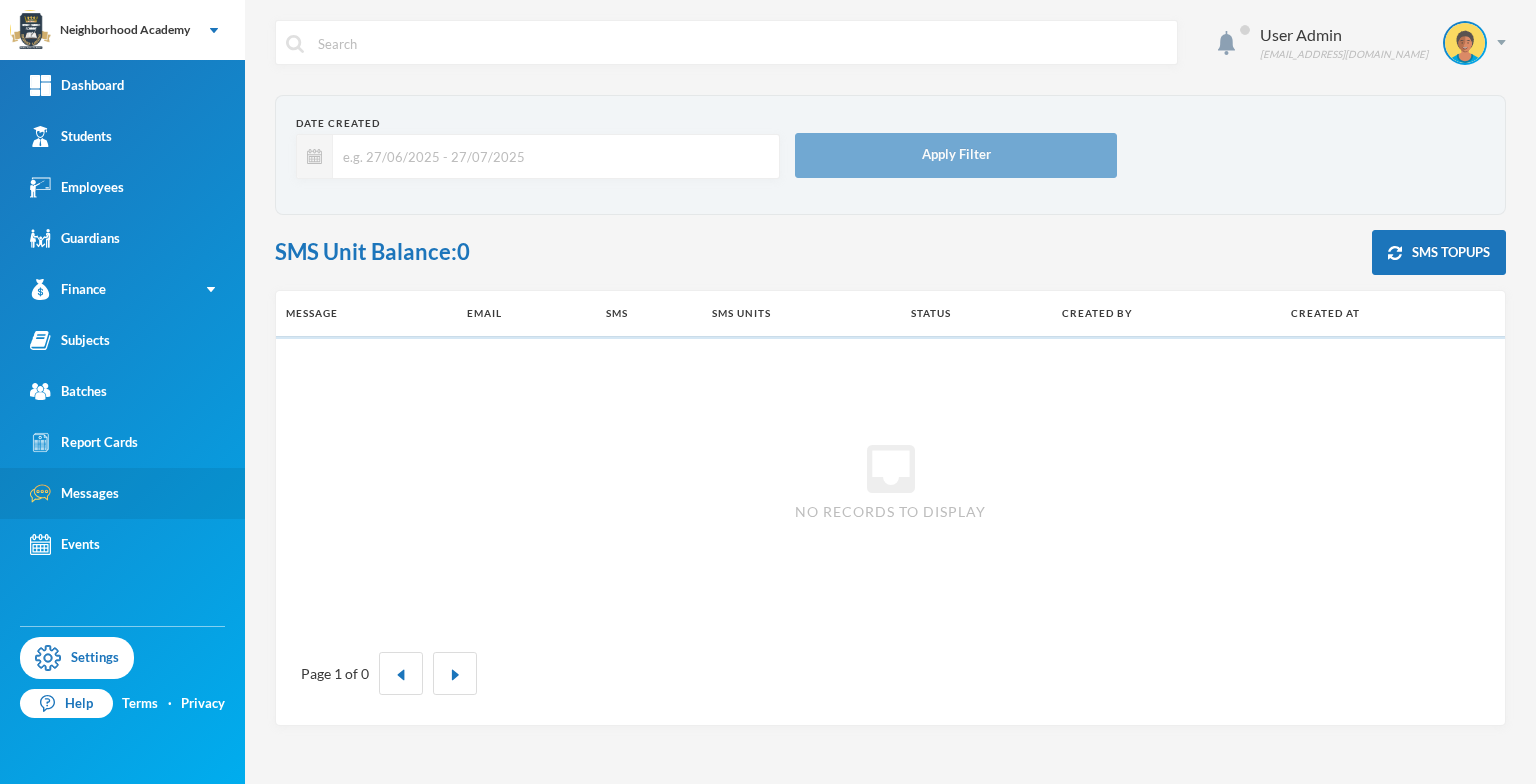 scroll, scrollTop: 0, scrollLeft: 0, axis: both 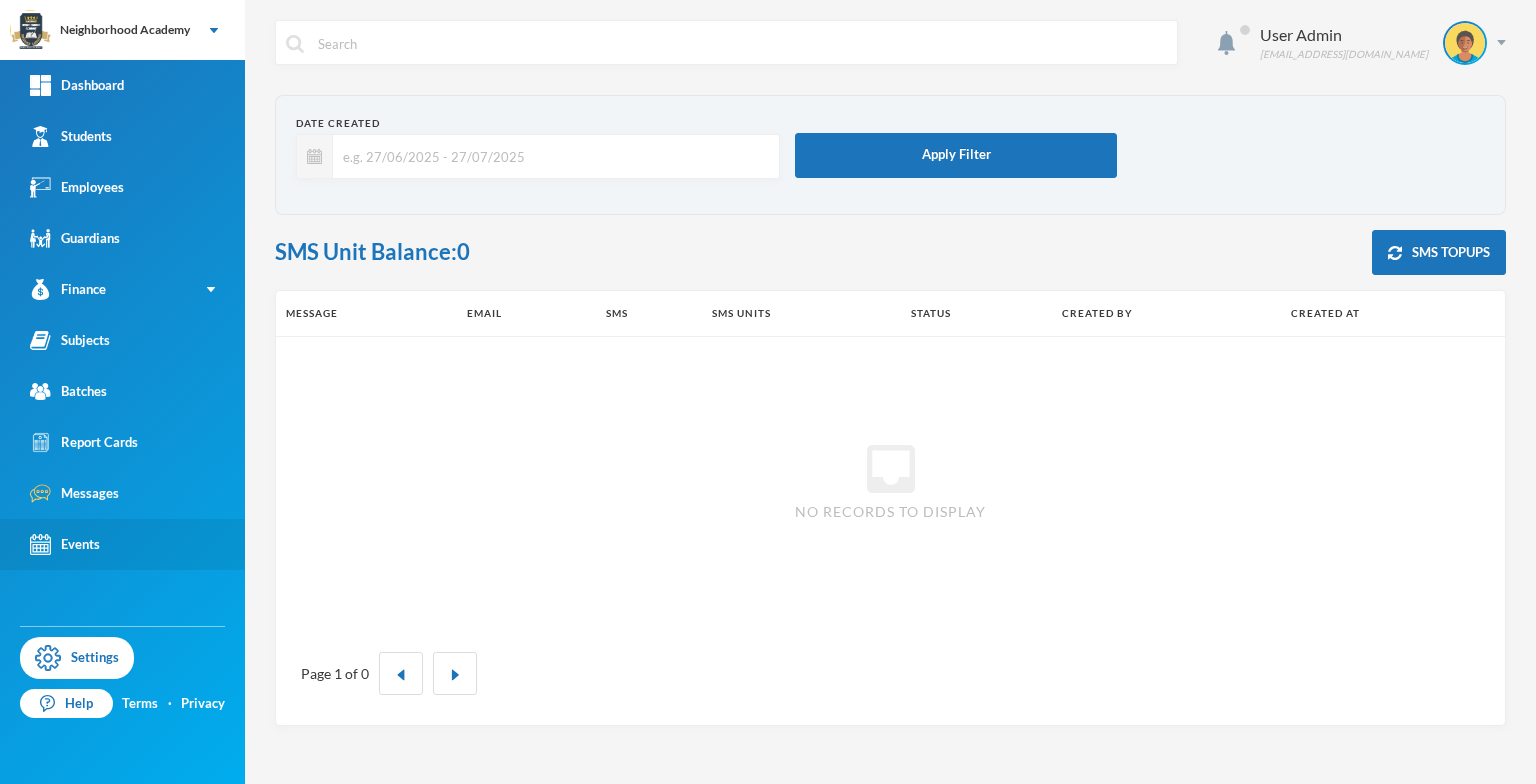 click on "Events" at bounding box center (122, 544) 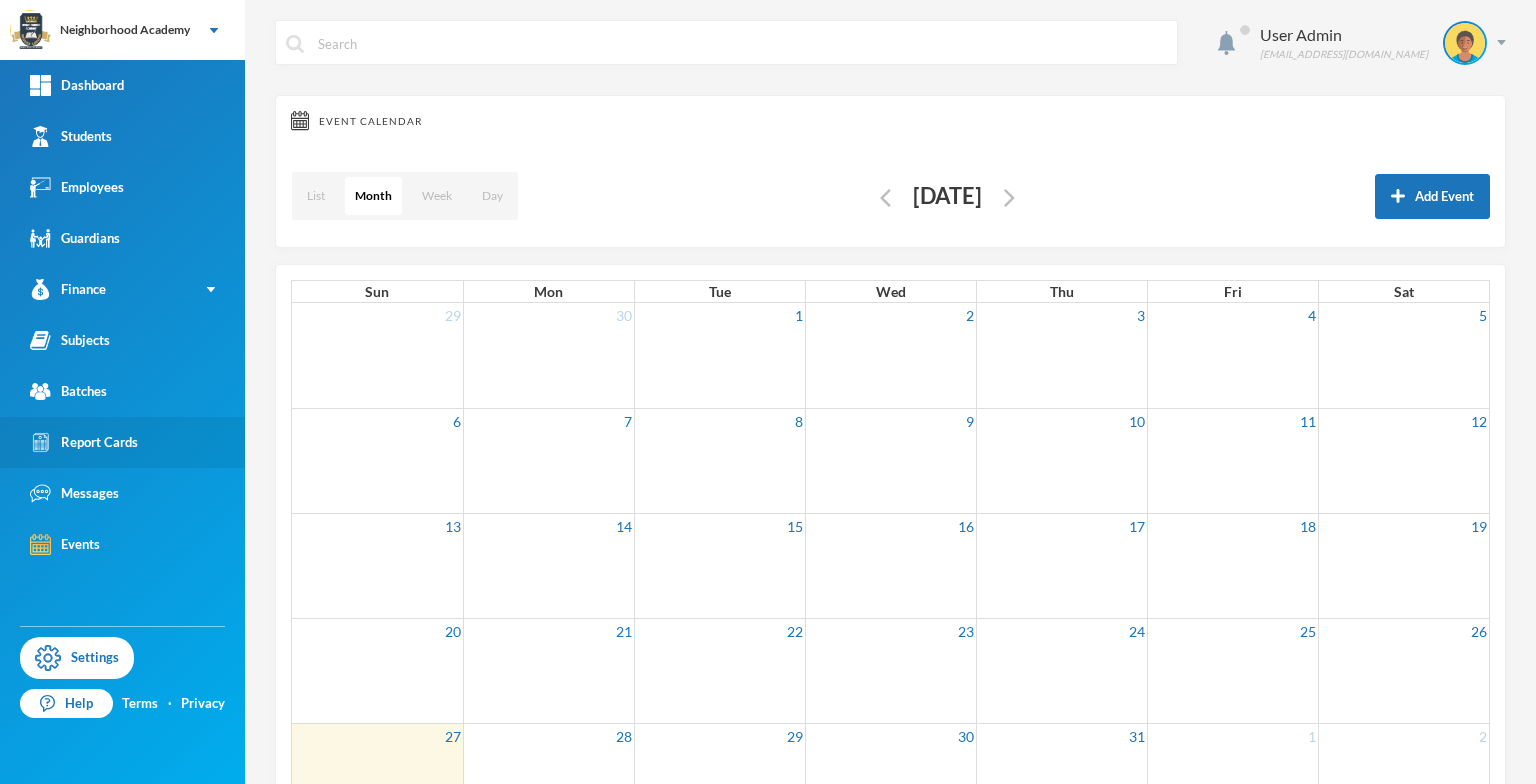 click on "Report Cards" at bounding box center (84, 442) 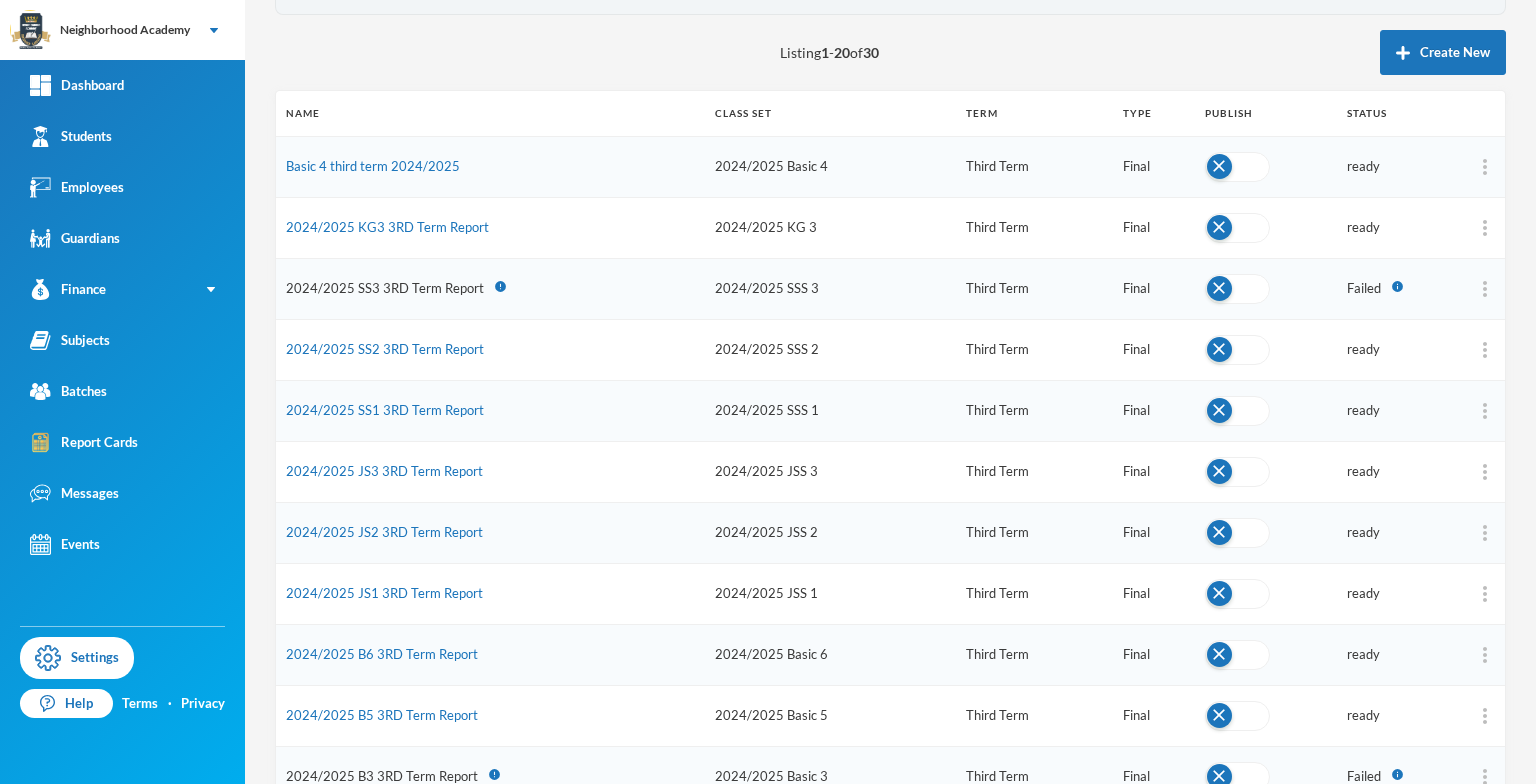 scroll, scrollTop: 90, scrollLeft: 0, axis: vertical 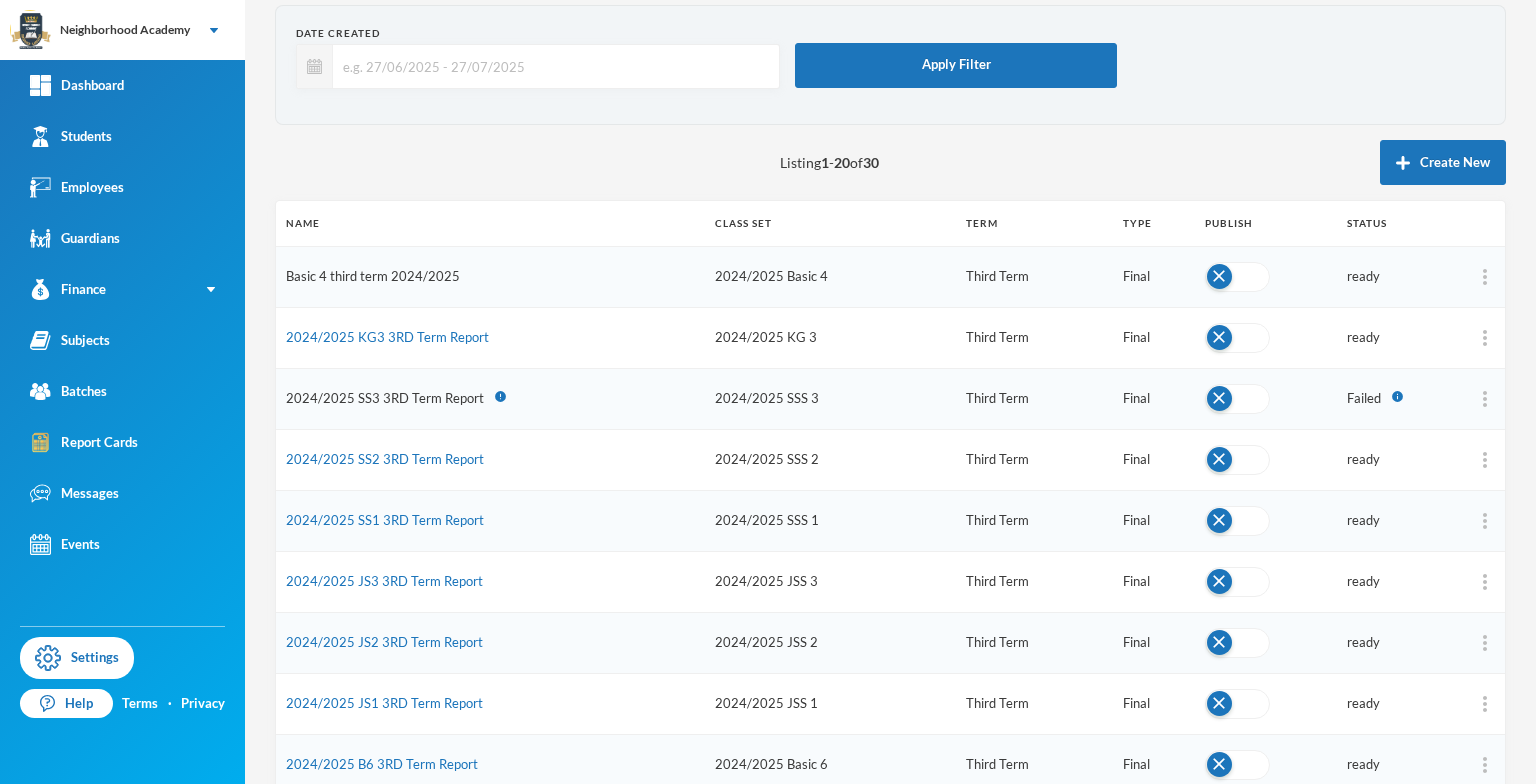 click on "Basic 4 third term 2024/2025" at bounding box center [373, 276] 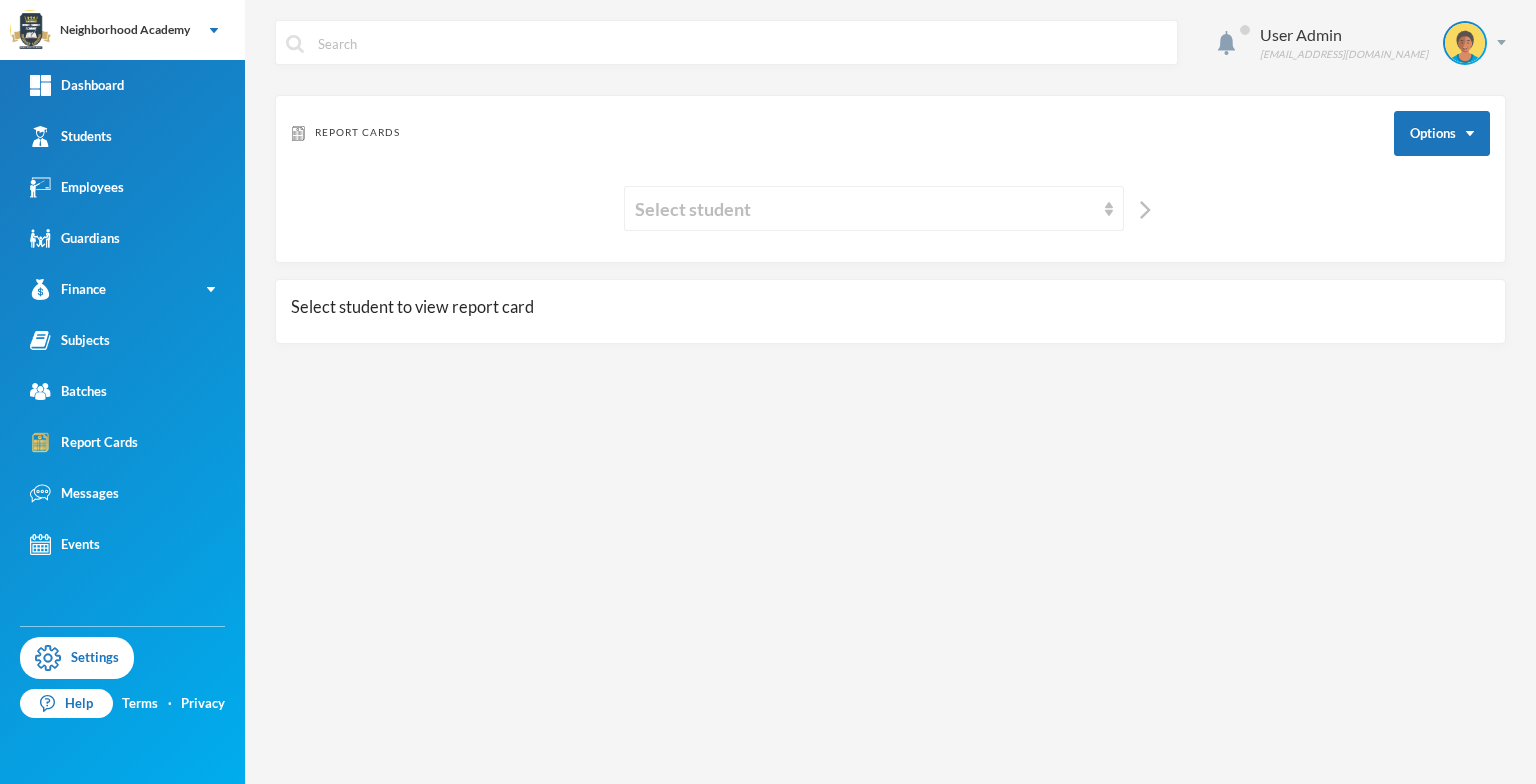 scroll, scrollTop: 0, scrollLeft: 0, axis: both 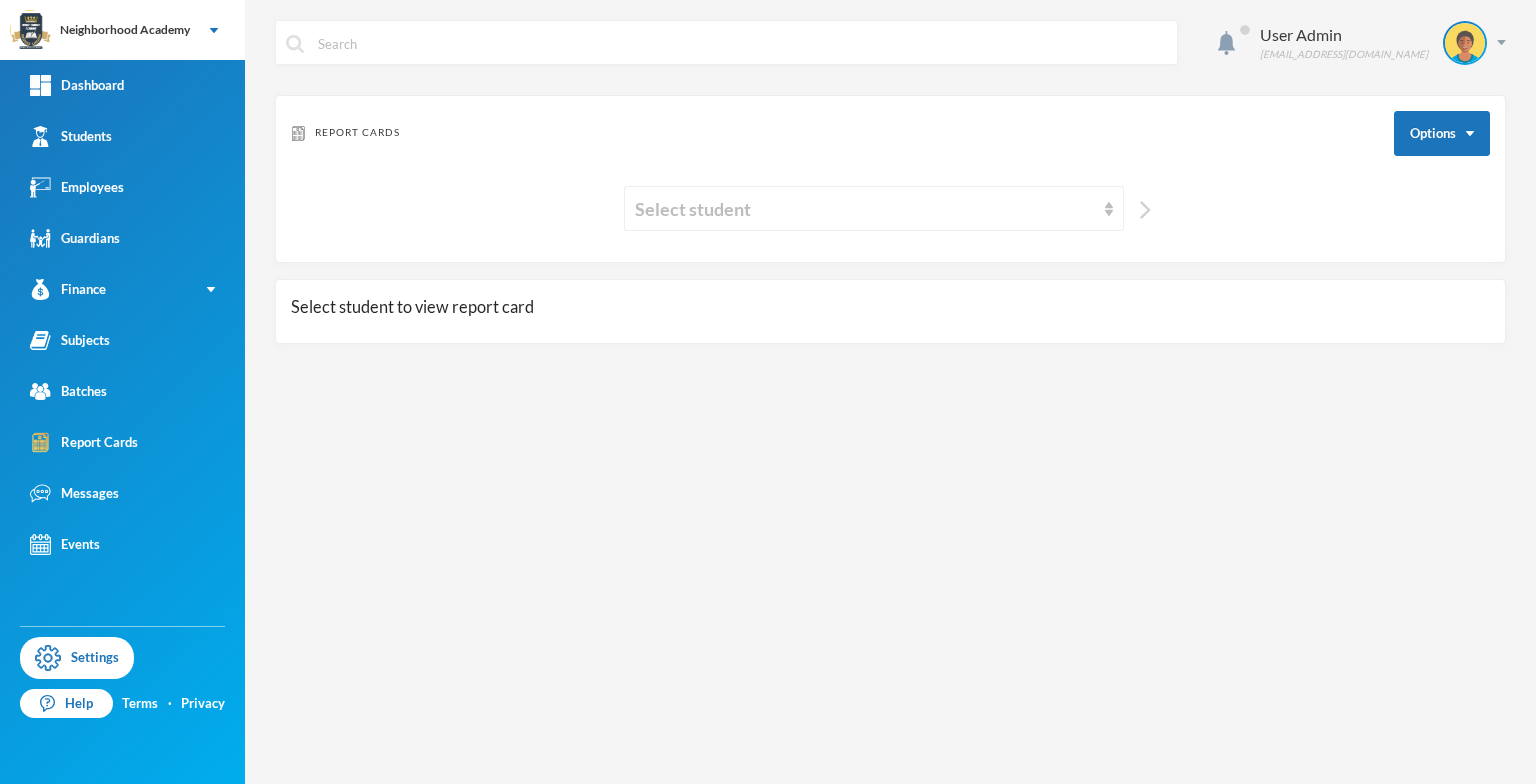 click at bounding box center (1145, 210) 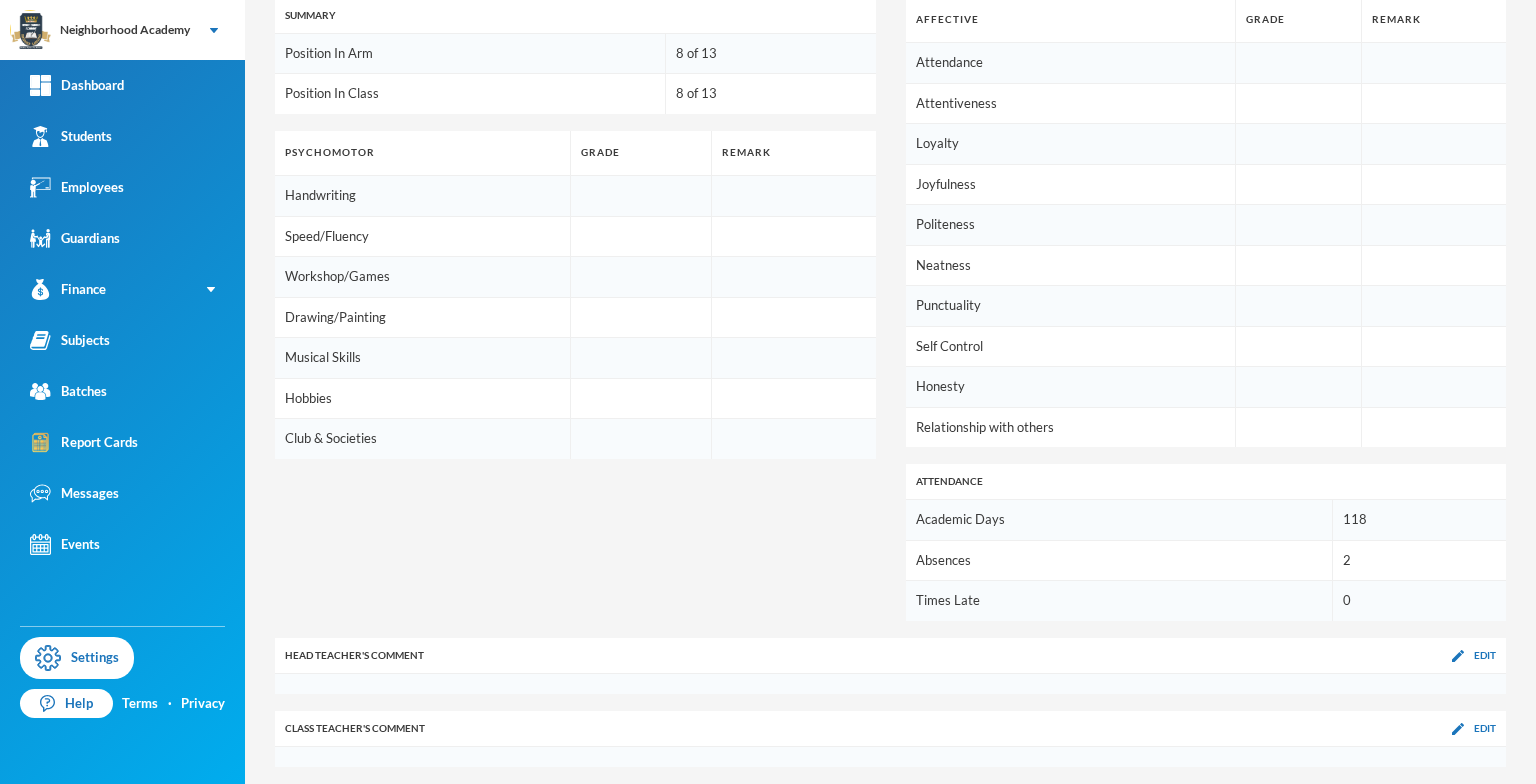 scroll, scrollTop: 1488, scrollLeft: 0, axis: vertical 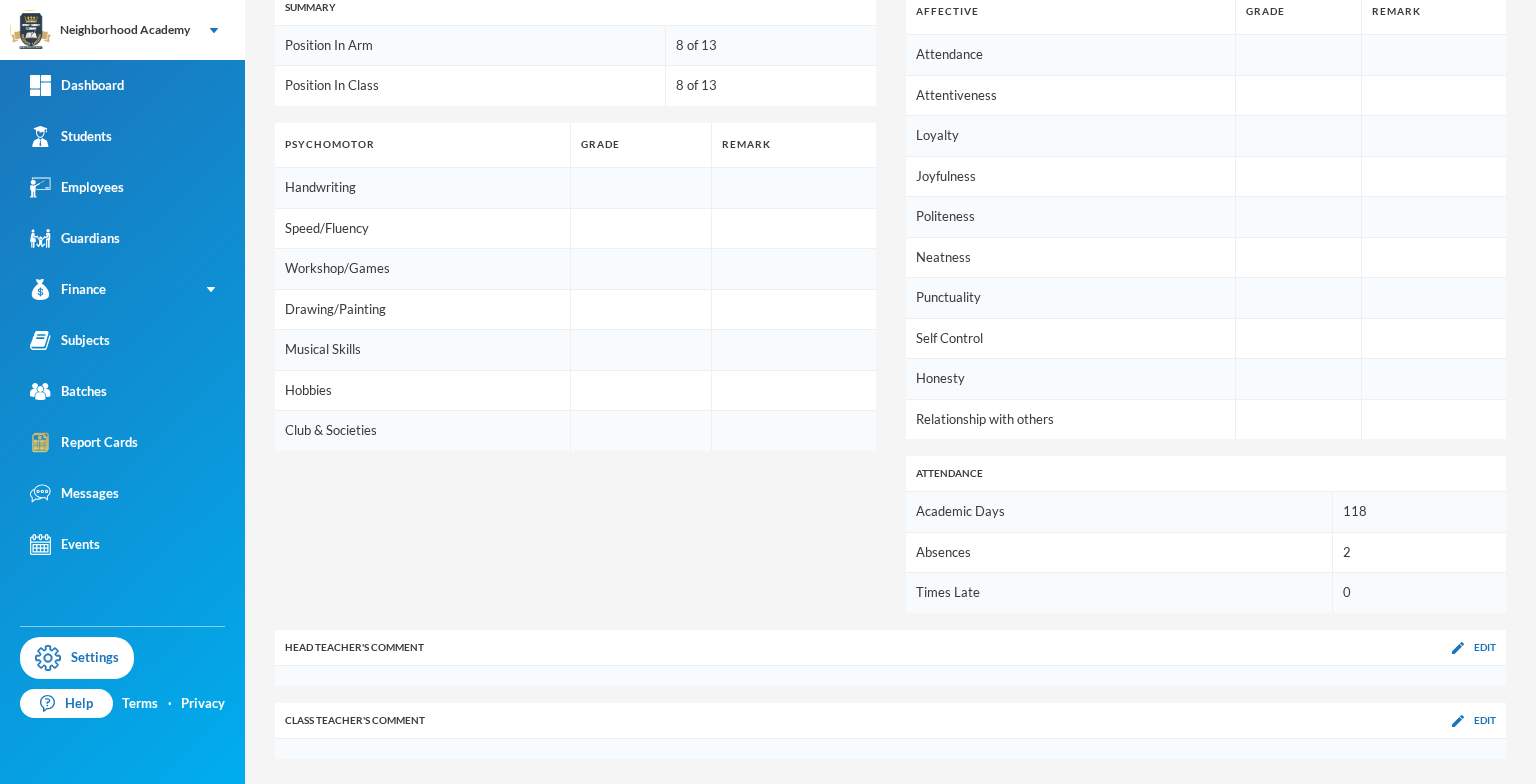 click on "Head Teacher 's Comment   Edit" at bounding box center (890, 648) 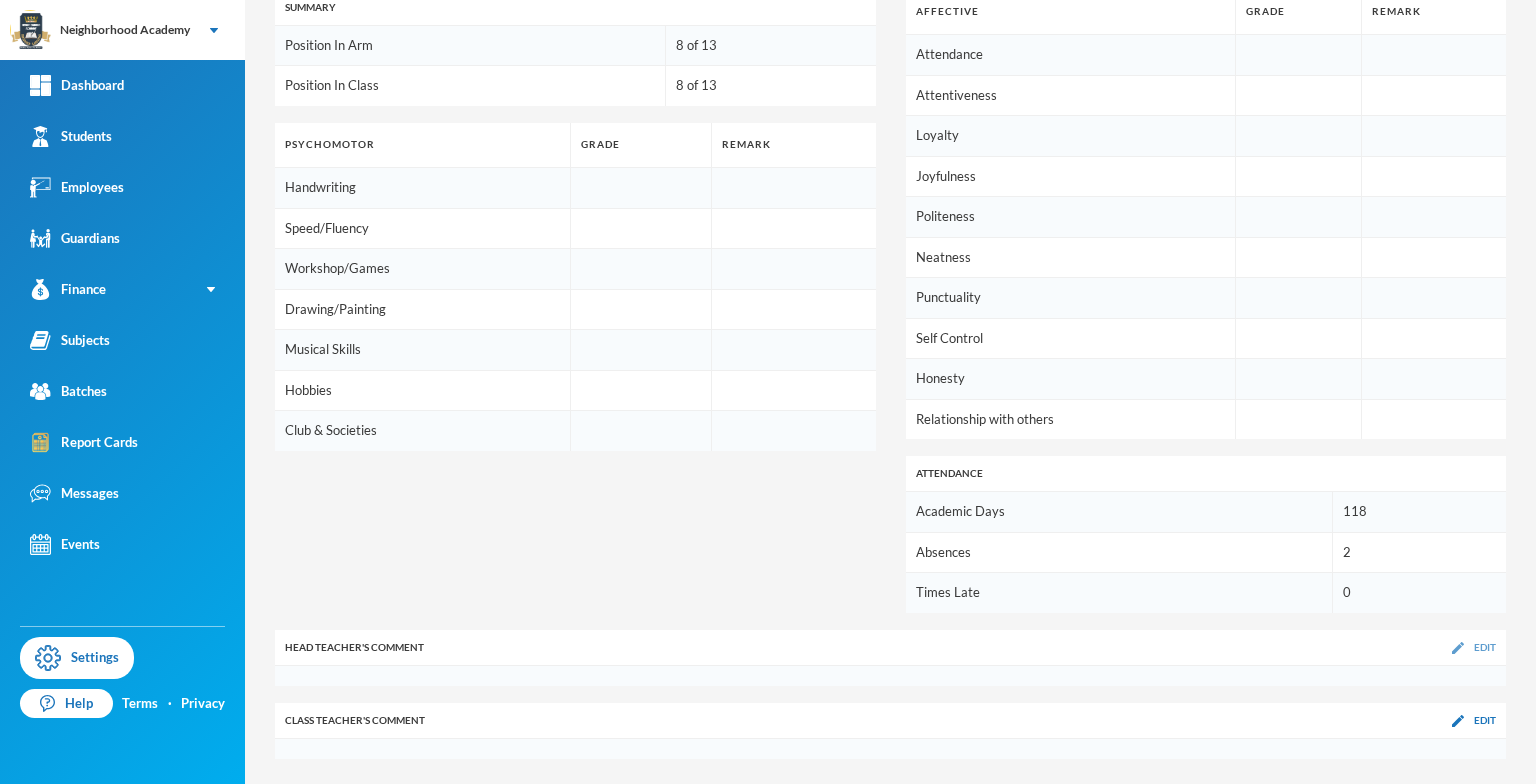 click on "Edit" at bounding box center [1485, 647] 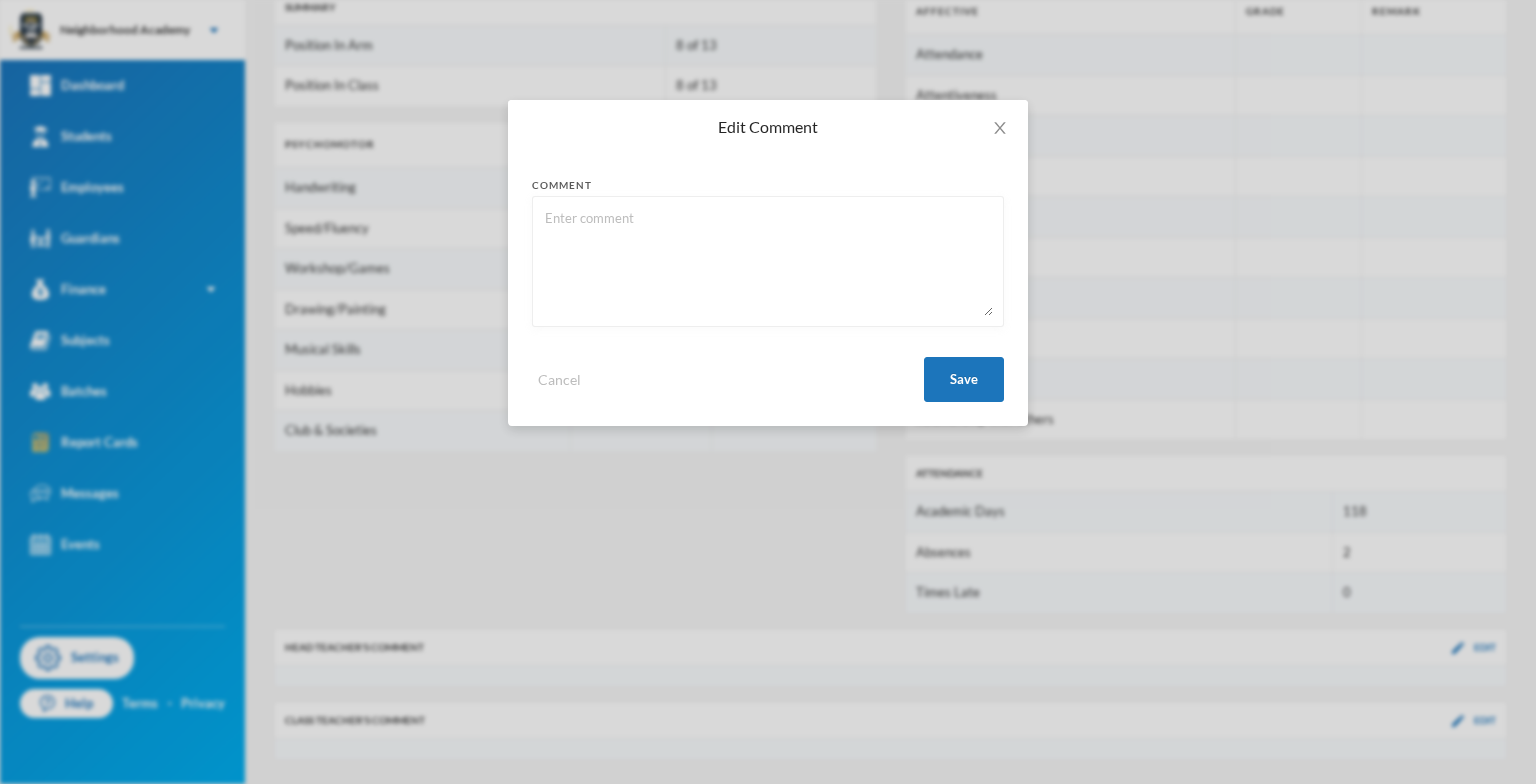 click at bounding box center (768, 261) 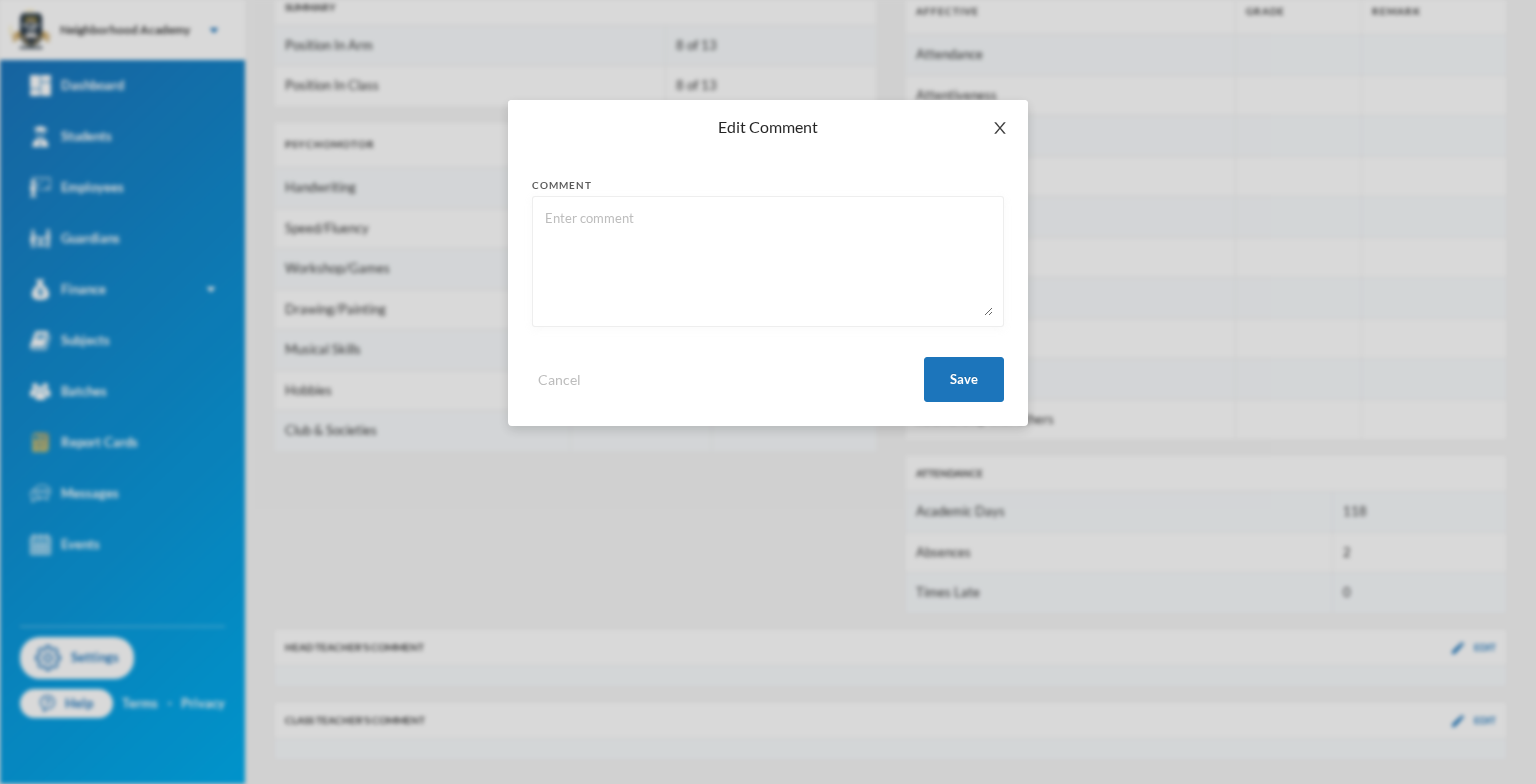 click 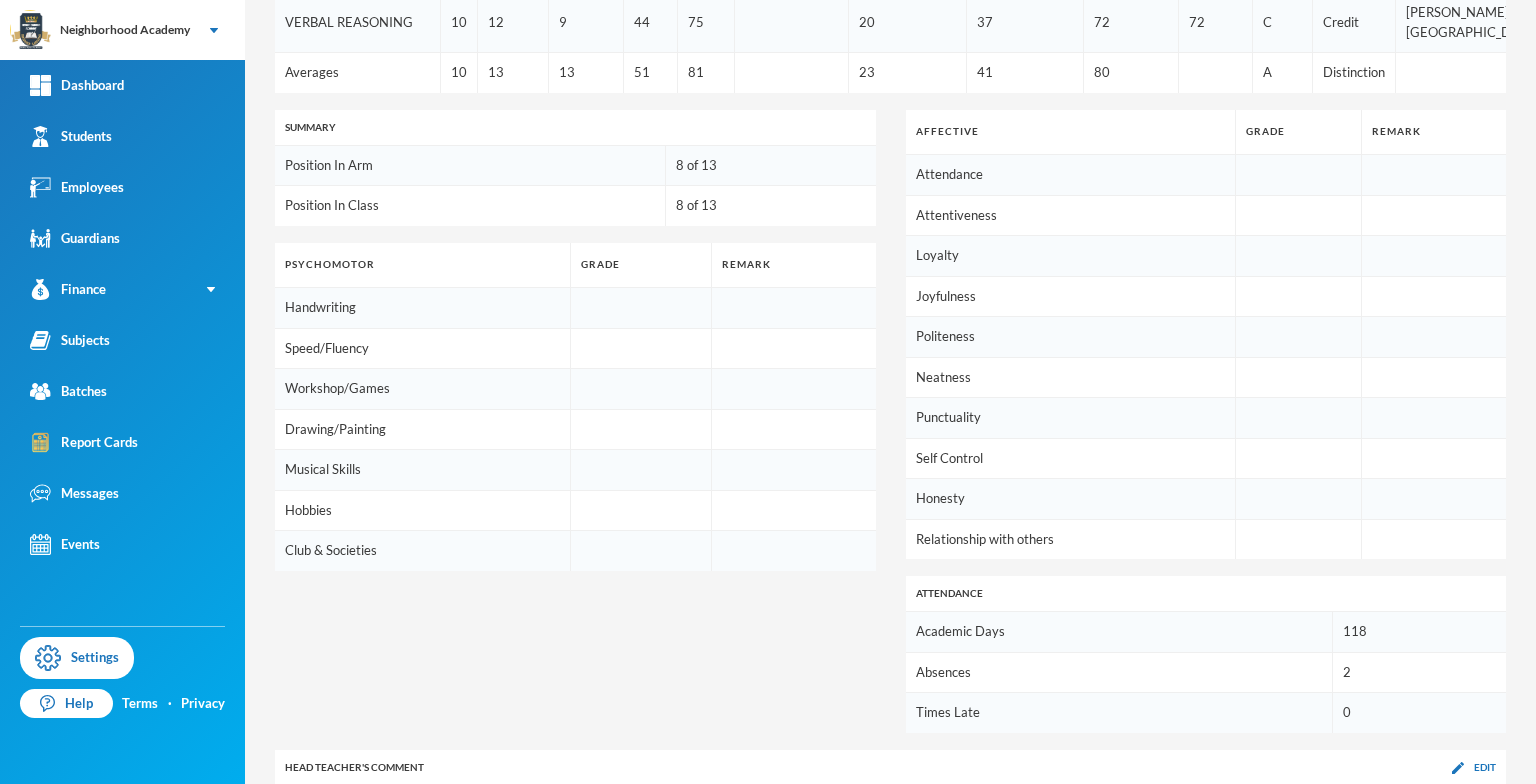 scroll, scrollTop: 1488, scrollLeft: 0, axis: vertical 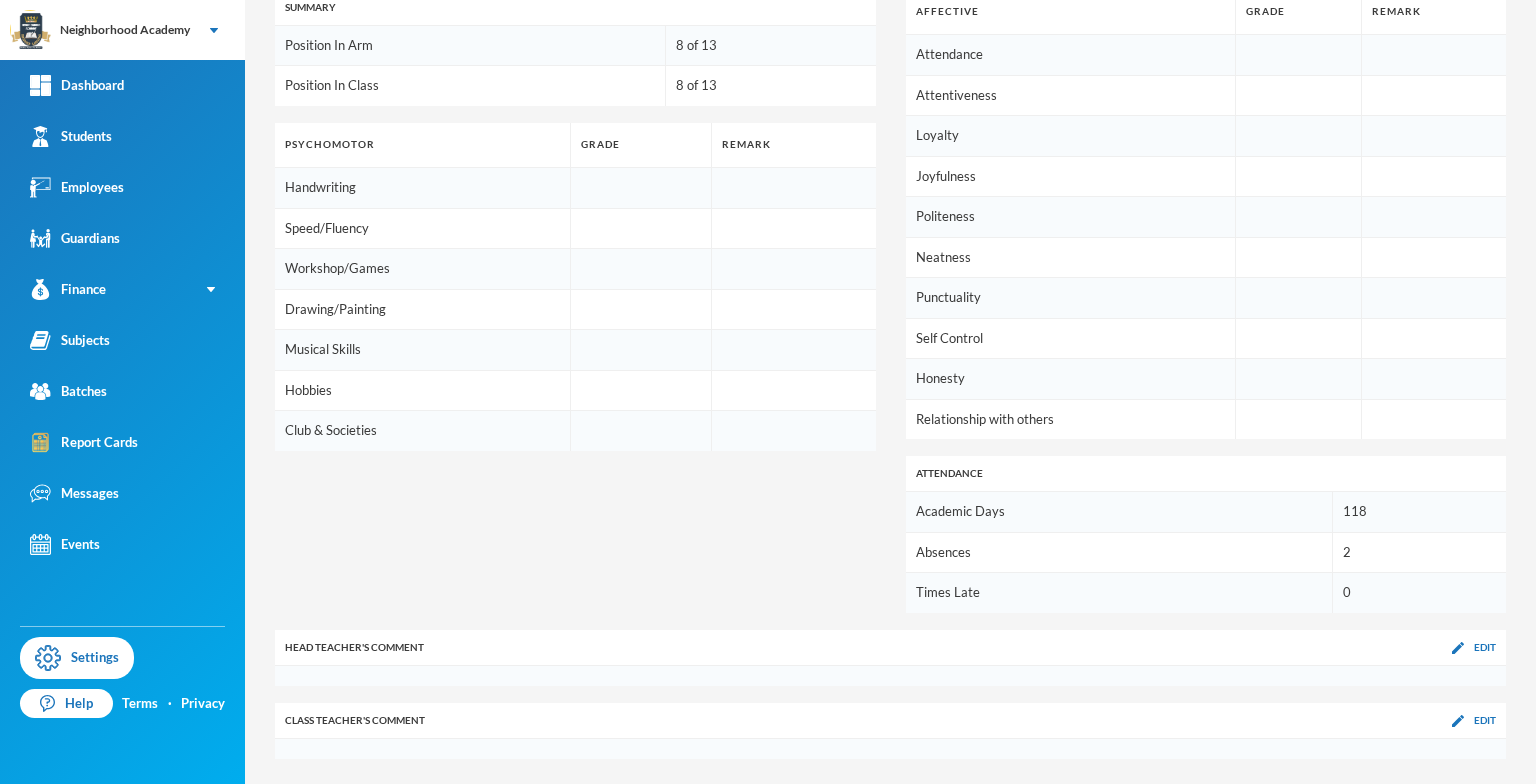 click on "Class Teacher 's Comment   Edit" at bounding box center (890, 720) 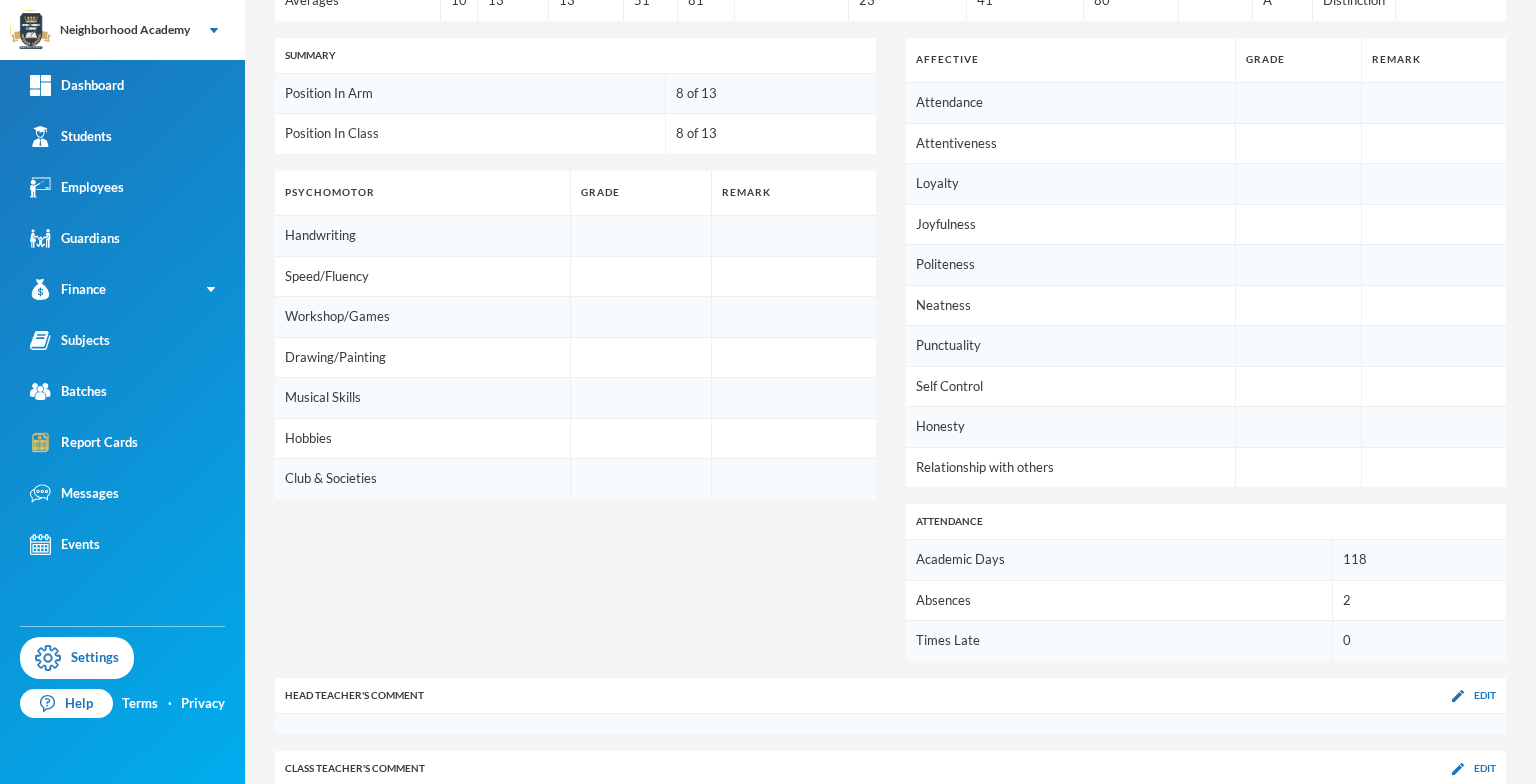 scroll, scrollTop: 1488, scrollLeft: 0, axis: vertical 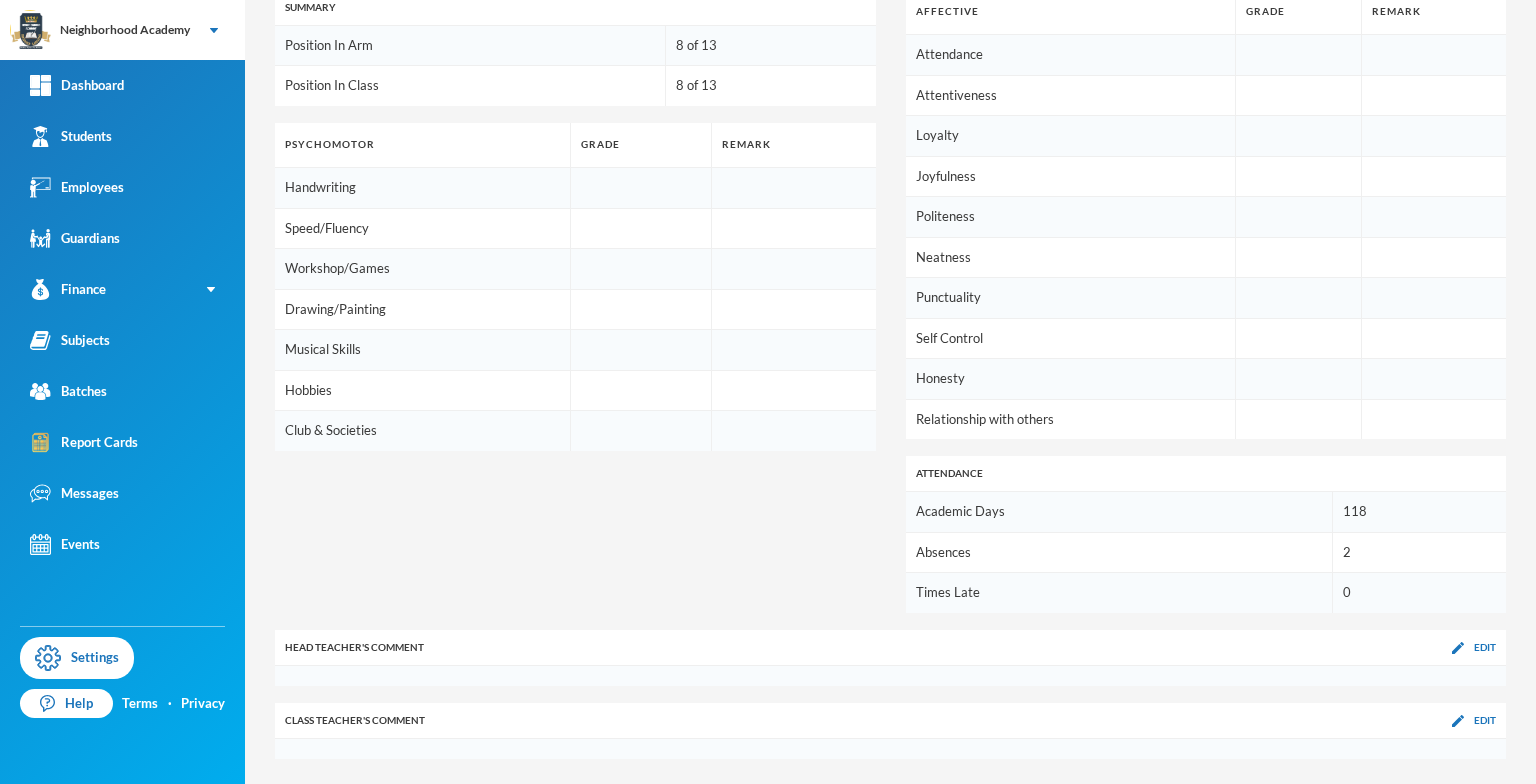 click on "Head Teacher 's Comment   Edit" at bounding box center (890, 647) 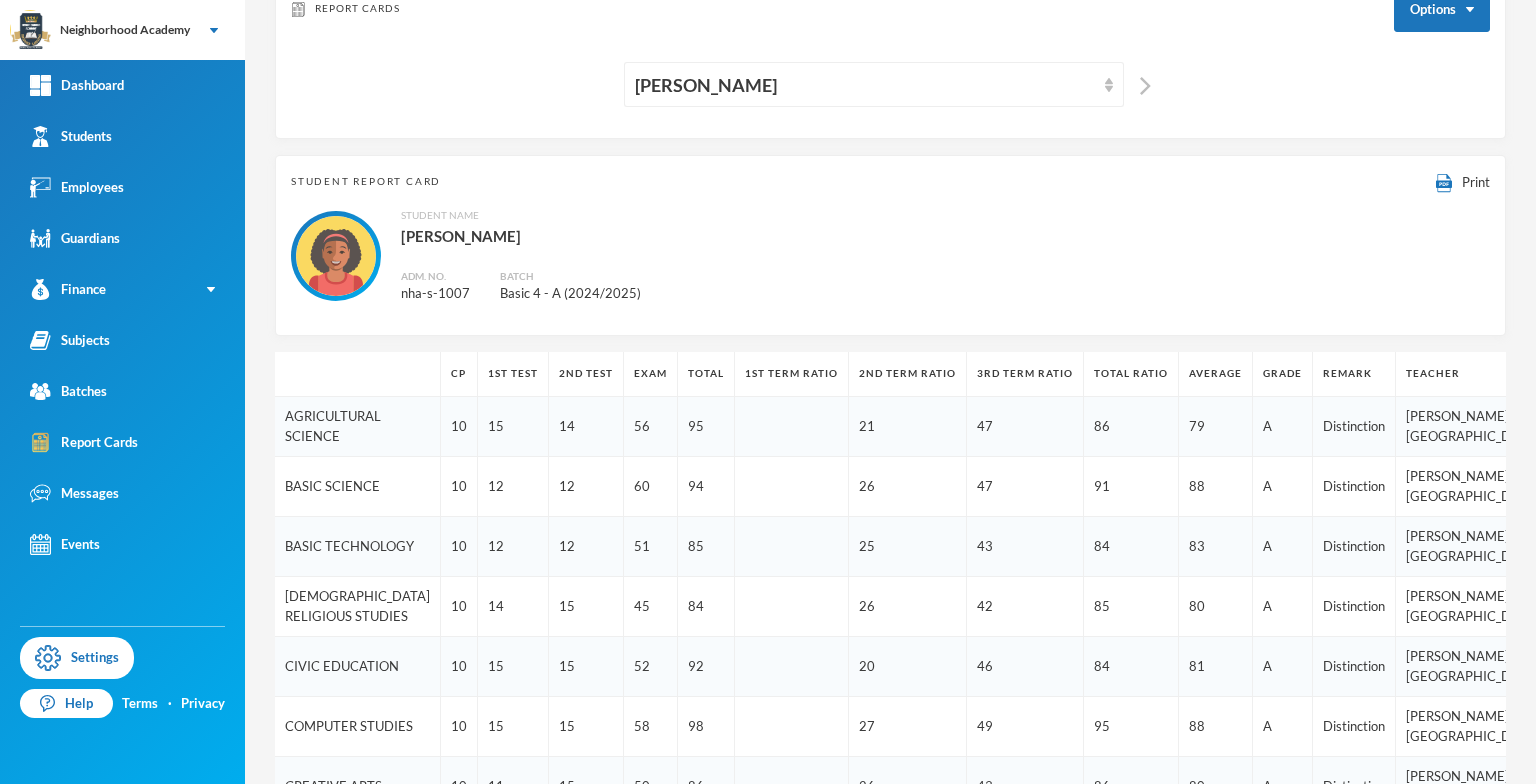 scroll, scrollTop: 88, scrollLeft: 0, axis: vertical 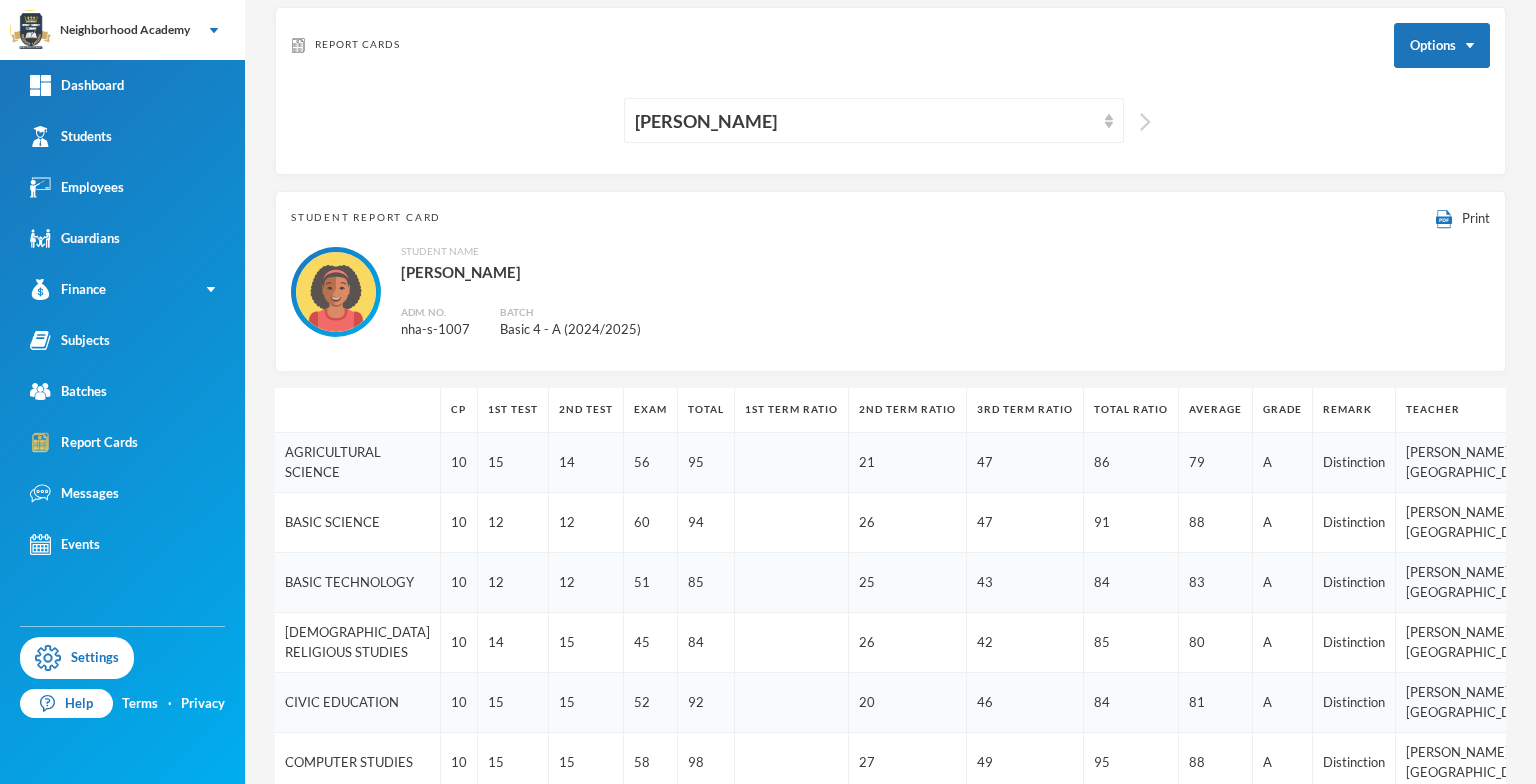 click at bounding box center (1145, 122) 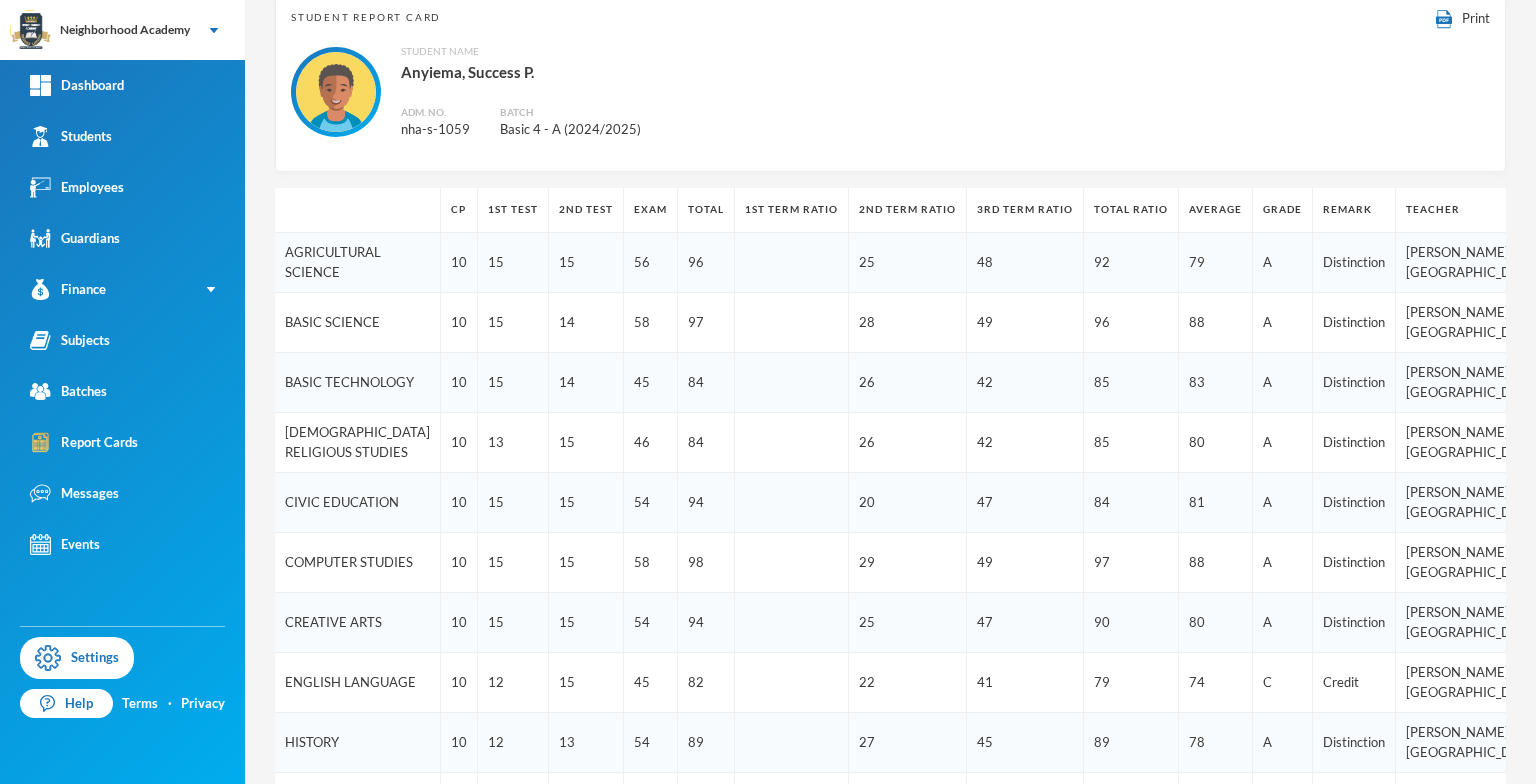 scroll, scrollTop: 188, scrollLeft: 0, axis: vertical 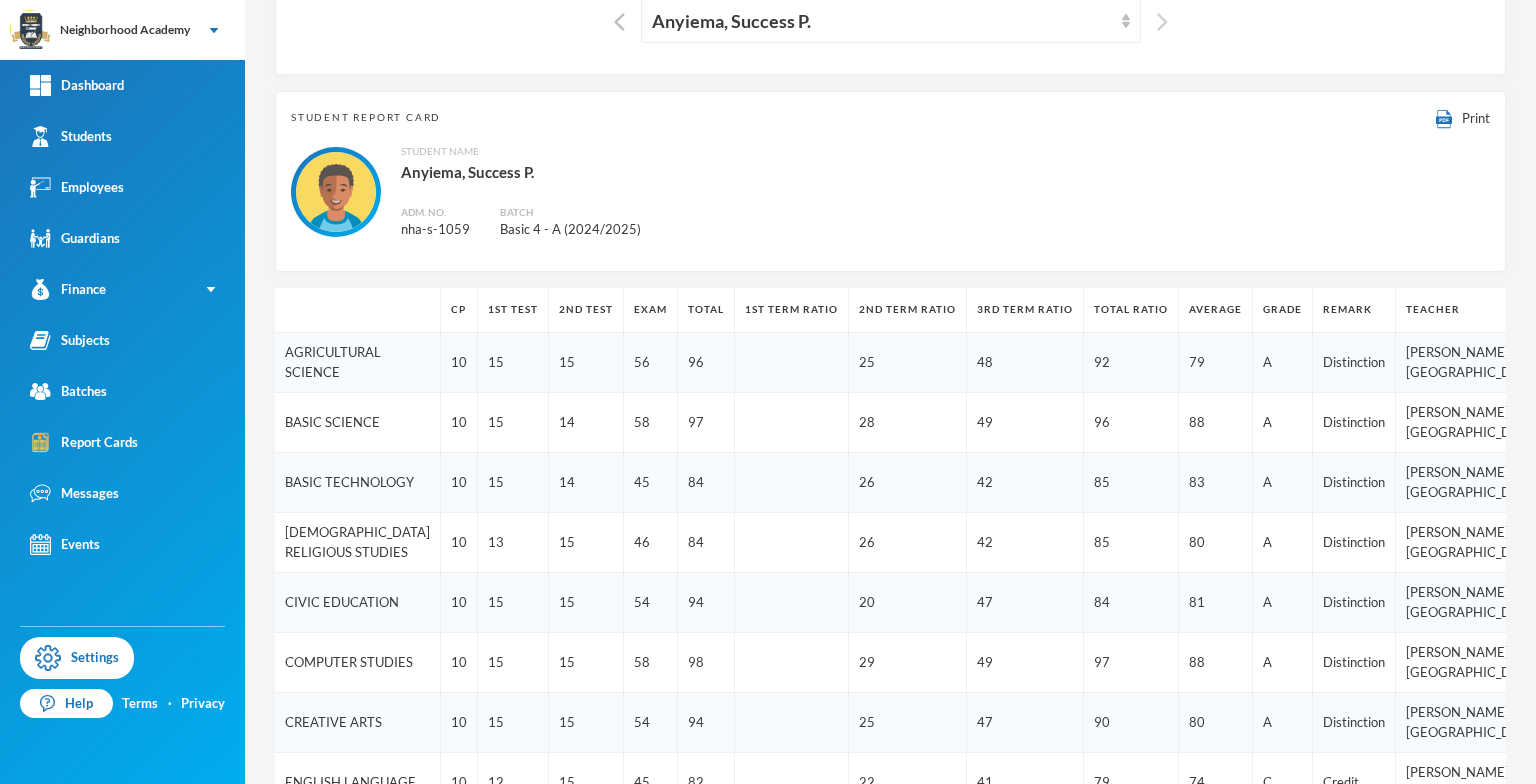 click at bounding box center [1162, 22] 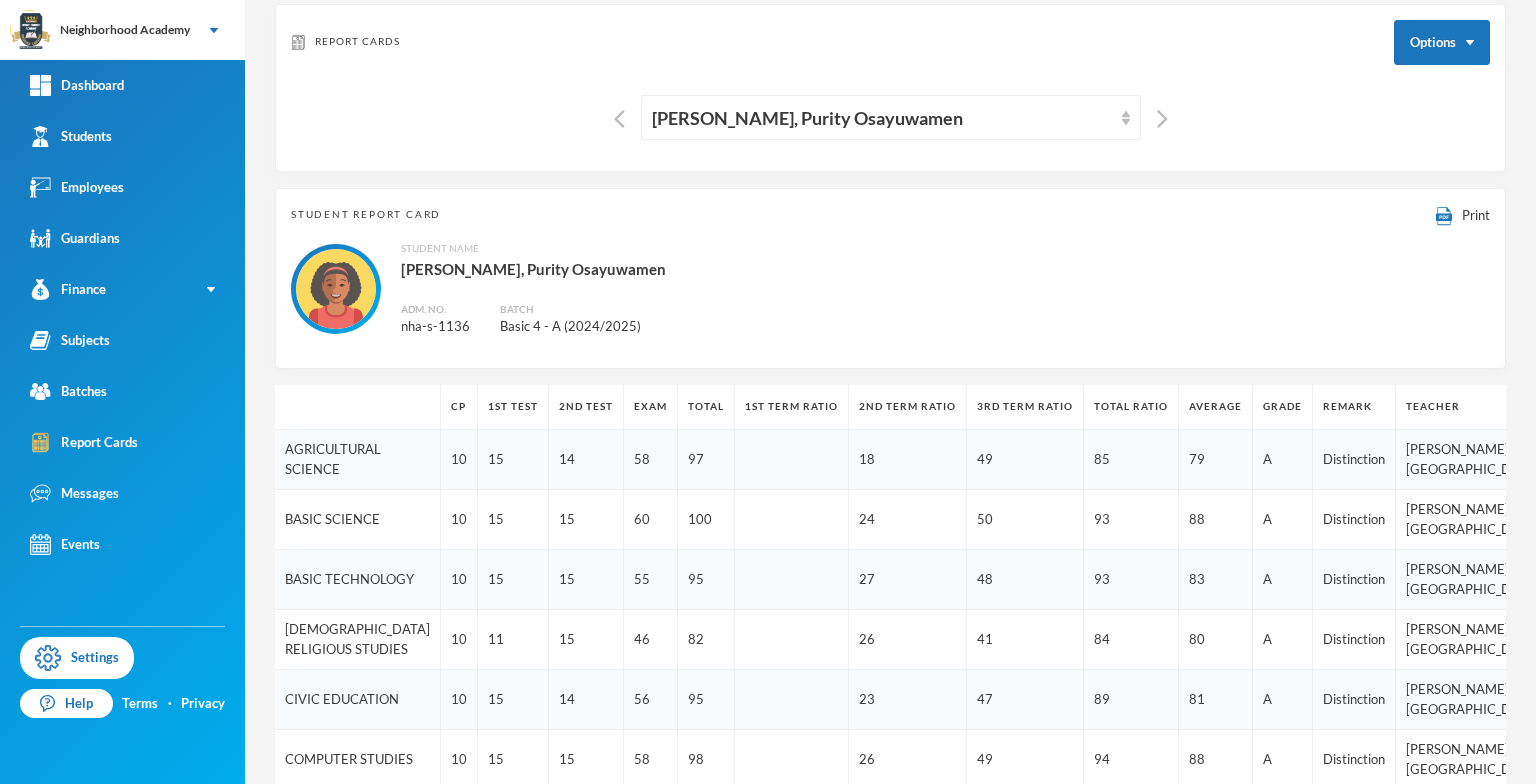 scroll, scrollTop: 88, scrollLeft: 0, axis: vertical 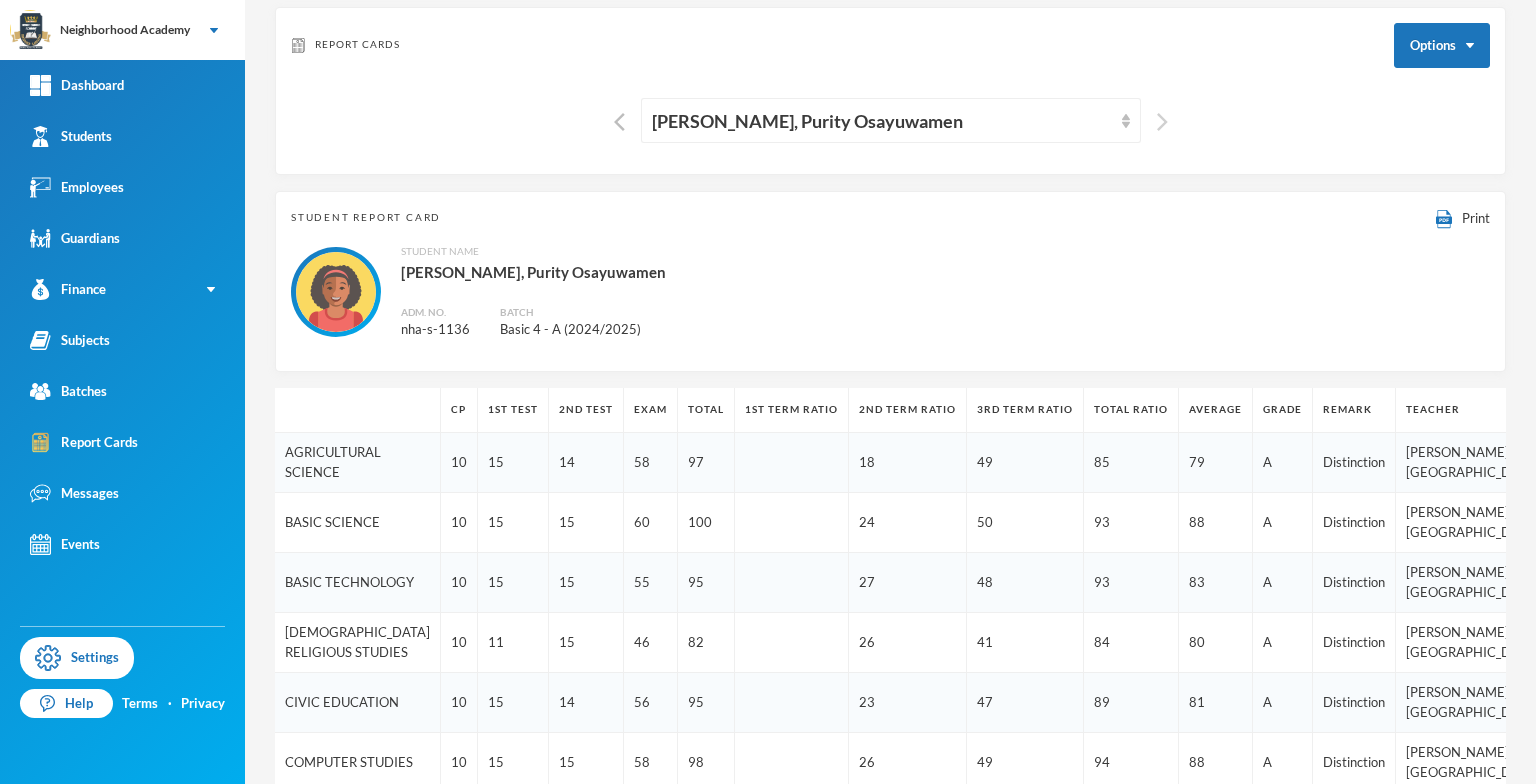 click at bounding box center (1162, 122) 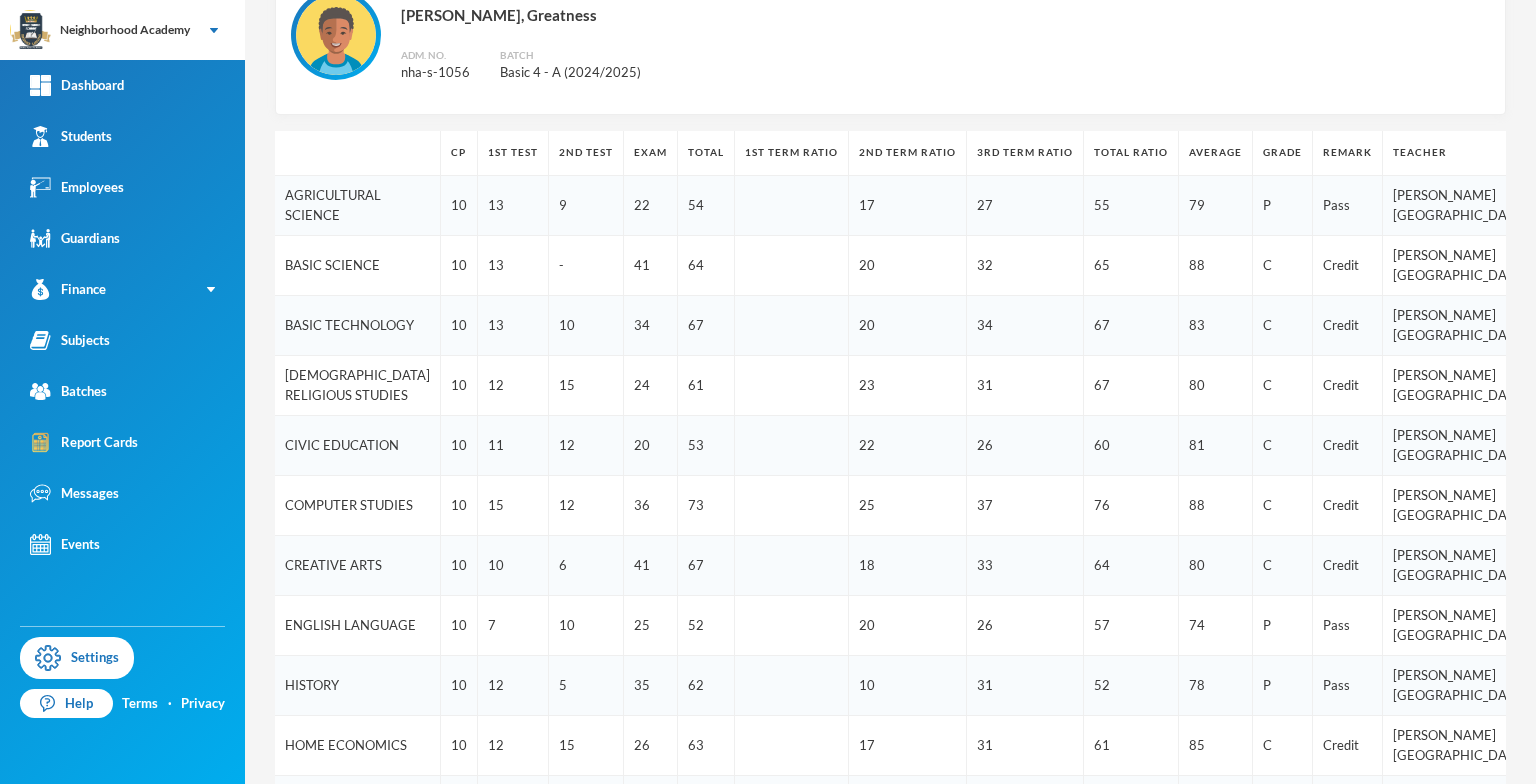 scroll, scrollTop: 88, scrollLeft: 0, axis: vertical 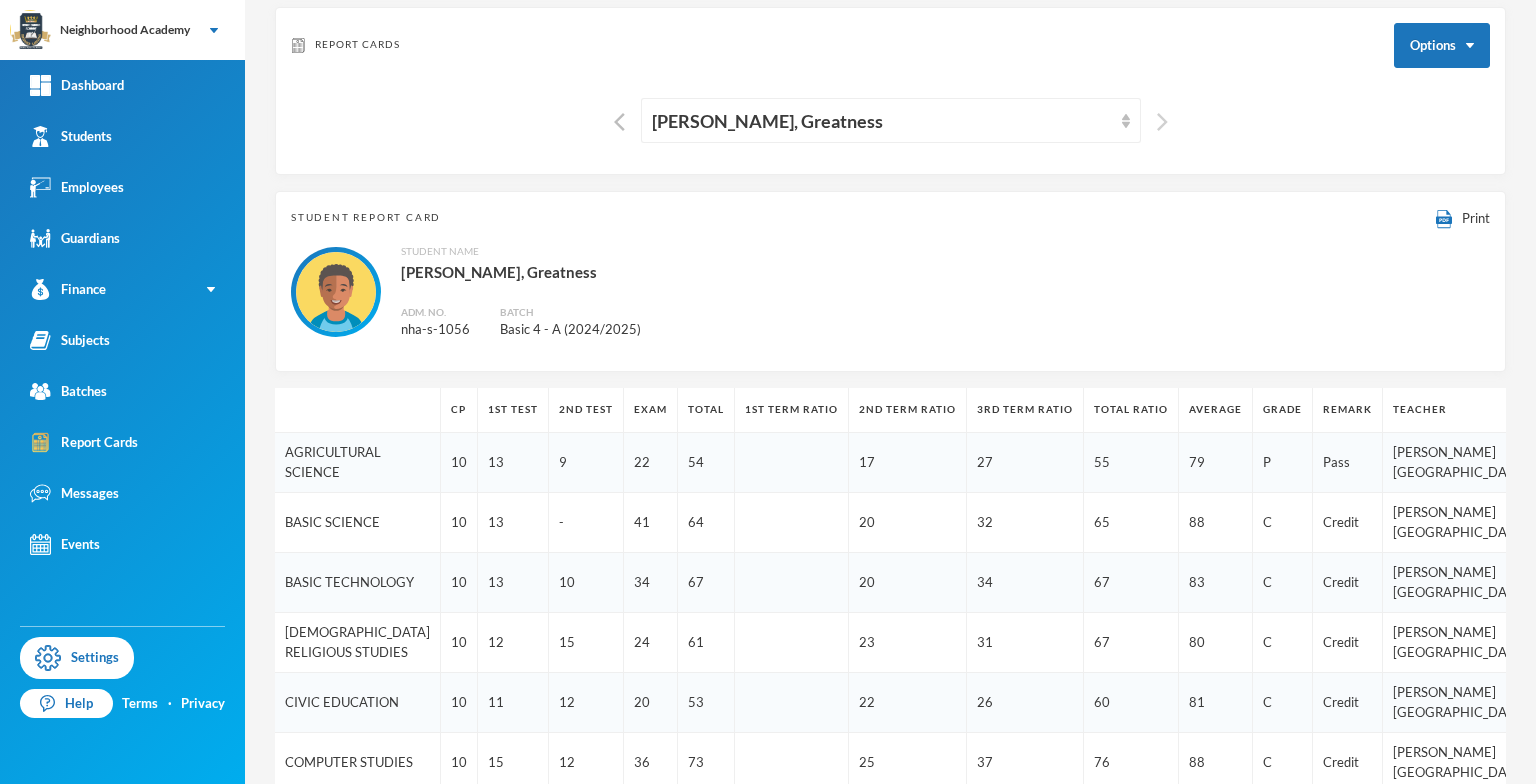 click at bounding box center (1157, 120) 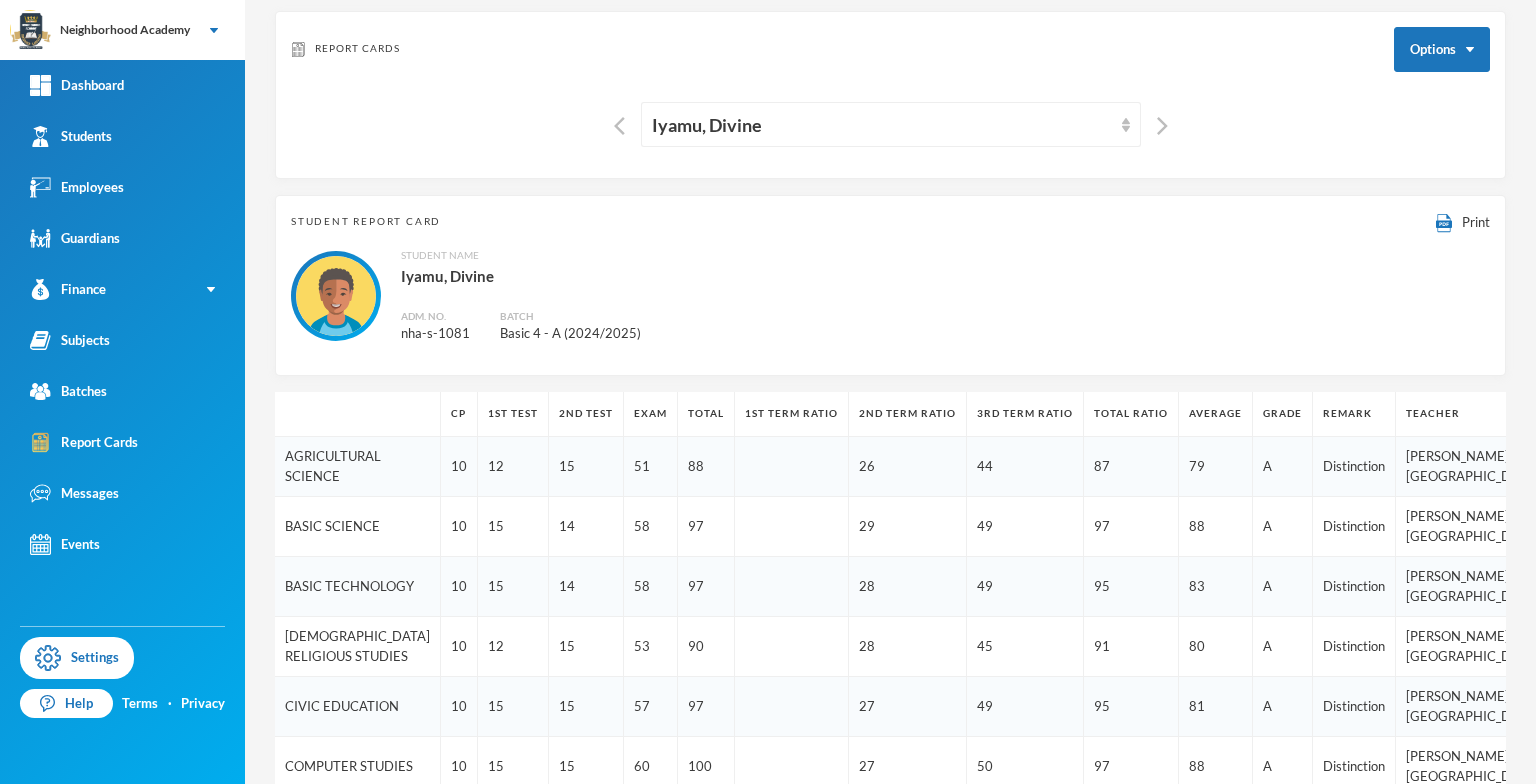 scroll, scrollTop: 0, scrollLeft: 0, axis: both 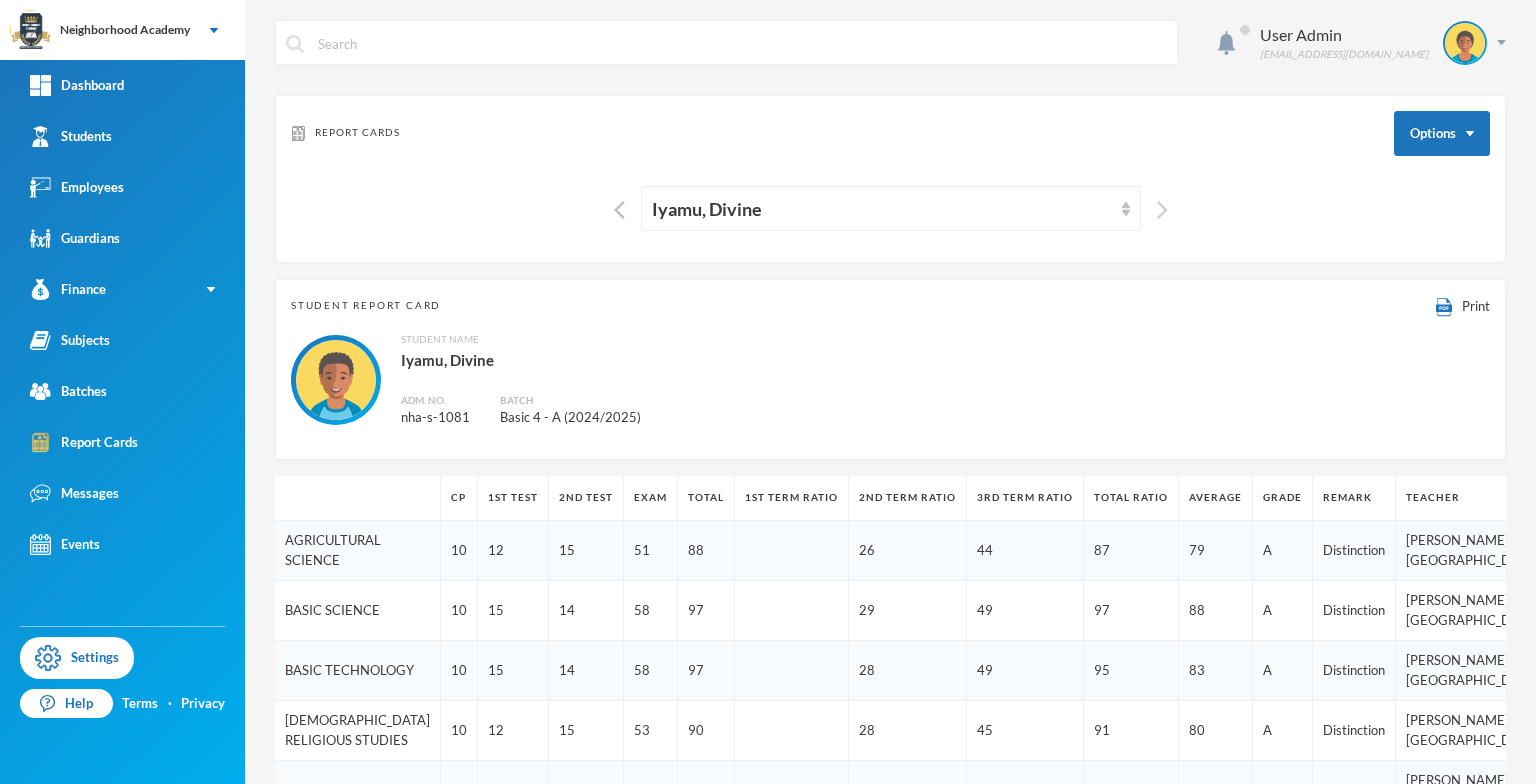 click at bounding box center (1162, 210) 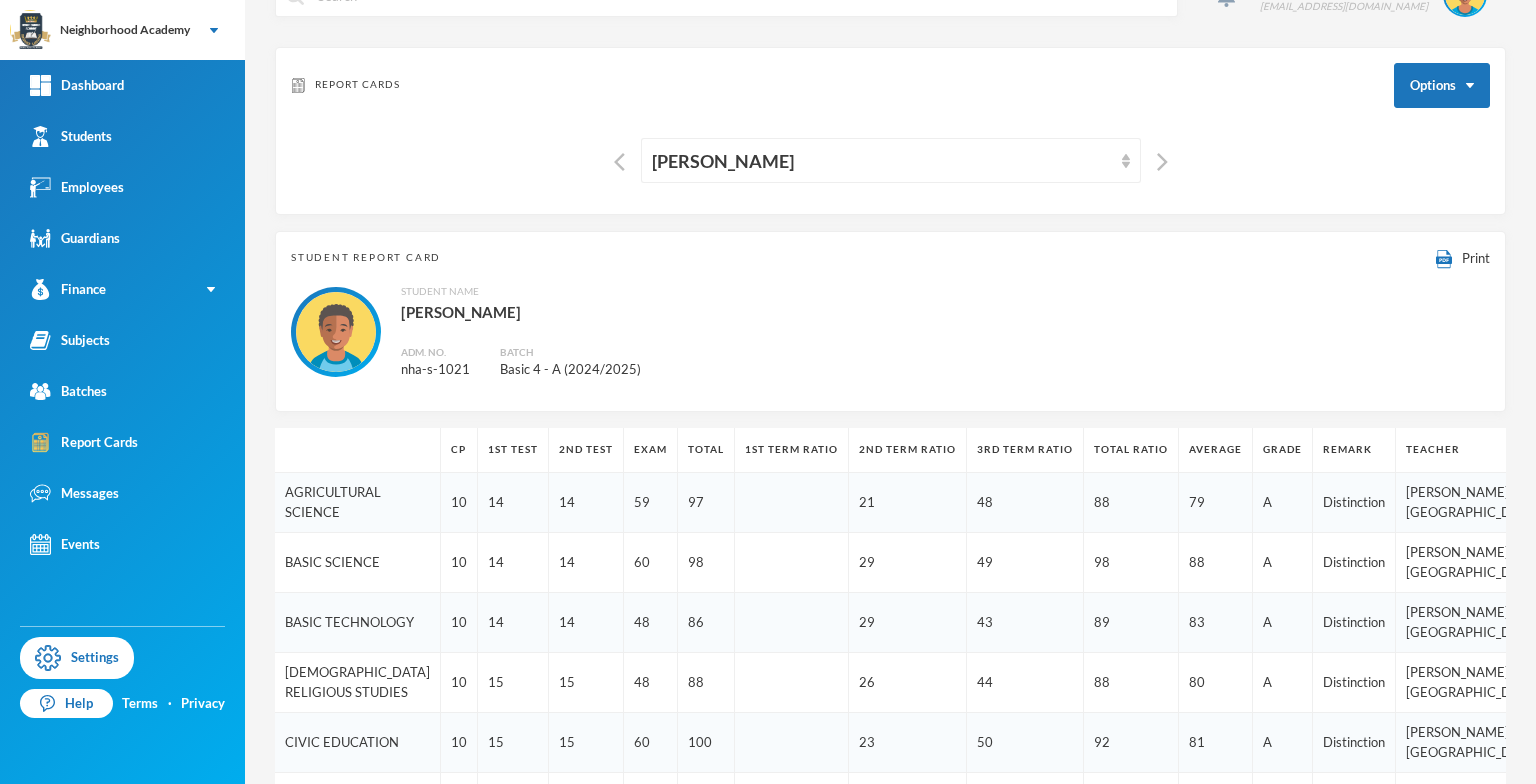 scroll, scrollTop: 0, scrollLeft: 0, axis: both 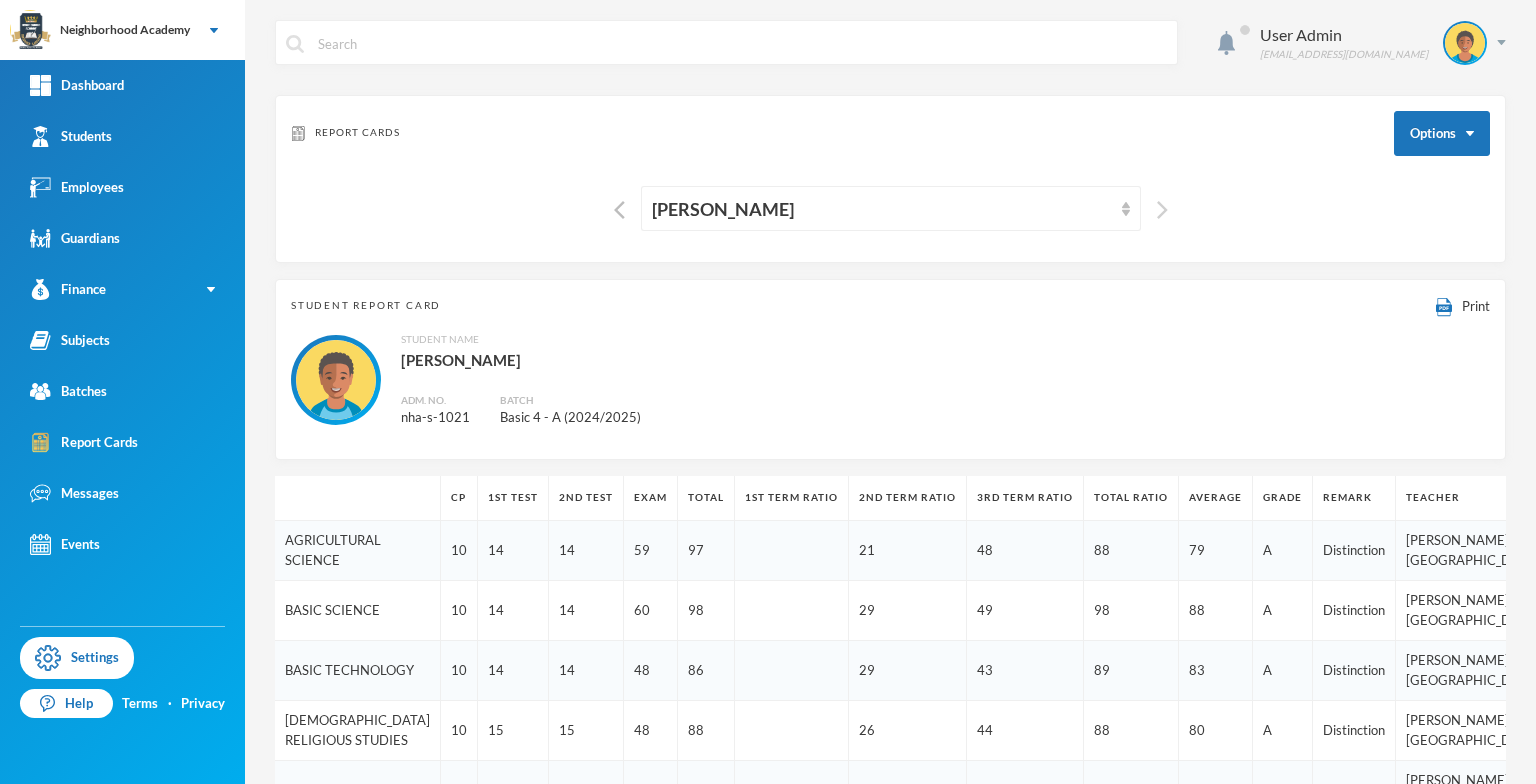 click at bounding box center (1162, 210) 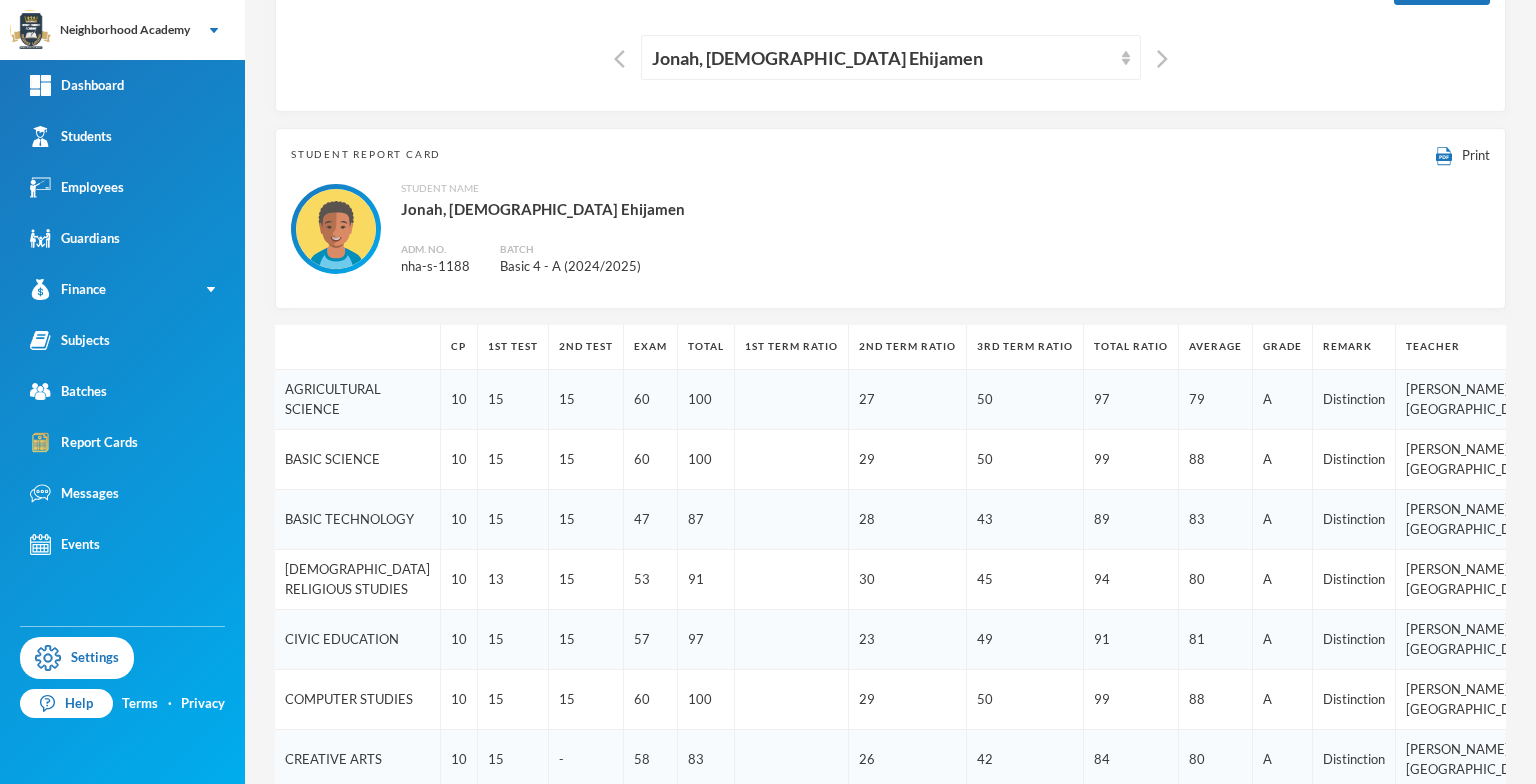 scroll, scrollTop: 100, scrollLeft: 0, axis: vertical 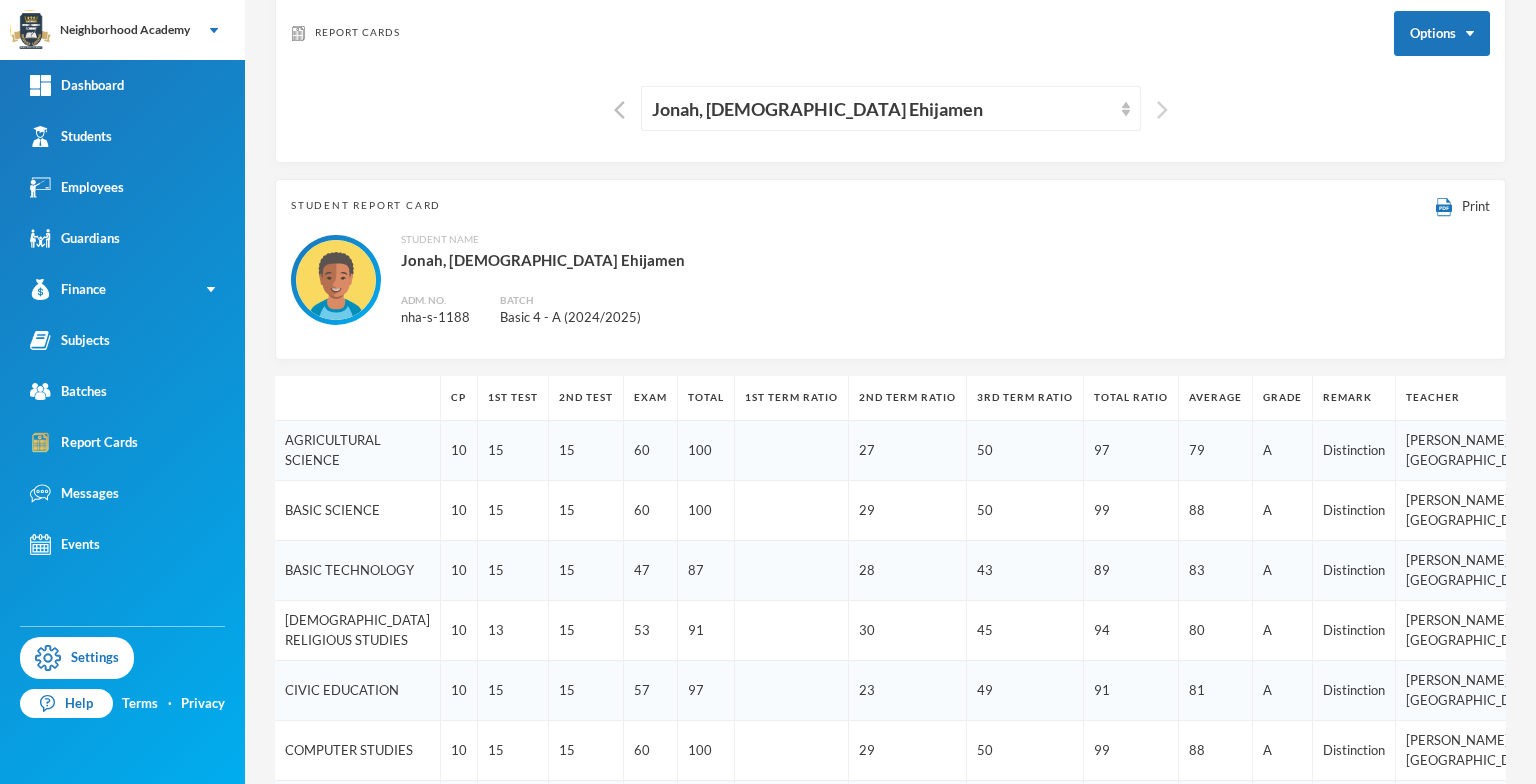 click at bounding box center [1162, 110] 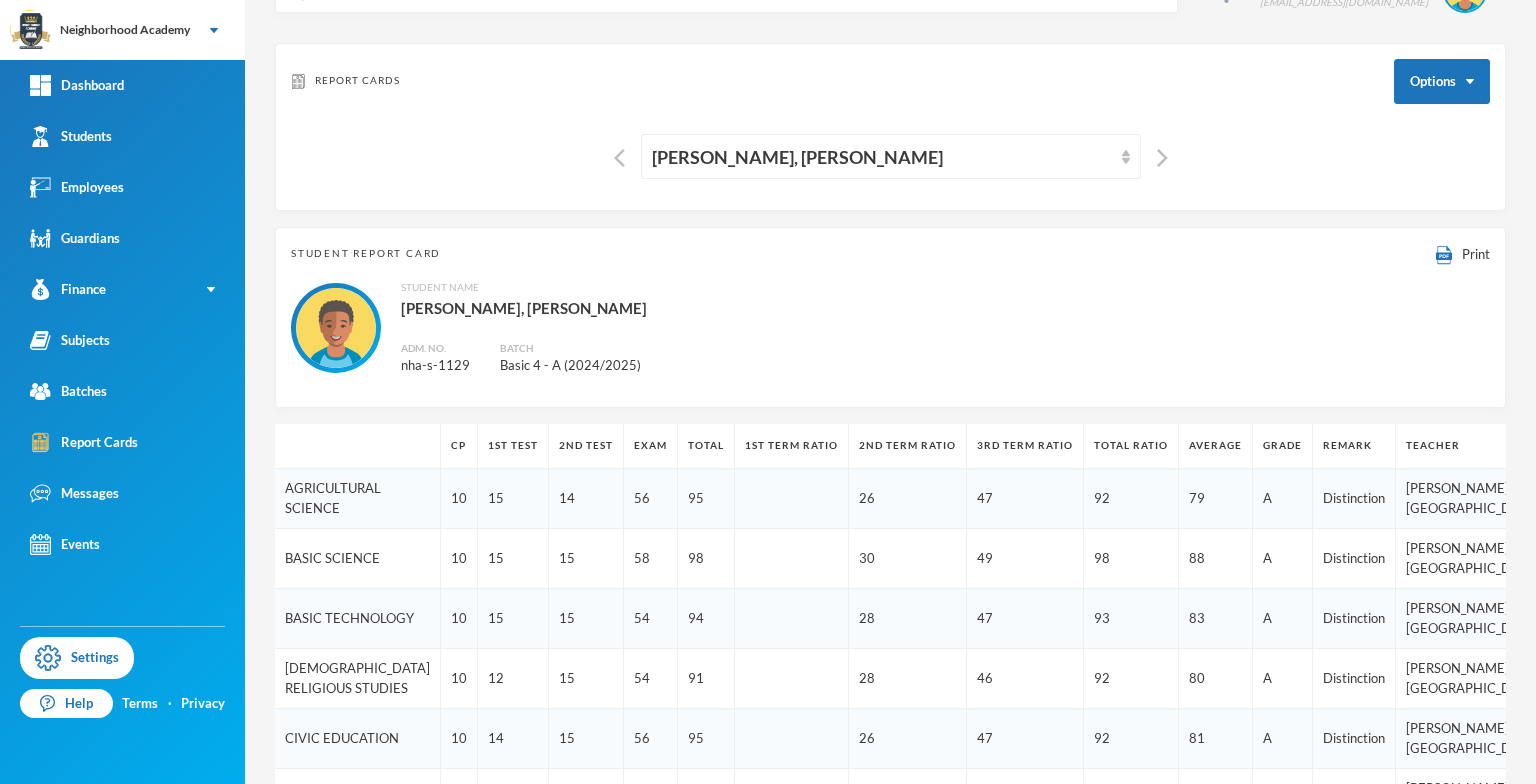 scroll, scrollTop: 0, scrollLeft: 0, axis: both 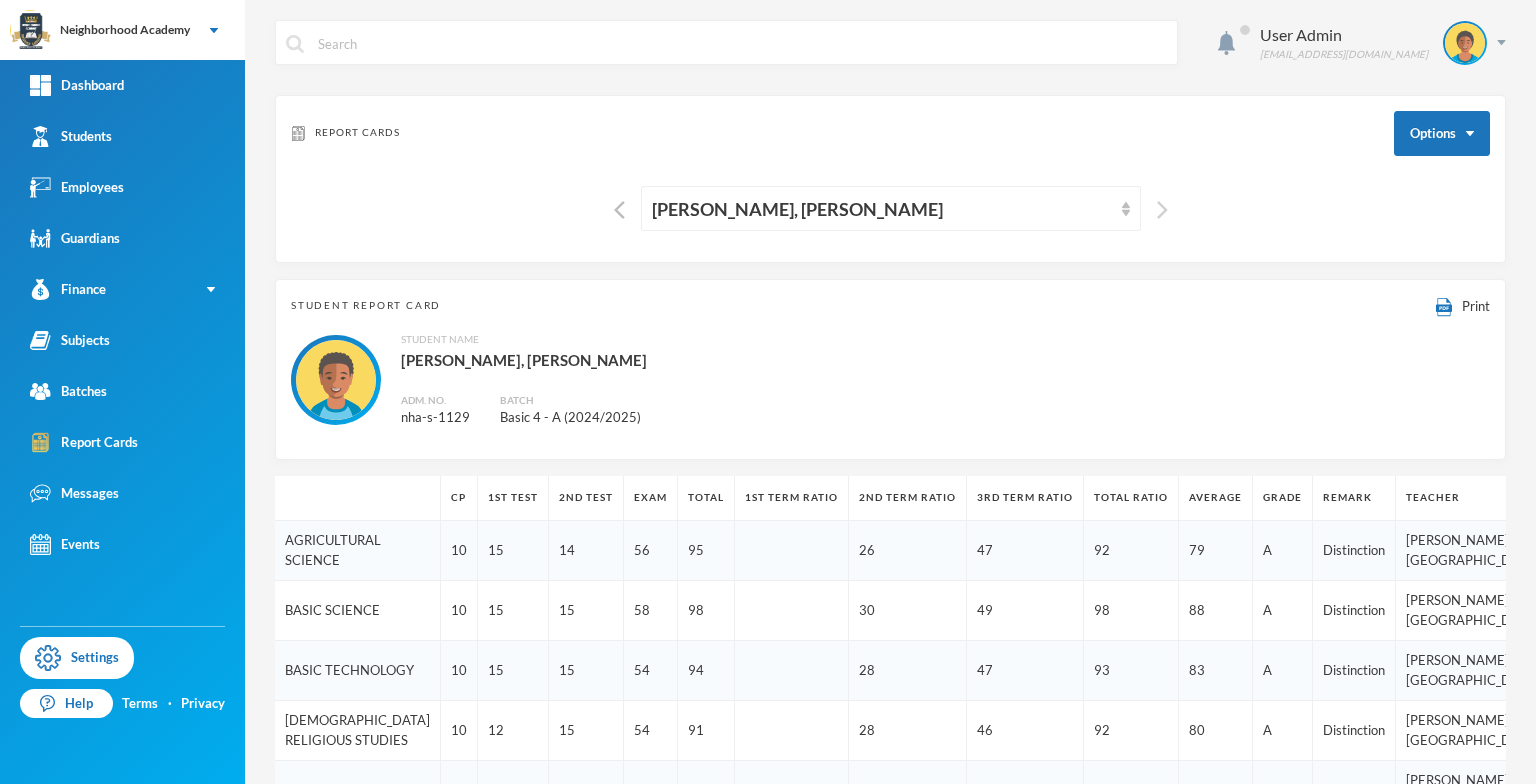 click at bounding box center (1162, 210) 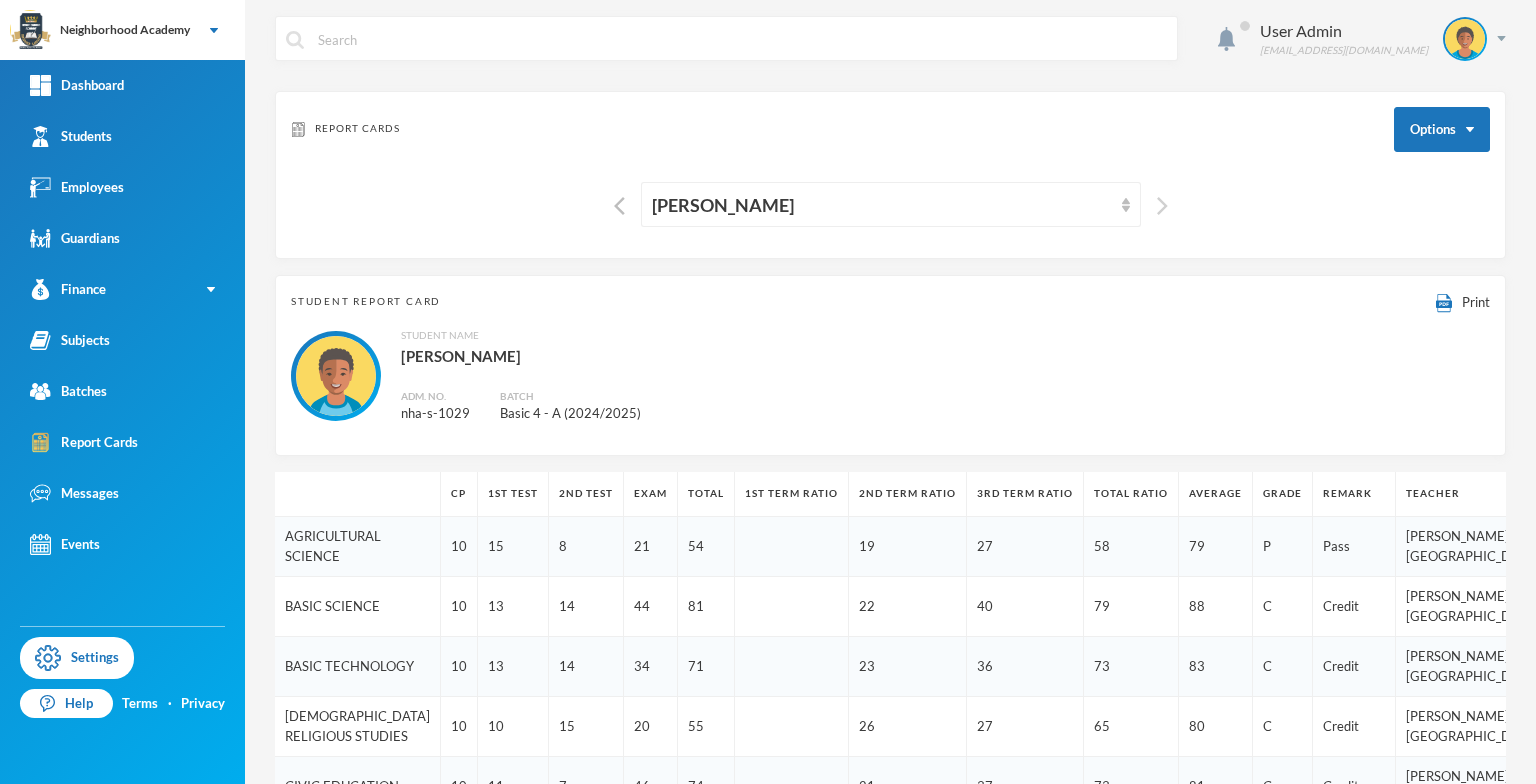 scroll, scrollTop: 0, scrollLeft: 0, axis: both 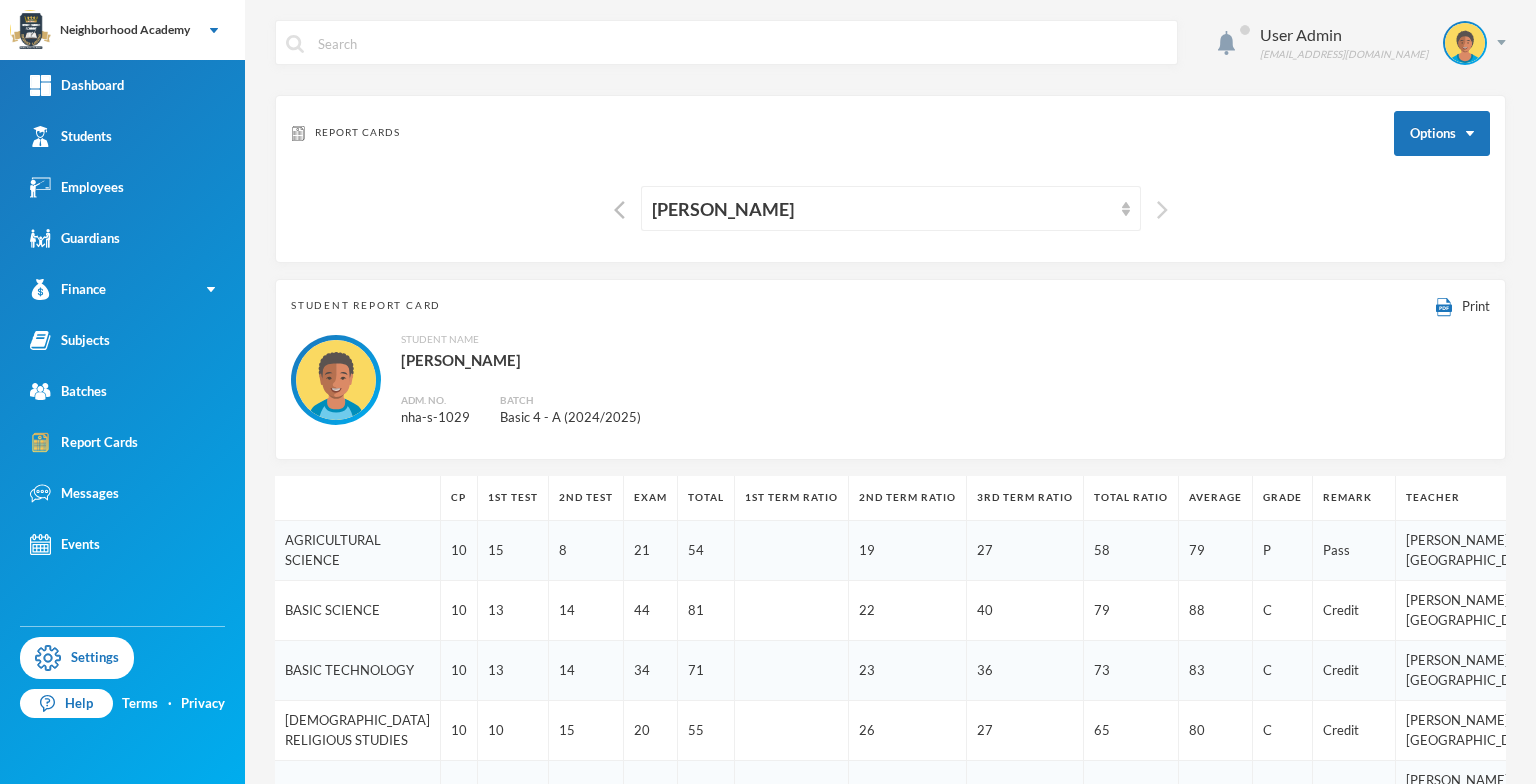 click at bounding box center (1162, 210) 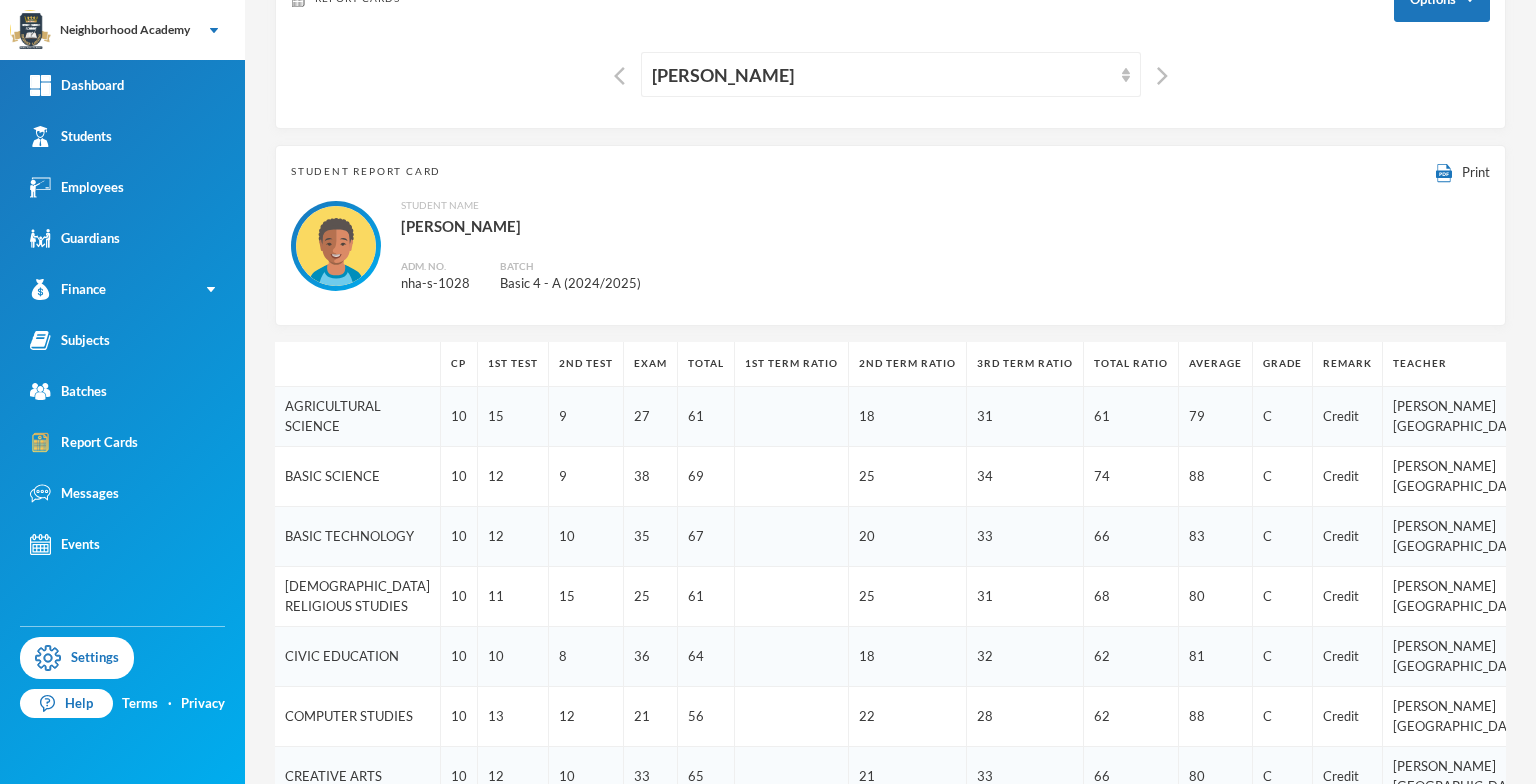 scroll, scrollTop: 100, scrollLeft: 0, axis: vertical 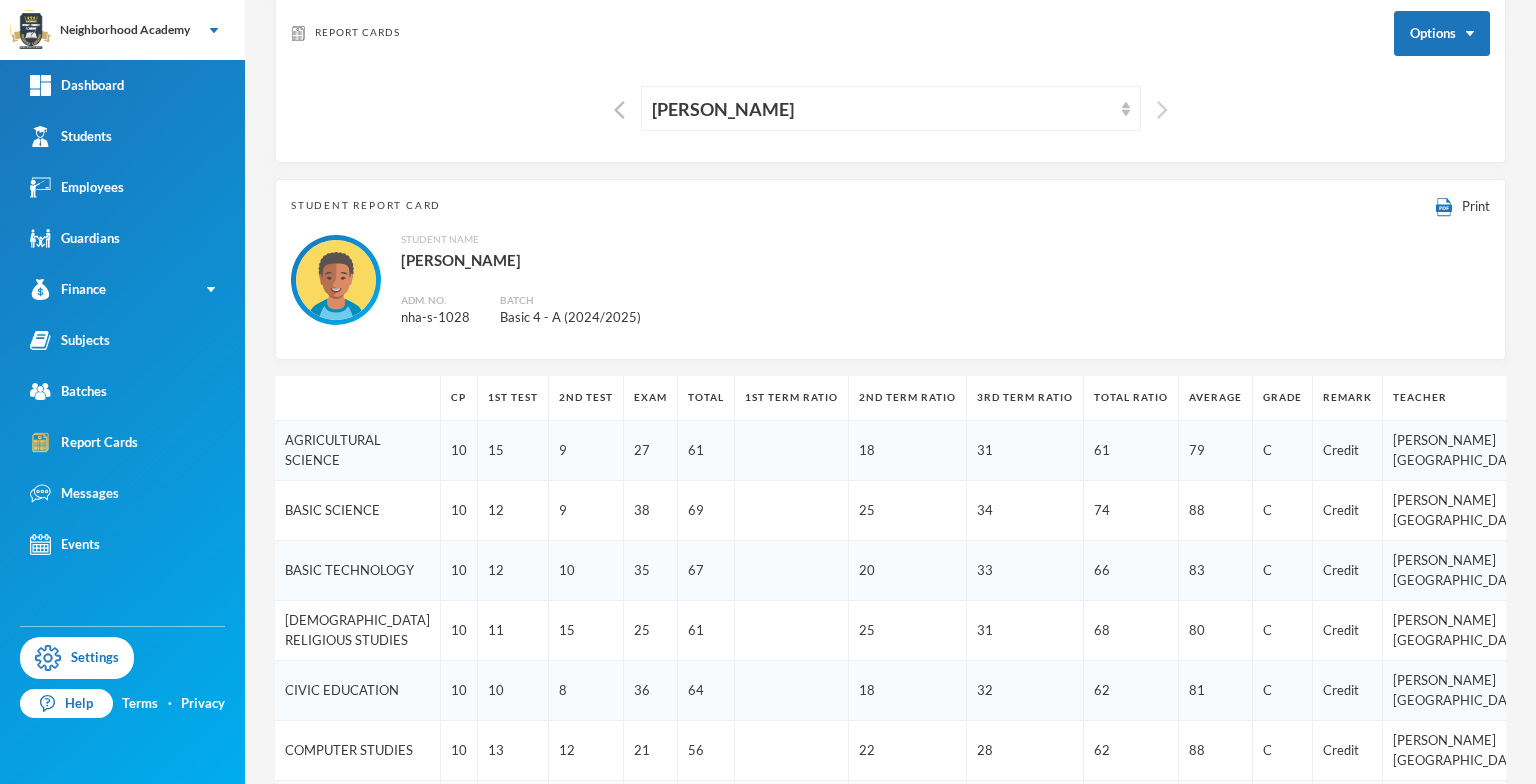 click at bounding box center [1162, 110] 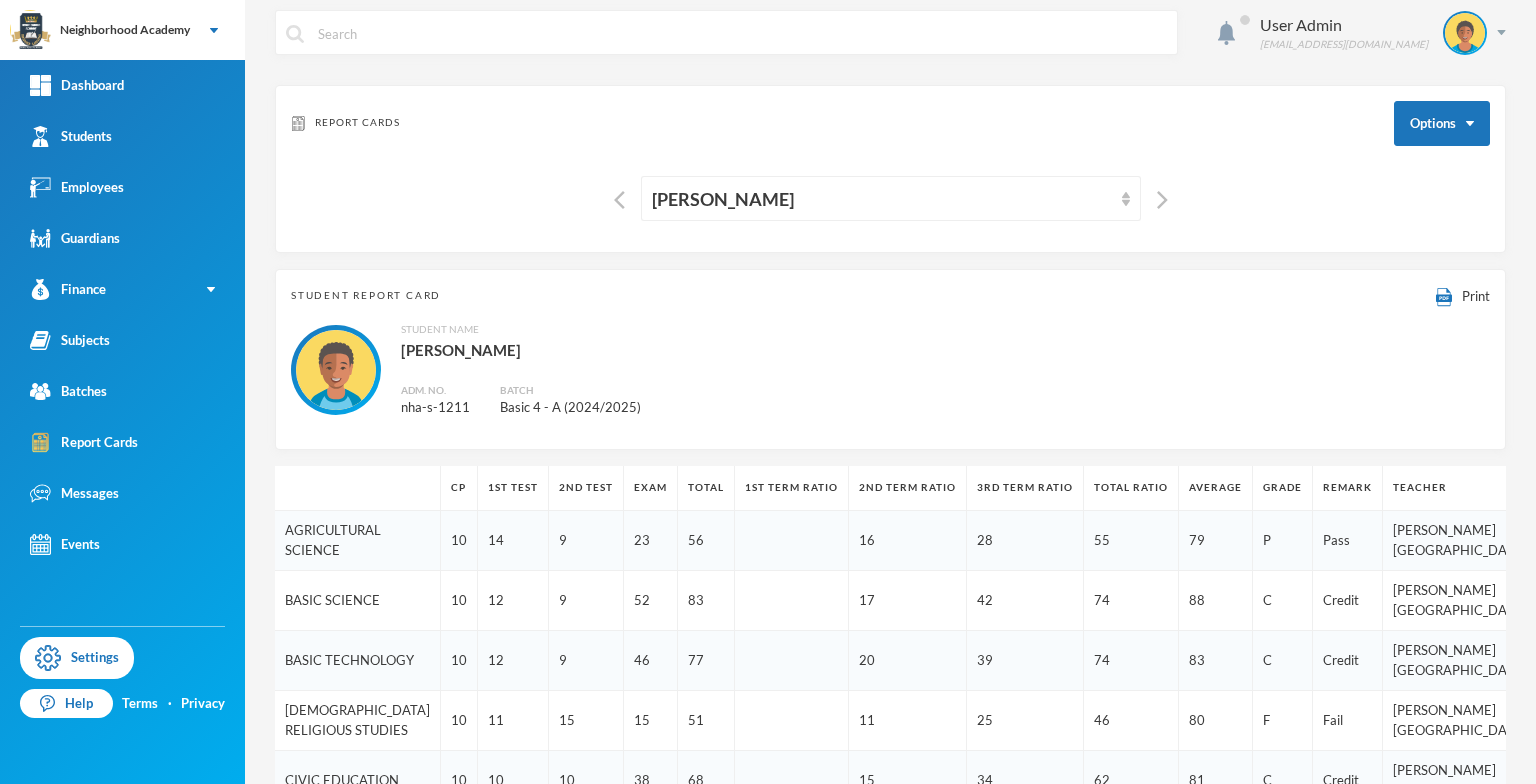 scroll, scrollTop: 0, scrollLeft: 0, axis: both 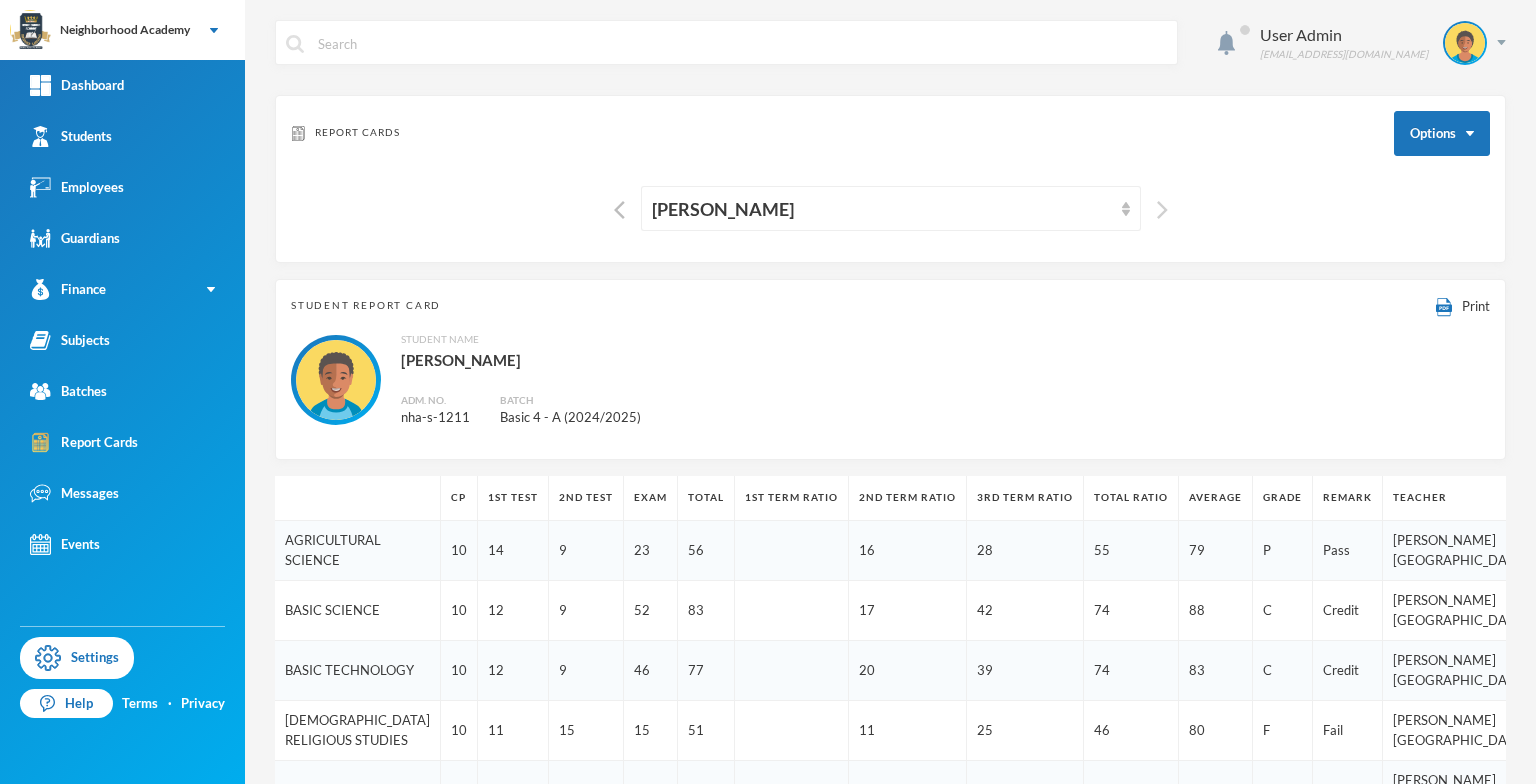 click at bounding box center [1162, 210] 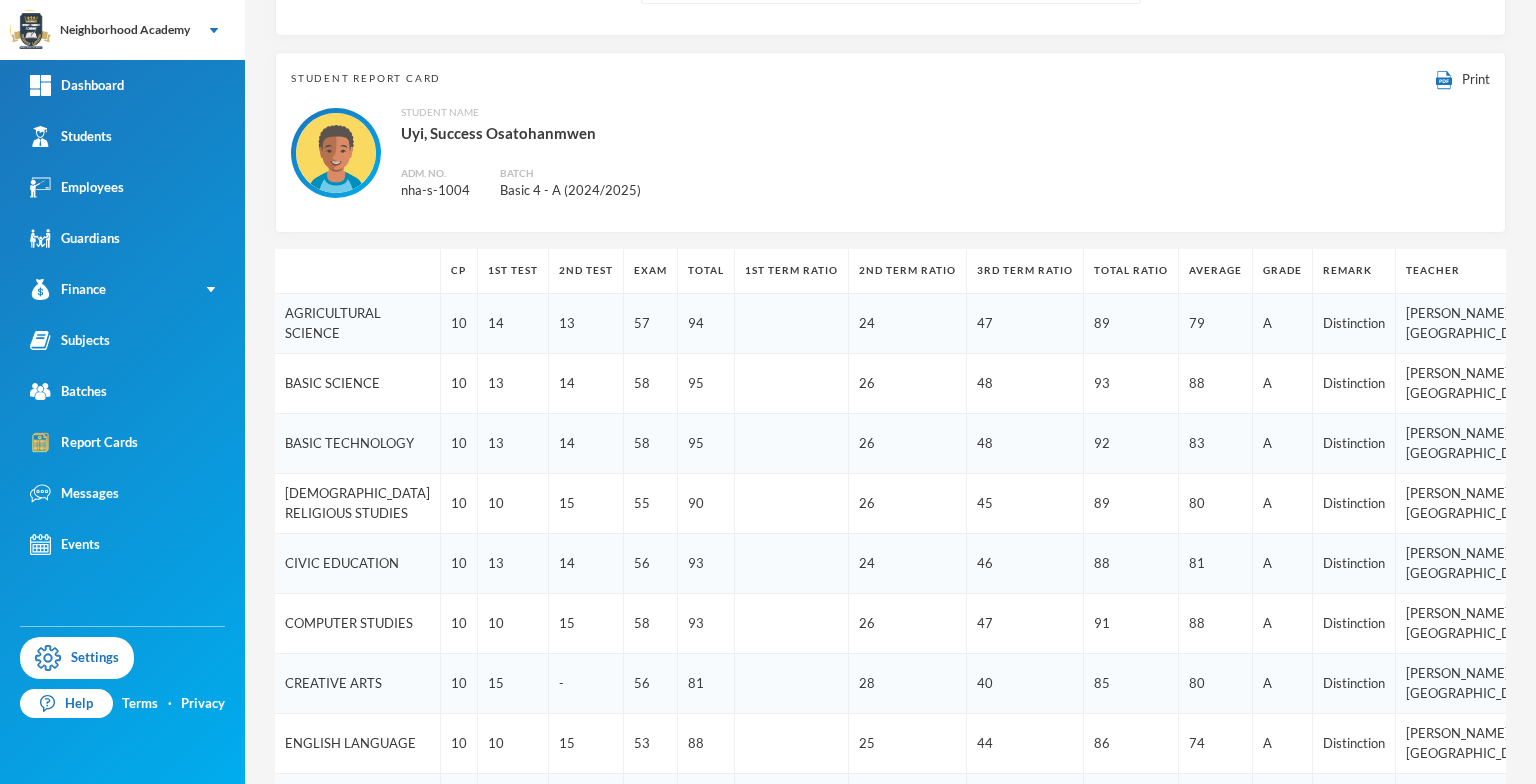scroll, scrollTop: 0, scrollLeft: 0, axis: both 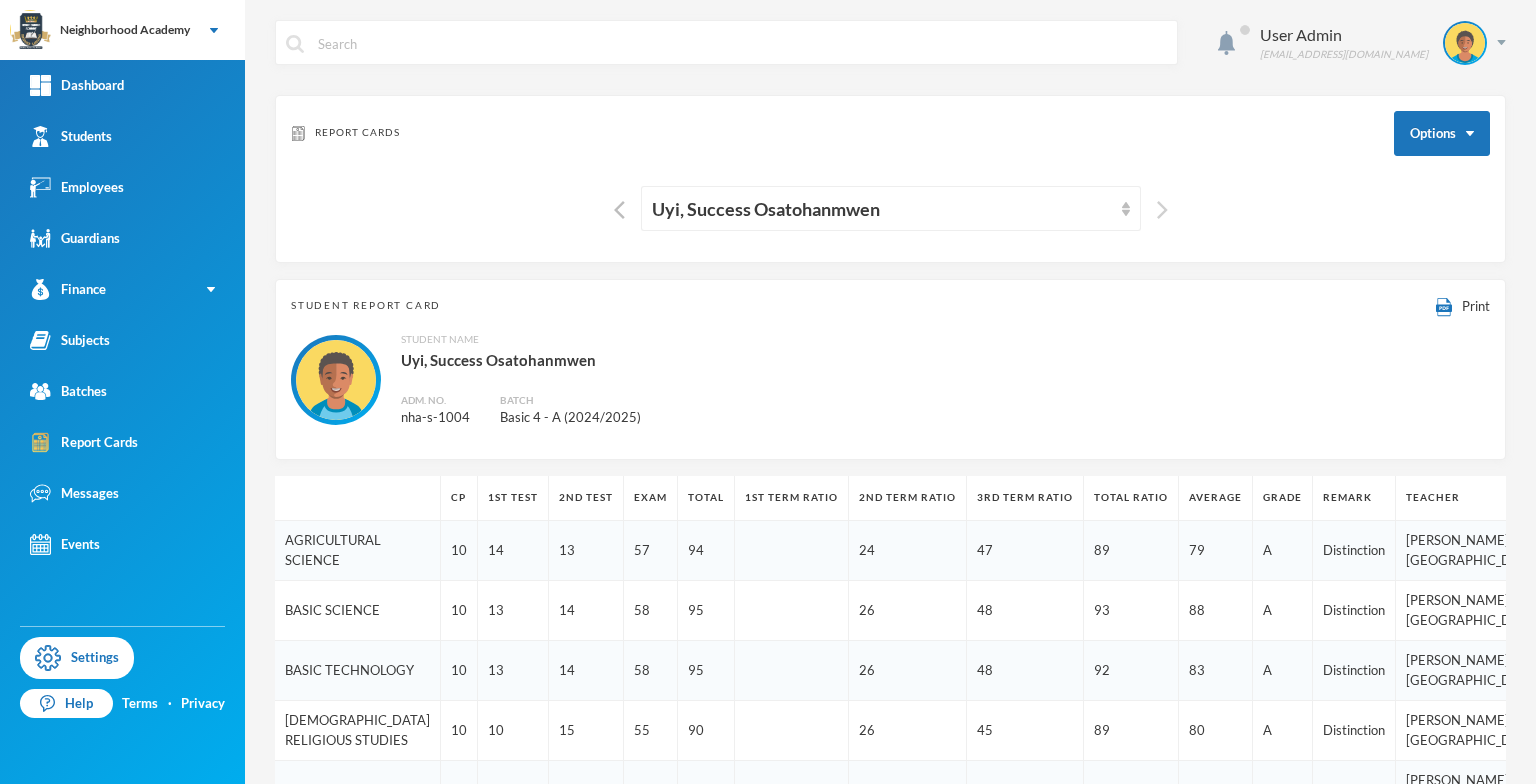 click at bounding box center (1162, 210) 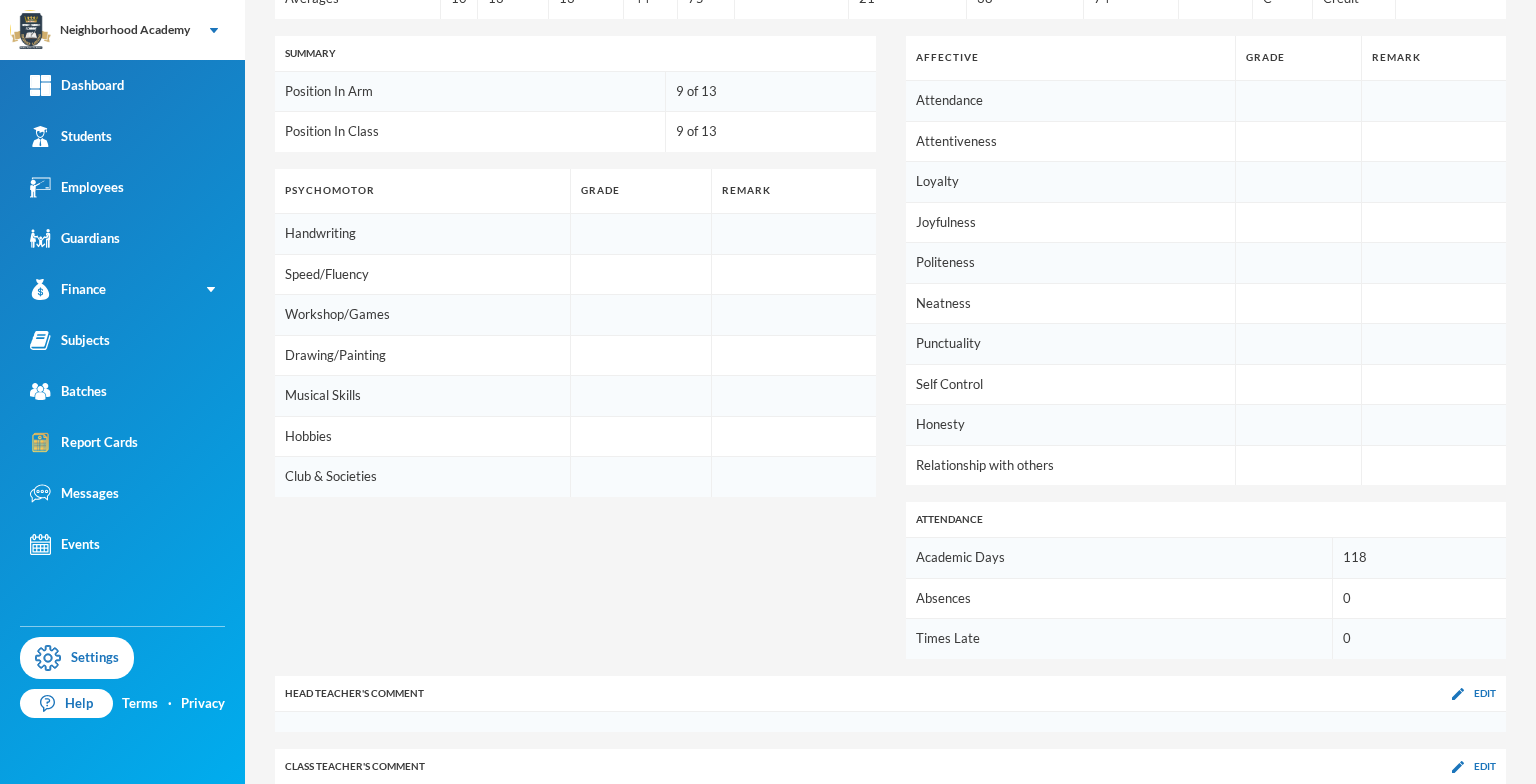 scroll, scrollTop: 1488, scrollLeft: 0, axis: vertical 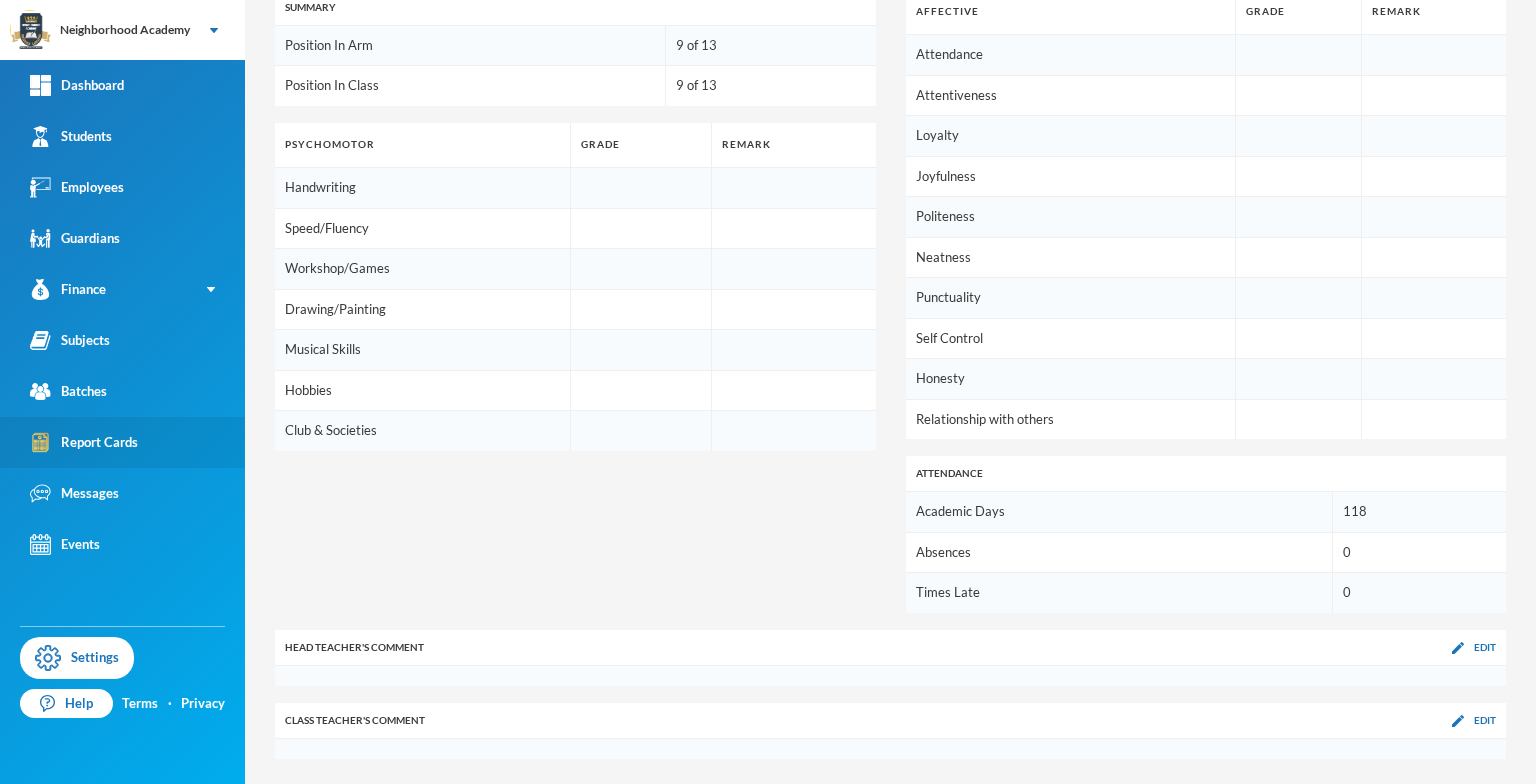 click on "Report Cards" at bounding box center (122, 442) 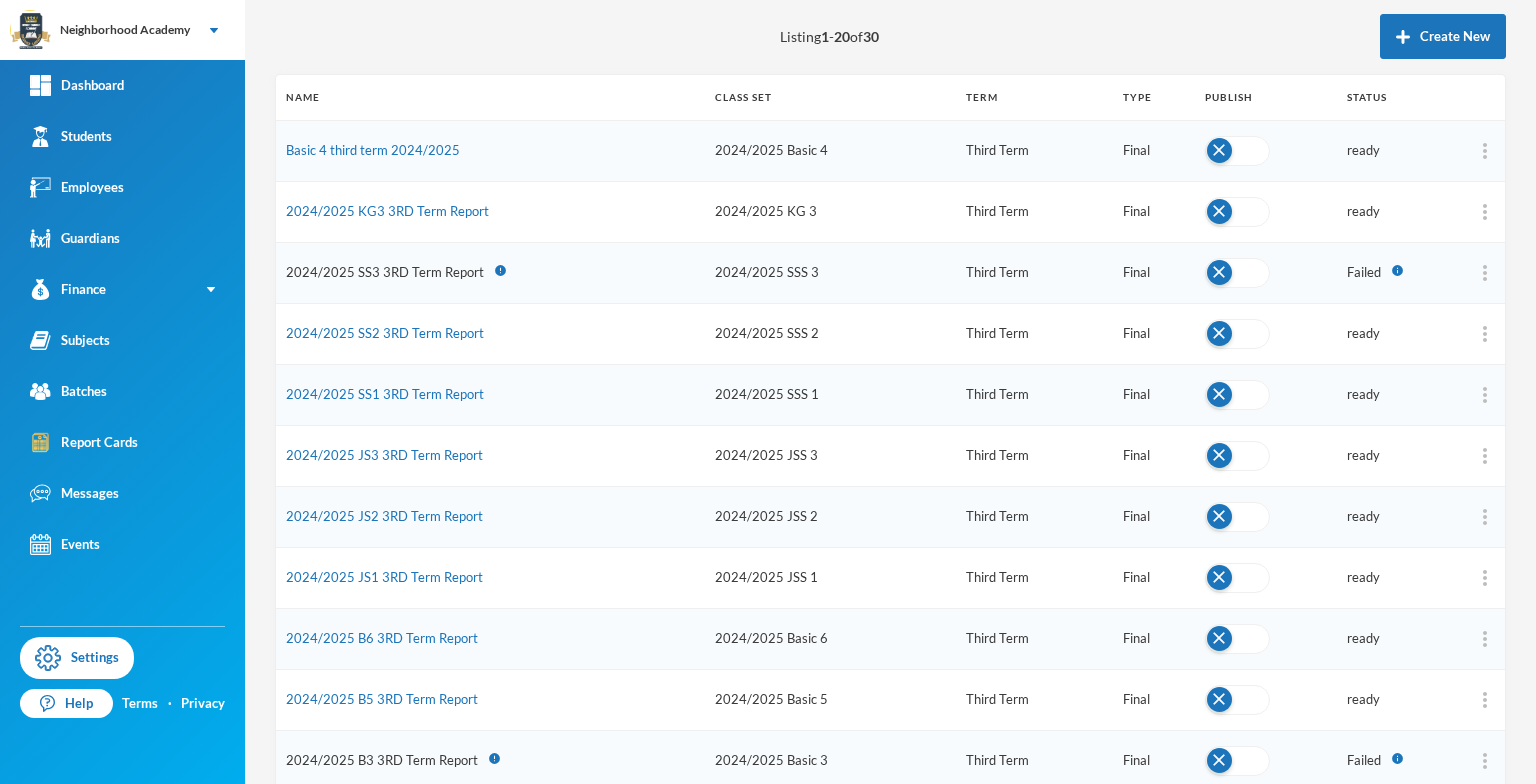 scroll, scrollTop: 0, scrollLeft: 0, axis: both 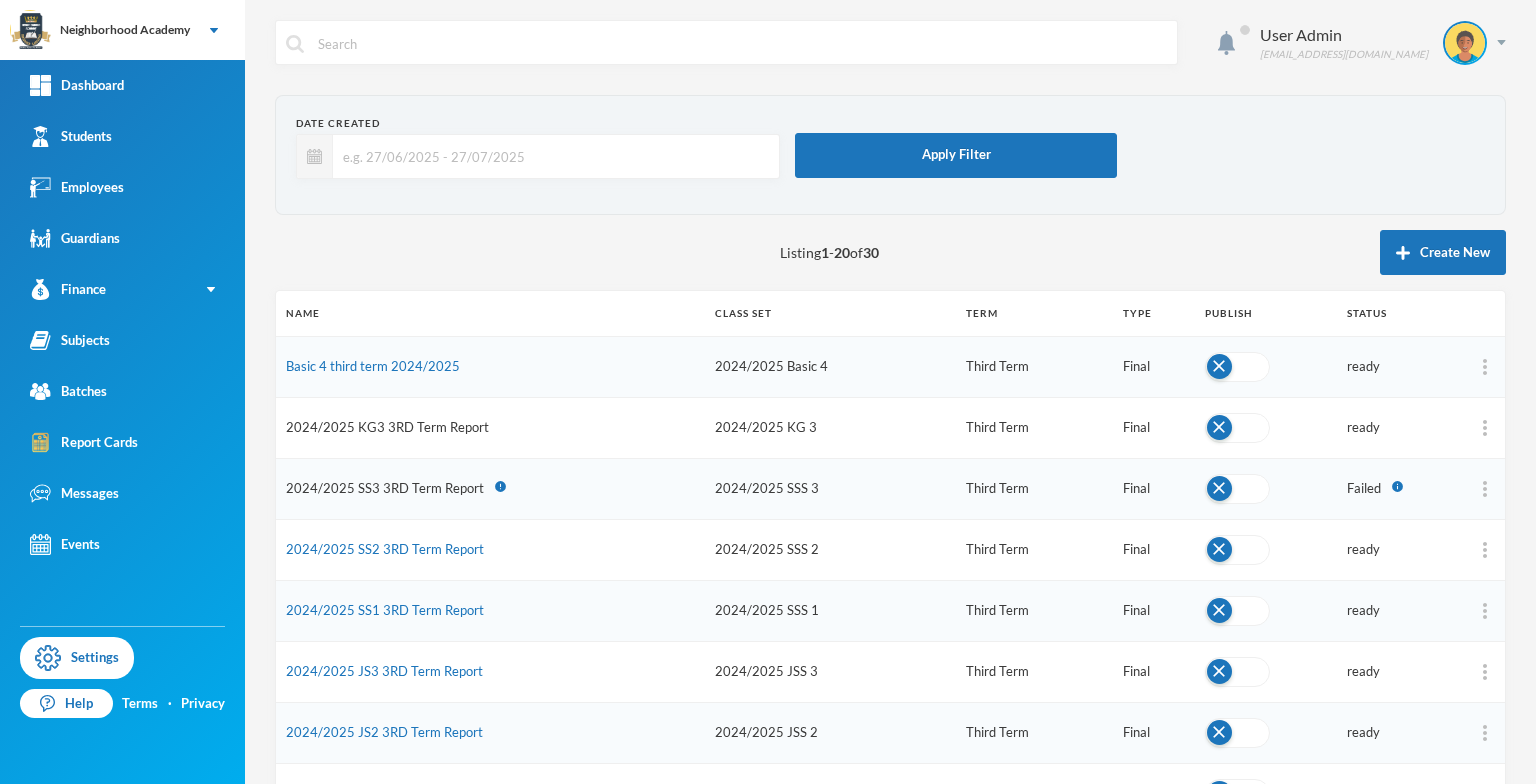 click on "2024/2025 KG3 3RD Term Report" at bounding box center [387, 427] 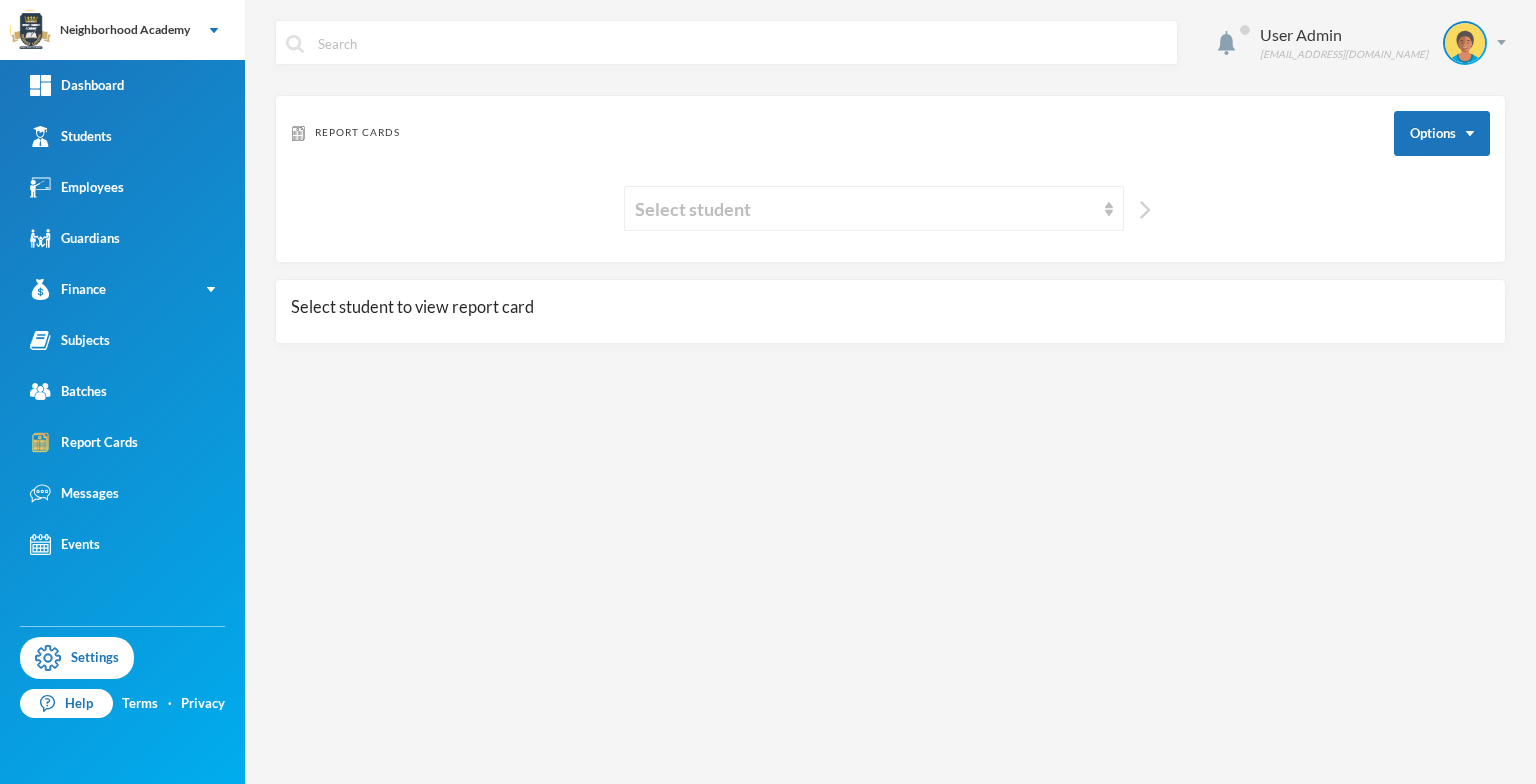 click at bounding box center [1145, 210] 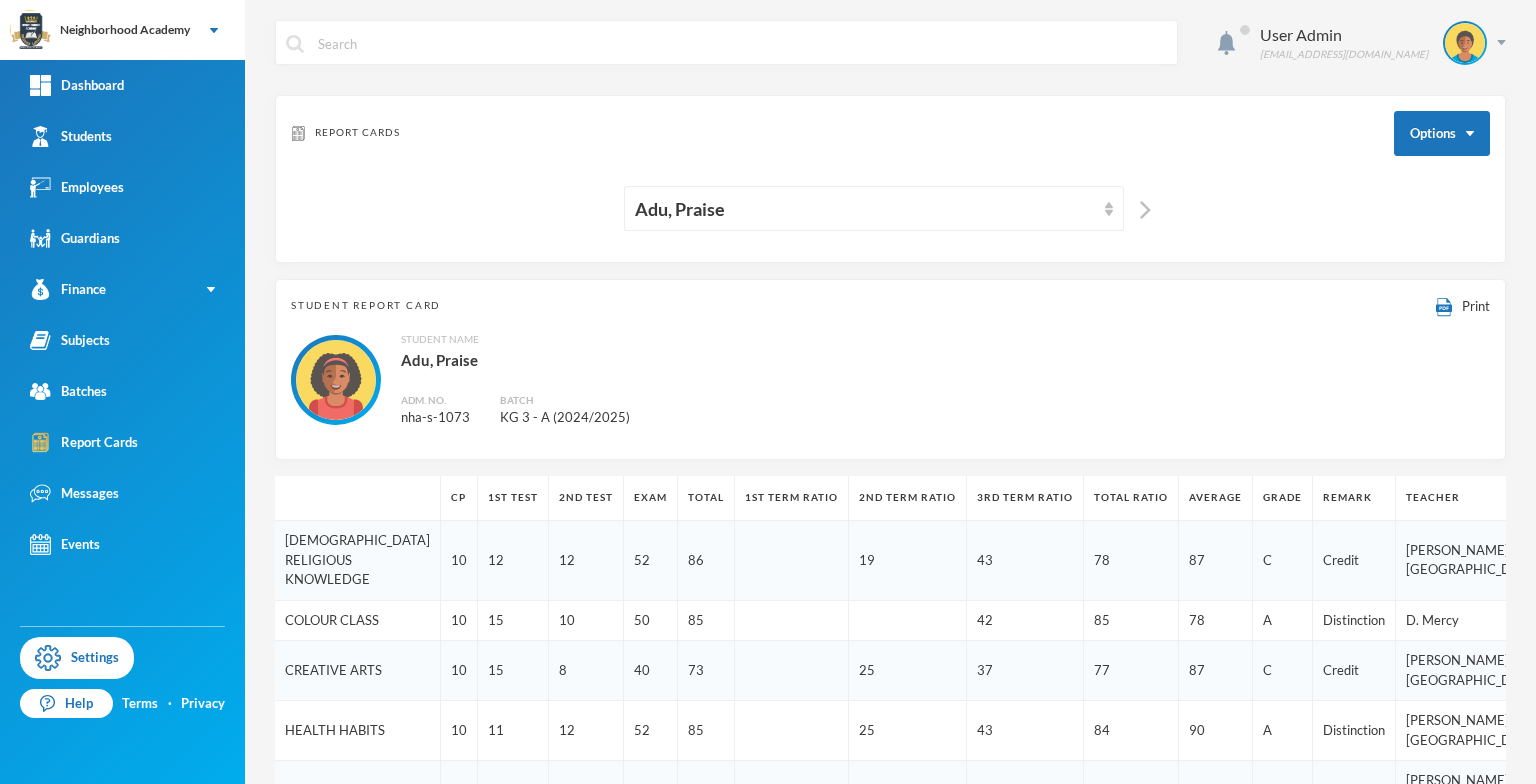 scroll, scrollTop: 0, scrollLeft: 0, axis: both 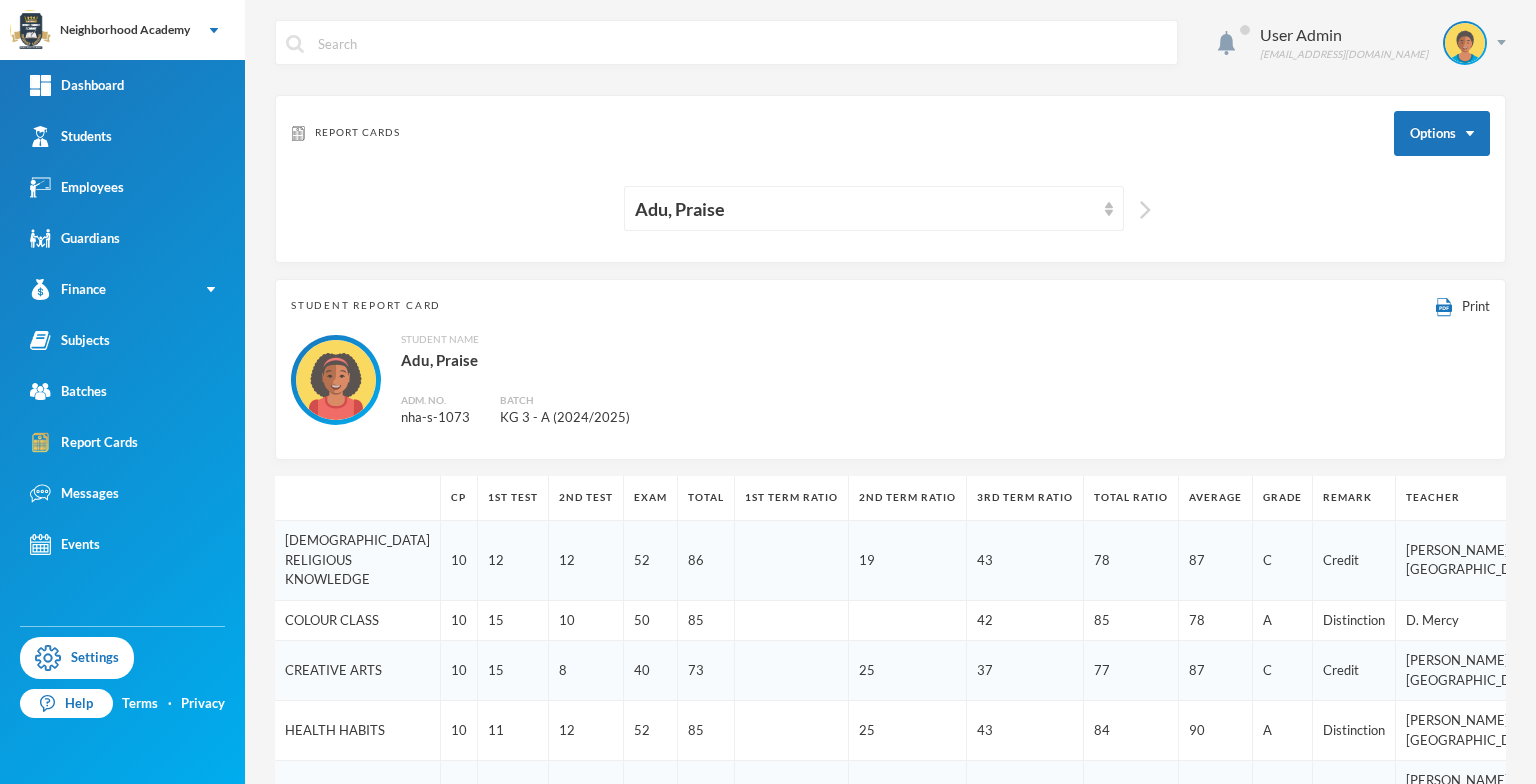 click at bounding box center [1145, 210] 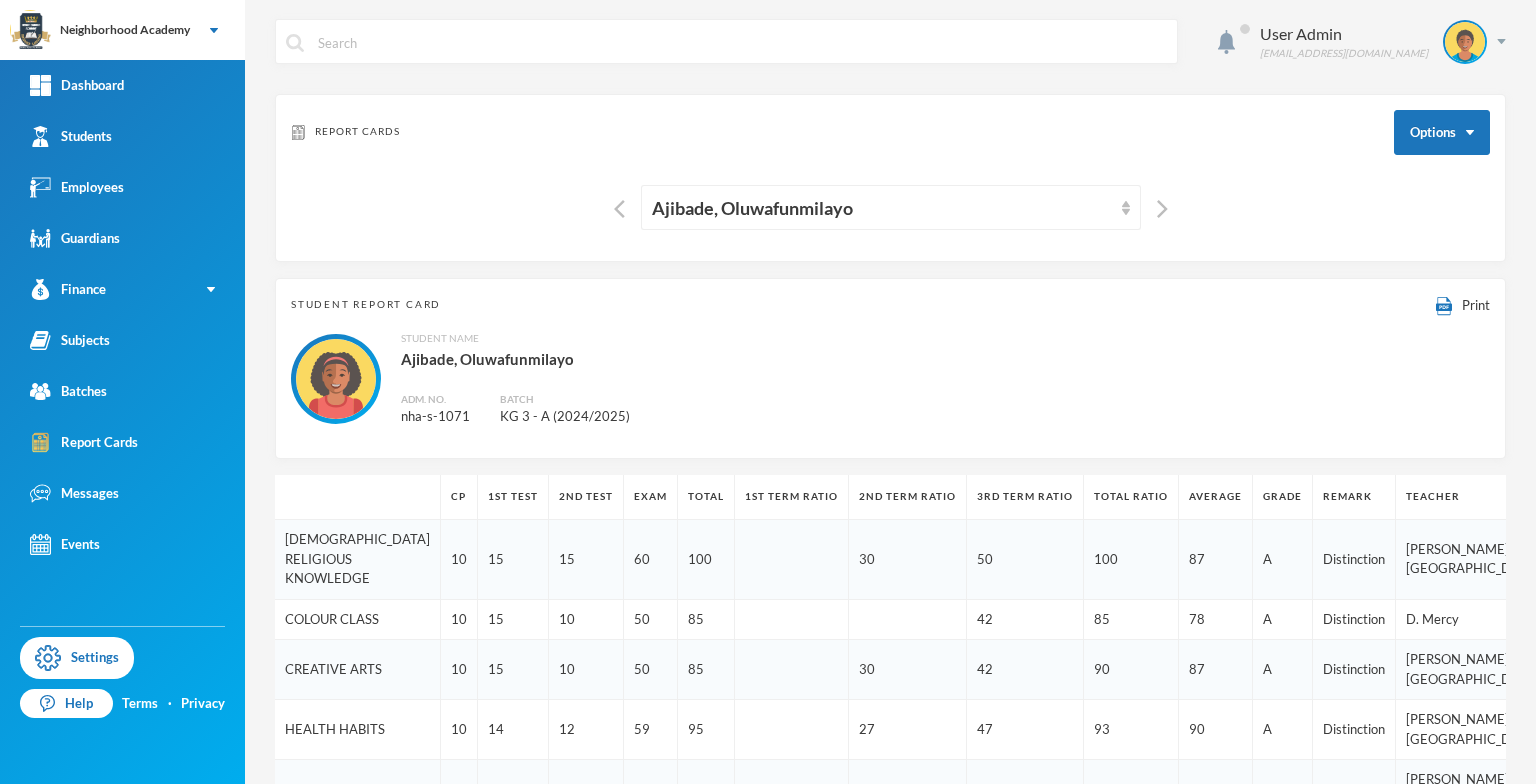 scroll, scrollTop: 0, scrollLeft: 0, axis: both 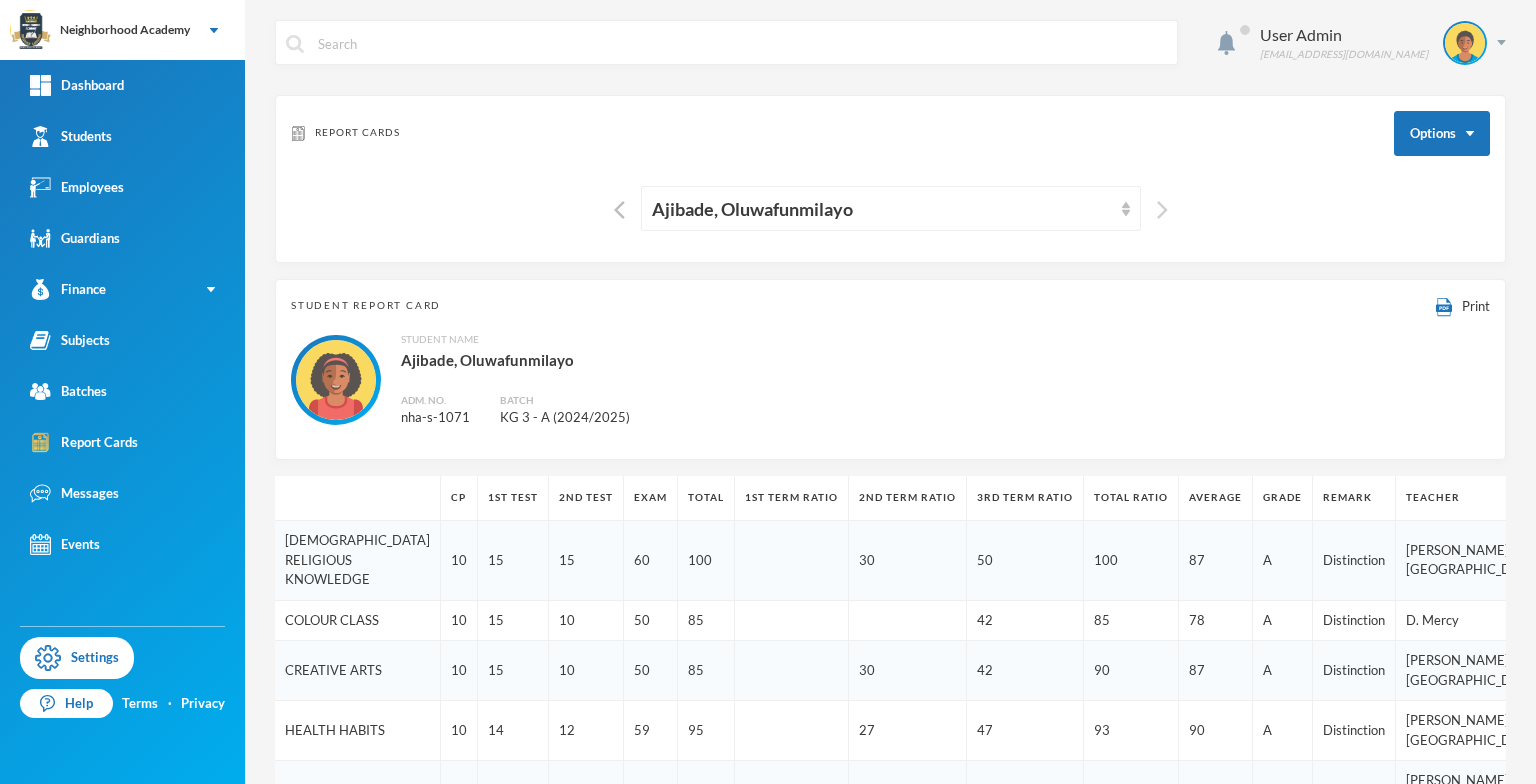 click at bounding box center (1162, 210) 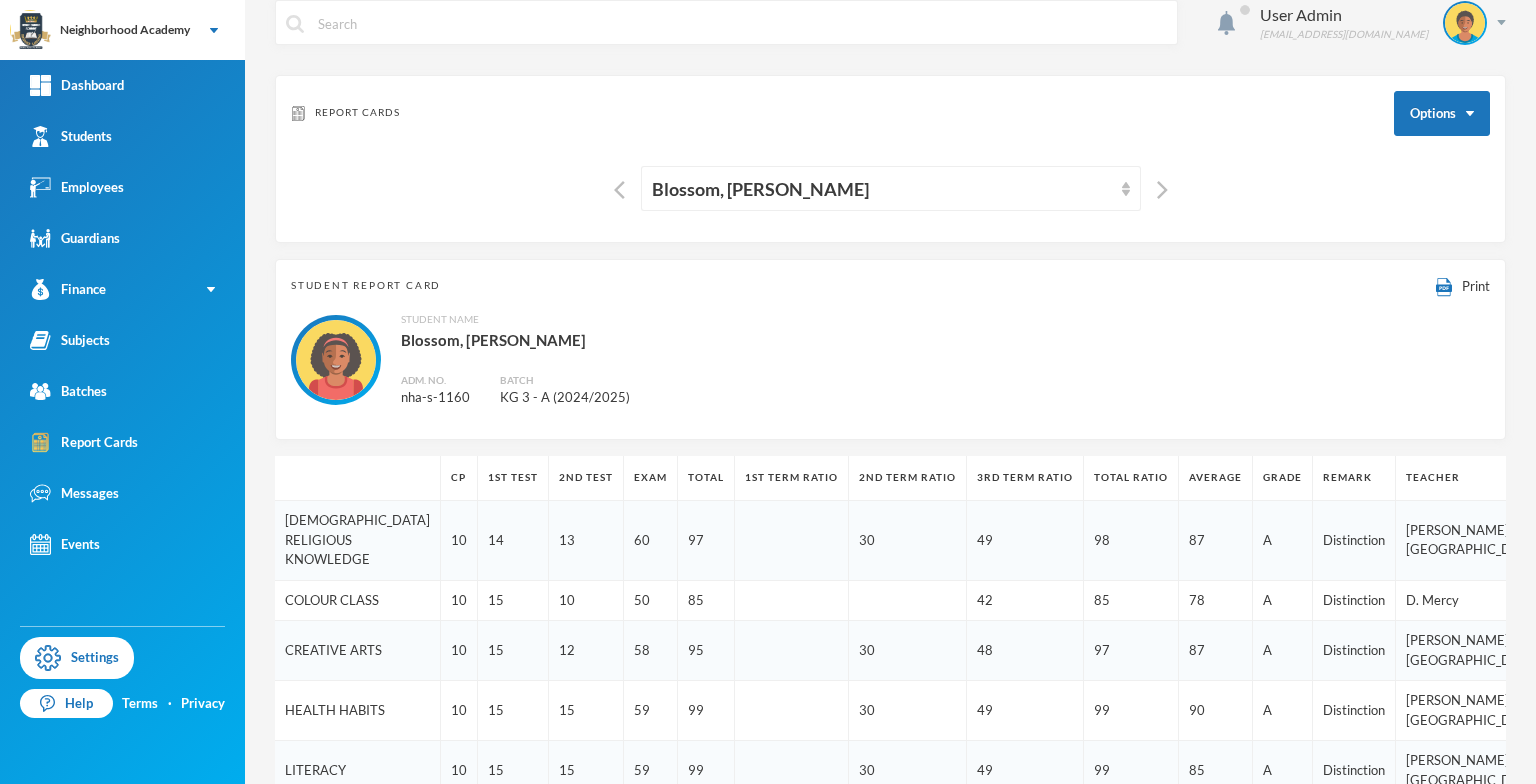 scroll, scrollTop: 0, scrollLeft: 0, axis: both 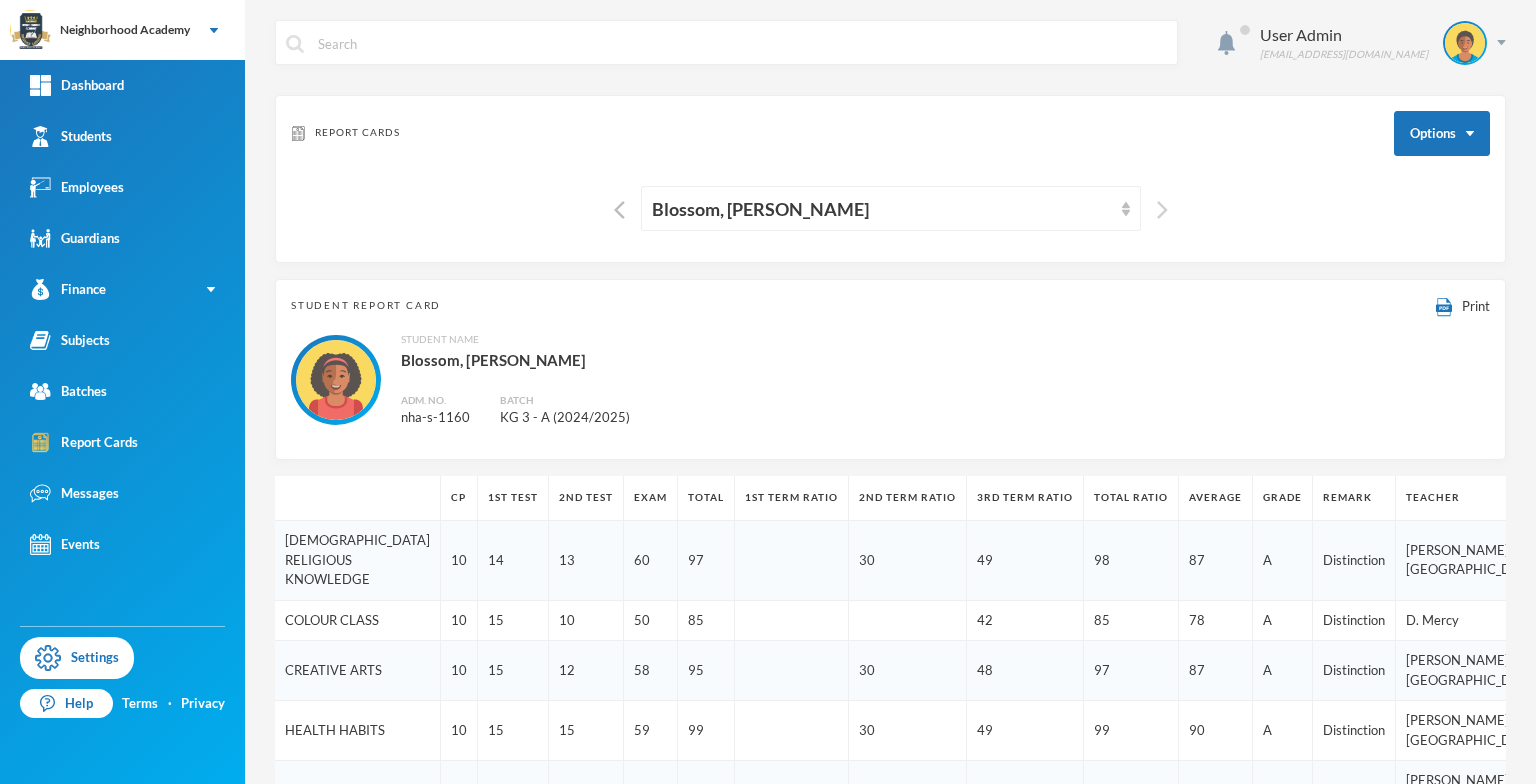 click at bounding box center [1162, 210] 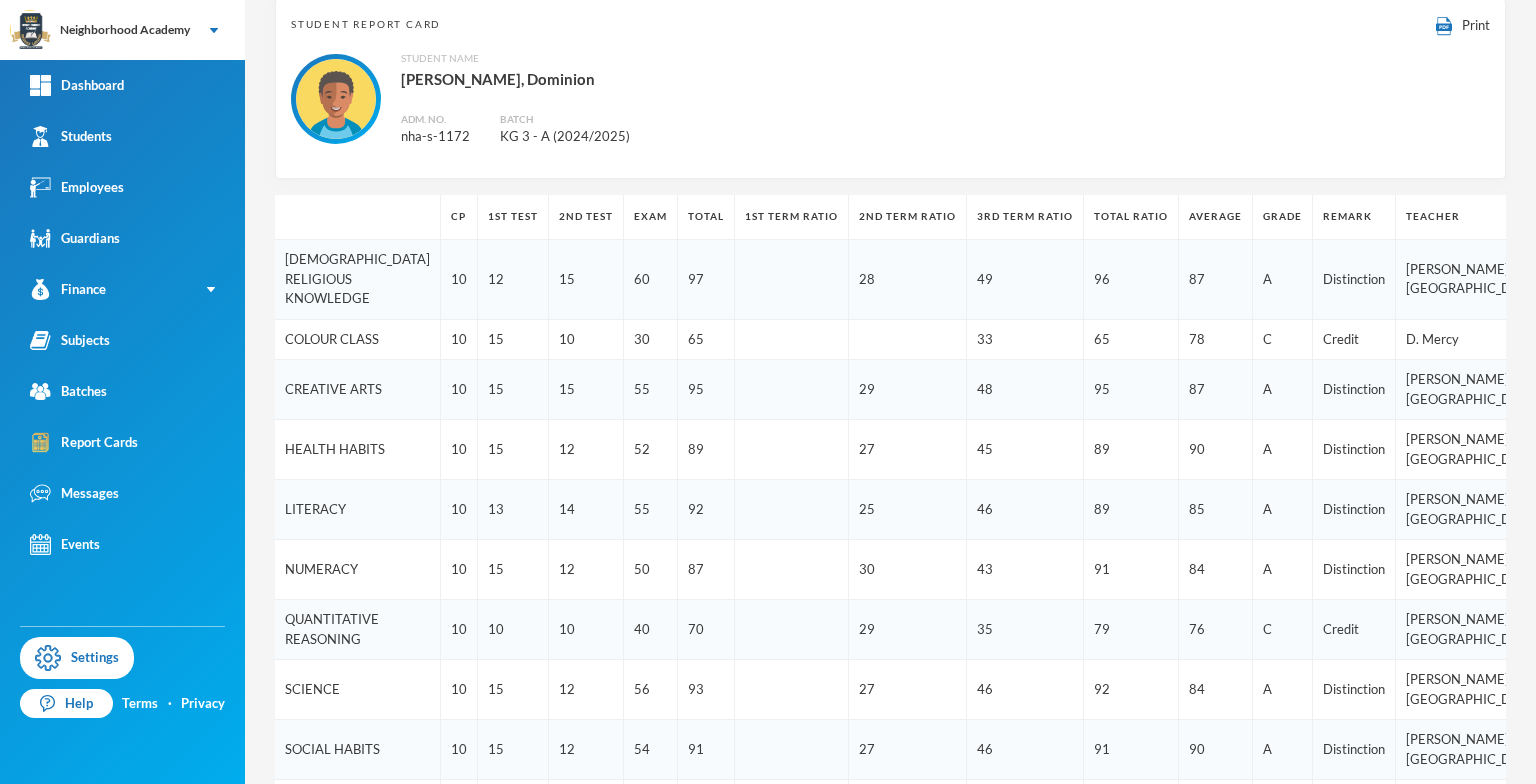 scroll, scrollTop: 0, scrollLeft: 0, axis: both 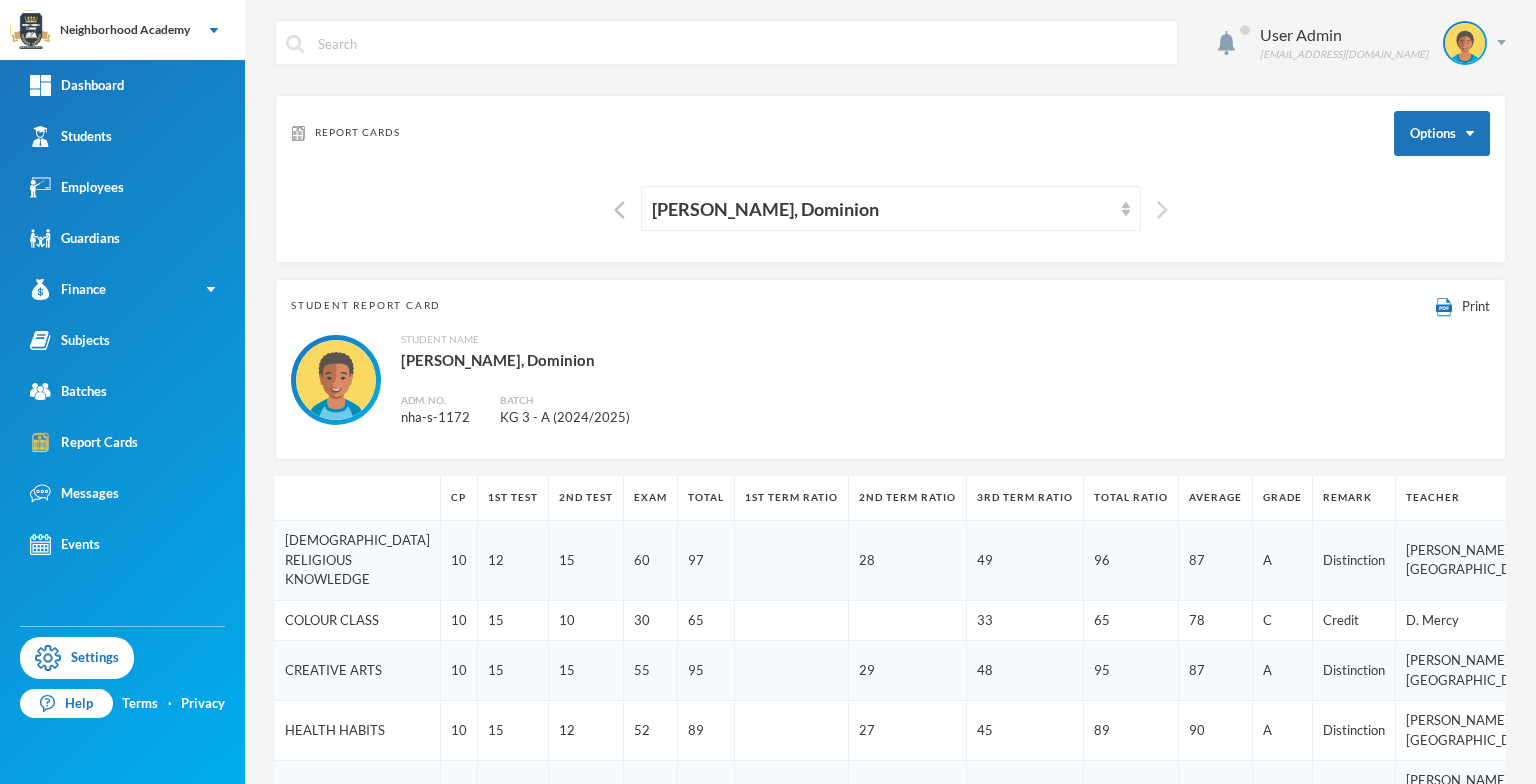 click at bounding box center [1162, 210] 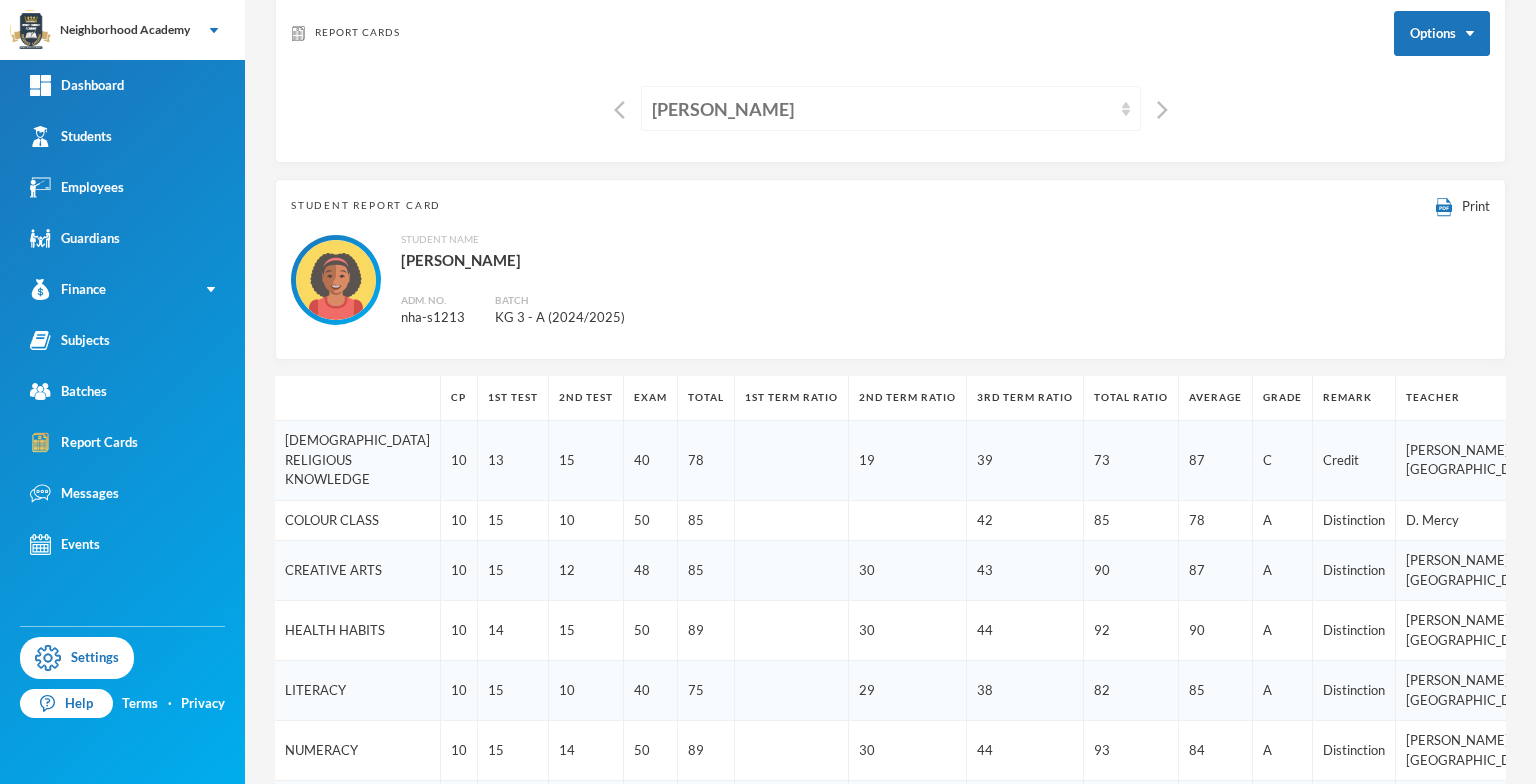 scroll, scrollTop: 0, scrollLeft: 0, axis: both 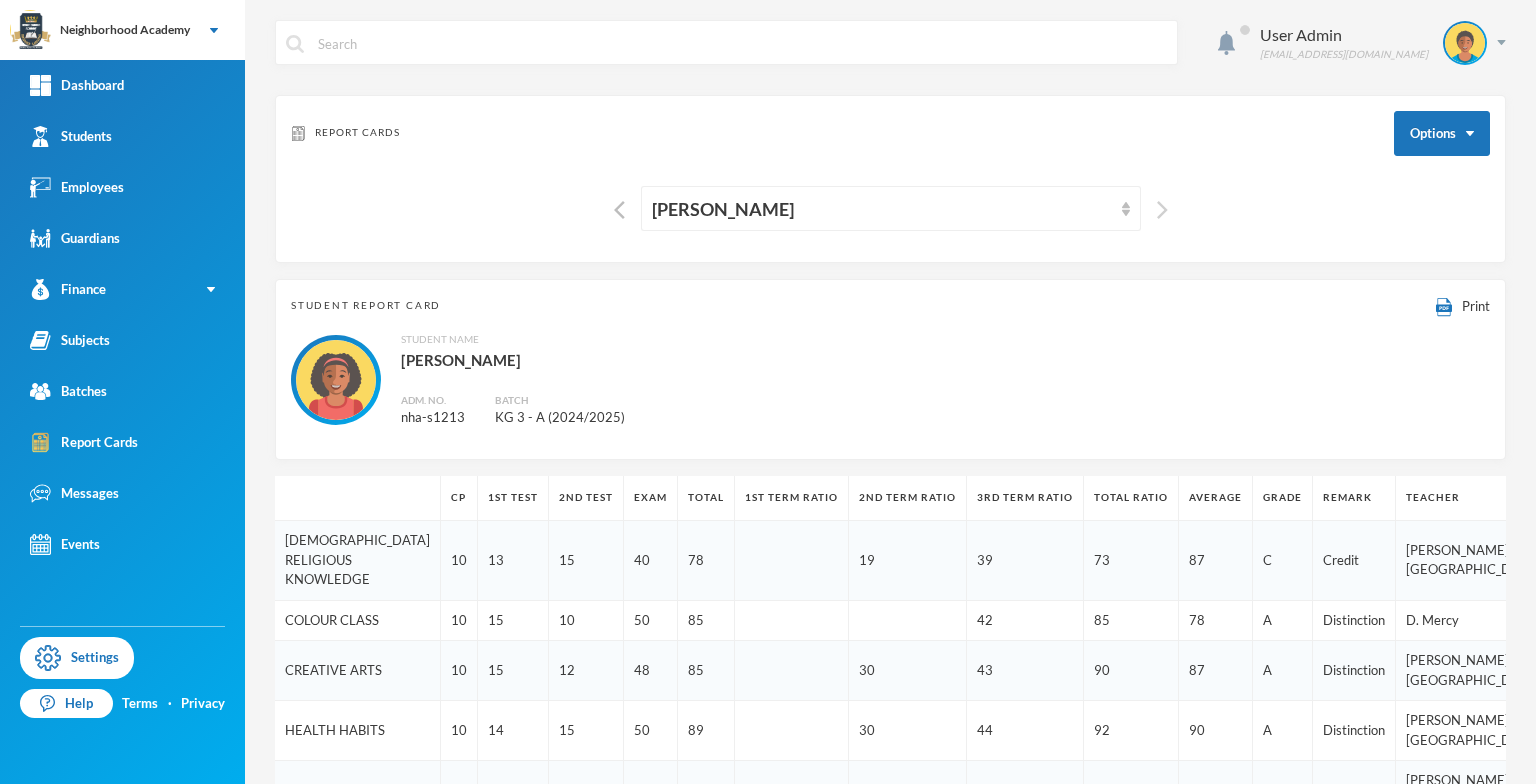 click at bounding box center [1162, 210] 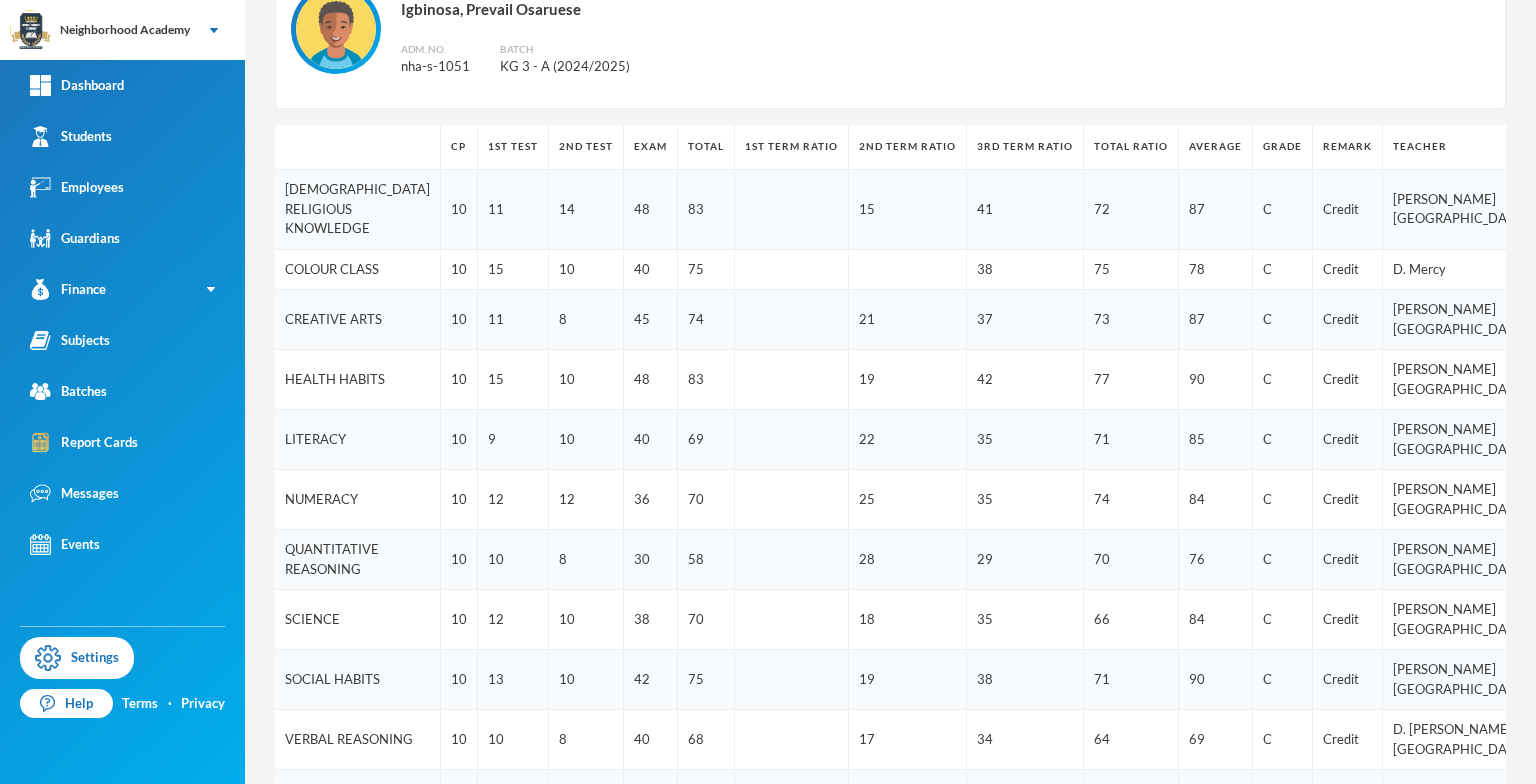 scroll, scrollTop: 200, scrollLeft: 0, axis: vertical 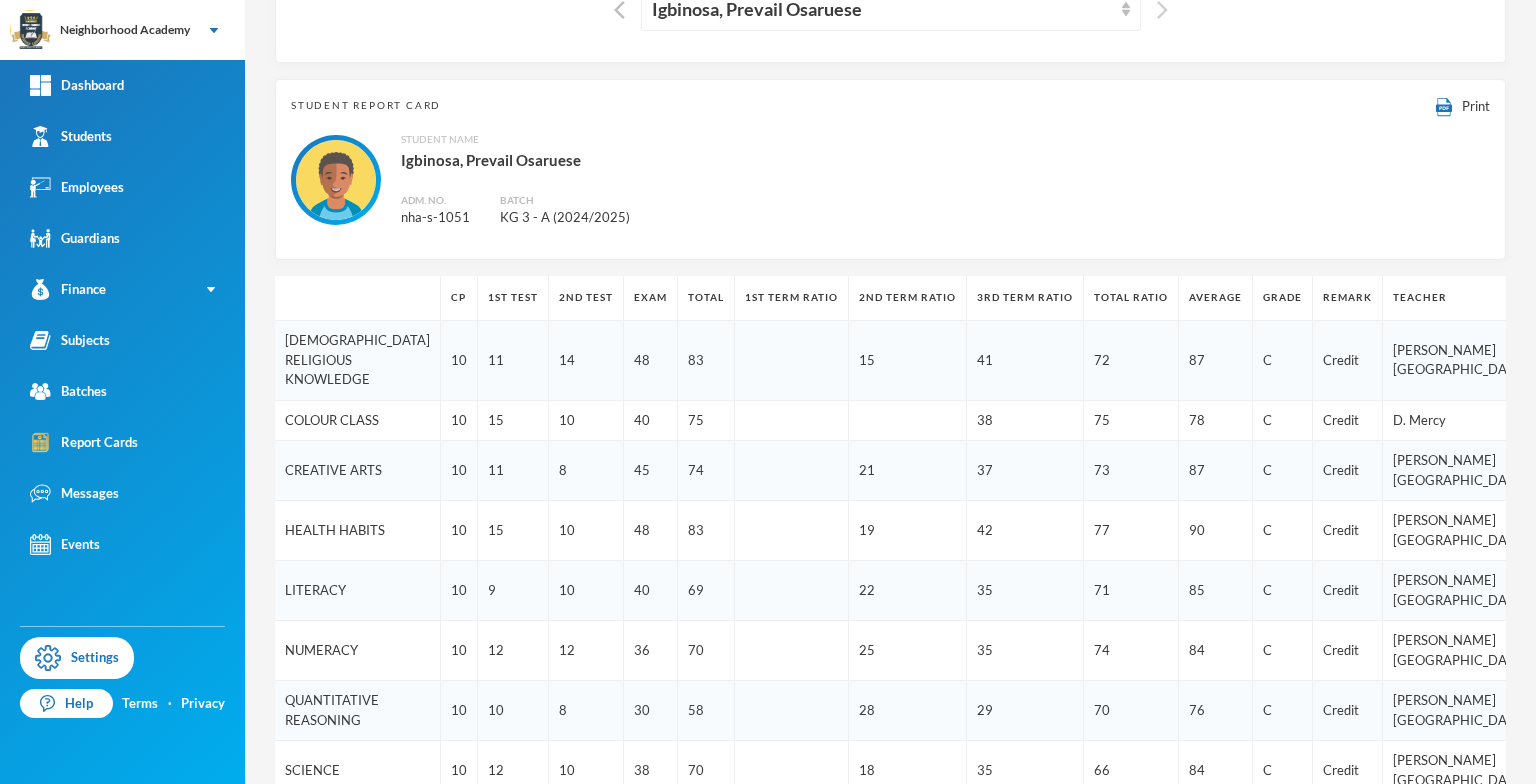 click at bounding box center [1162, 10] 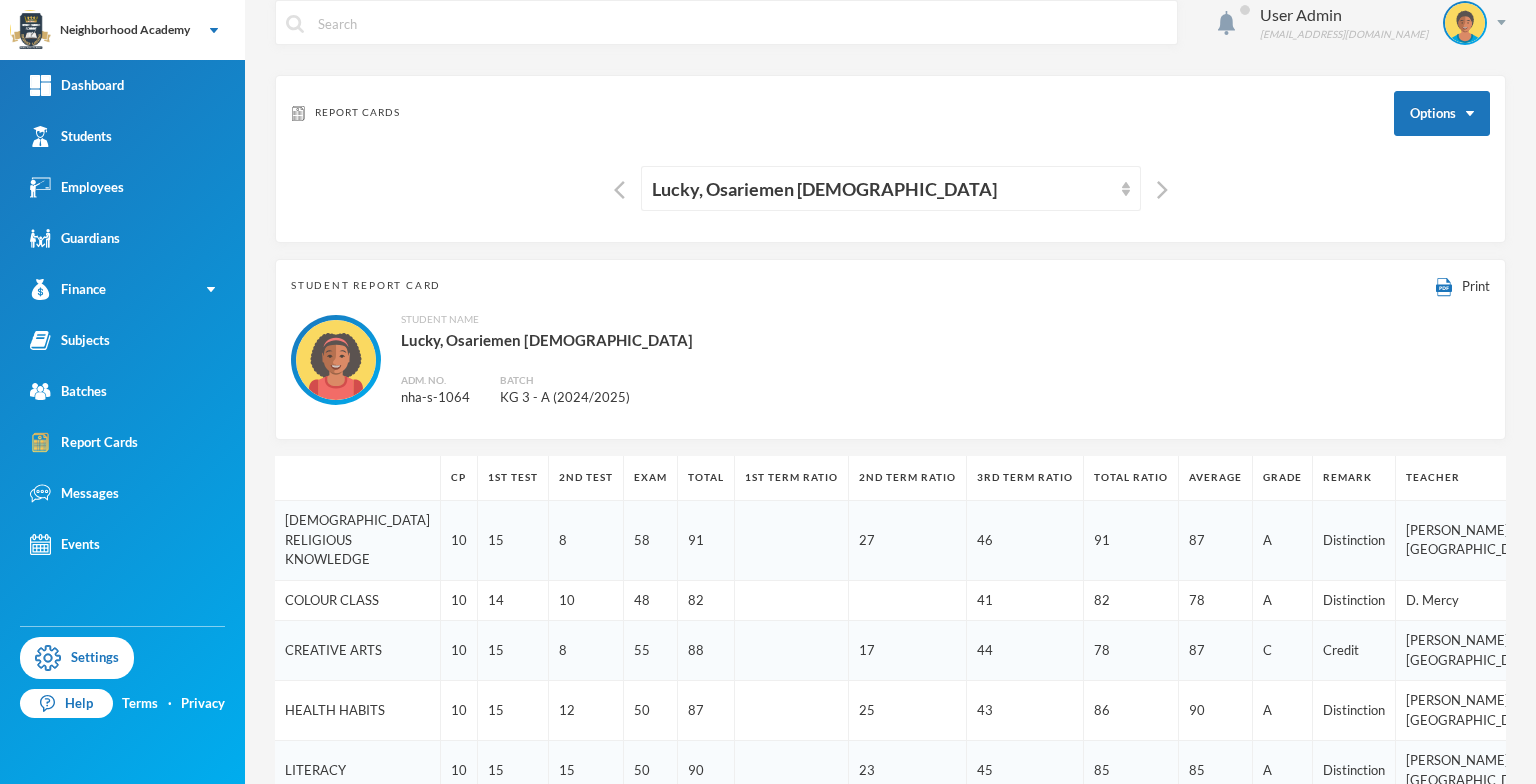 scroll, scrollTop: 0, scrollLeft: 0, axis: both 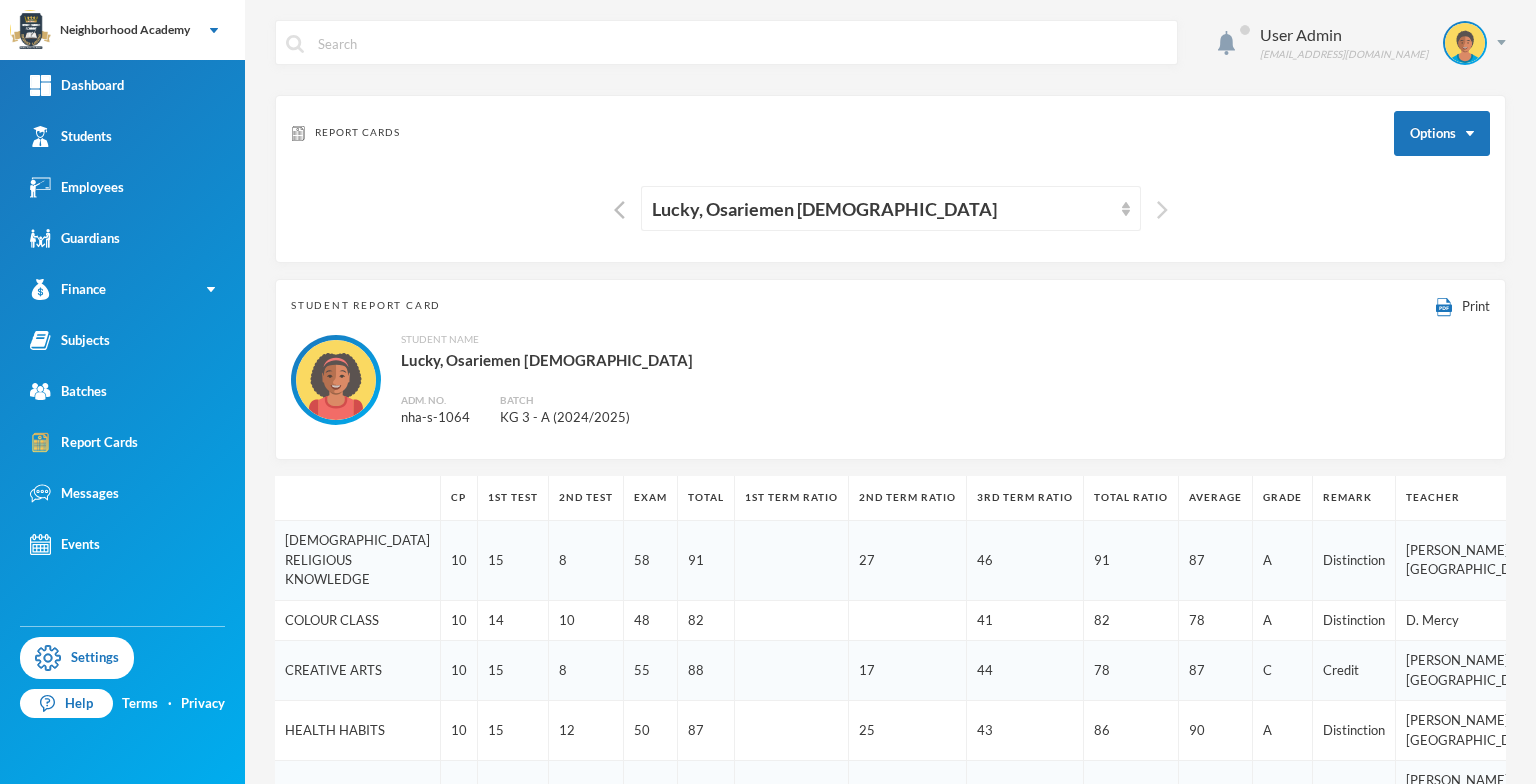 click at bounding box center (1162, 210) 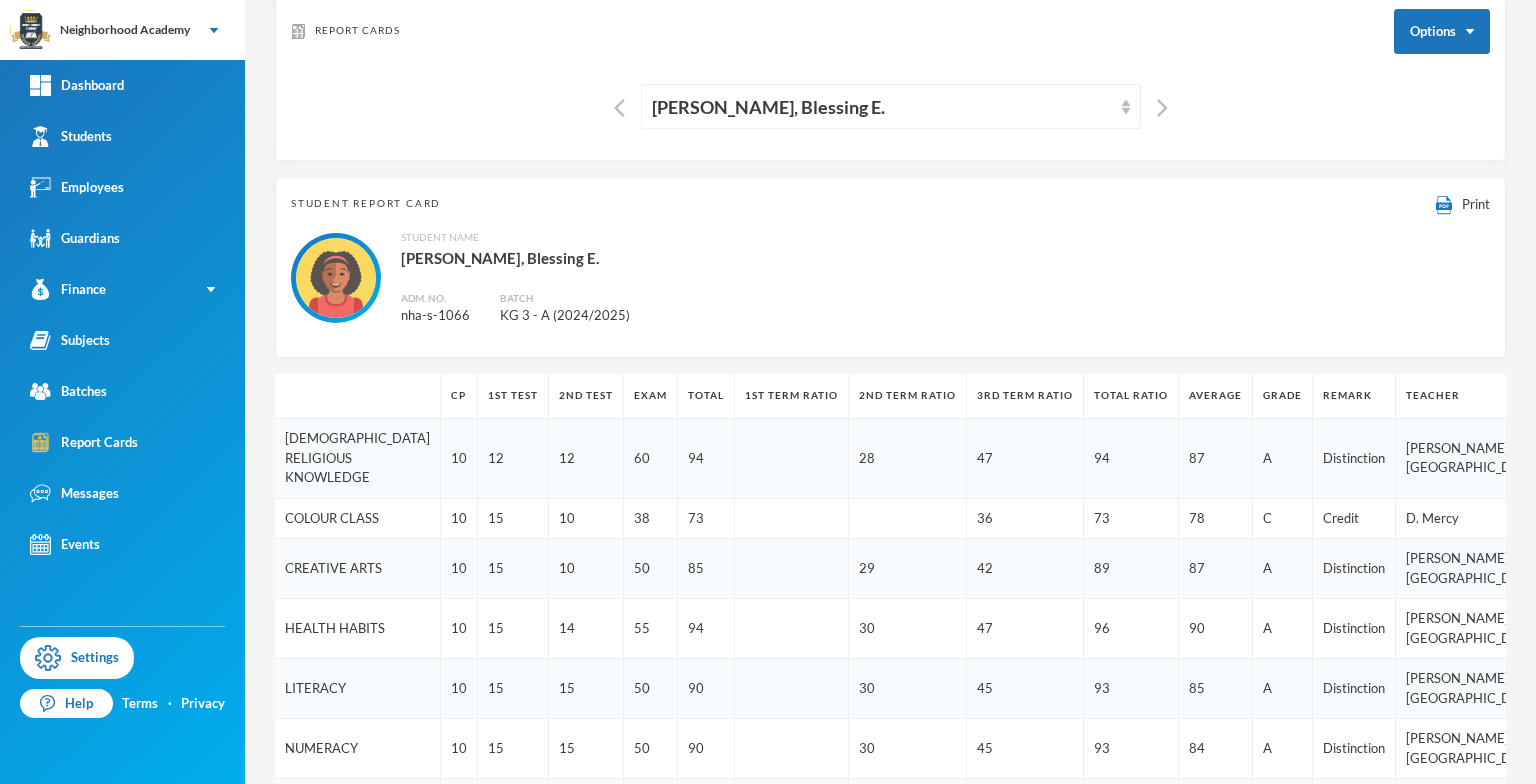 scroll, scrollTop: 100, scrollLeft: 0, axis: vertical 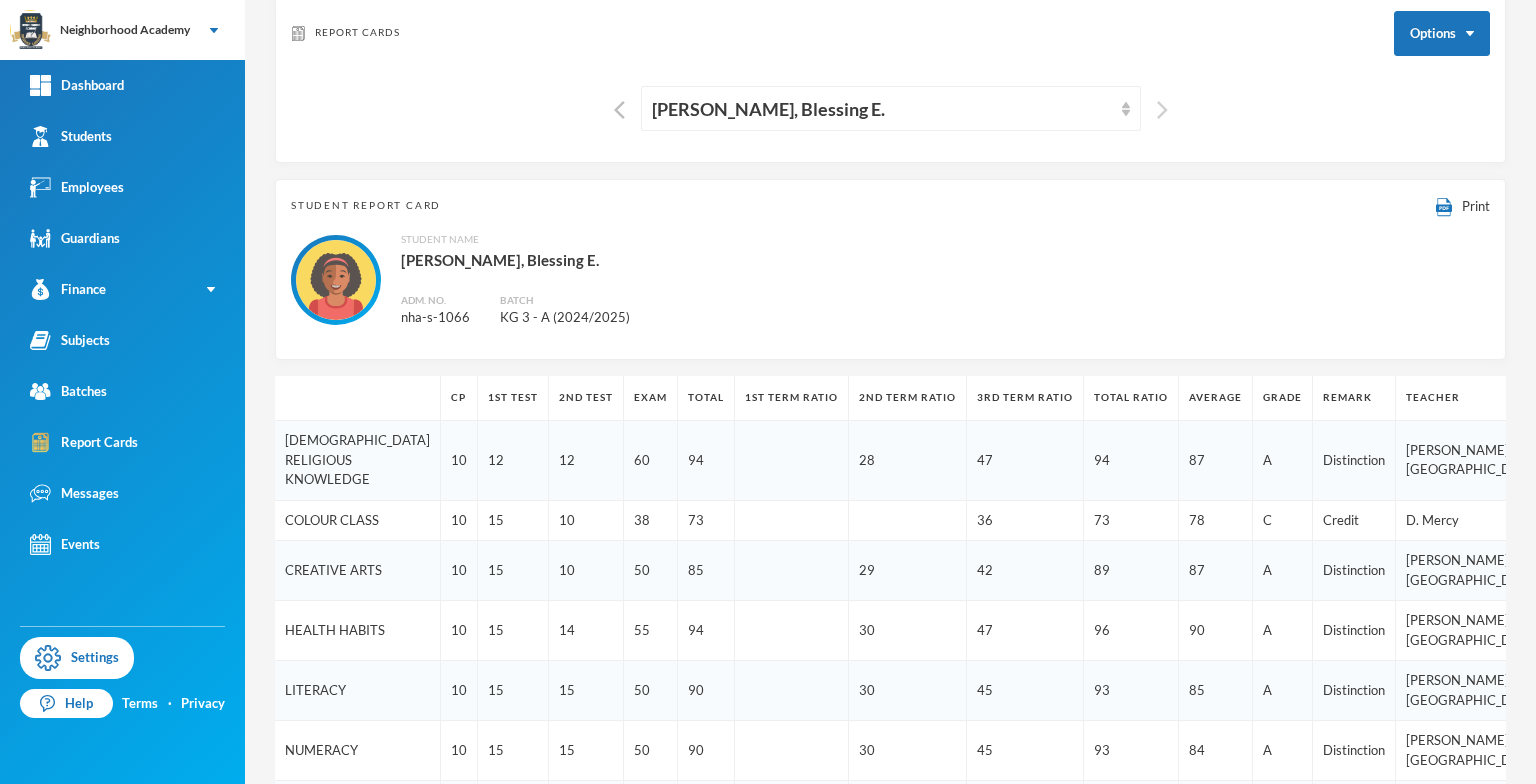 click at bounding box center (1162, 110) 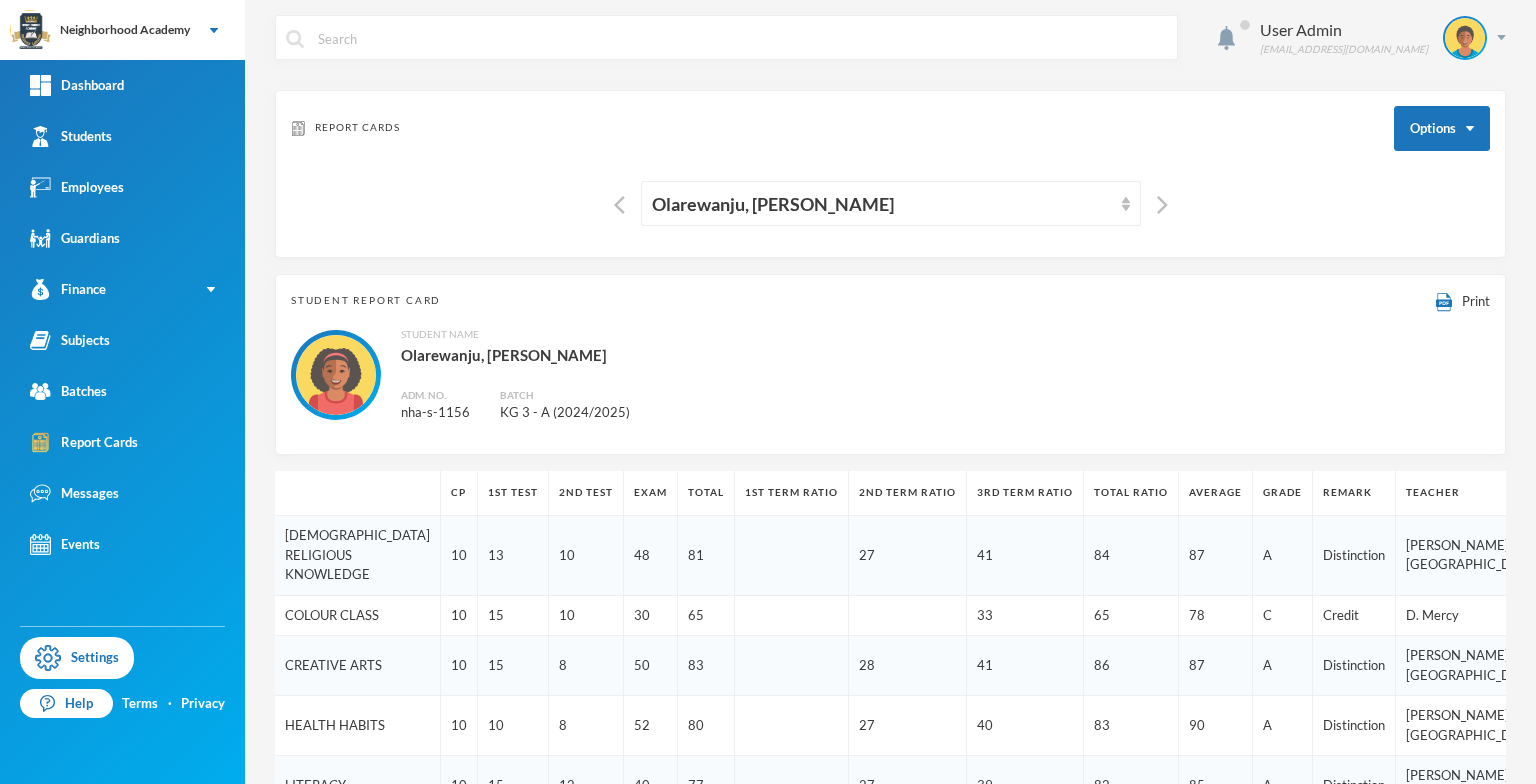 scroll, scrollTop: 0, scrollLeft: 0, axis: both 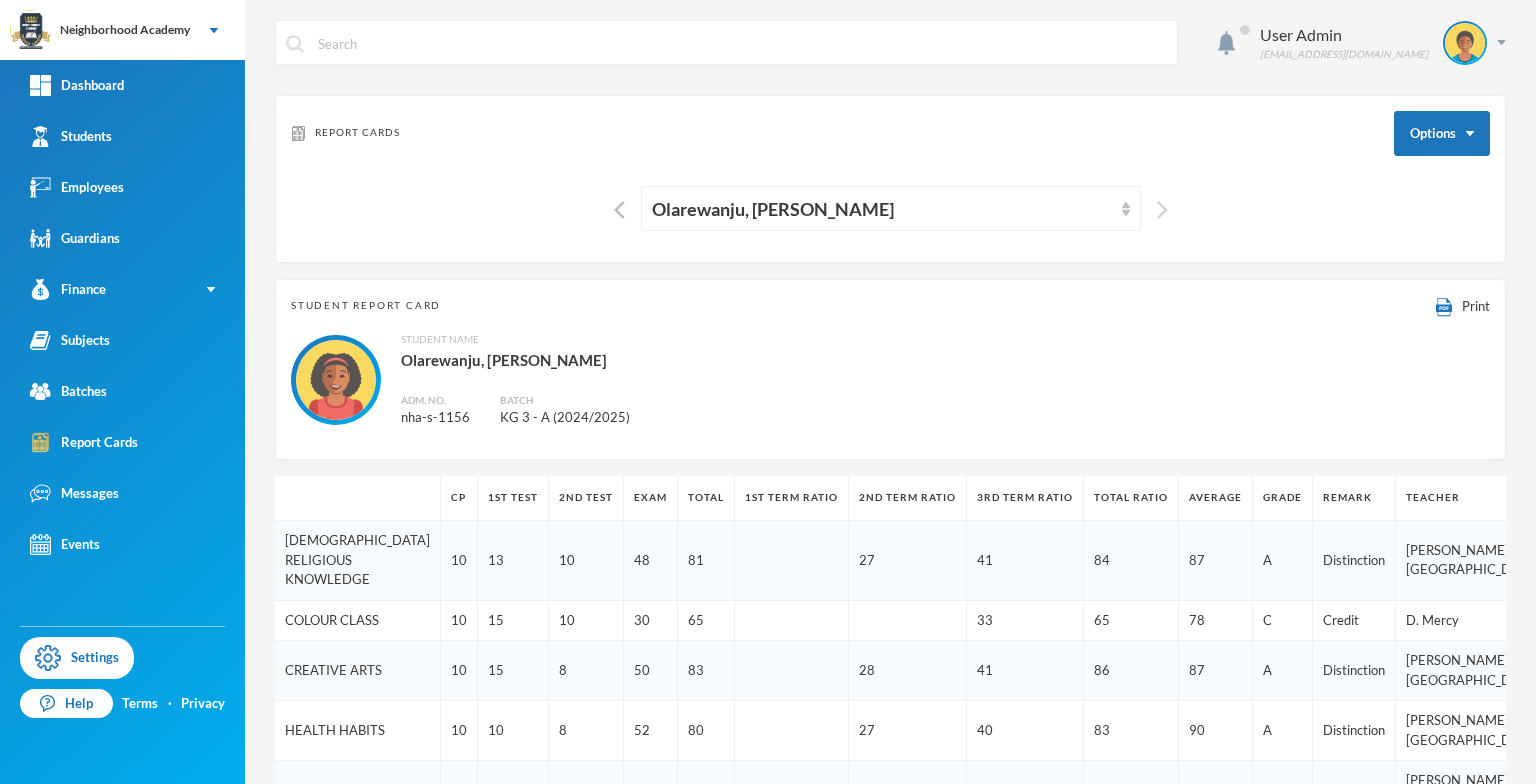 click at bounding box center (1162, 210) 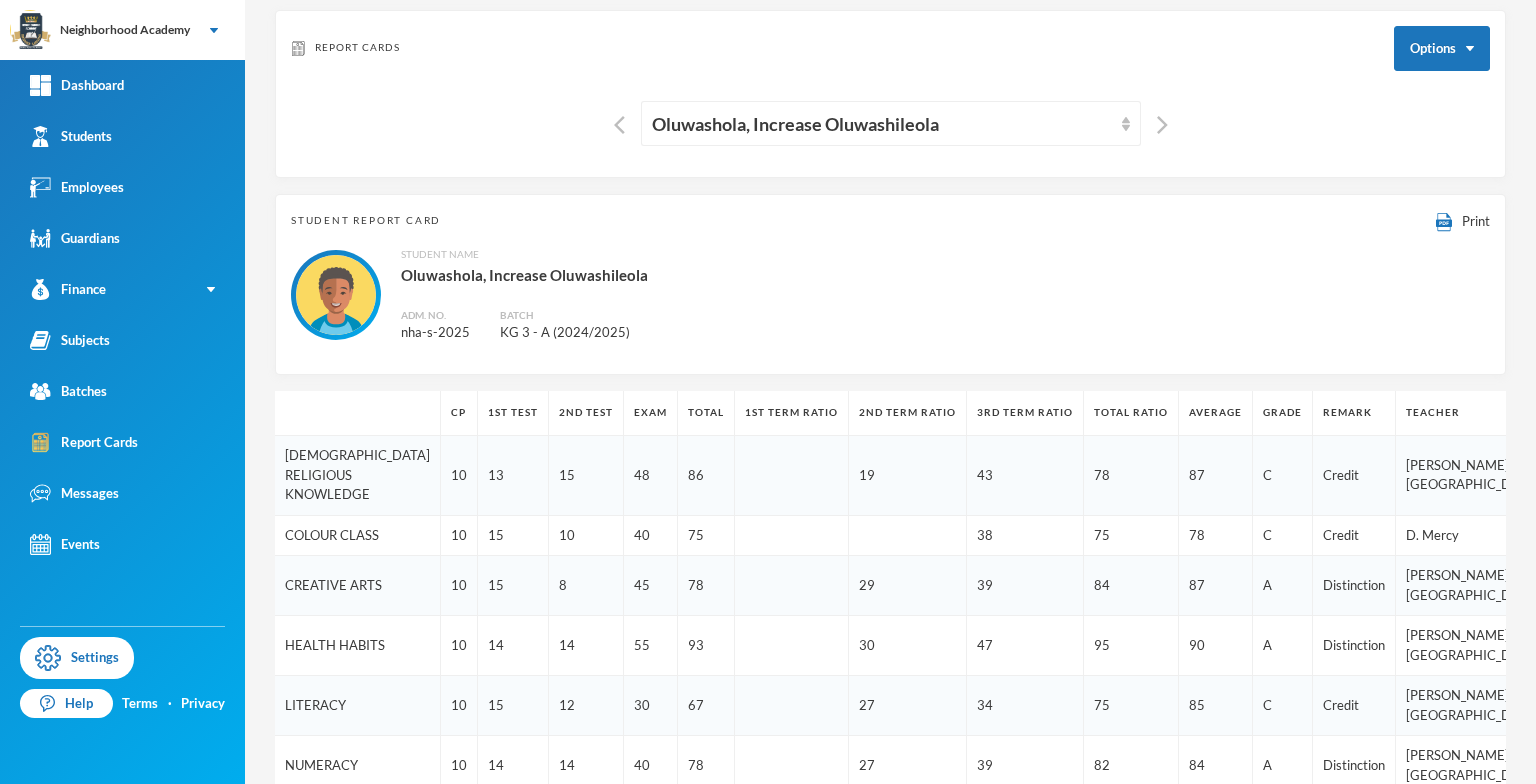 scroll, scrollTop: 0, scrollLeft: 0, axis: both 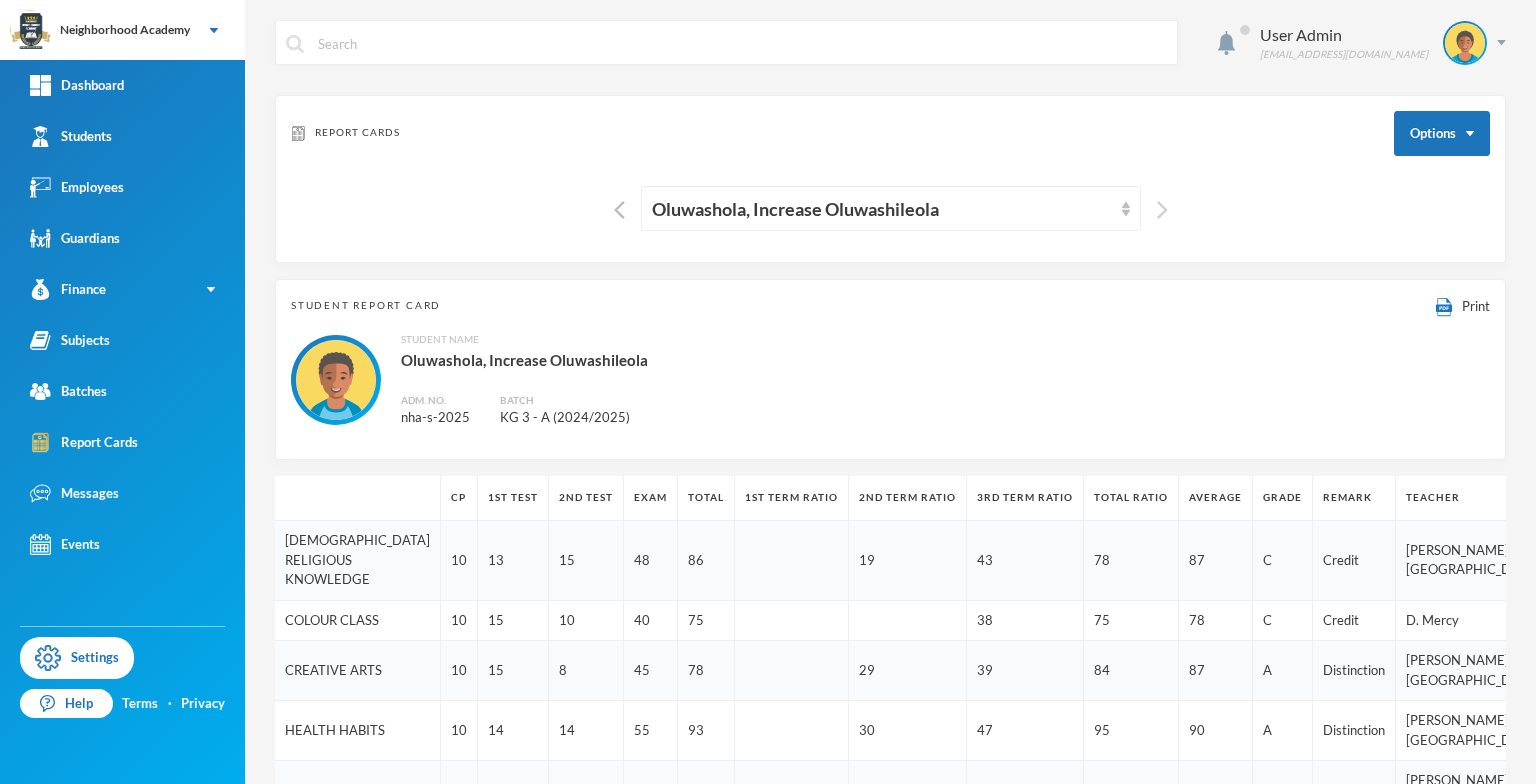 click at bounding box center [1162, 210] 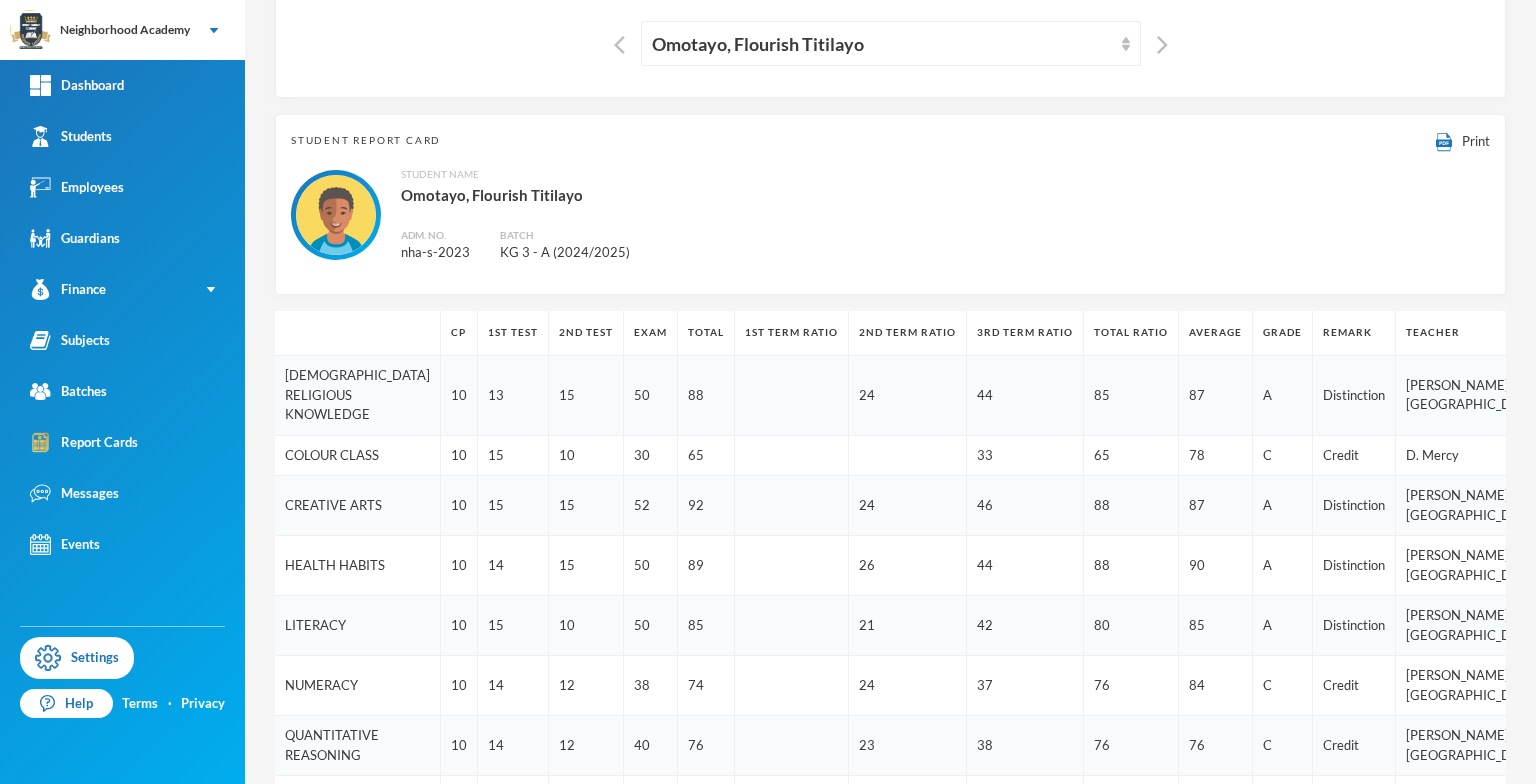 scroll, scrollTop: 0, scrollLeft: 0, axis: both 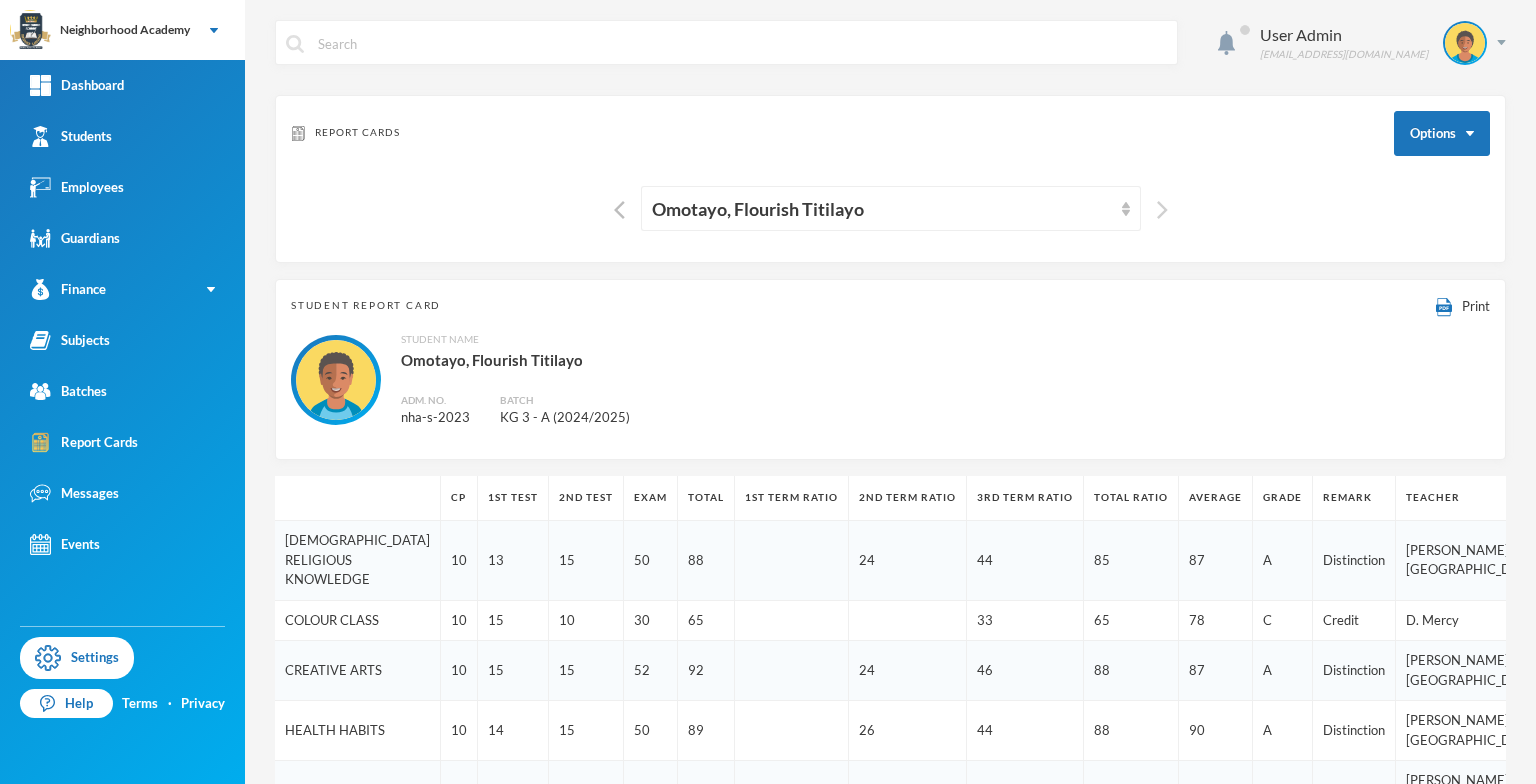 click at bounding box center (1162, 210) 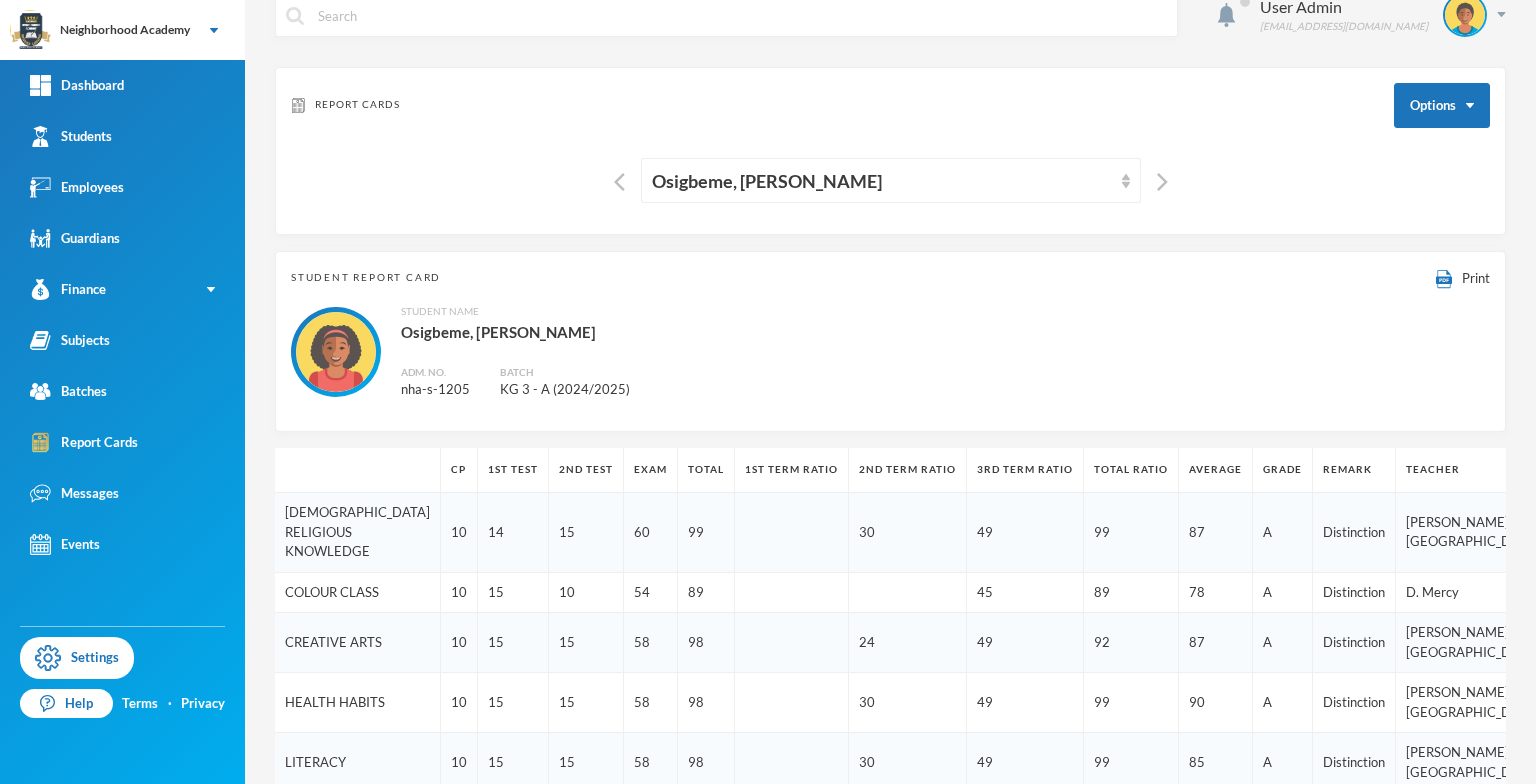 scroll, scrollTop: 0, scrollLeft: 0, axis: both 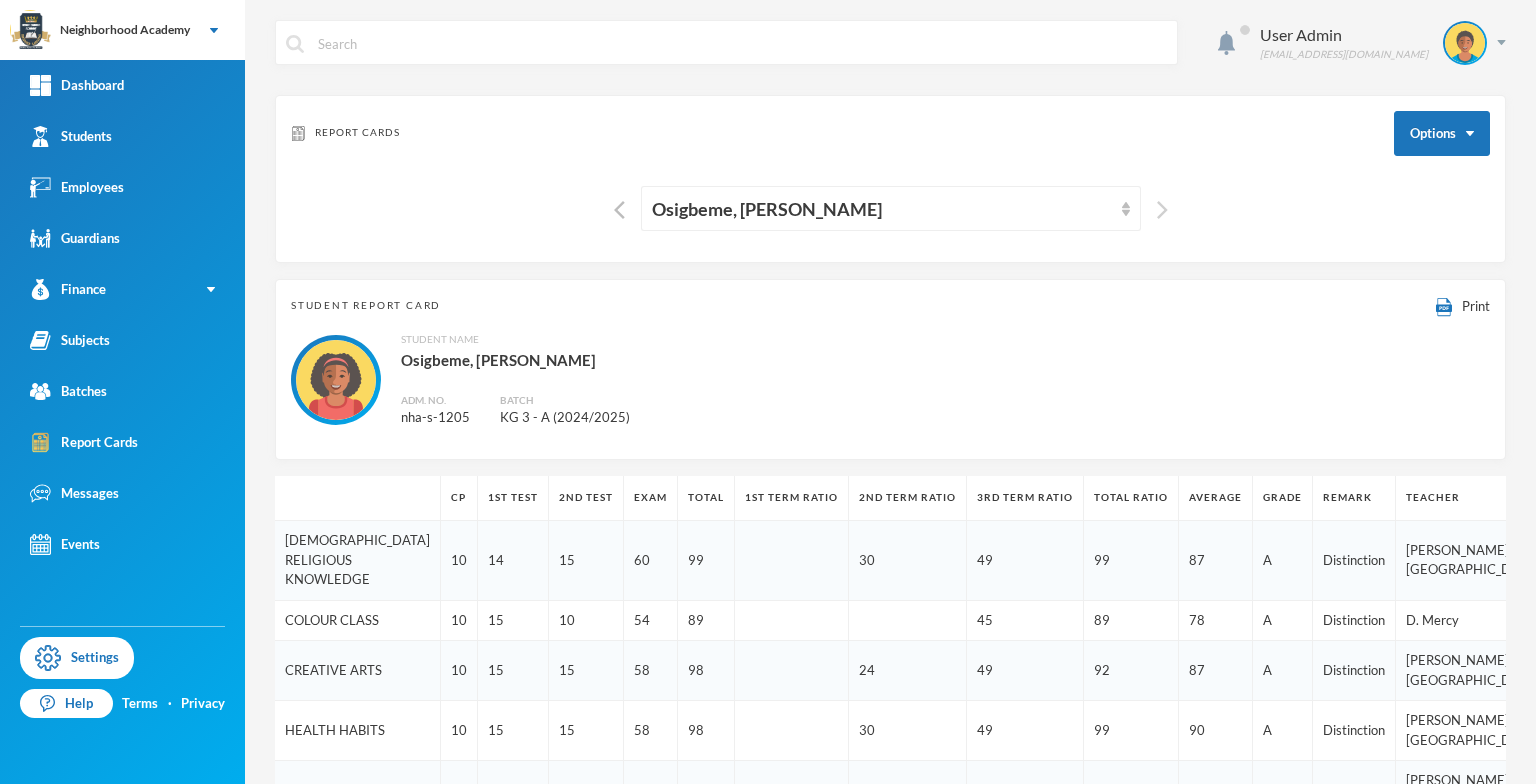 click at bounding box center (1162, 210) 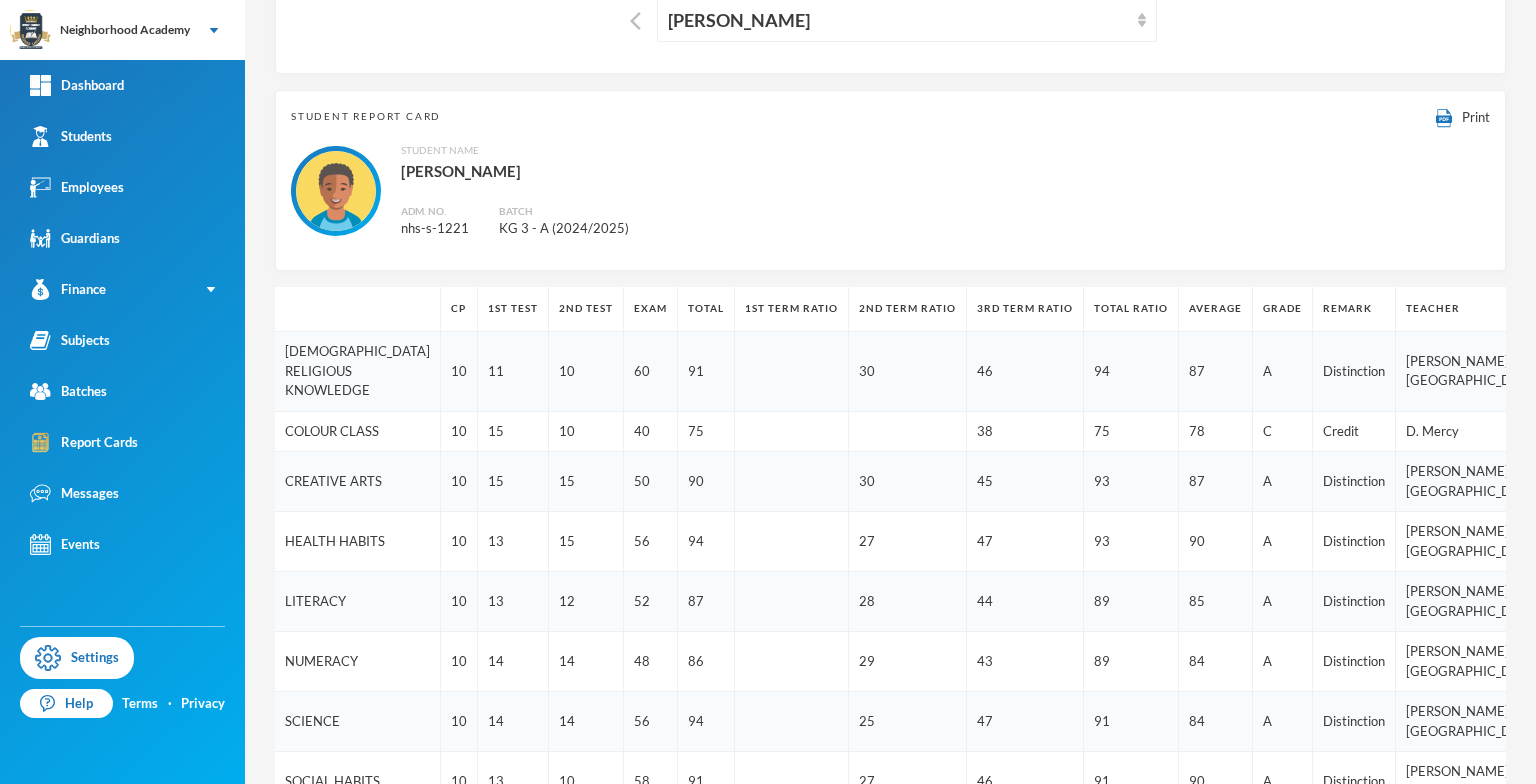 scroll, scrollTop: 0, scrollLeft: 0, axis: both 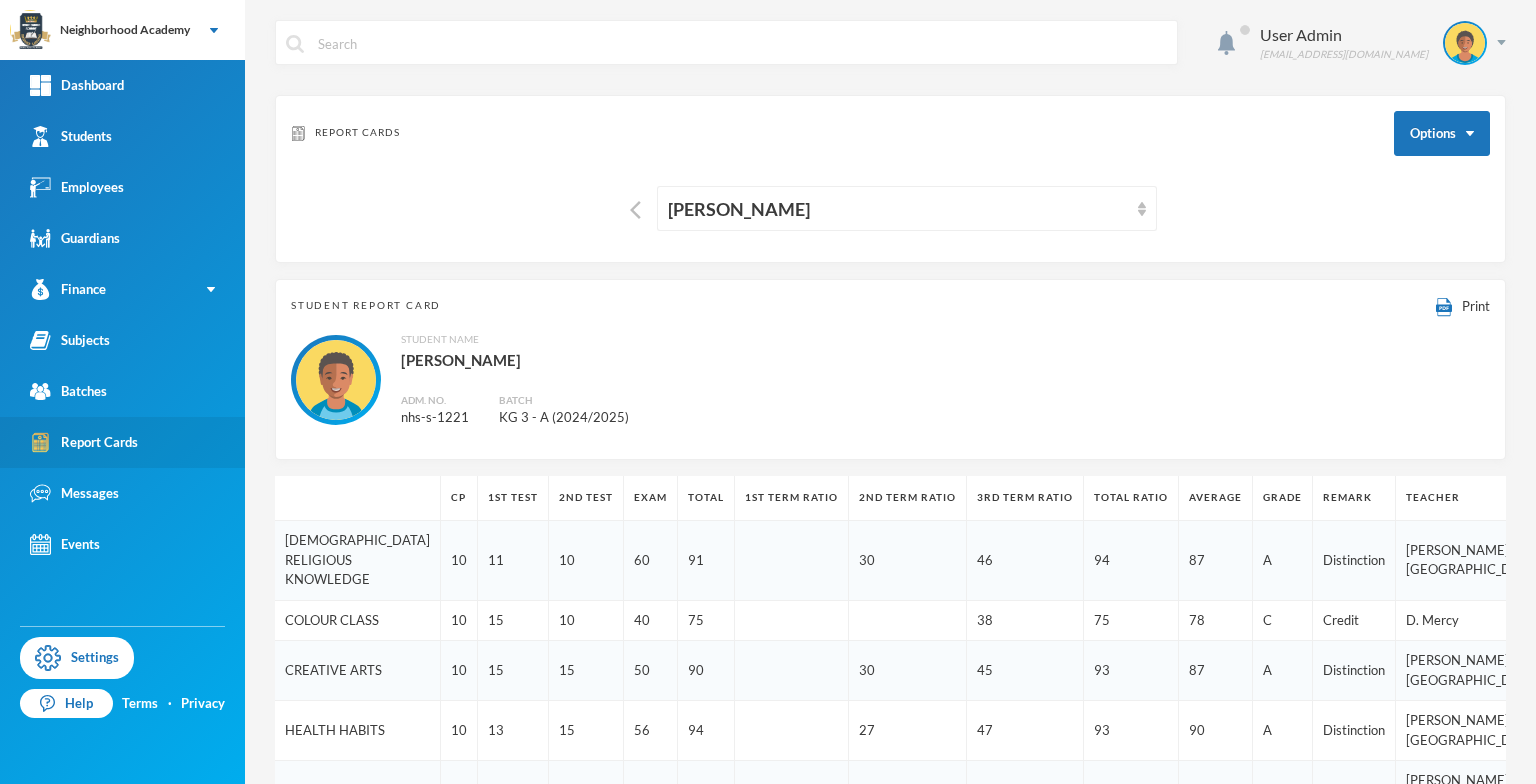 click on "Report Cards" at bounding box center [122, 442] 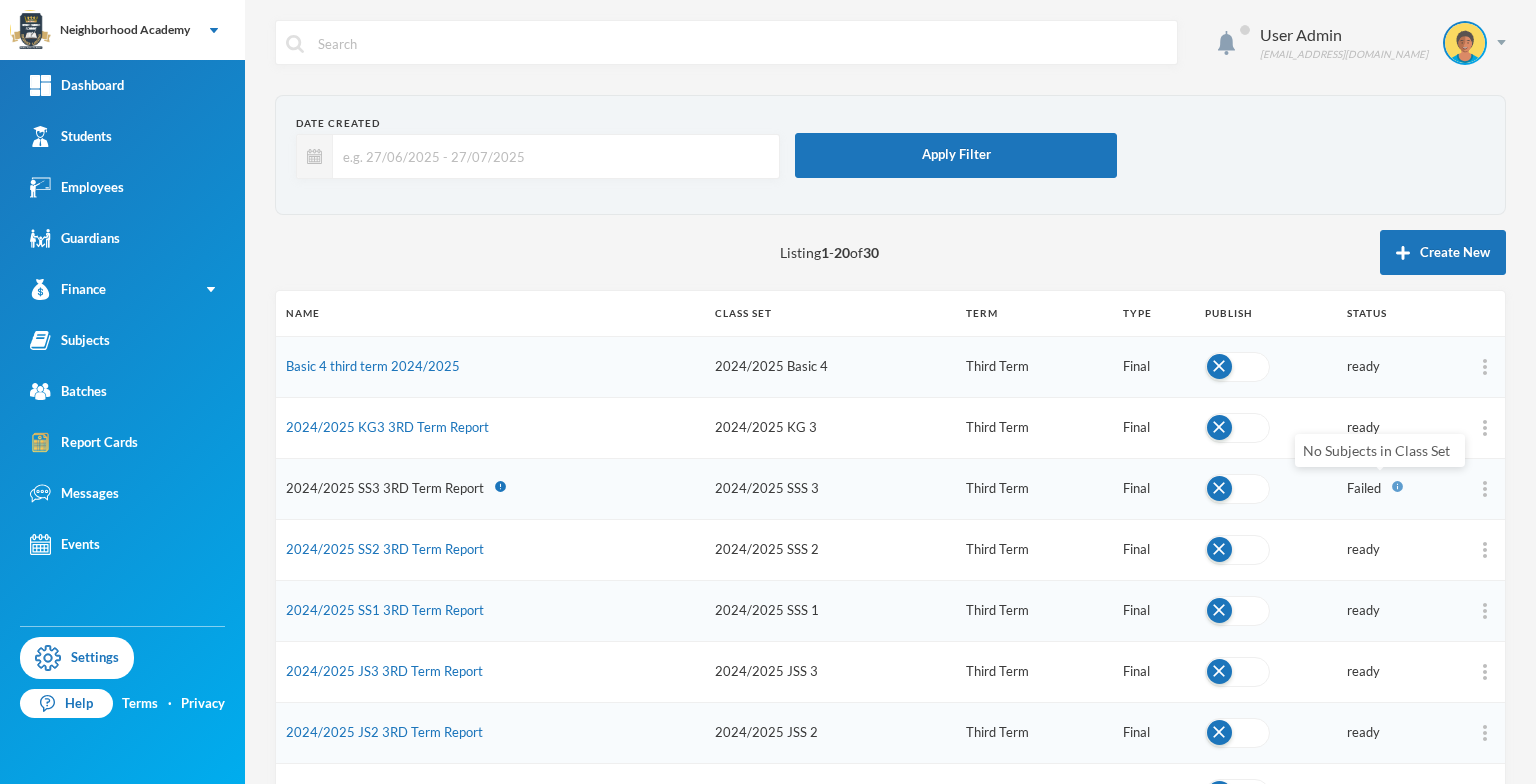 click on "info" at bounding box center (1397, 486) 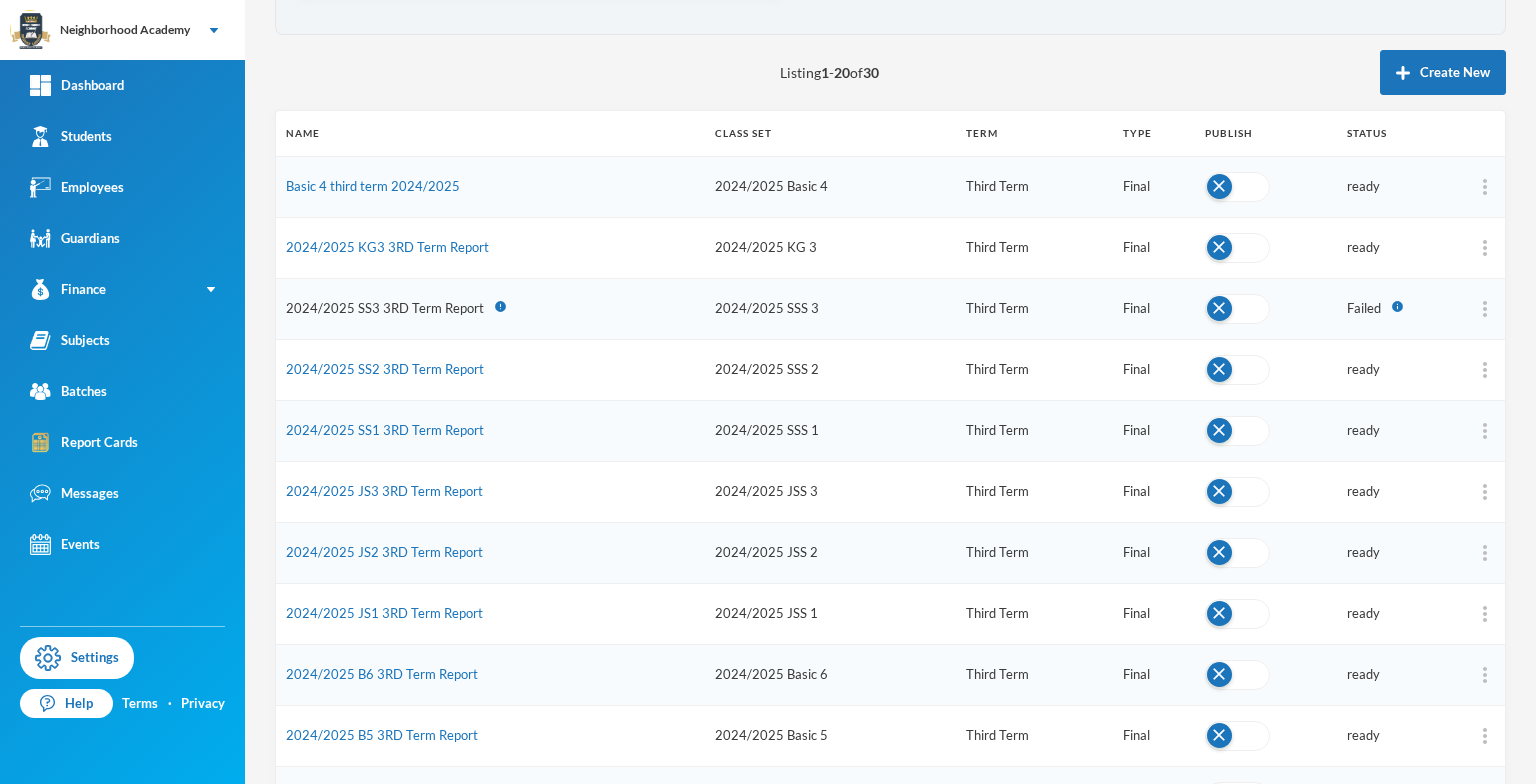 scroll, scrollTop: 200, scrollLeft: 0, axis: vertical 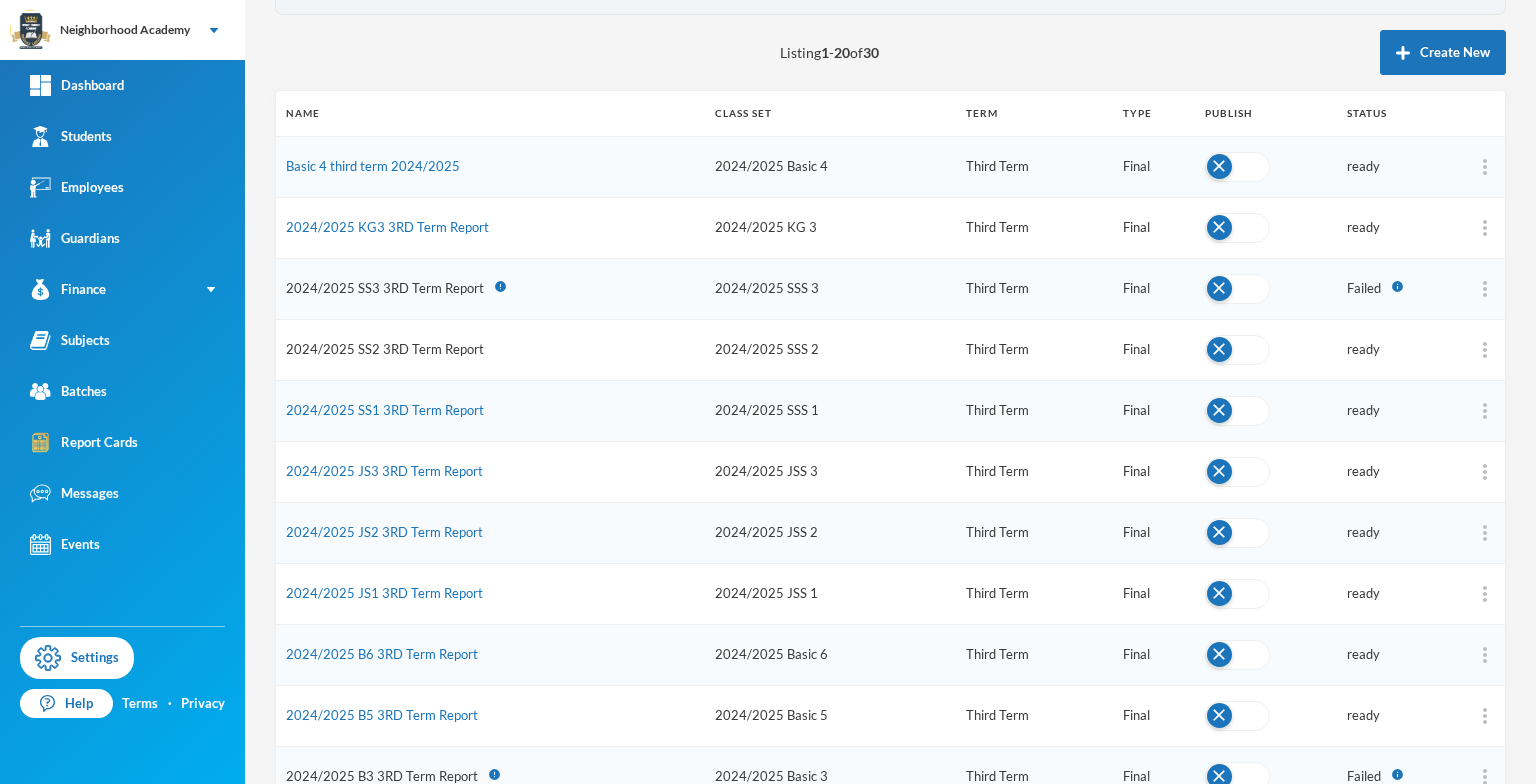 click on "2024/2025 SS2 3RD Term Report" at bounding box center (385, 349) 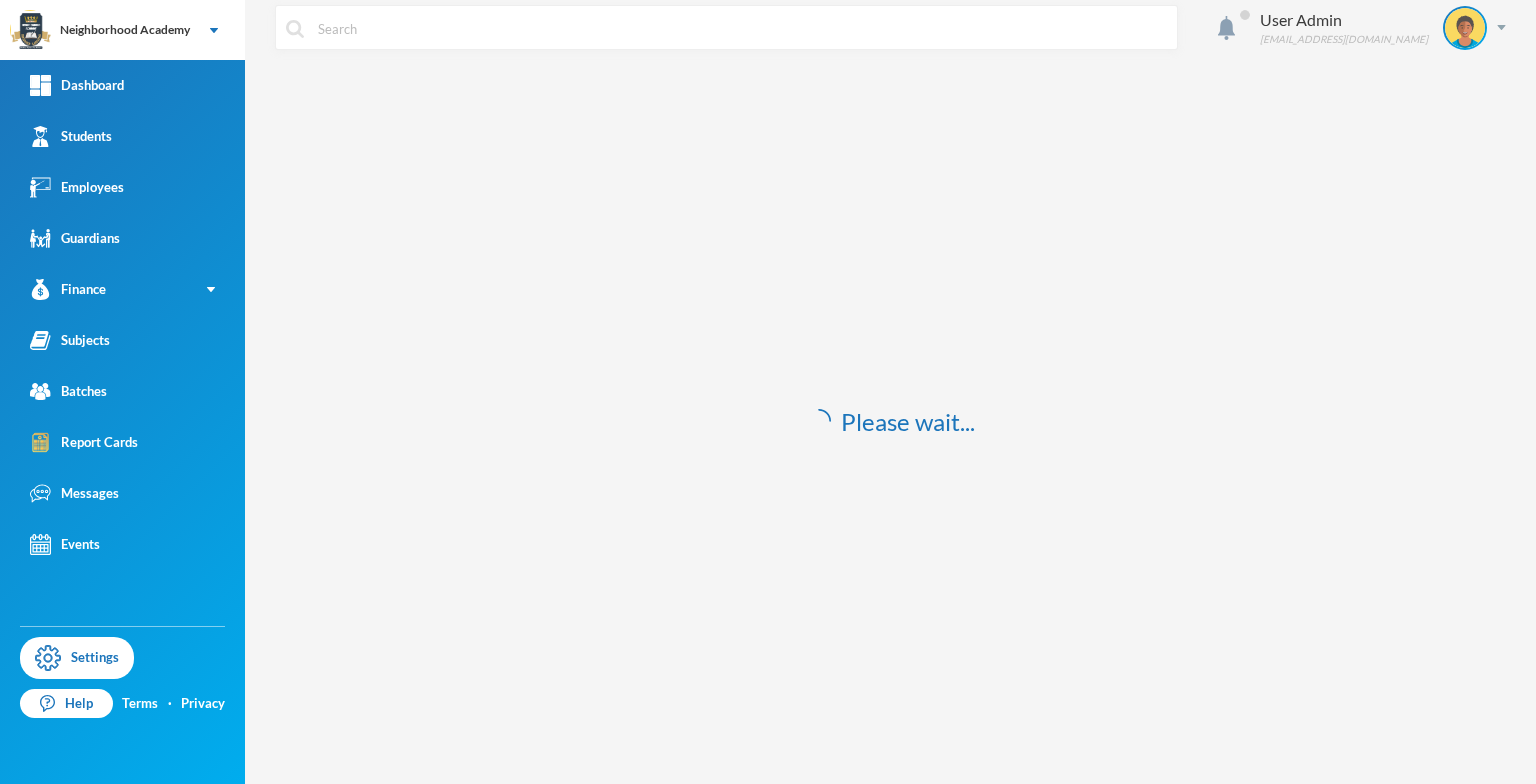 scroll, scrollTop: 0, scrollLeft: 0, axis: both 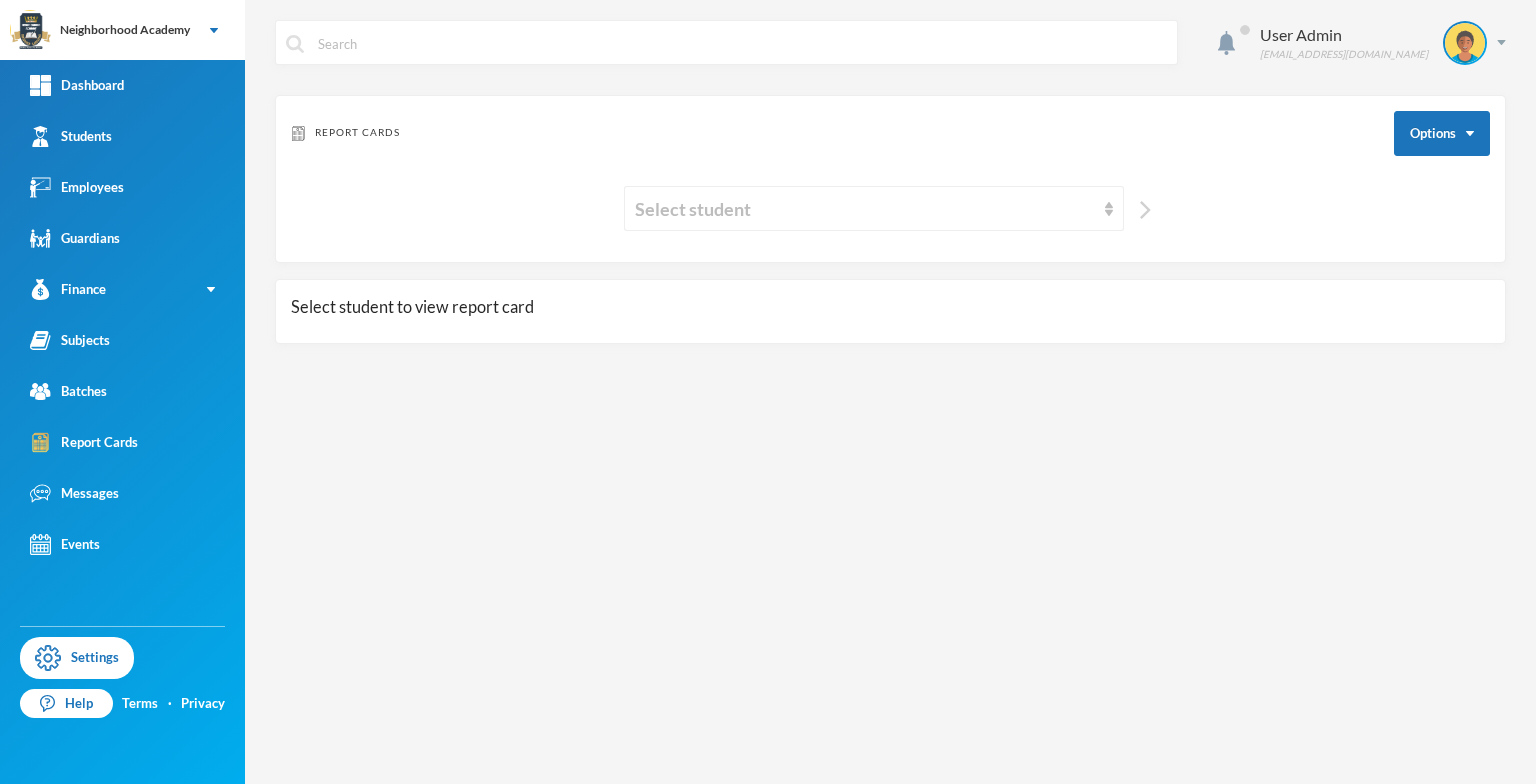click at bounding box center [1145, 210] 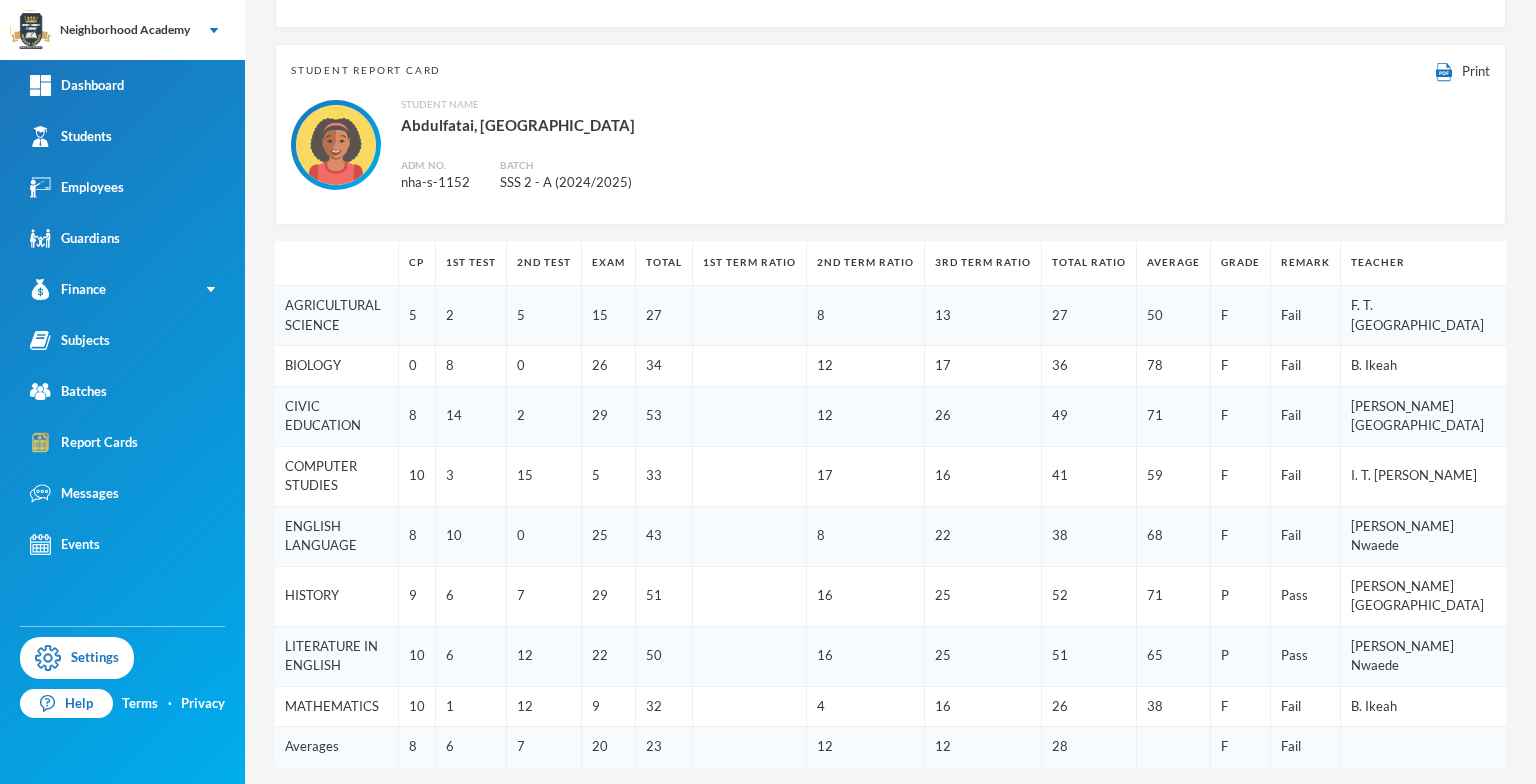 scroll, scrollTop: 200, scrollLeft: 0, axis: vertical 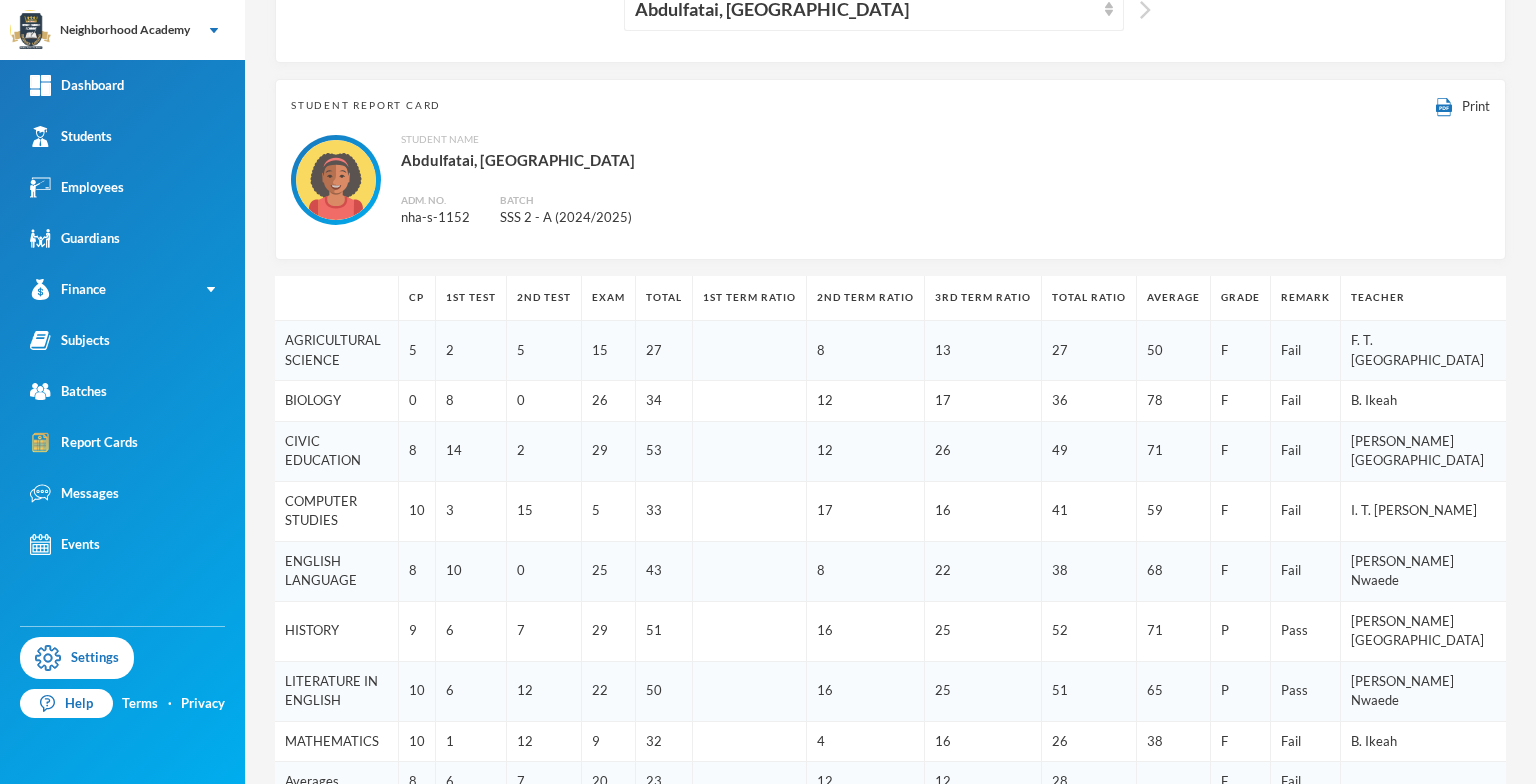 click at bounding box center [1145, 10] 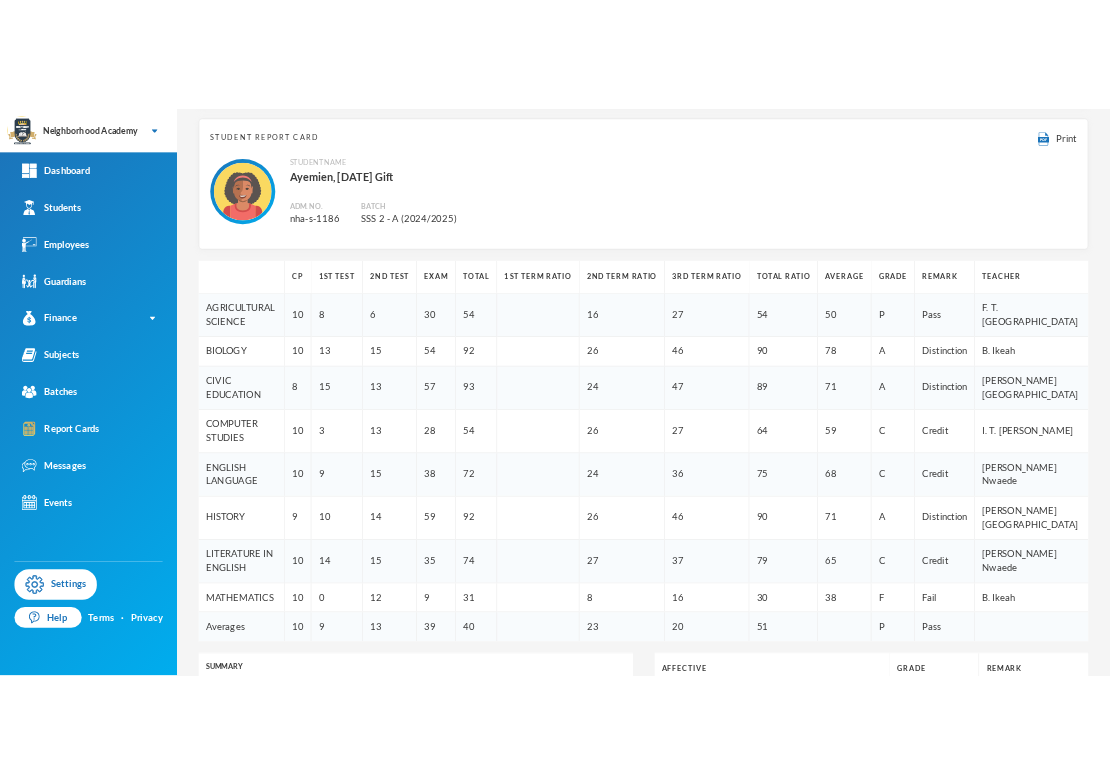 scroll, scrollTop: 300, scrollLeft: 0, axis: vertical 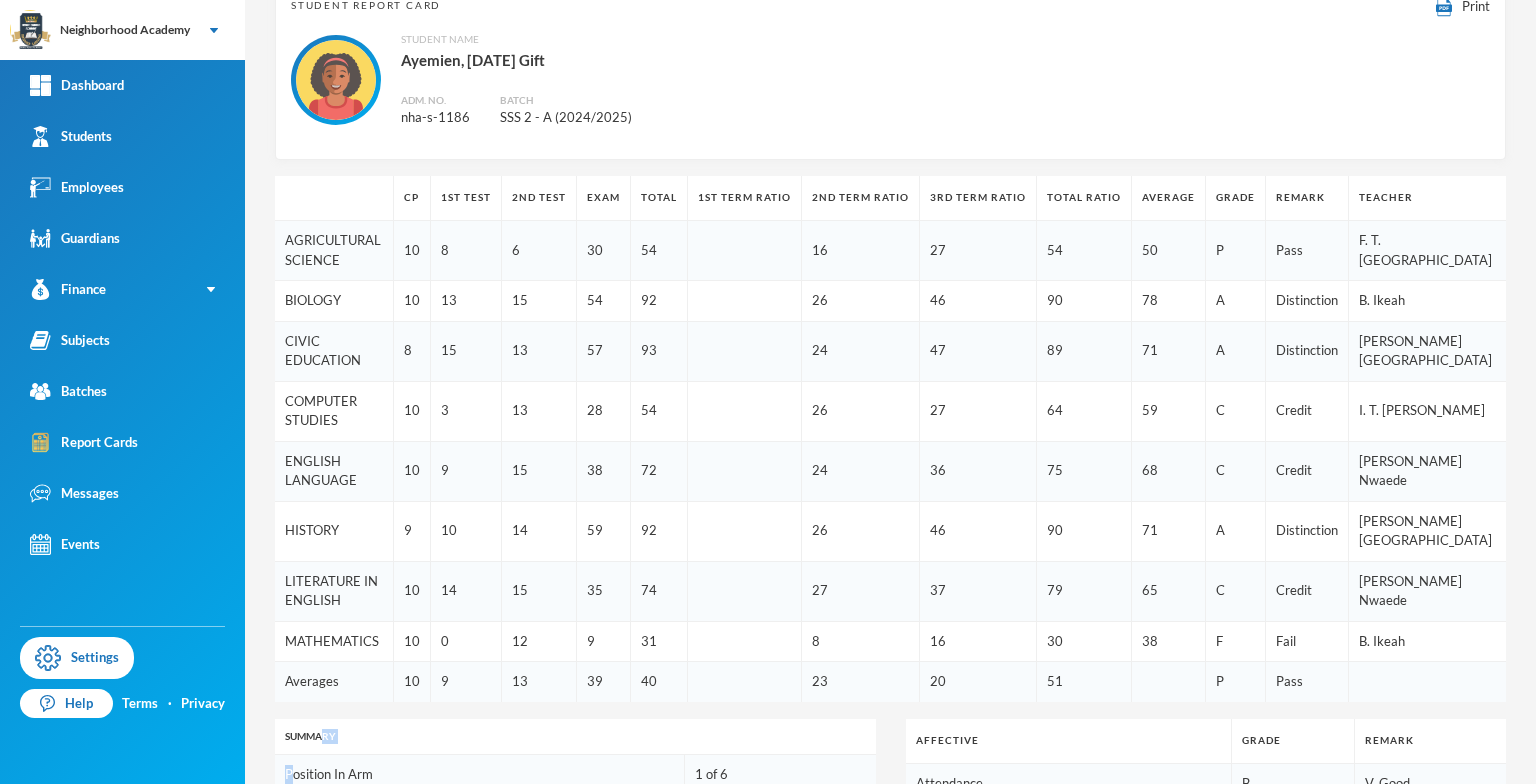 drag, startPoint x: 320, startPoint y: 681, endPoint x: 293, endPoint y: 713, distance: 41.868843 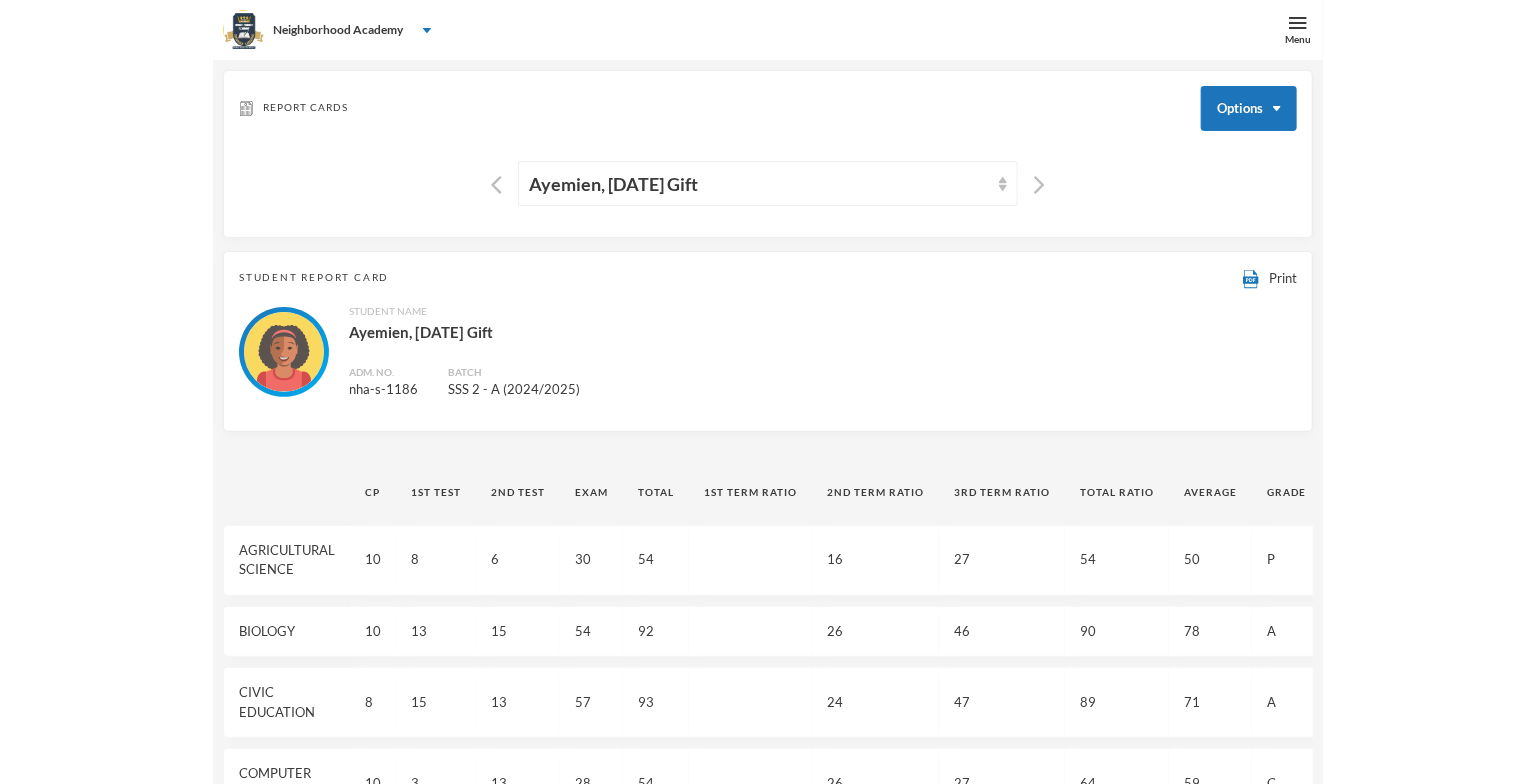 scroll, scrollTop: 0, scrollLeft: 0, axis: both 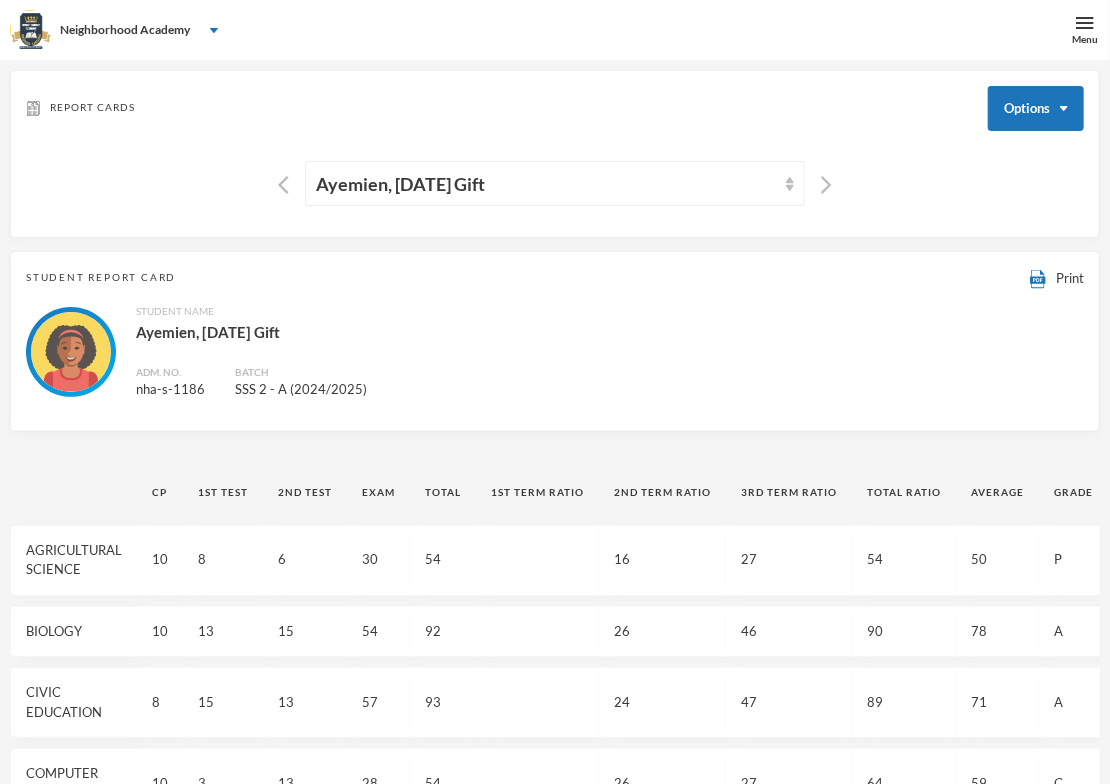 drag, startPoint x: 323, startPoint y: 684, endPoint x: 204, endPoint y: 769, distance: 146.23953 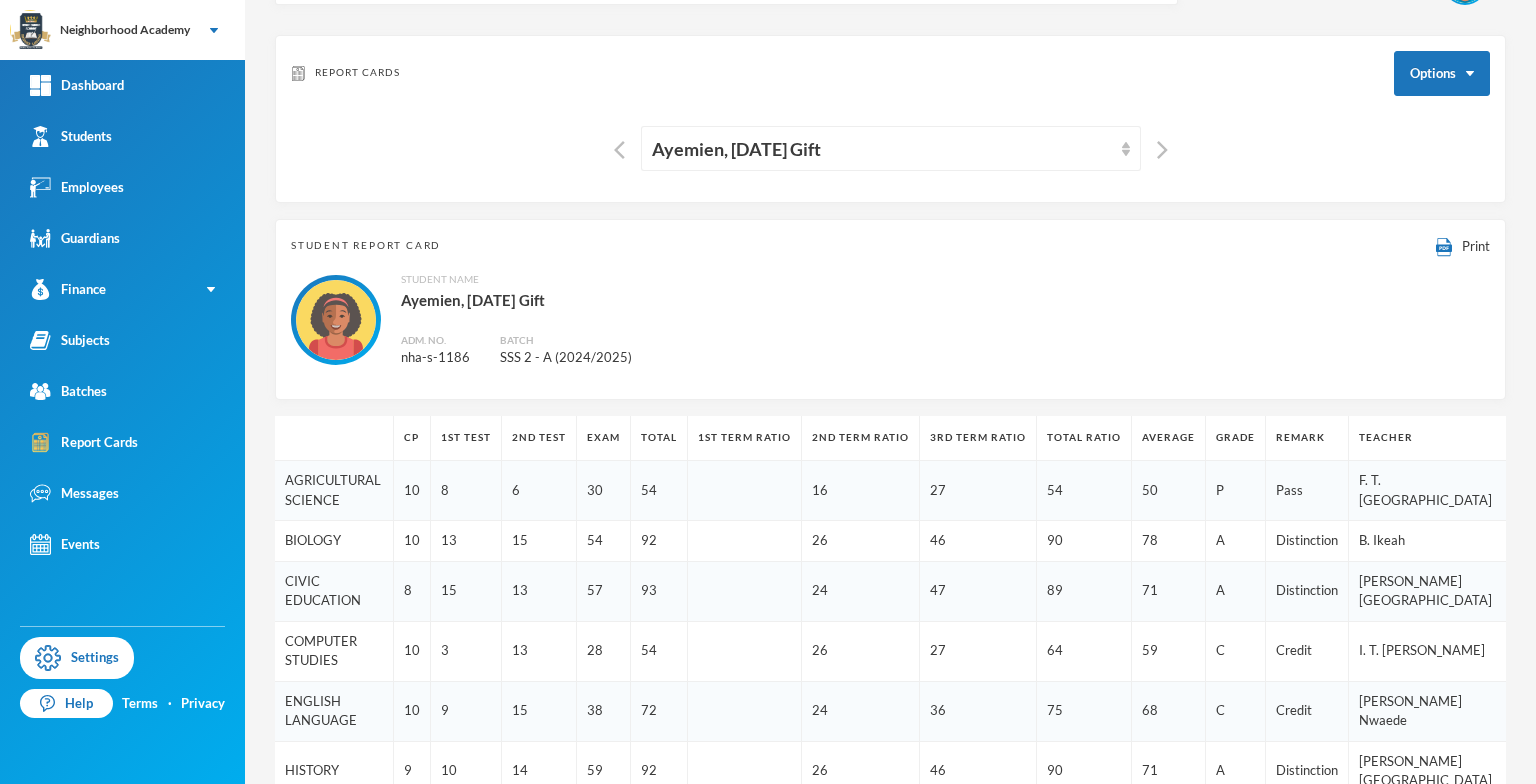 scroll, scrollTop: 0, scrollLeft: 0, axis: both 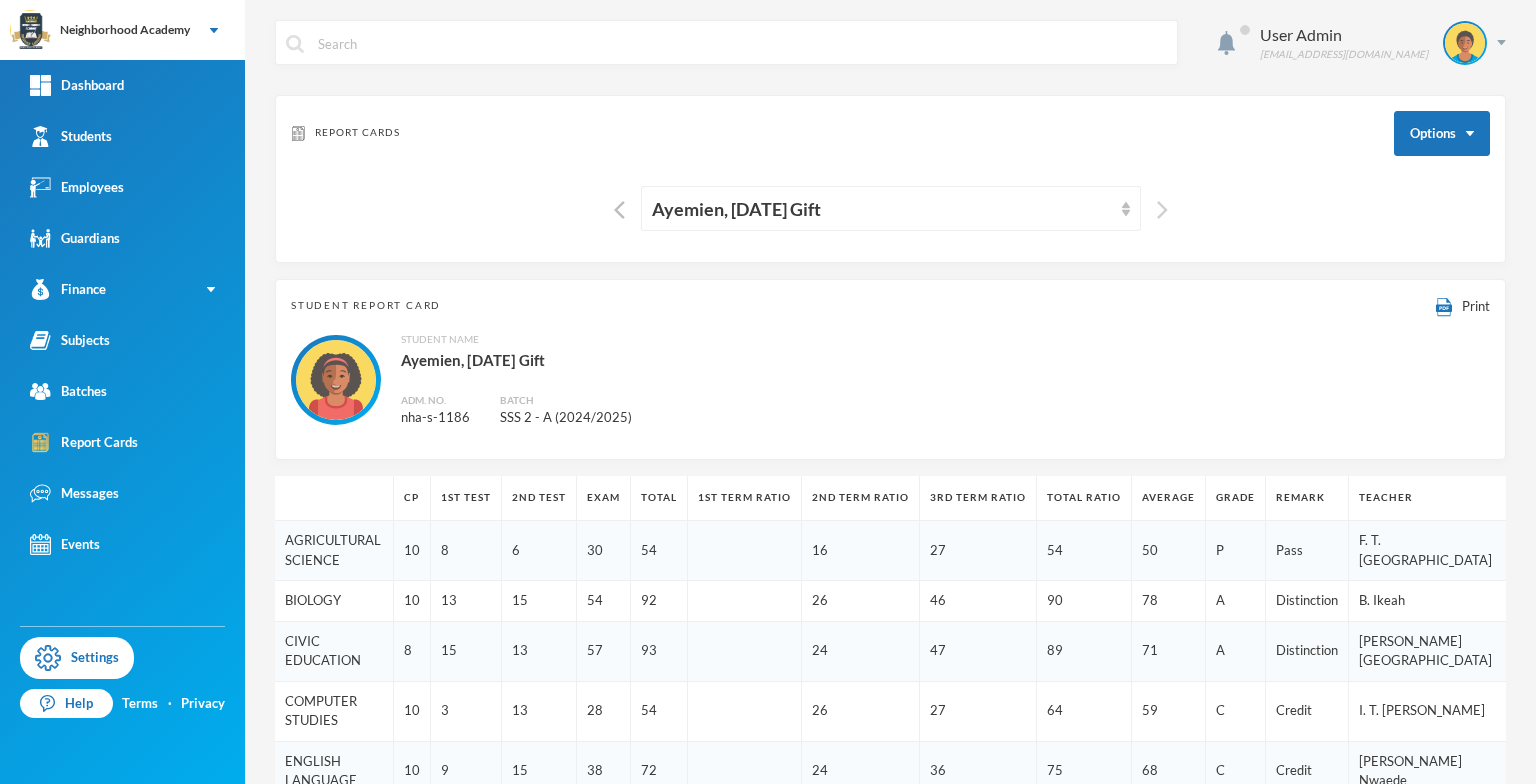 click at bounding box center [1162, 210] 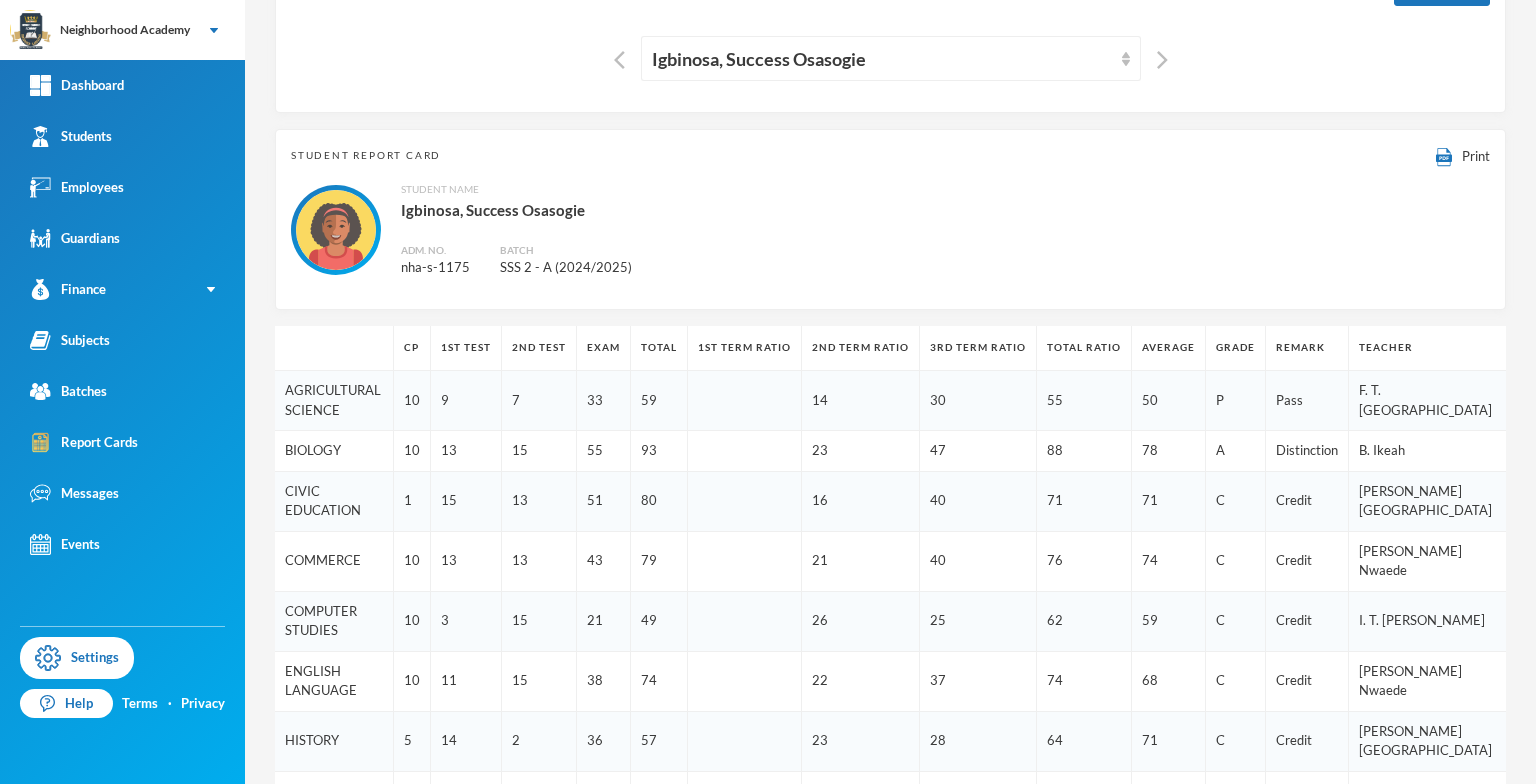 scroll, scrollTop: 100, scrollLeft: 0, axis: vertical 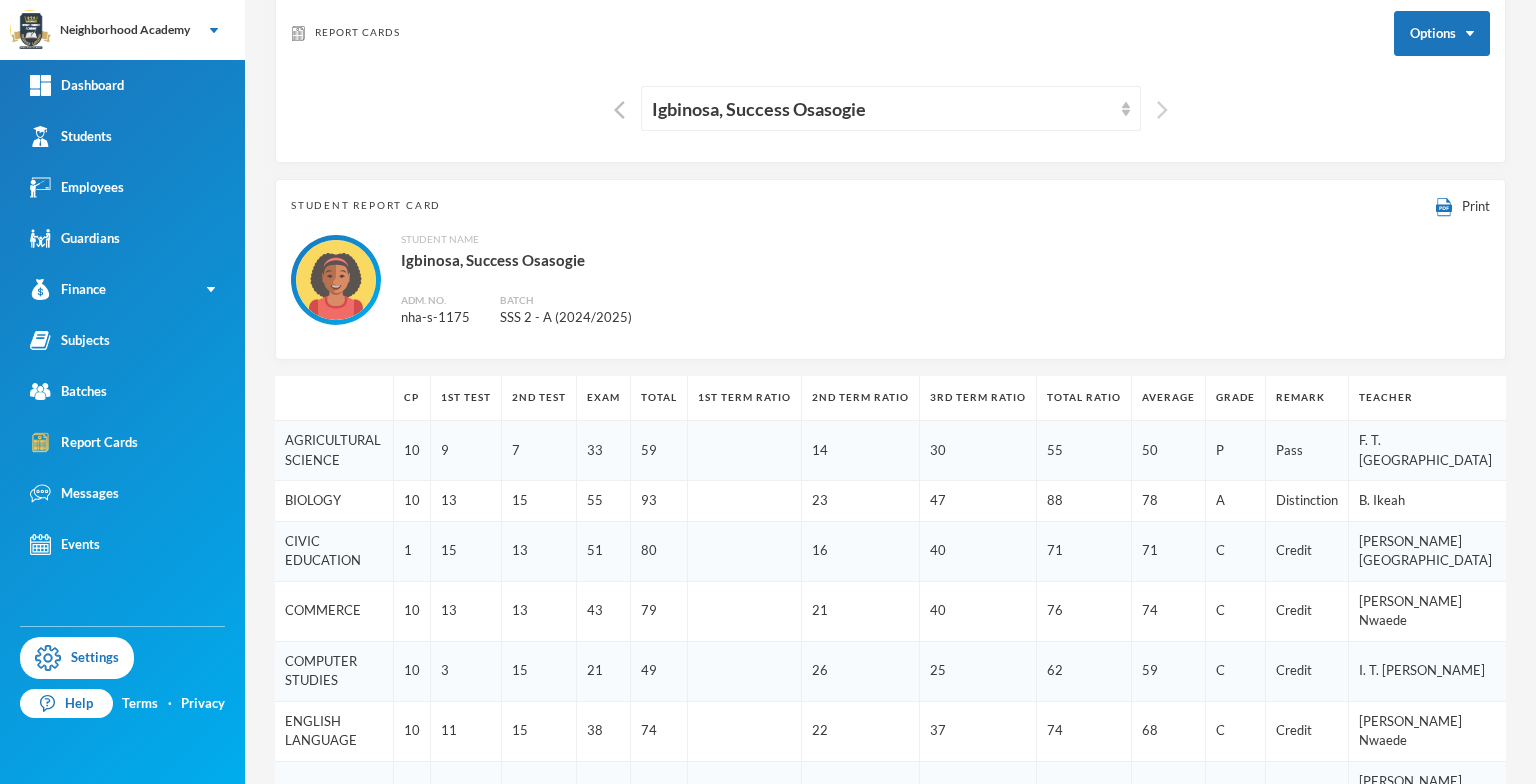 click at bounding box center [1162, 110] 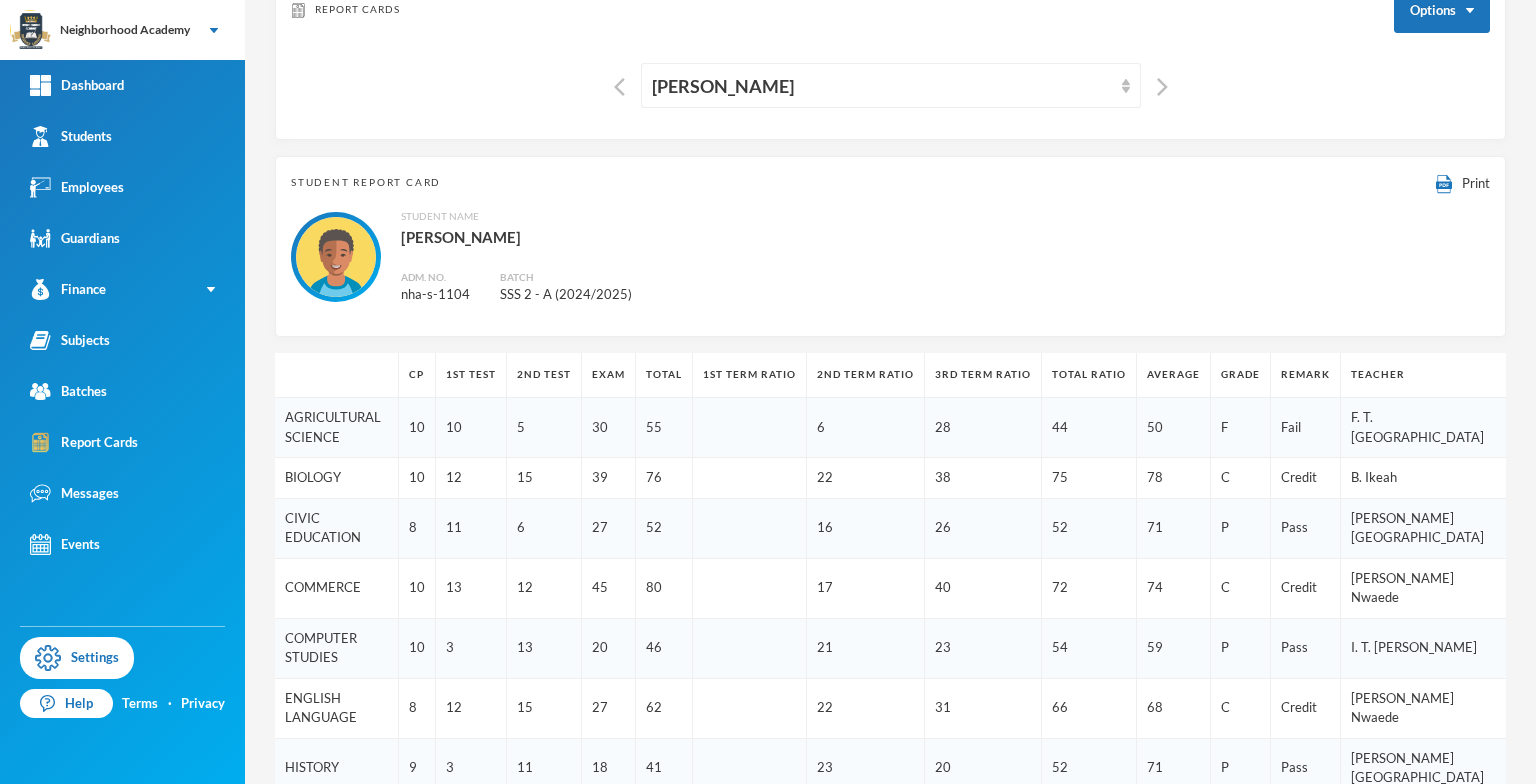 scroll, scrollTop: 100, scrollLeft: 0, axis: vertical 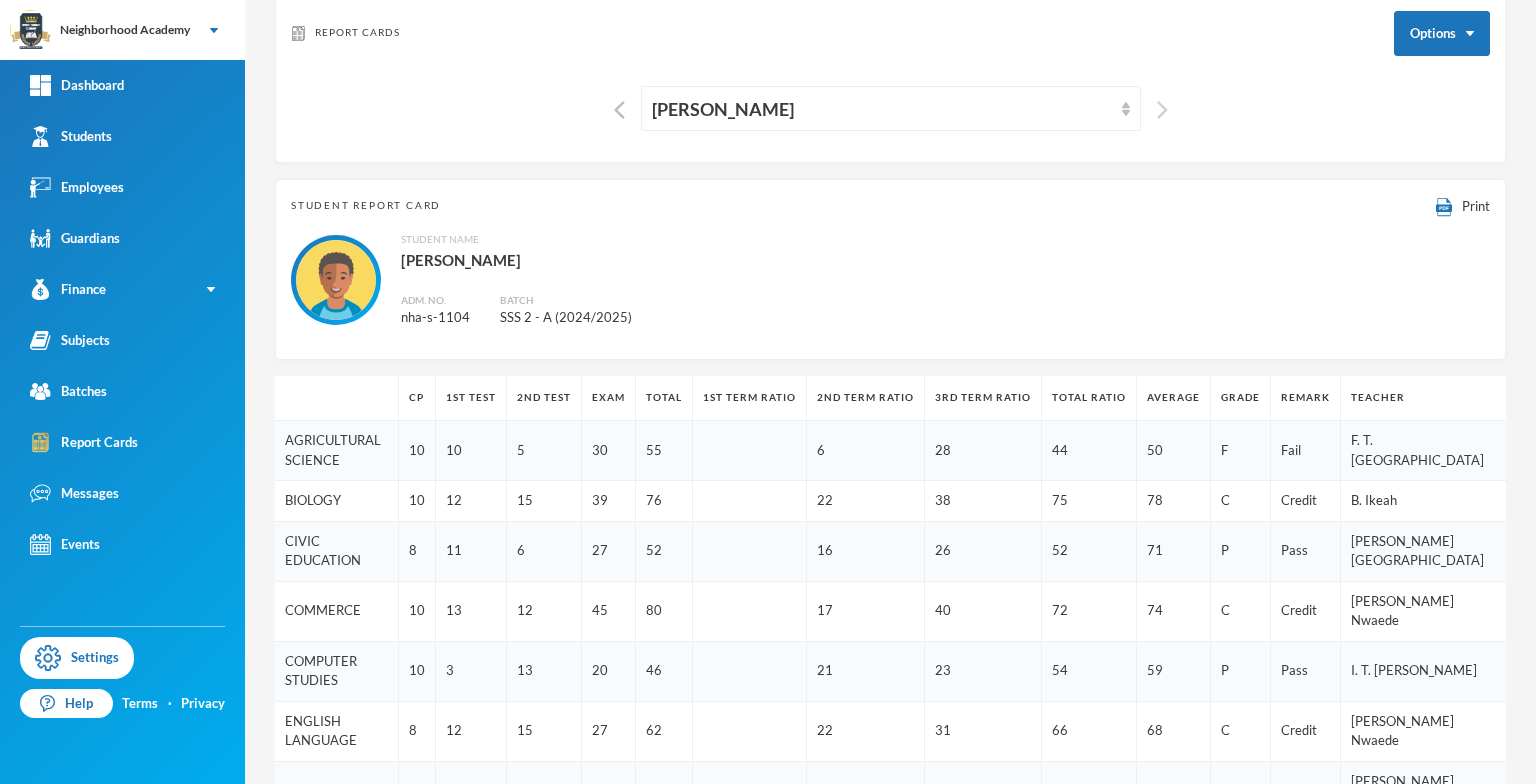 click at bounding box center [1162, 110] 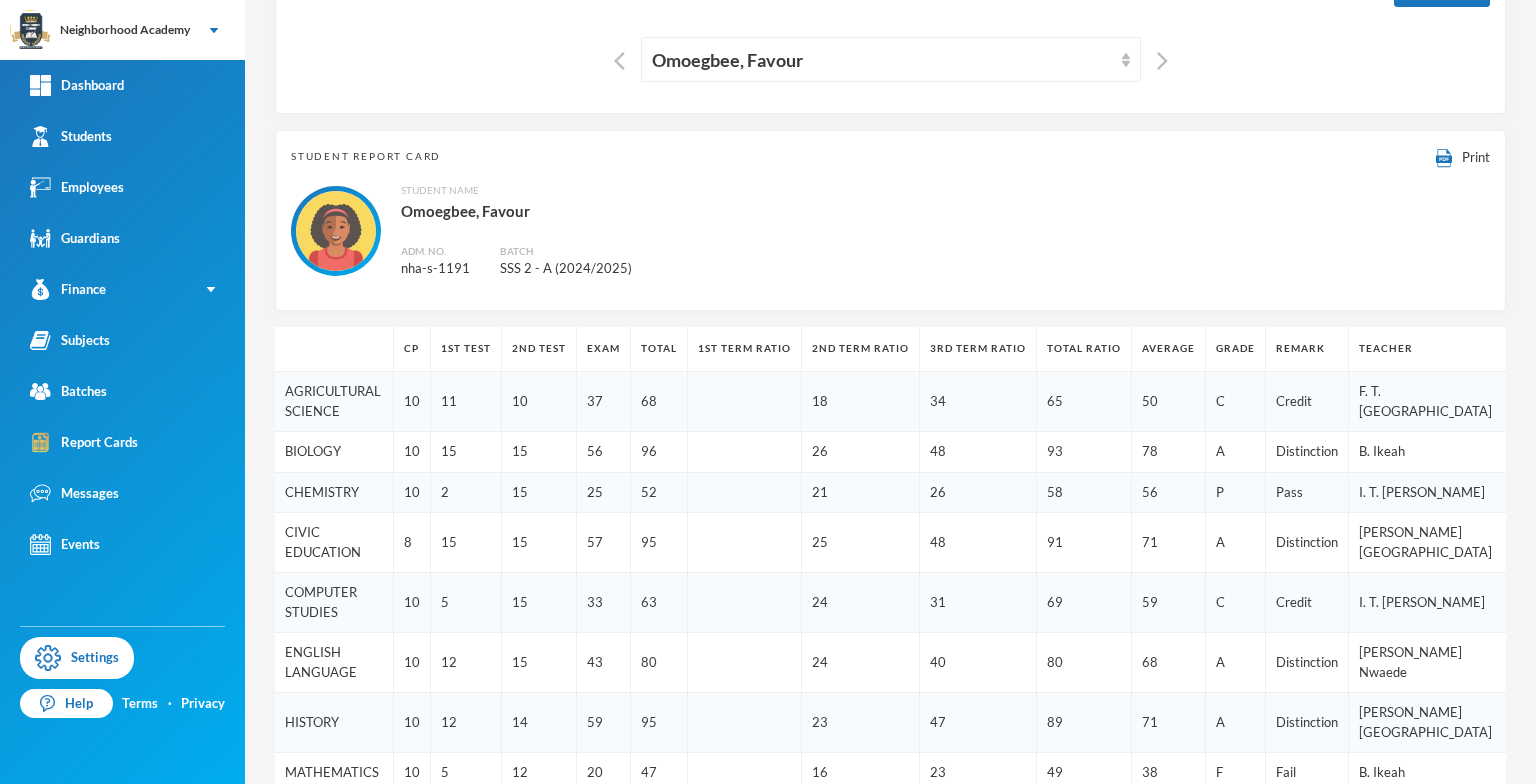 scroll, scrollTop: 100, scrollLeft: 0, axis: vertical 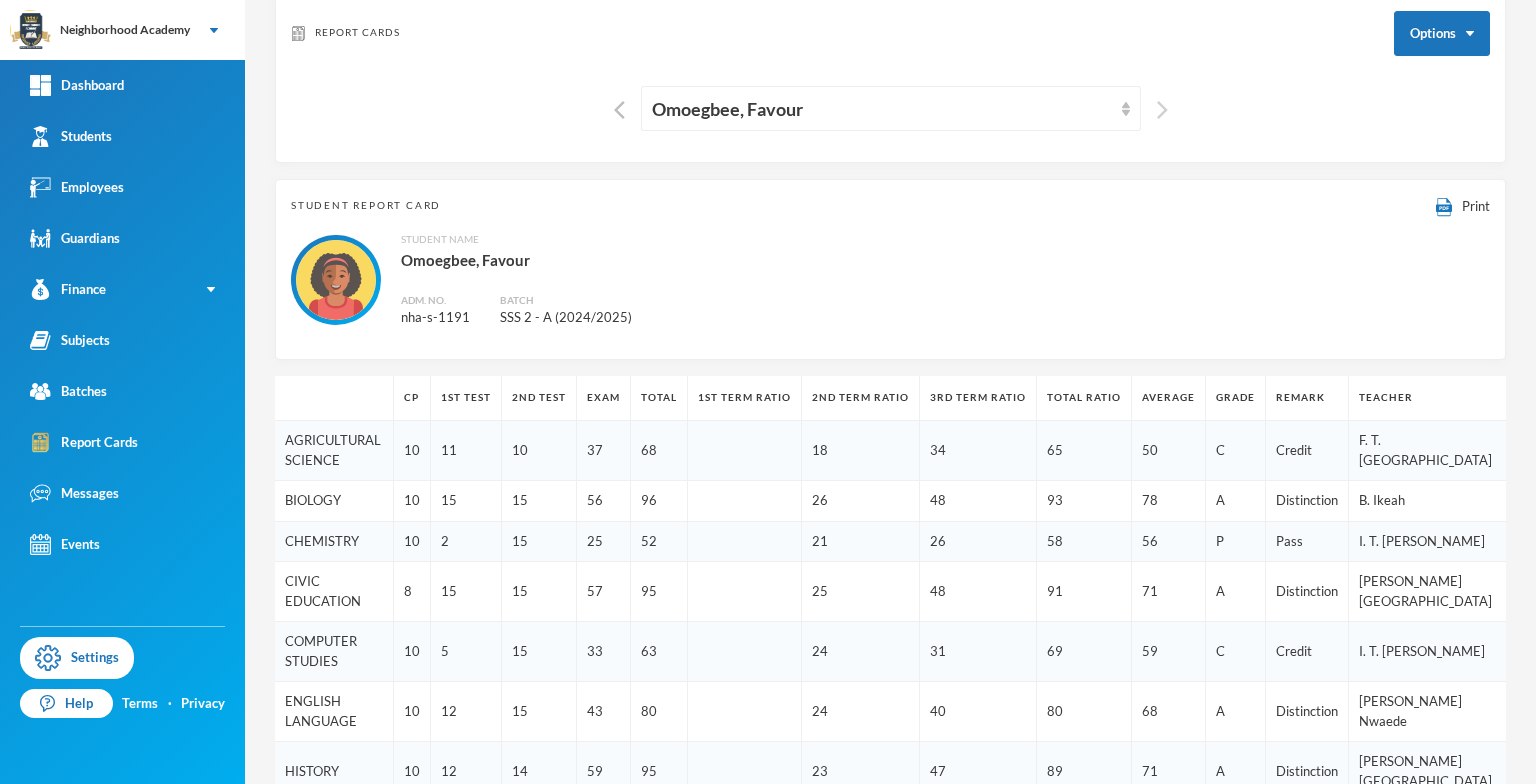 click at bounding box center [1162, 110] 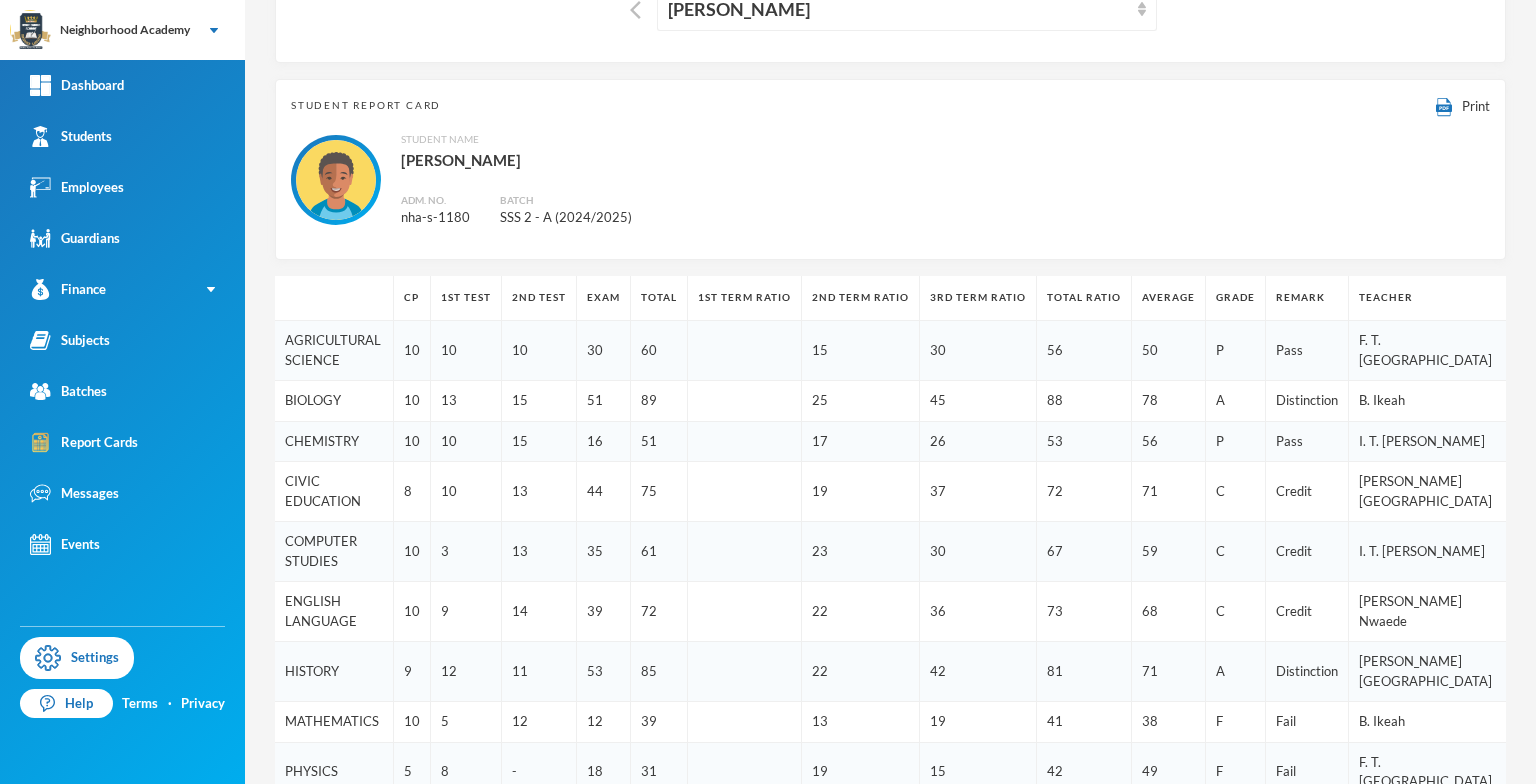scroll, scrollTop: 0, scrollLeft: 0, axis: both 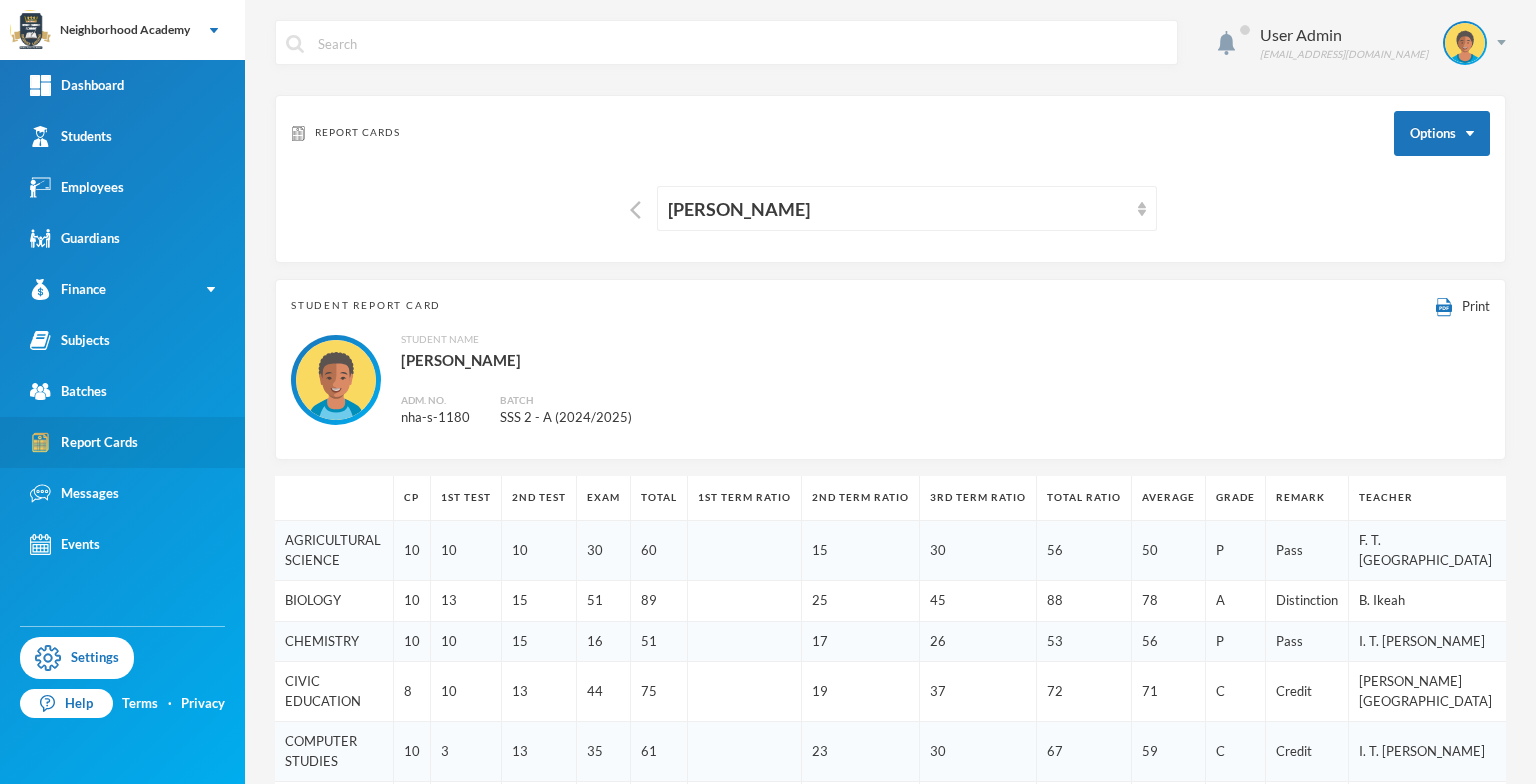 drag, startPoint x: 53, startPoint y: 437, endPoint x: 66, endPoint y: 424, distance: 18.384777 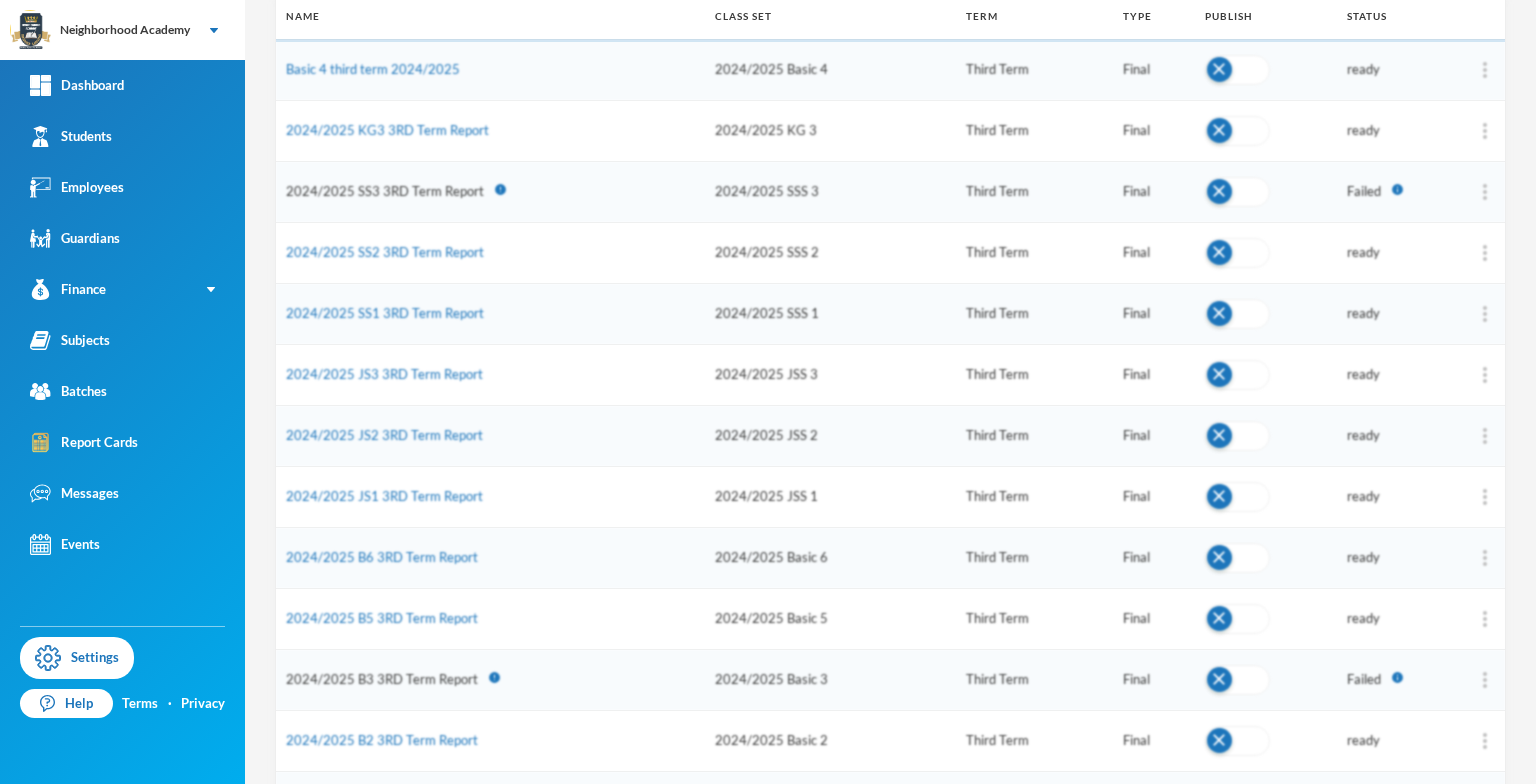 scroll, scrollTop: 300, scrollLeft: 0, axis: vertical 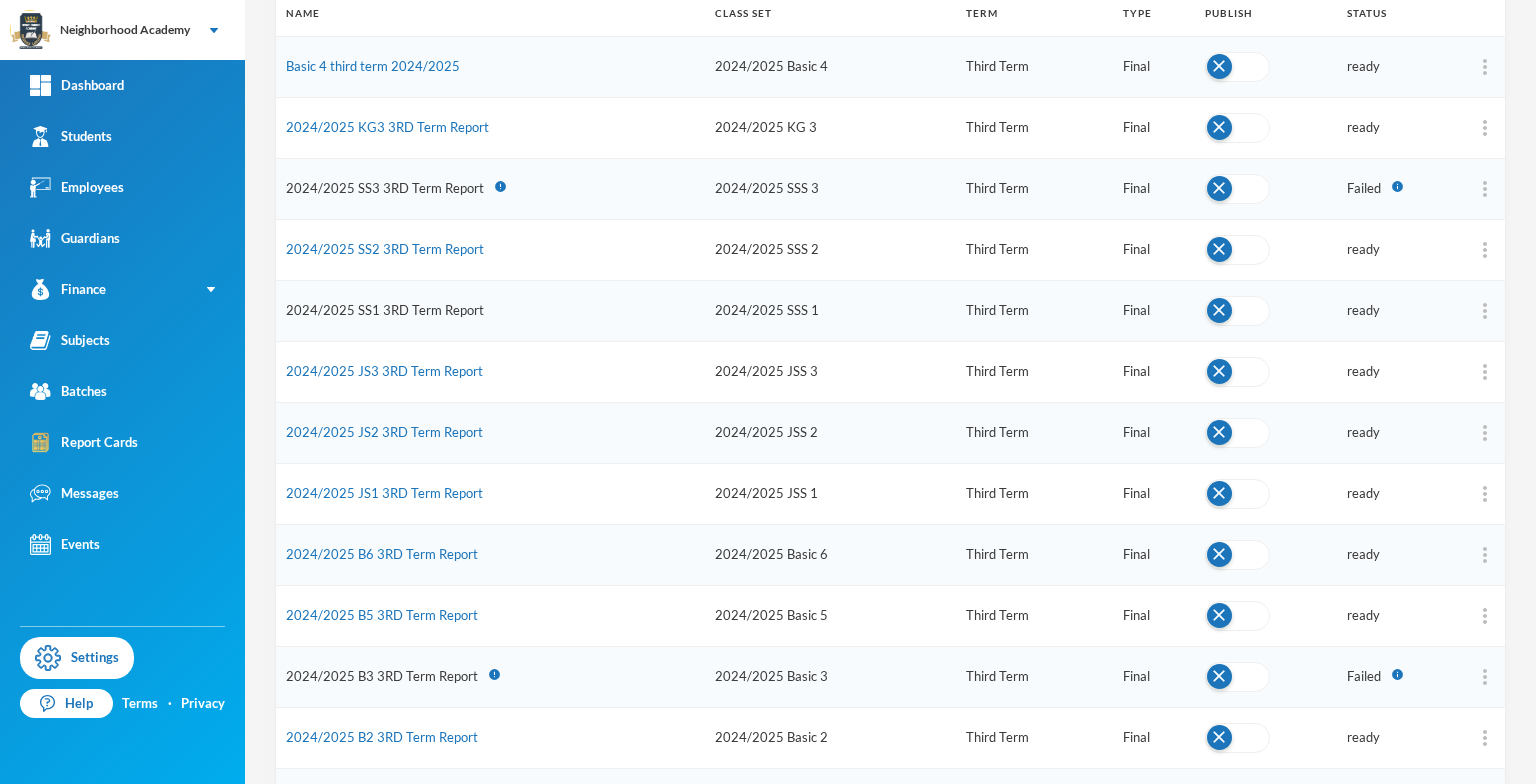 click on "2024/2025 SS1 3RD Term Report" at bounding box center [385, 310] 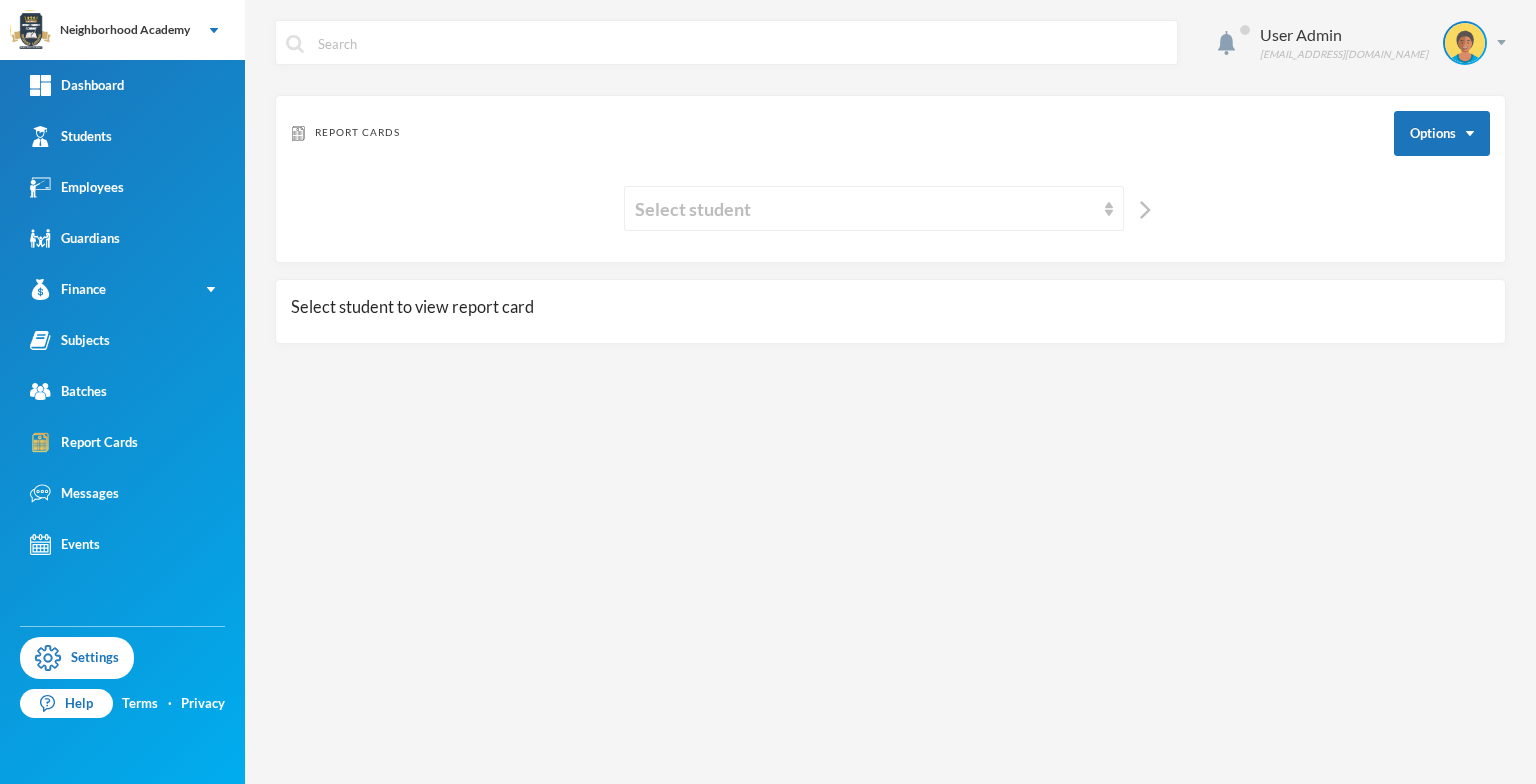 scroll, scrollTop: 0, scrollLeft: 0, axis: both 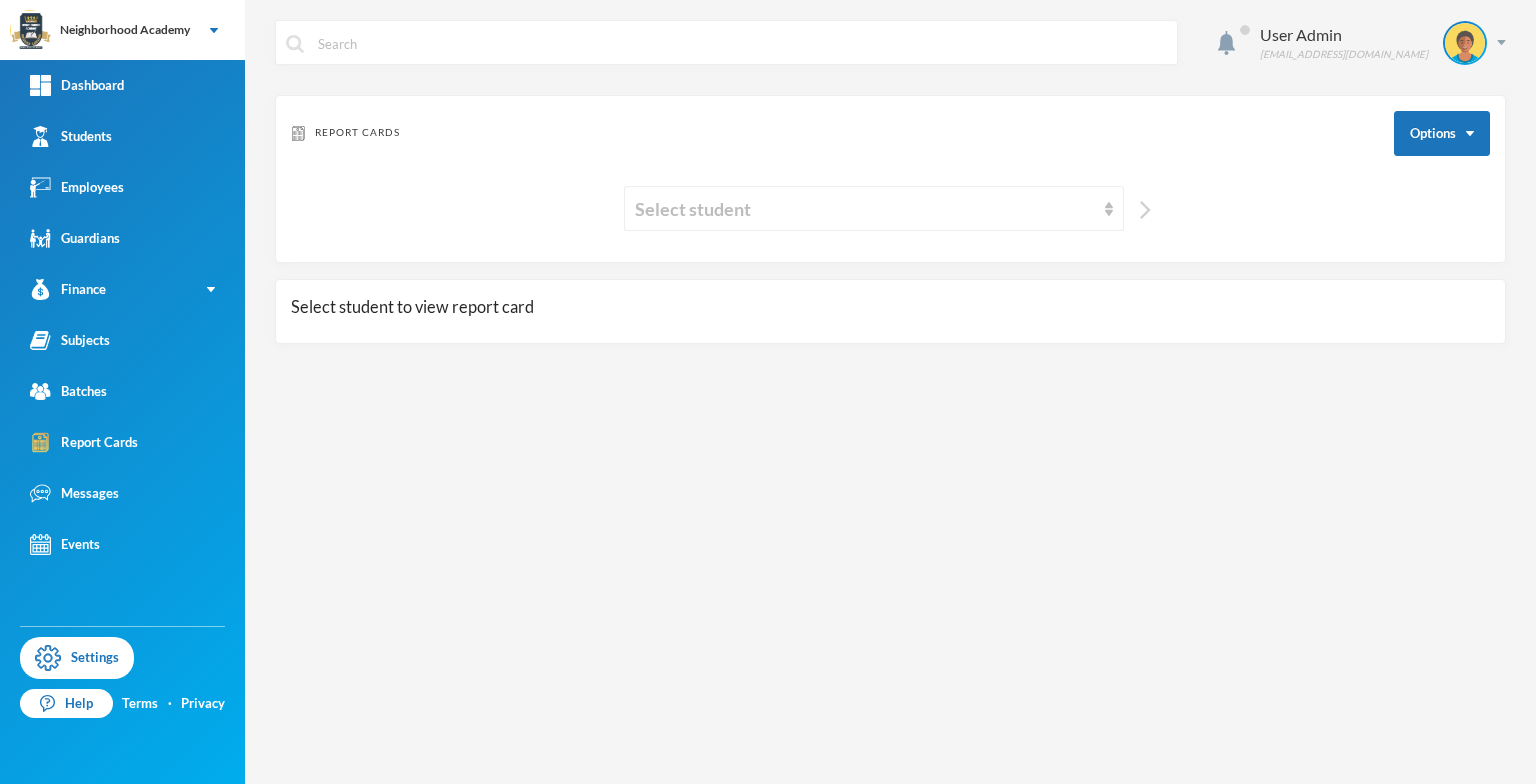 click at bounding box center (1145, 210) 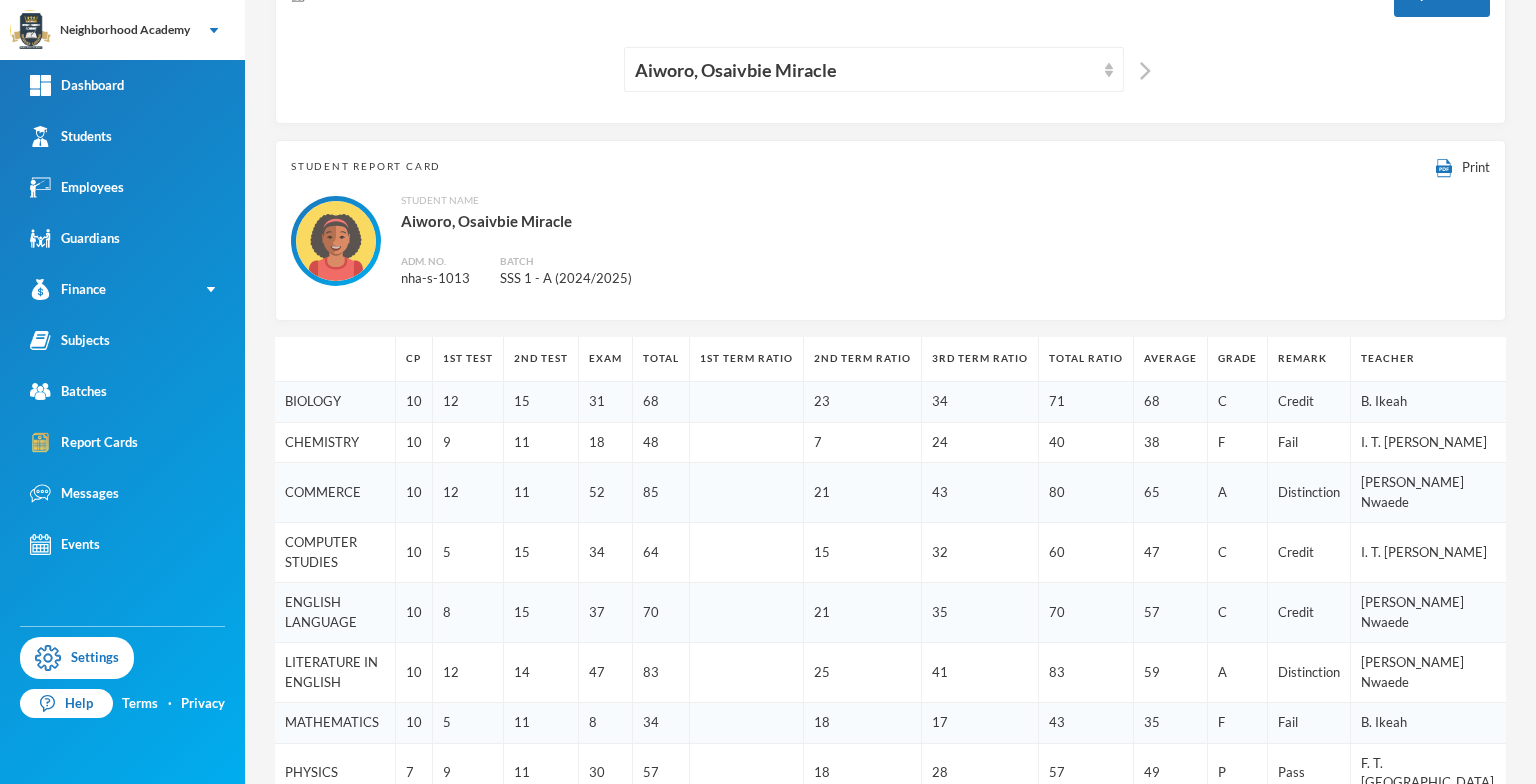 scroll, scrollTop: 100, scrollLeft: 0, axis: vertical 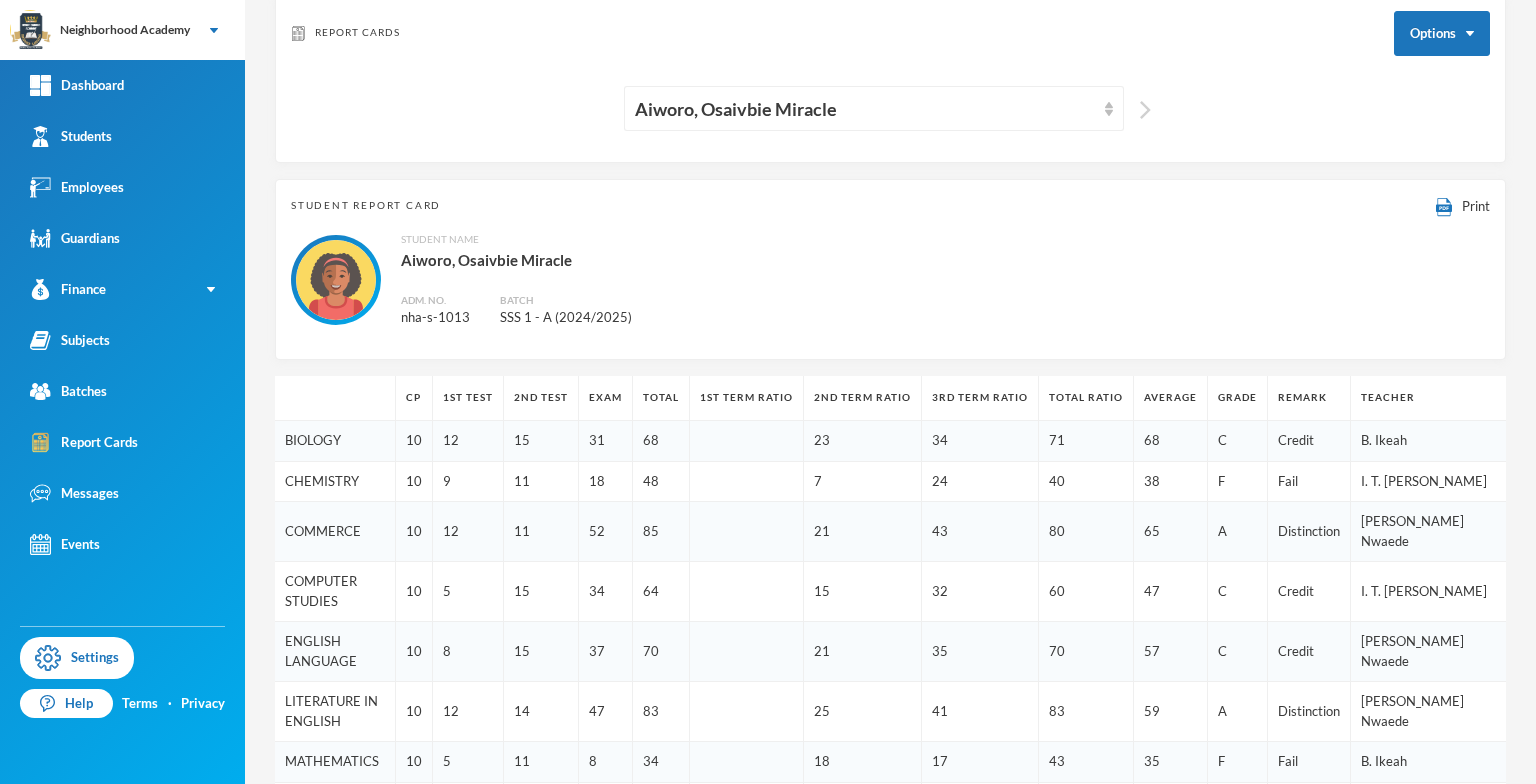 click at bounding box center [1145, 110] 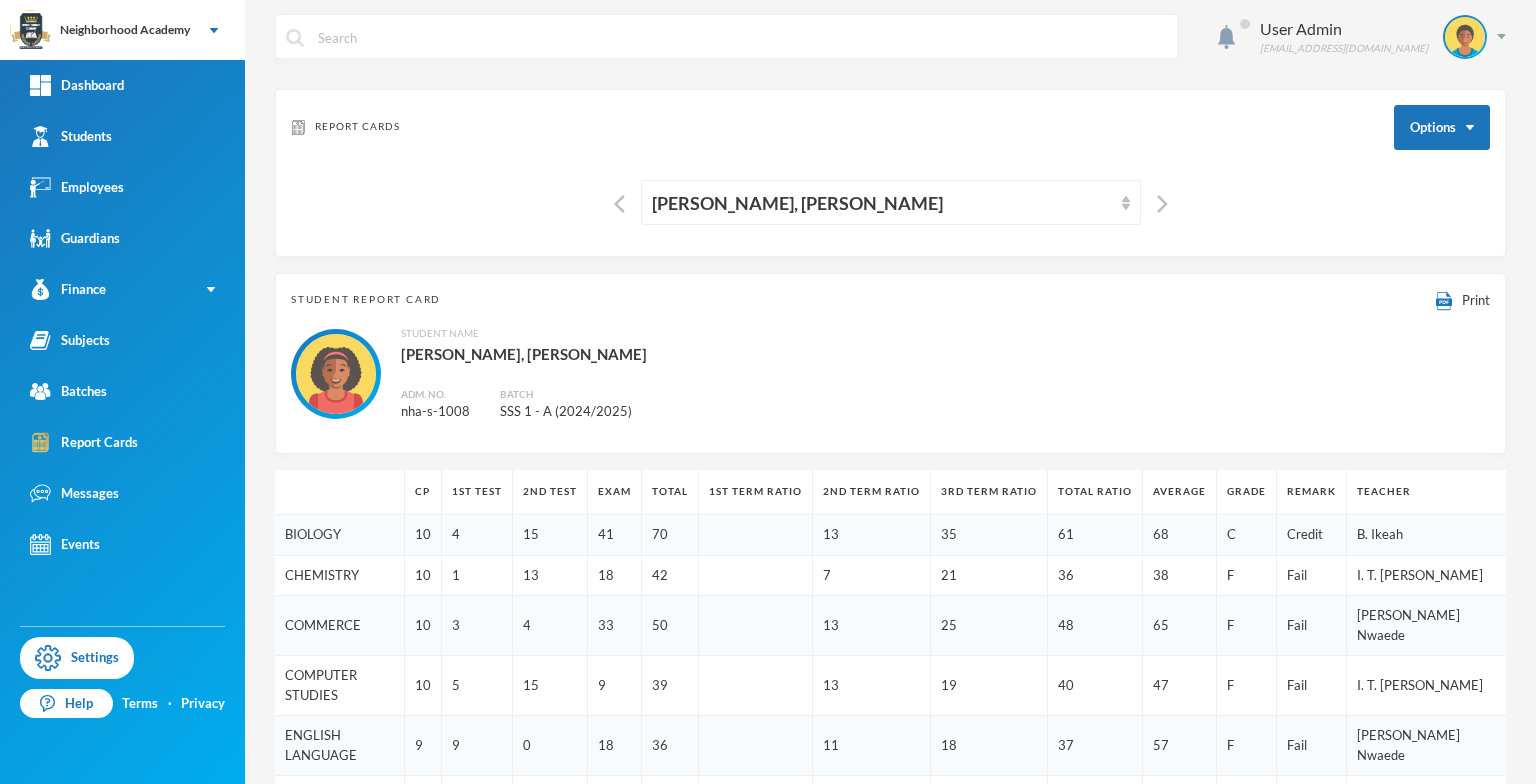 scroll, scrollTop: 0, scrollLeft: 0, axis: both 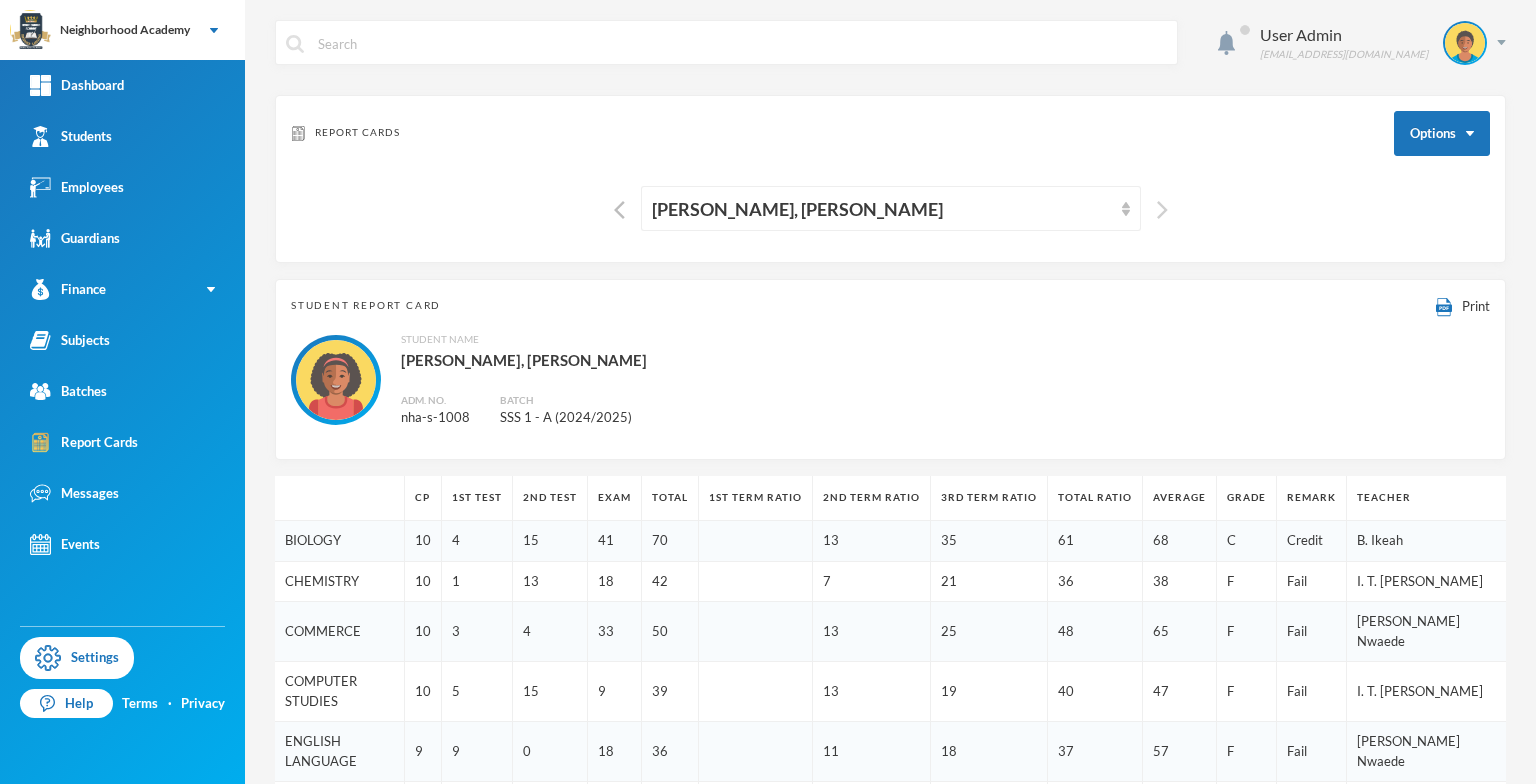 click at bounding box center (1162, 210) 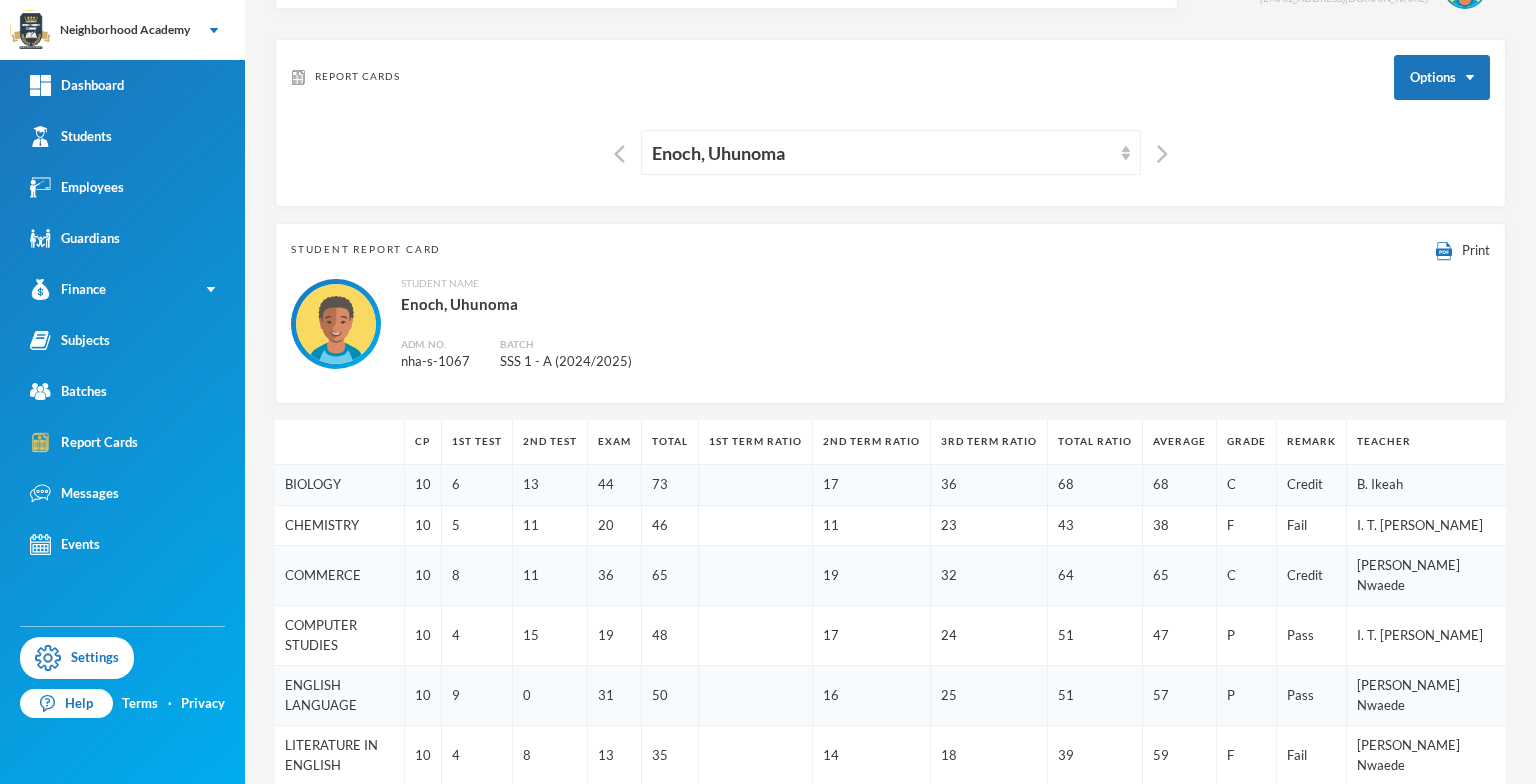 scroll, scrollTop: 0, scrollLeft: 0, axis: both 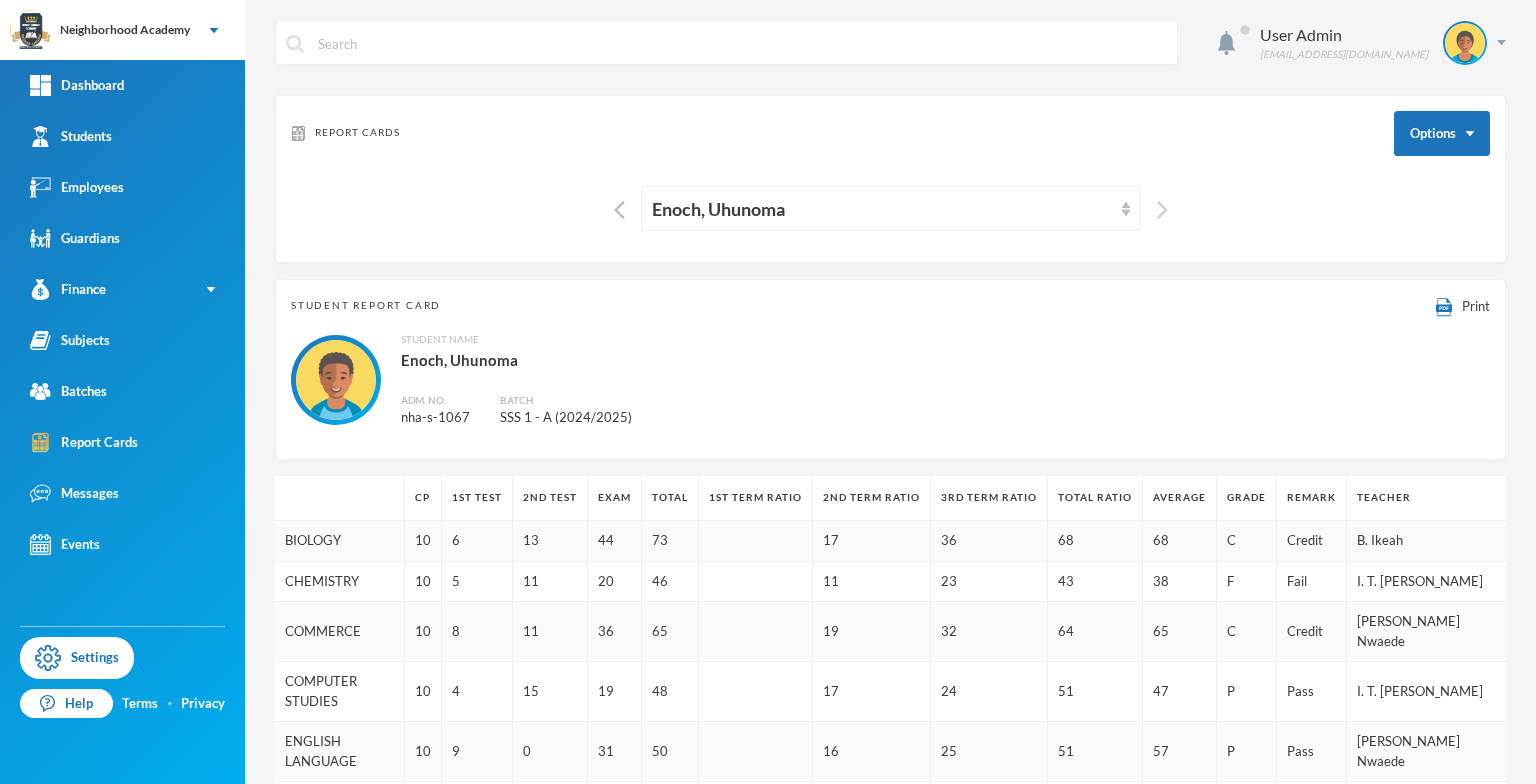 drag, startPoint x: 1154, startPoint y: 203, endPoint x: 1149, endPoint y: 191, distance: 13 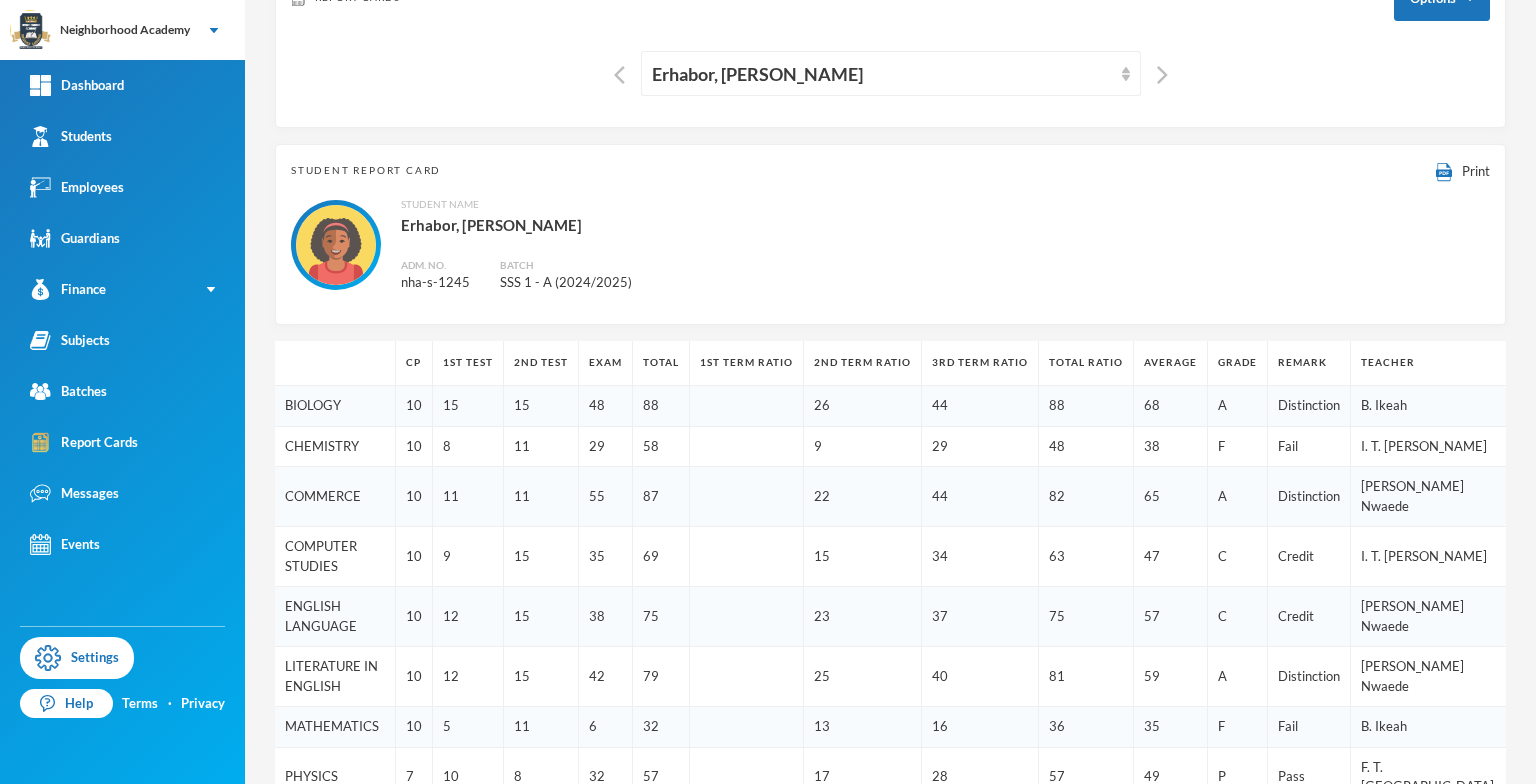 scroll, scrollTop: 100, scrollLeft: 0, axis: vertical 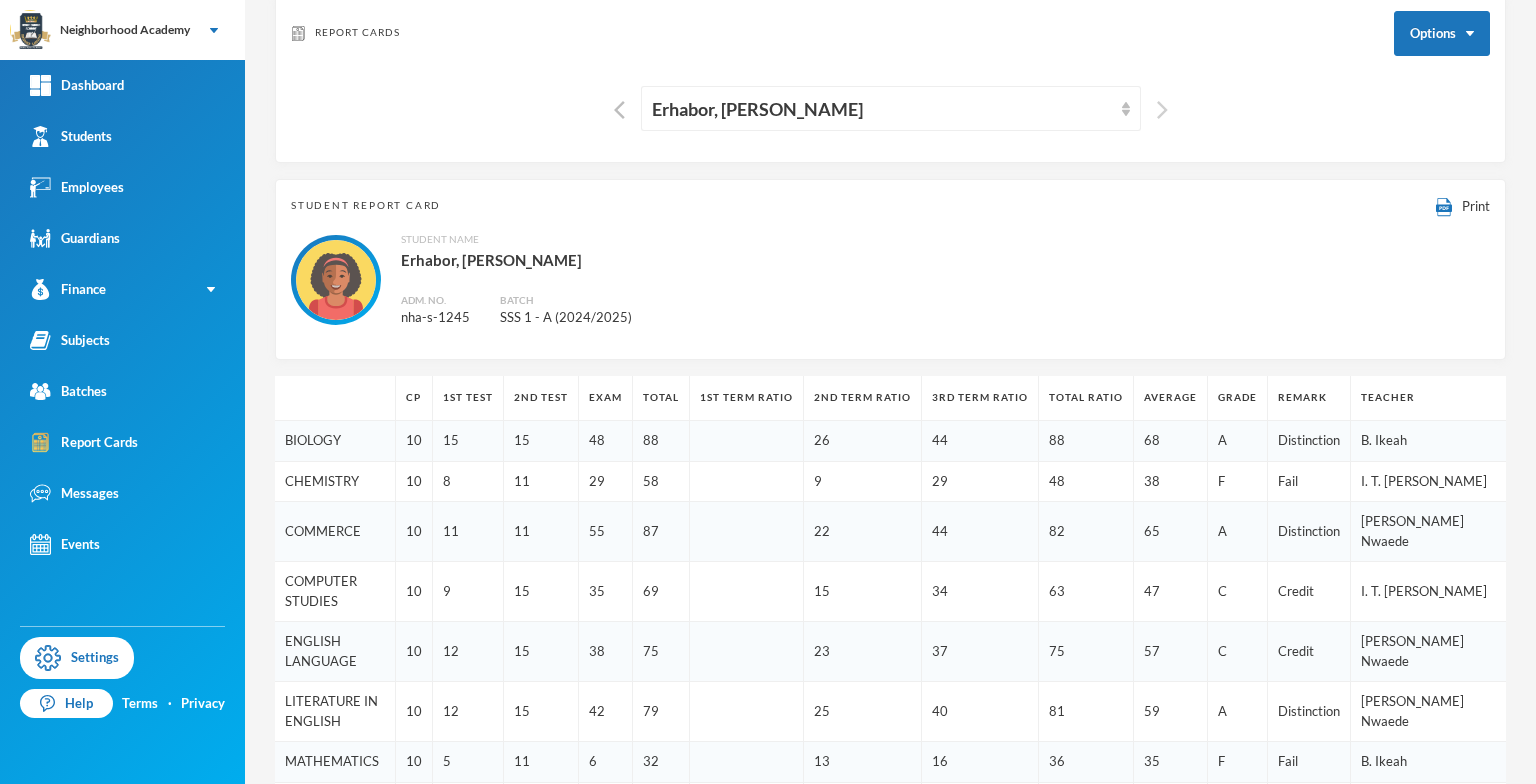 click at bounding box center (1162, 110) 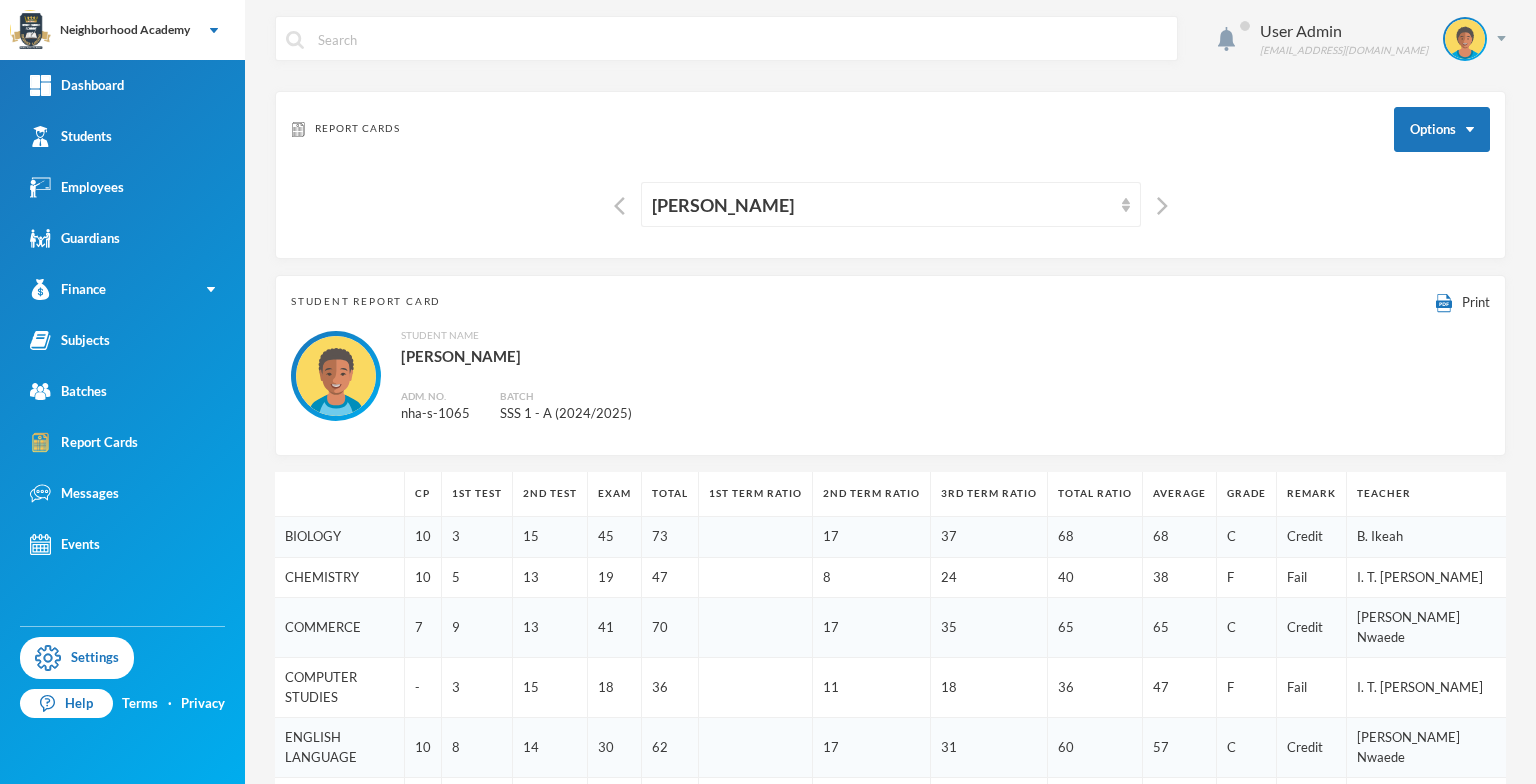 scroll, scrollTop: 0, scrollLeft: 0, axis: both 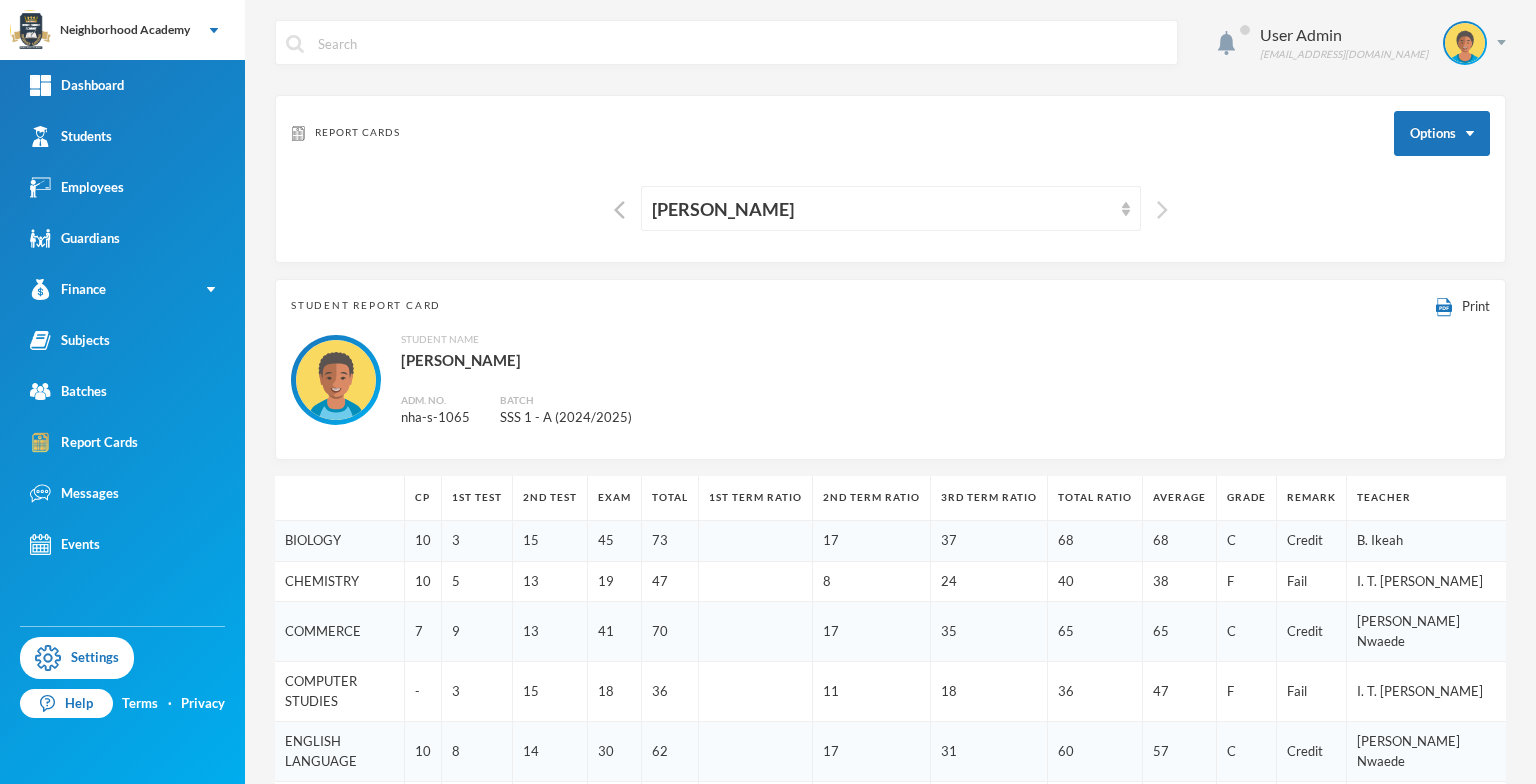 click at bounding box center [1162, 210] 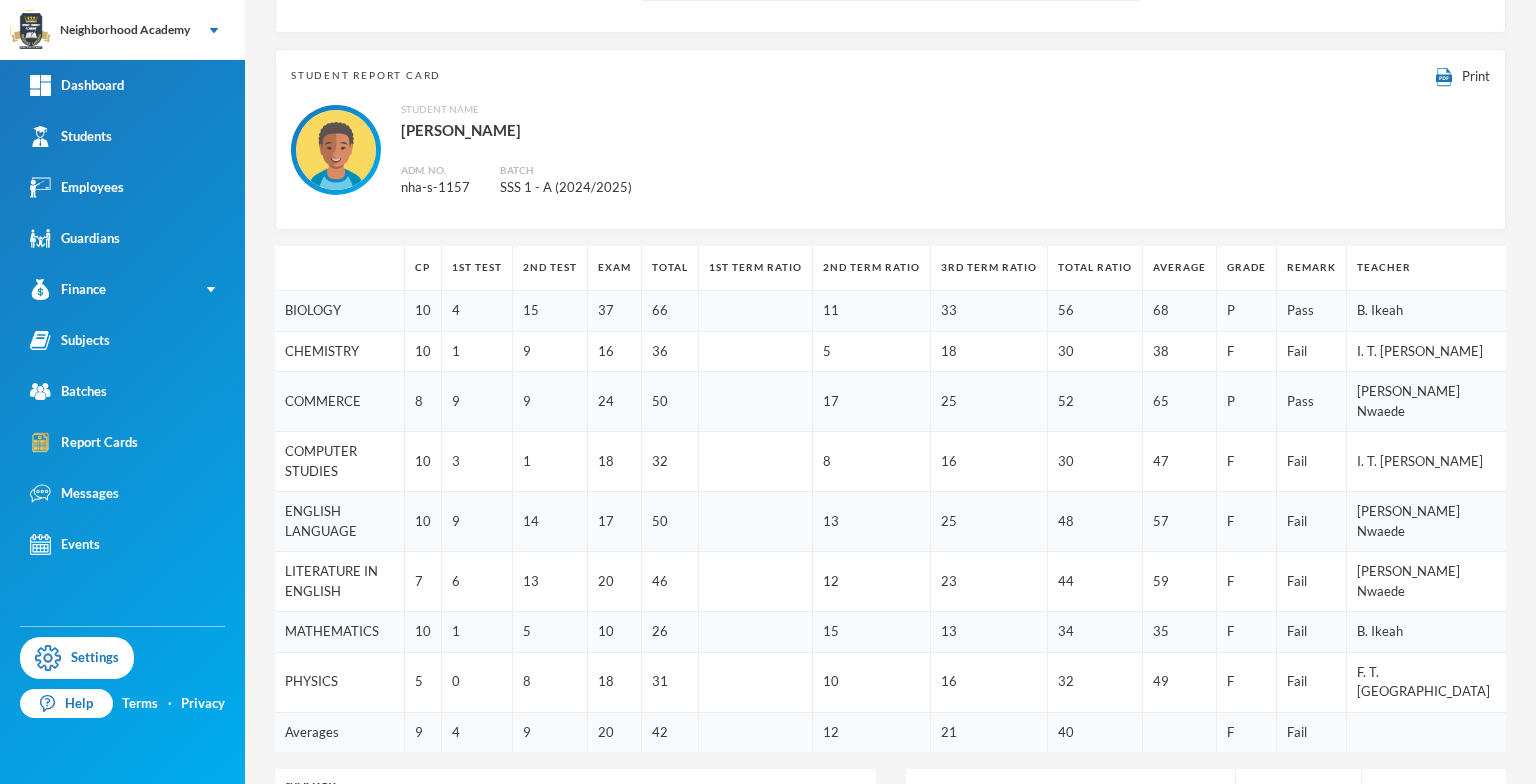 scroll, scrollTop: 0, scrollLeft: 0, axis: both 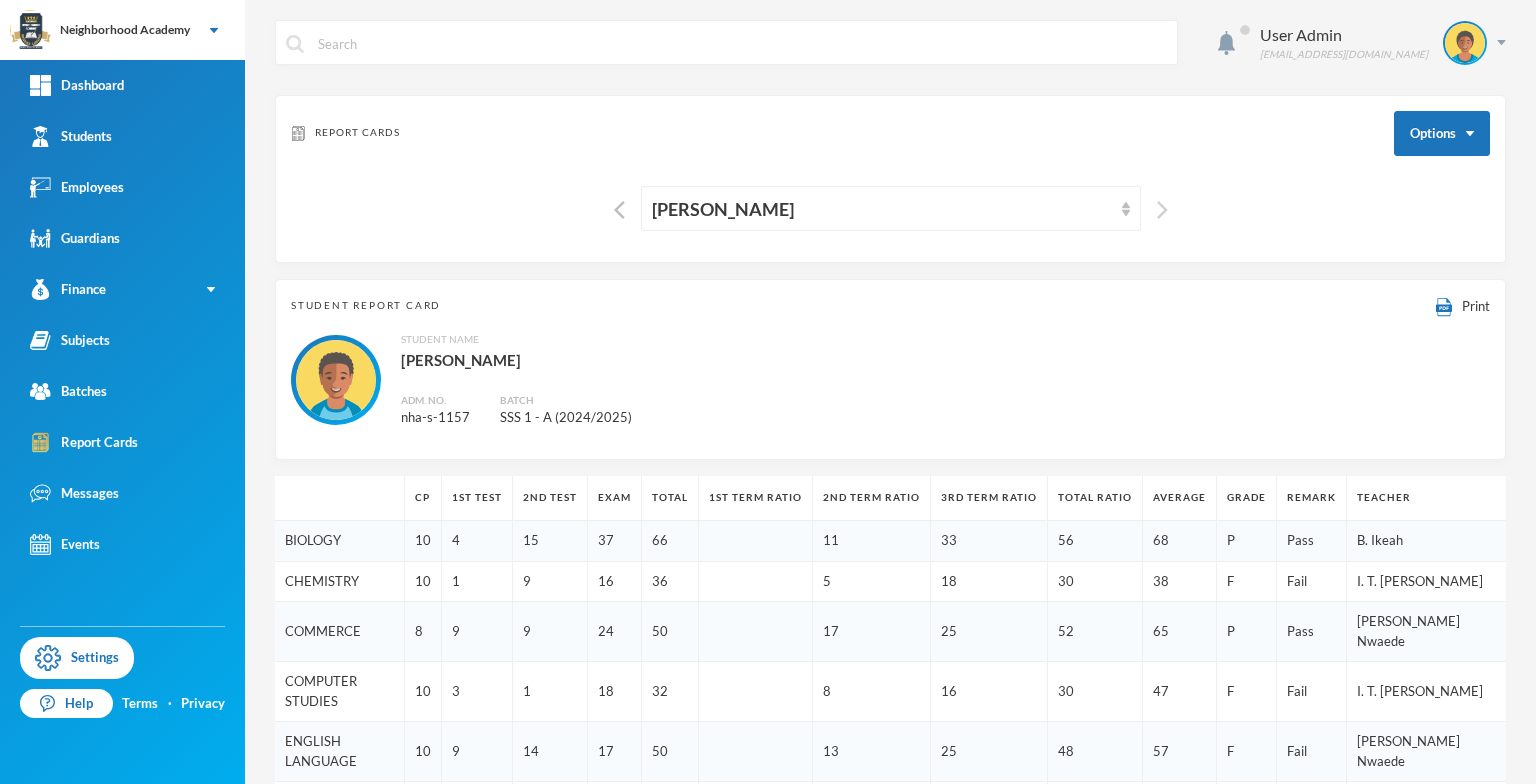 click at bounding box center [1162, 210] 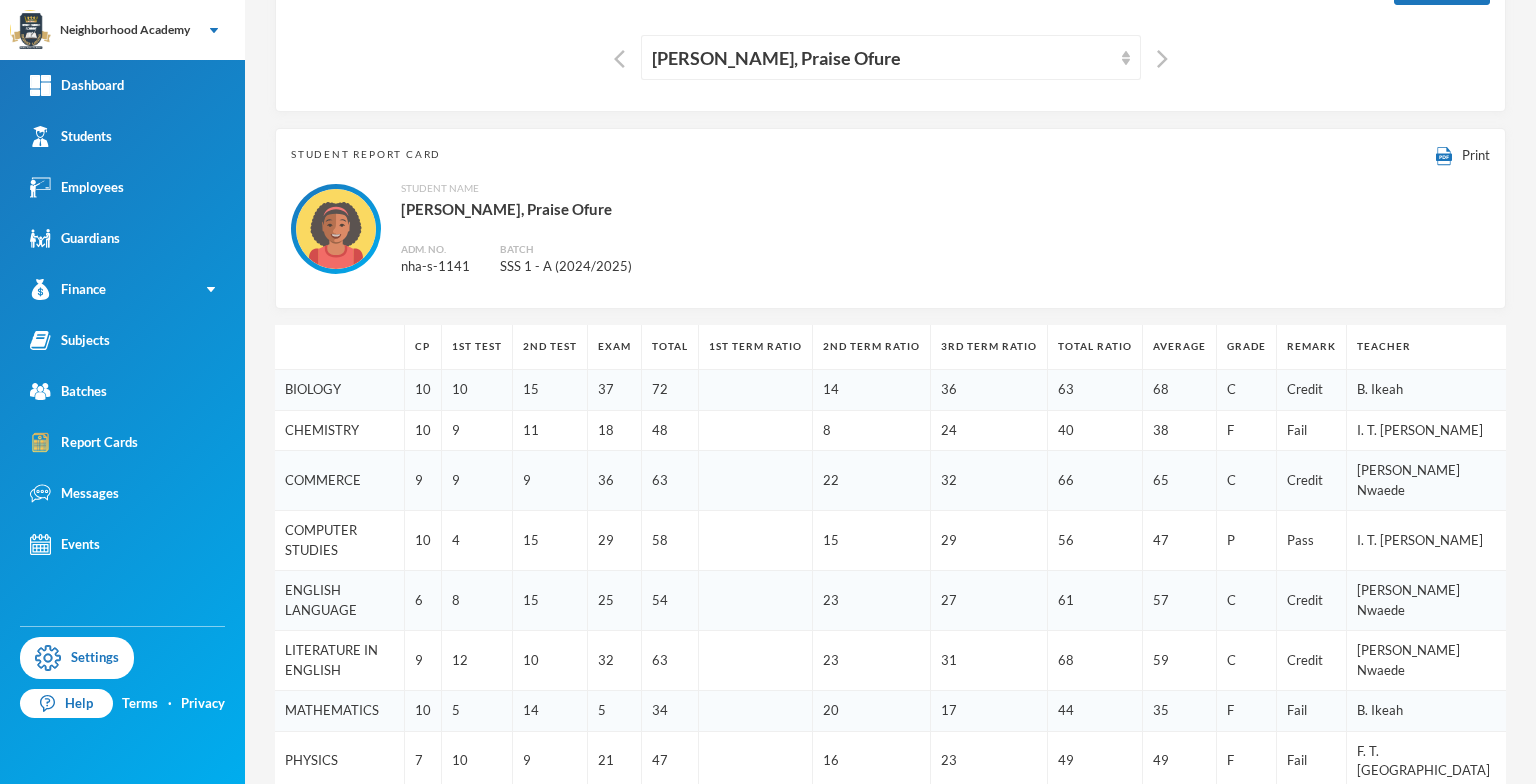 scroll, scrollTop: 0, scrollLeft: 0, axis: both 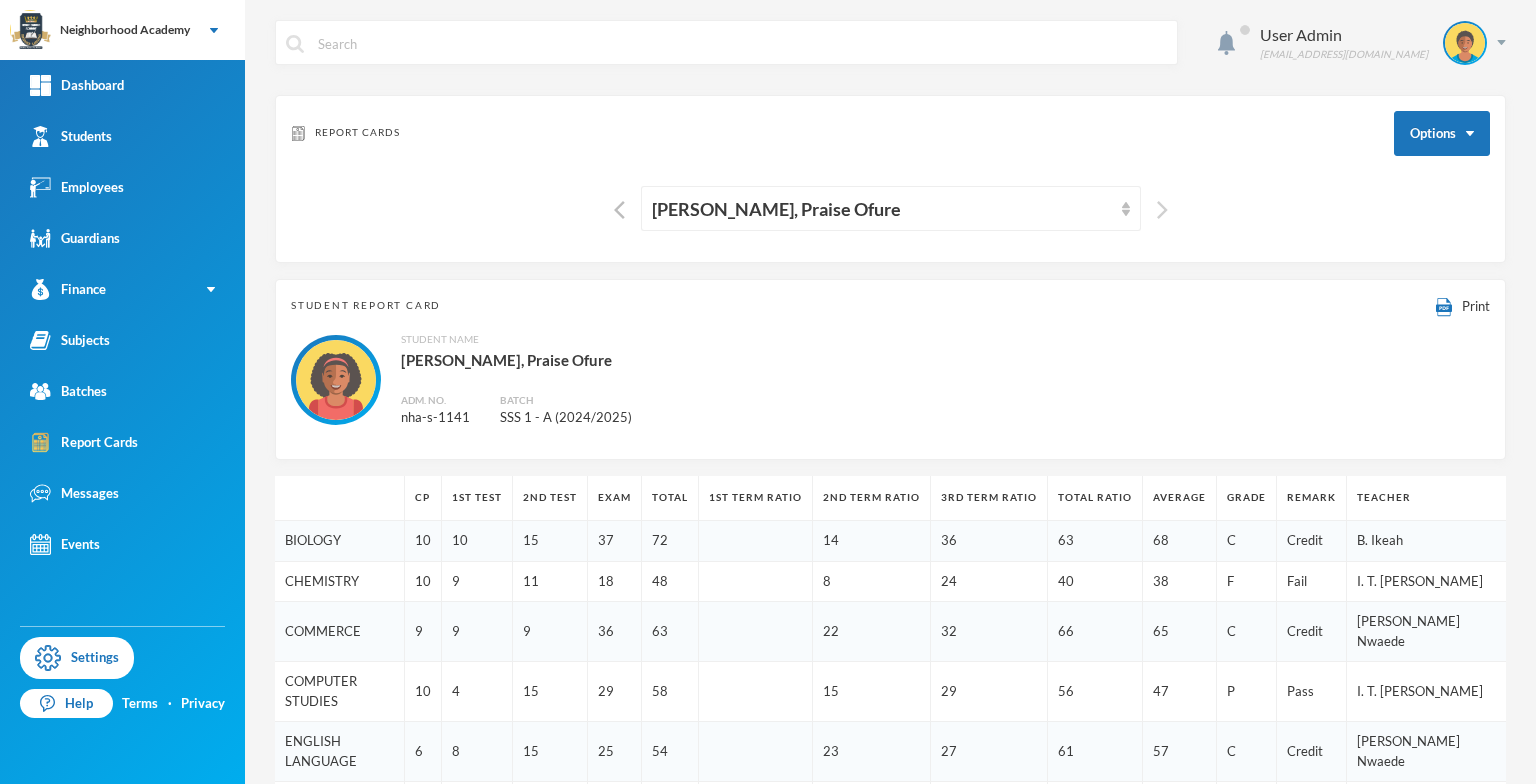 click at bounding box center (1162, 210) 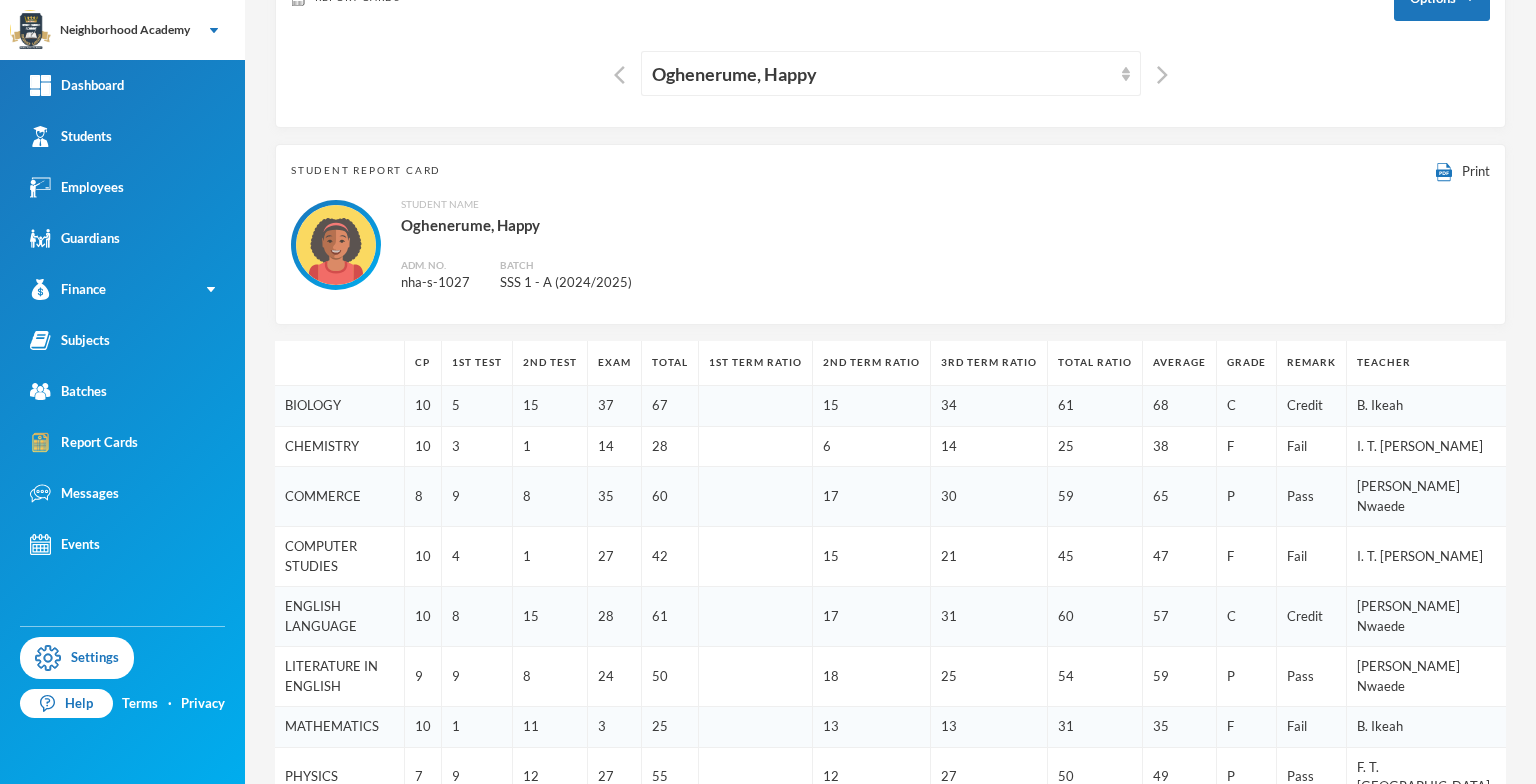 scroll, scrollTop: 100, scrollLeft: 0, axis: vertical 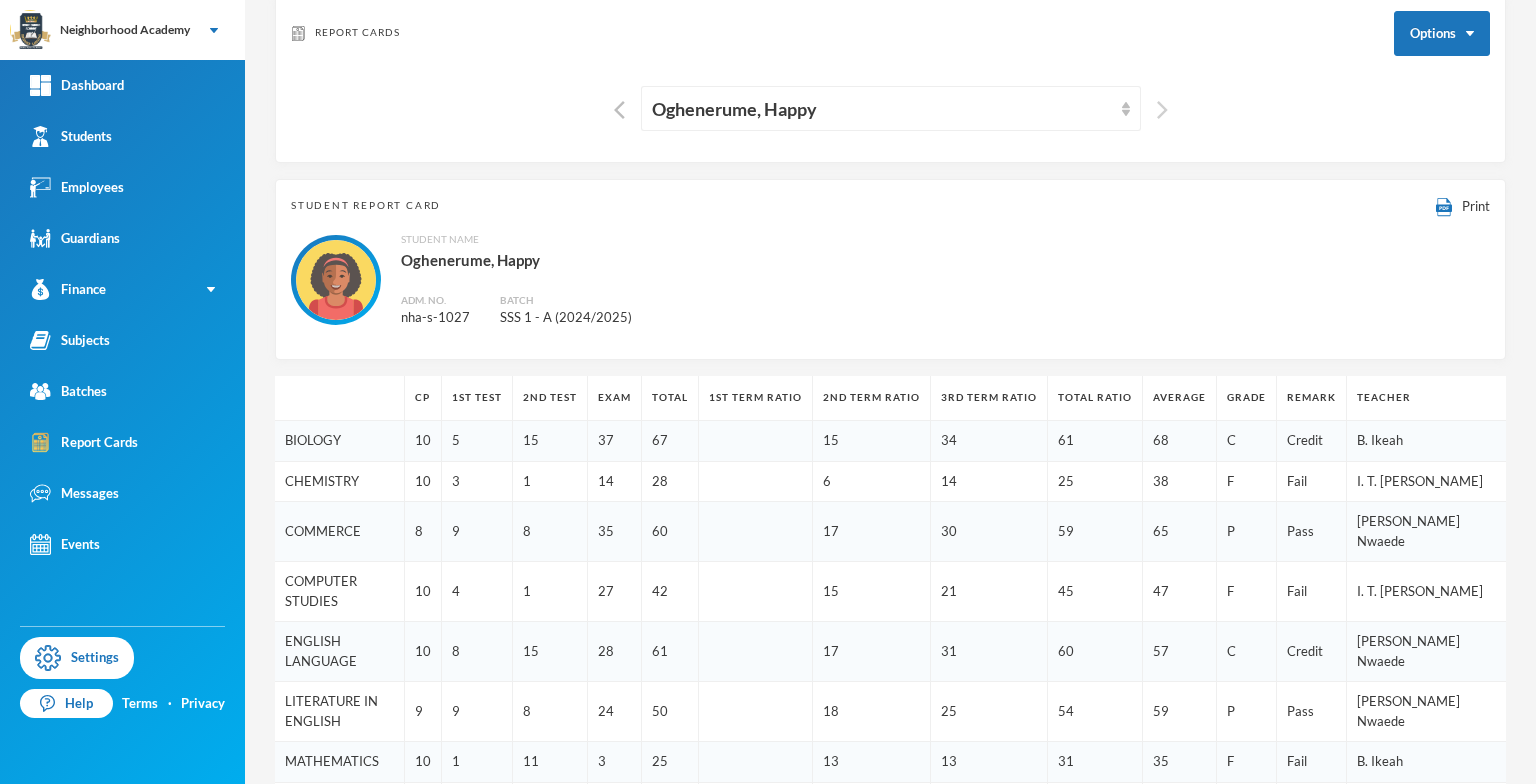 click at bounding box center [1162, 110] 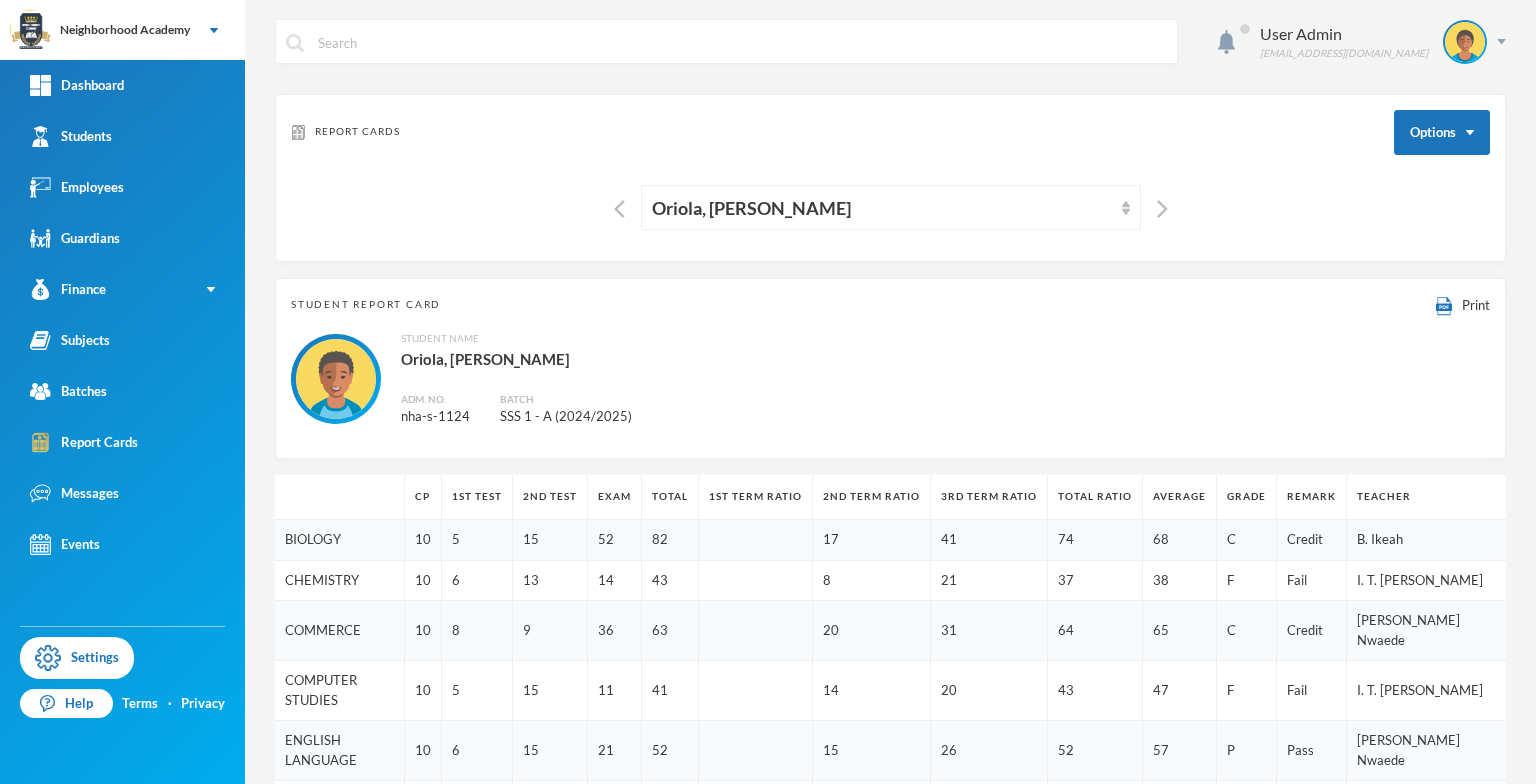 scroll, scrollTop: 0, scrollLeft: 0, axis: both 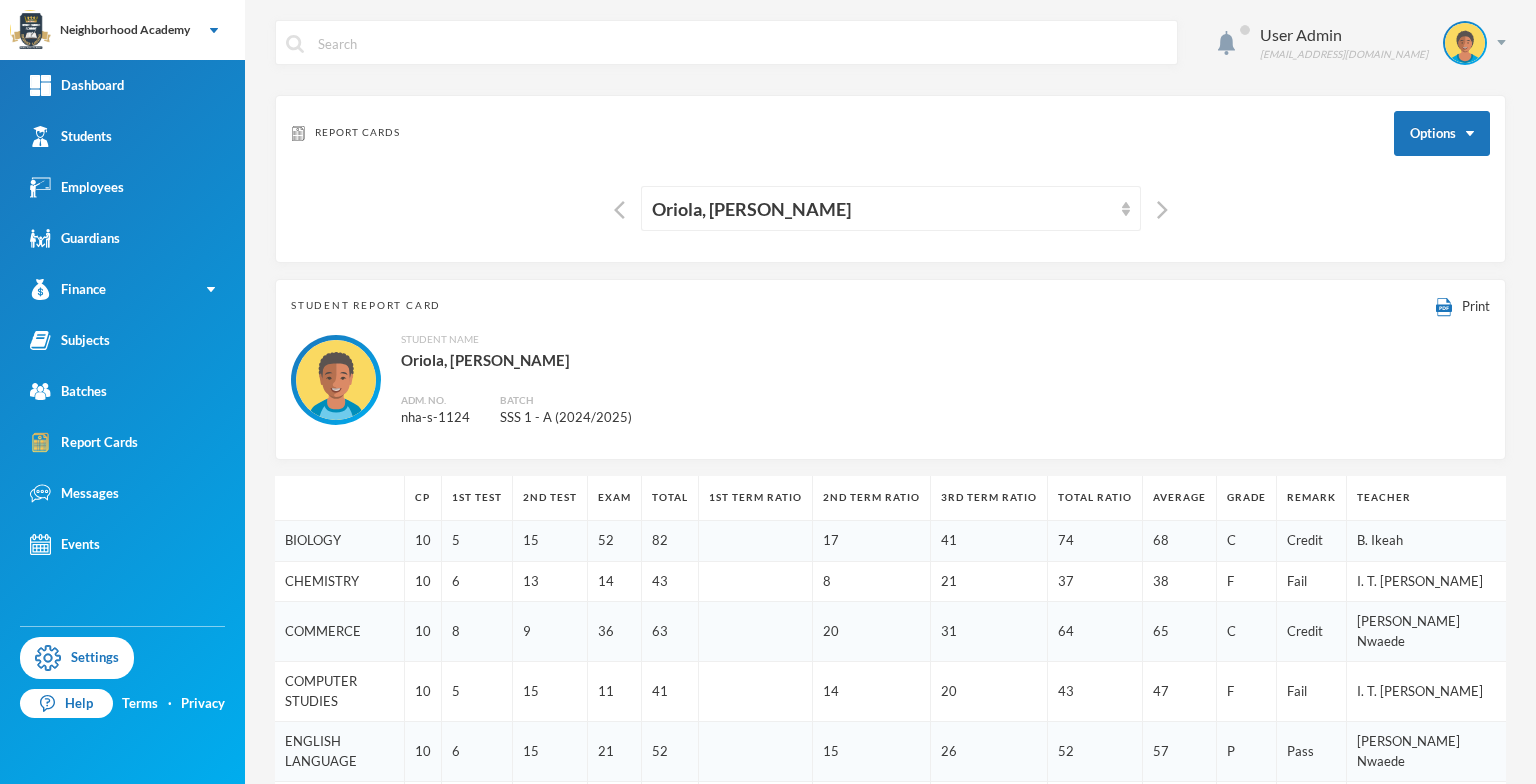 click at bounding box center (1162, 210) 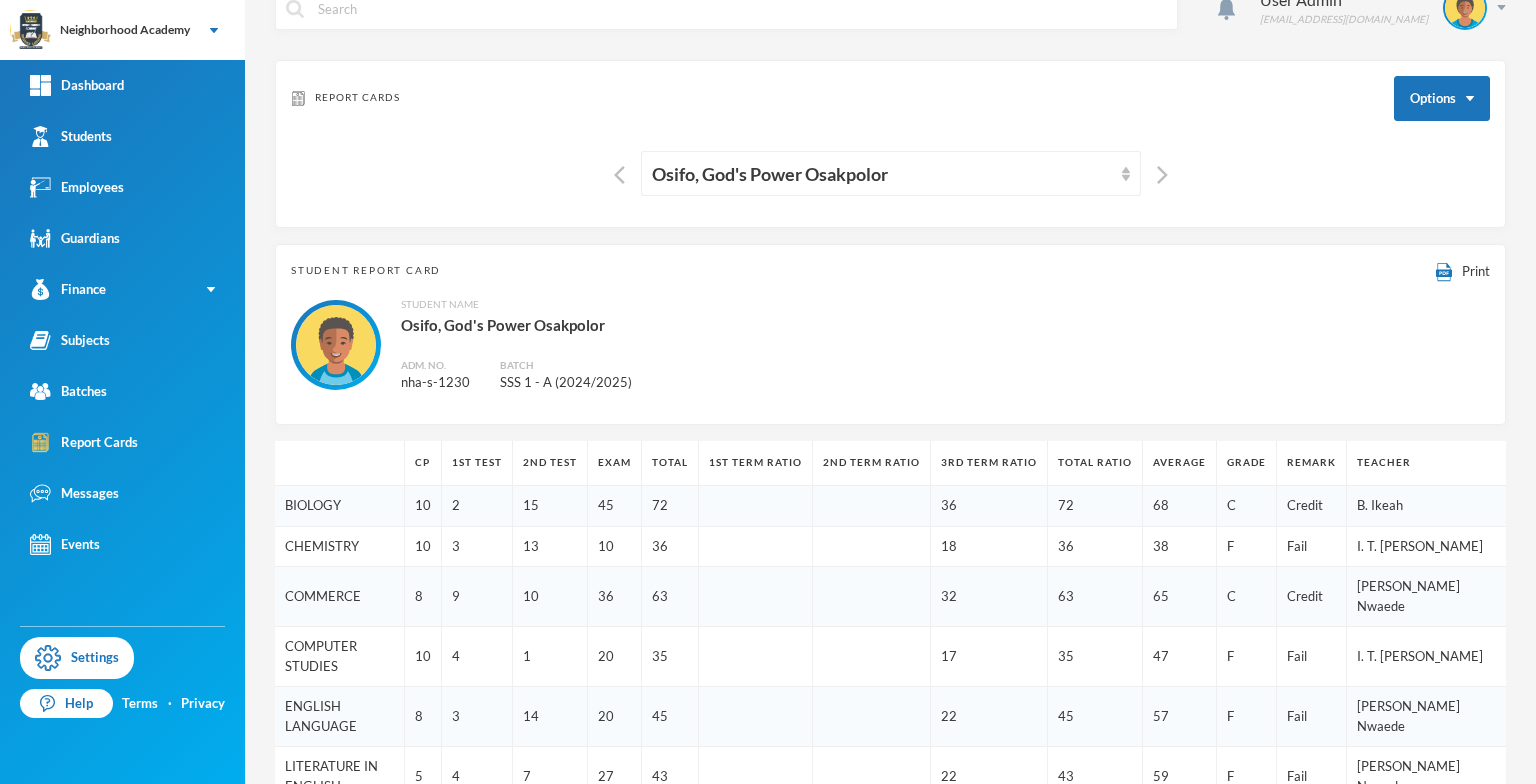 scroll, scrollTop: 0, scrollLeft: 0, axis: both 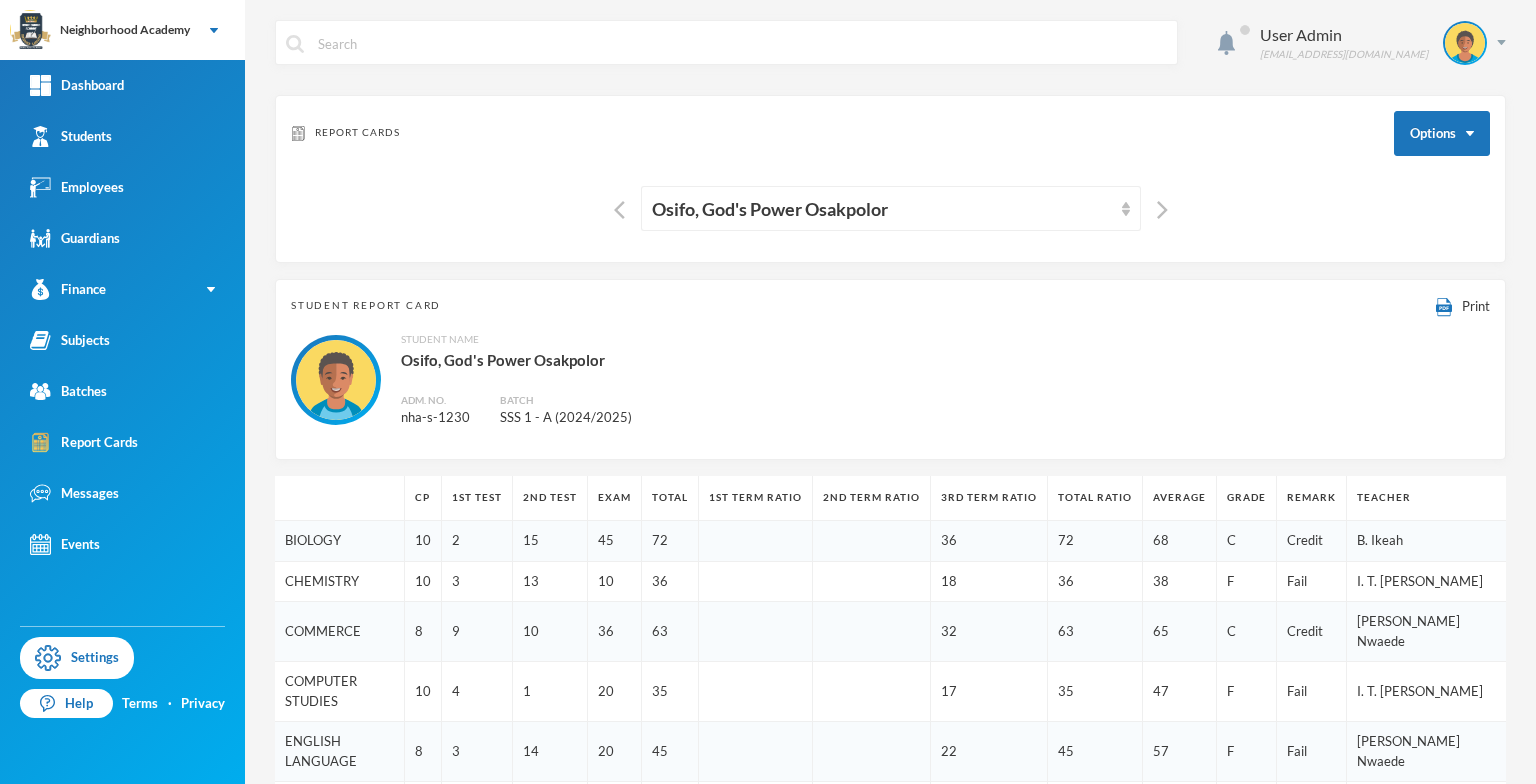 click at bounding box center (1162, 210) 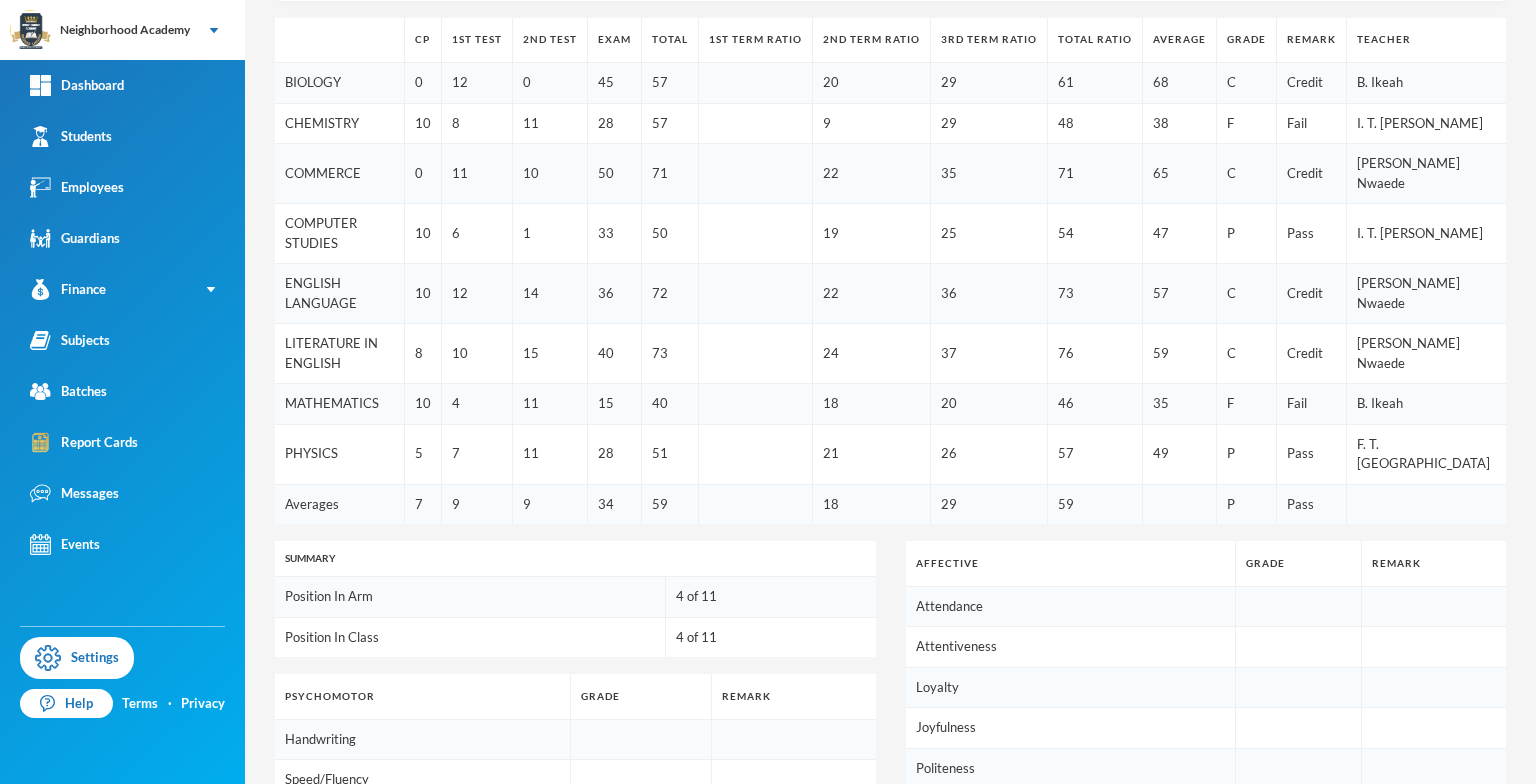 scroll, scrollTop: 500, scrollLeft: 0, axis: vertical 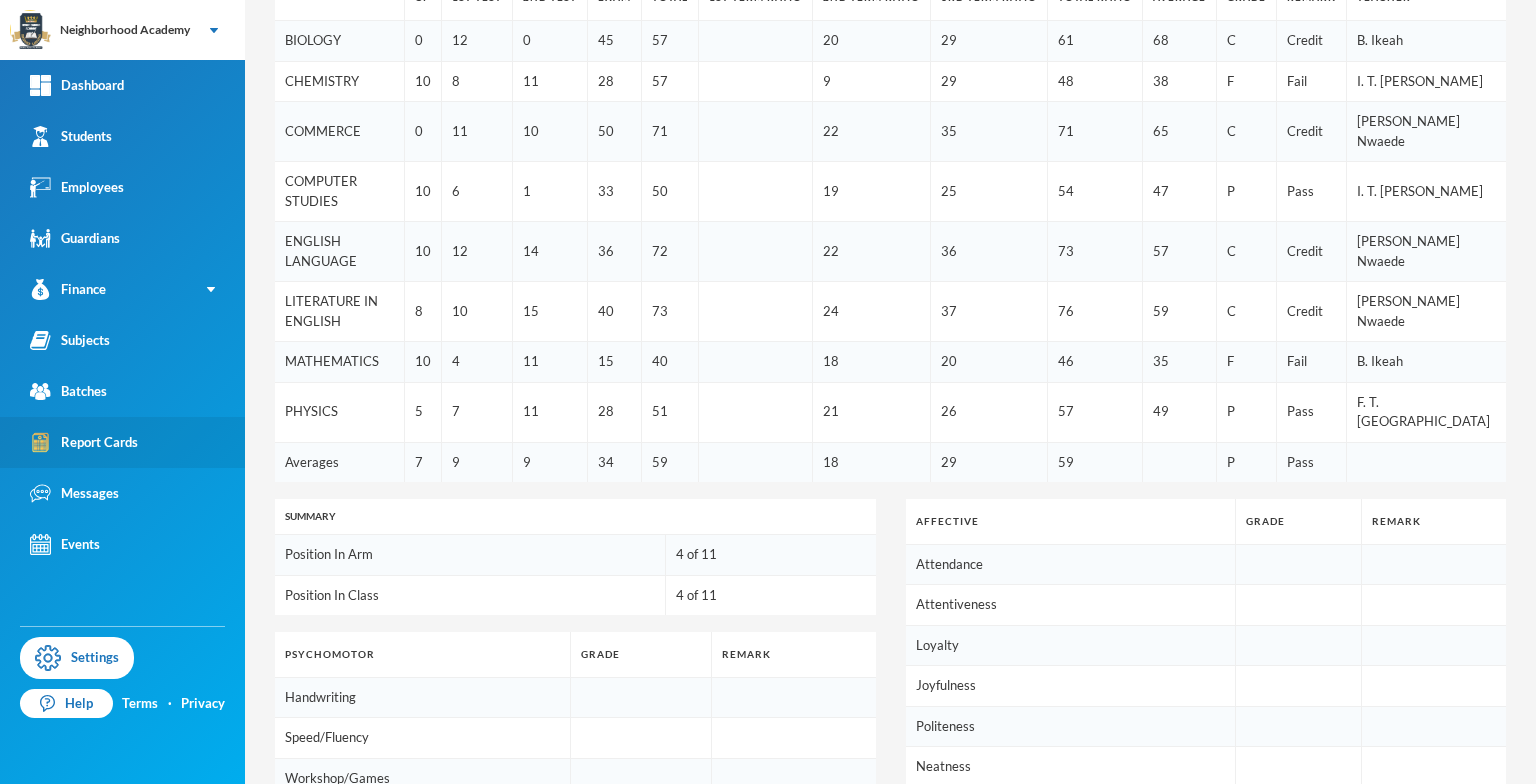 click on "Report Cards" at bounding box center (84, 442) 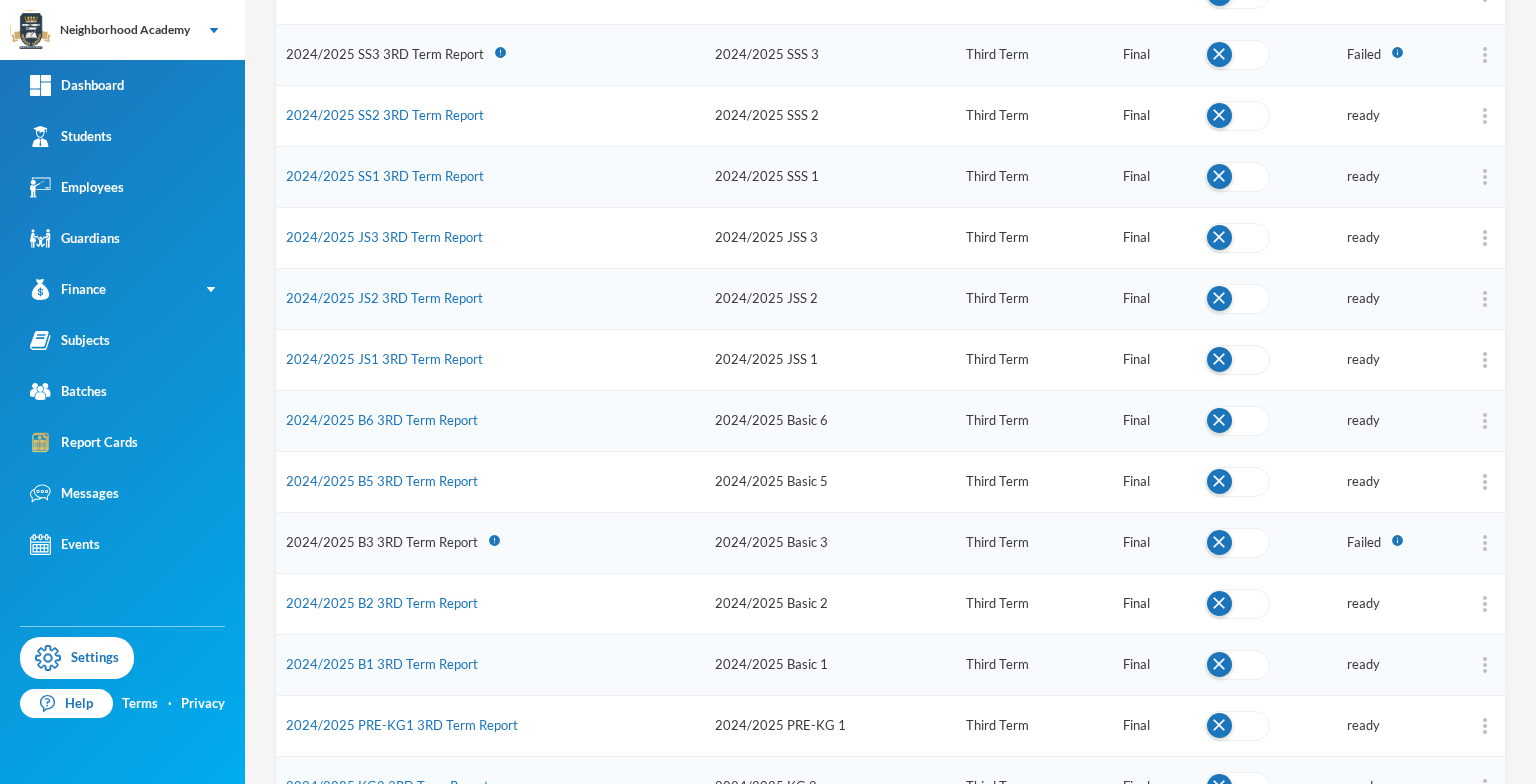 scroll, scrollTop: 400, scrollLeft: 0, axis: vertical 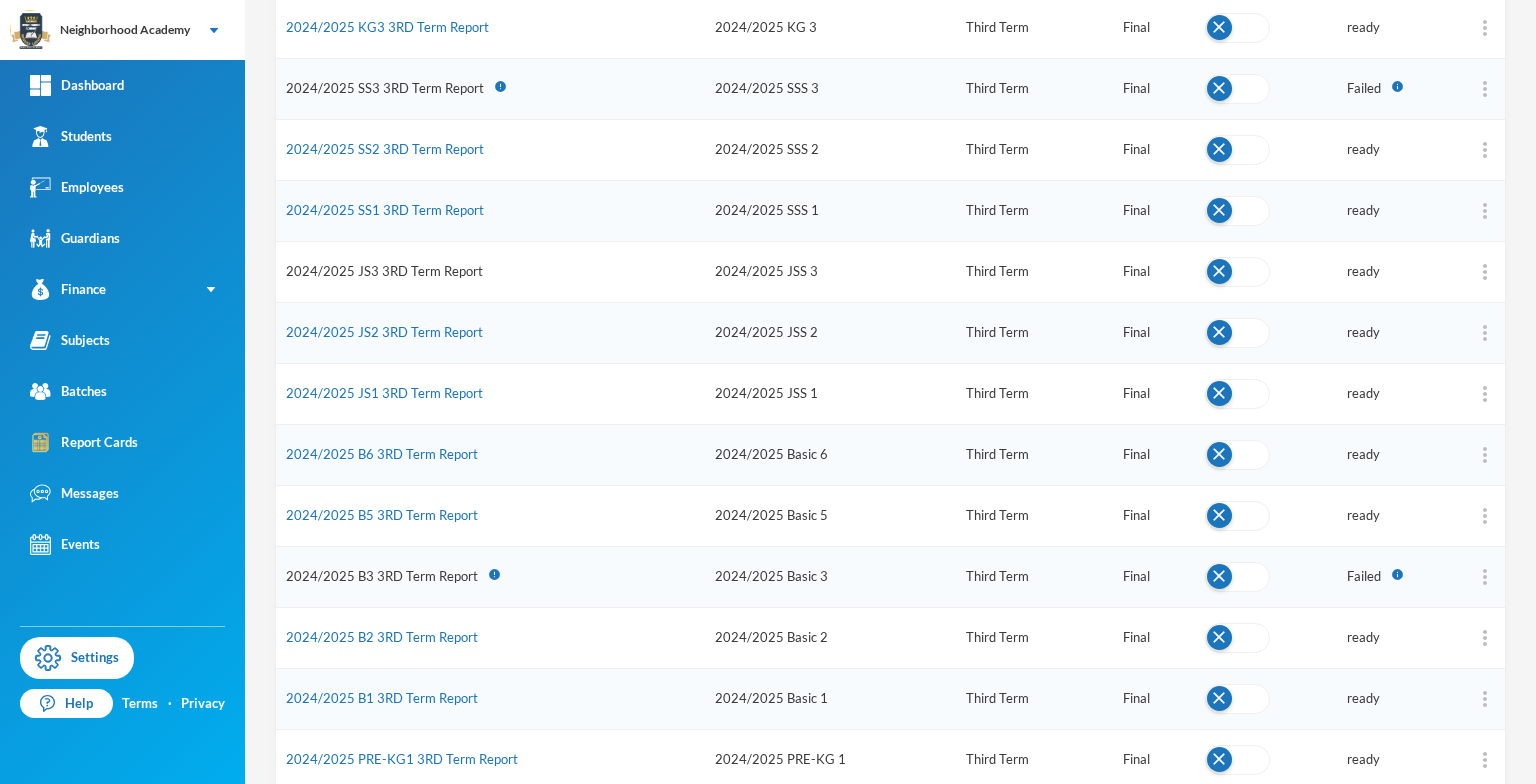 click on "2024/2025 JS3 3RD Term Report" at bounding box center (384, 271) 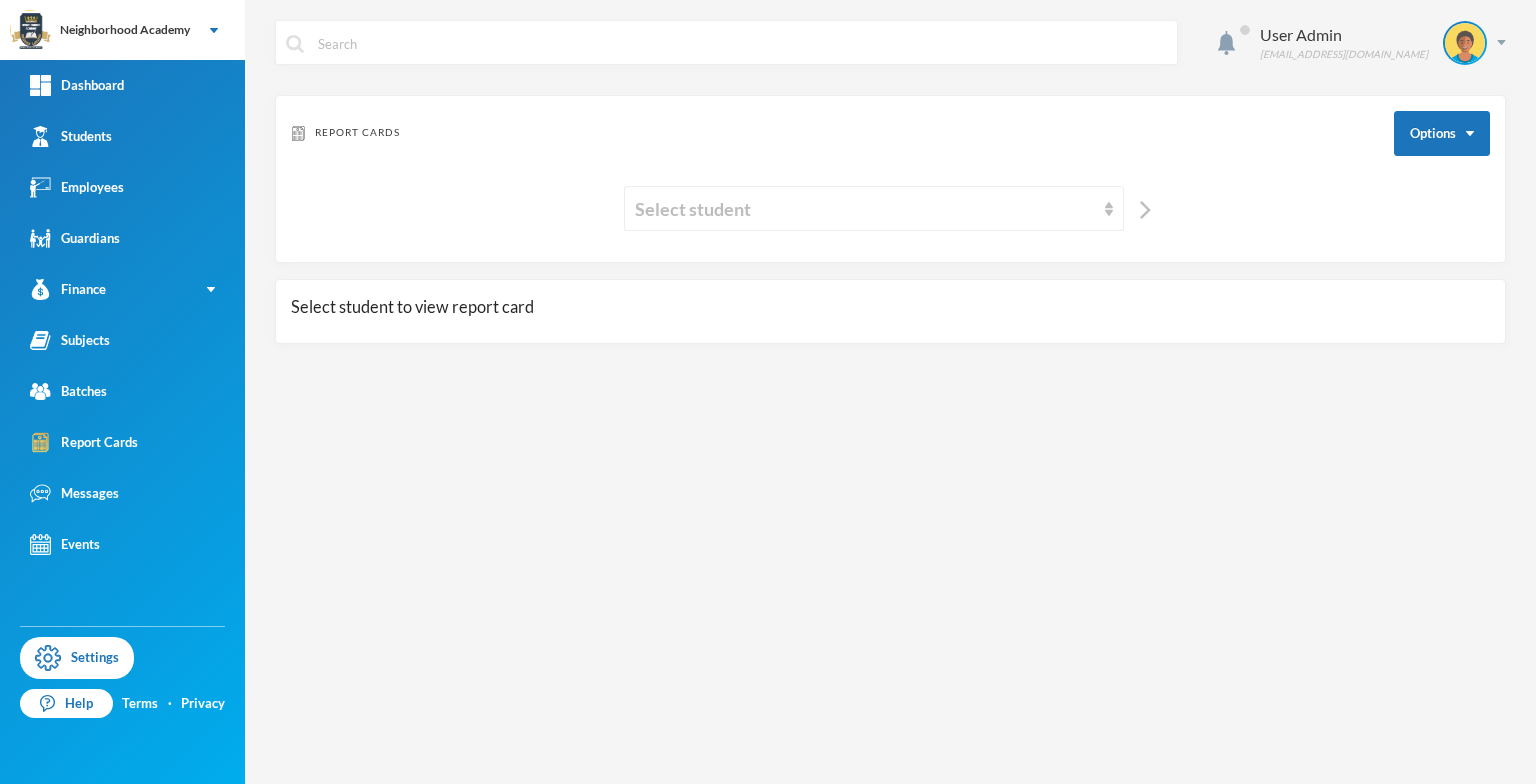 scroll, scrollTop: 0, scrollLeft: 0, axis: both 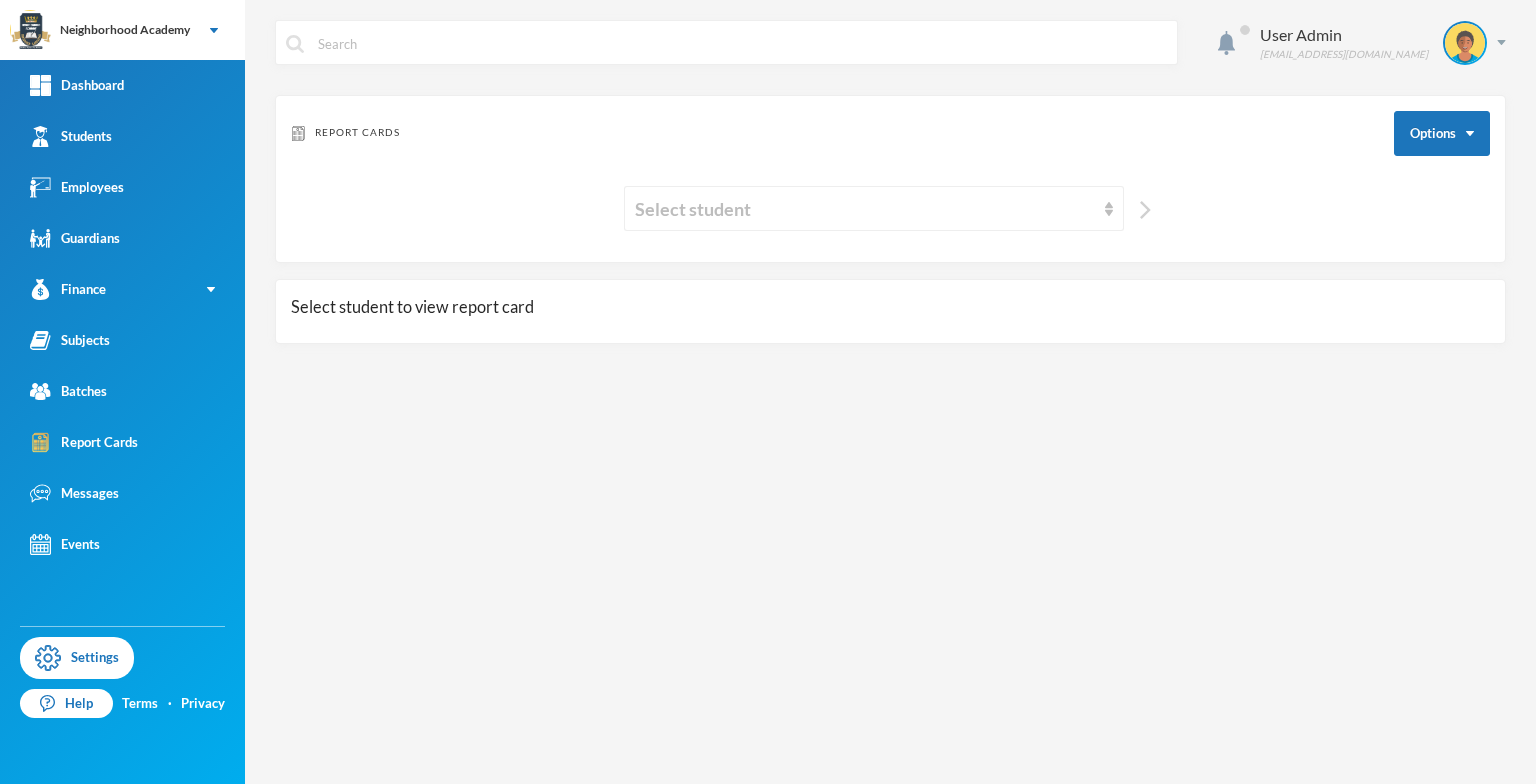 click at bounding box center (1145, 210) 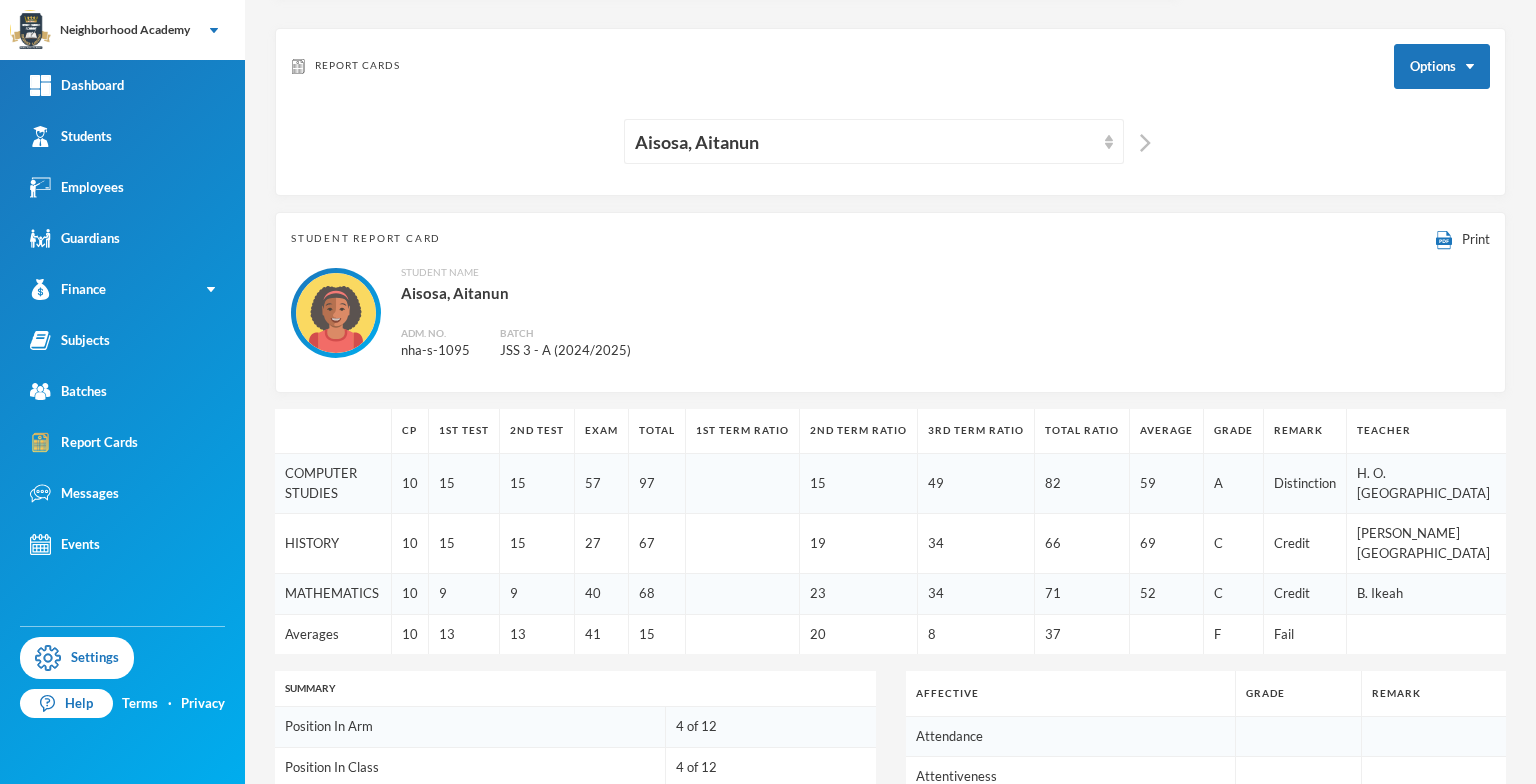 scroll, scrollTop: 0, scrollLeft: 0, axis: both 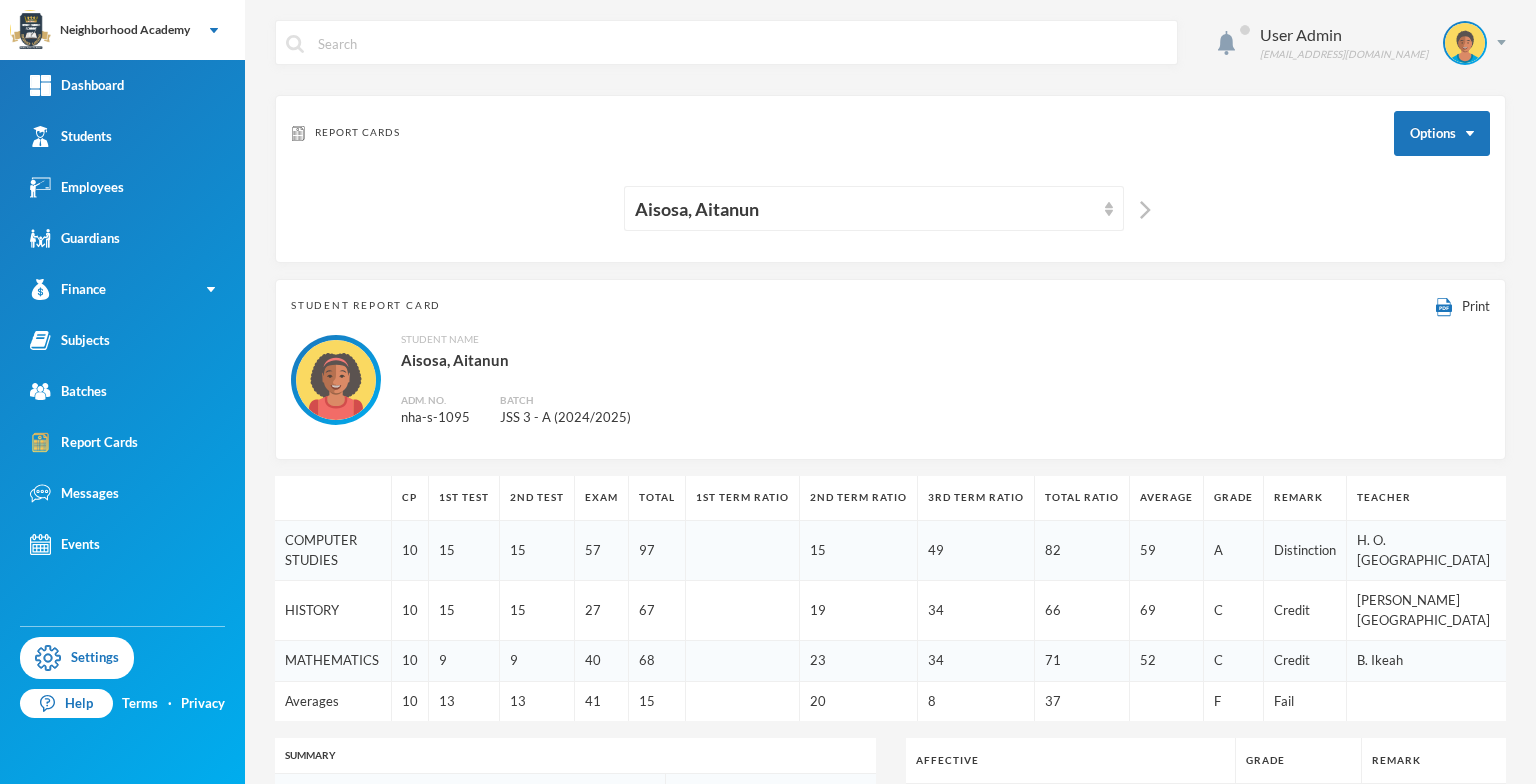 click at bounding box center (1145, 210) 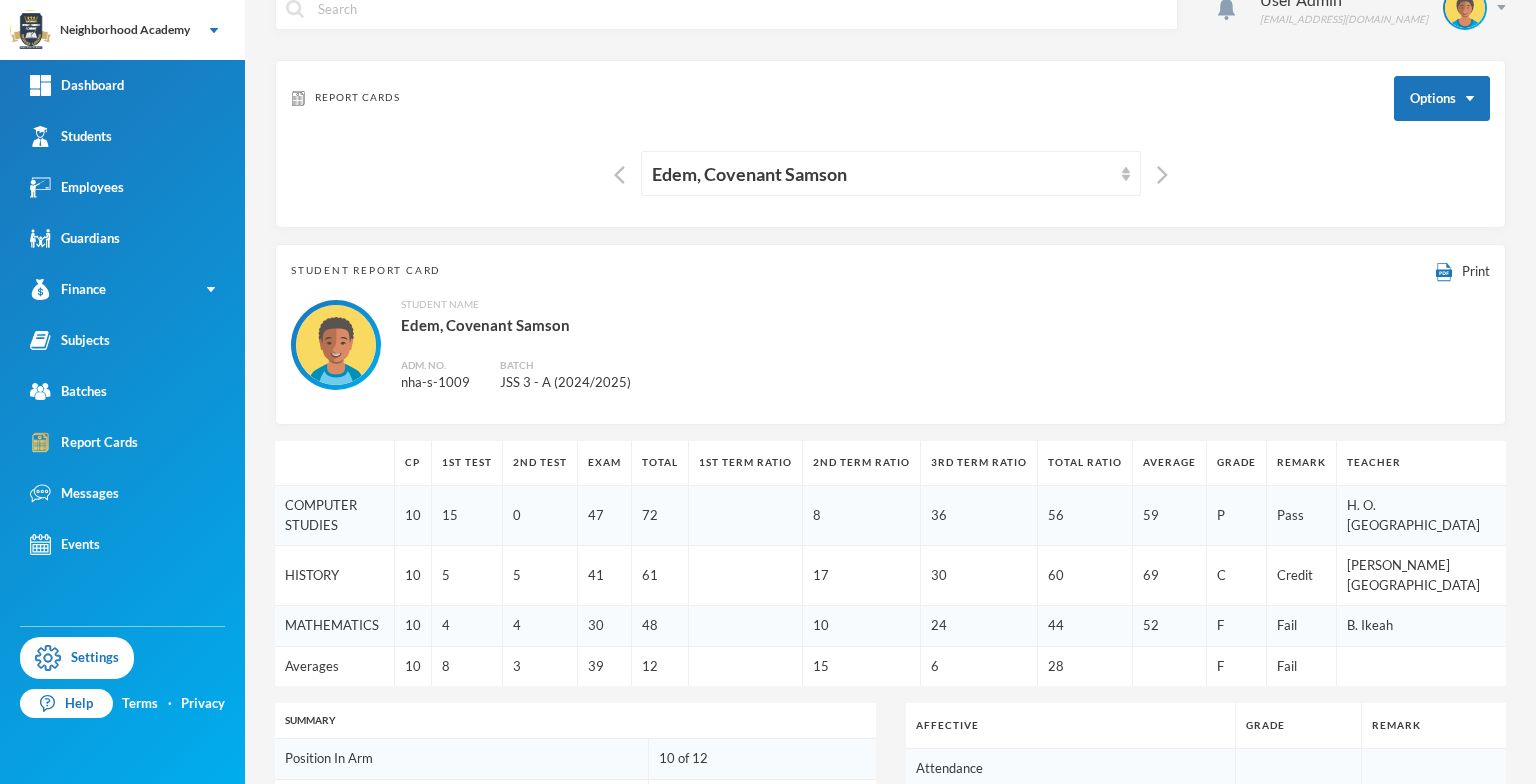 scroll, scrollTop: 0, scrollLeft: 0, axis: both 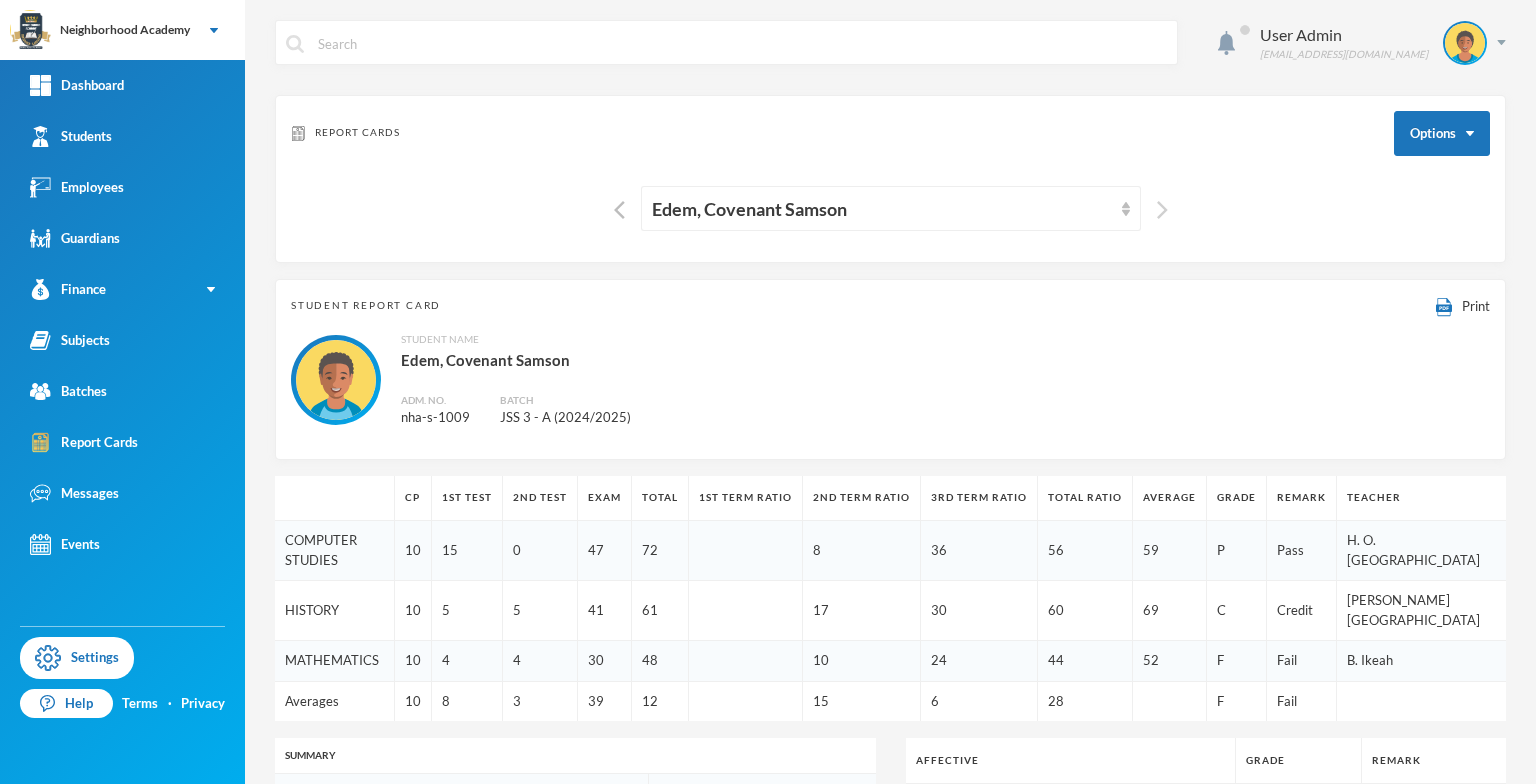 click at bounding box center (1162, 210) 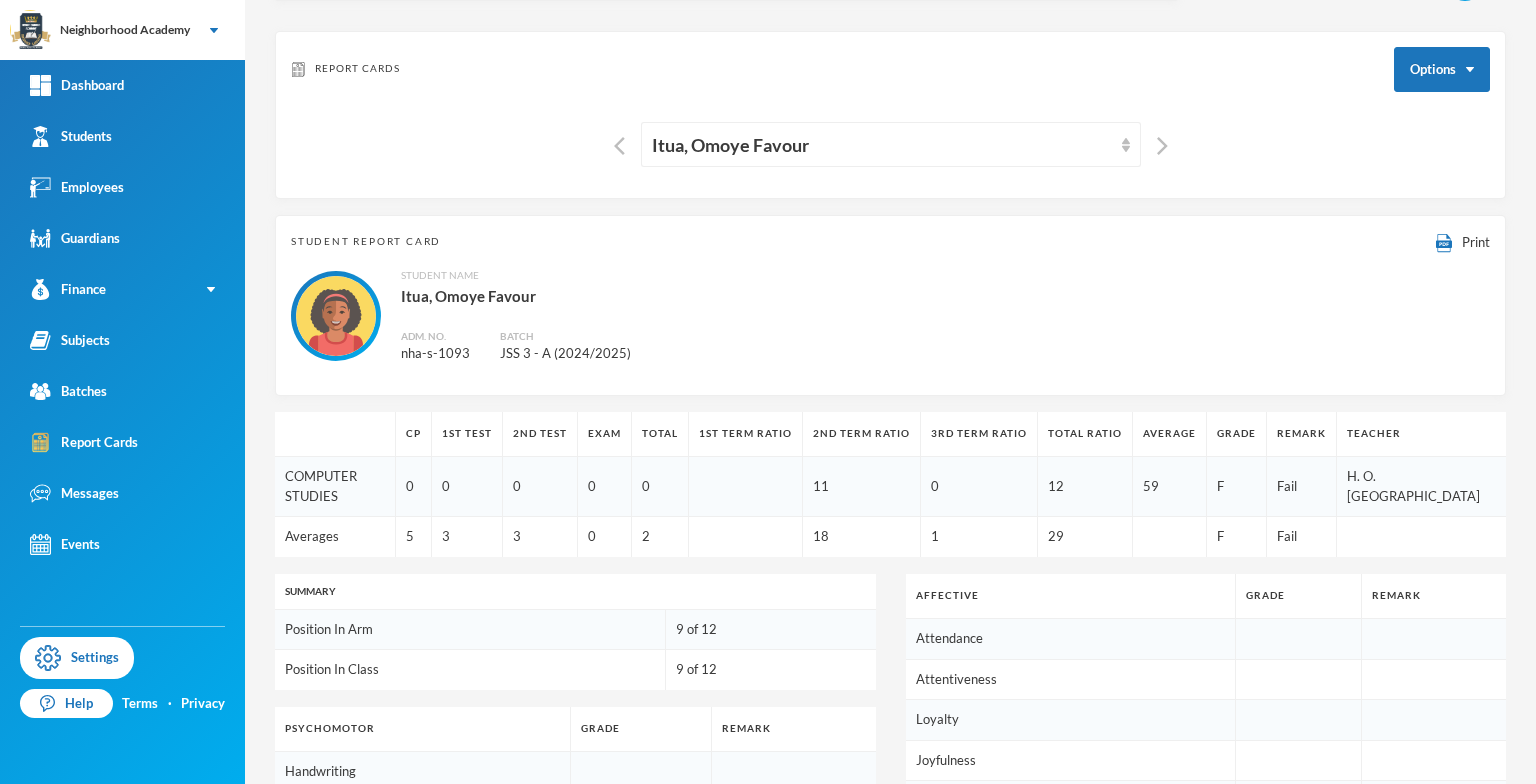 scroll, scrollTop: 100, scrollLeft: 0, axis: vertical 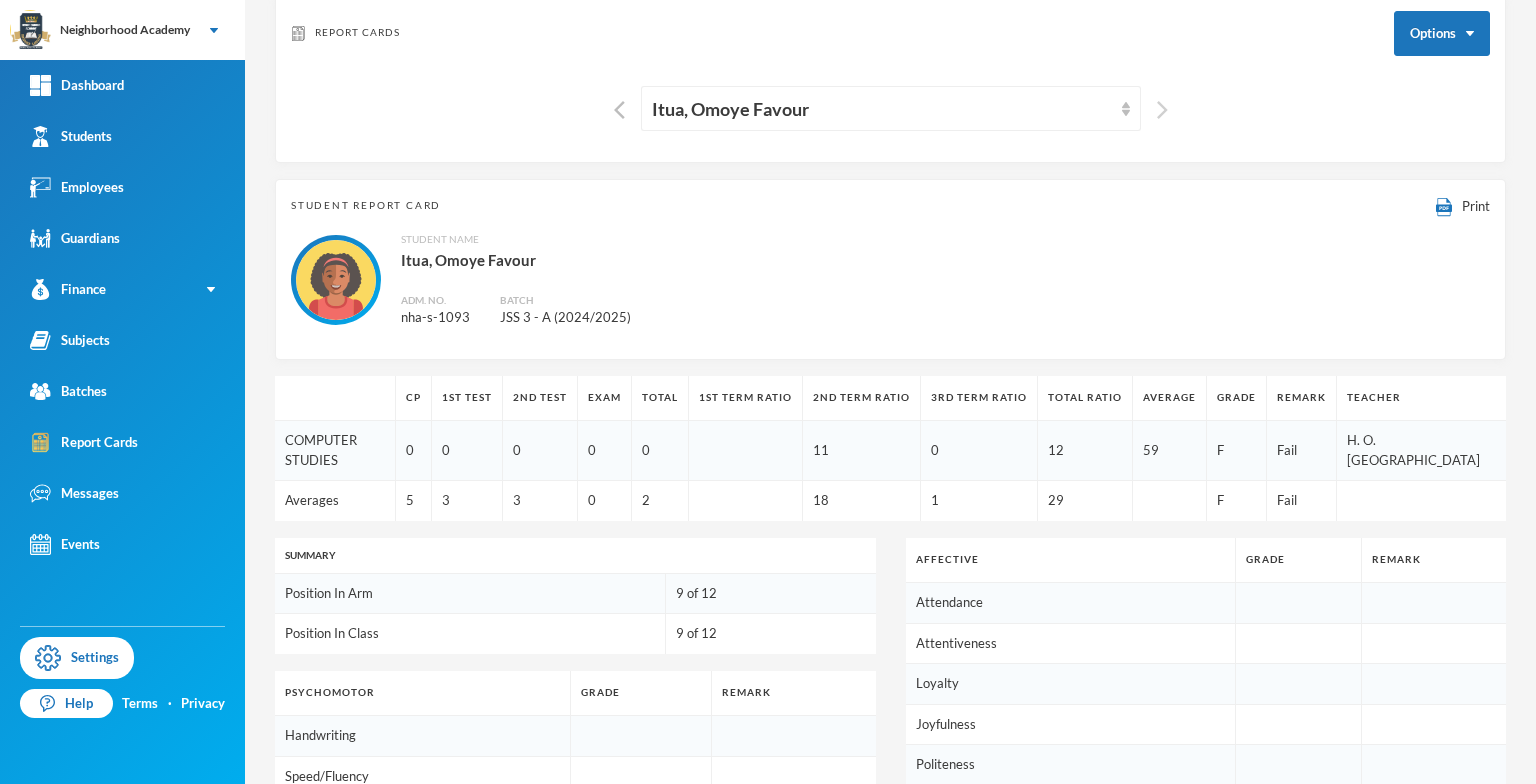 click at bounding box center (1162, 110) 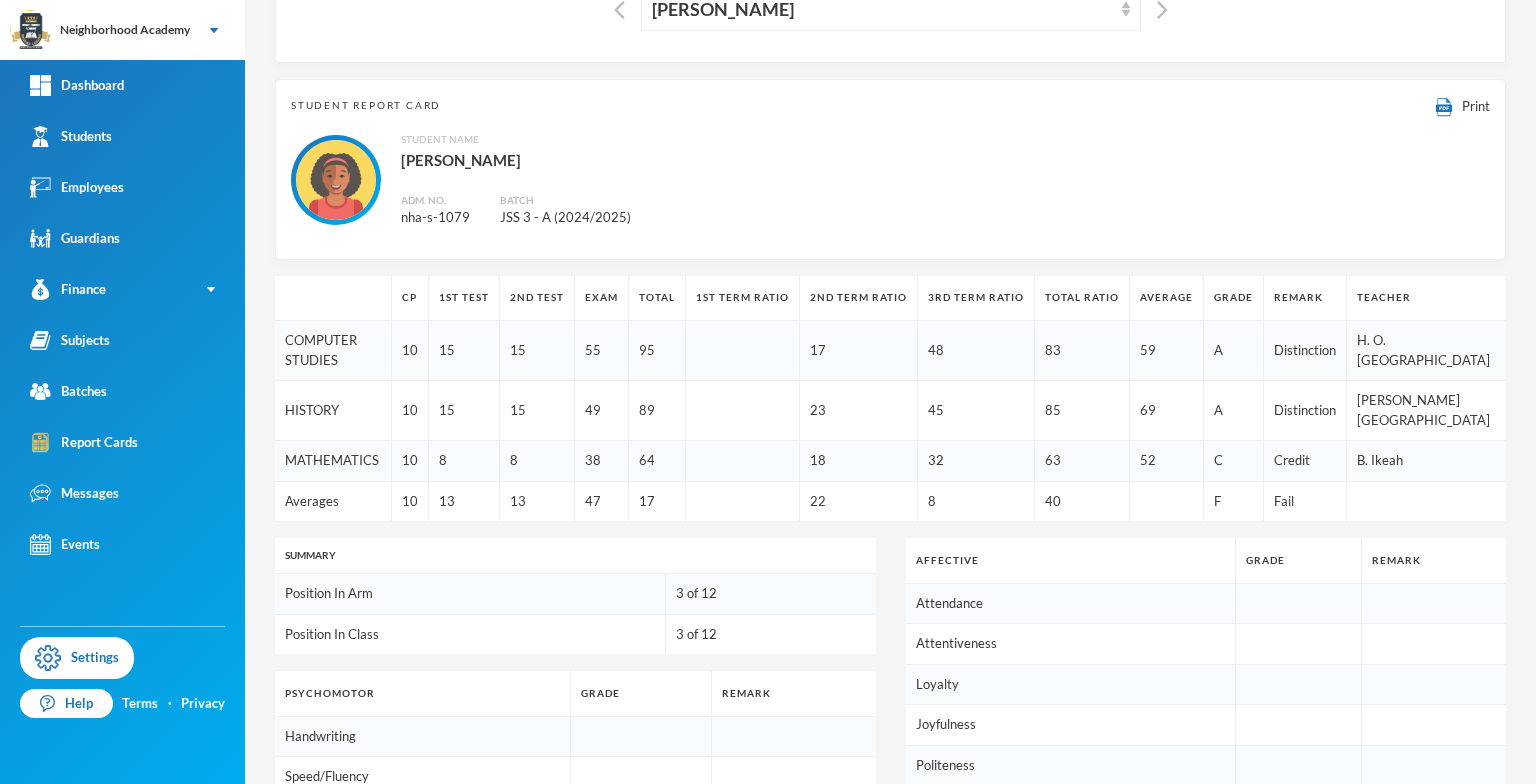 scroll, scrollTop: 100, scrollLeft: 0, axis: vertical 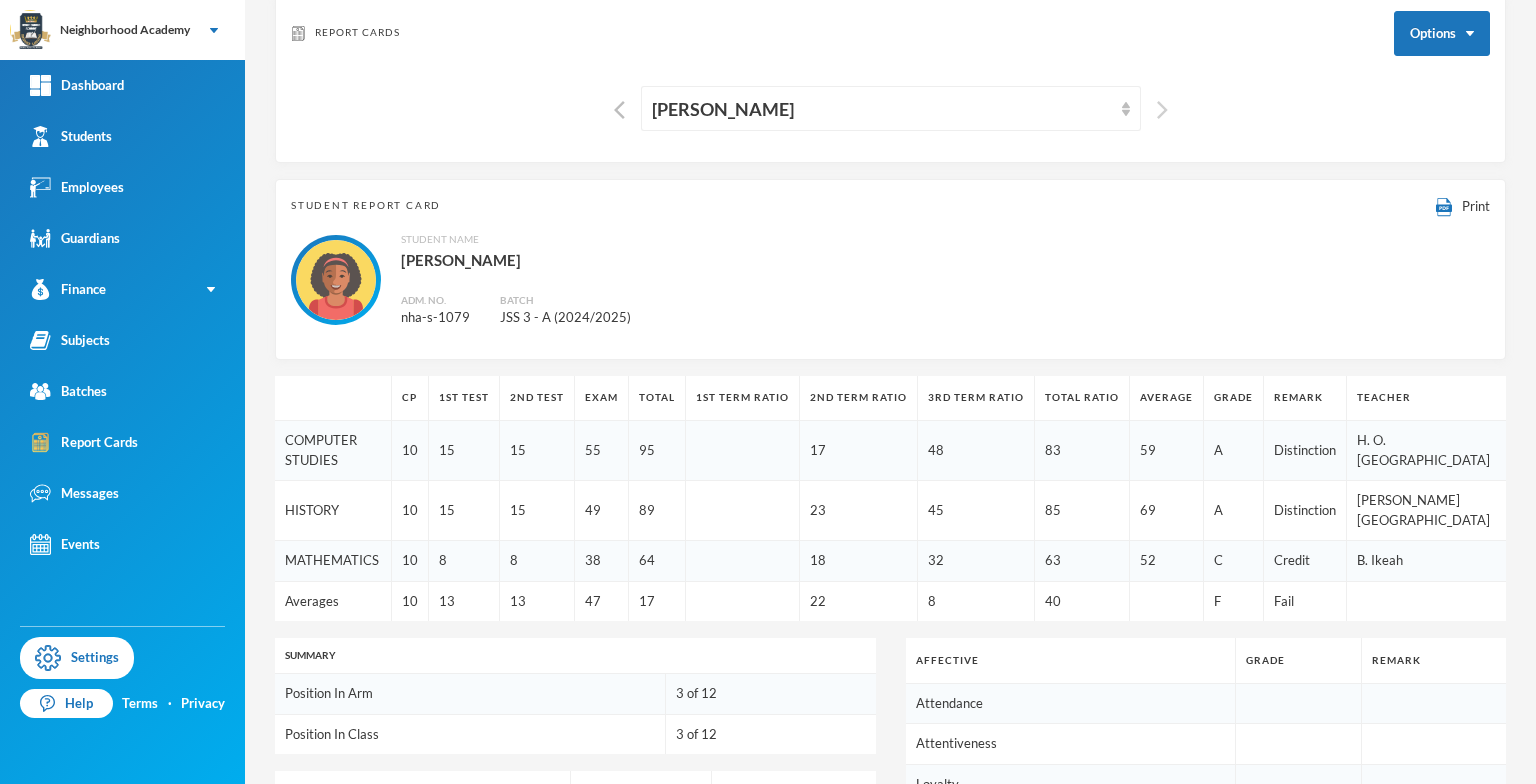 click at bounding box center (1162, 110) 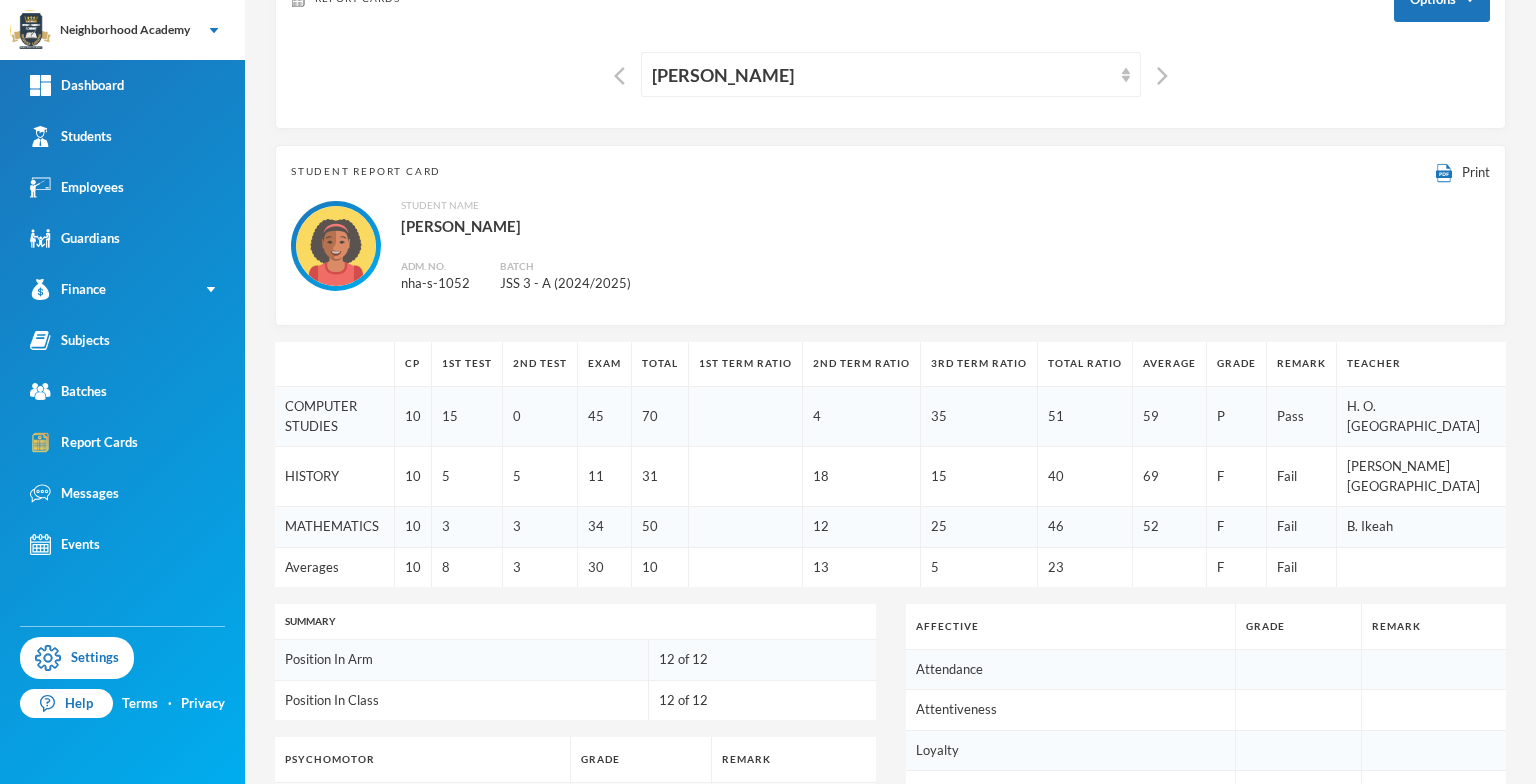 scroll, scrollTop: 0, scrollLeft: 0, axis: both 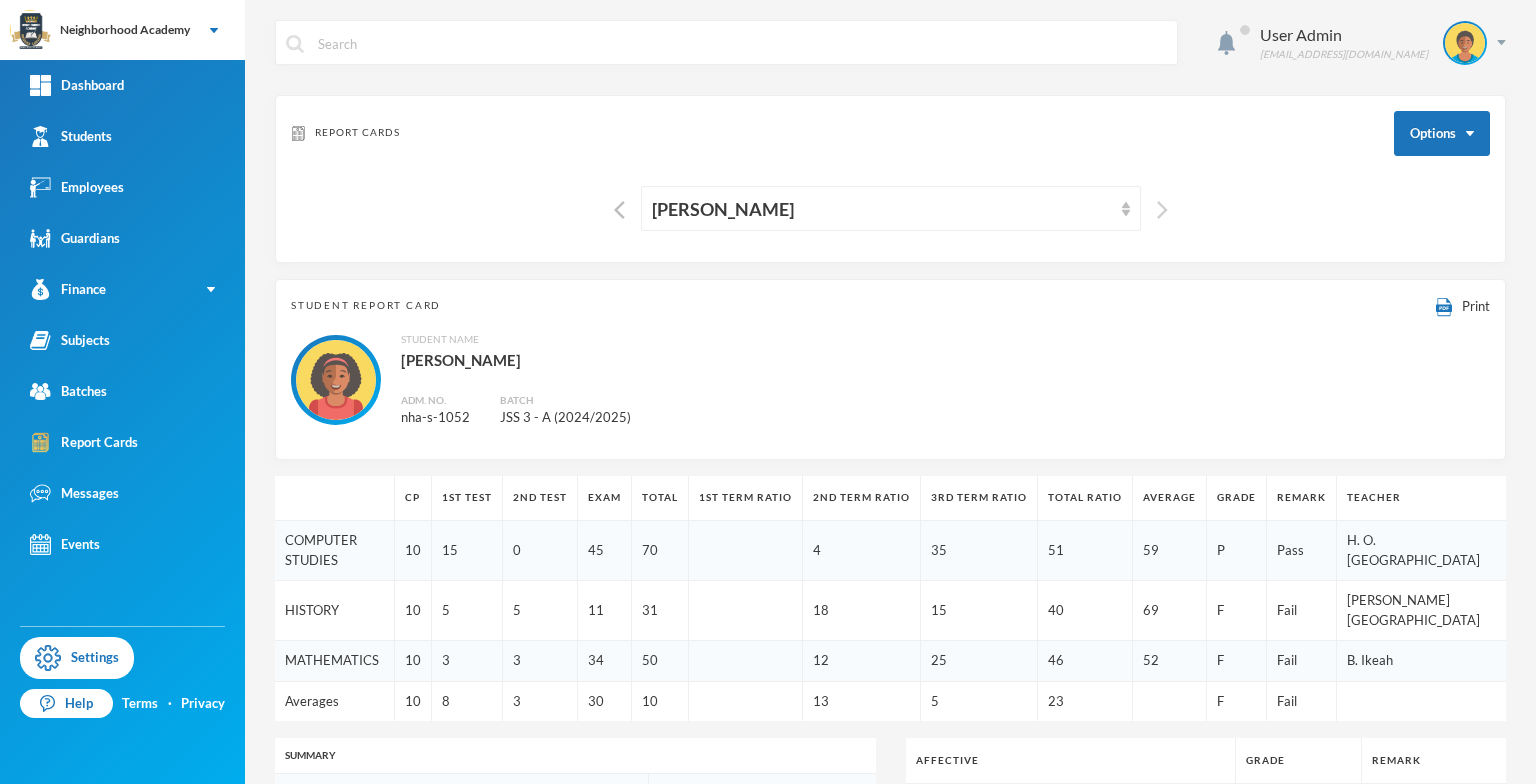 click at bounding box center (1162, 210) 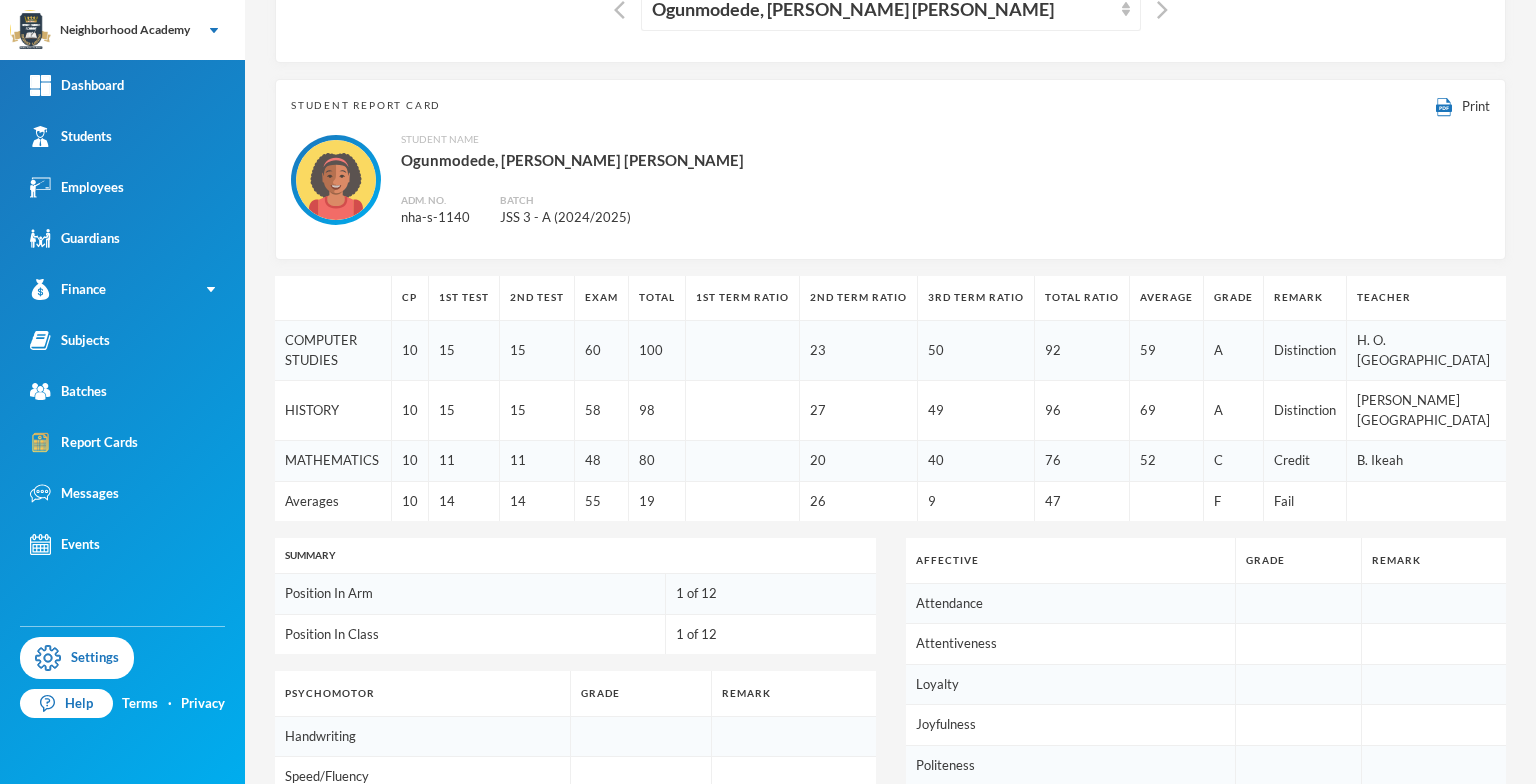 scroll, scrollTop: 100, scrollLeft: 0, axis: vertical 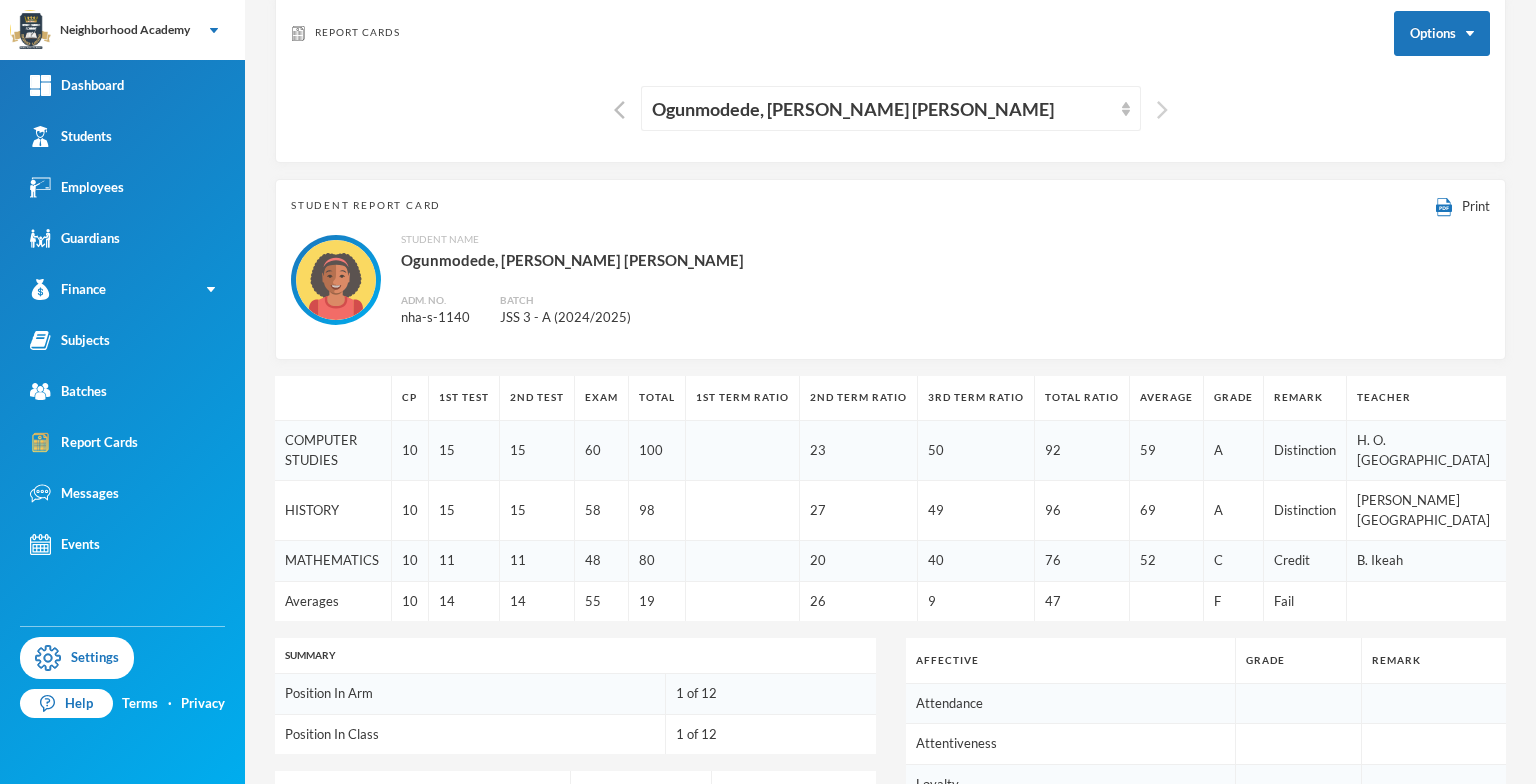 click at bounding box center (1162, 110) 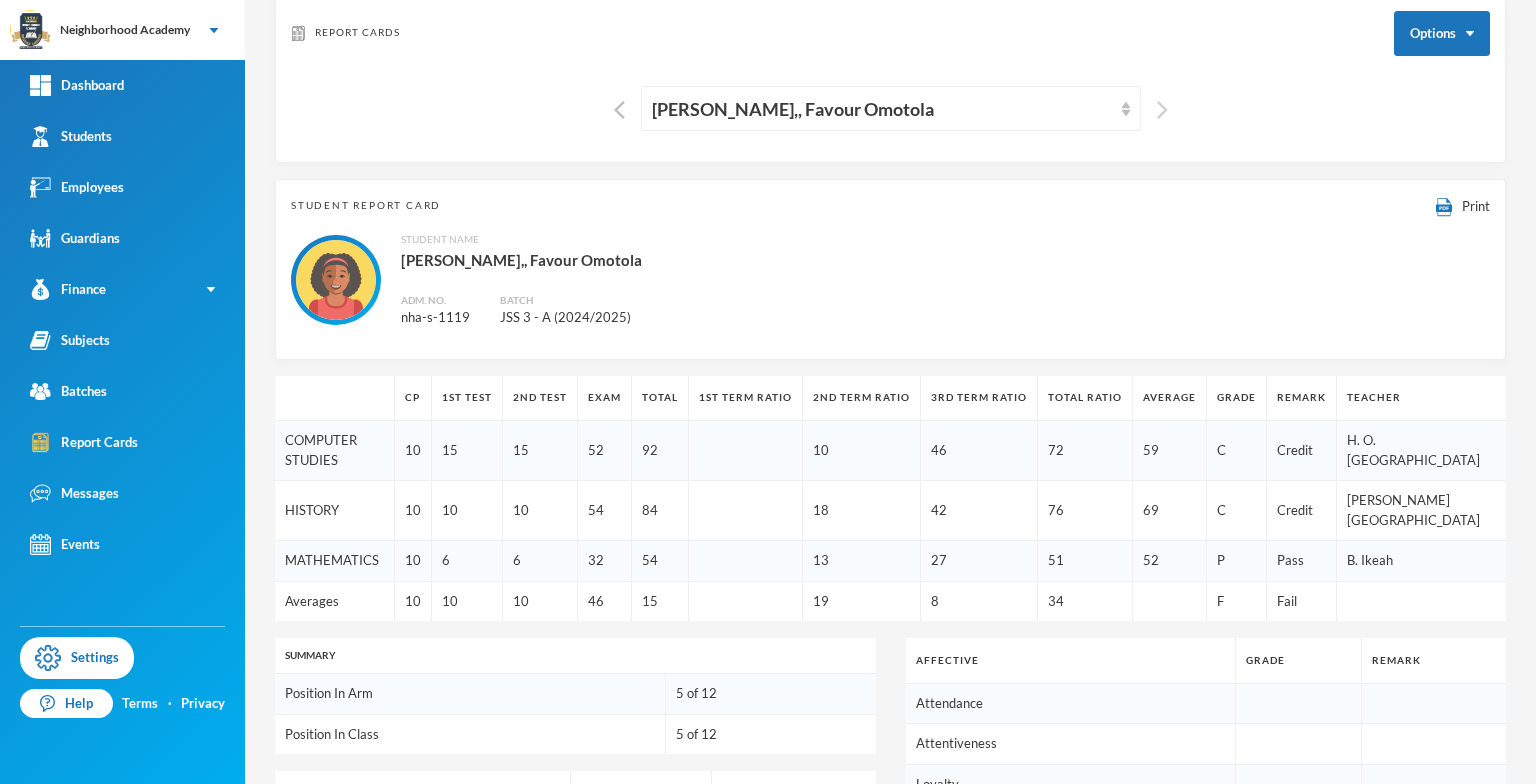 click at bounding box center (1162, 110) 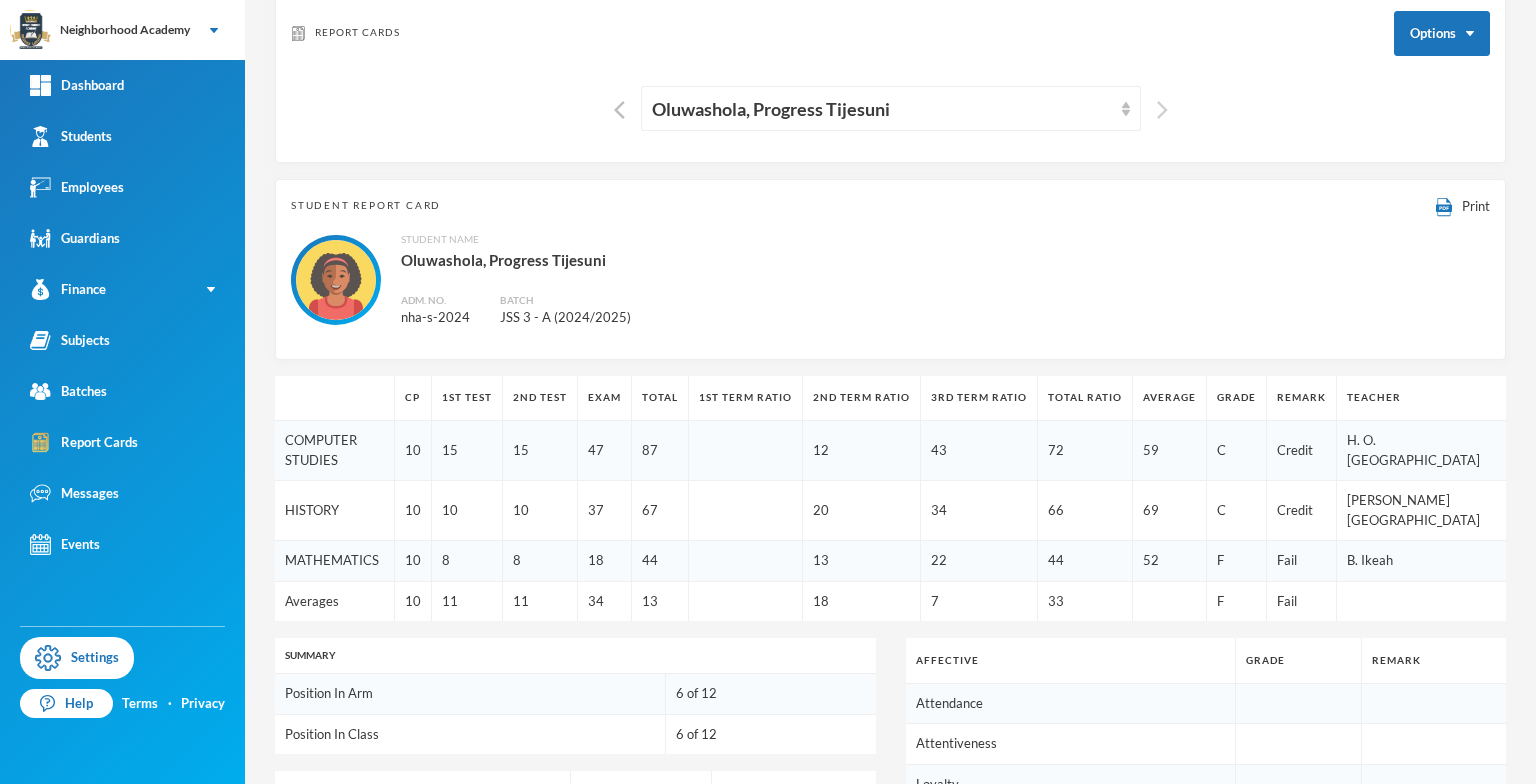 click at bounding box center [1162, 110] 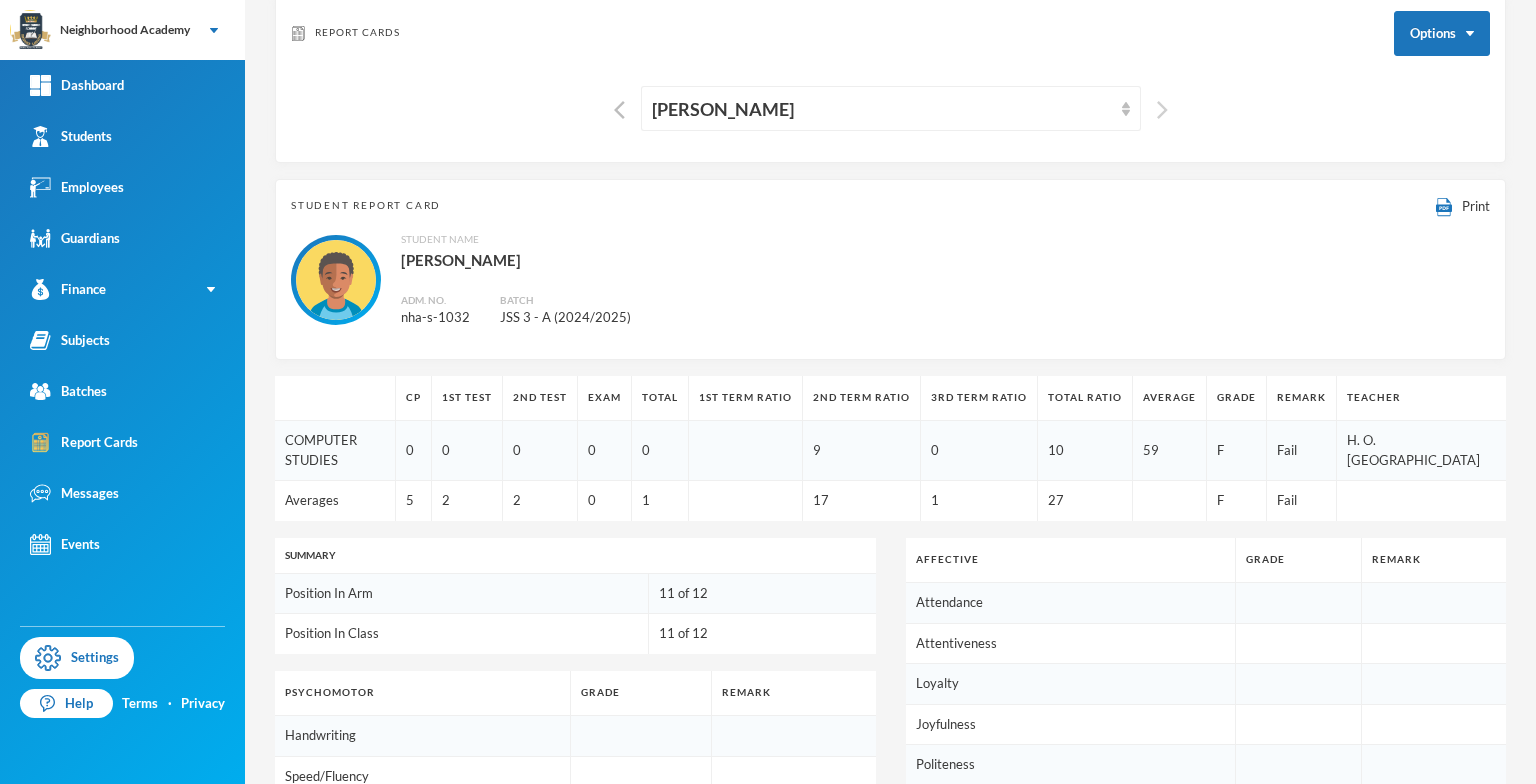 click at bounding box center [1162, 110] 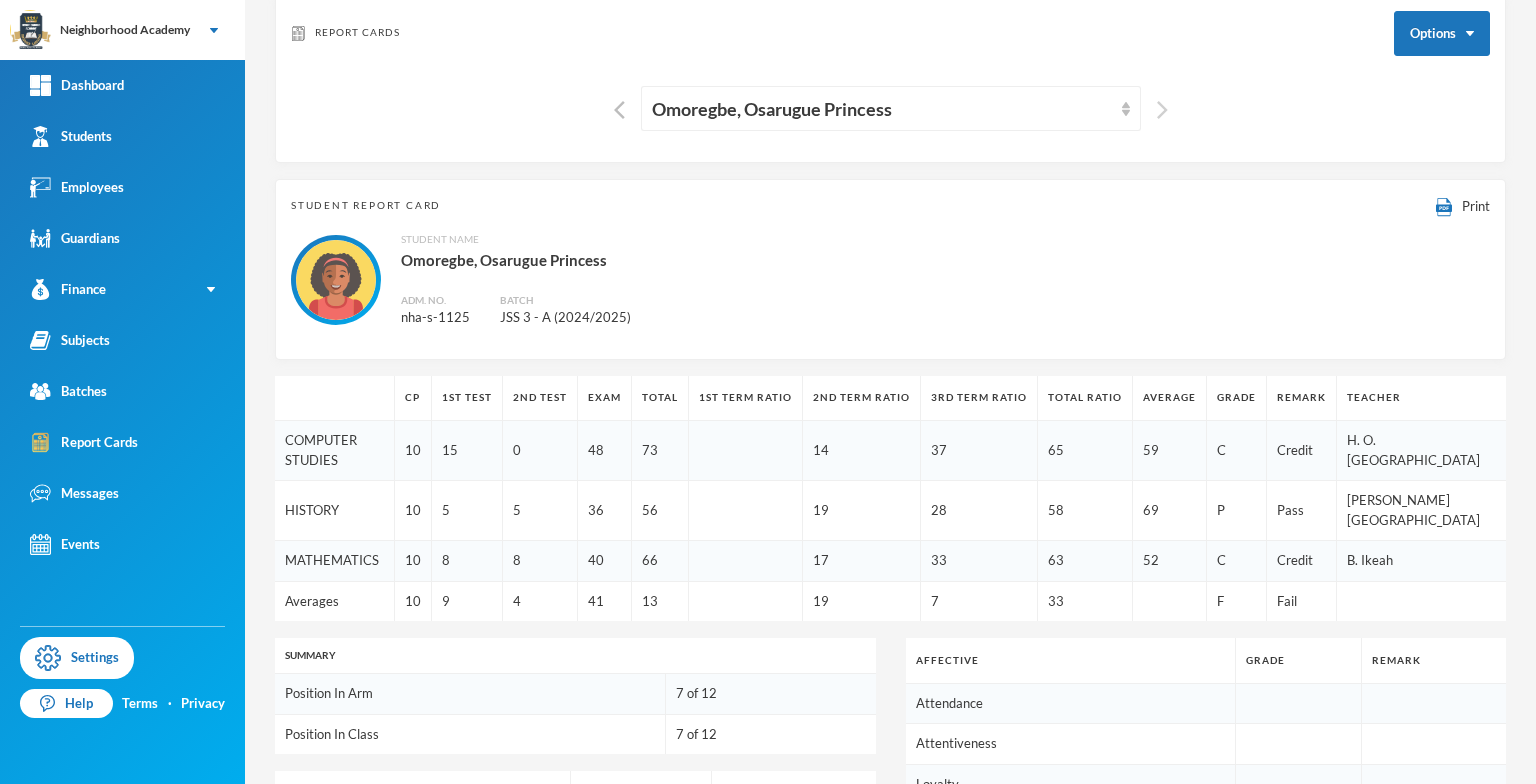 click at bounding box center (1162, 110) 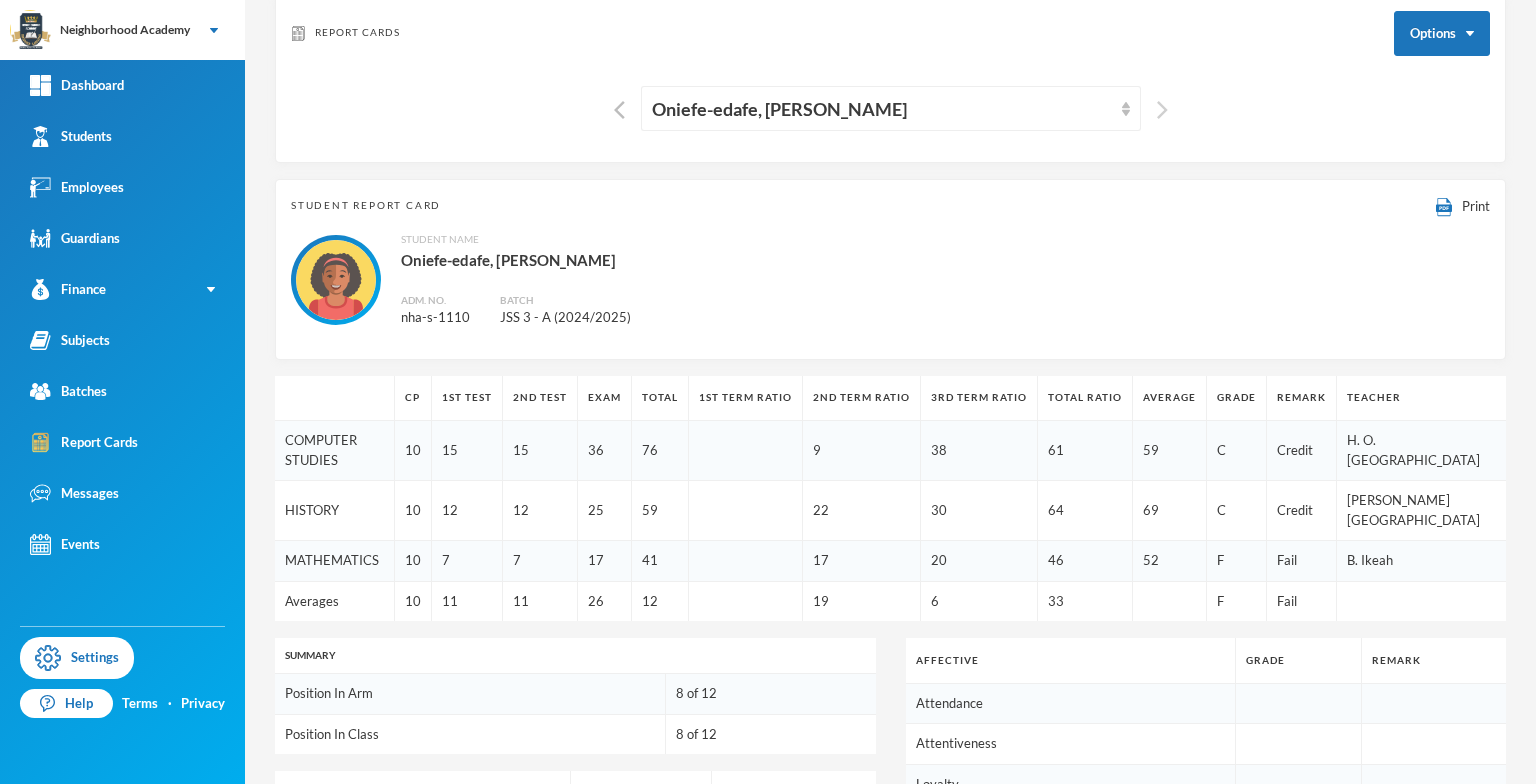 click at bounding box center [1162, 110] 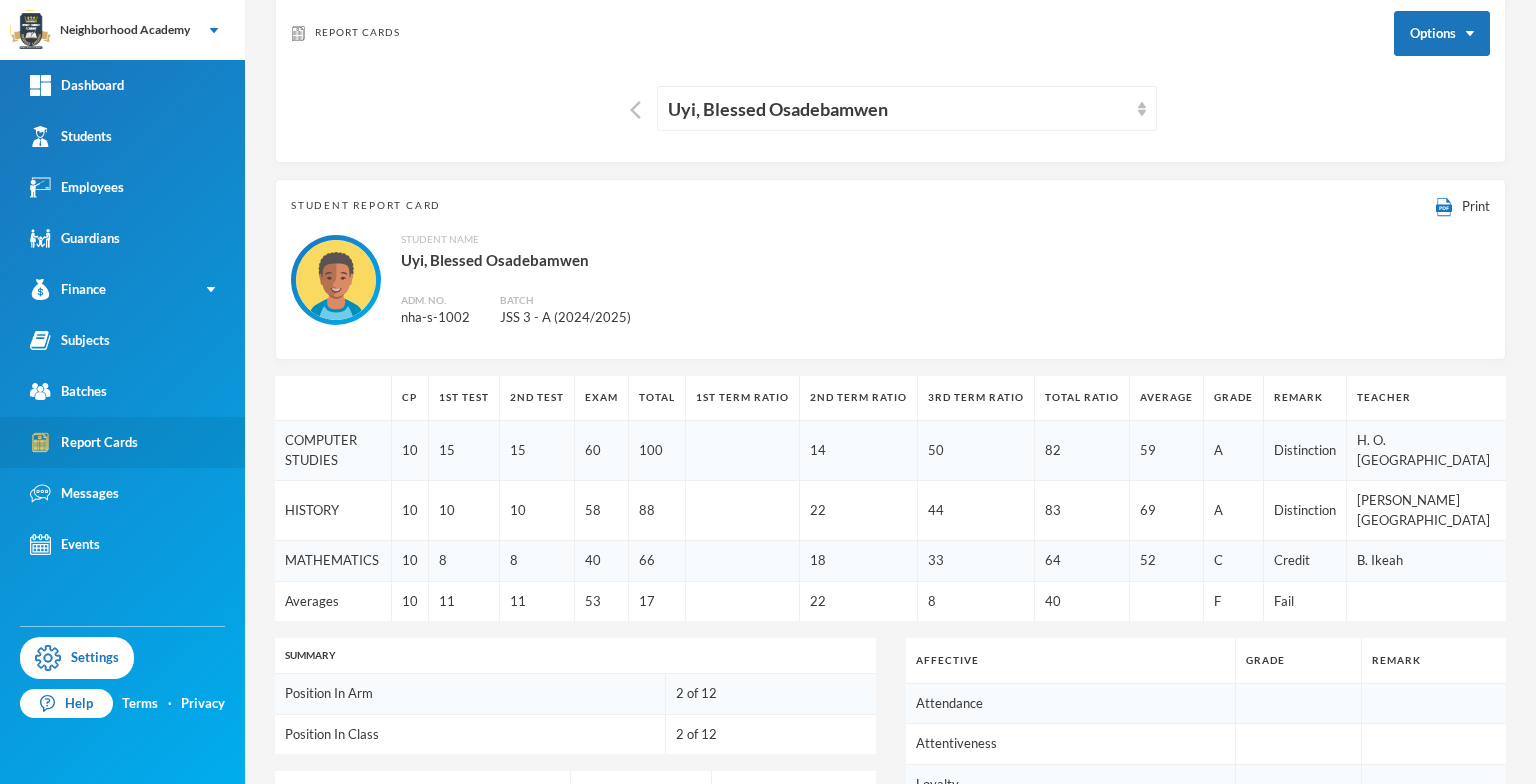 click on "Report Cards" at bounding box center (84, 442) 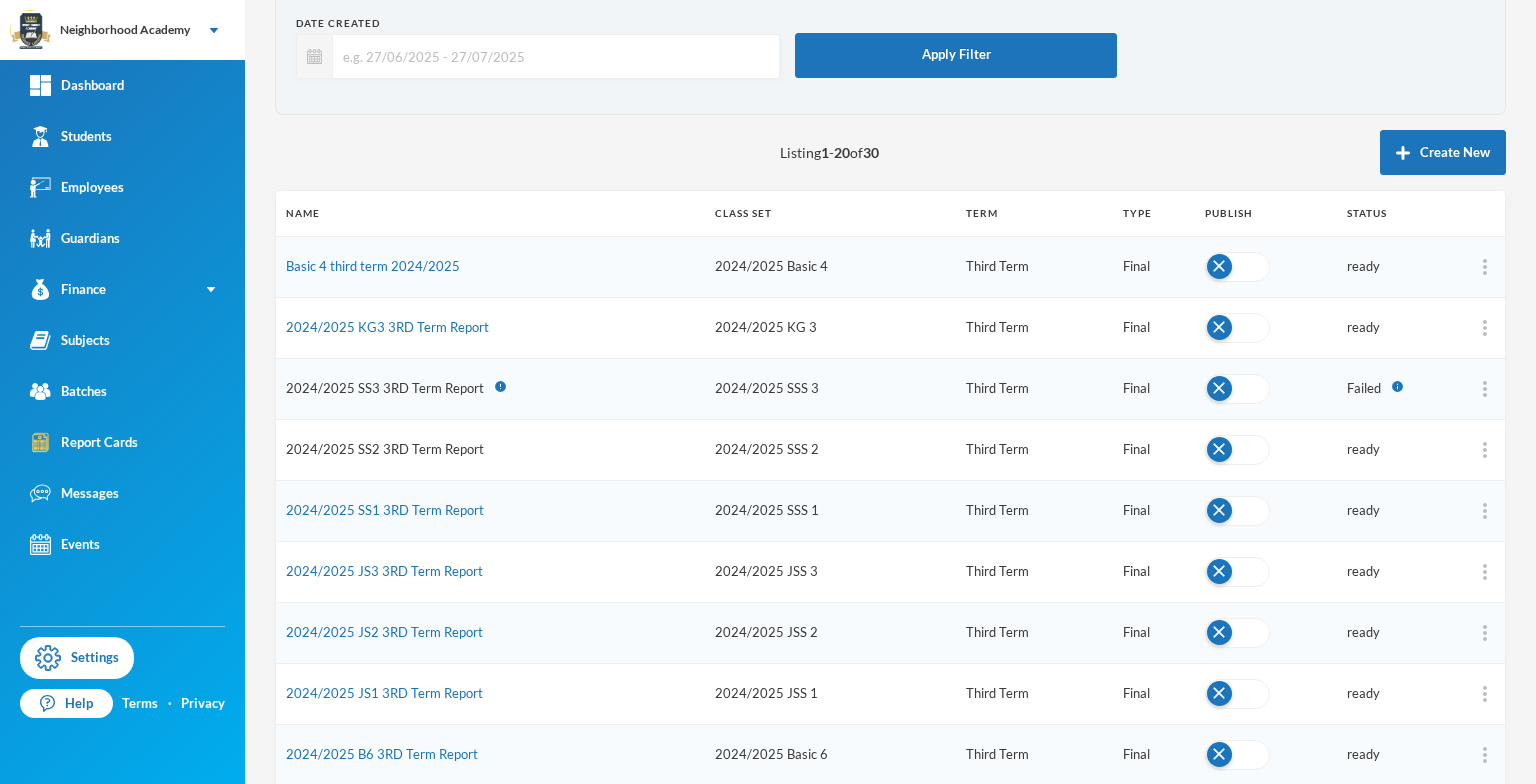 click on "2024/2025 SS2 3RD Term Report" at bounding box center [385, 449] 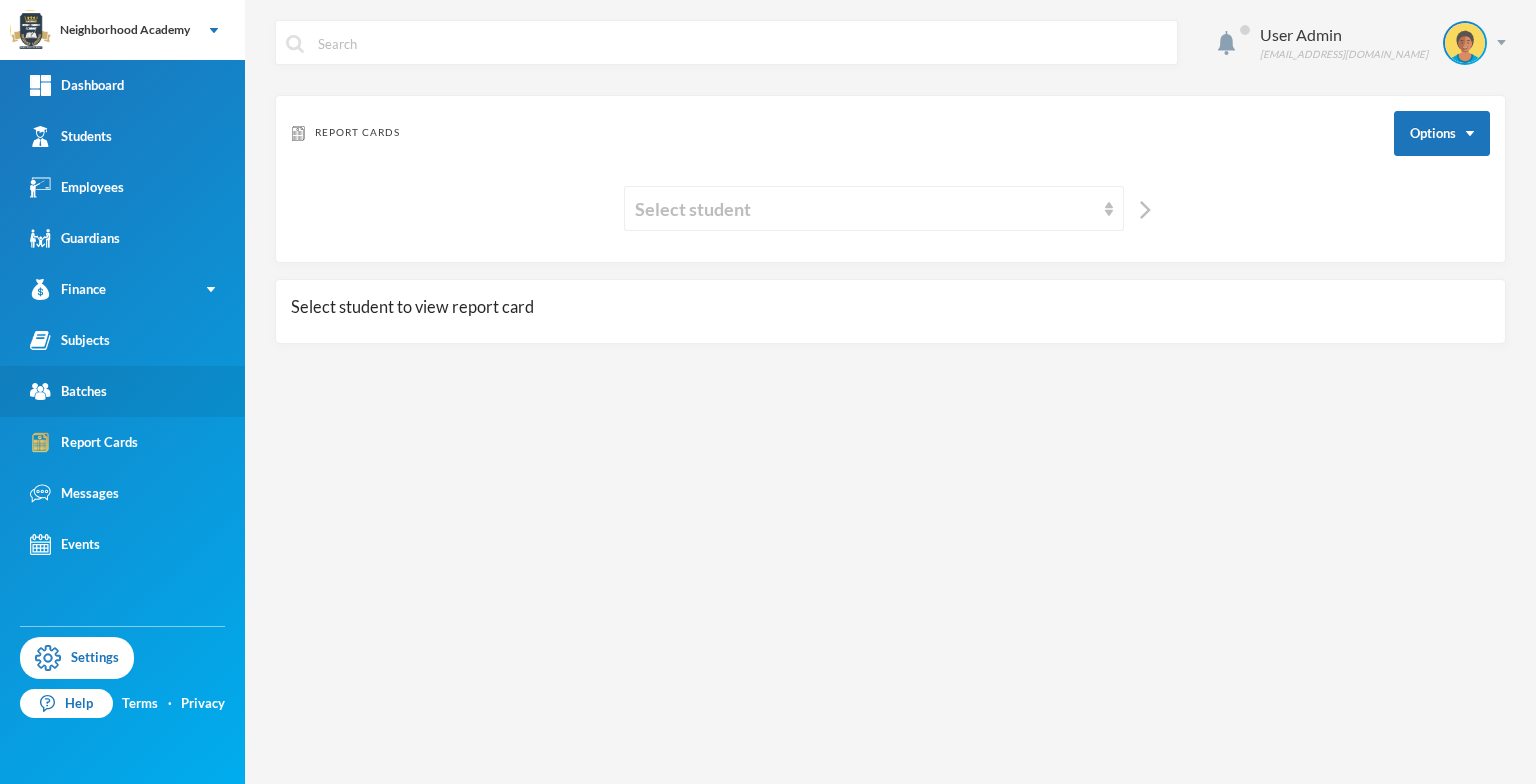 scroll, scrollTop: 0, scrollLeft: 0, axis: both 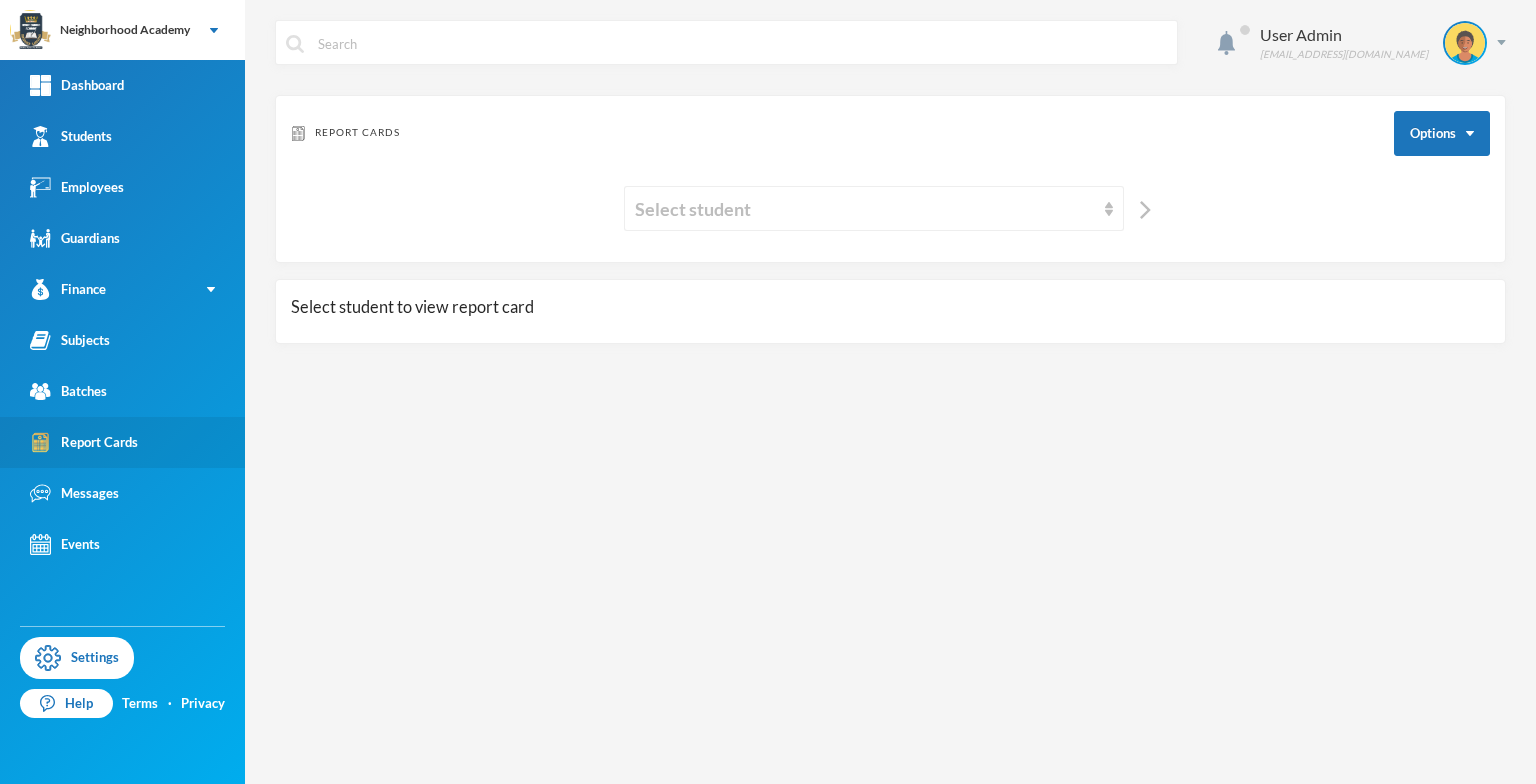 drag, startPoint x: 84, startPoint y: 435, endPoint x: 93, endPoint y: 423, distance: 15 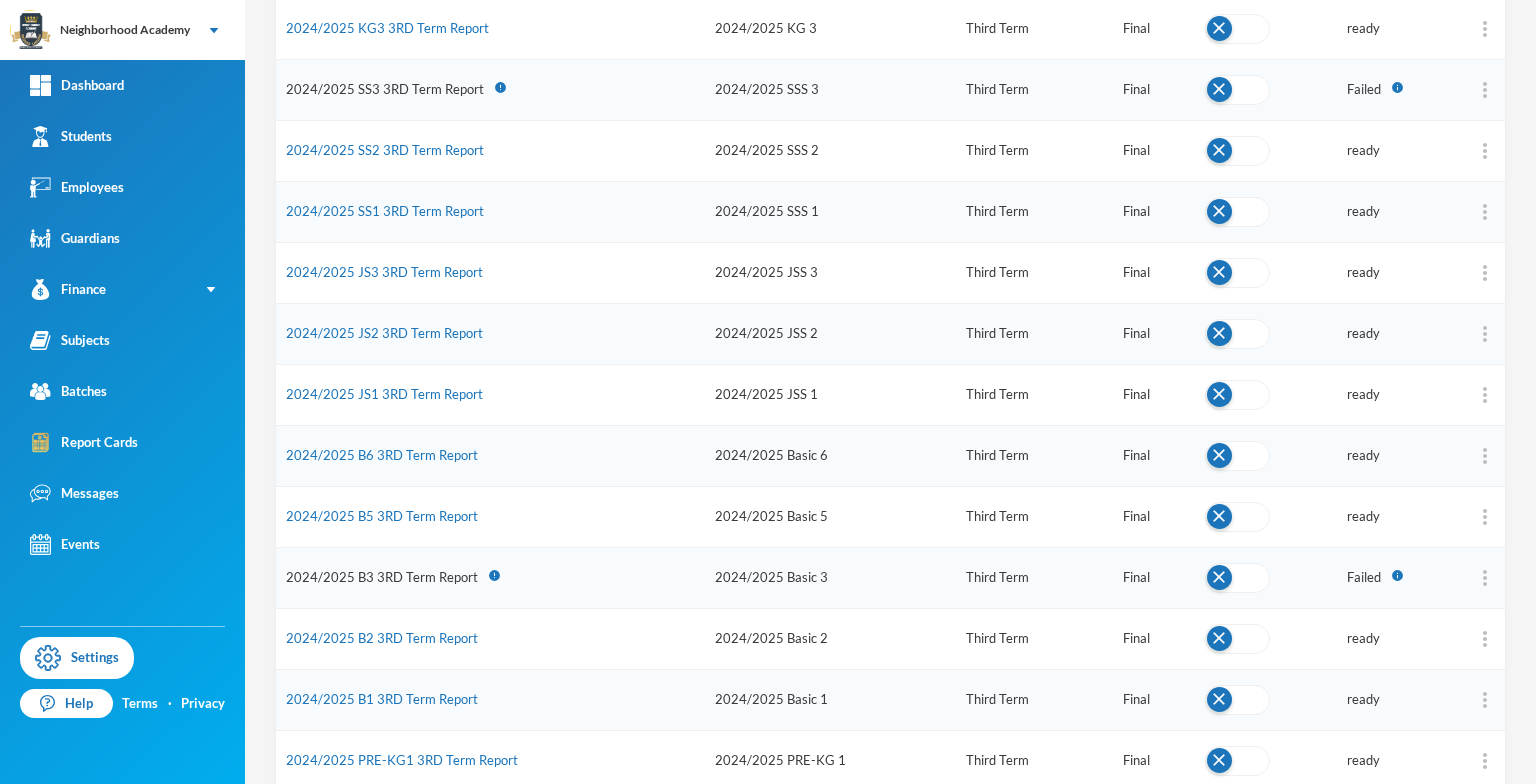 scroll, scrollTop: 400, scrollLeft: 0, axis: vertical 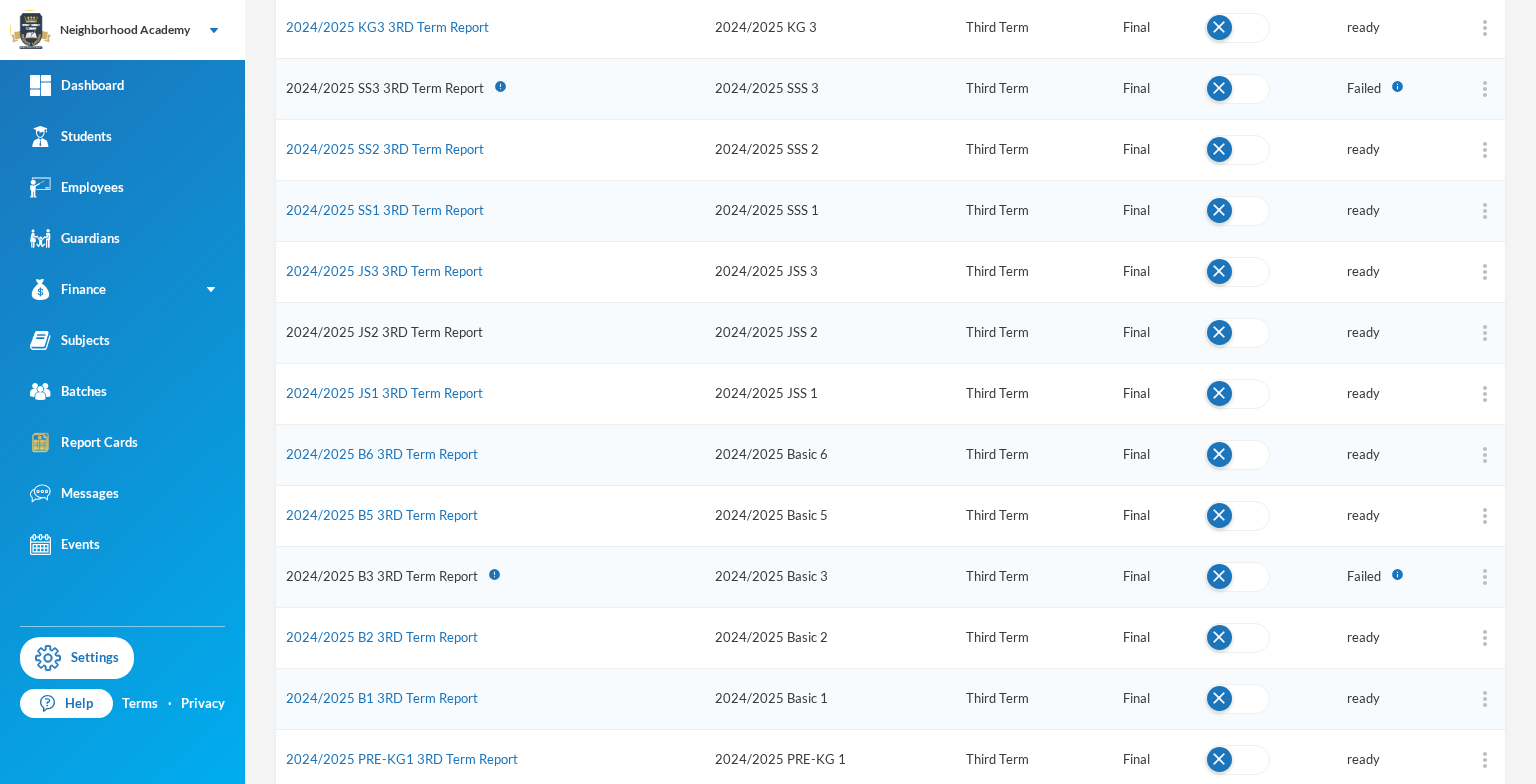 click on "2024/2025 JS2 3RD Term Report" at bounding box center (384, 332) 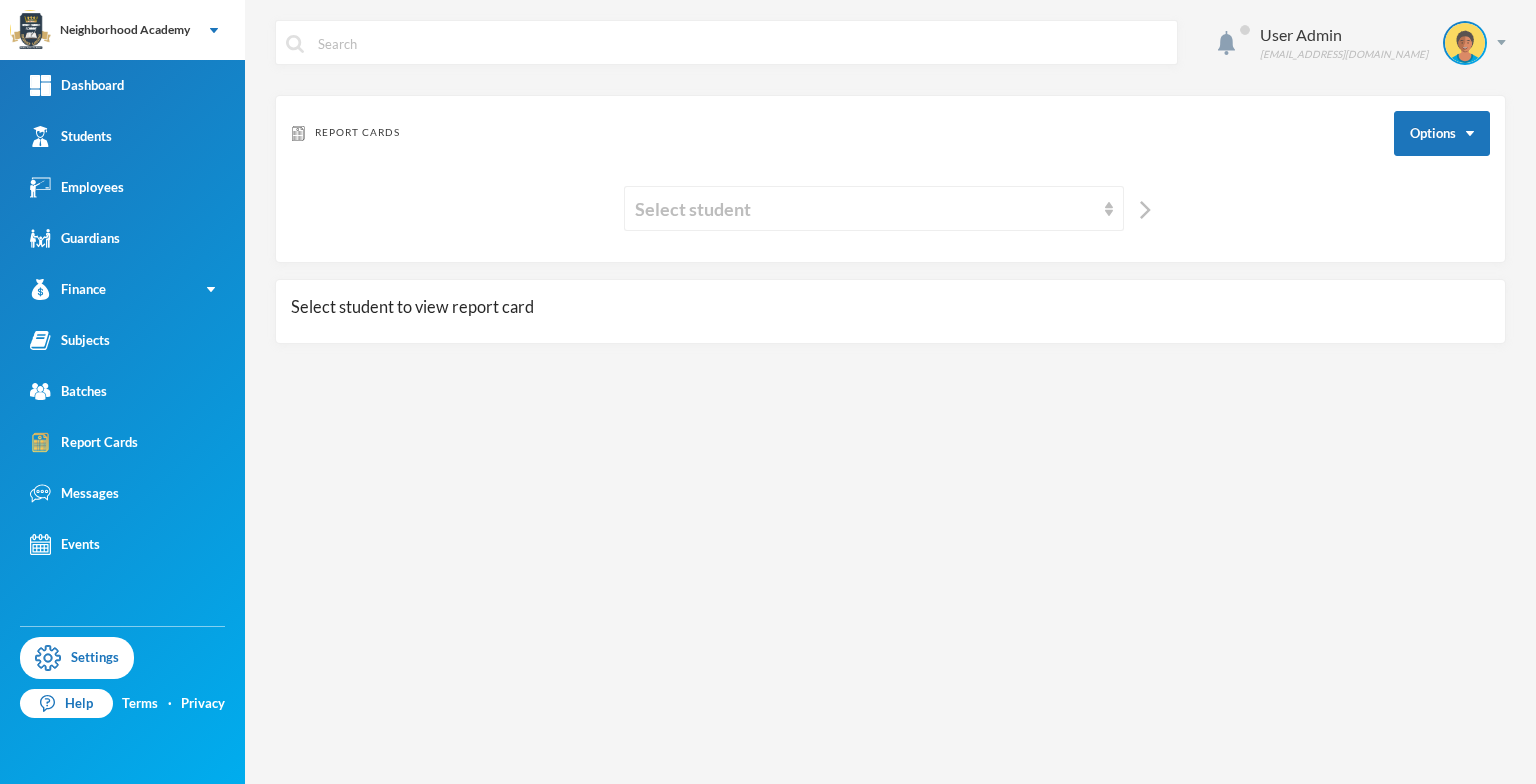 scroll, scrollTop: 0, scrollLeft: 0, axis: both 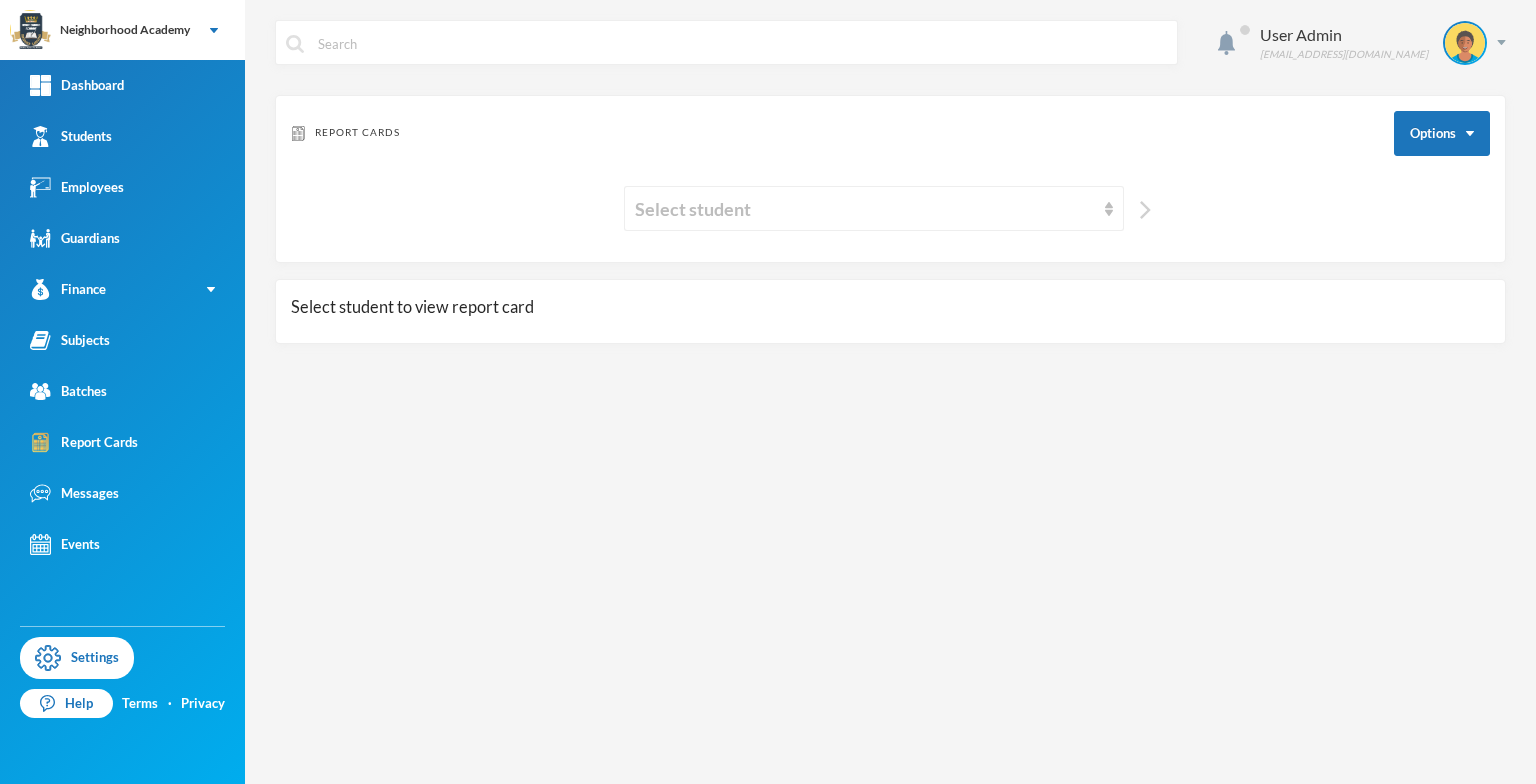 click at bounding box center (1145, 210) 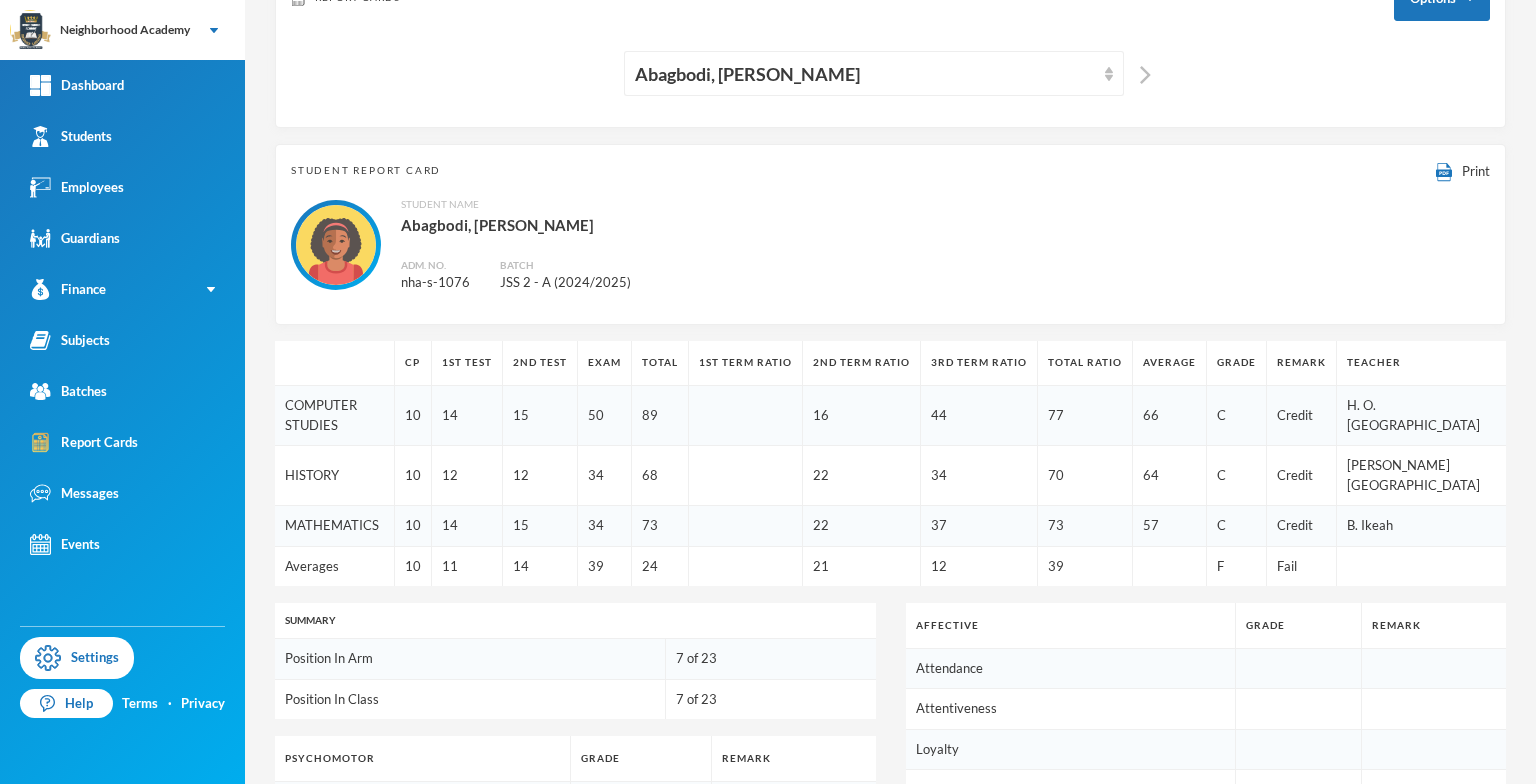 scroll, scrollTop: 100, scrollLeft: 0, axis: vertical 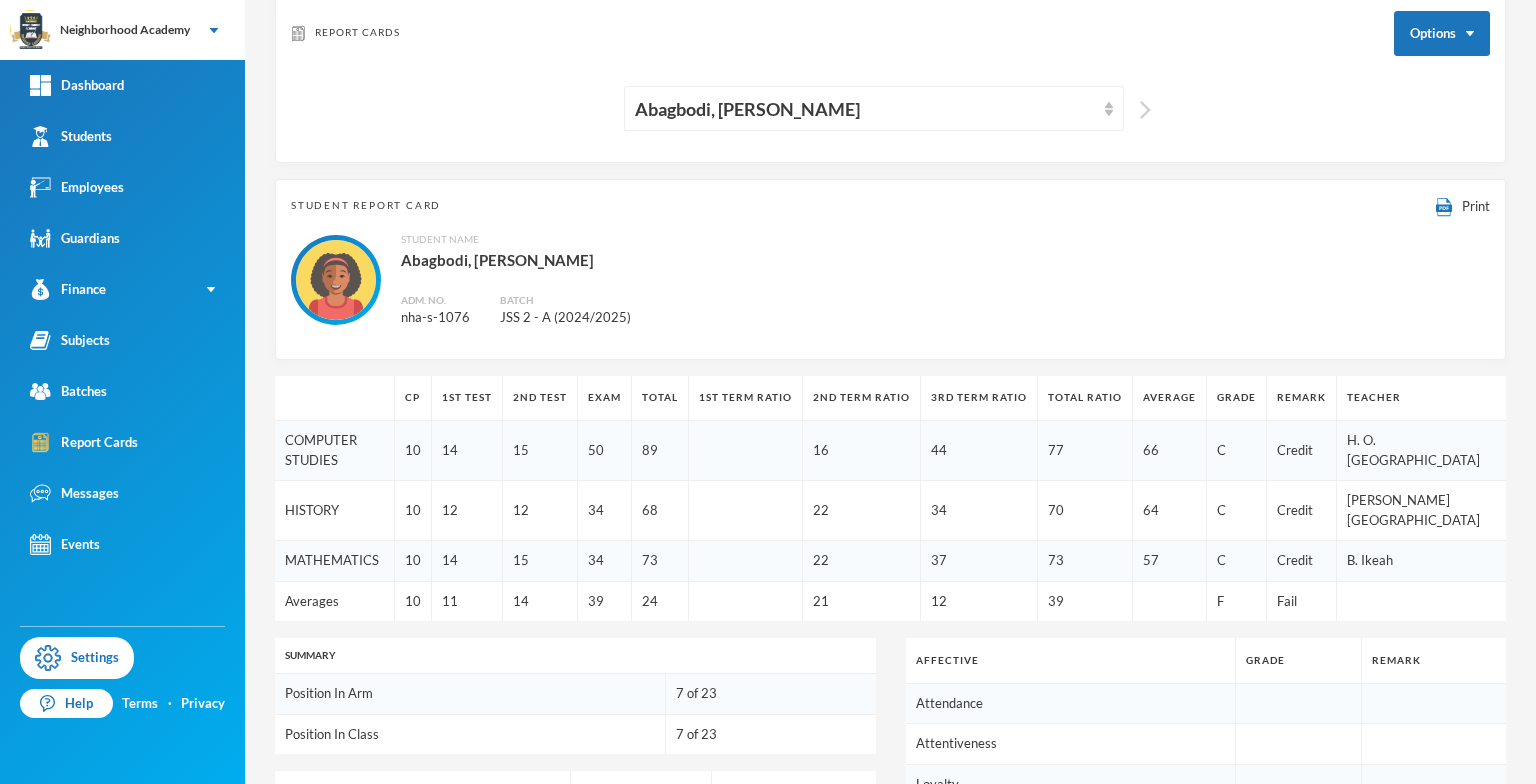 click at bounding box center (1145, 110) 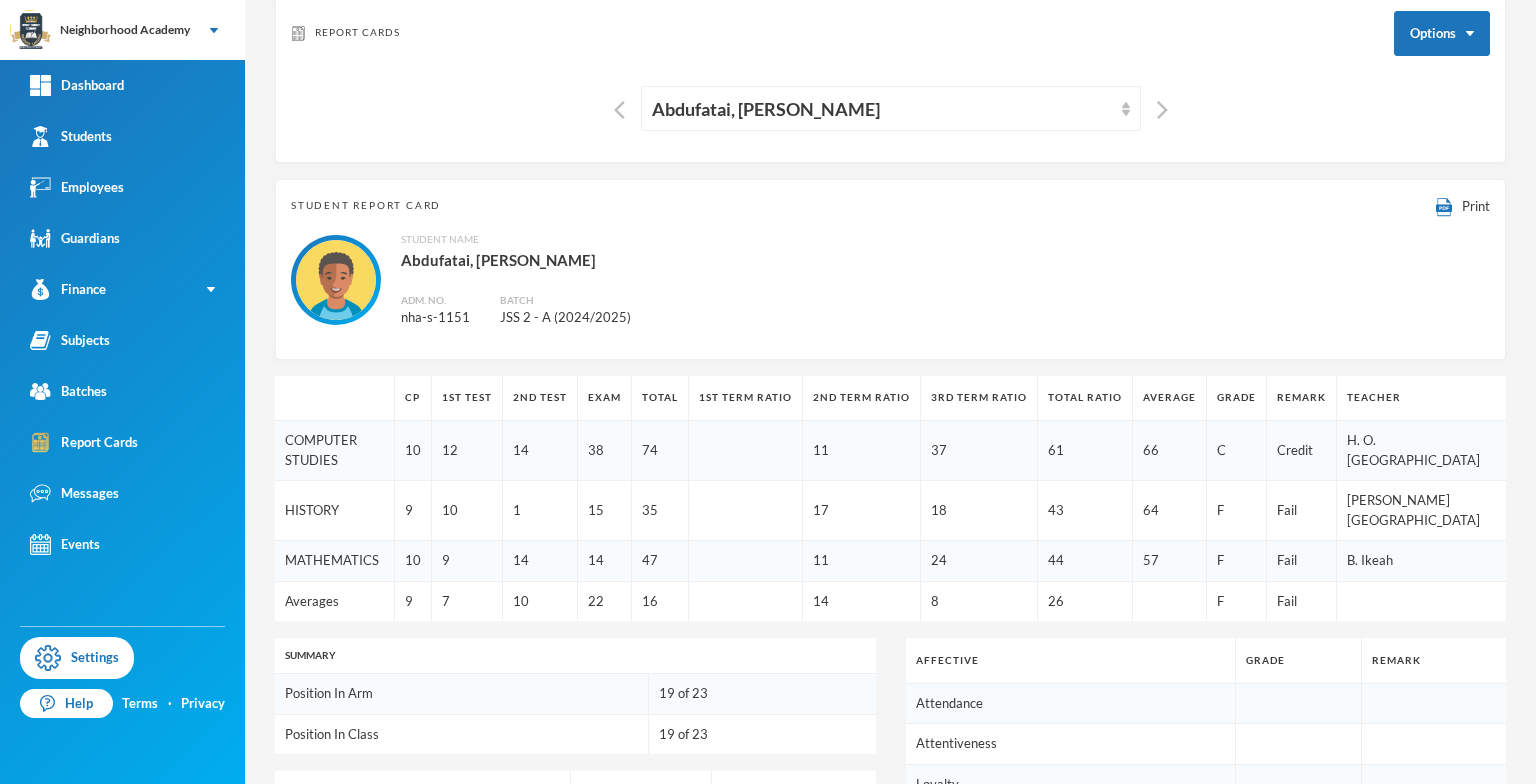 click at bounding box center (1157, 108) 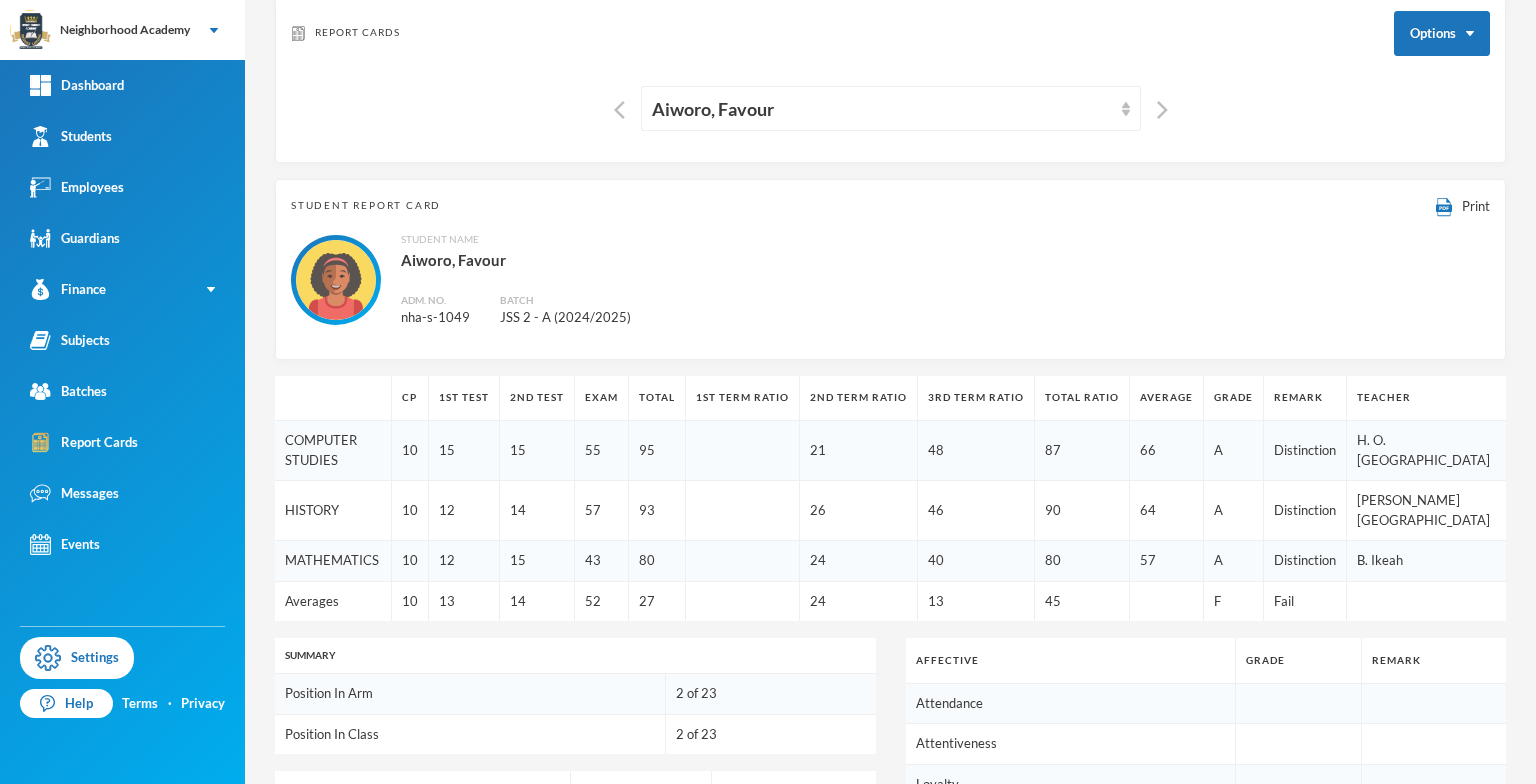 click at bounding box center (1157, 108) 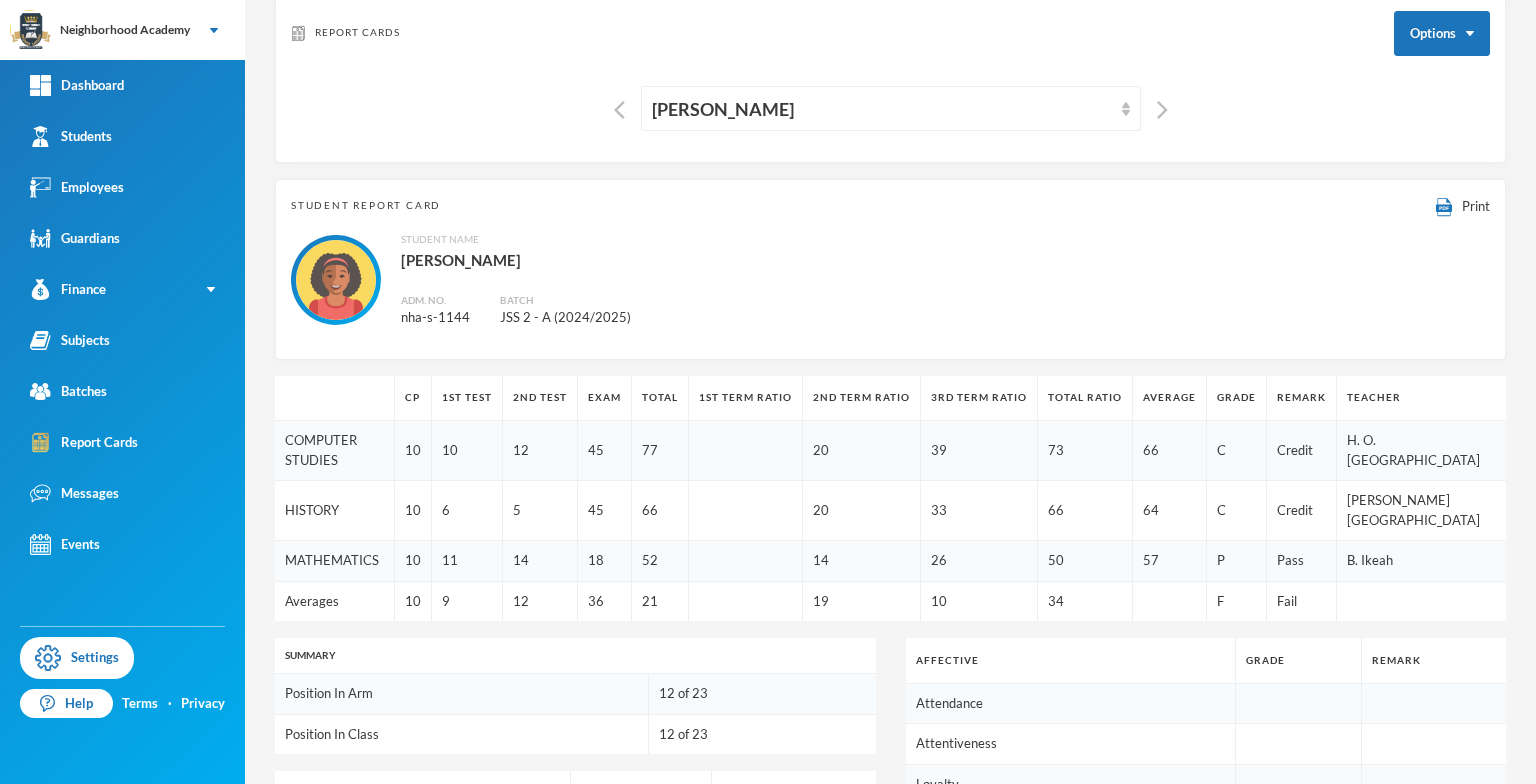 click at bounding box center (1157, 108) 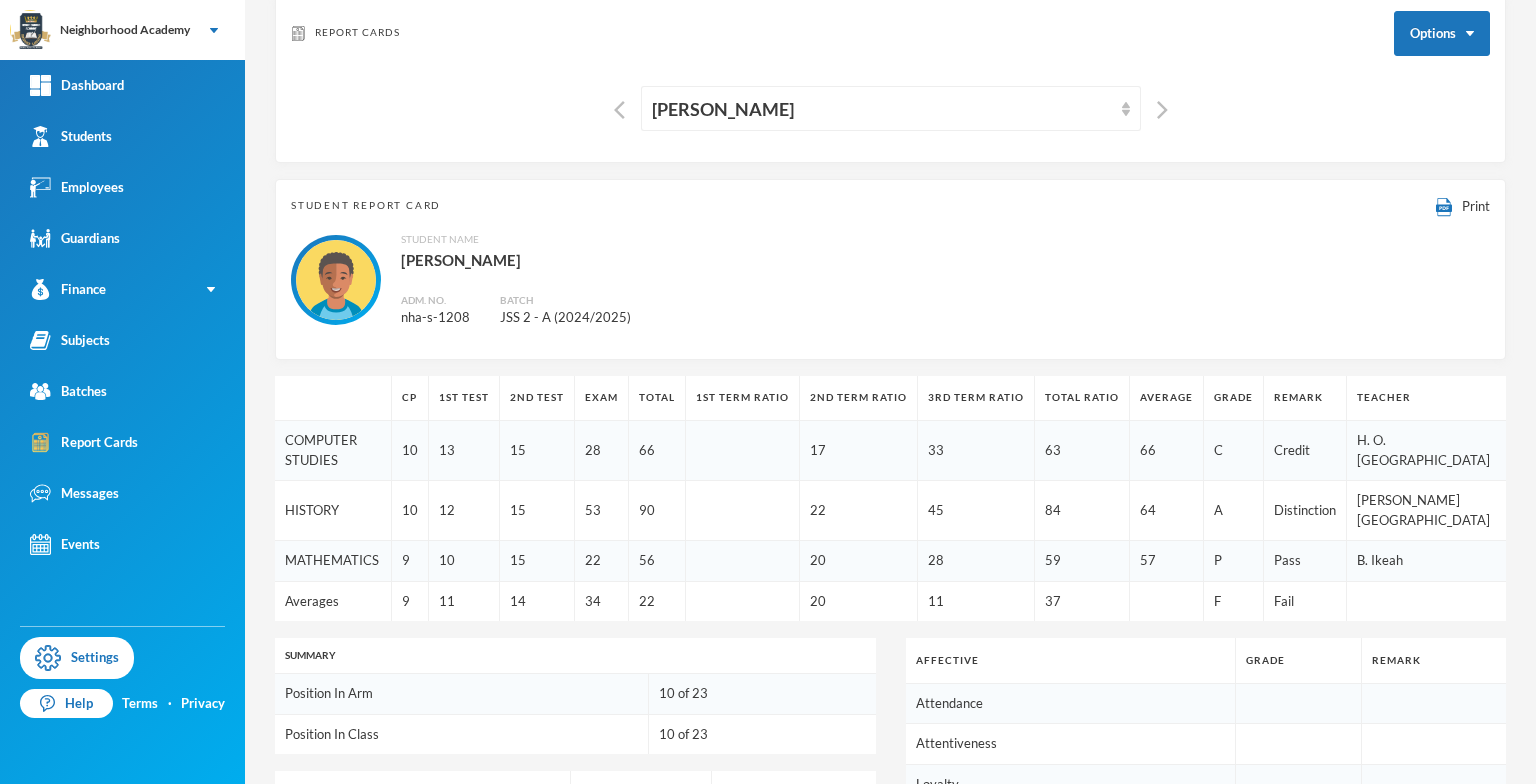 click at bounding box center [1157, 108] 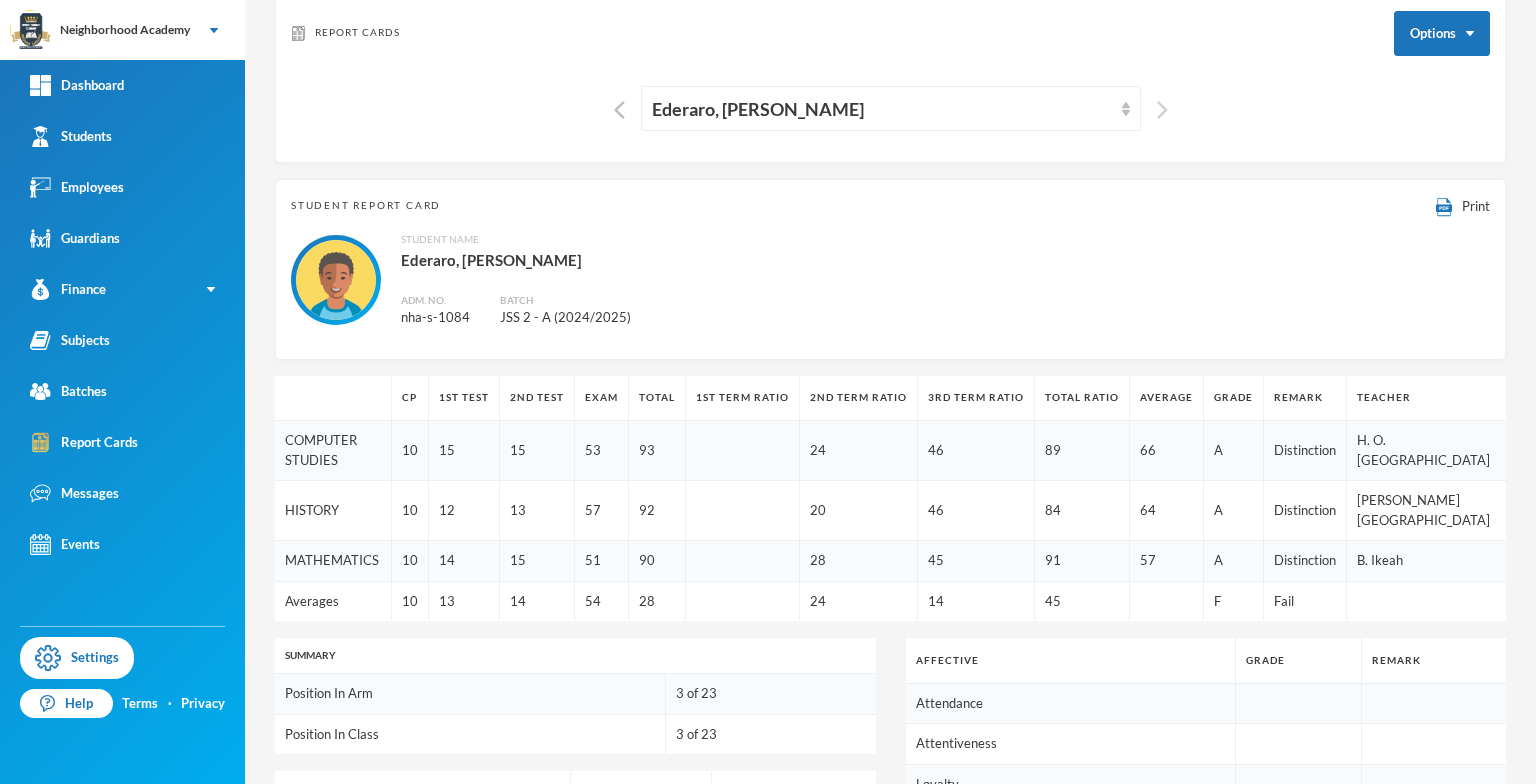 click at bounding box center [1162, 110] 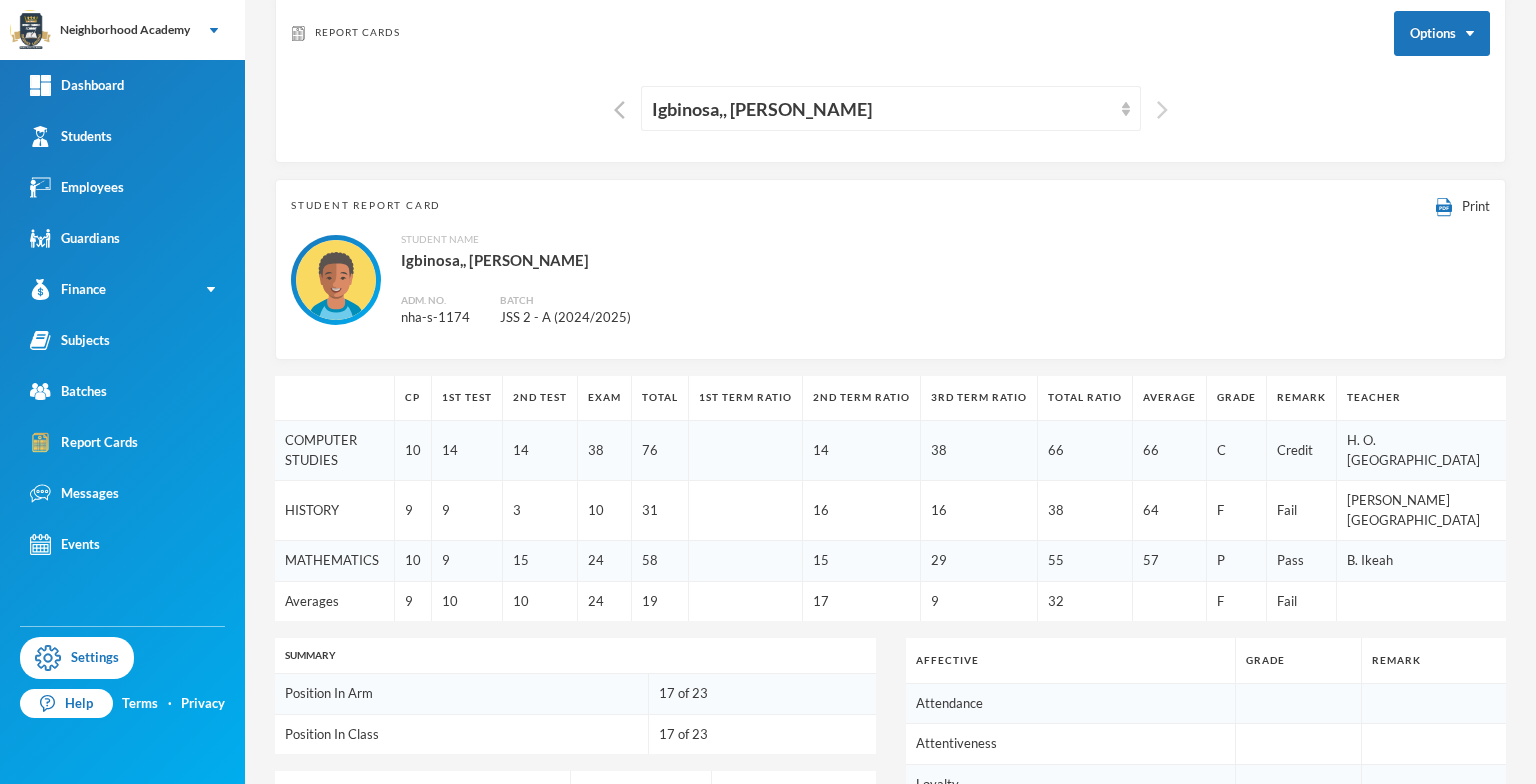 click at bounding box center [1162, 110] 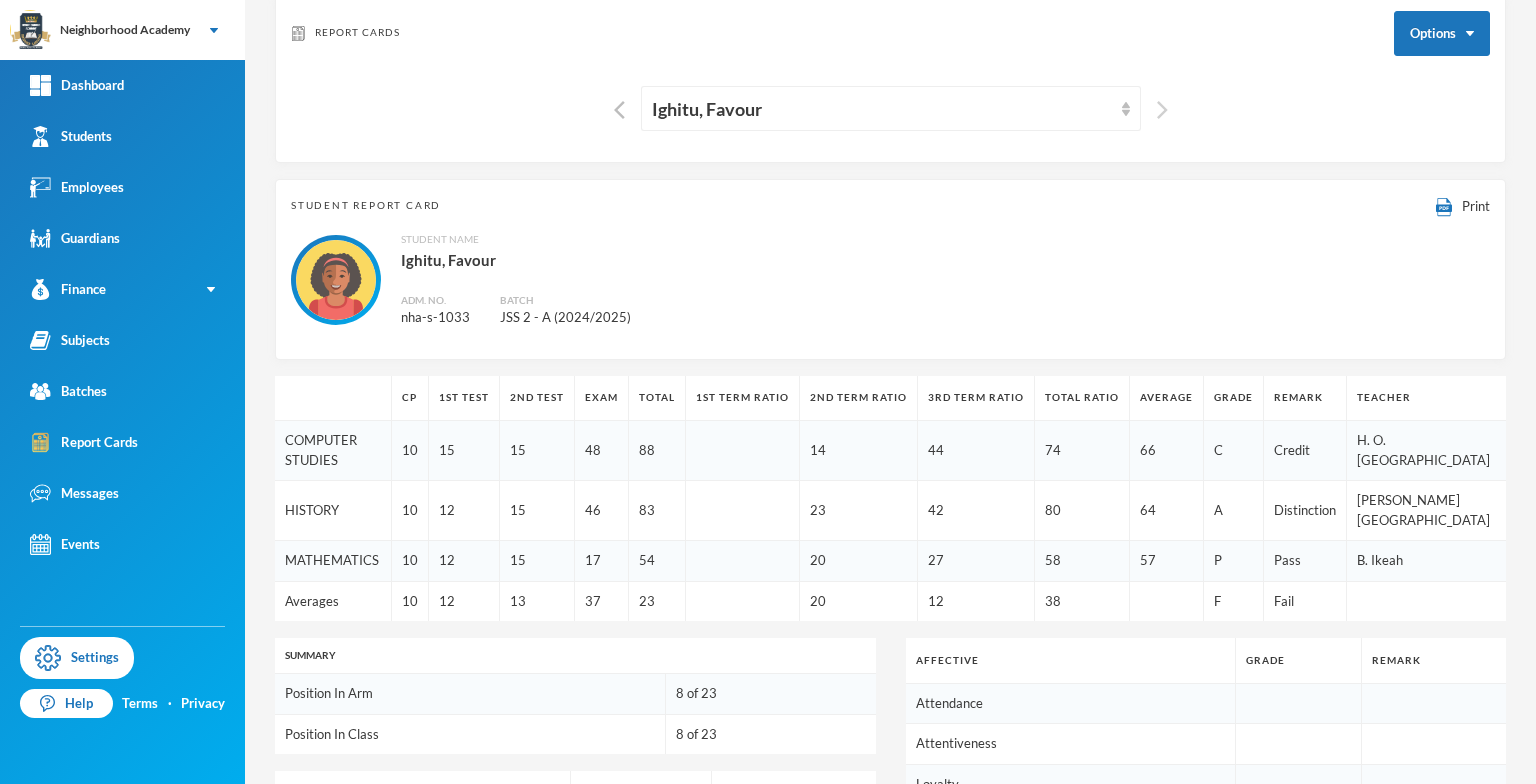 click at bounding box center [1162, 110] 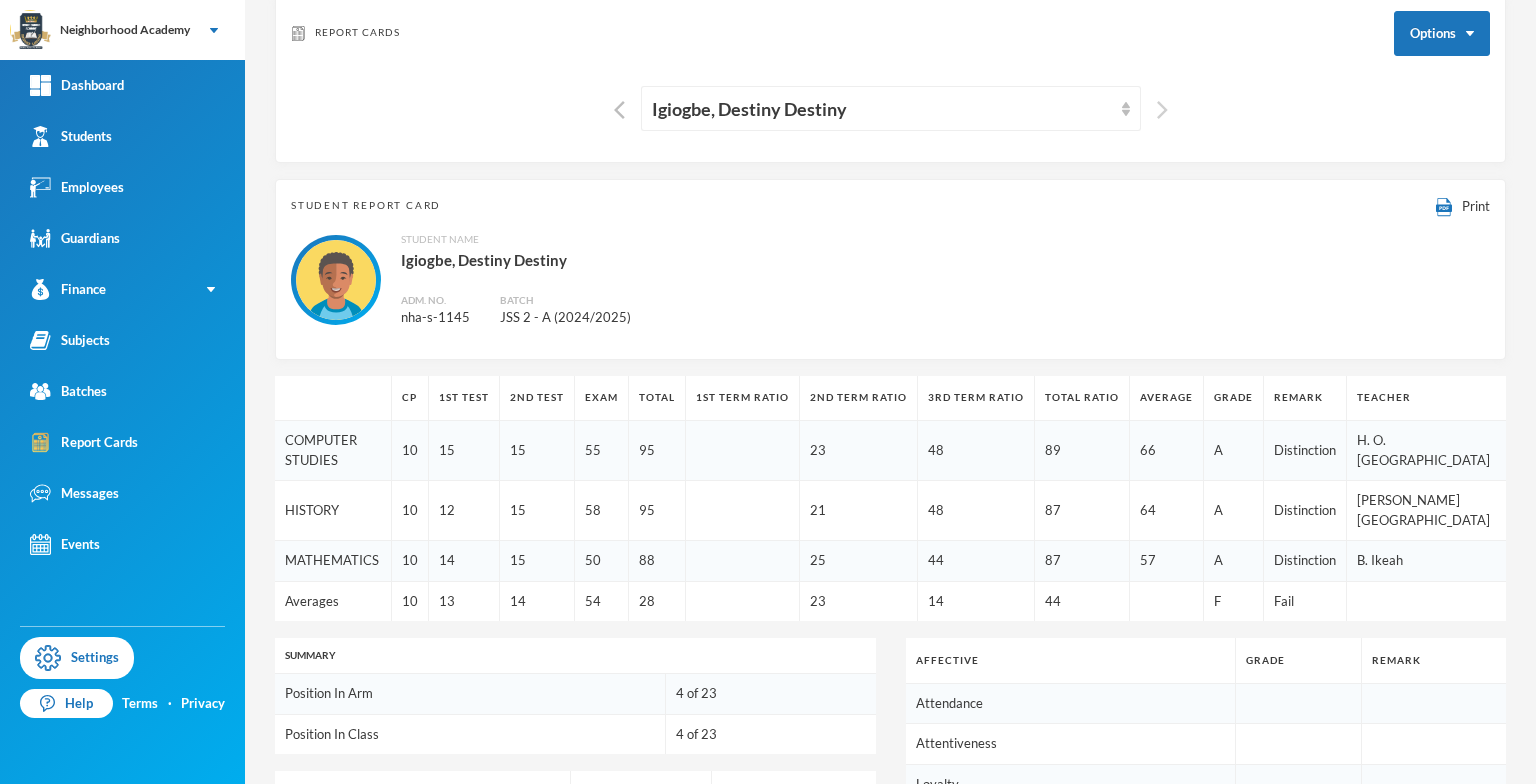 click at bounding box center (1162, 110) 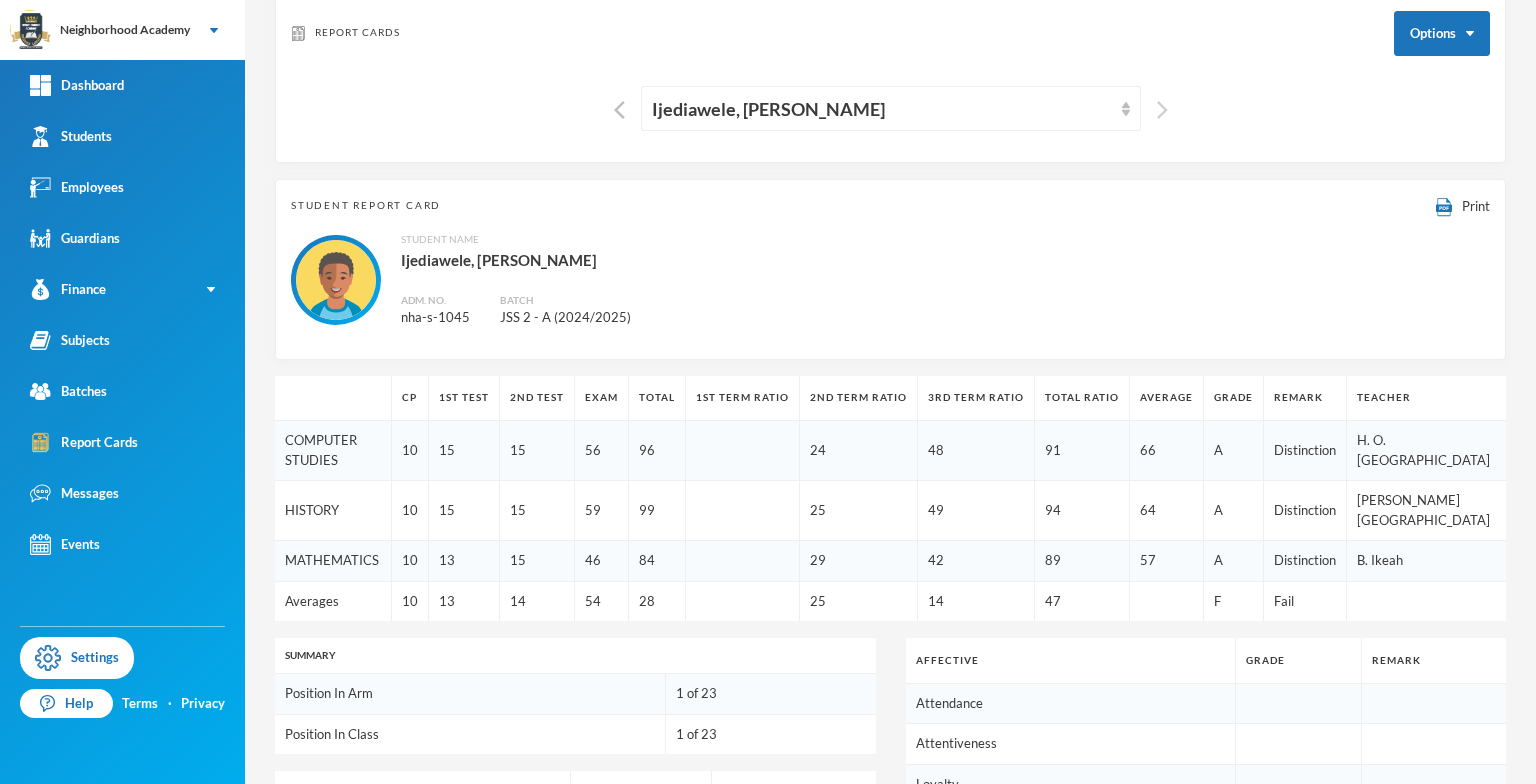 click at bounding box center [1162, 110] 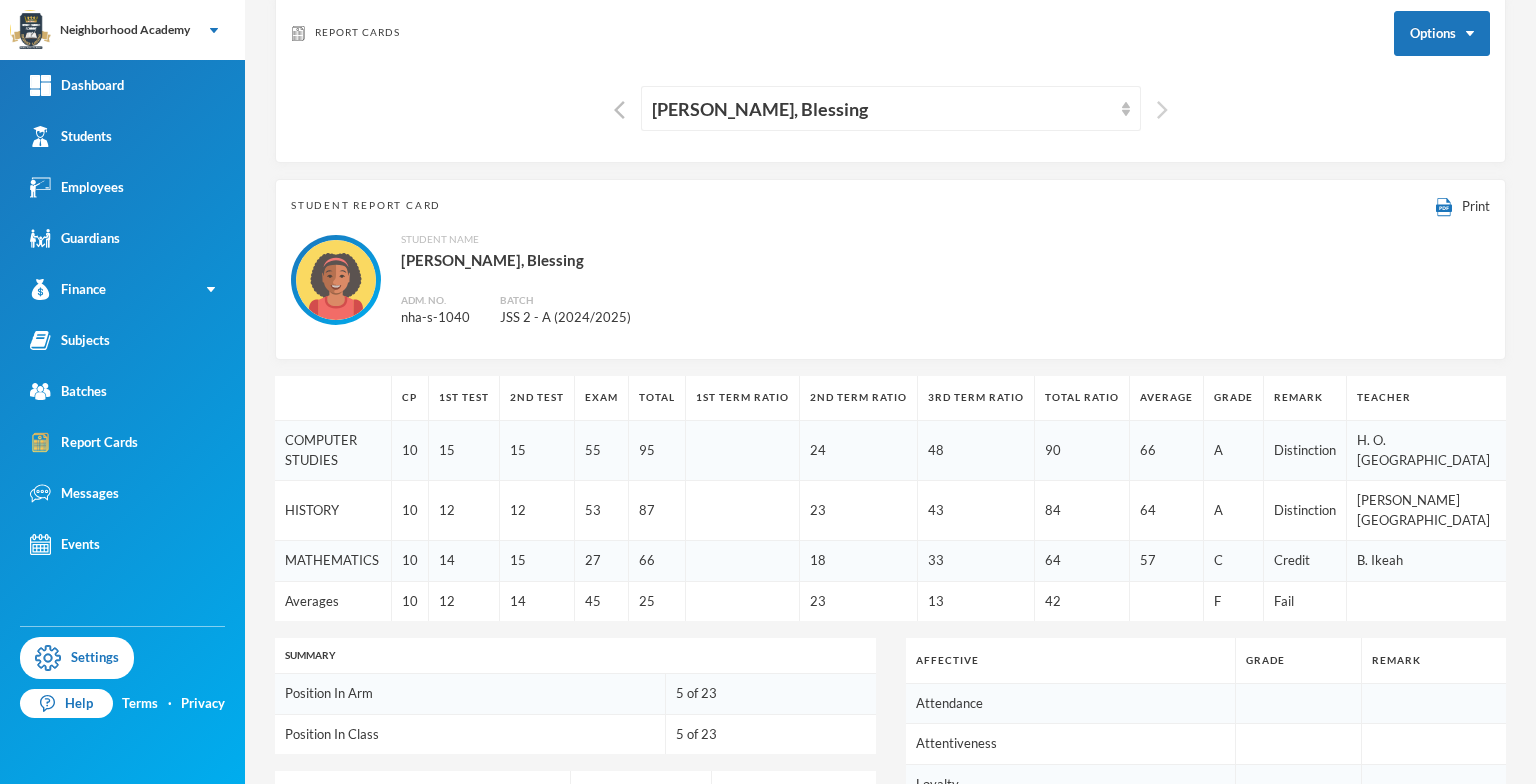 click at bounding box center (1162, 110) 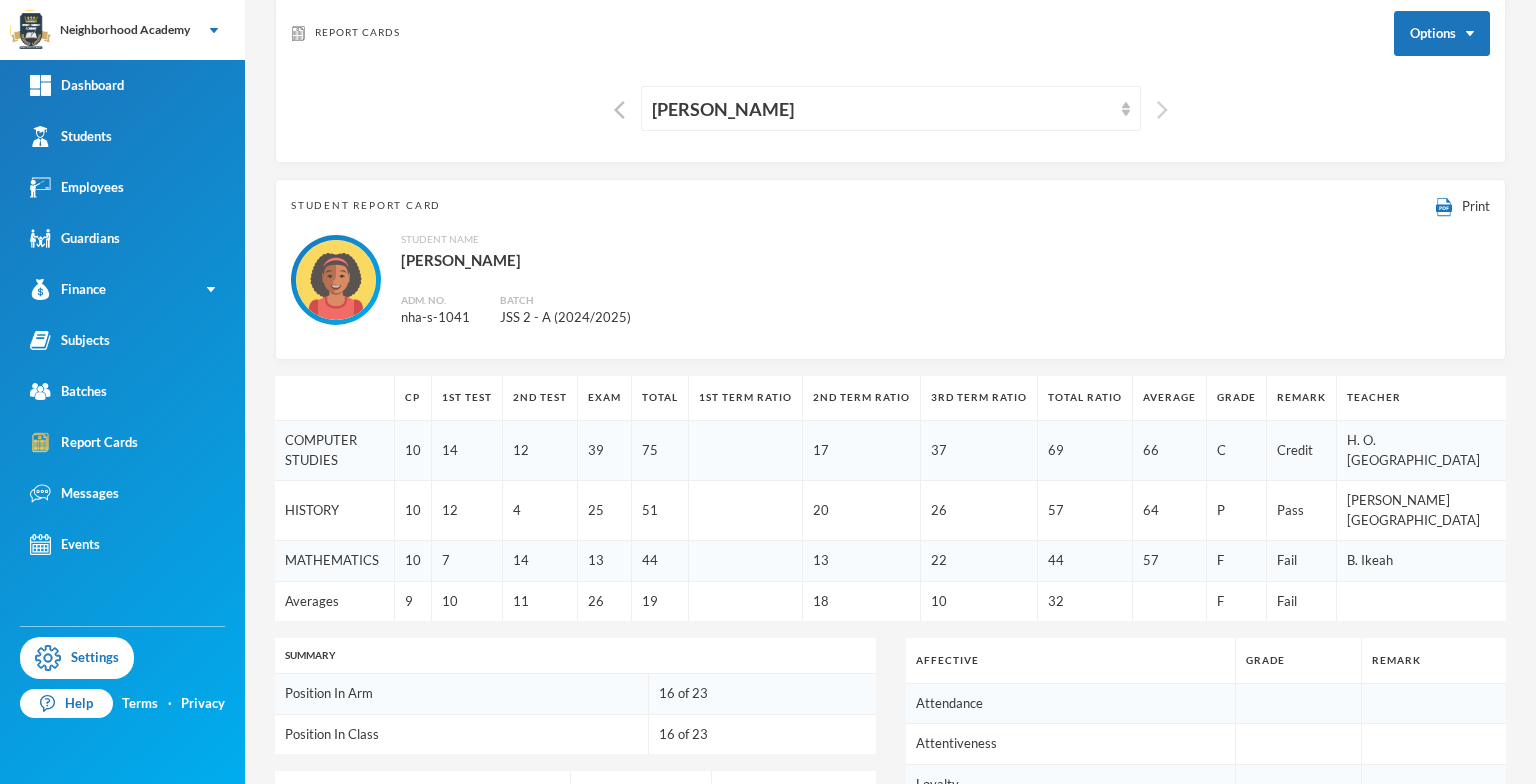 click at bounding box center [1162, 110] 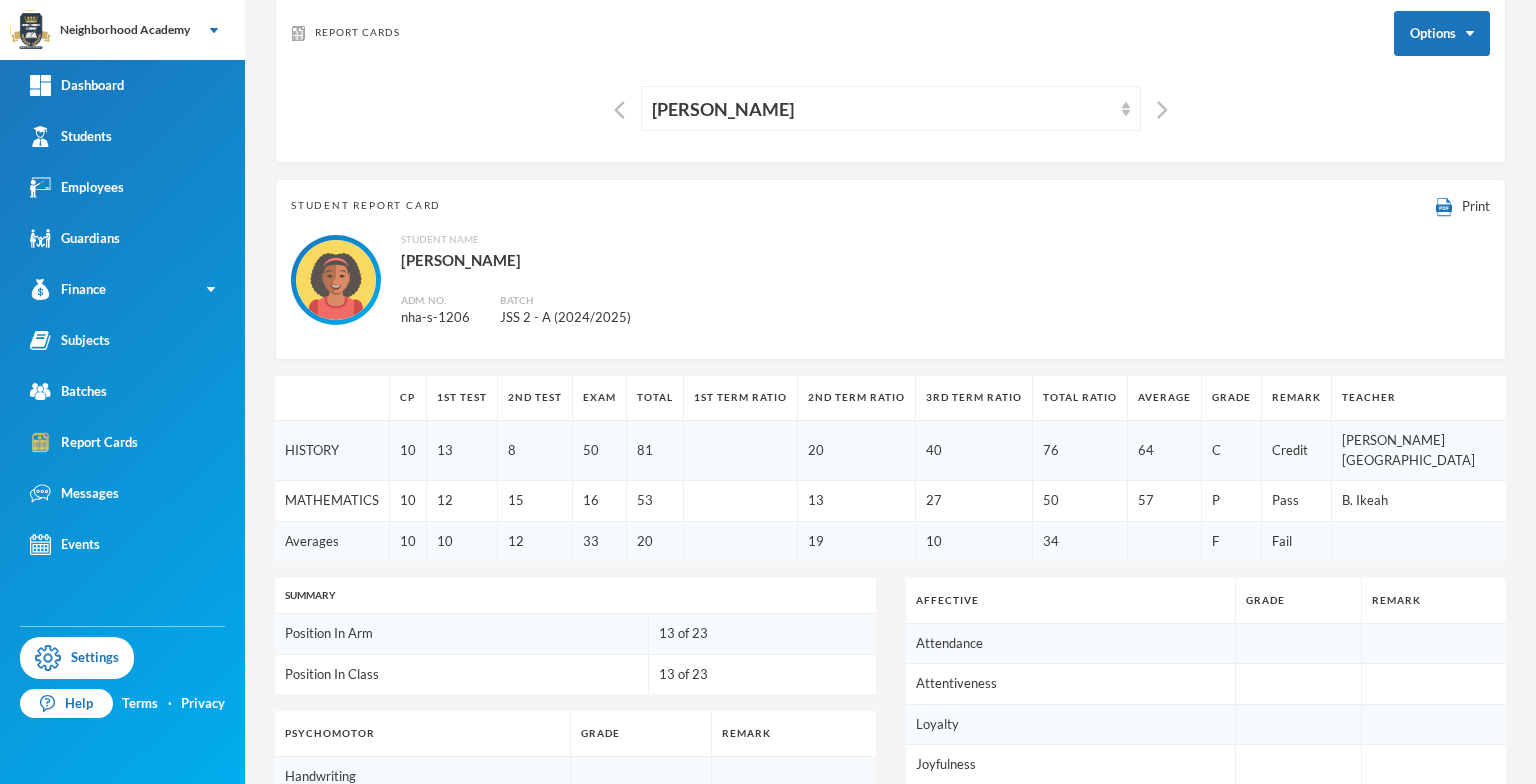 click at bounding box center [1157, 108] 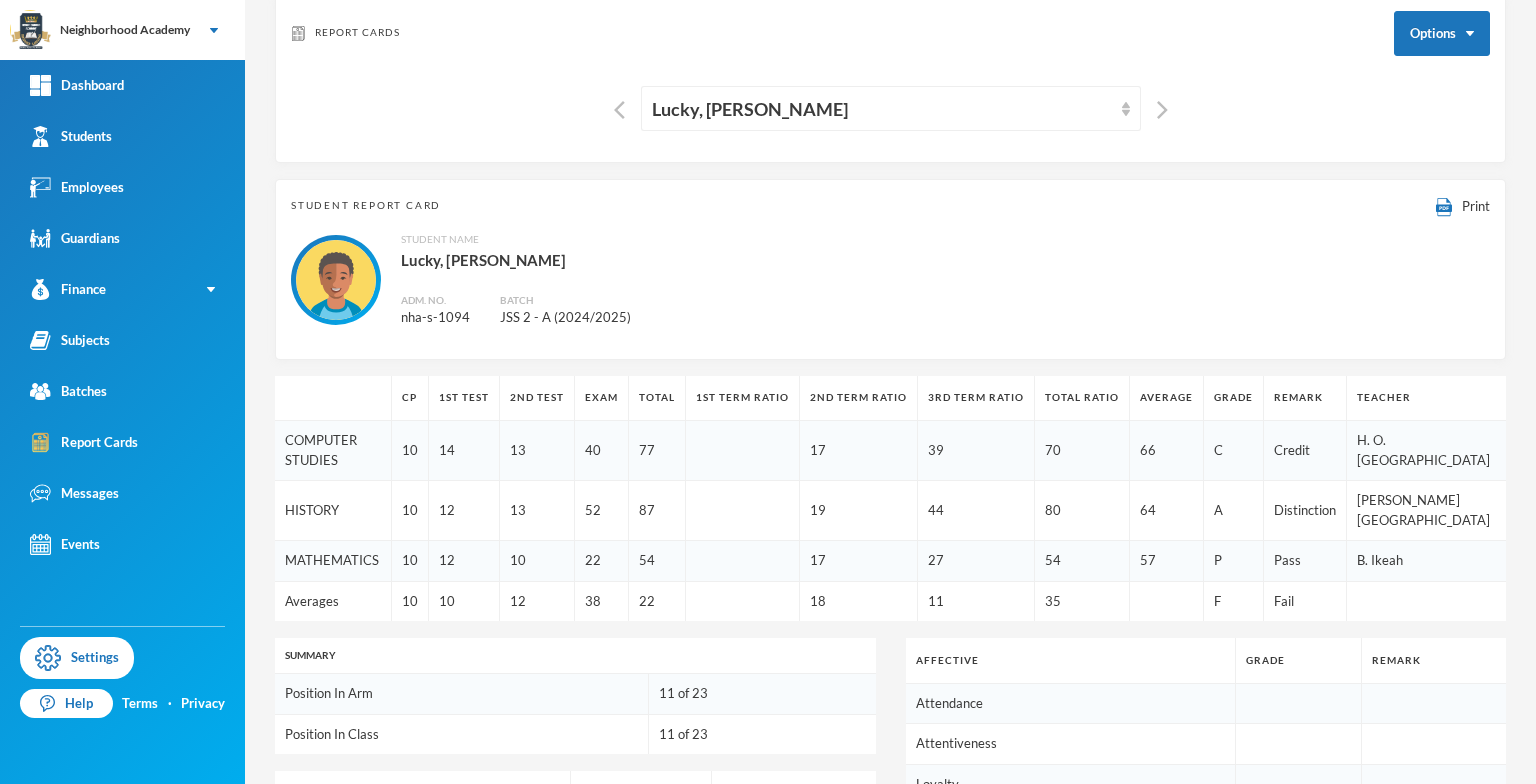 click at bounding box center [1157, 108] 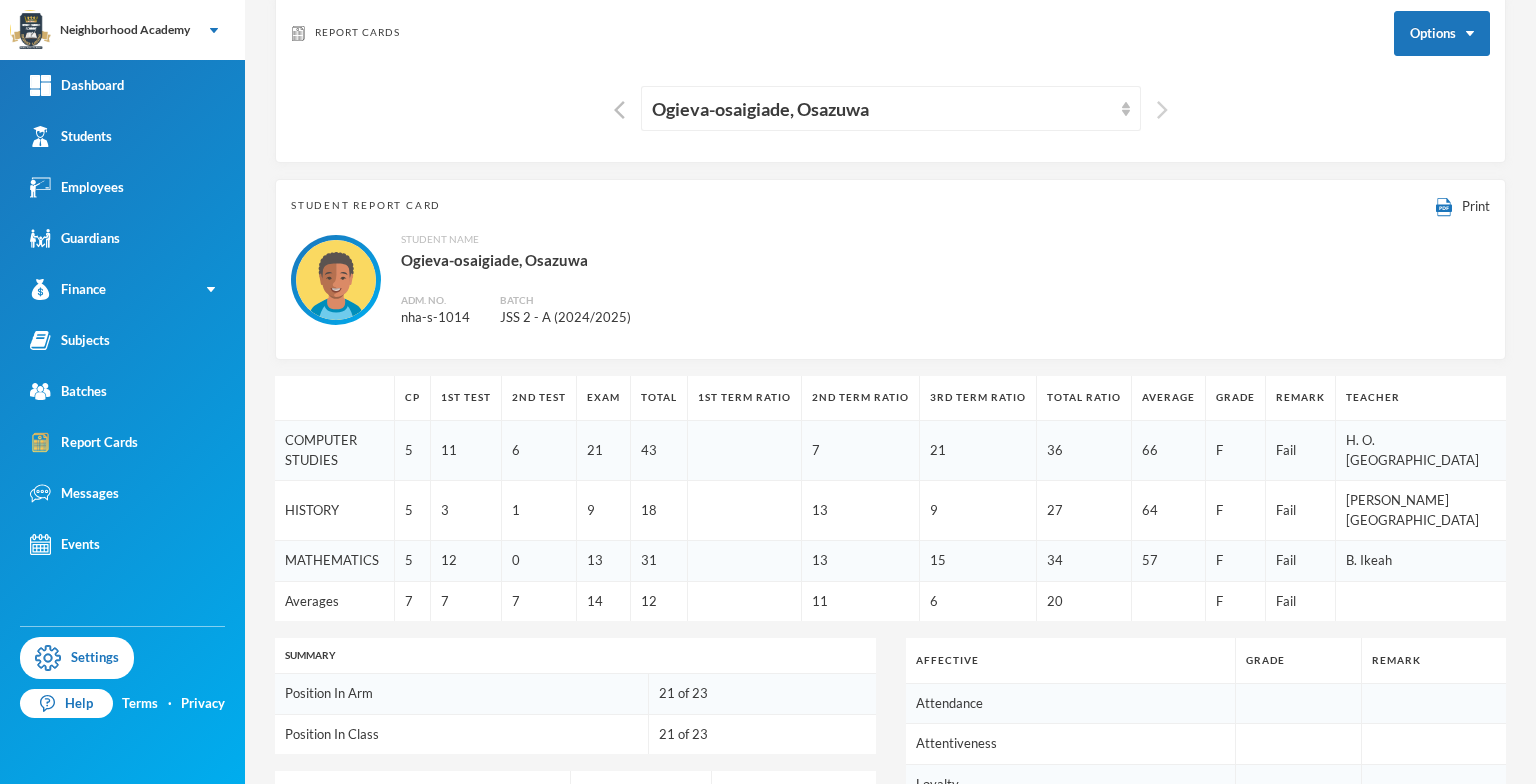 click at bounding box center [1162, 110] 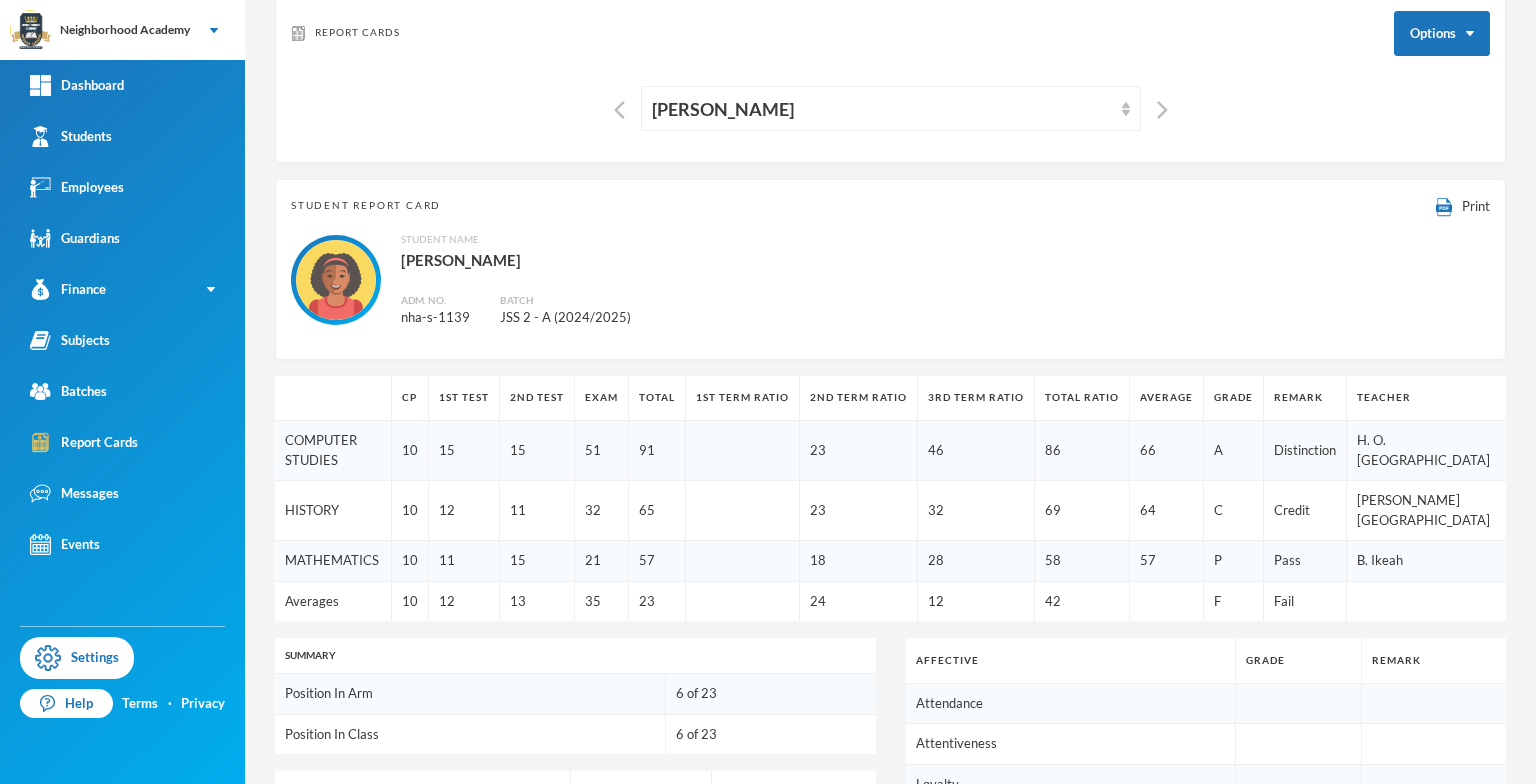 click at bounding box center (1157, 108) 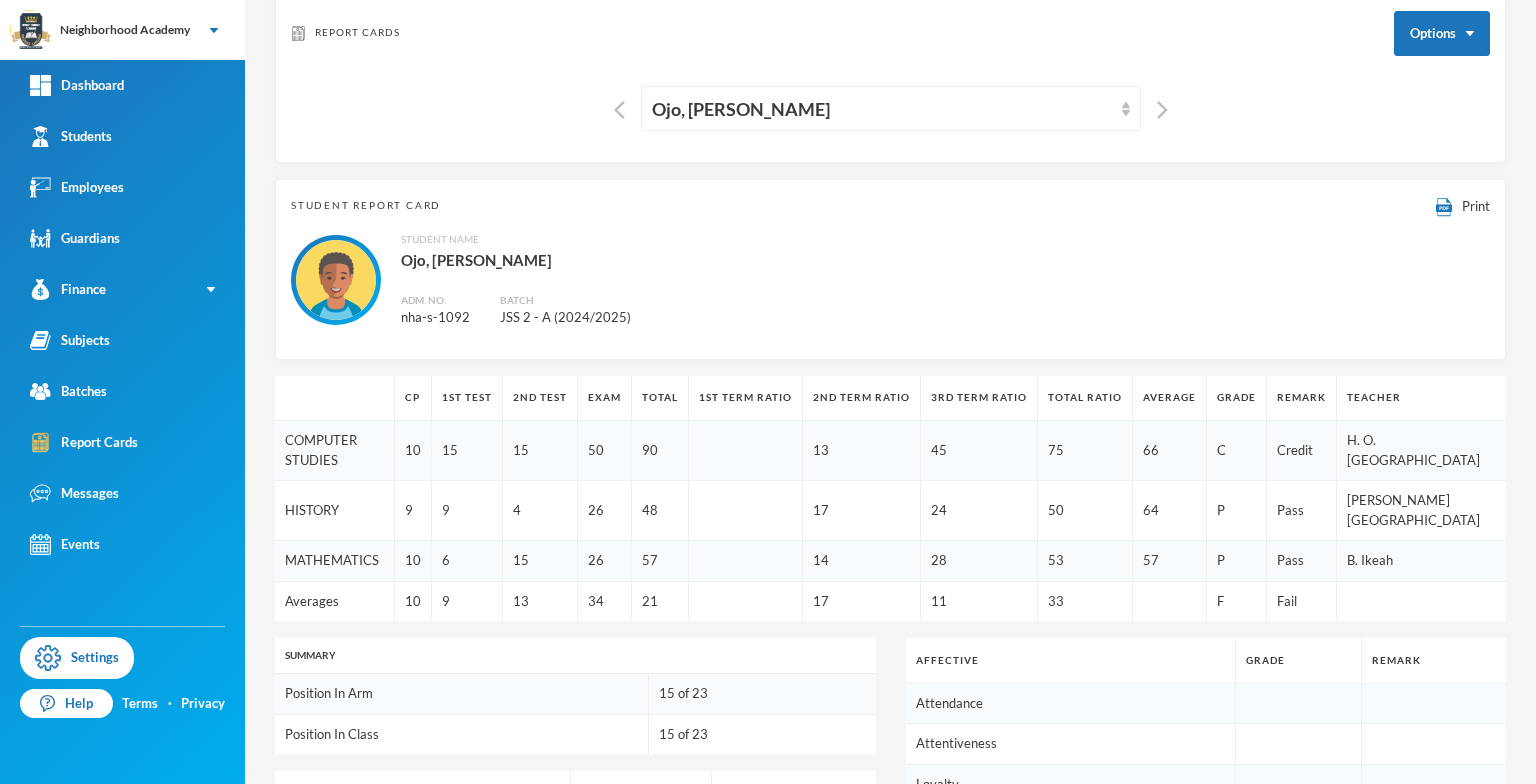 click at bounding box center (1157, 108) 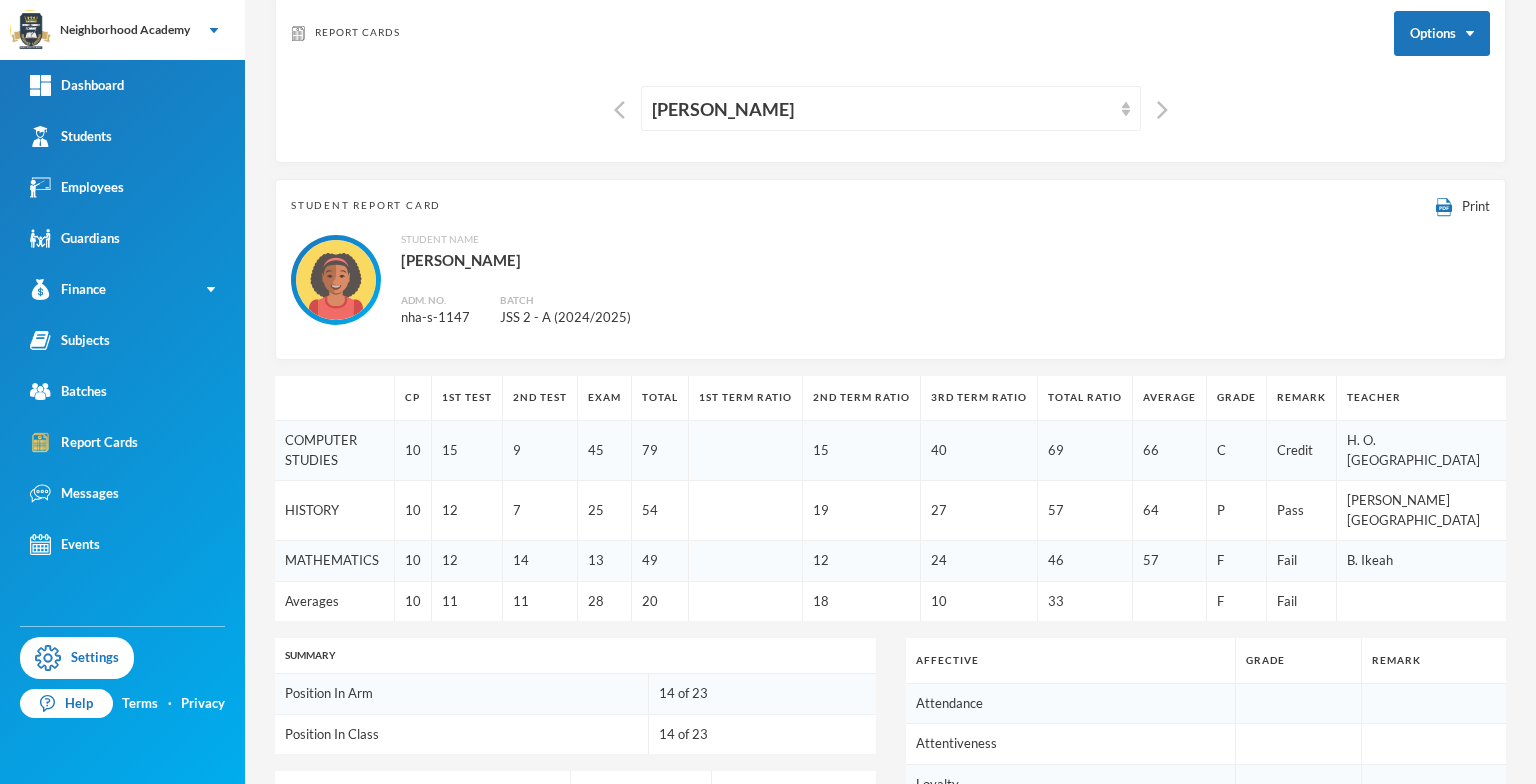 click at bounding box center (1162, 110) 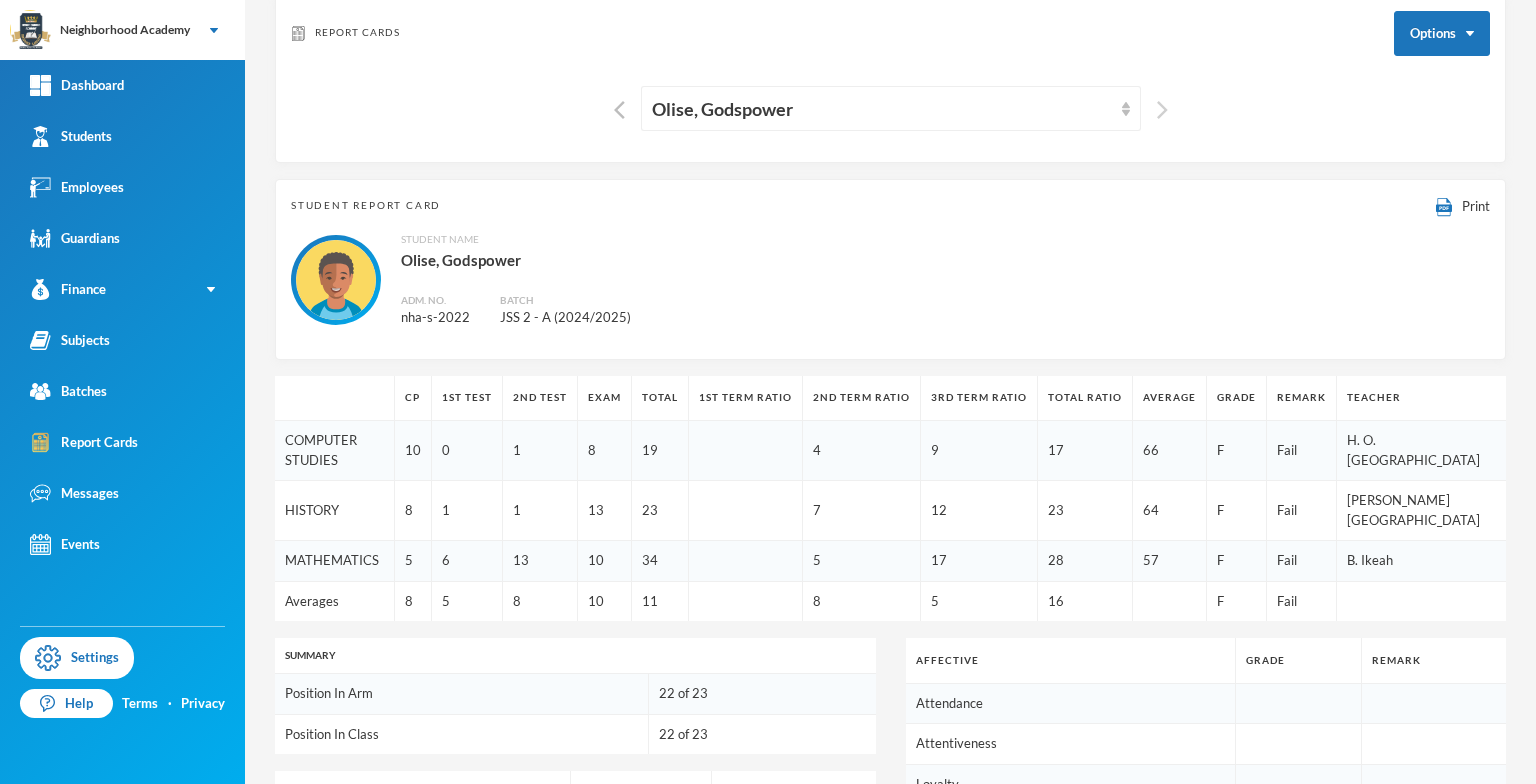 click at bounding box center [1162, 110] 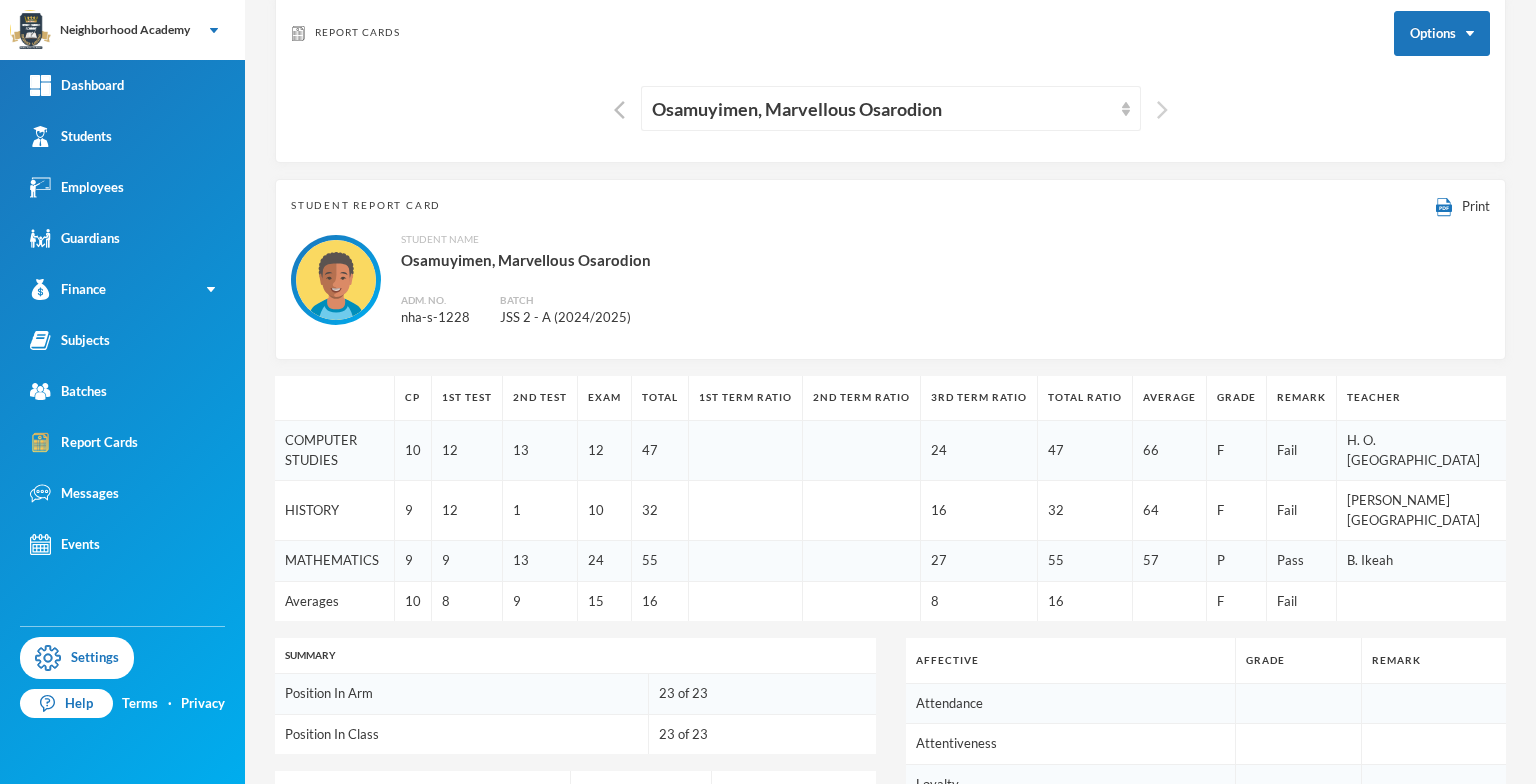 click at bounding box center [1162, 110] 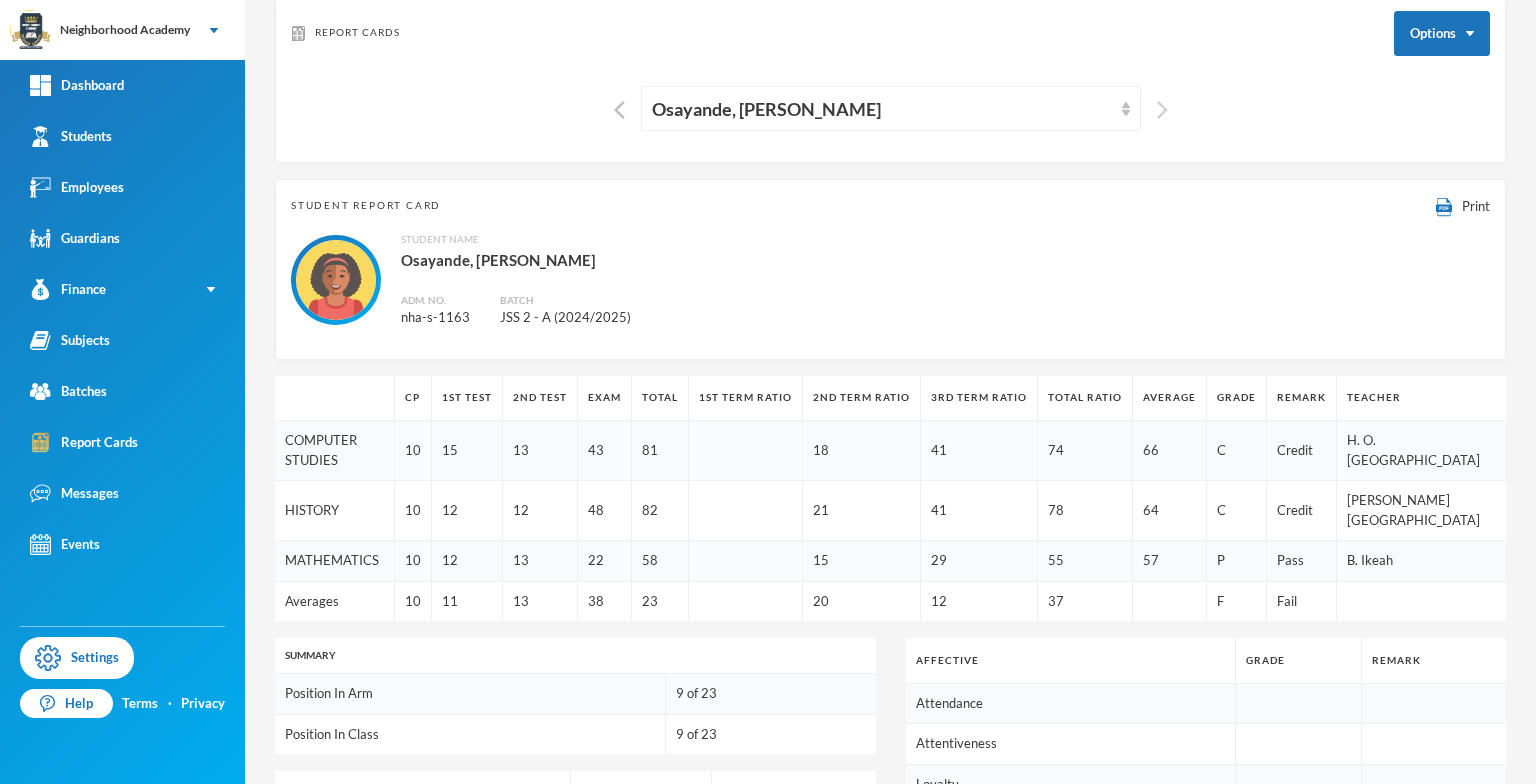click on "Osayande, [PERSON_NAME]" at bounding box center (890, 108) 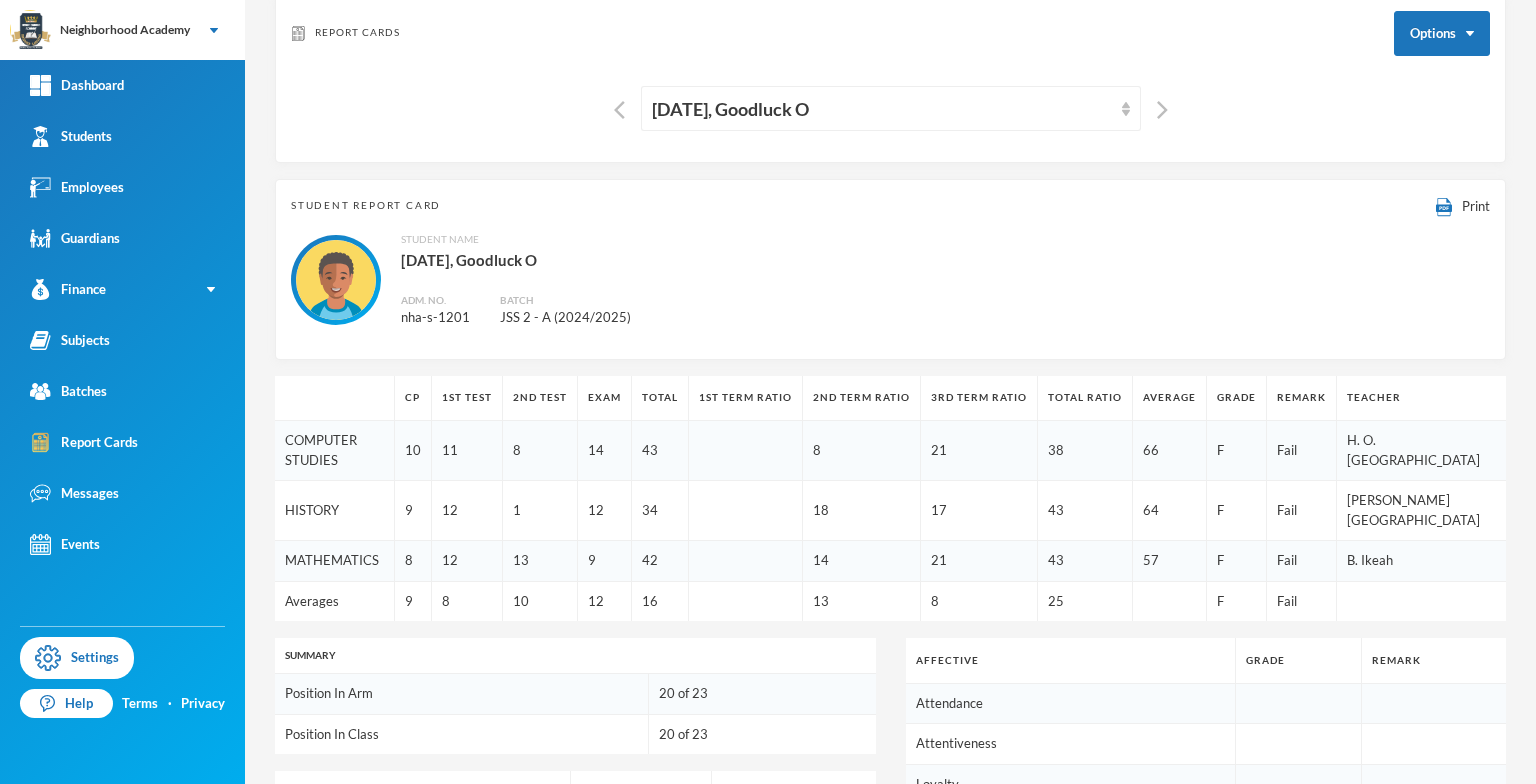 click at bounding box center [1157, 108] 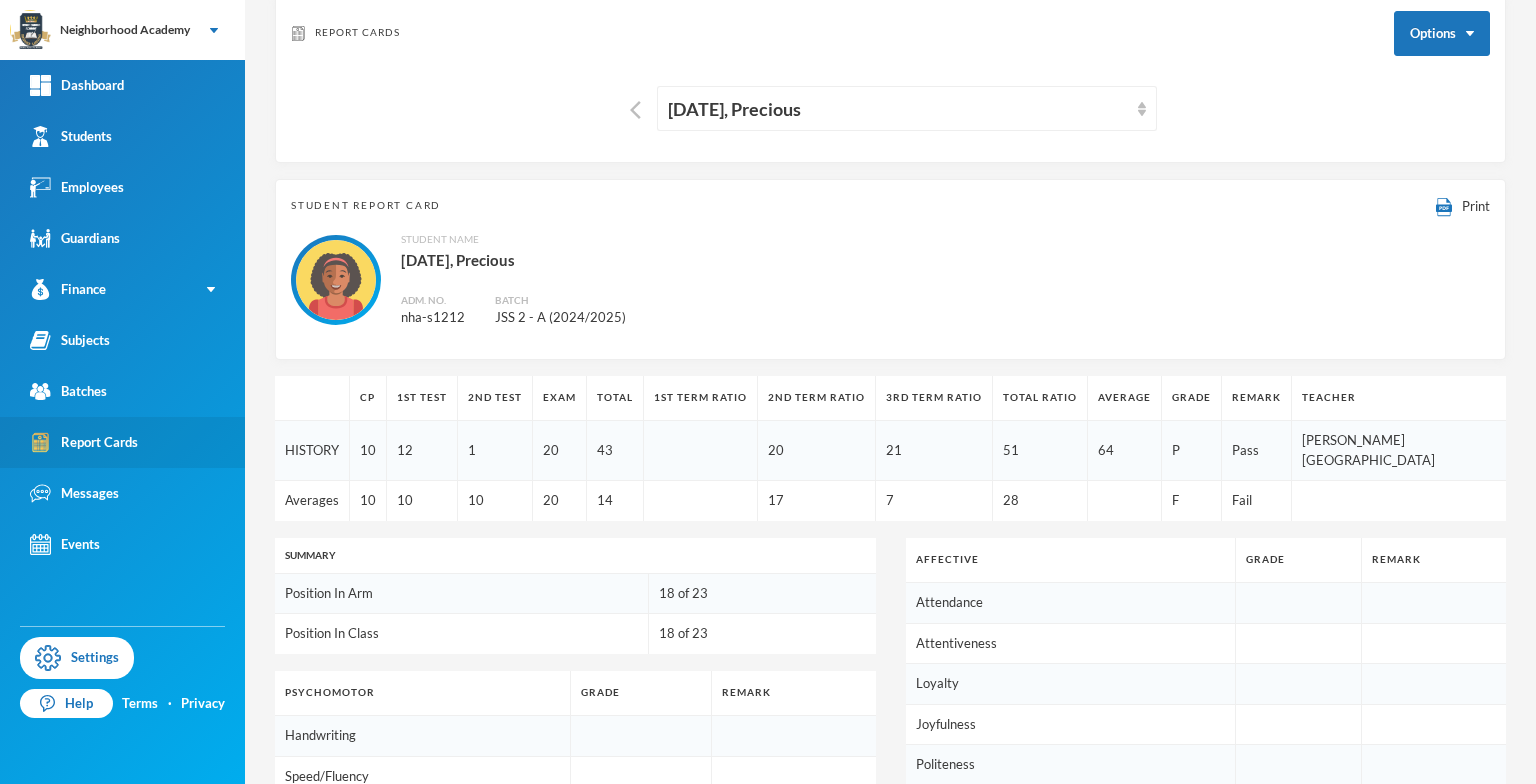 click on "Report Cards" at bounding box center [84, 442] 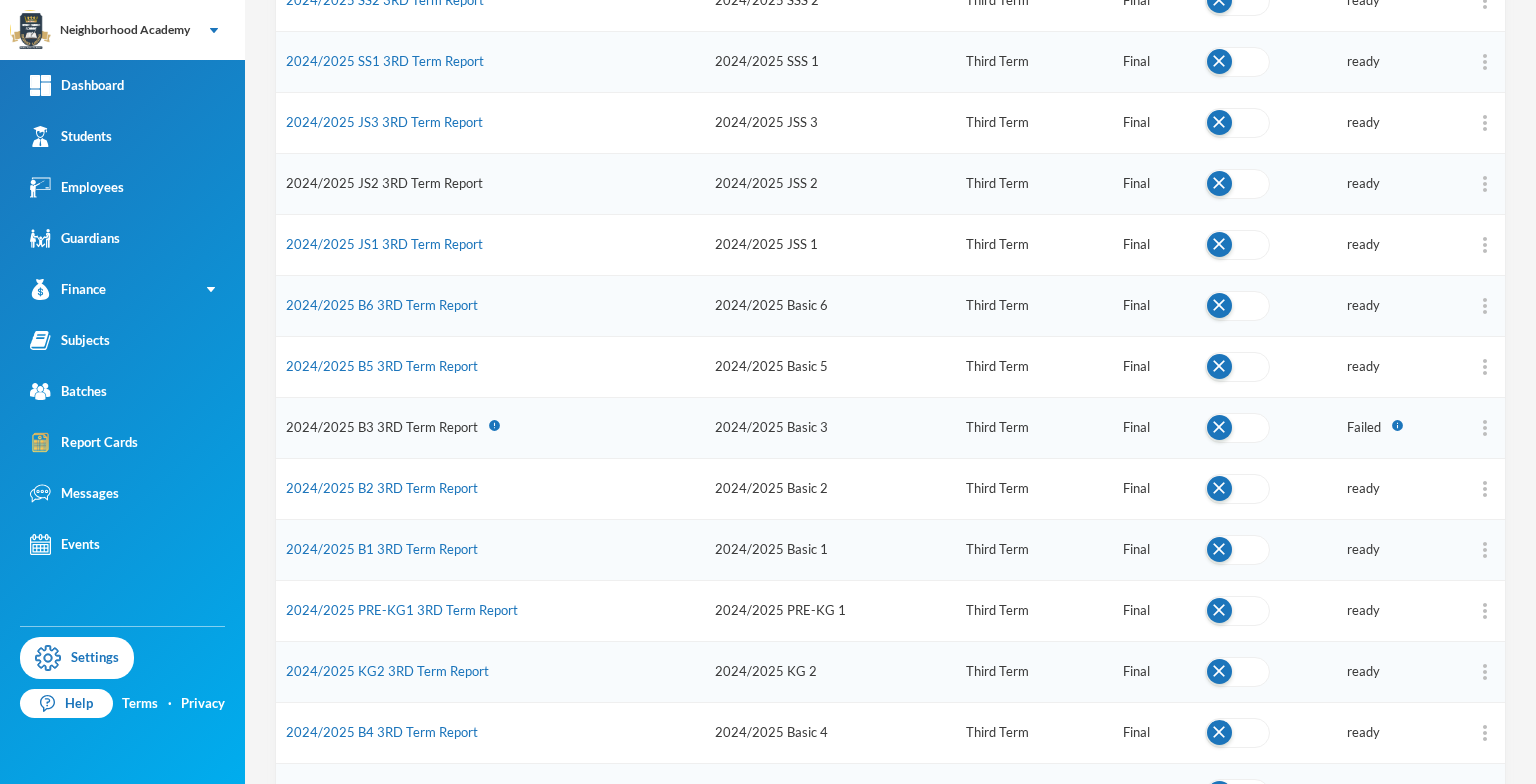 scroll, scrollTop: 500, scrollLeft: 0, axis: vertical 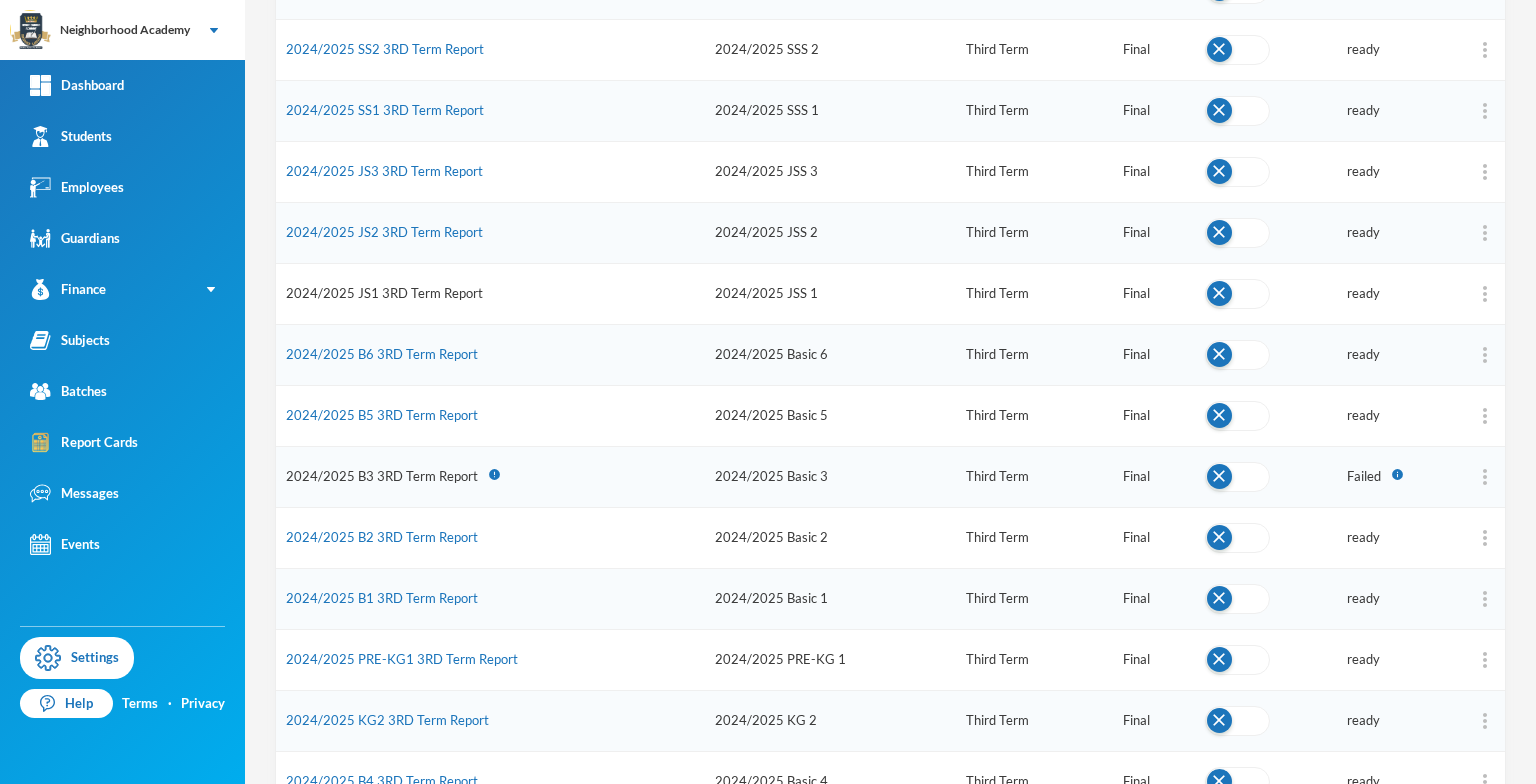 click on "2024/2025 JS1 3RD Term Report" at bounding box center (384, 293) 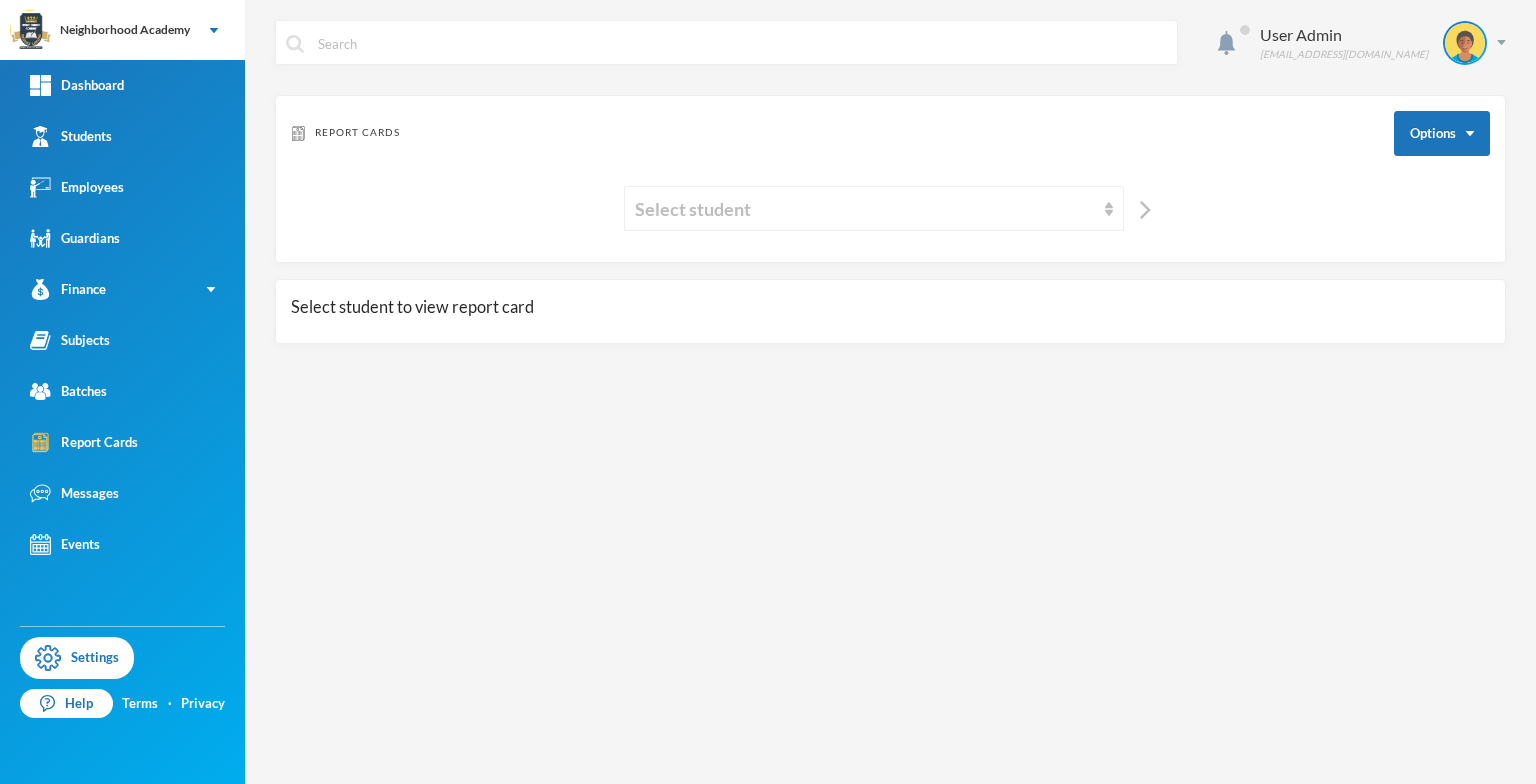 scroll, scrollTop: 0, scrollLeft: 0, axis: both 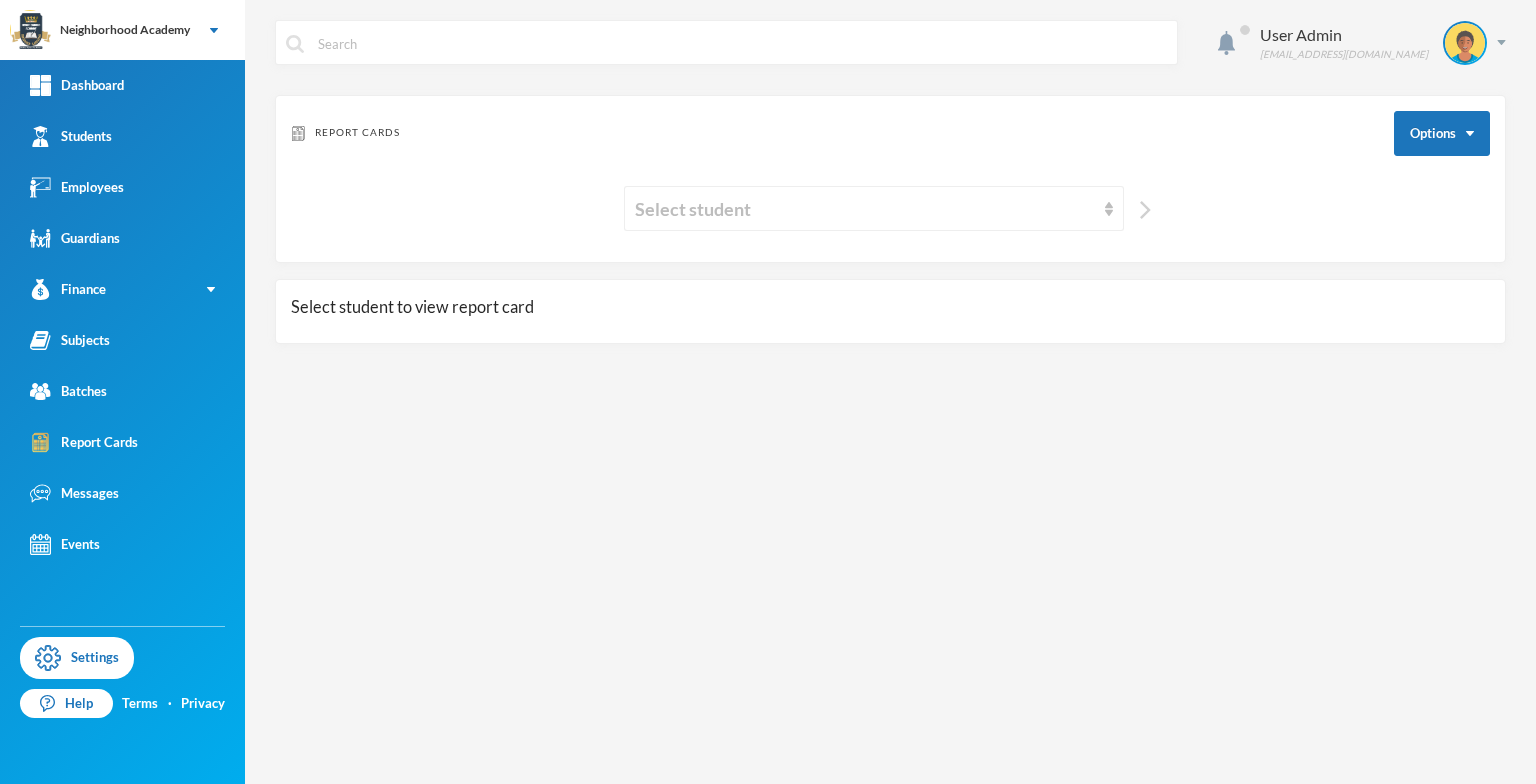 click at bounding box center (1145, 210) 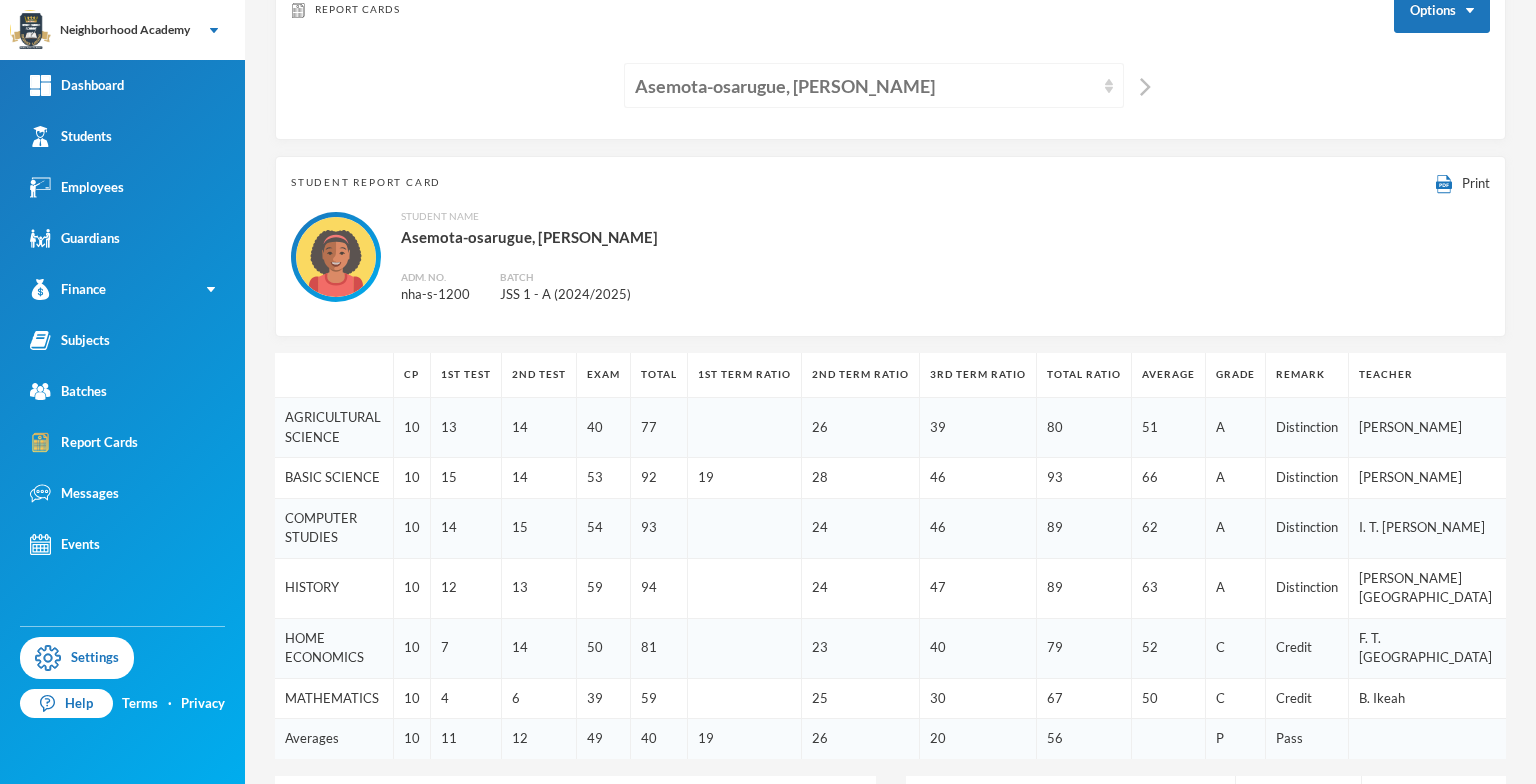 scroll, scrollTop: 100, scrollLeft: 0, axis: vertical 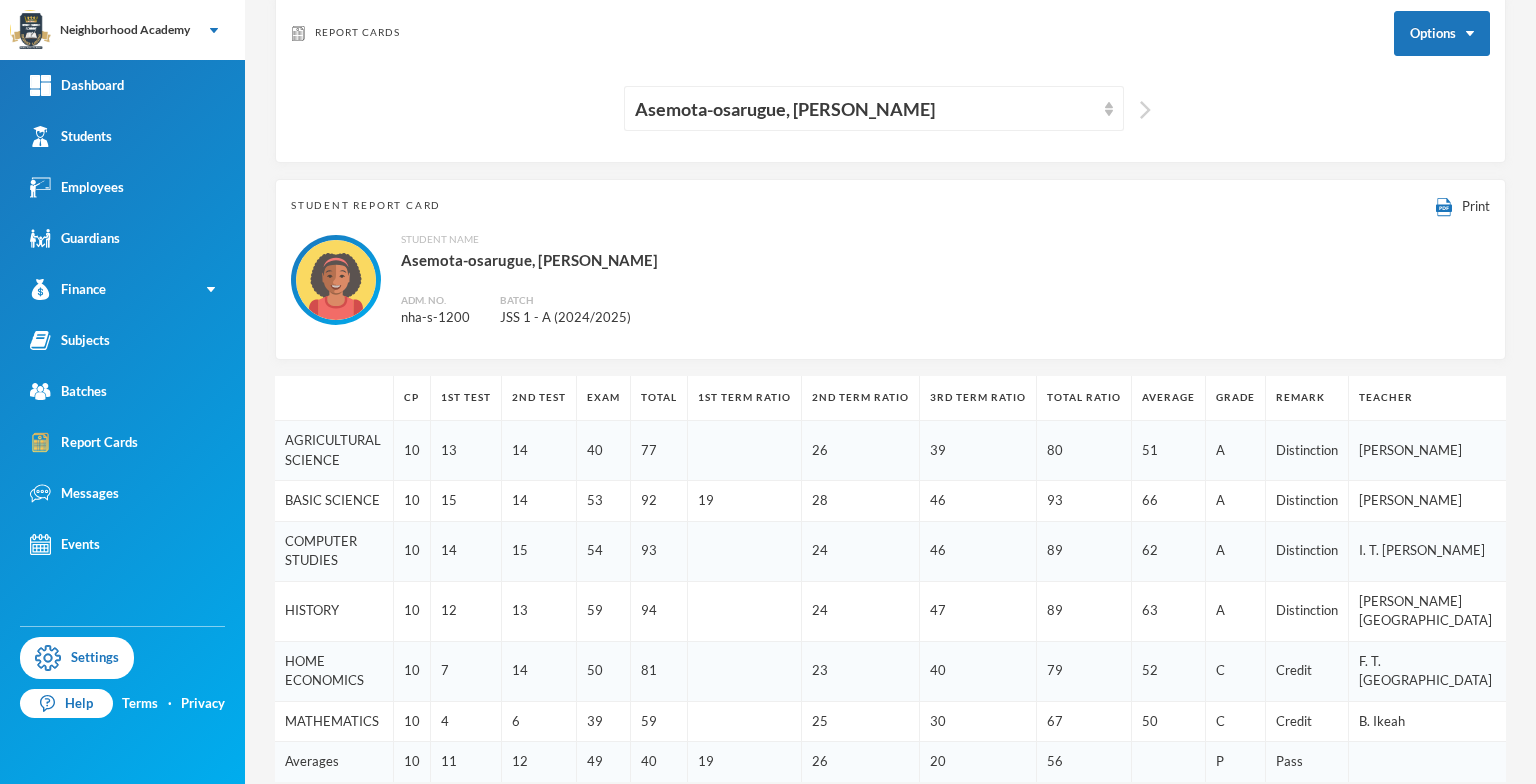click at bounding box center (1145, 110) 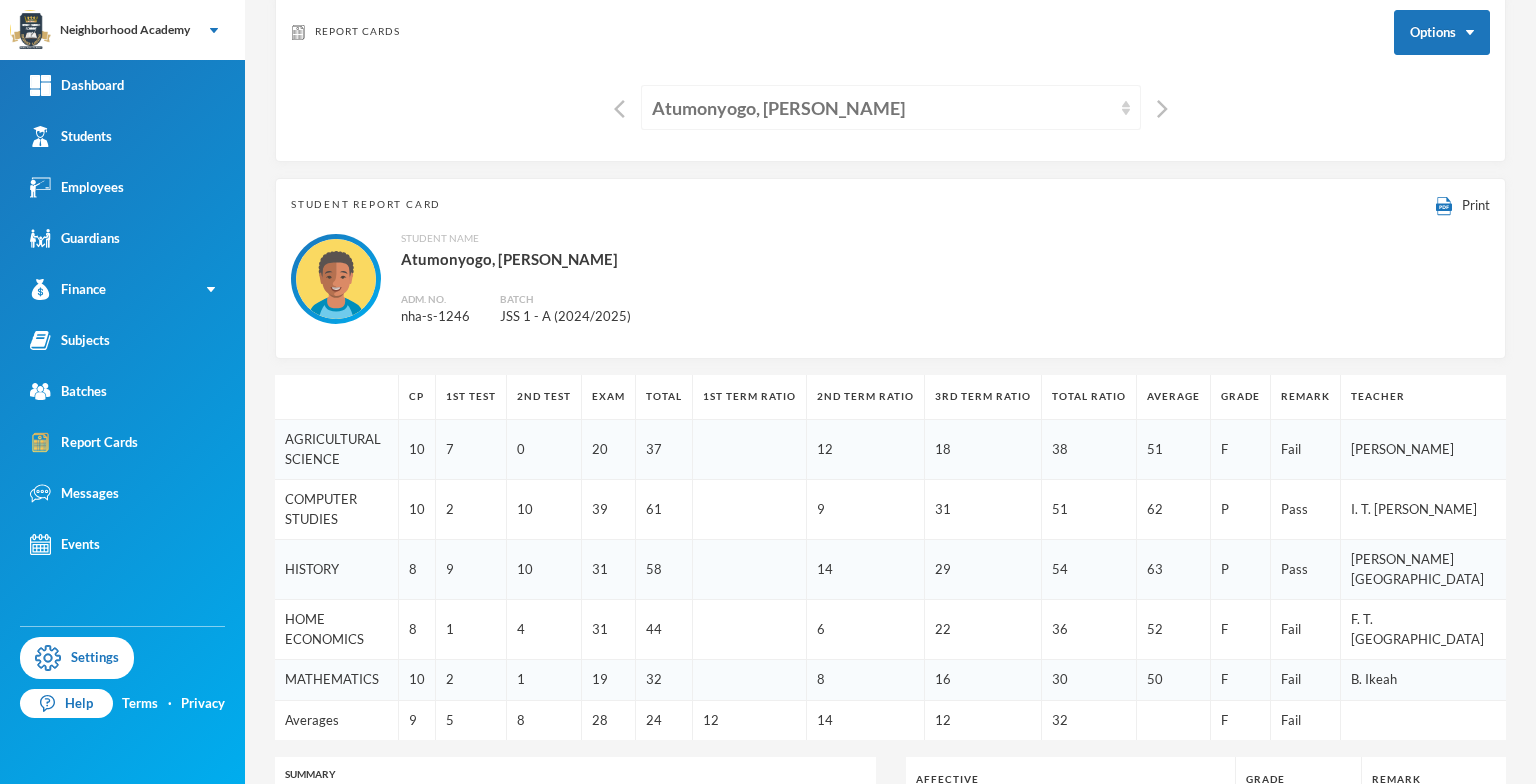 scroll, scrollTop: 100, scrollLeft: 0, axis: vertical 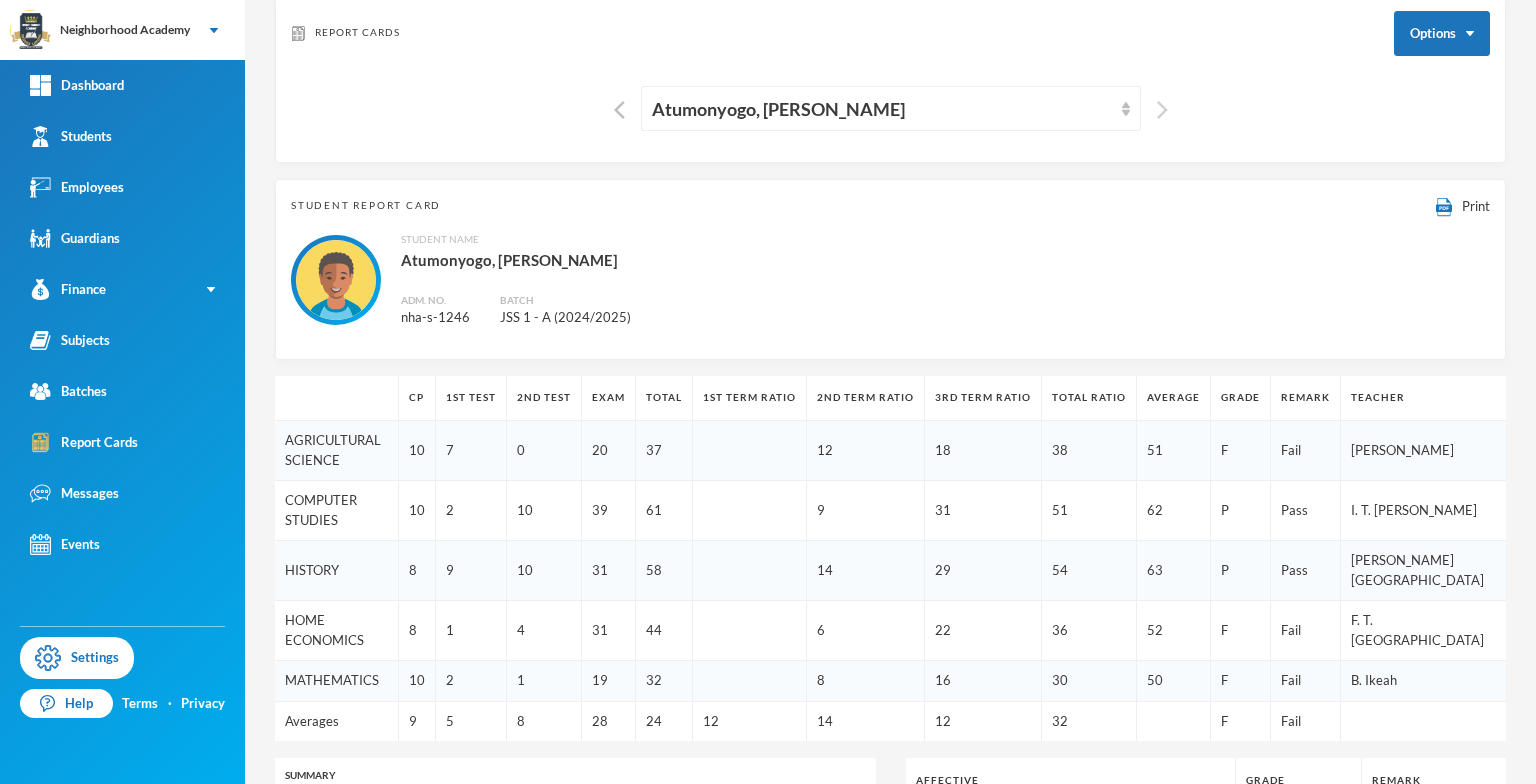 click at bounding box center (1162, 110) 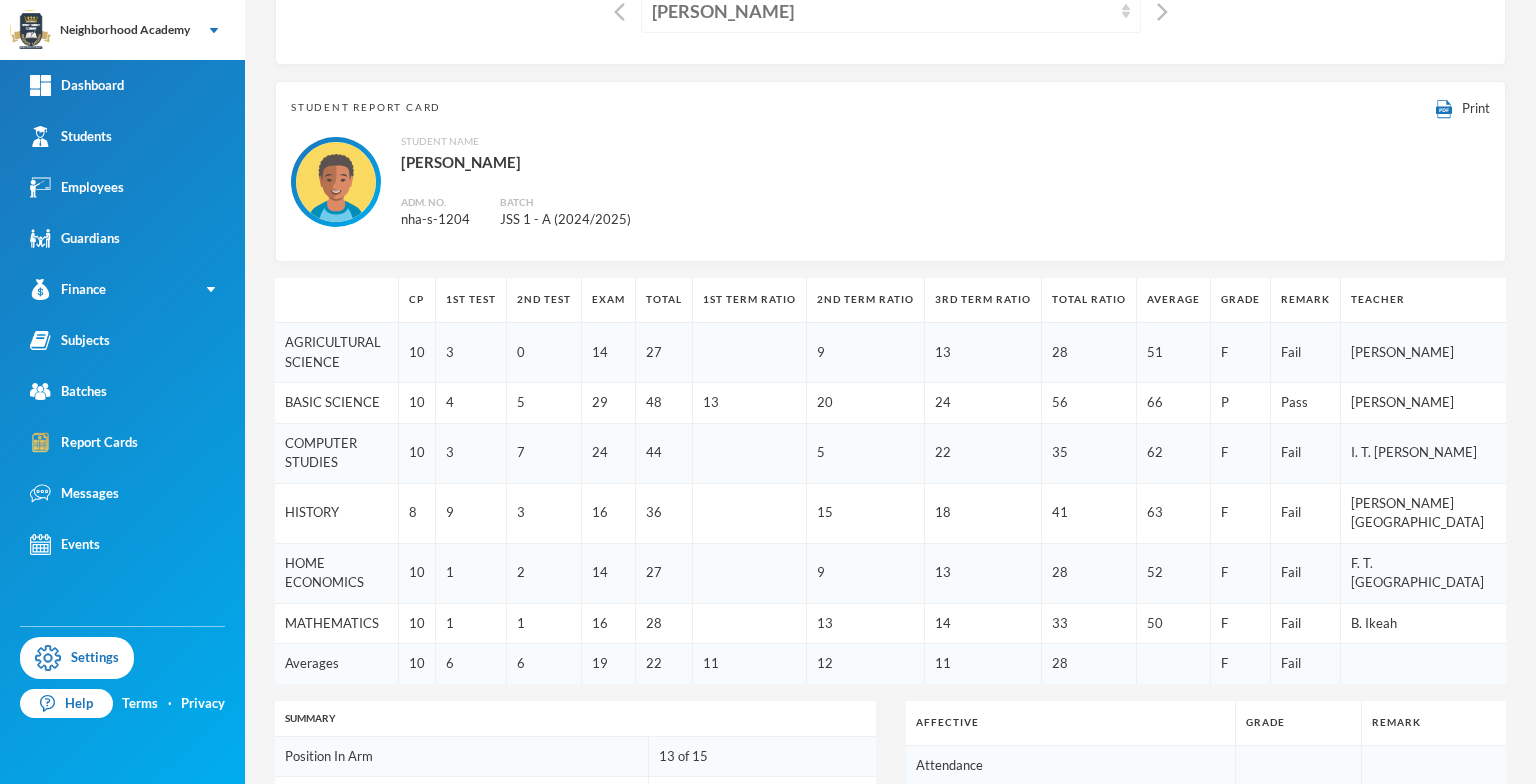 scroll, scrollTop: 100, scrollLeft: 0, axis: vertical 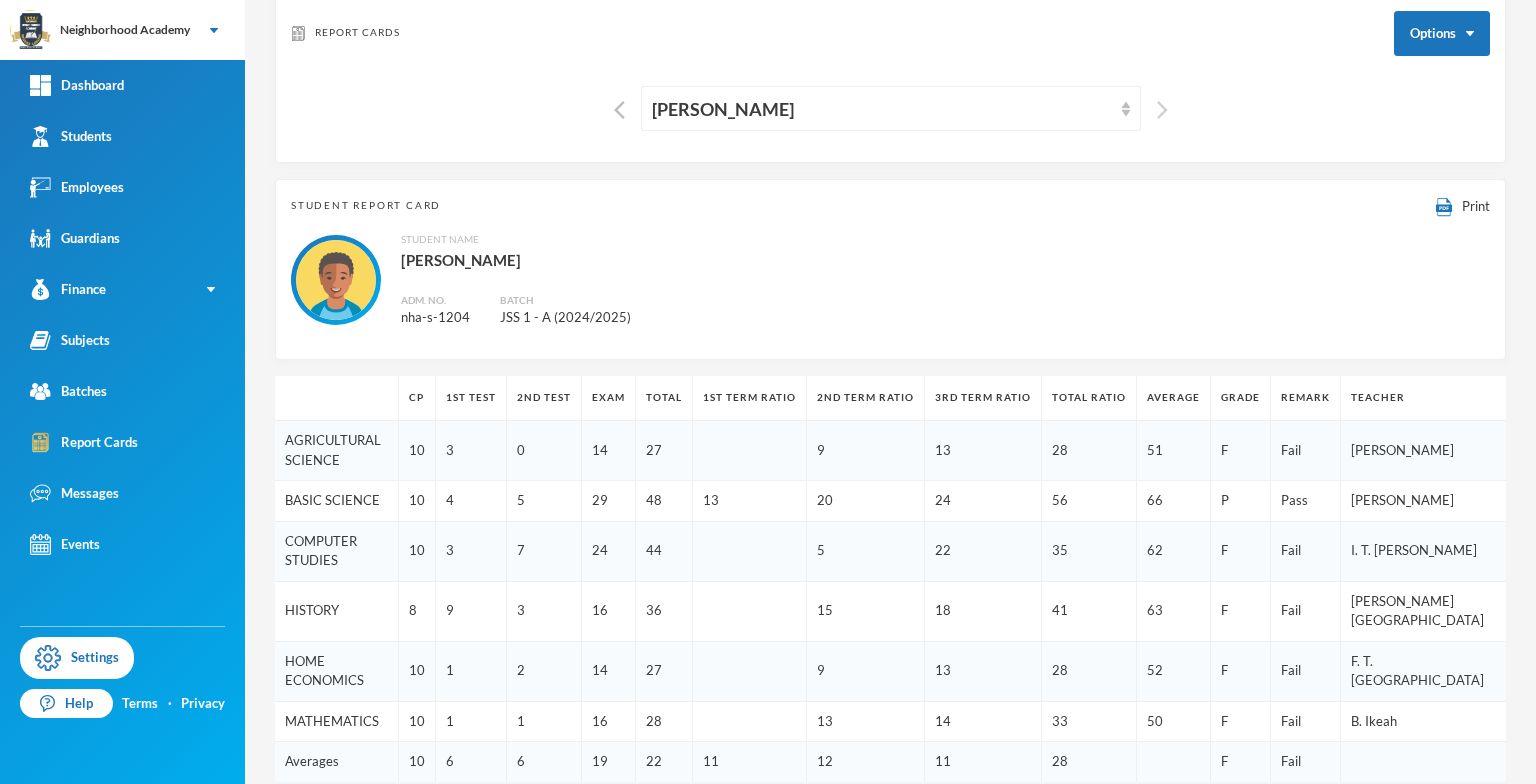 click at bounding box center [1162, 110] 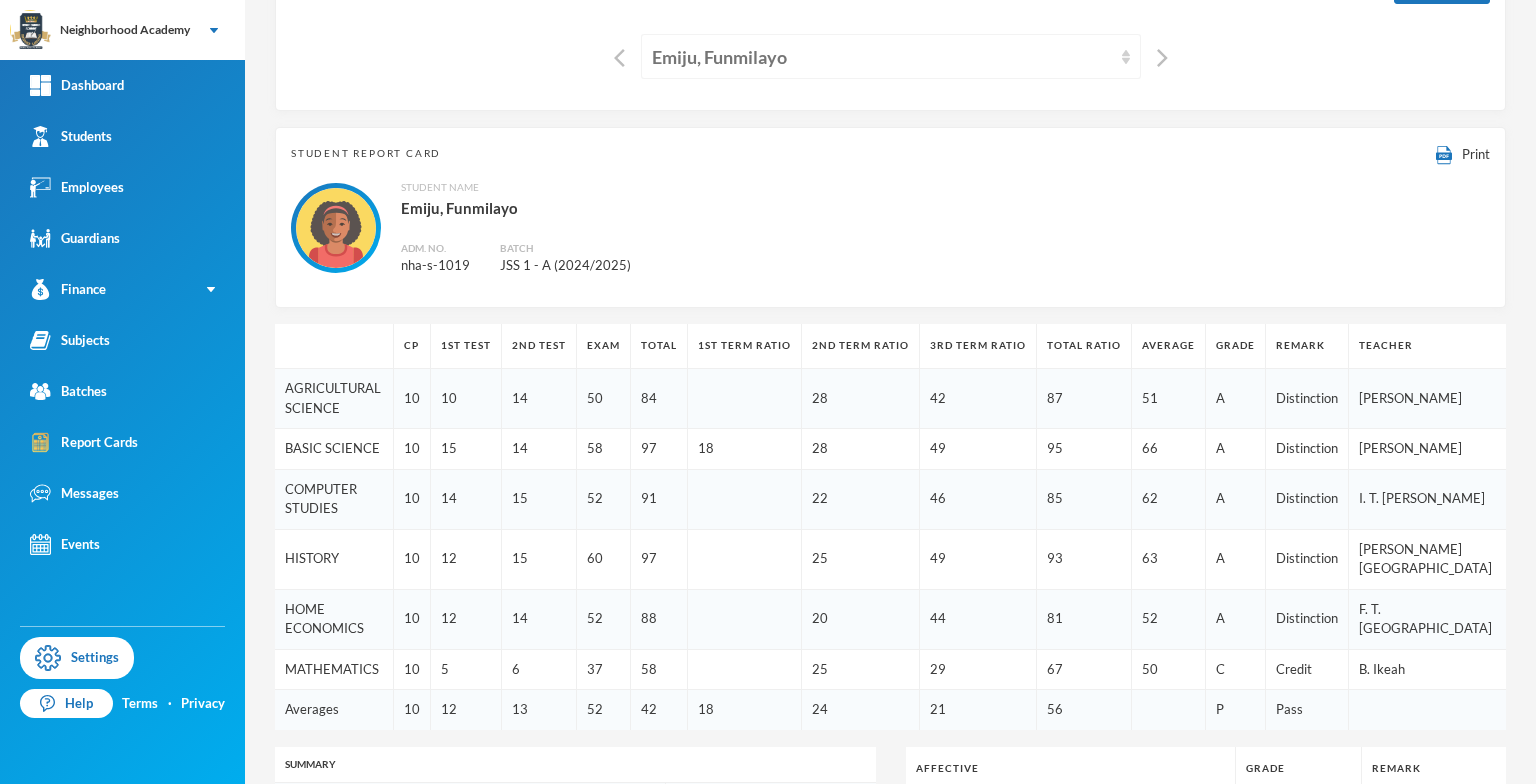 scroll, scrollTop: 100, scrollLeft: 0, axis: vertical 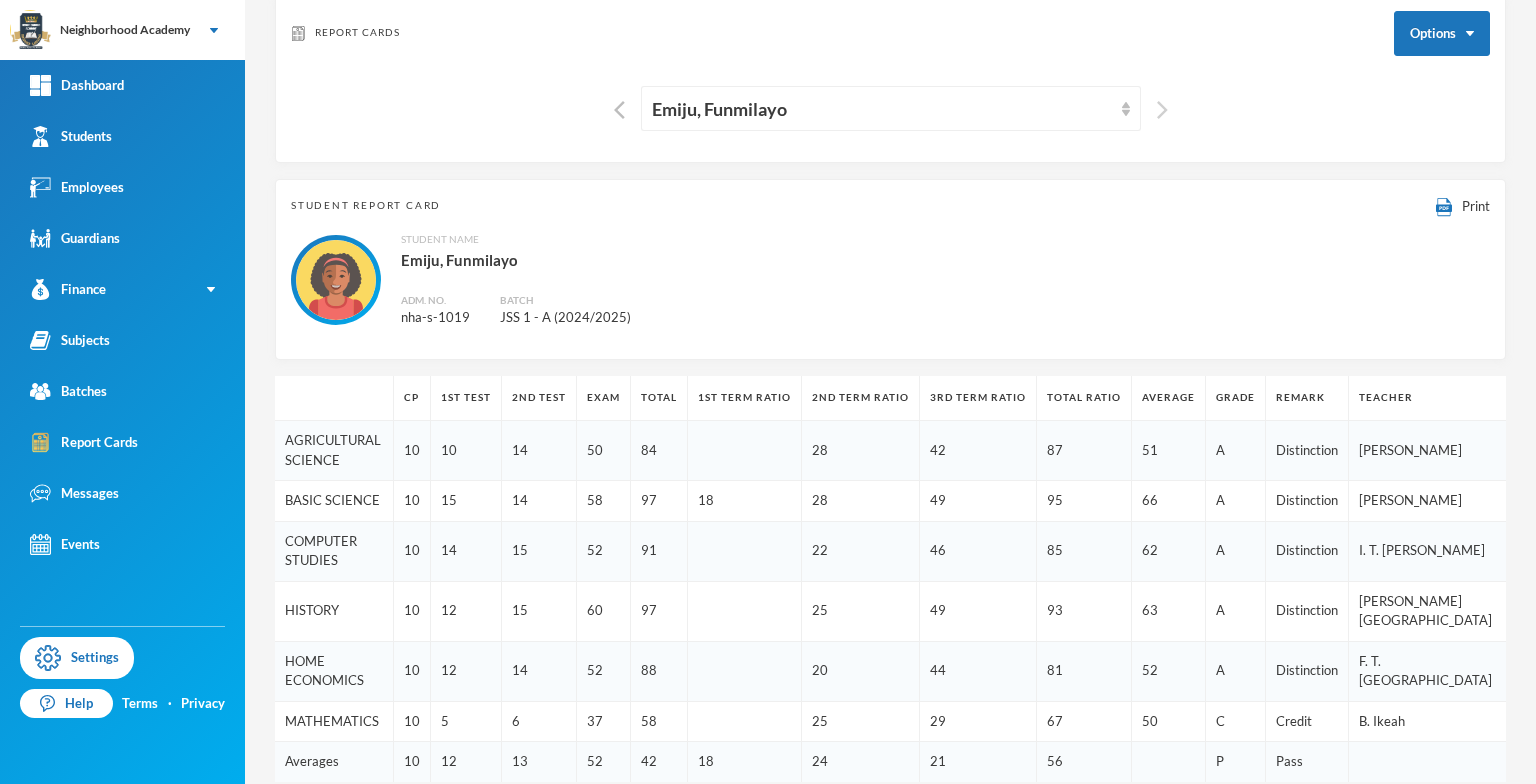 click at bounding box center [1162, 110] 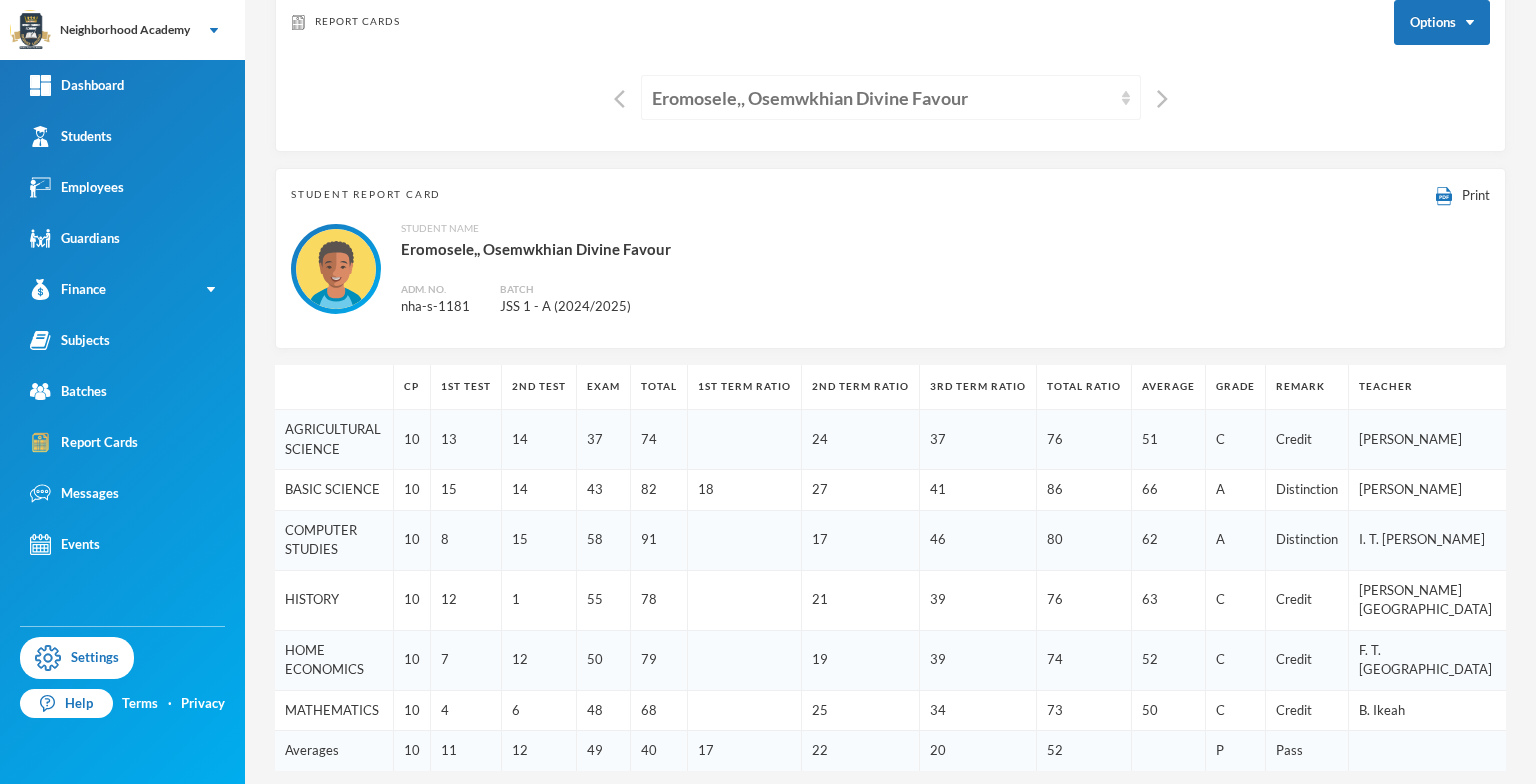 scroll, scrollTop: 100, scrollLeft: 0, axis: vertical 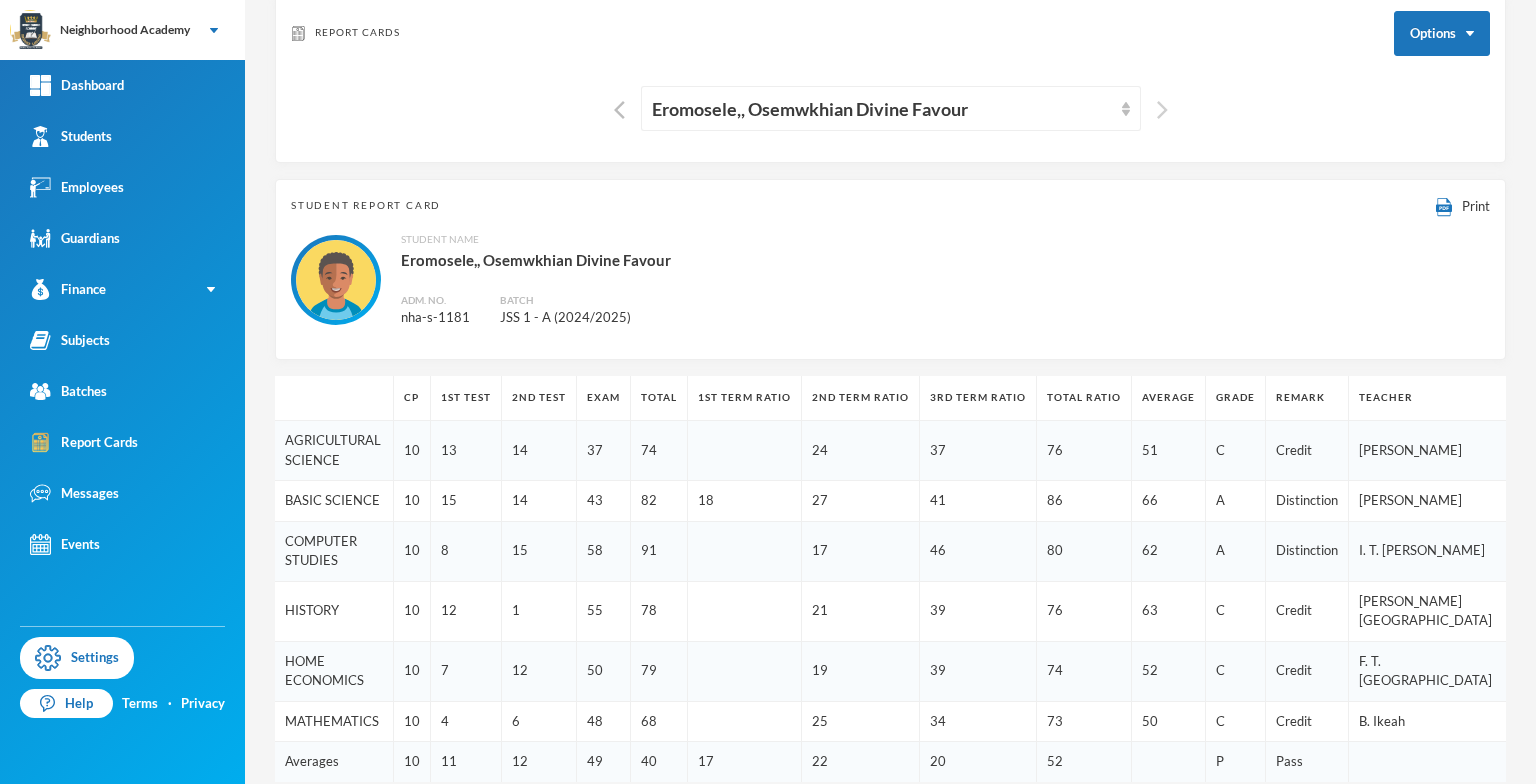 click at bounding box center (1162, 110) 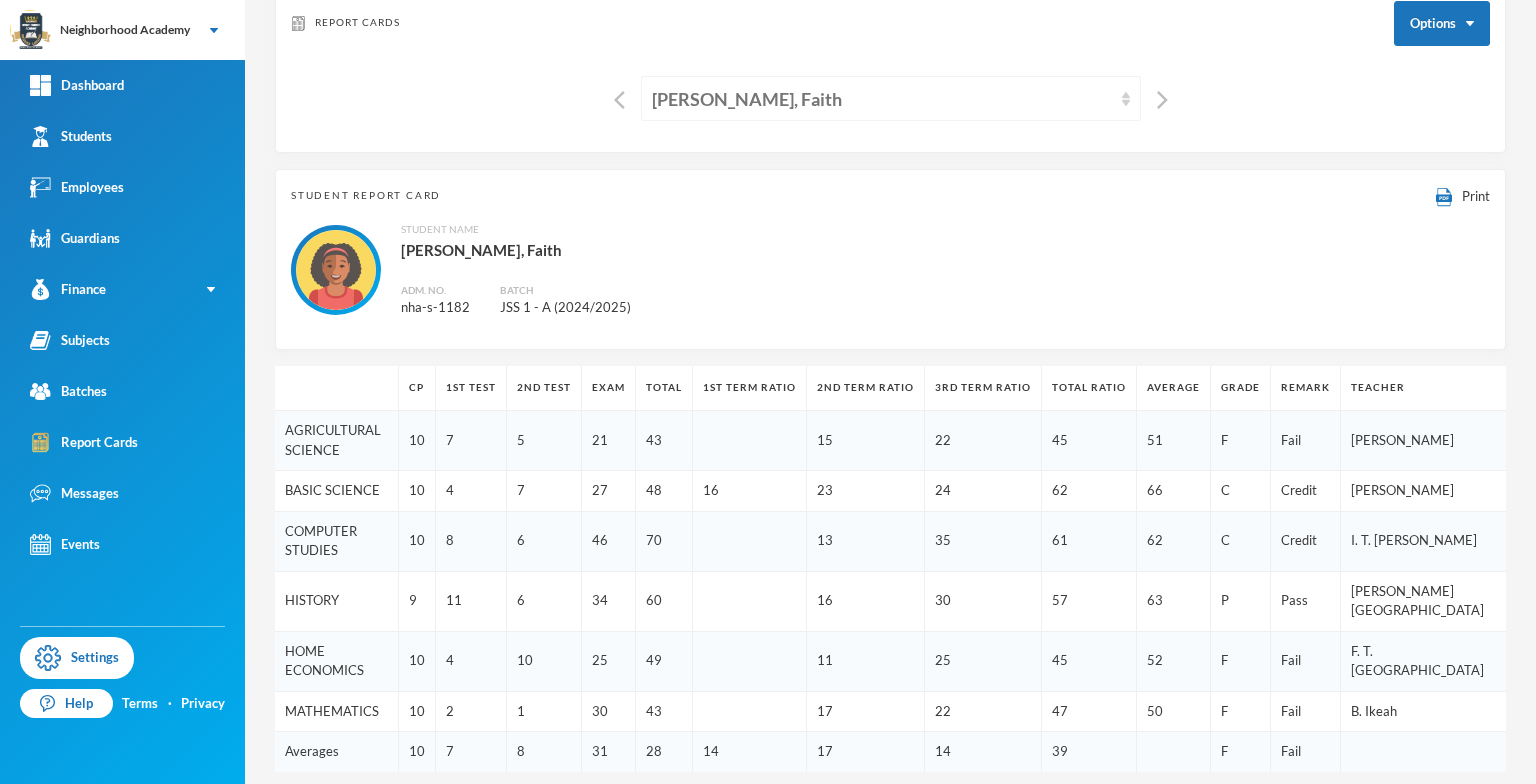 scroll, scrollTop: 100, scrollLeft: 0, axis: vertical 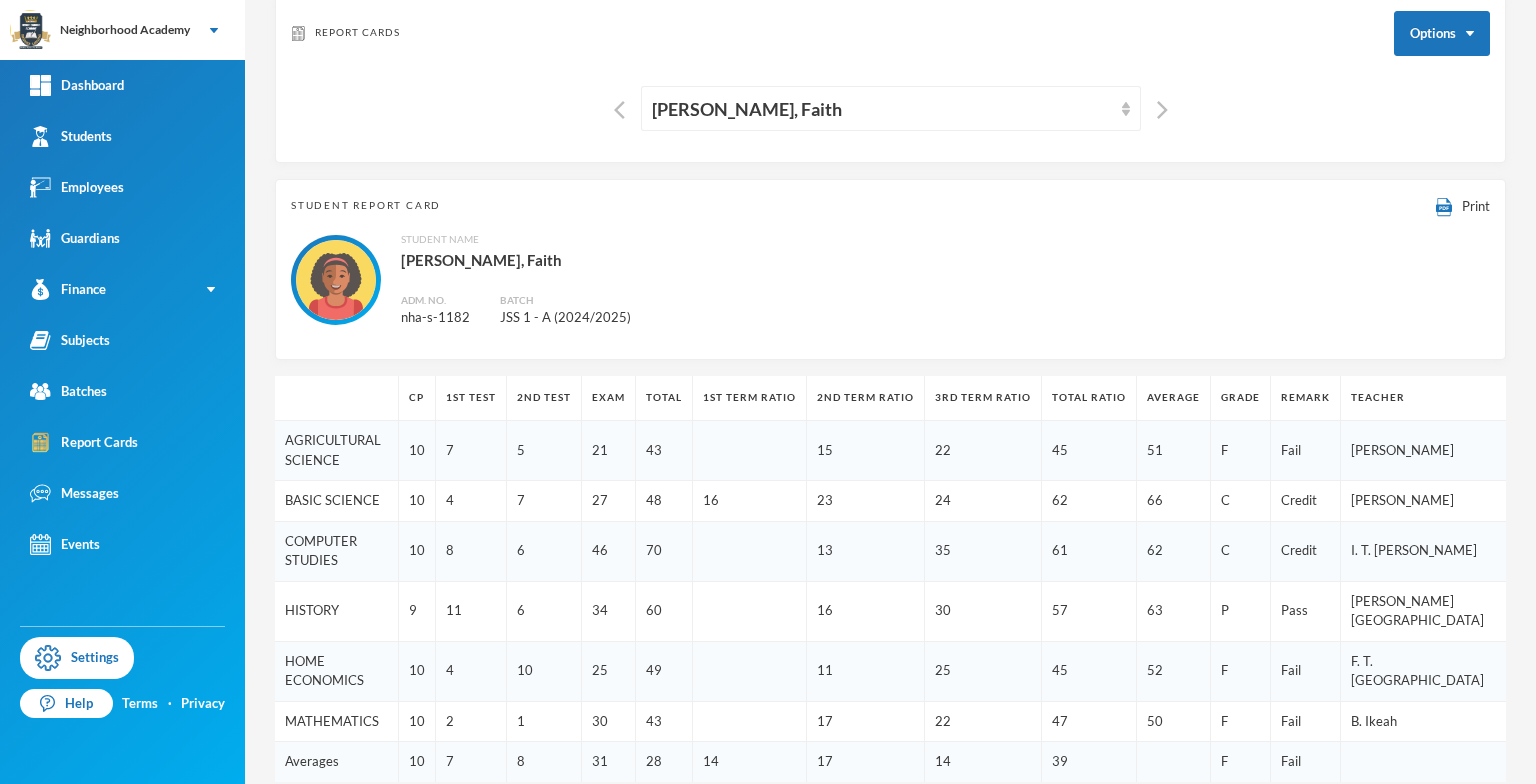 click at bounding box center [1157, 108] 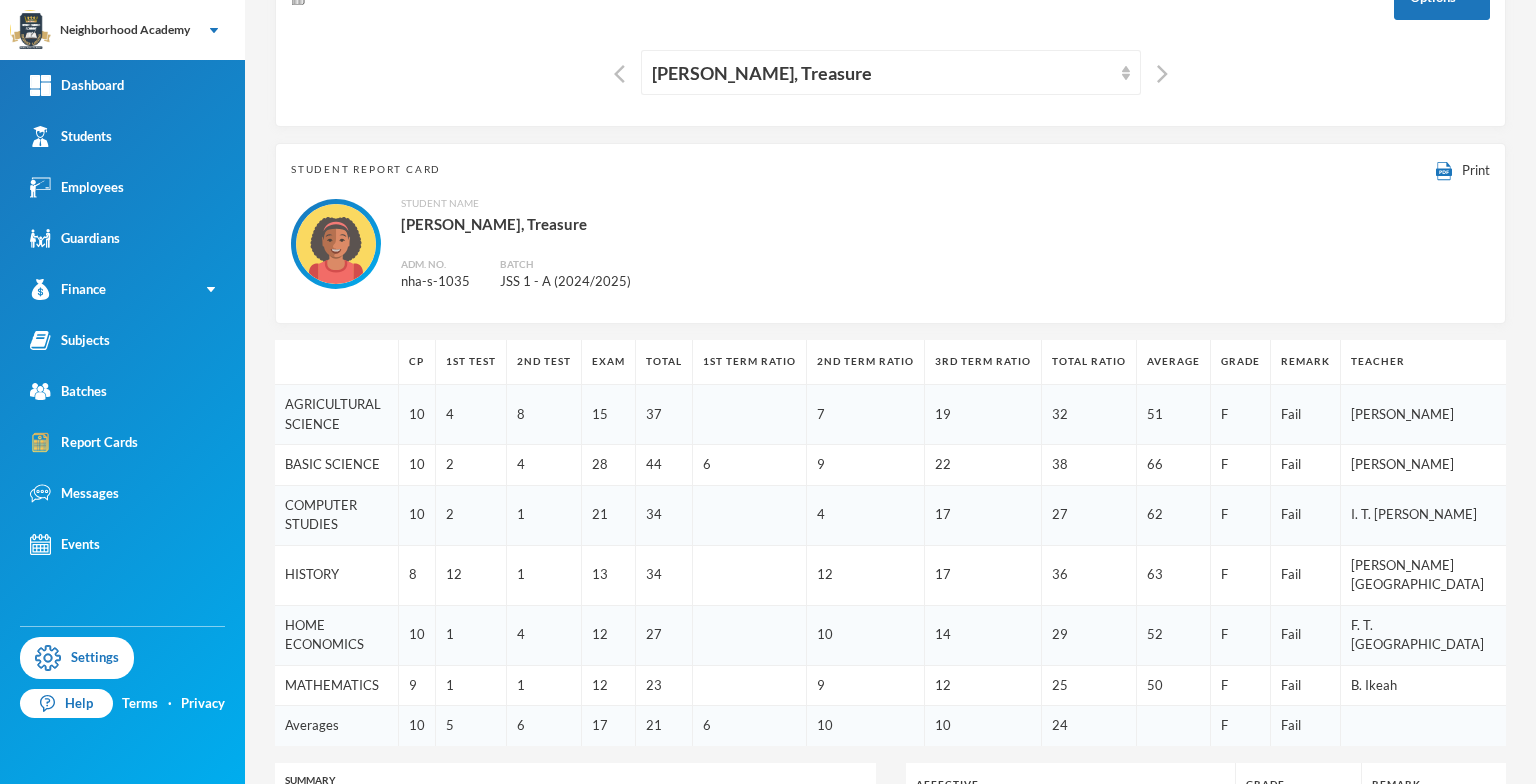 scroll, scrollTop: 100, scrollLeft: 0, axis: vertical 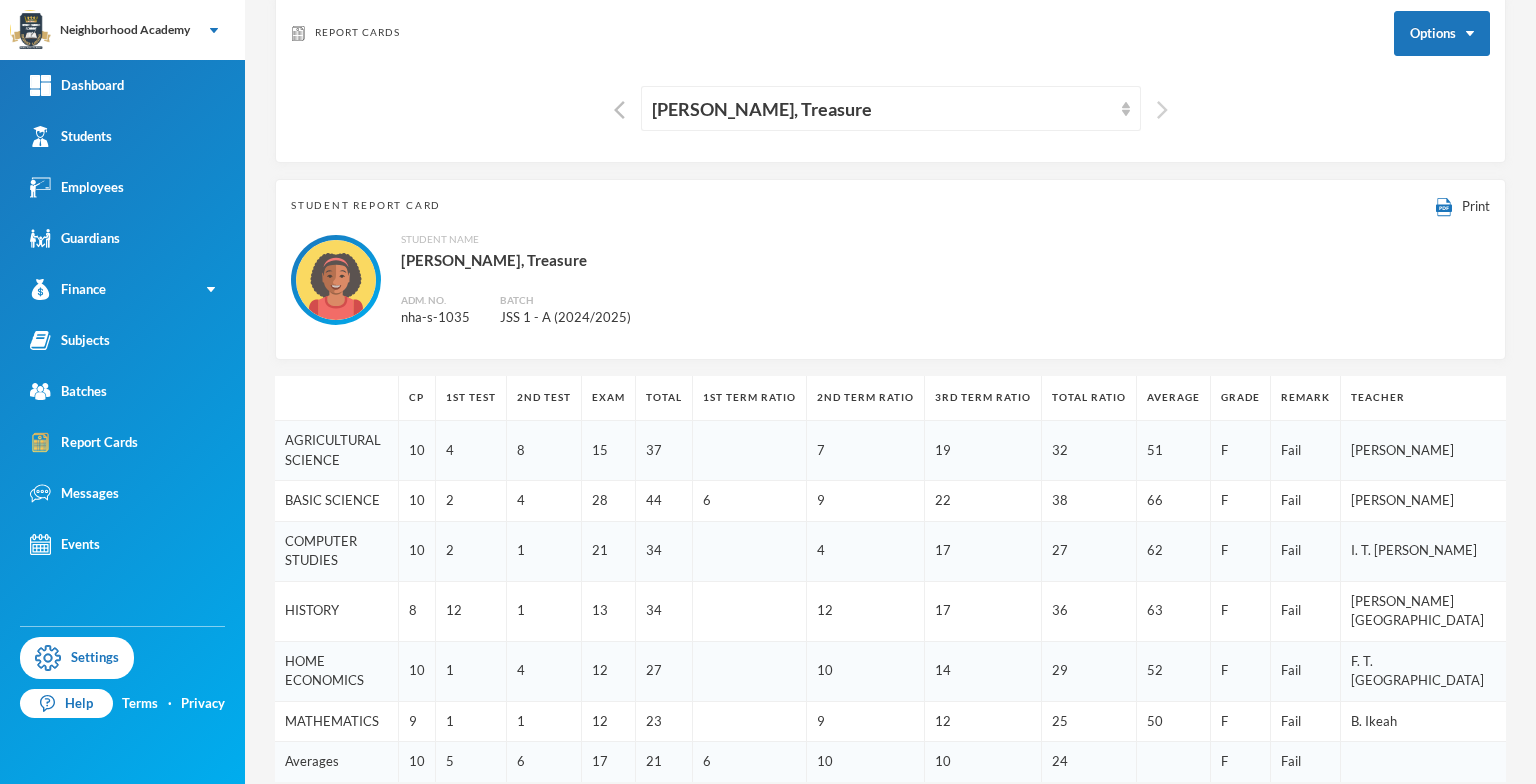 click at bounding box center (1162, 110) 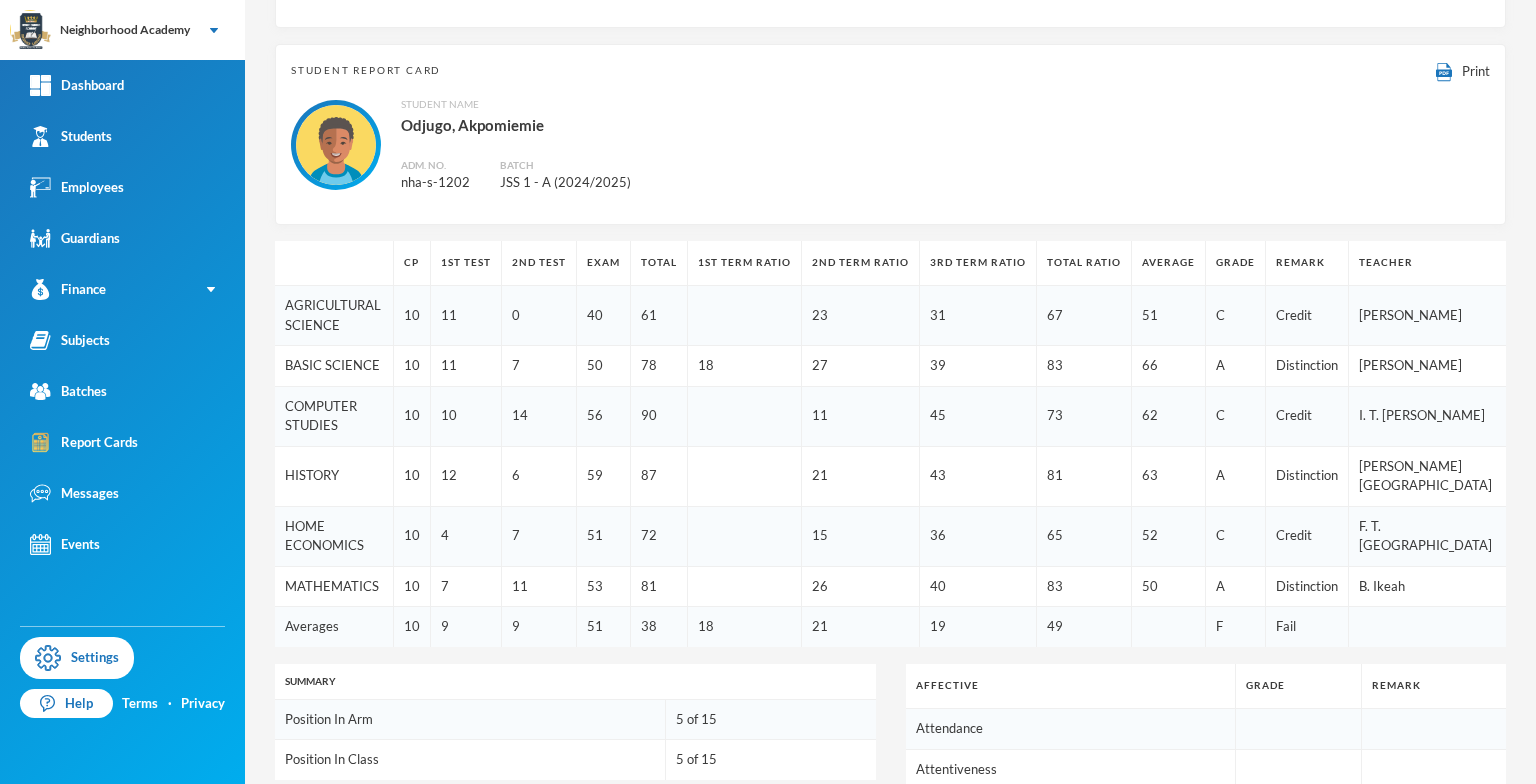 scroll, scrollTop: 100, scrollLeft: 0, axis: vertical 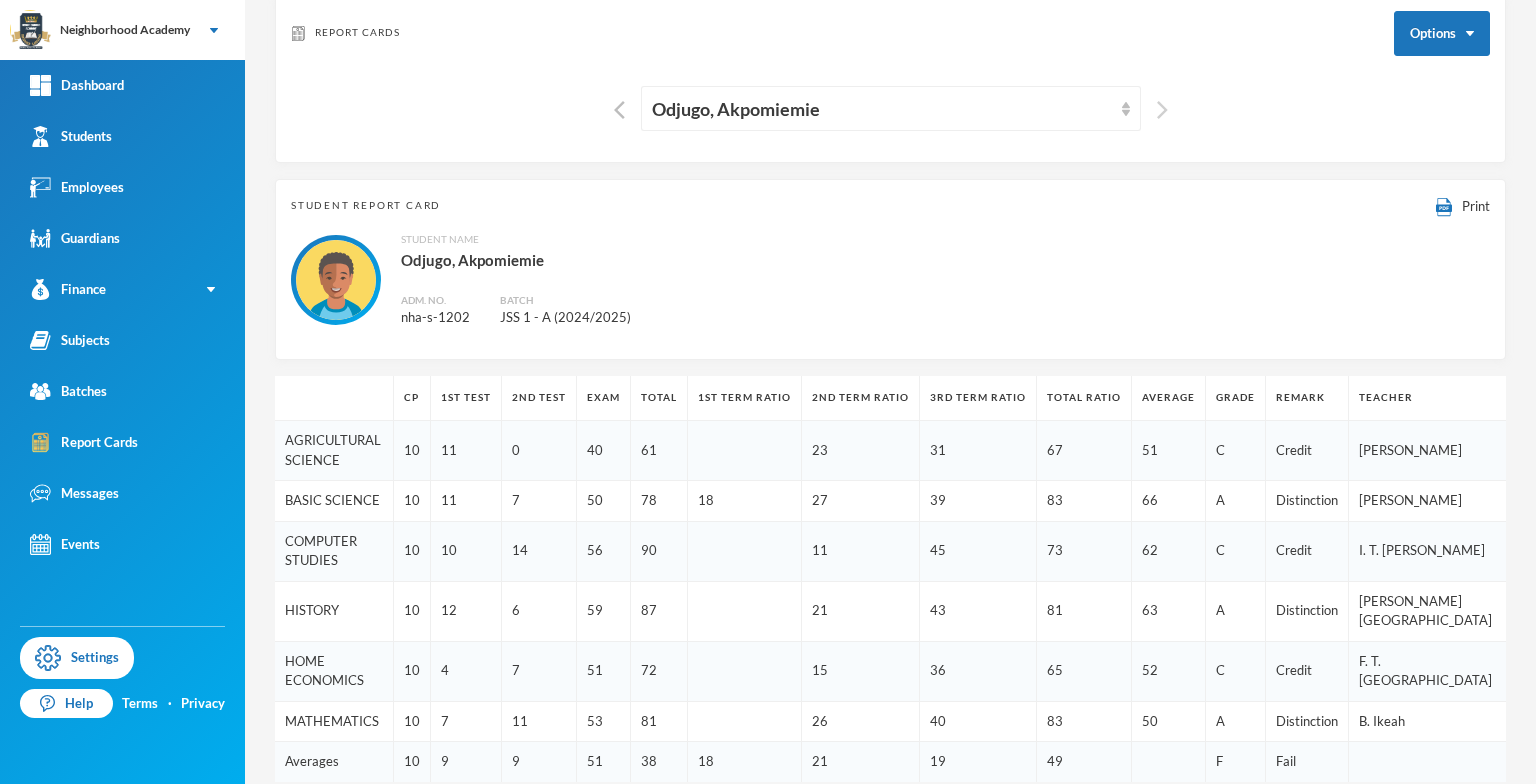 click at bounding box center (1162, 110) 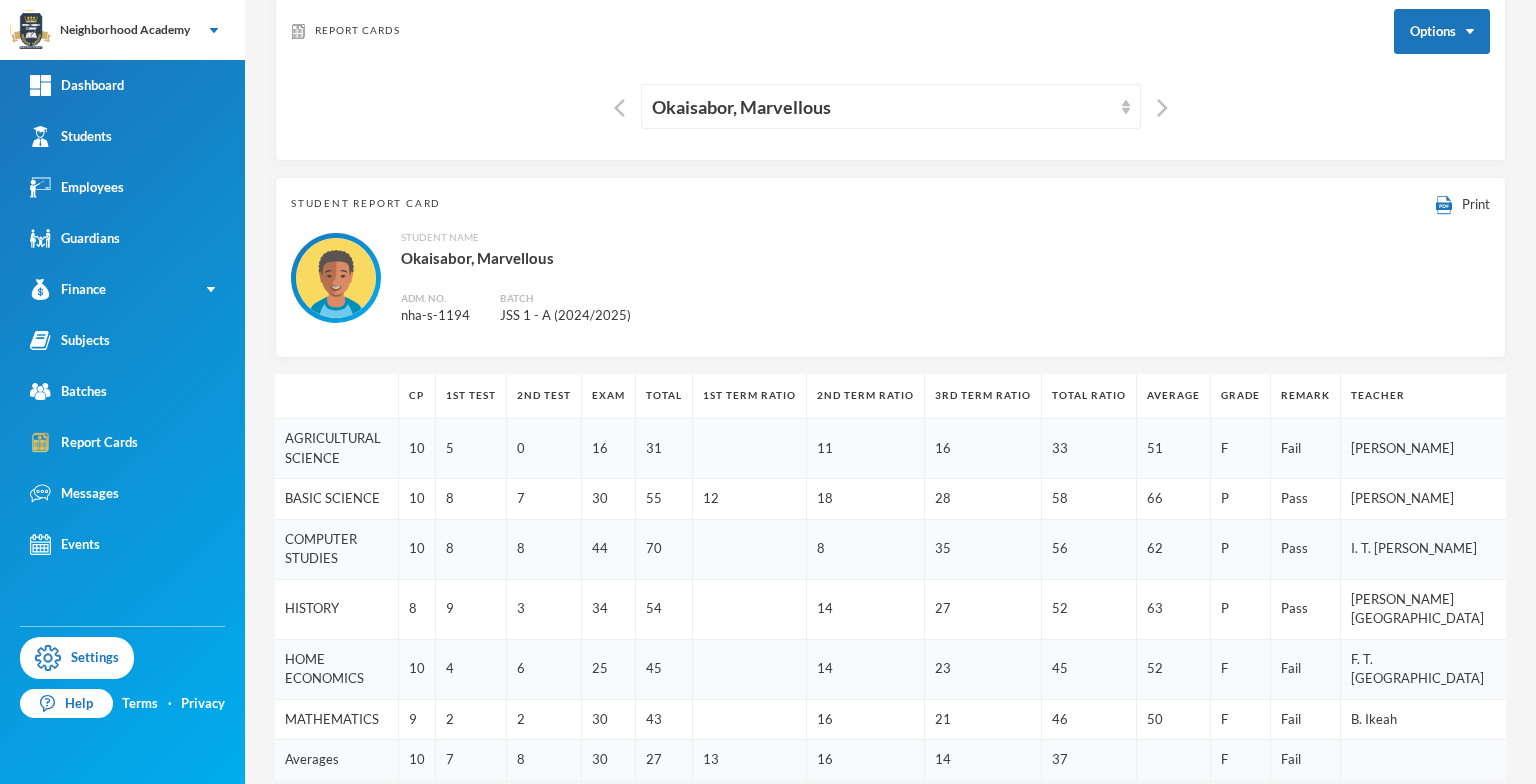 scroll, scrollTop: 100, scrollLeft: 0, axis: vertical 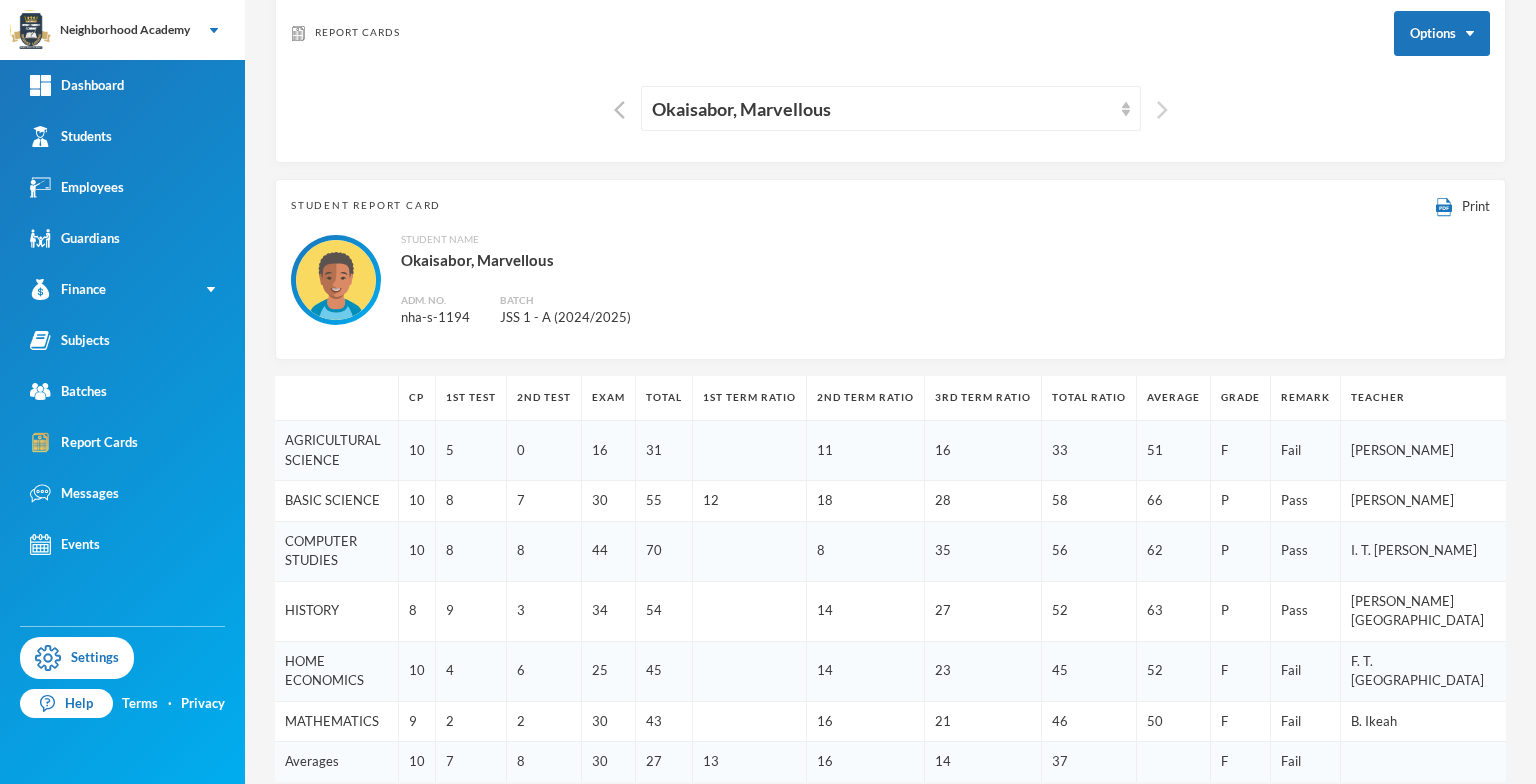 click at bounding box center [1162, 110] 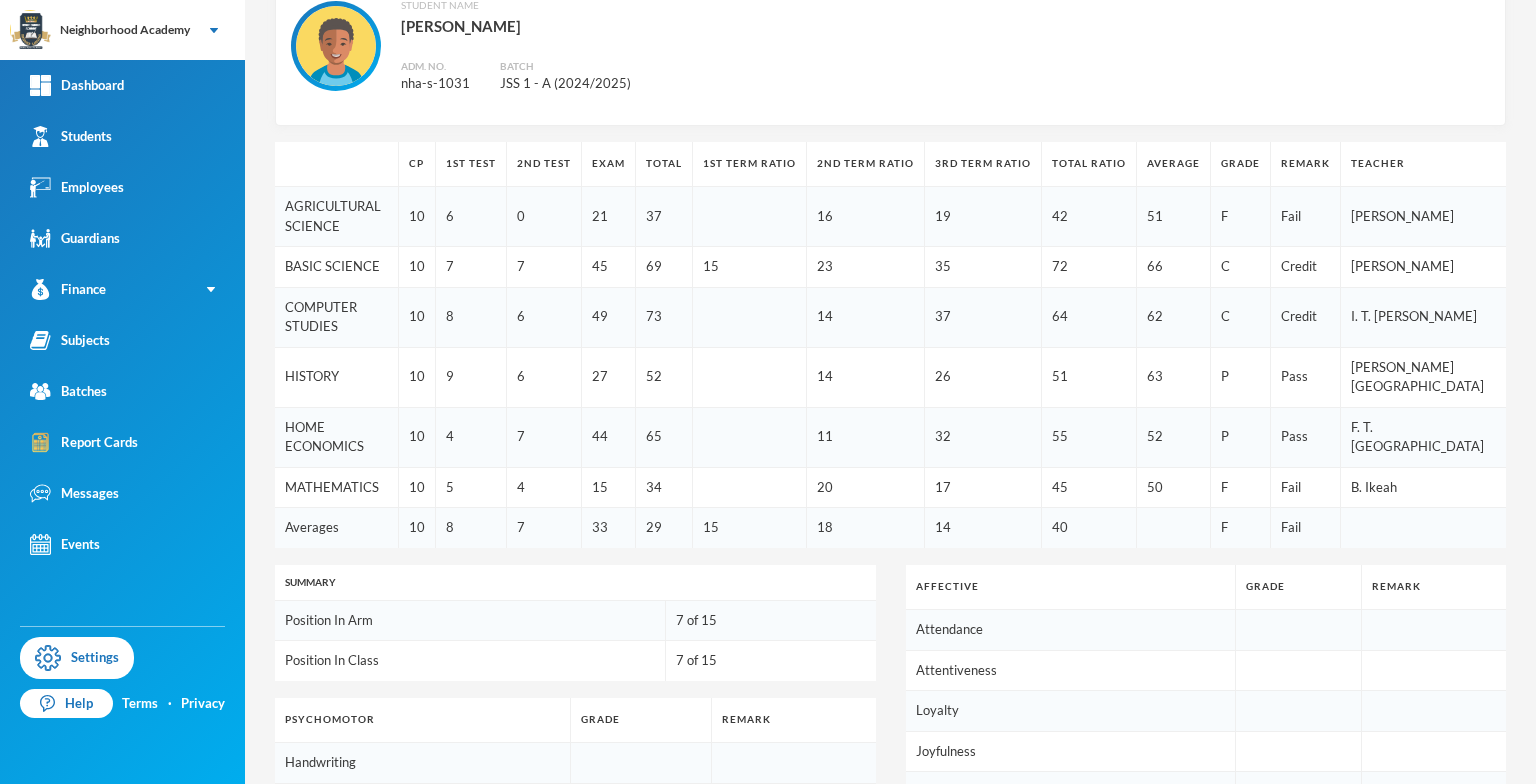 scroll, scrollTop: 200, scrollLeft: 0, axis: vertical 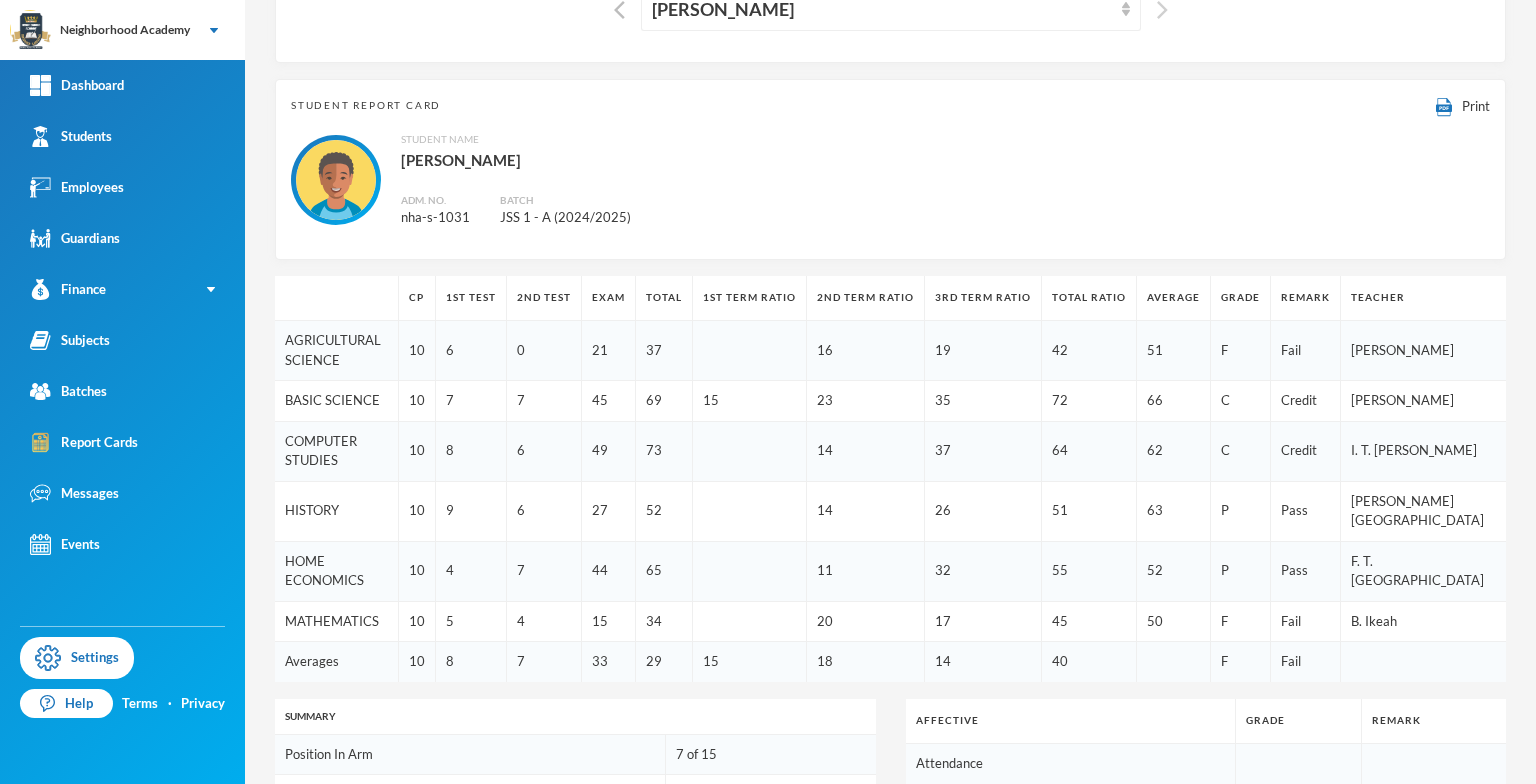 click at bounding box center [1162, 10] 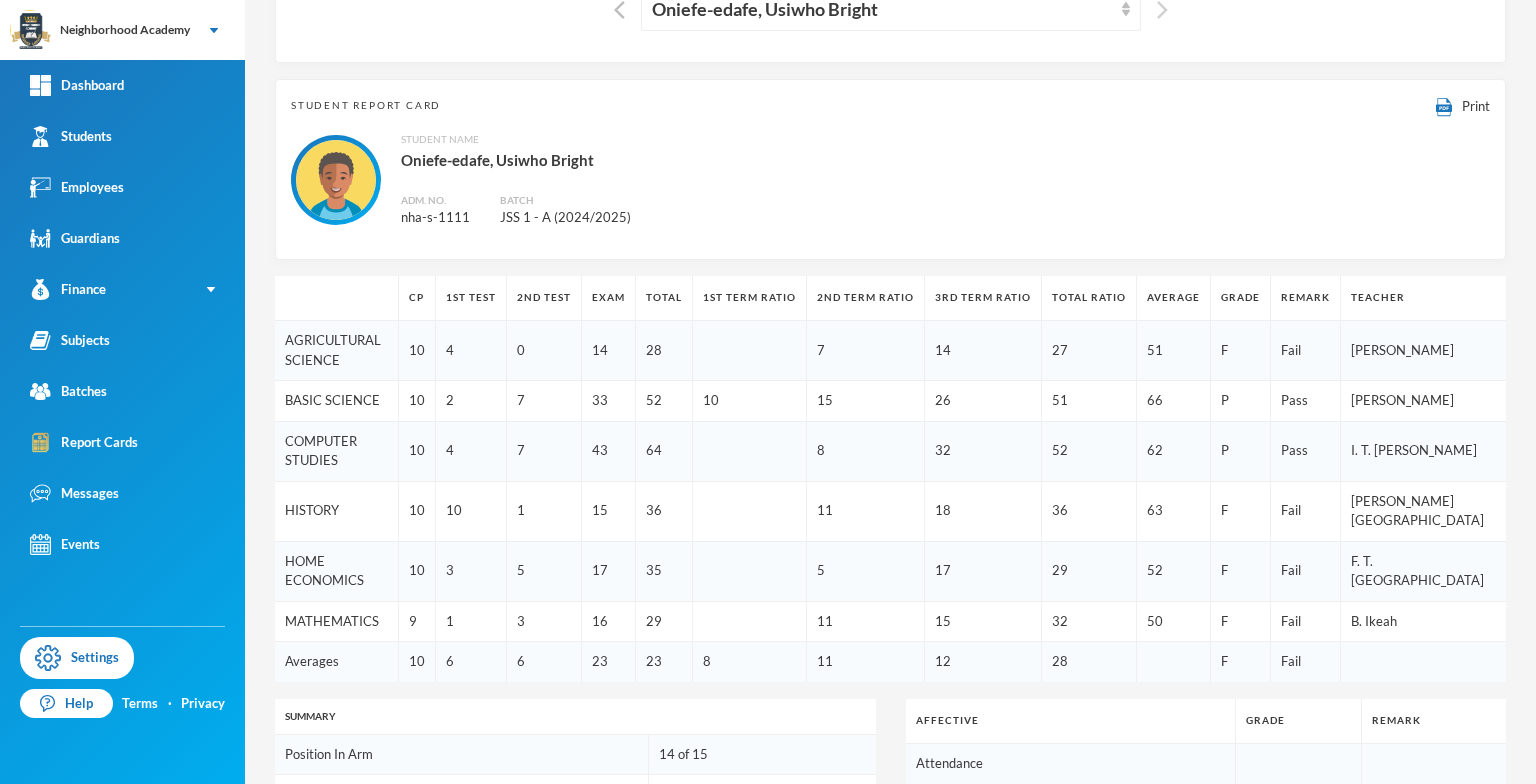 click at bounding box center [1162, 10] 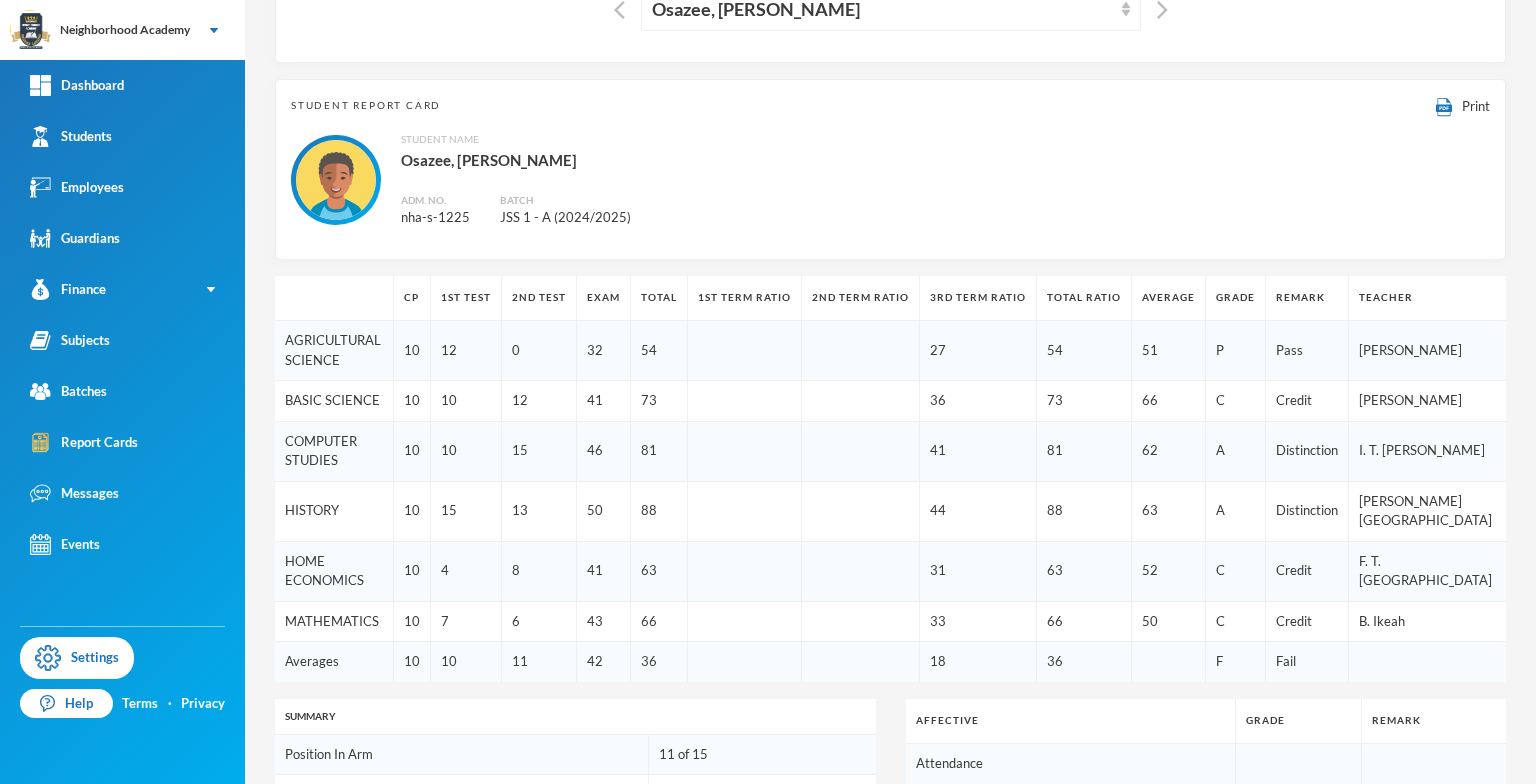 click at bounding box center (1157, 8) 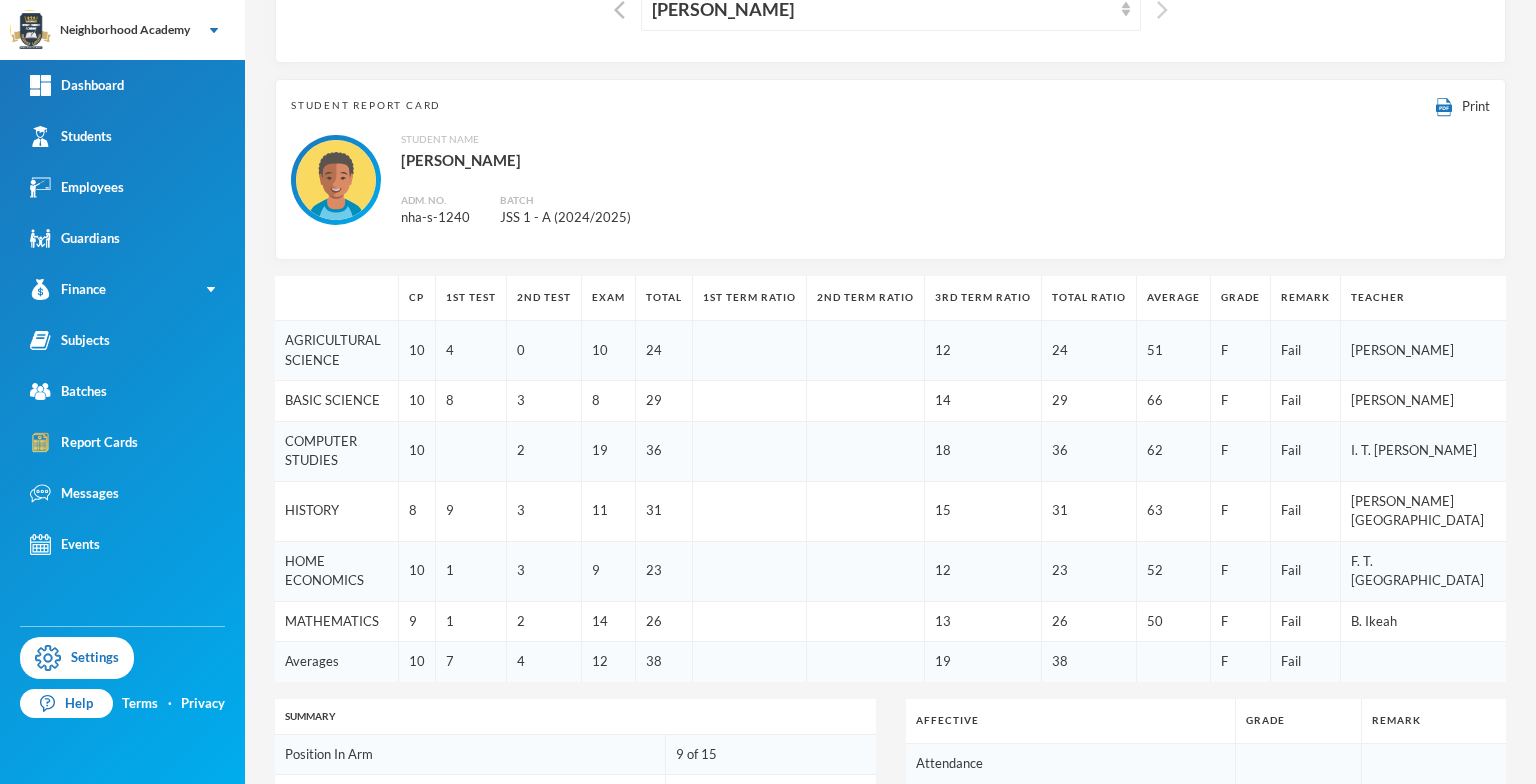 click at bounding box center (1162, 10) 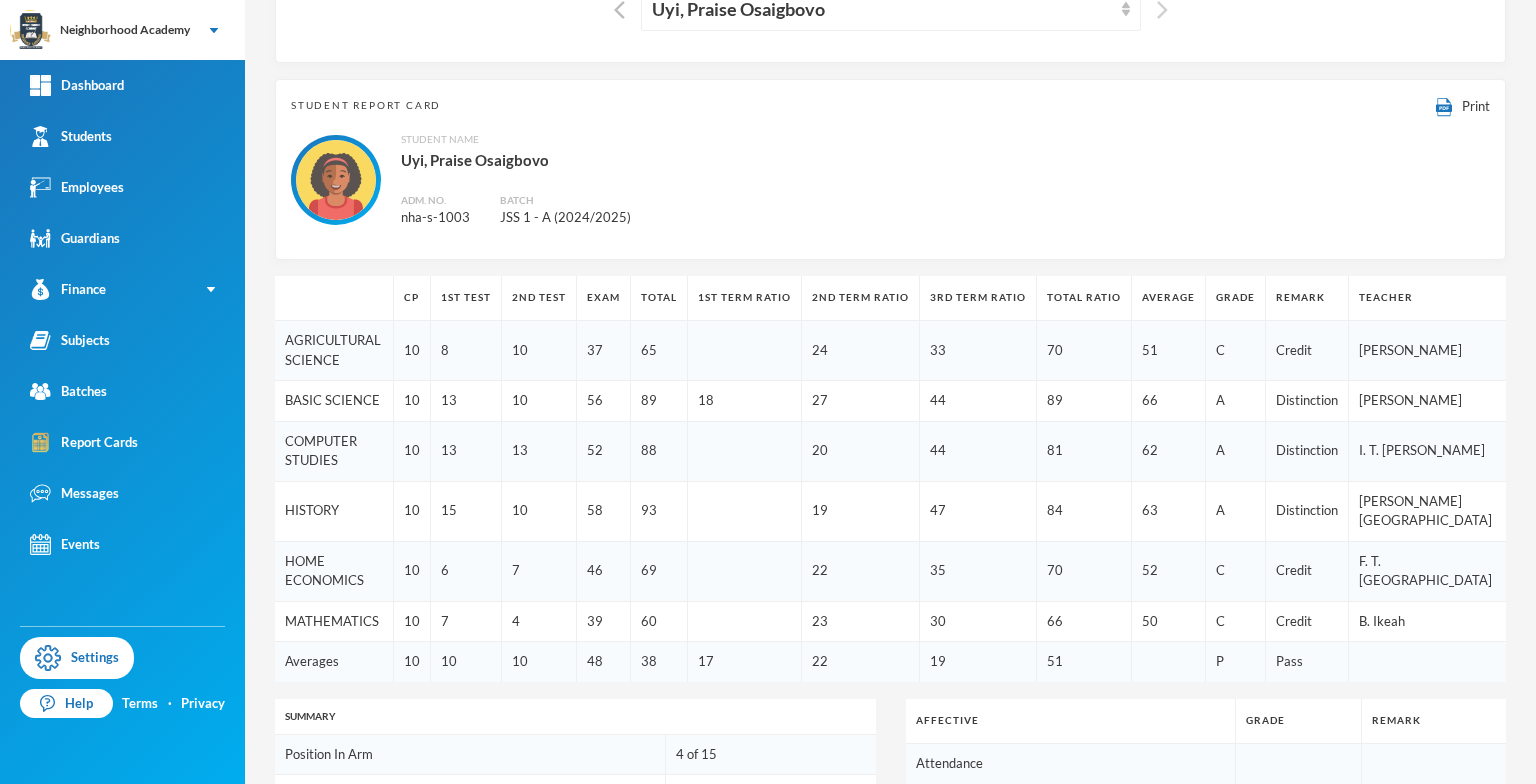 click at bounding box center [1162, 10] 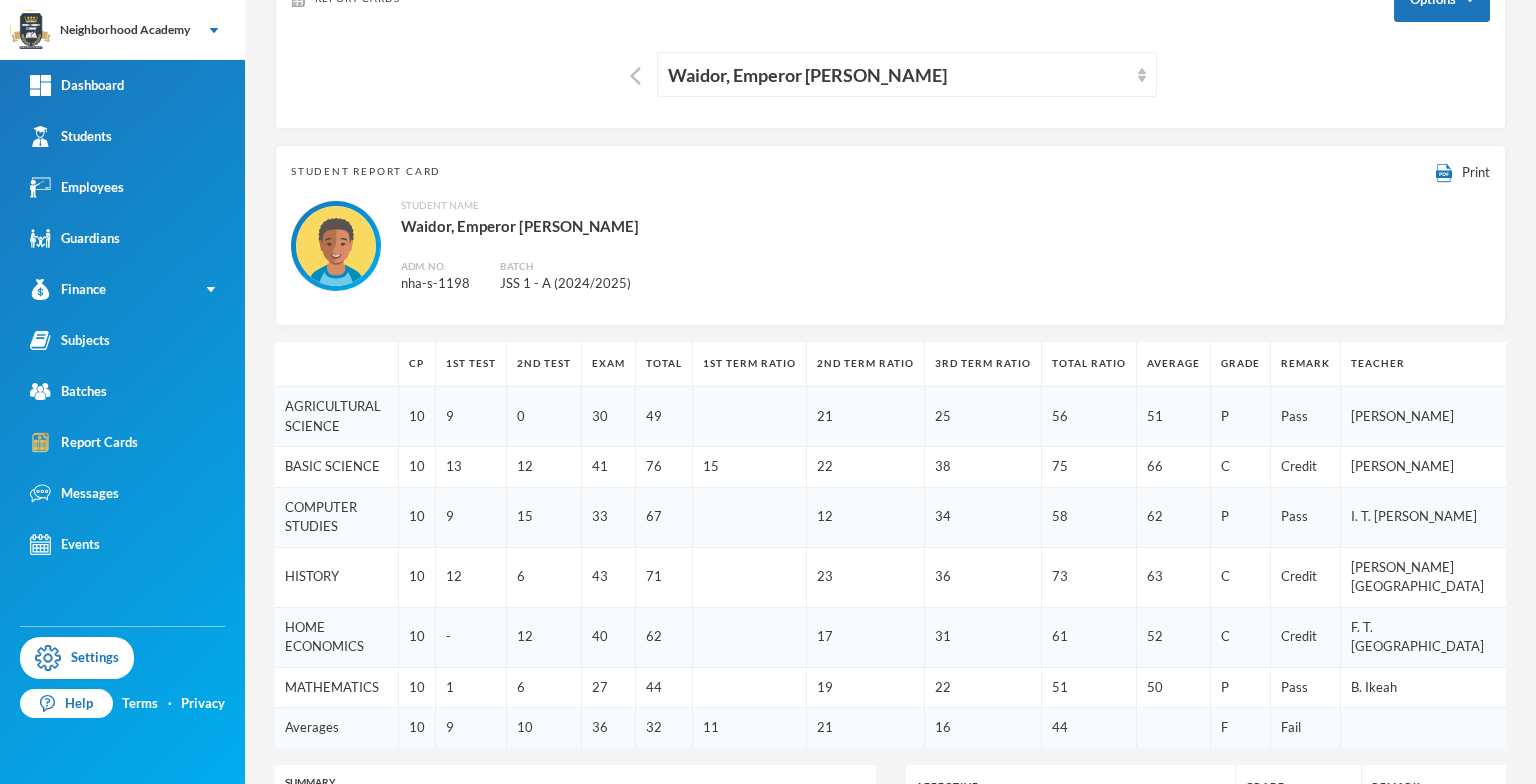 scroll, scrollTop: 100, scrollLeft: 0, axis: vertical 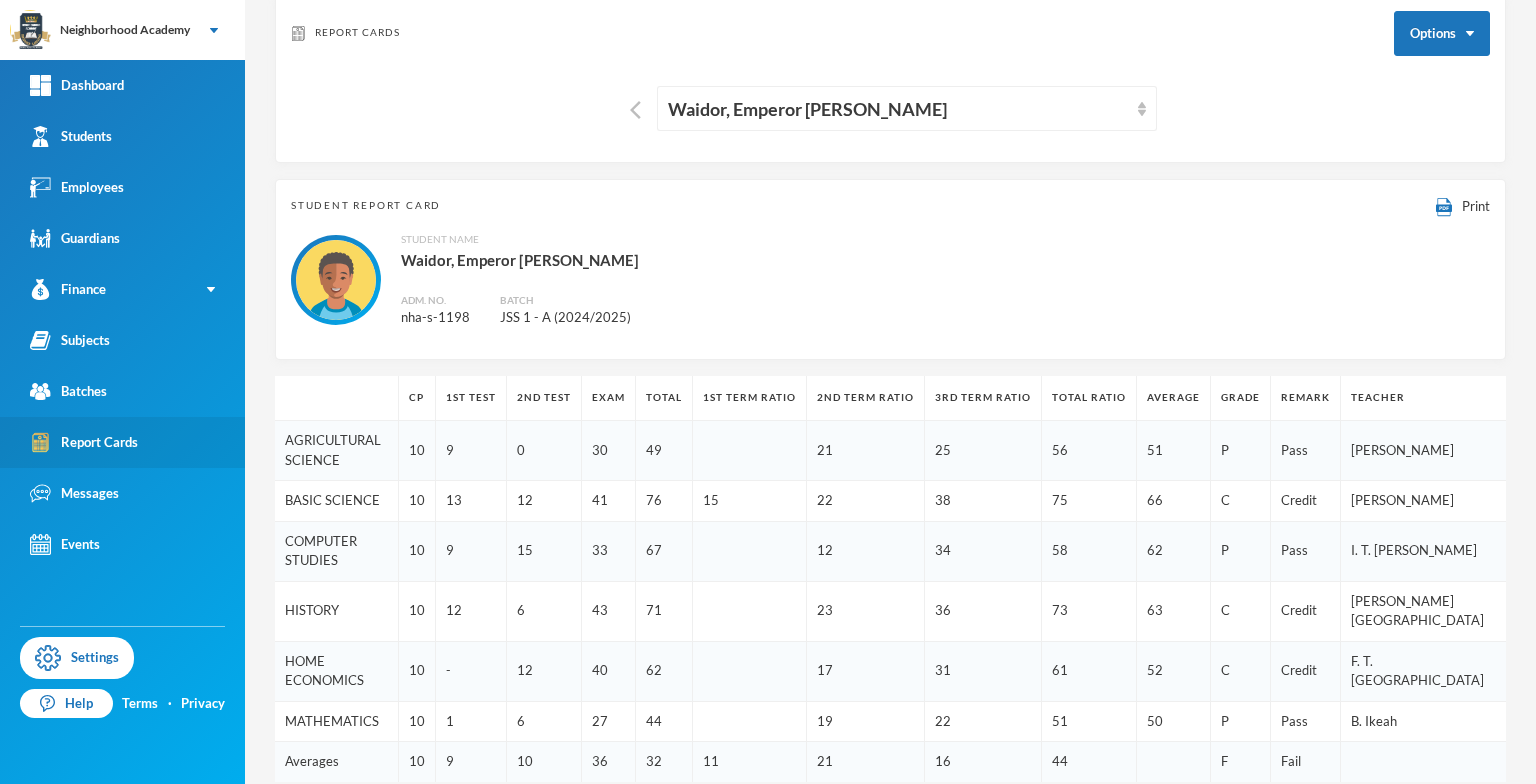 click on "Report Cards" at bounding box center (84, 442) 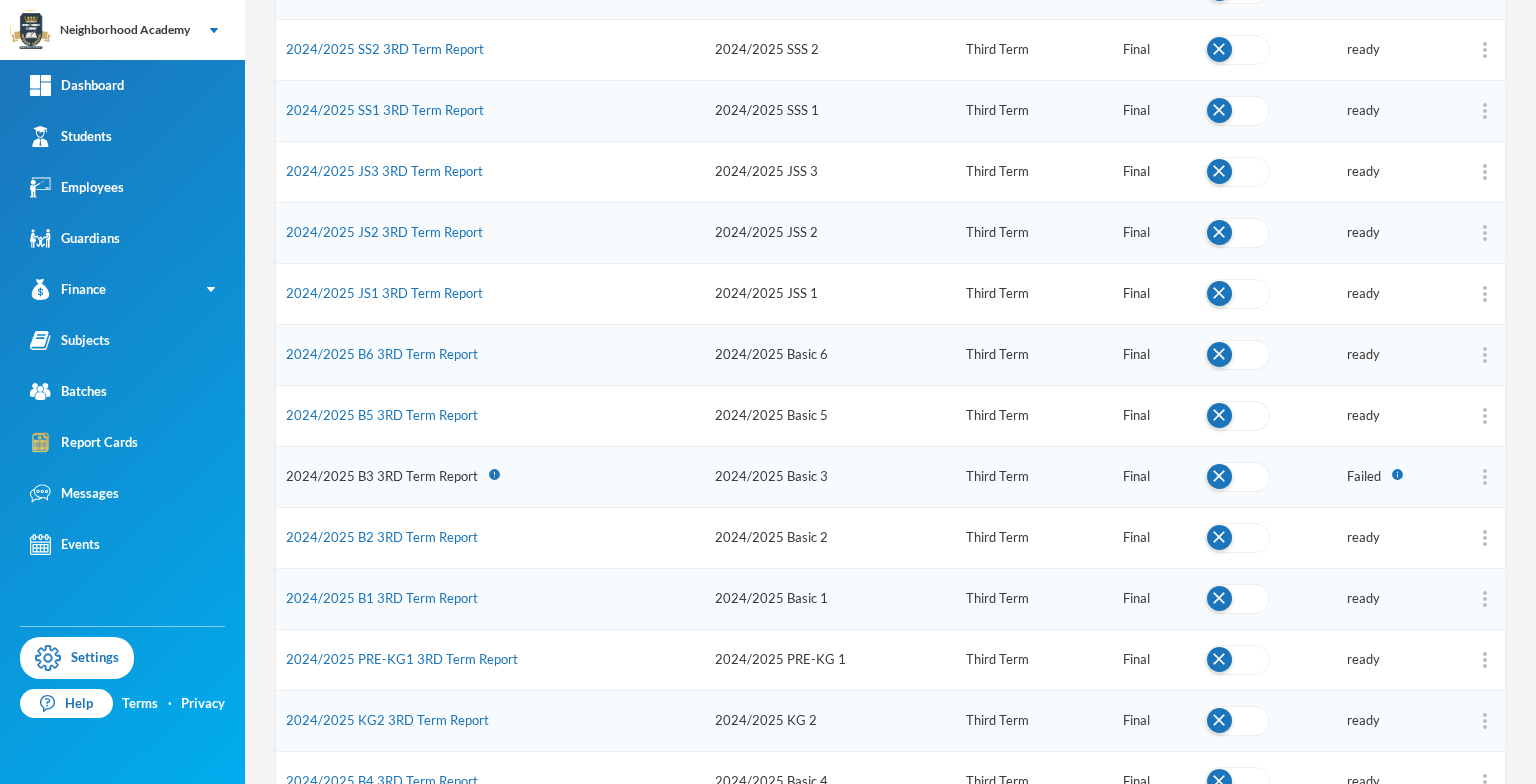 scroll, scrollTop: 400, scrollLeft: 0, axis: vertical 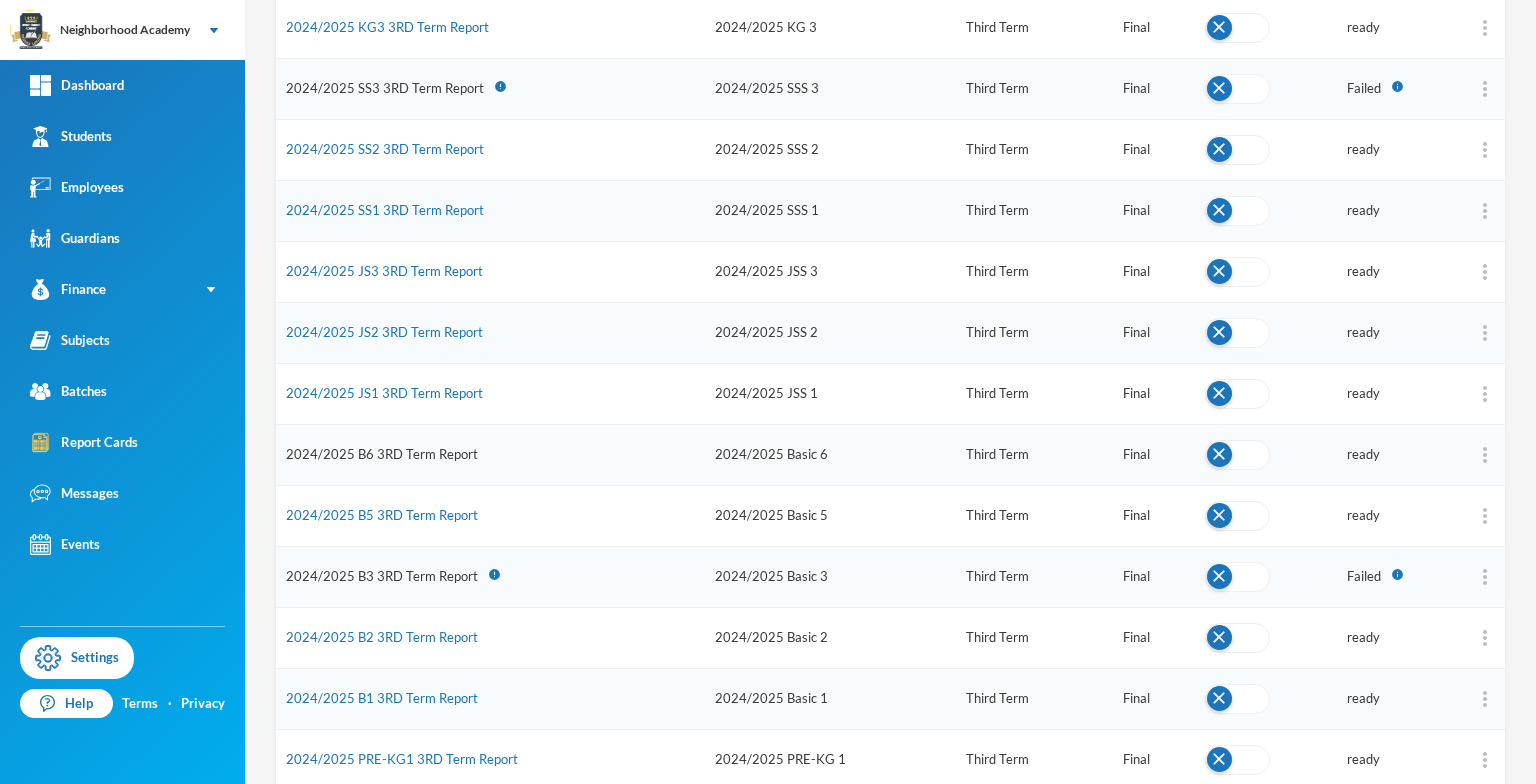 click on "2024/2025 B6 3RD Term Report" at bounding box center (382, 454) 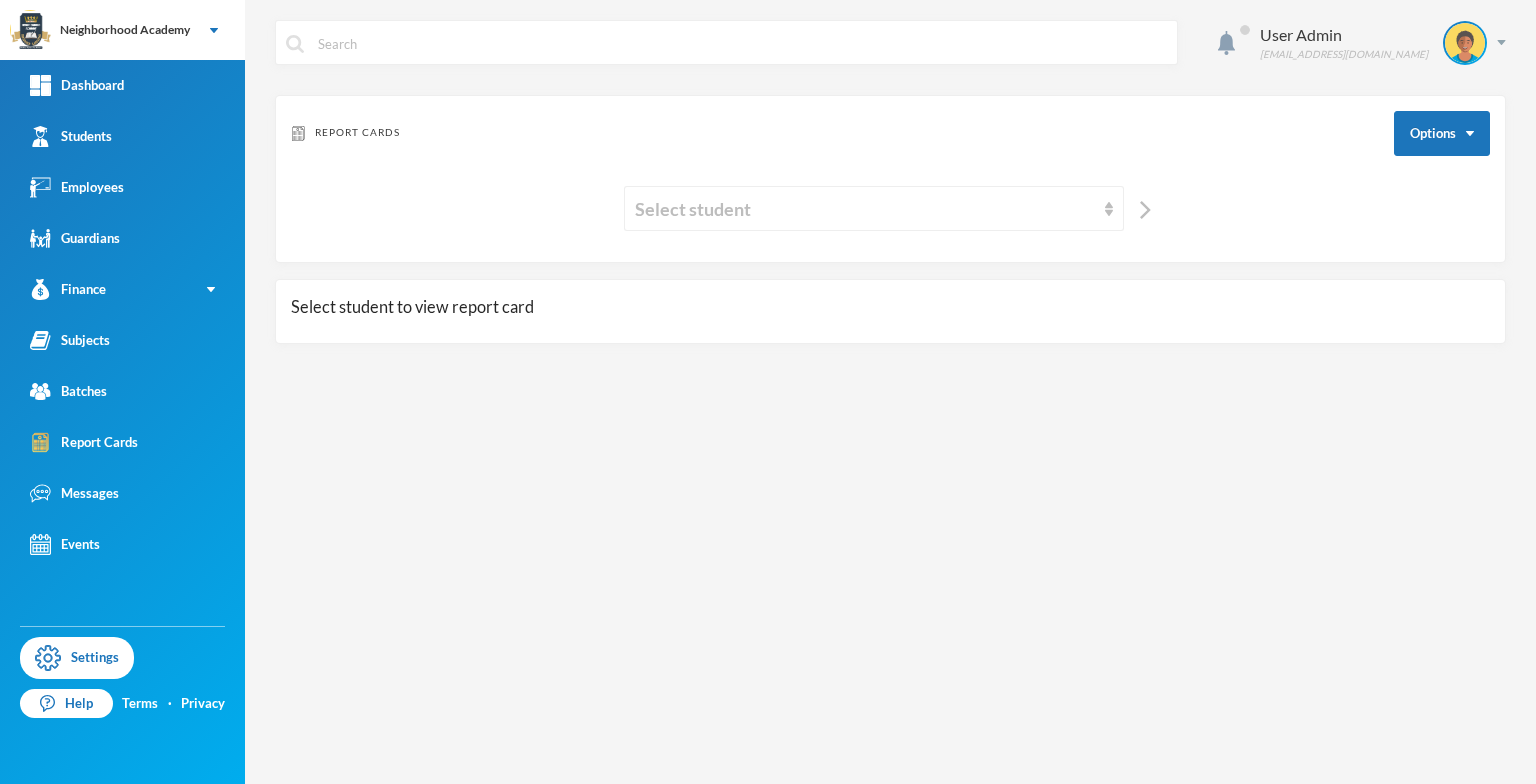scroll, scrollTop: 0, scrollLeft: 0, axis: both 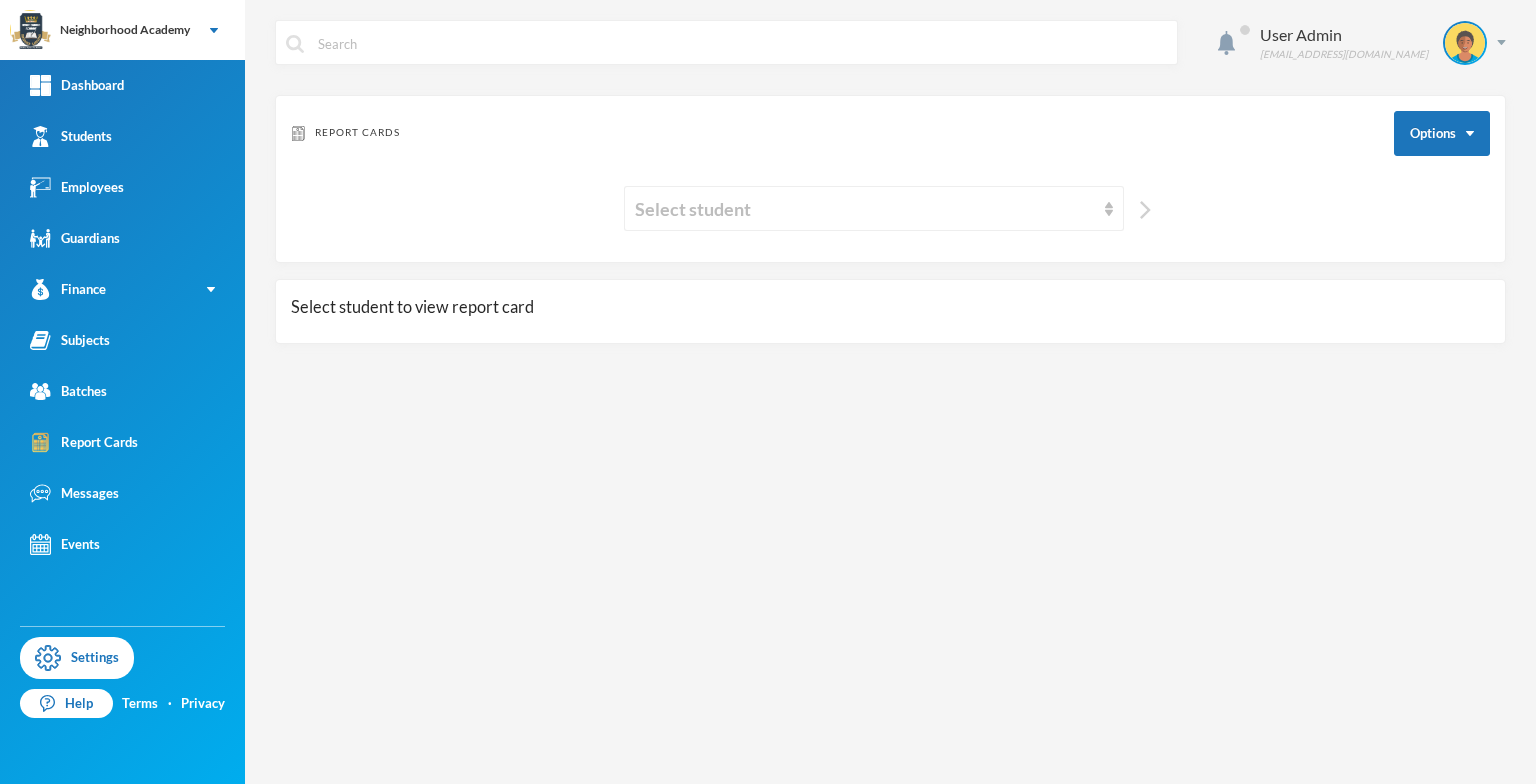 click at bounding box center [1145, 210] 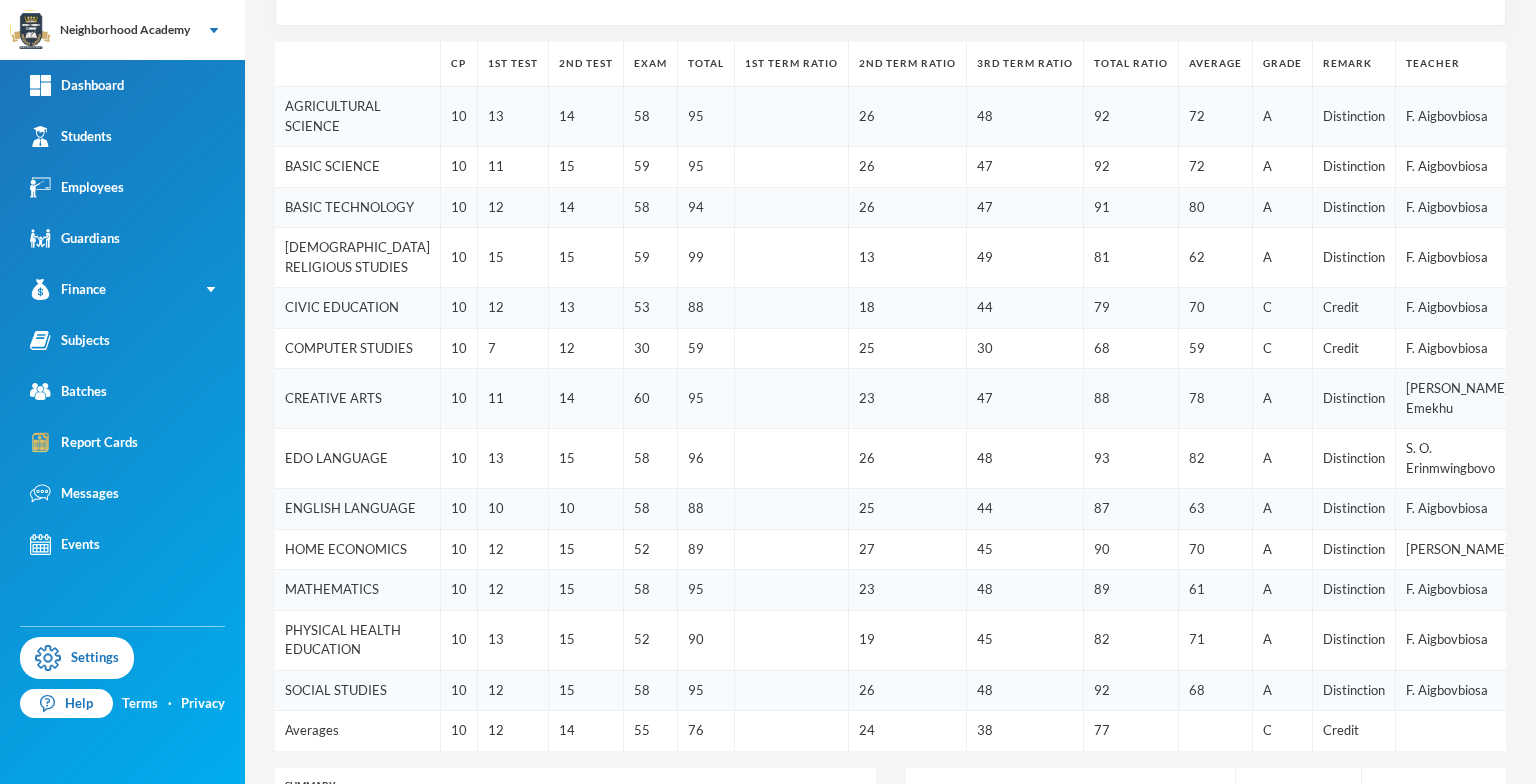 scroll, scrollTop: 400, scrollLeft: 0, axis: vertical 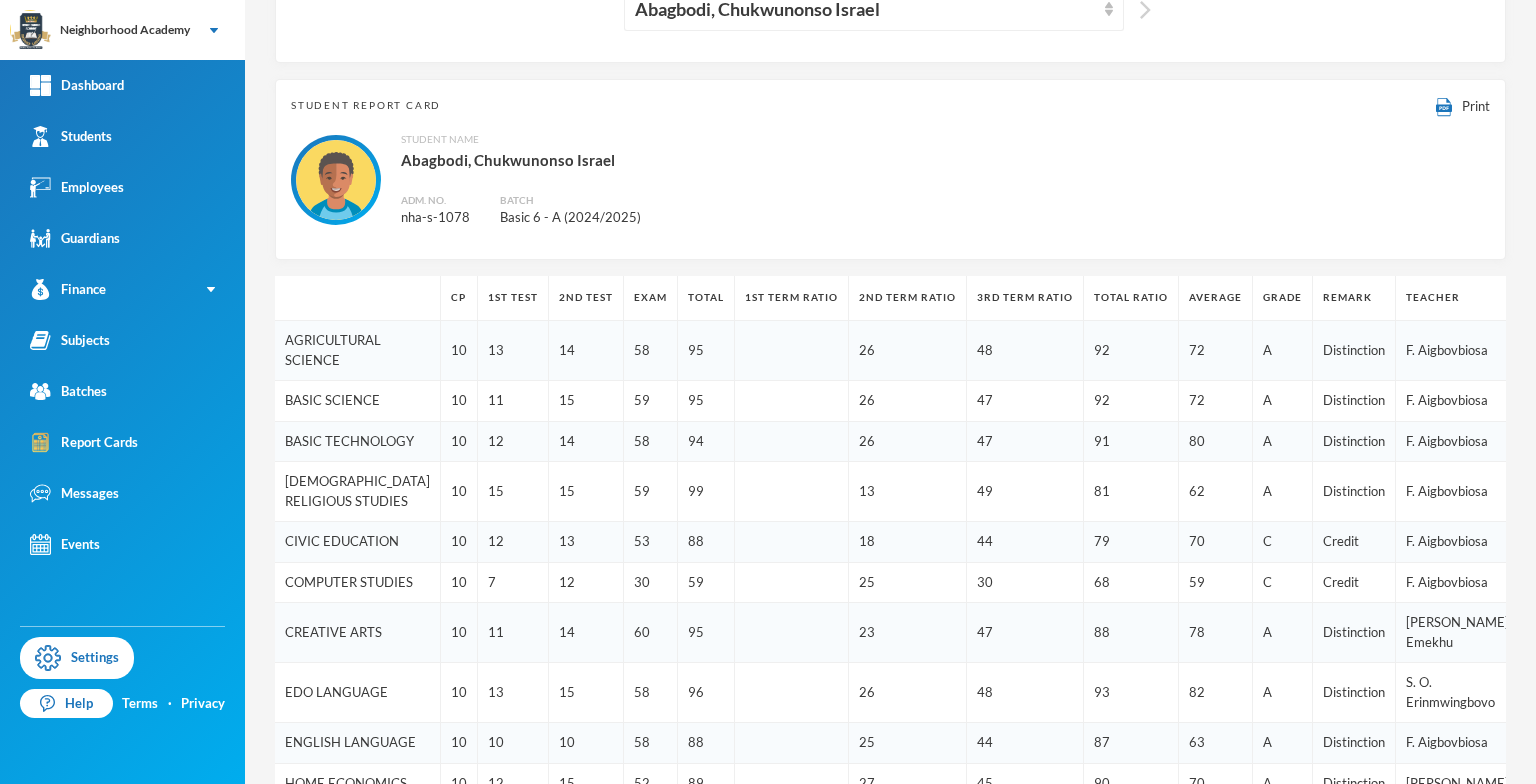 click at bounding box center (1145, 10) 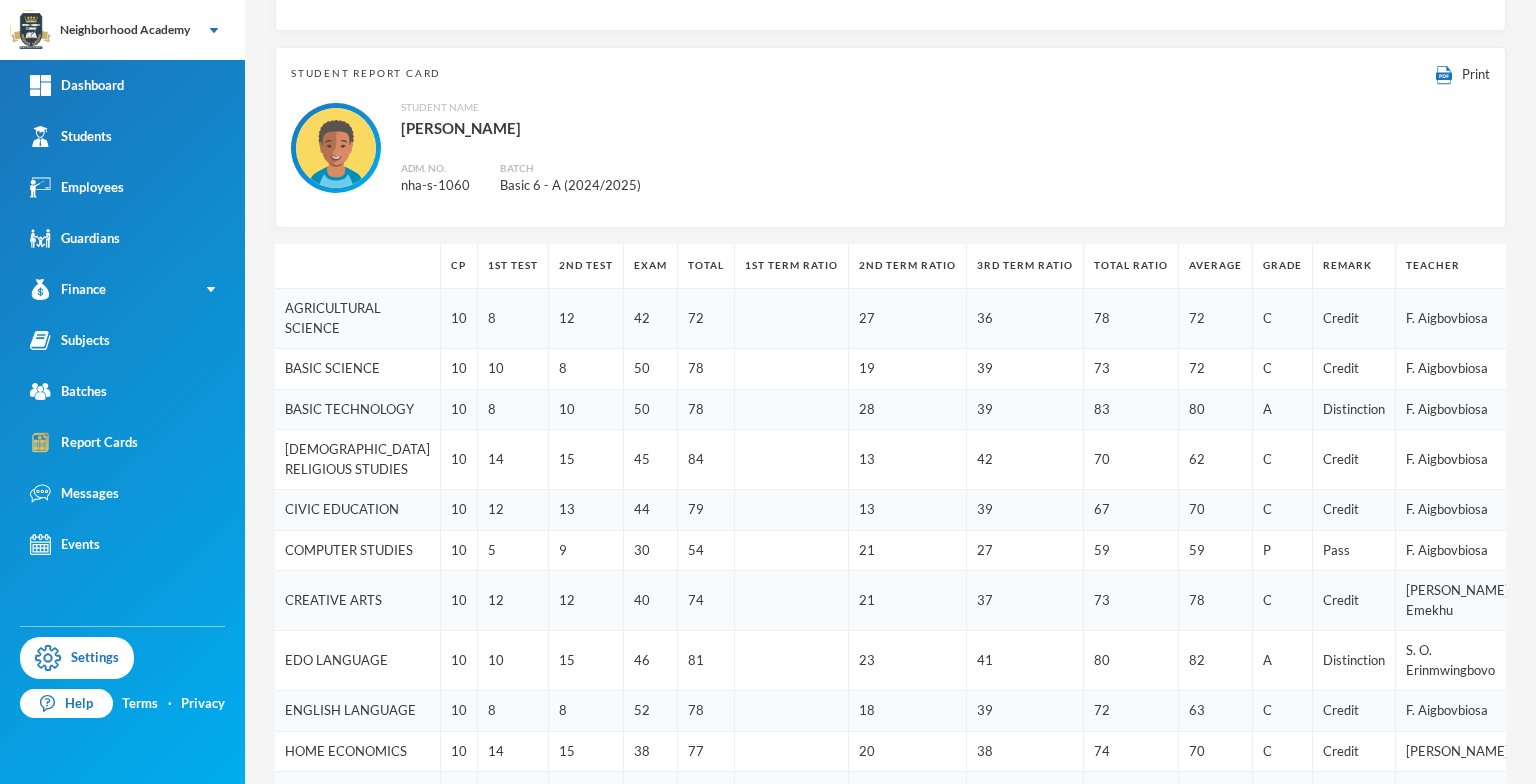 scroll, scrollTop: 200, scrollLeft: 0, axis: vertical 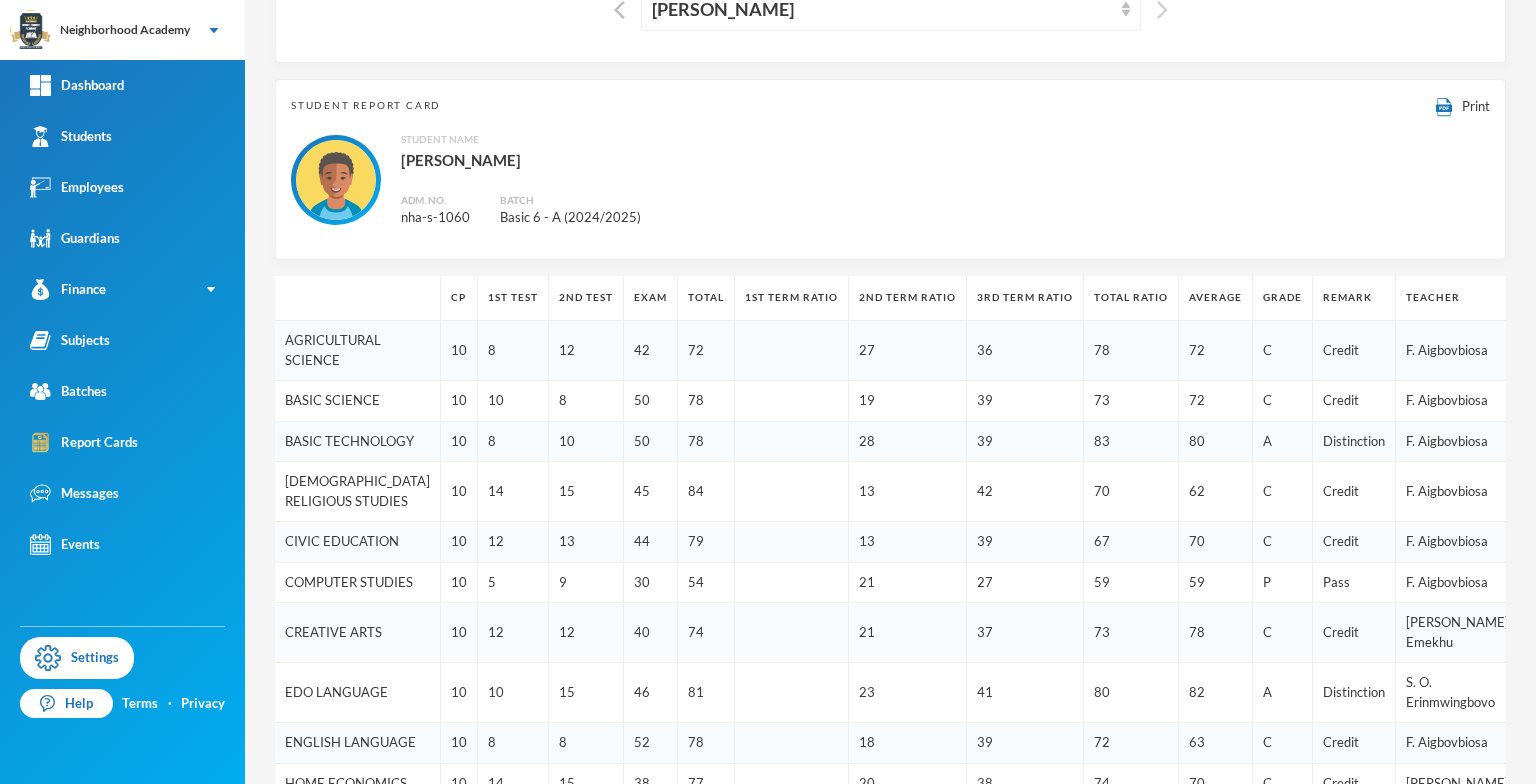 click at bounding box center [1162, 10] 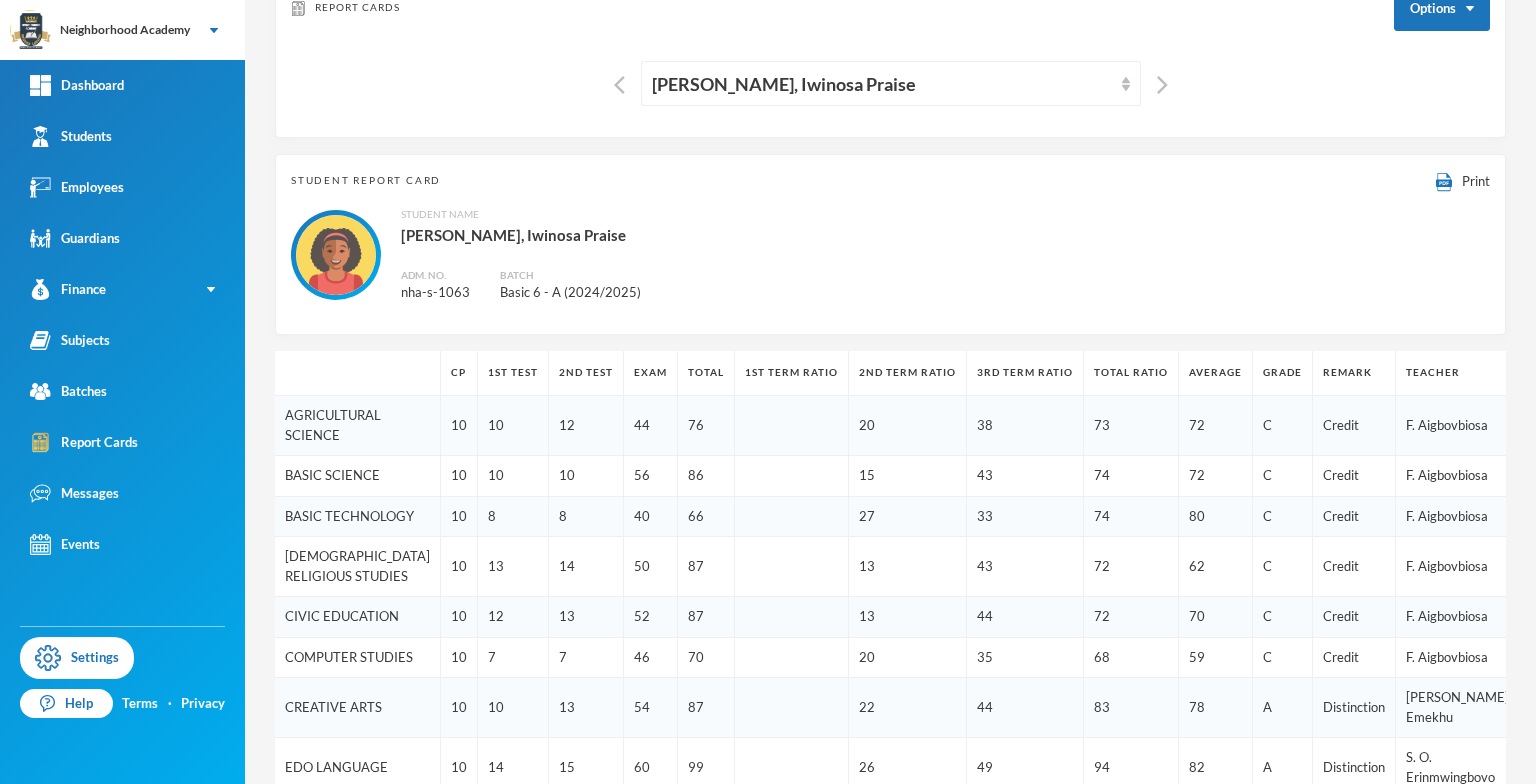 scroll, scrollTop: 100, scrollLeft: 0, axis: vertical 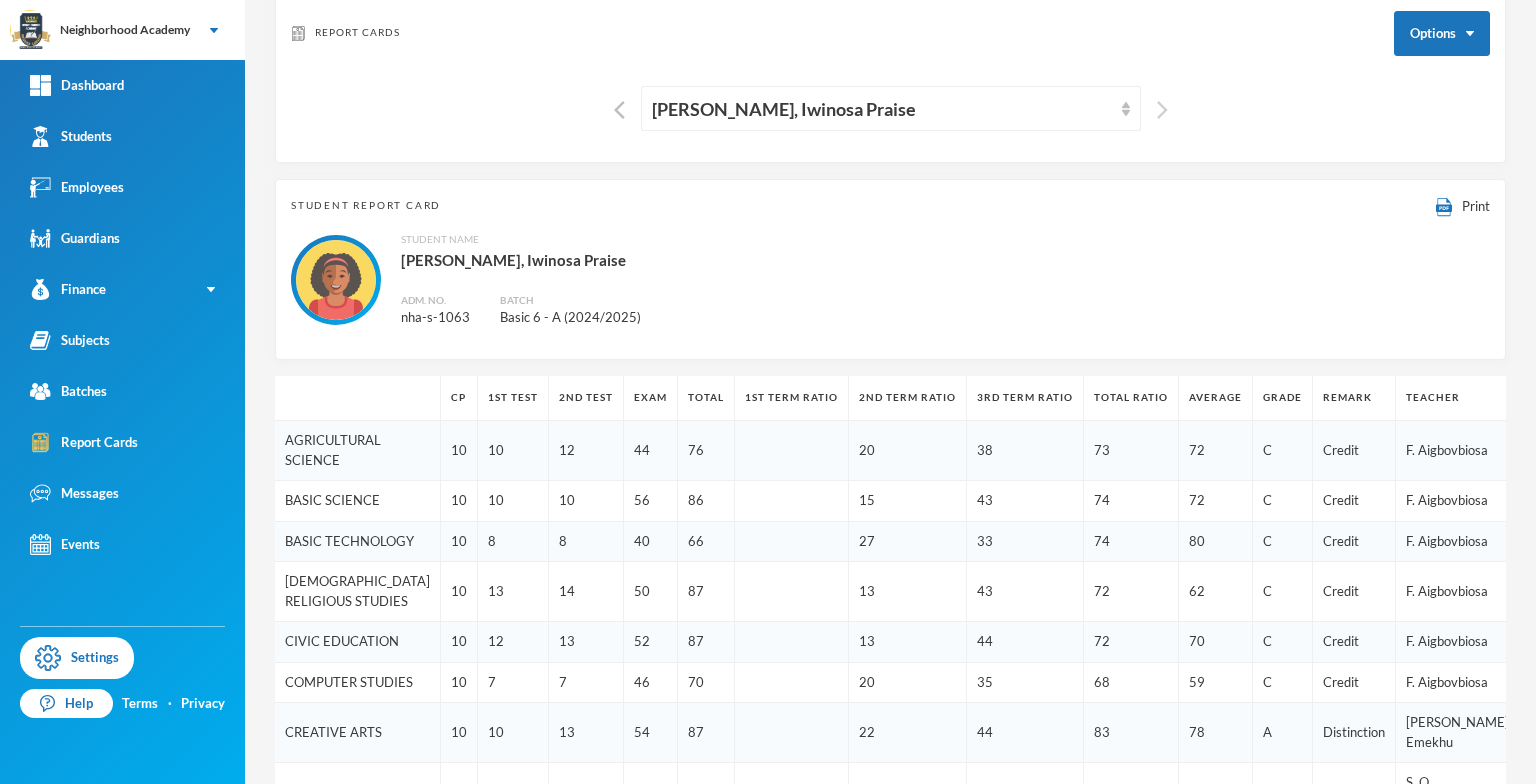 click at bounding box center [1162, 110] 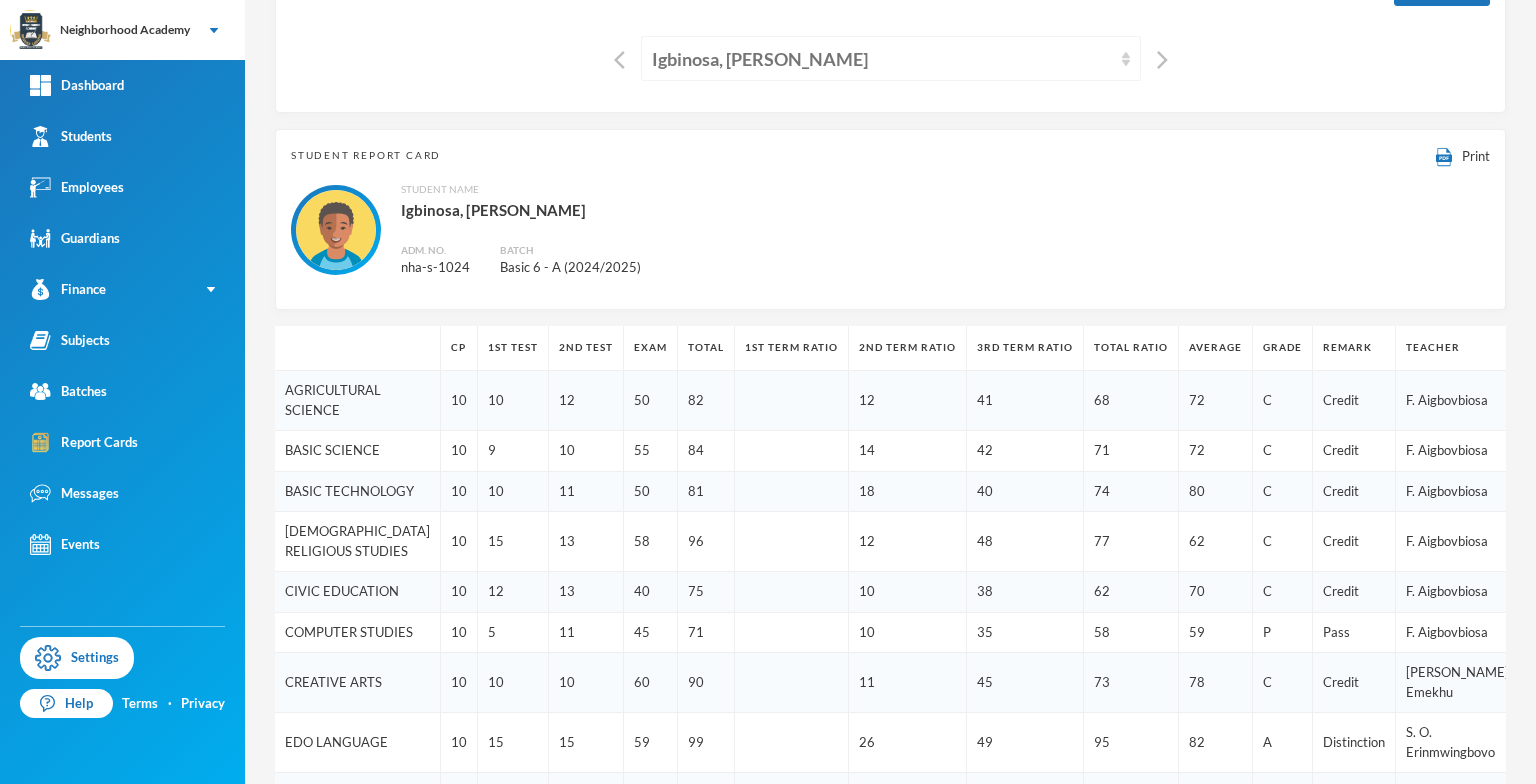 scroll, scrollTop: 100, scrollLeft: 0, axis: vertical 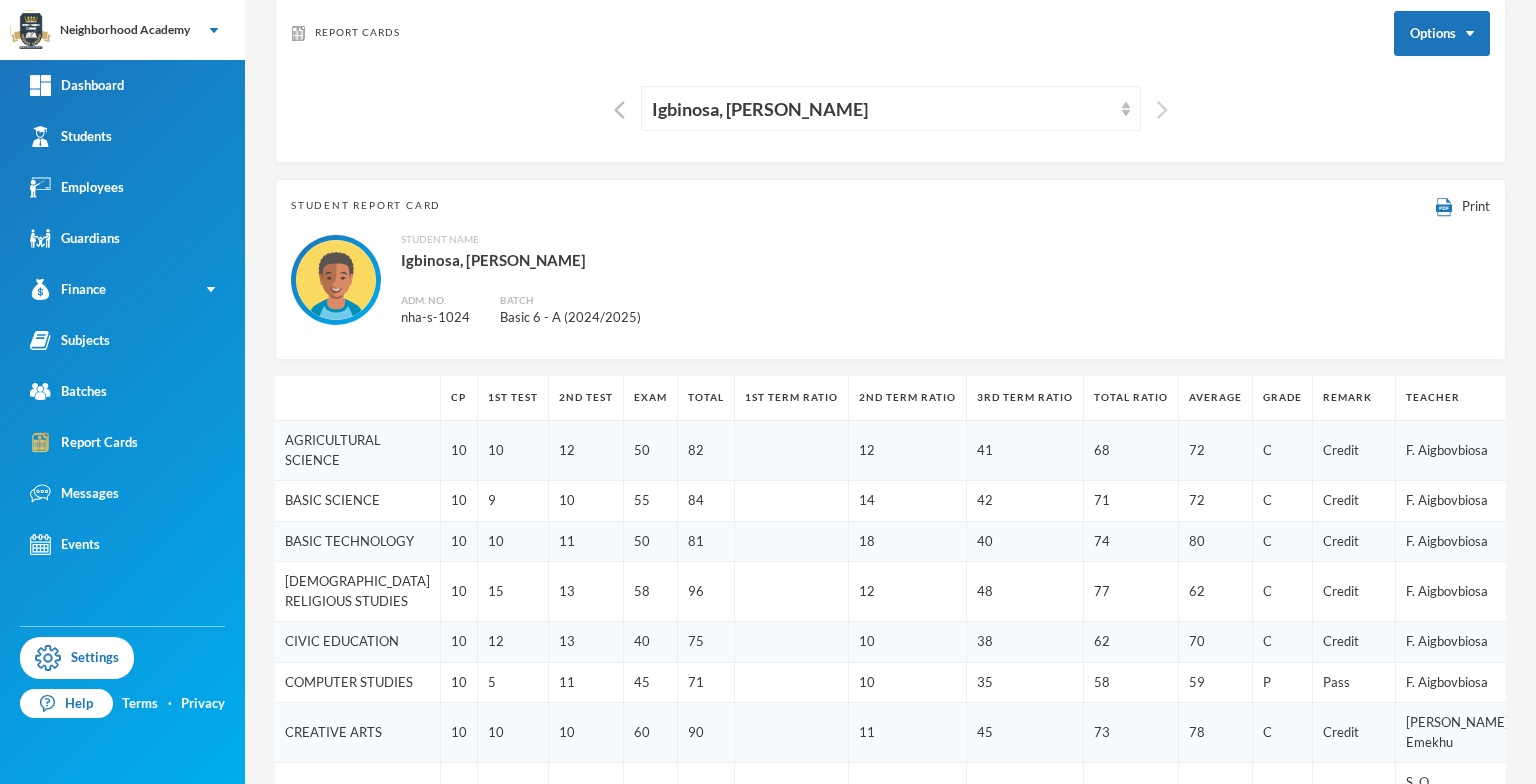 click at bounding box center (1162, 110) 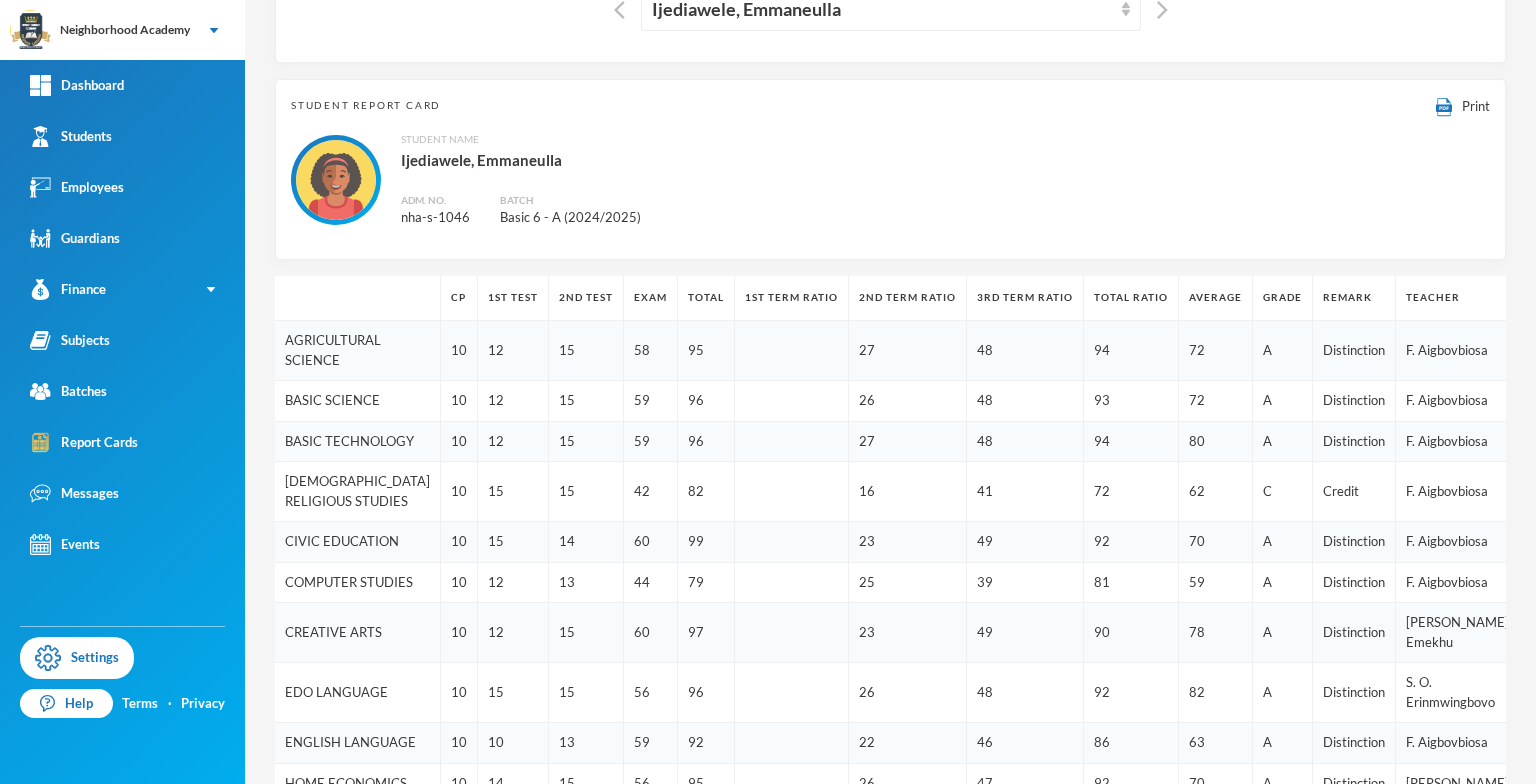 scroll, scrollTop: 100, scrollLeft: 0, axis: vertical 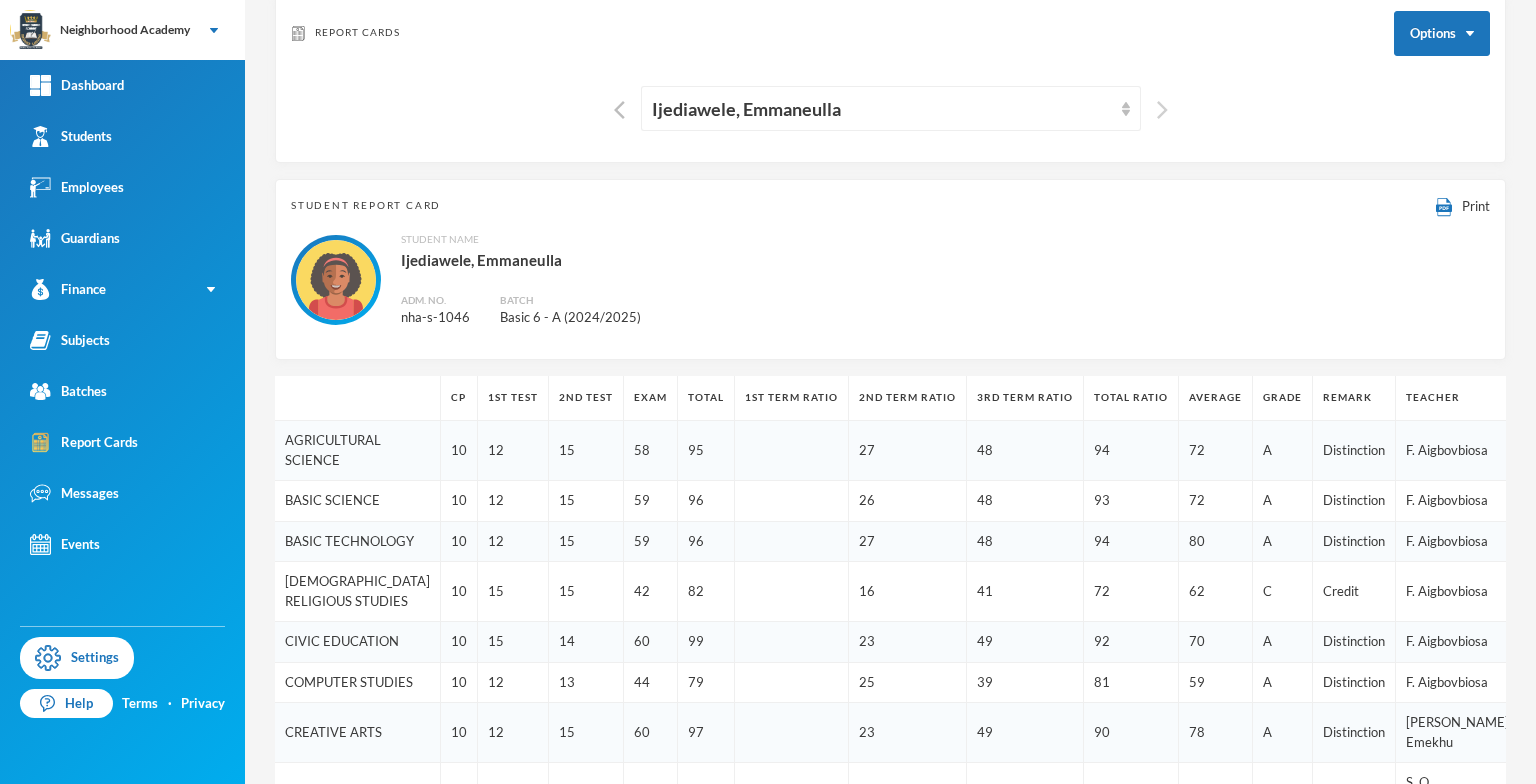 click at bounding box center [1162, 110] 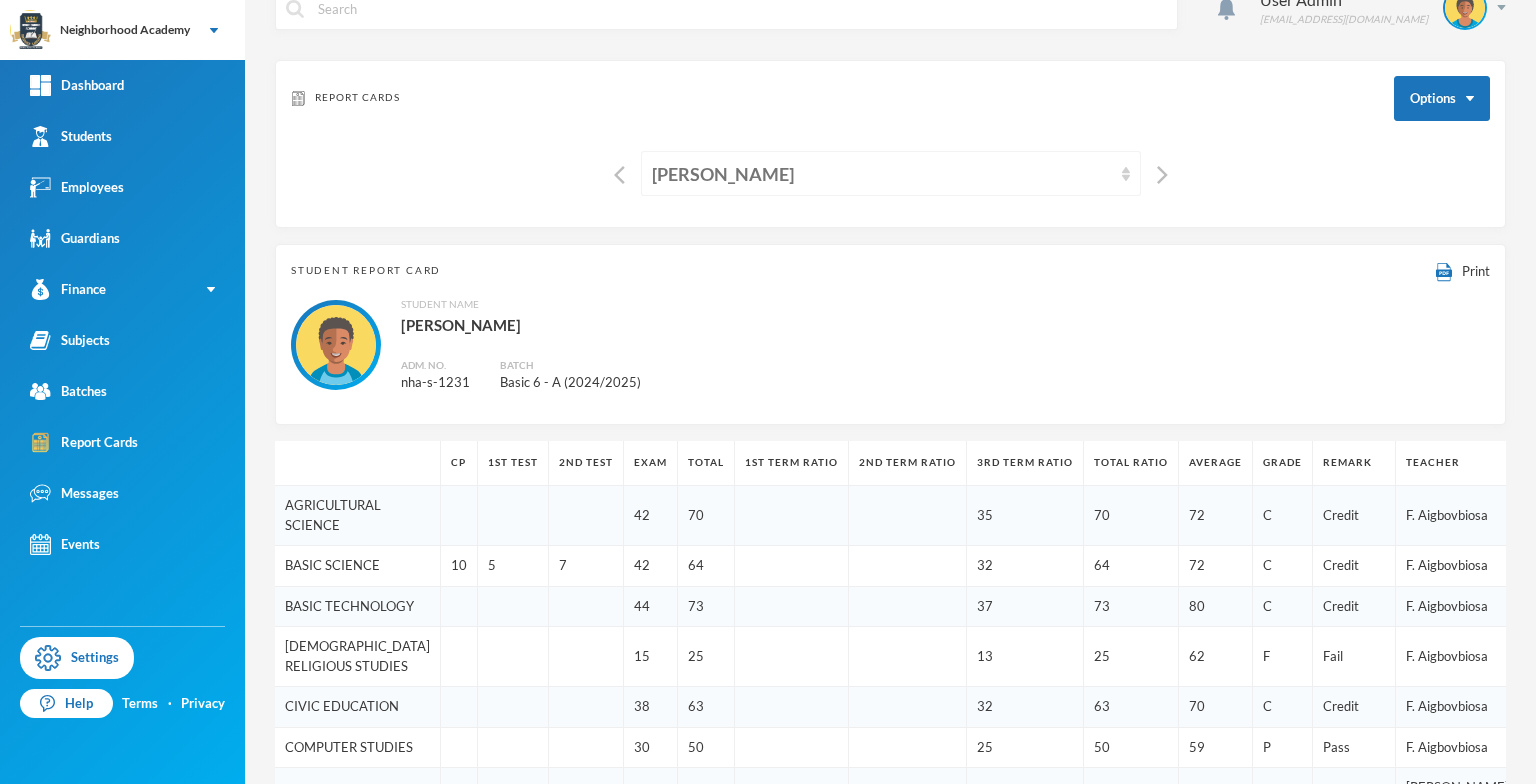 scroll, scrollTop: 0, scrollLeft: 0, axis: both 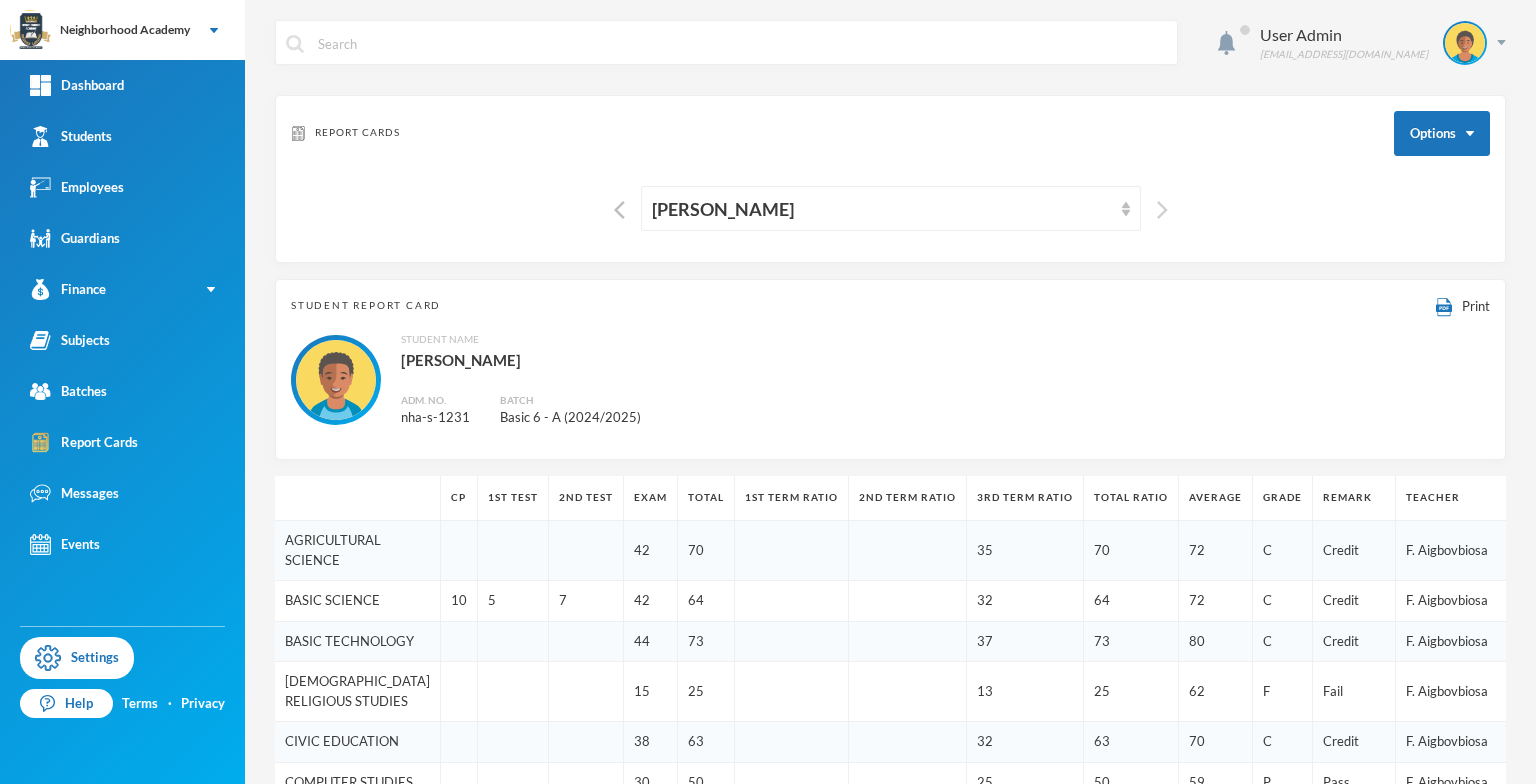 click at bounding box center (1162, 210) 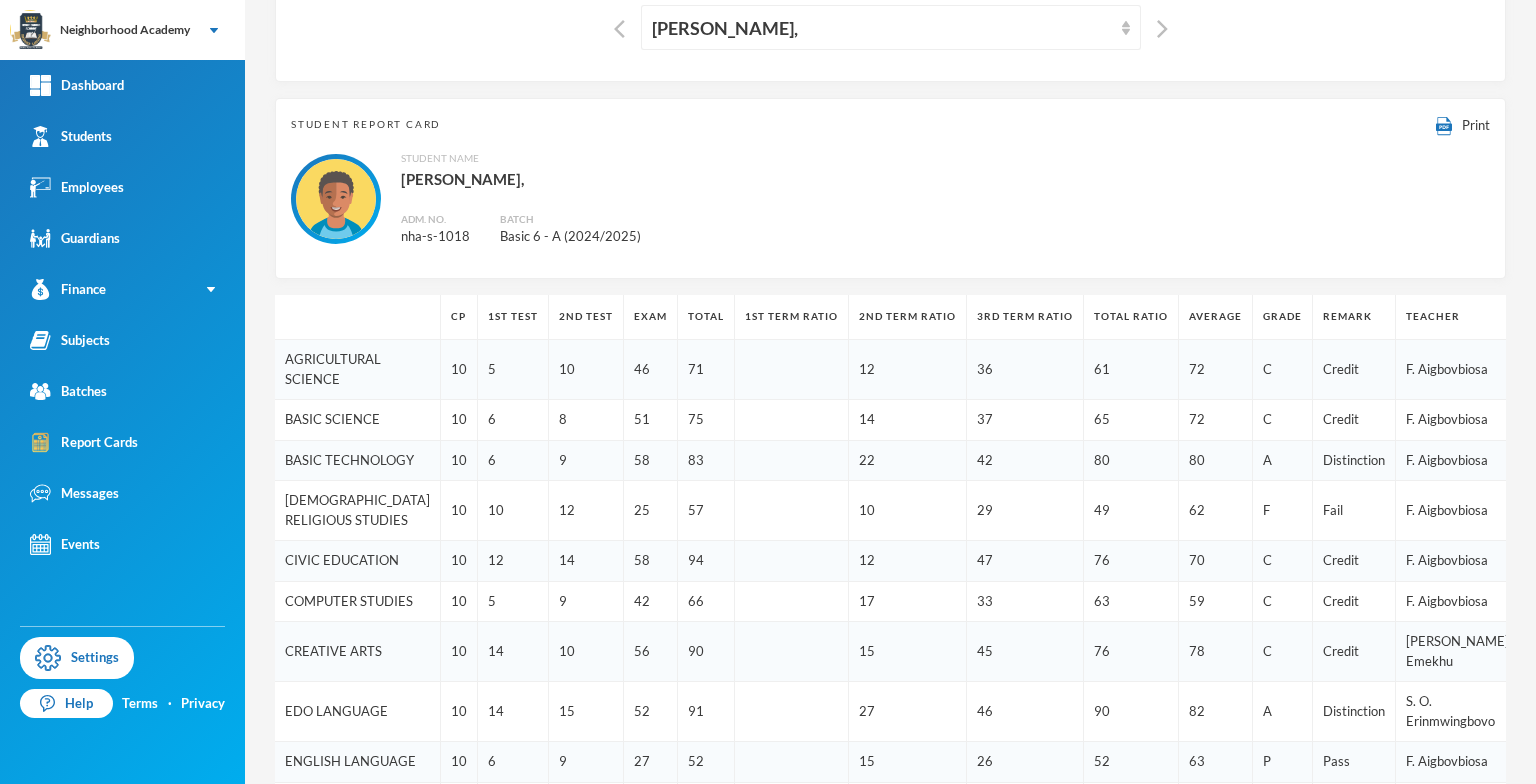 scroll, scrollTop: 100, scrollLeft: 0, axis: vertical 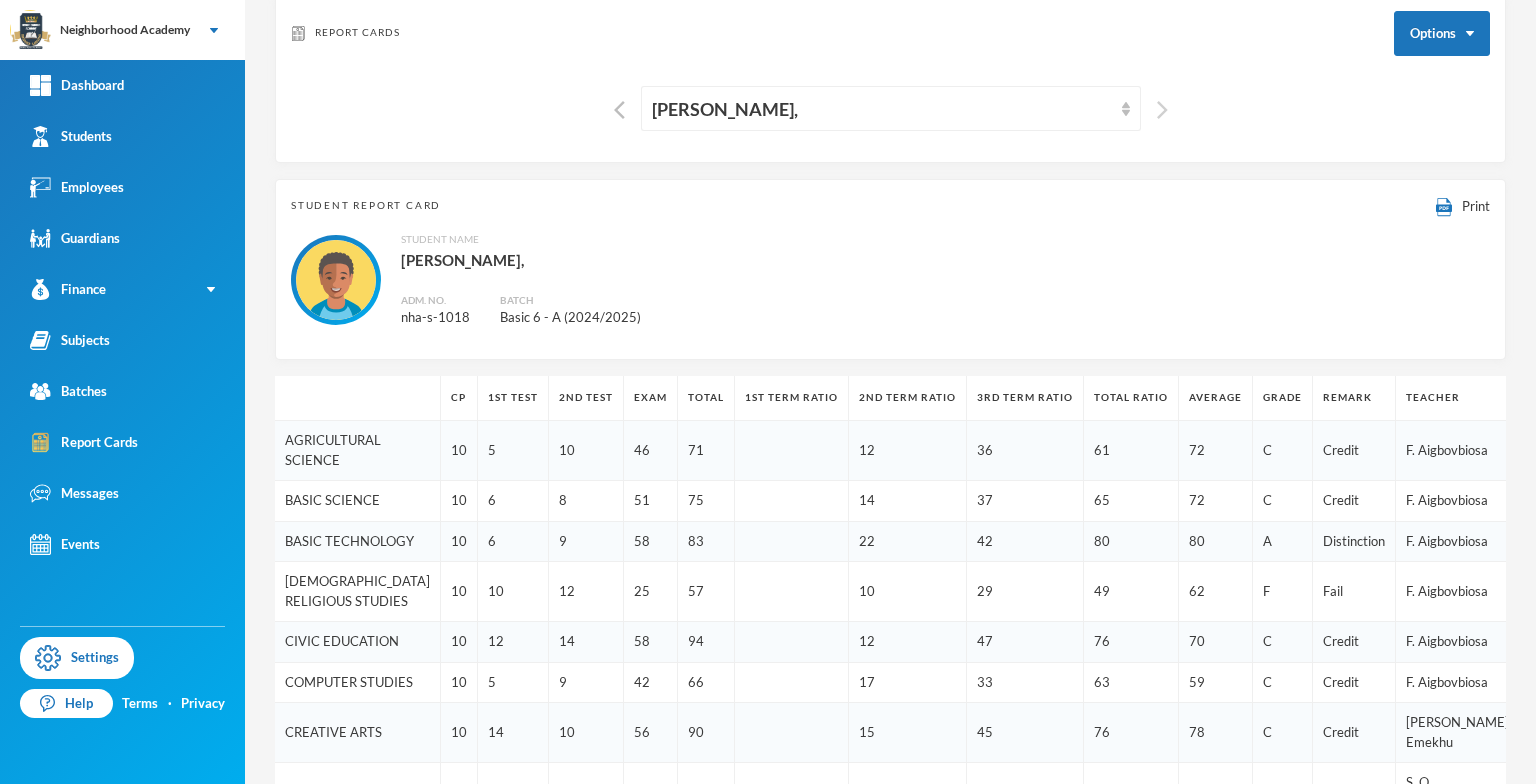 click at bounding box center (1162, 110) 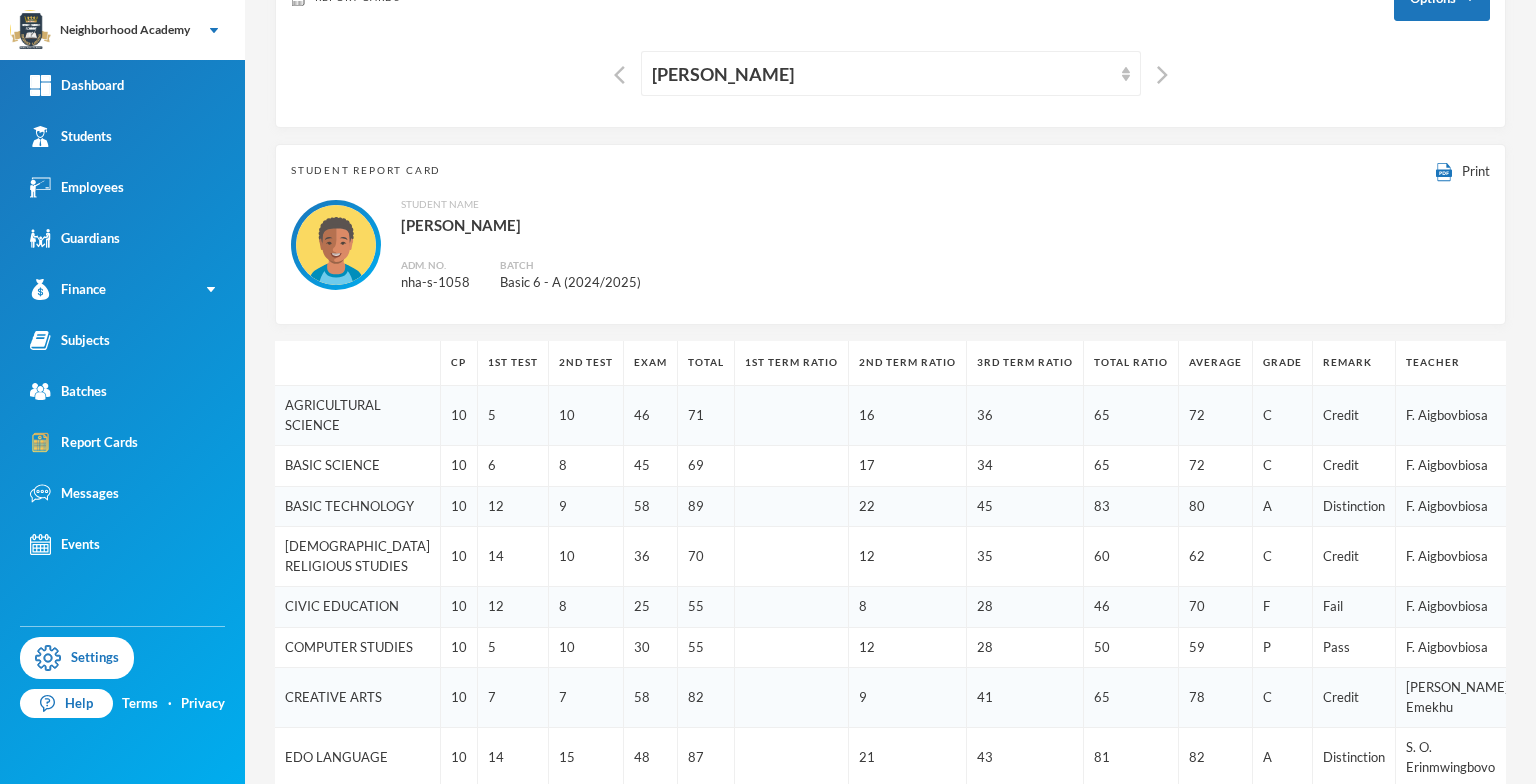 scroll, scrollTop: 100, scrollLeft: 0, axis: vertical 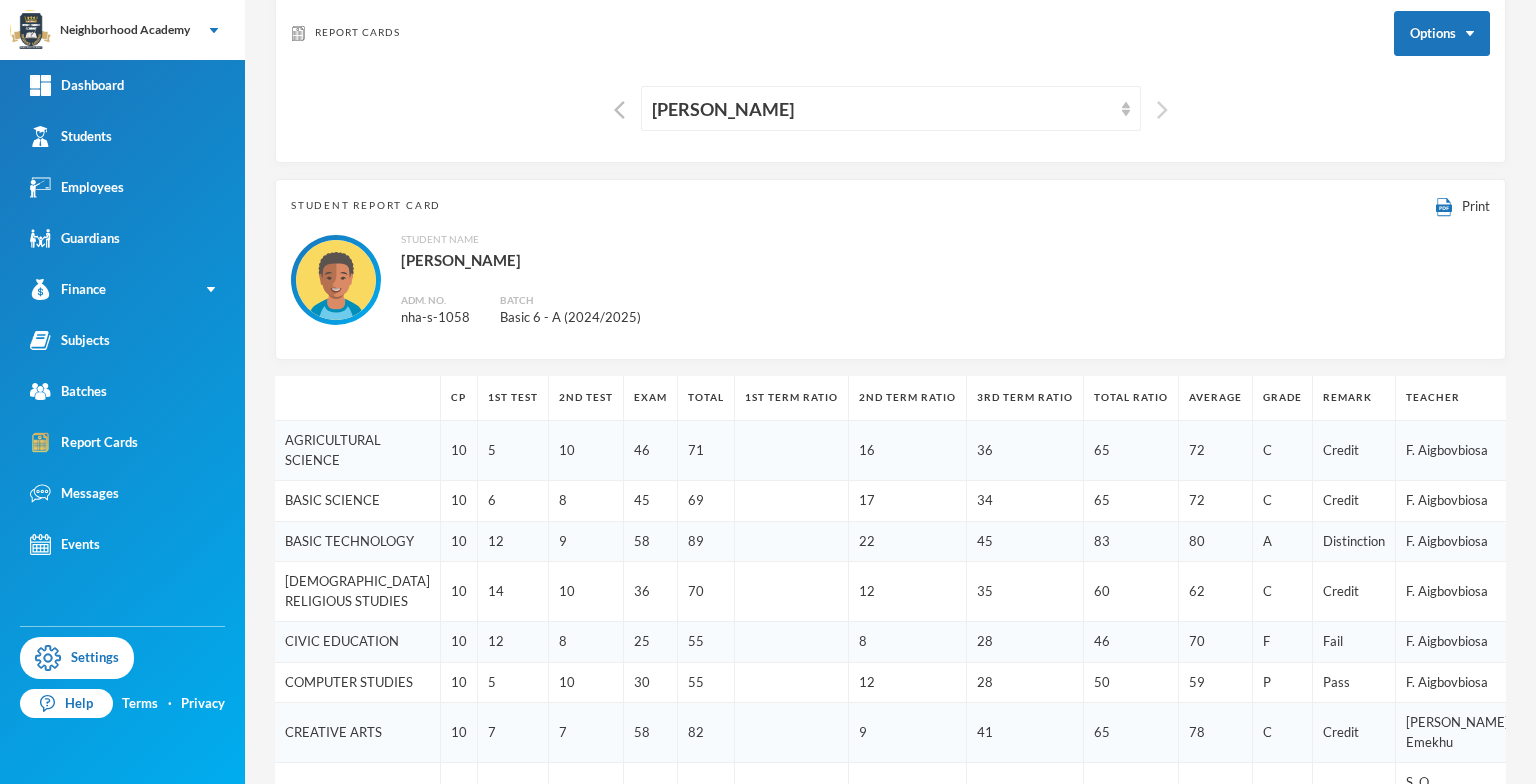 click at bounding box center (1162, 110) 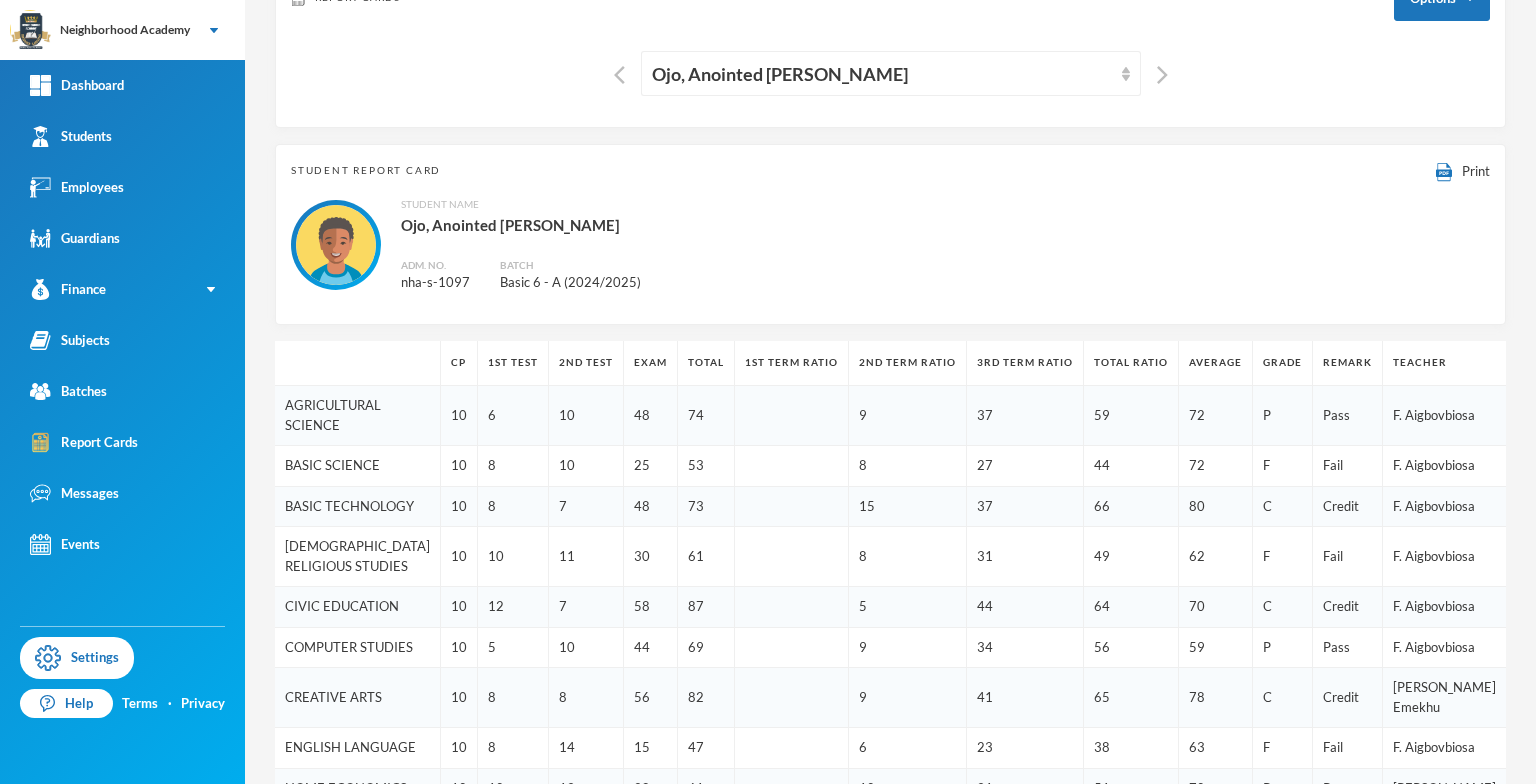 scroll, scrollTop: 100, scrollLeft: 0, axis: vertical 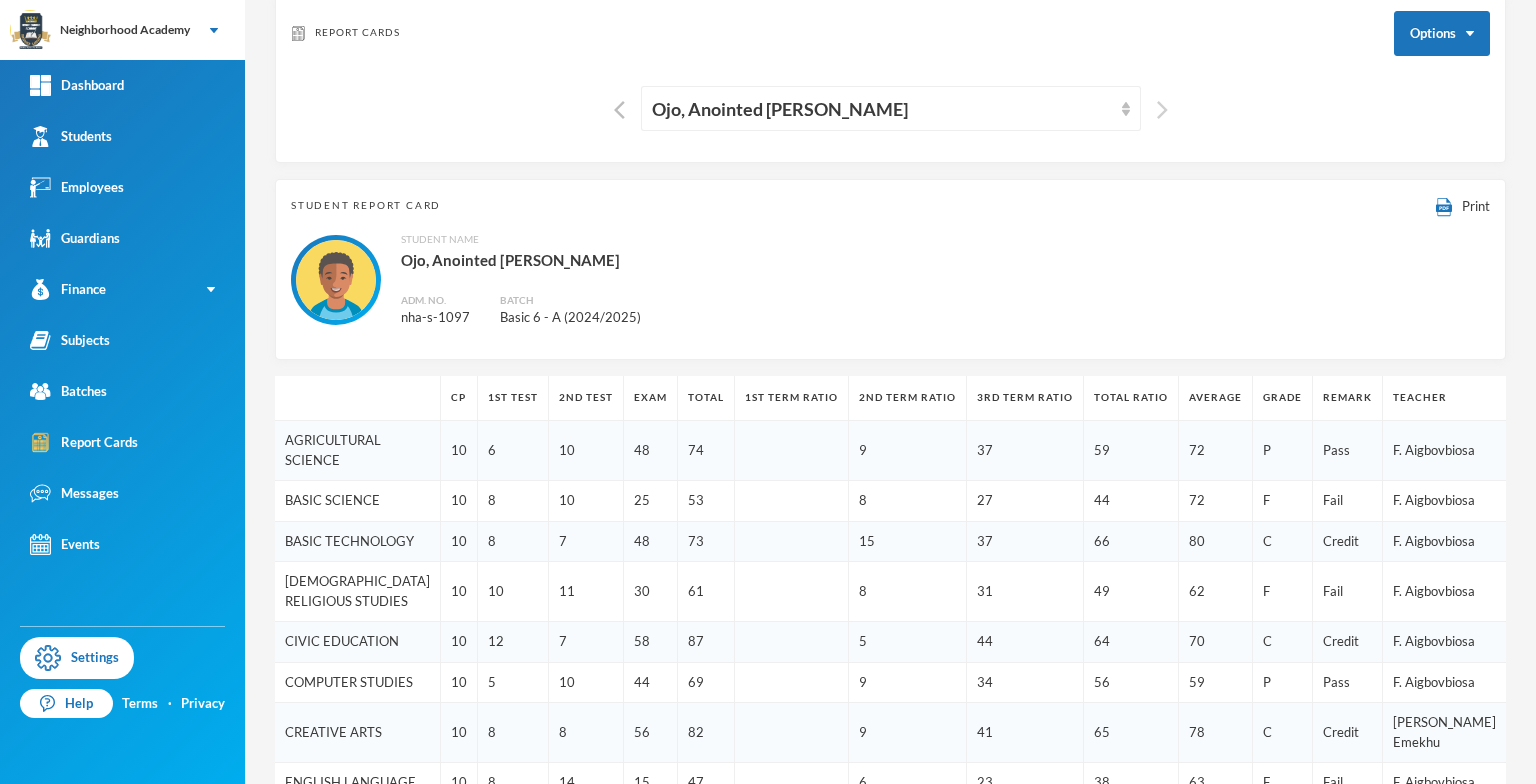click at bounding box center (1162, 110) 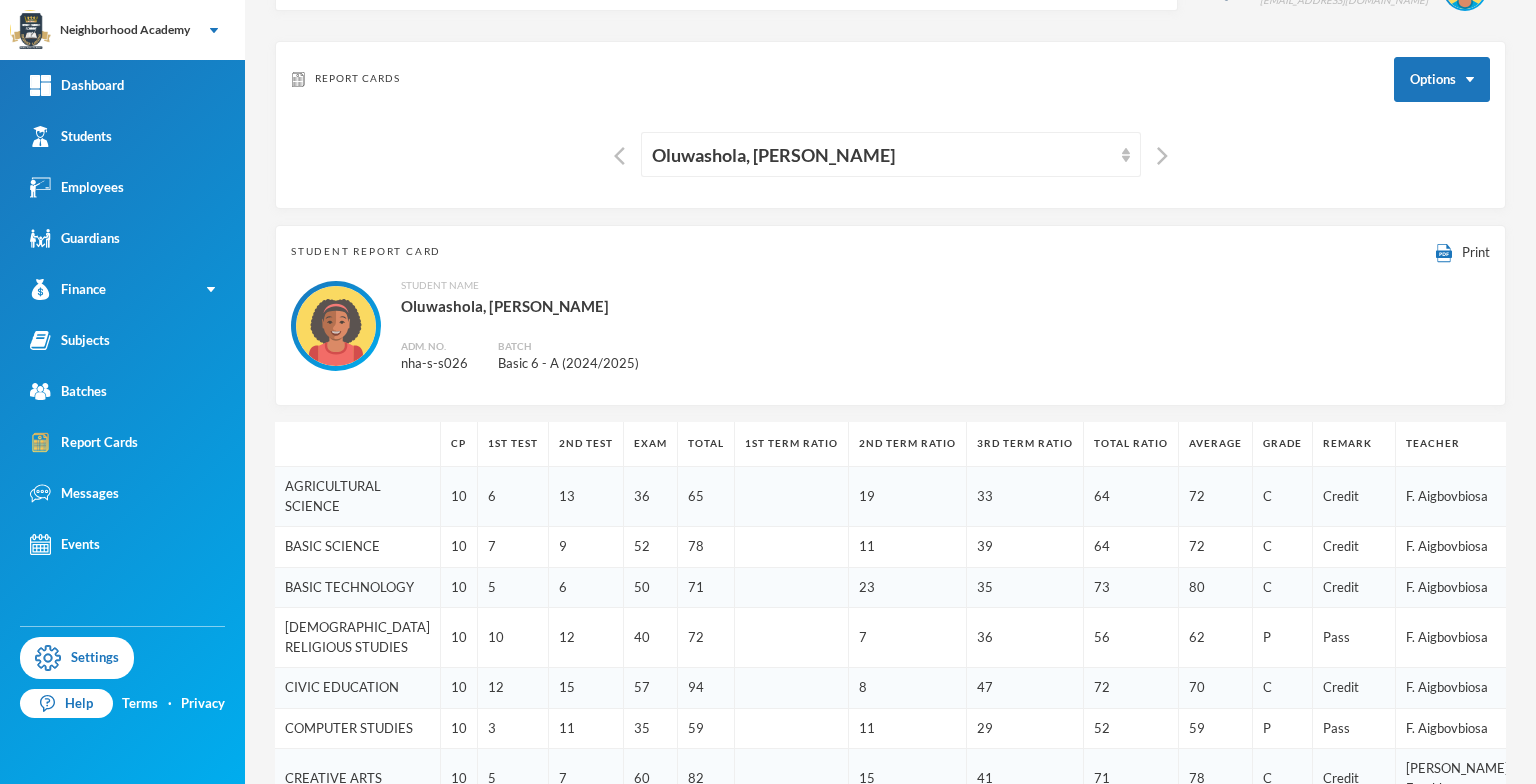 scroll, scrollTop: 0, scrollLeft: 0, axis: both 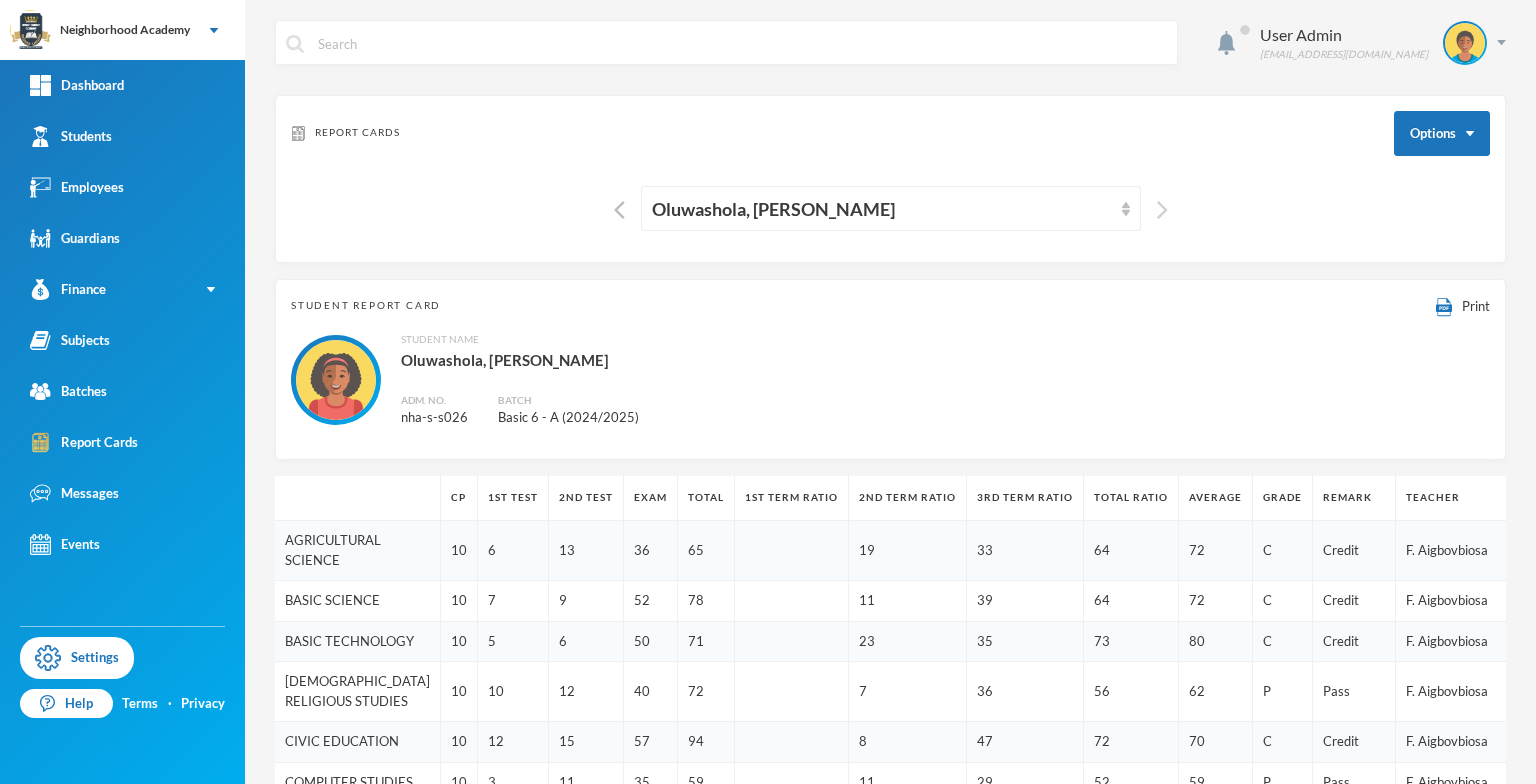click at bounding box center (1162, 210) 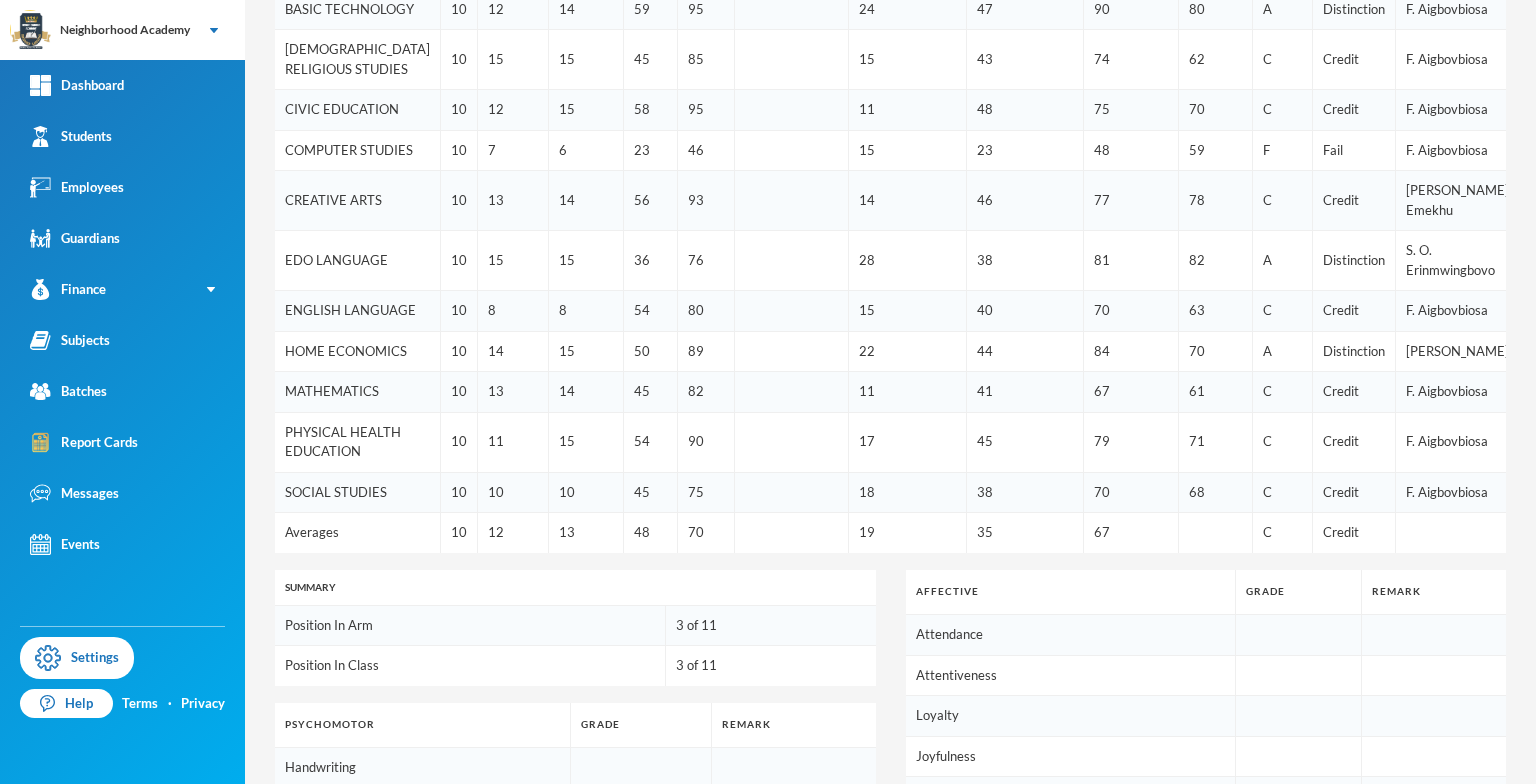 scroll, scrollTop: 700, scrollLeft: 0, axis: vertical 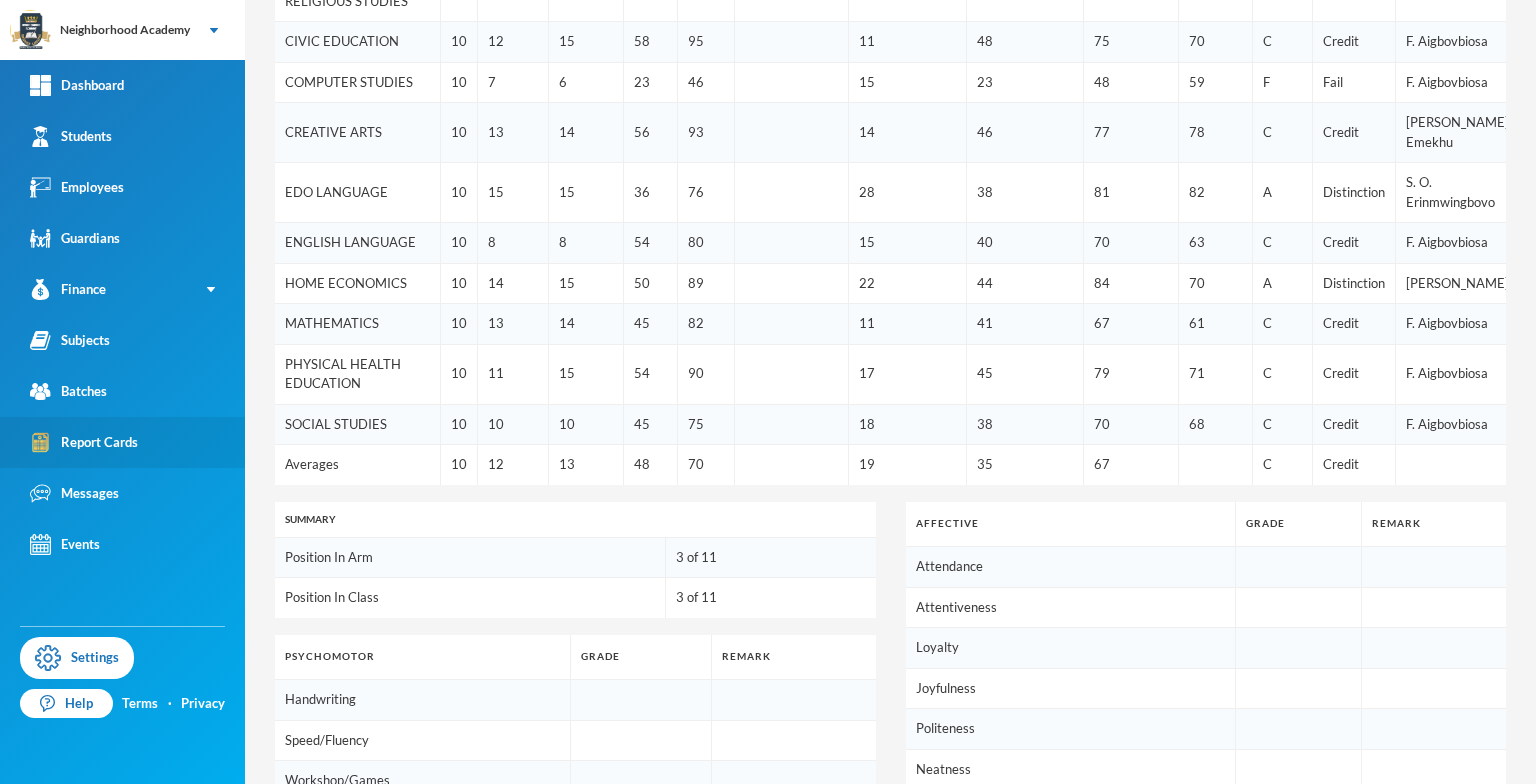 click on "Report Cards" at bounding box center [84, 442] 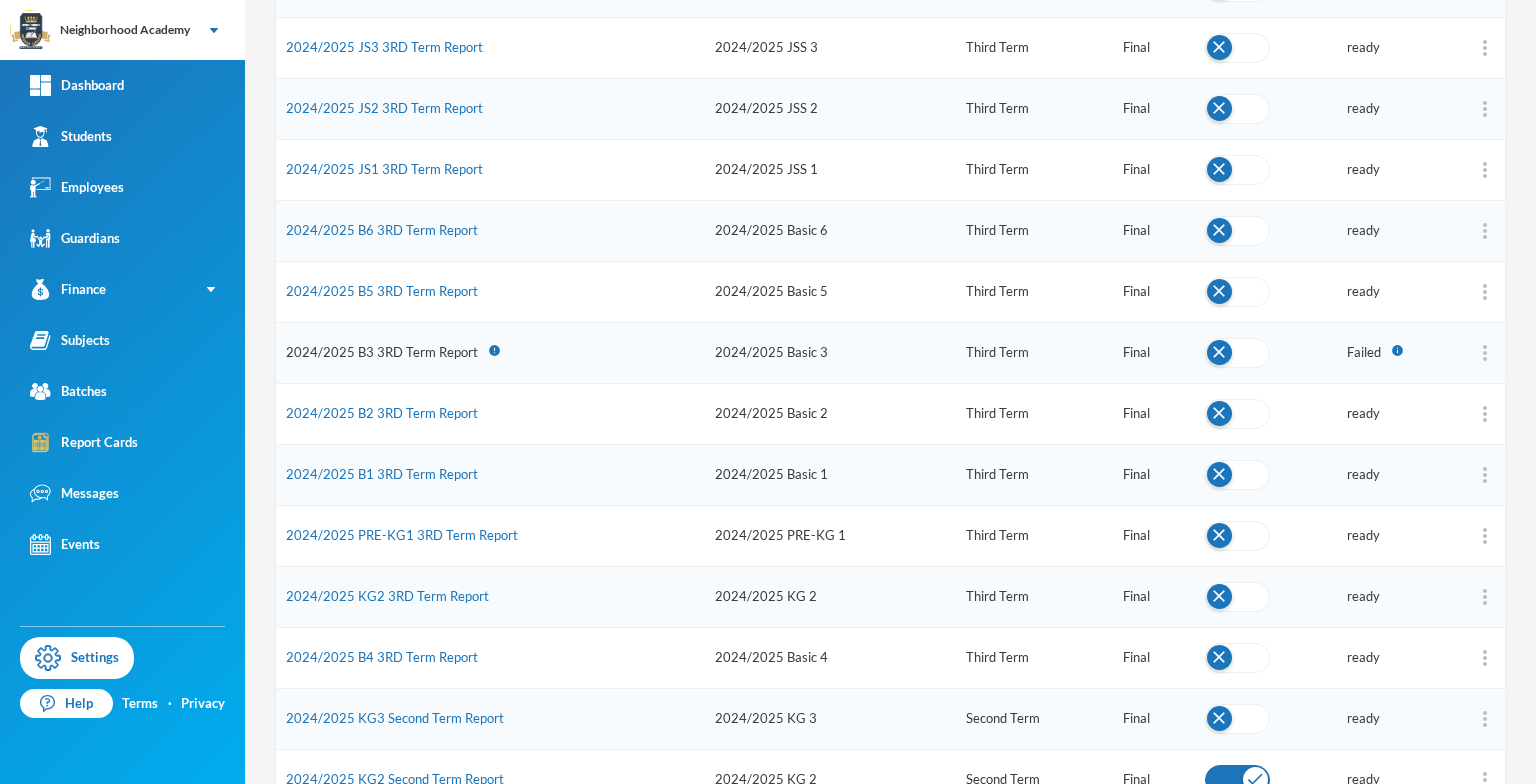 scroll, scrollTop: 590, scrollLeft: 0, axis: vertical 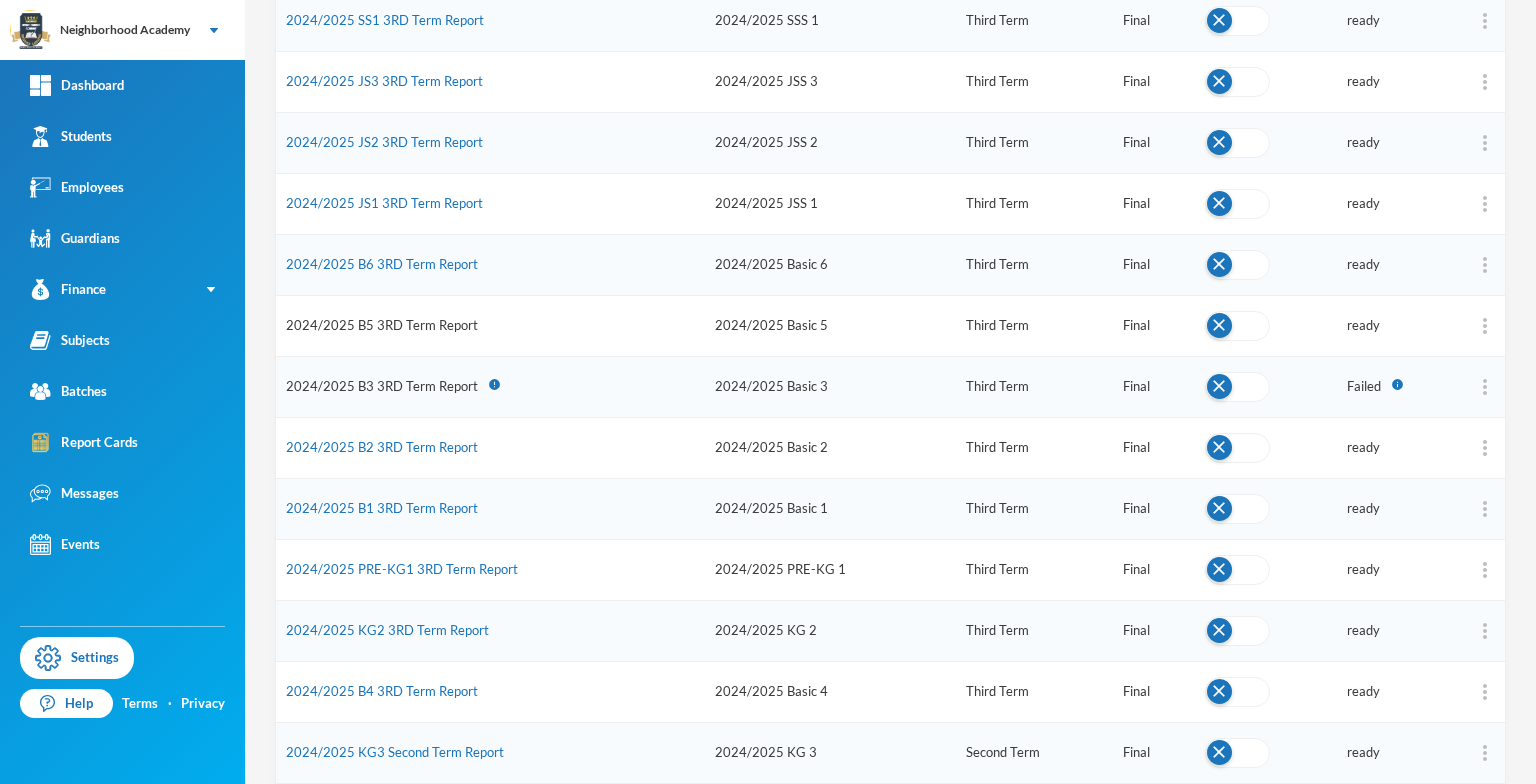 click on "2024/2025 B5 3RD Term Report" at bounding box center (382, 325) 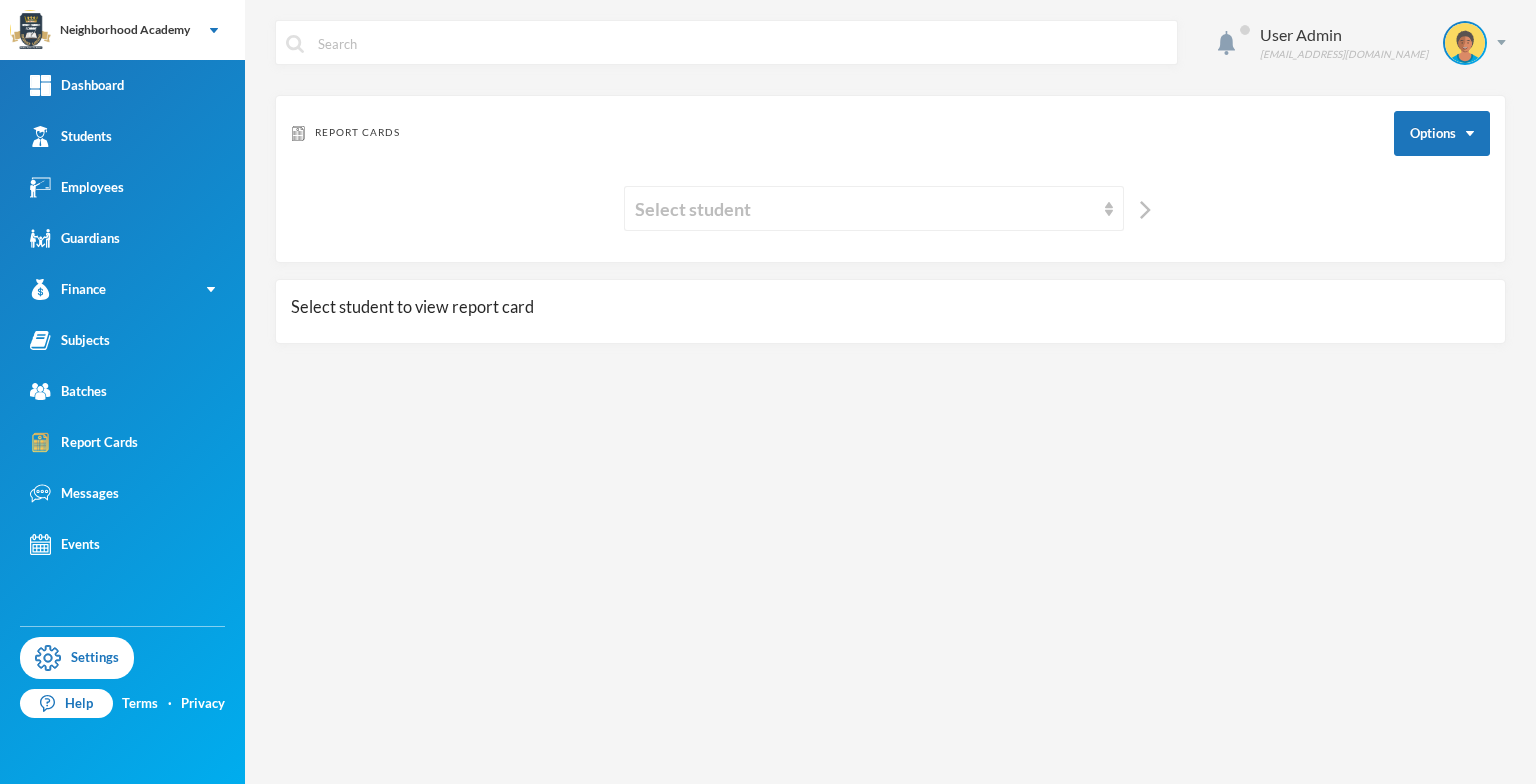 scroll, scrollTop: 0, scrollLeft: 0, axis: both 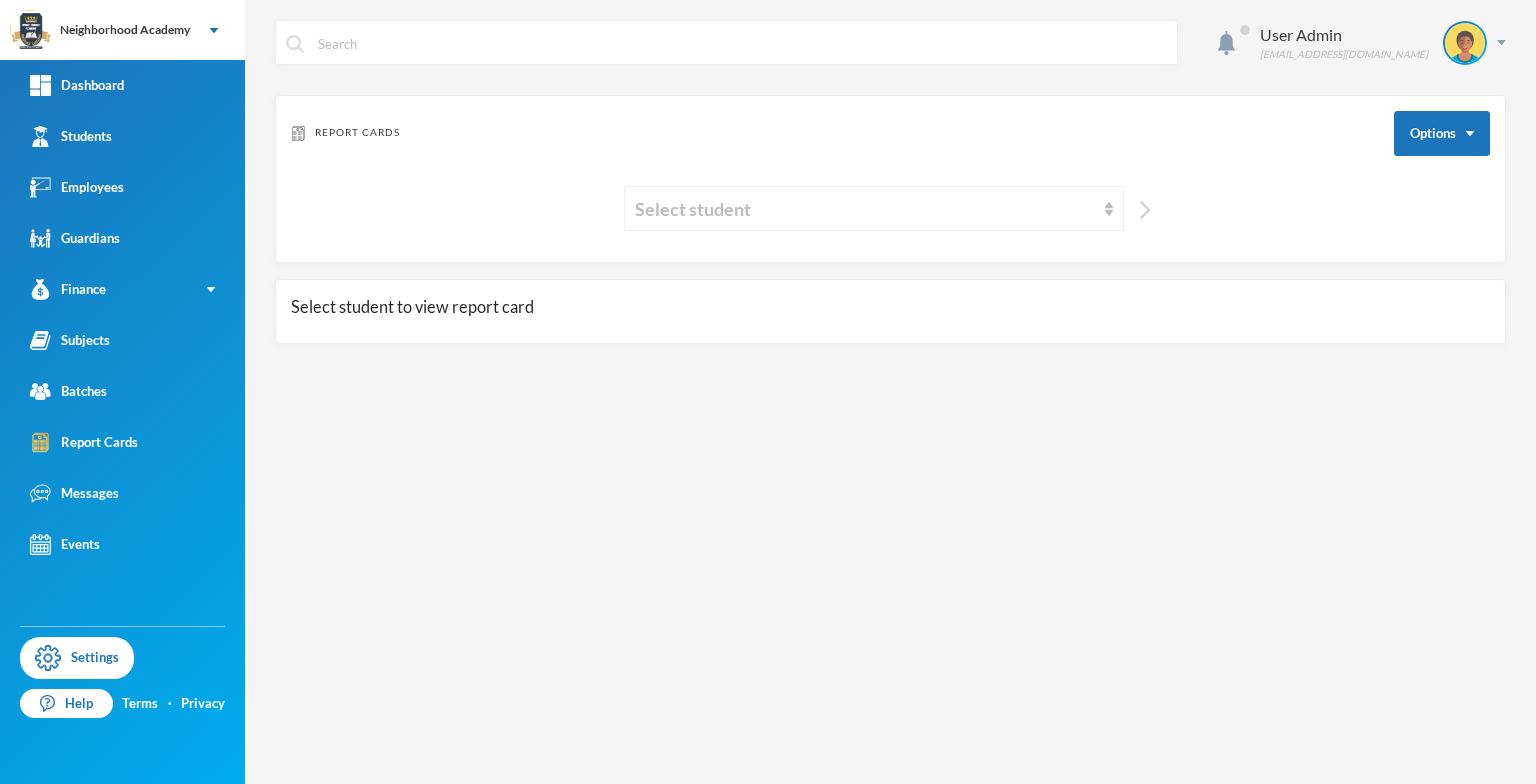 click at bounding box center [1145, 210] 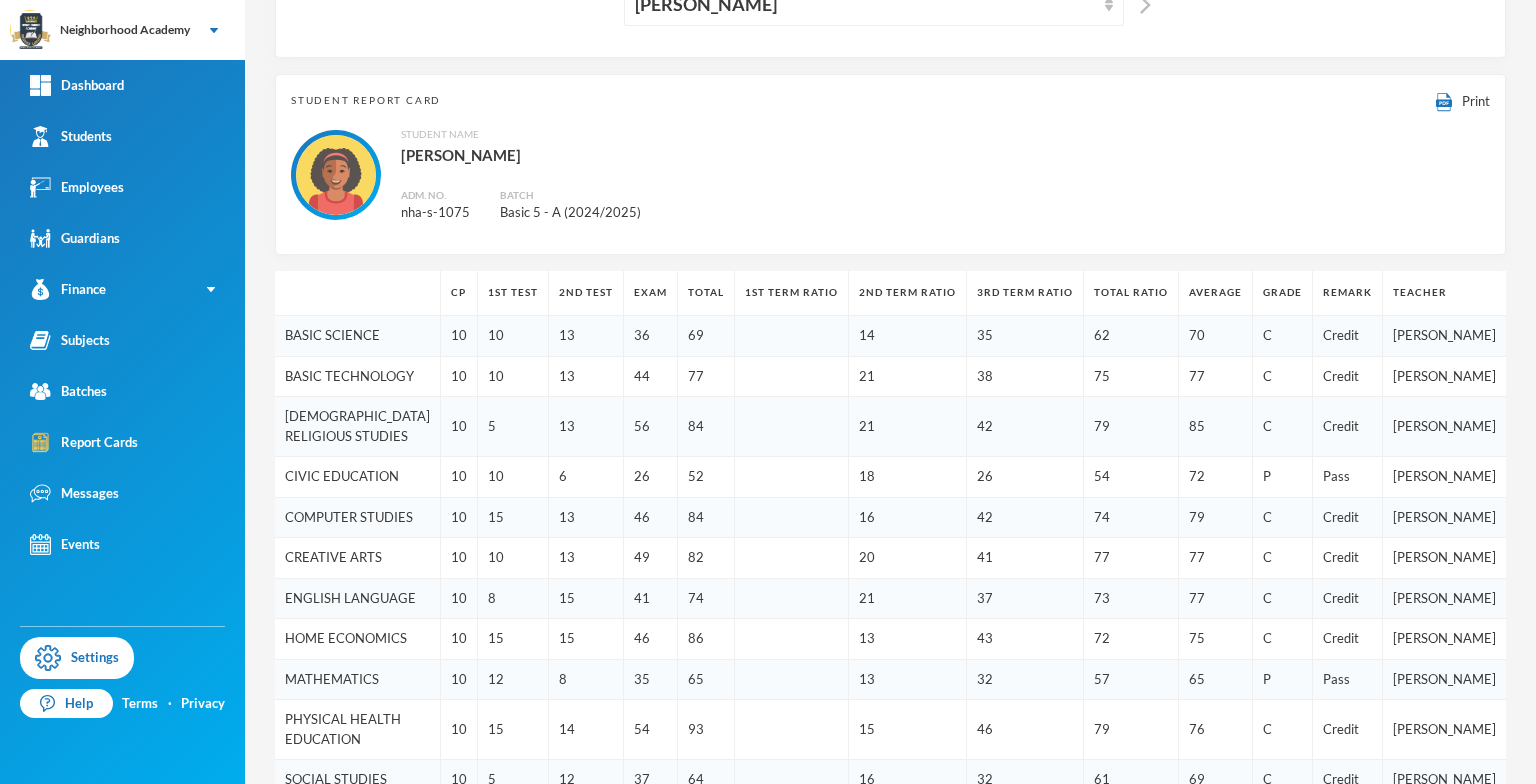 scroll, scrollTop: 200, scrollLeft: 0, axis: vertical 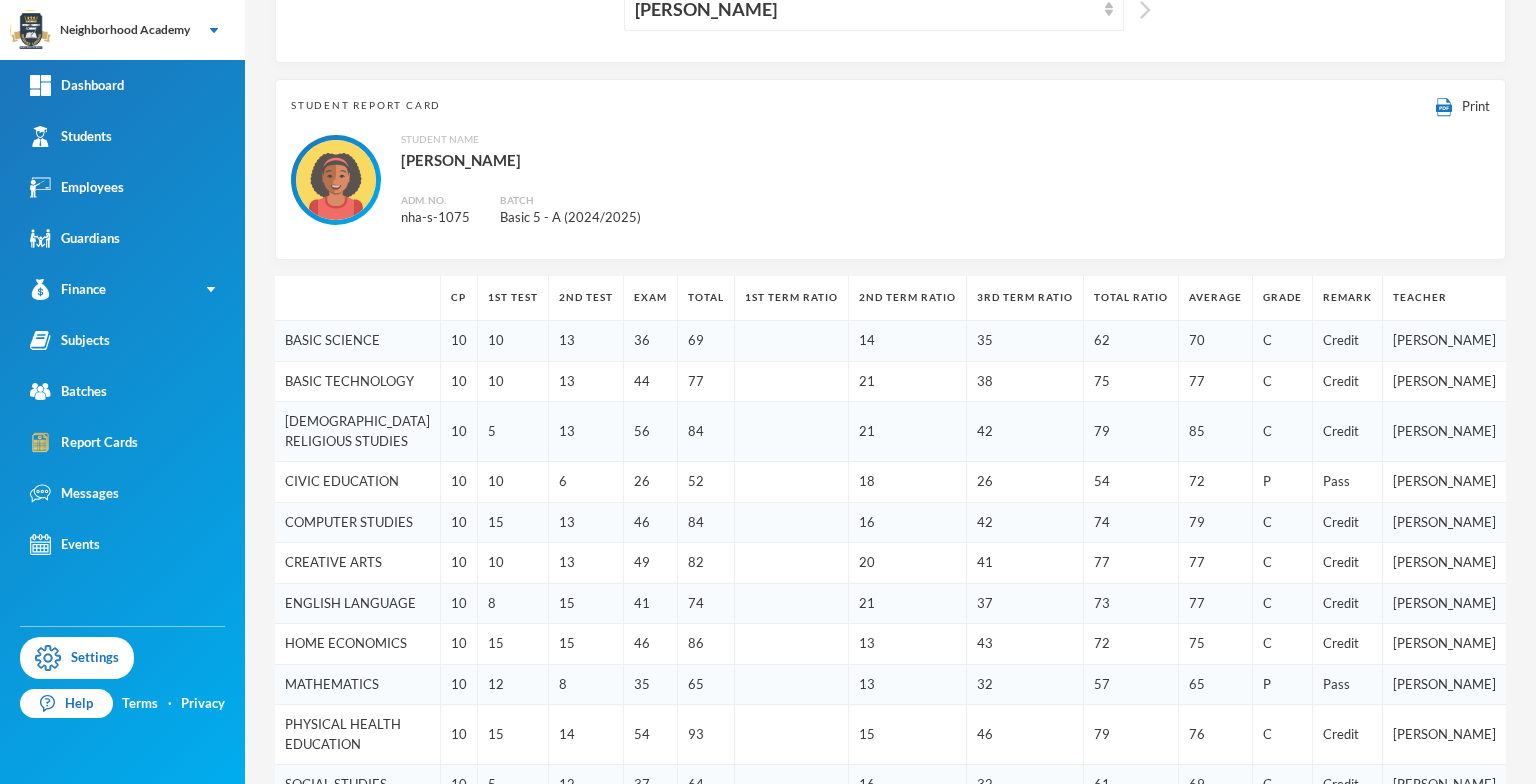 click at bounding box center [1145, 10] 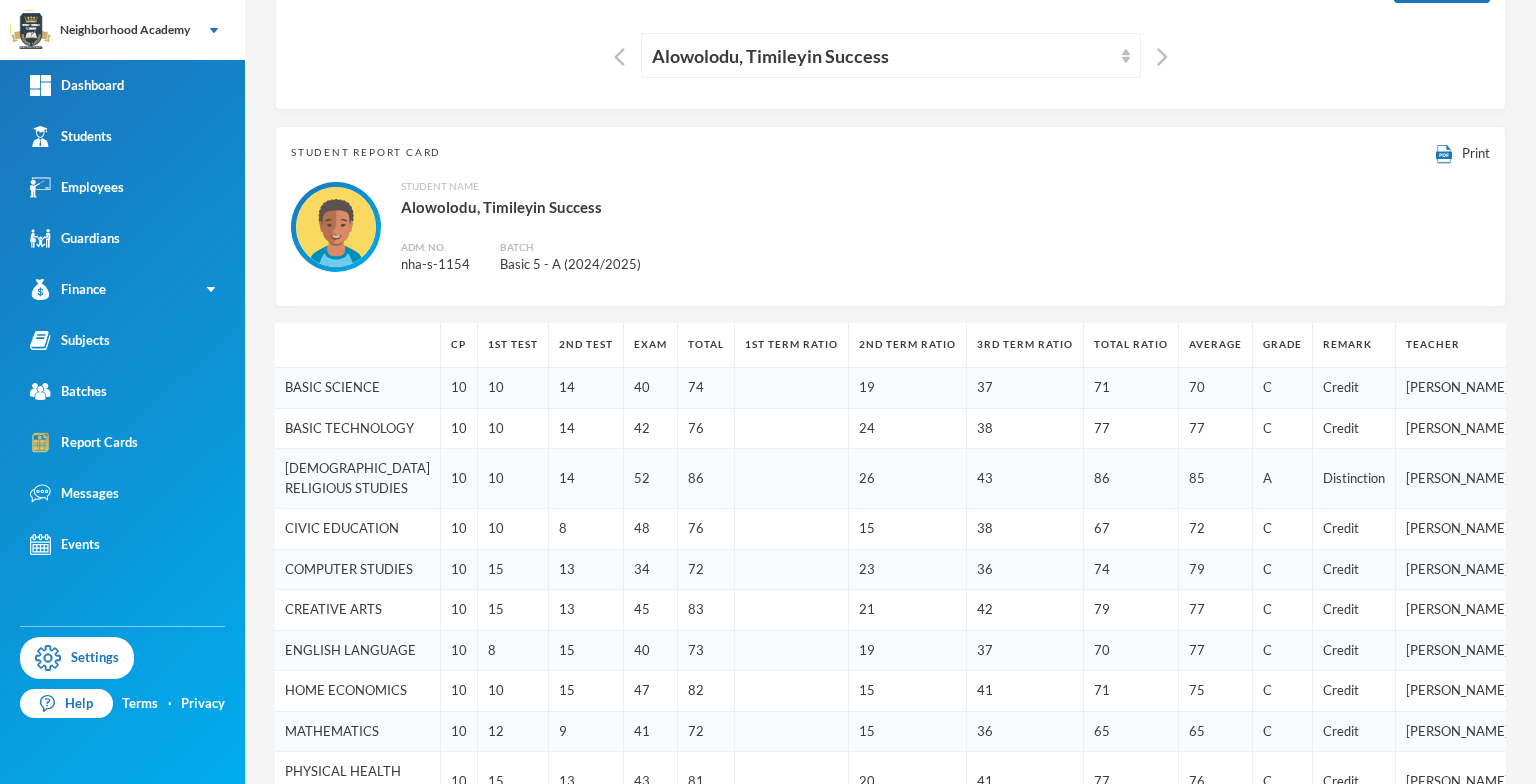 scroll, scrollTop: 200, scrollLeft: 0, axis: vertical 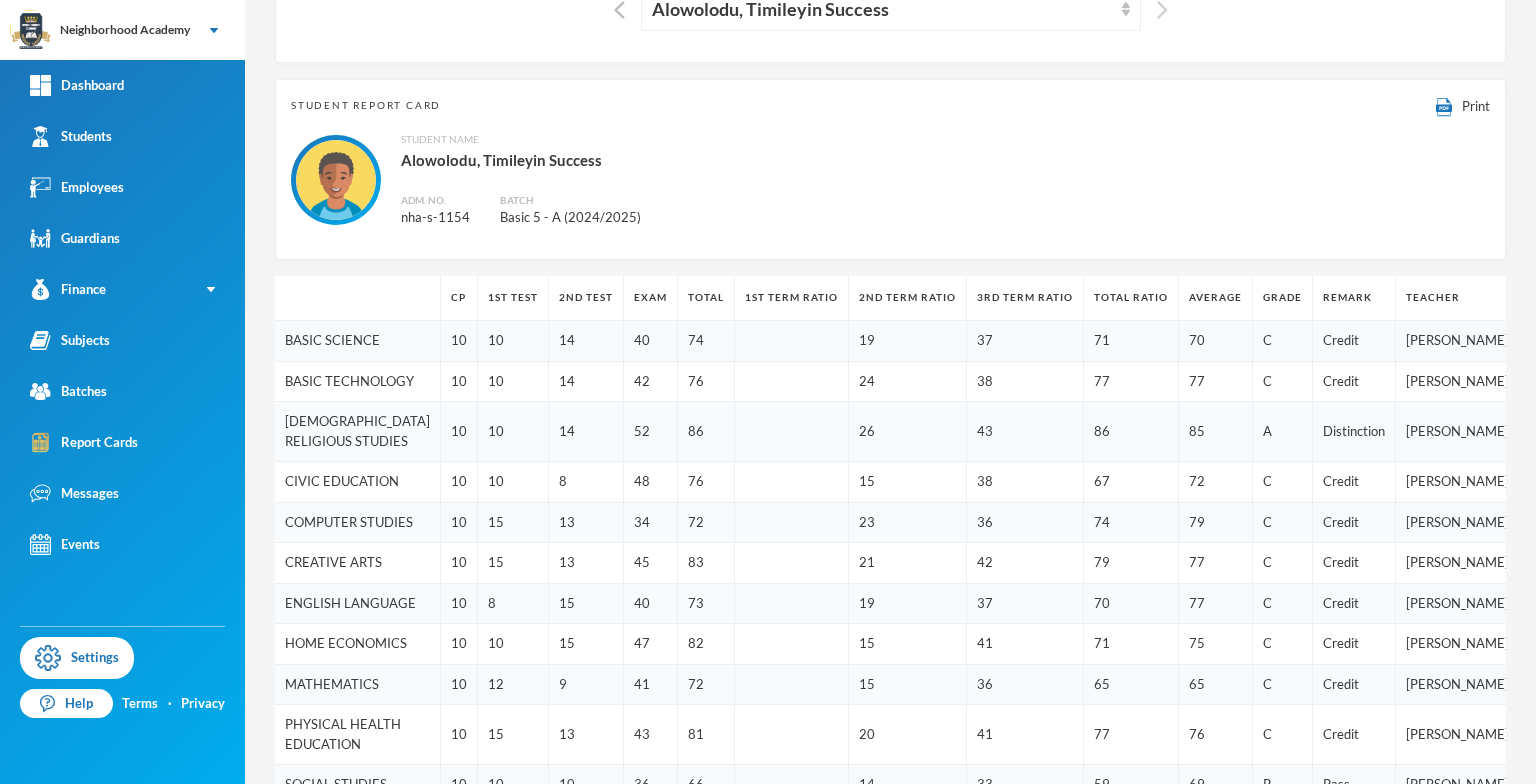 click on "Alowolodu, Timileyin Success" at bounding box center (890, 8) 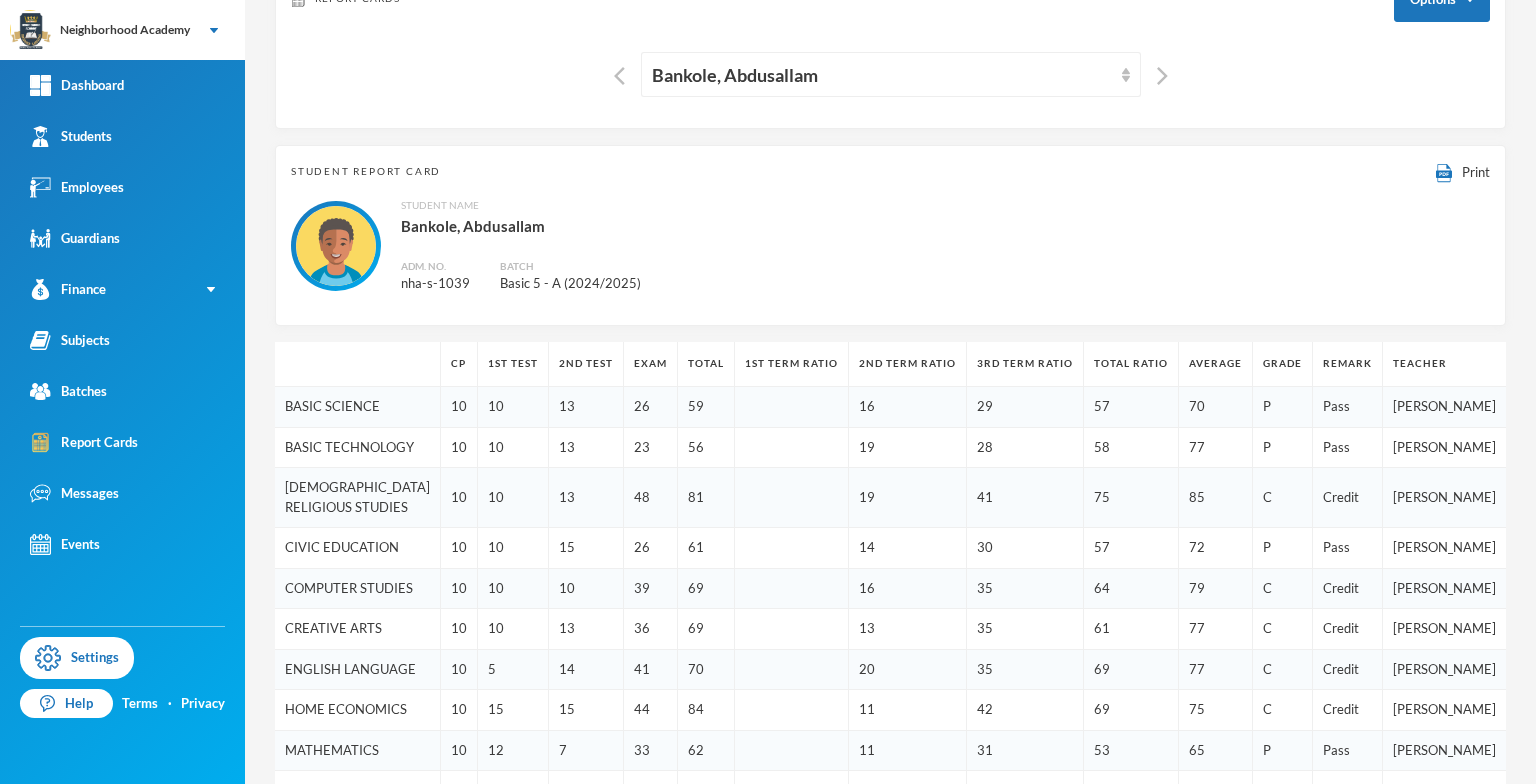 scroll, scrollTop: 0, scrollLeft: 0, axis: both 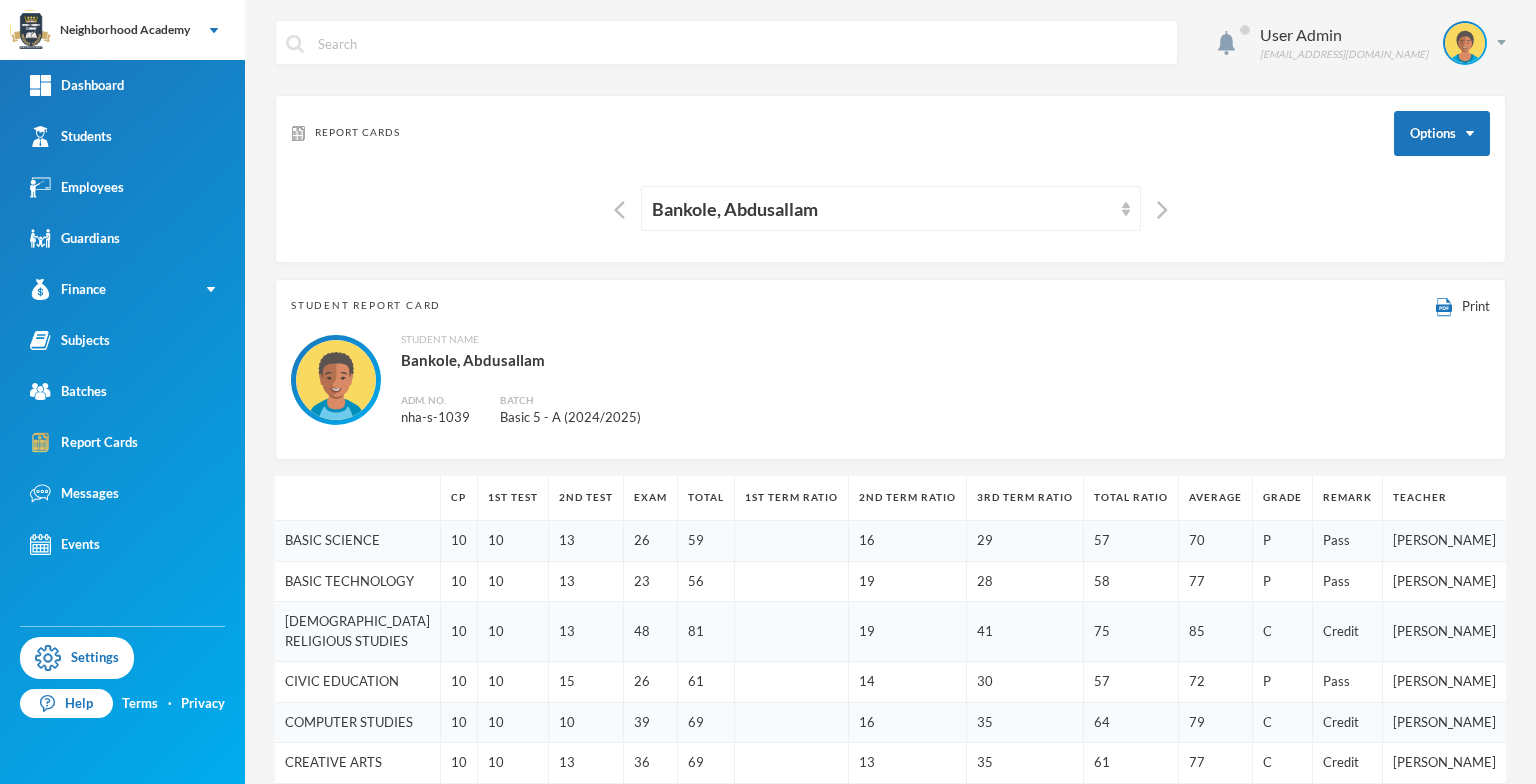 click at bounding box center (1157, 208) 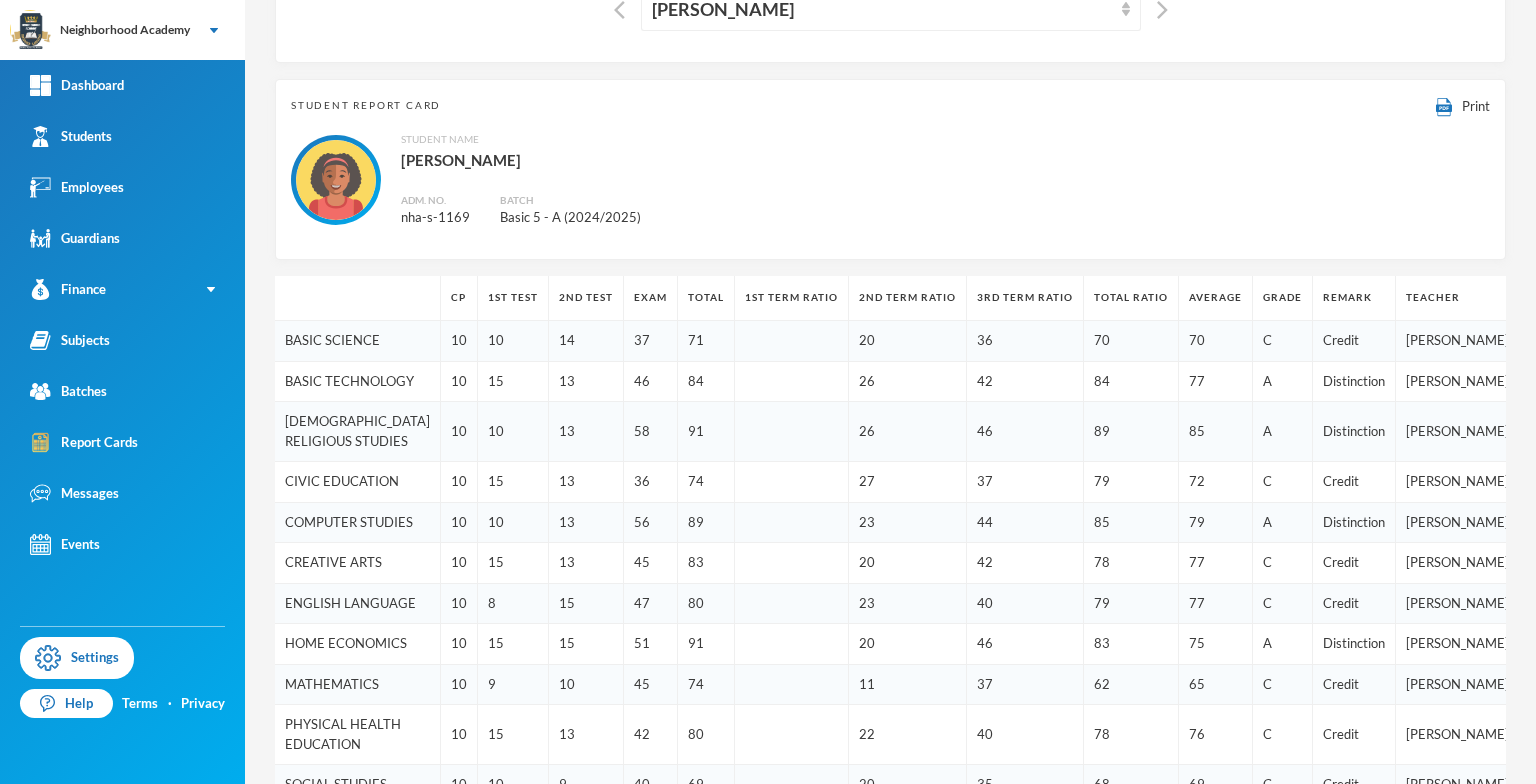 scroll, scrollTop: 0, scrollLeft: 0, axis: both 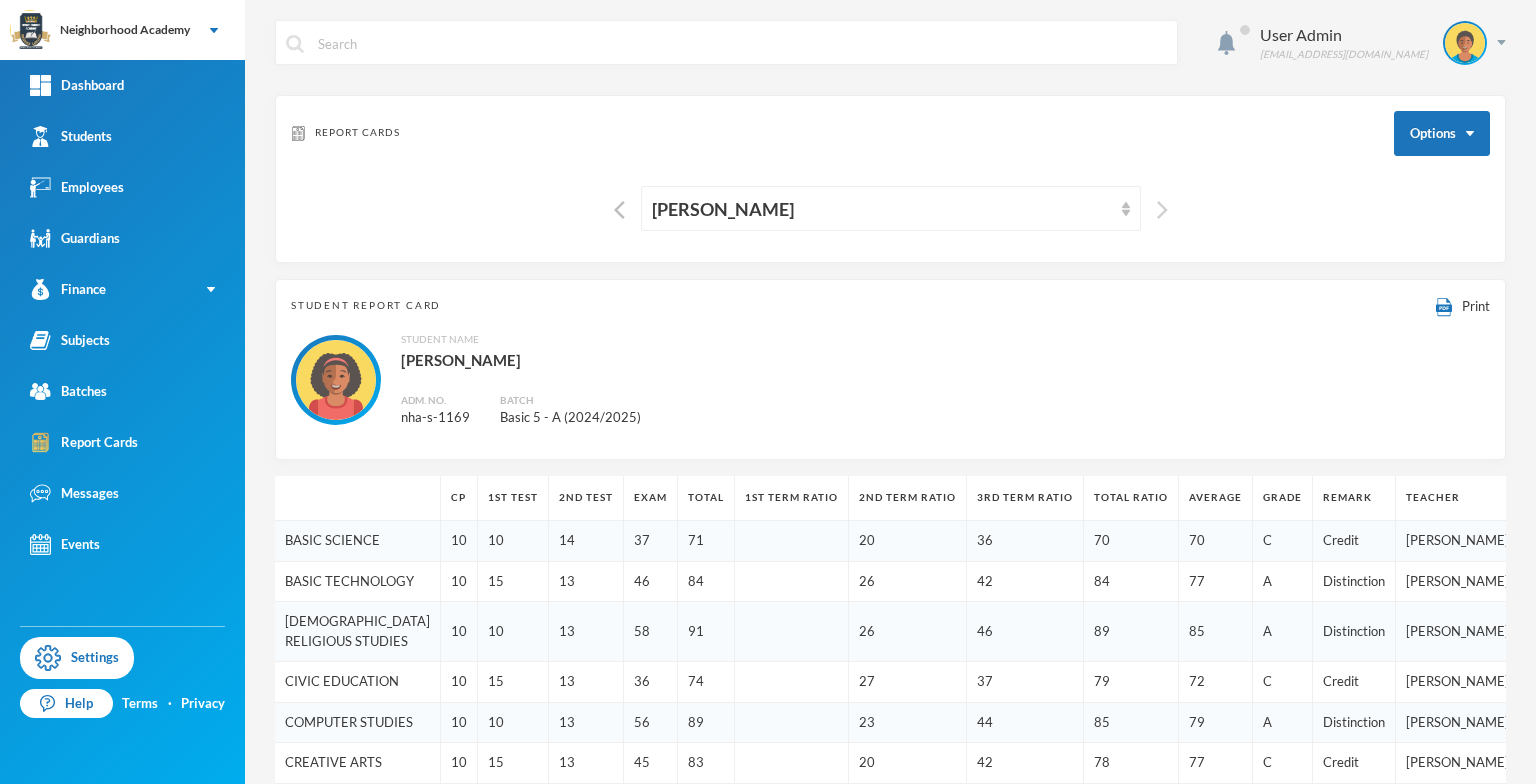click at bounding box center (1162, 210) 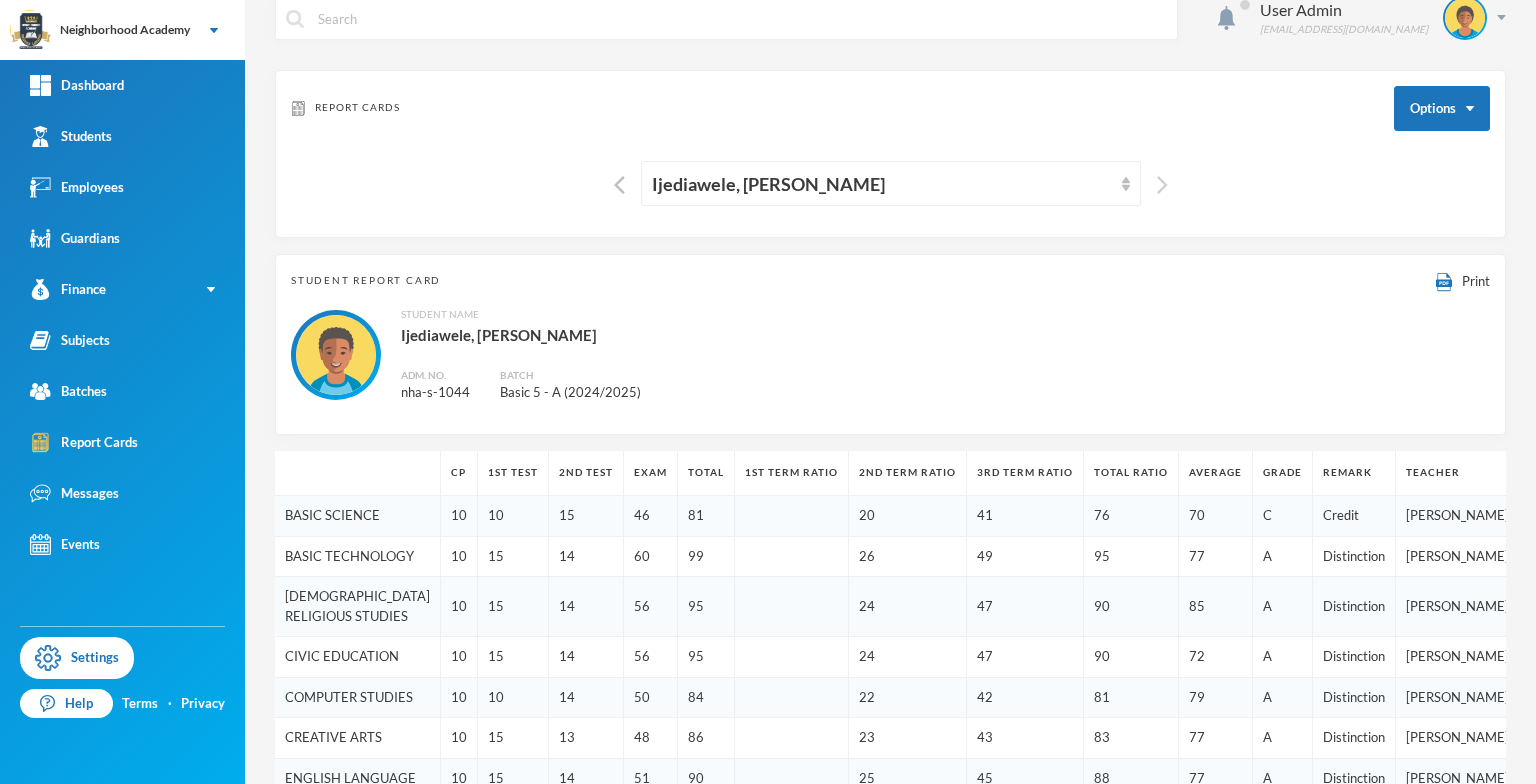 scroll, scrollTop: 0, scrollLeft: 0, axis: both 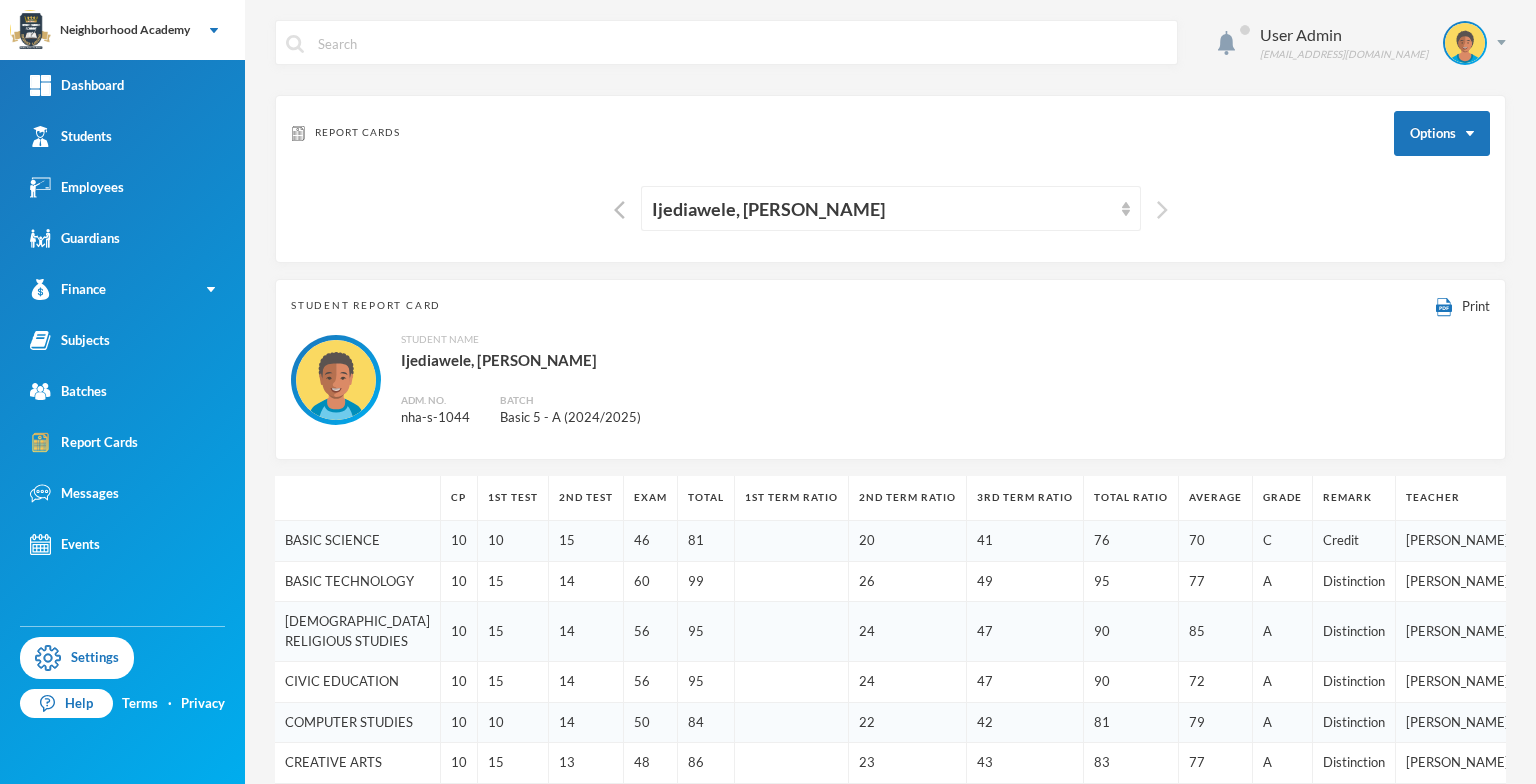click at bounding box center (1162, 210) 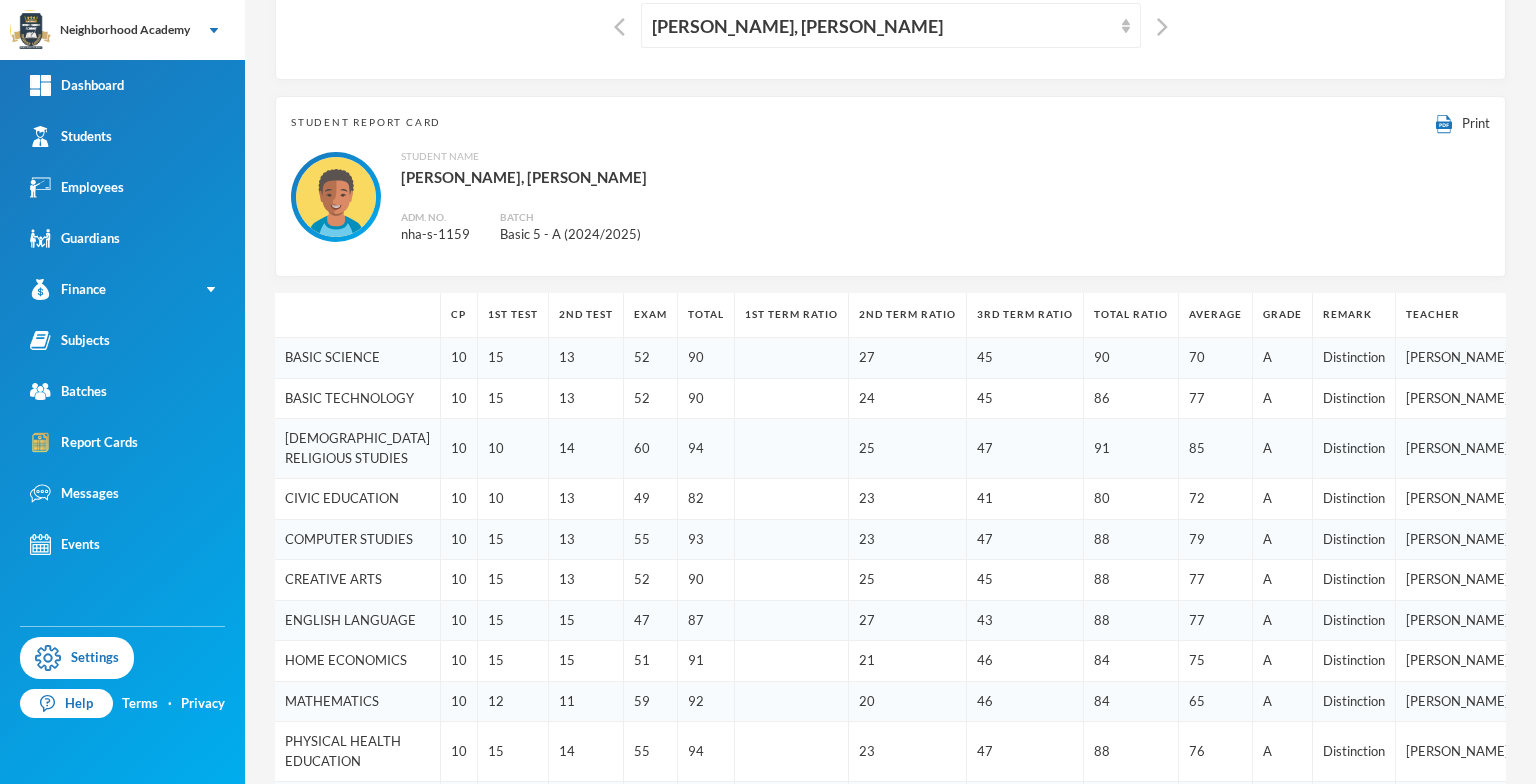 scroll, scrollTop: 100, scrollLeft: 0, axis: vertical 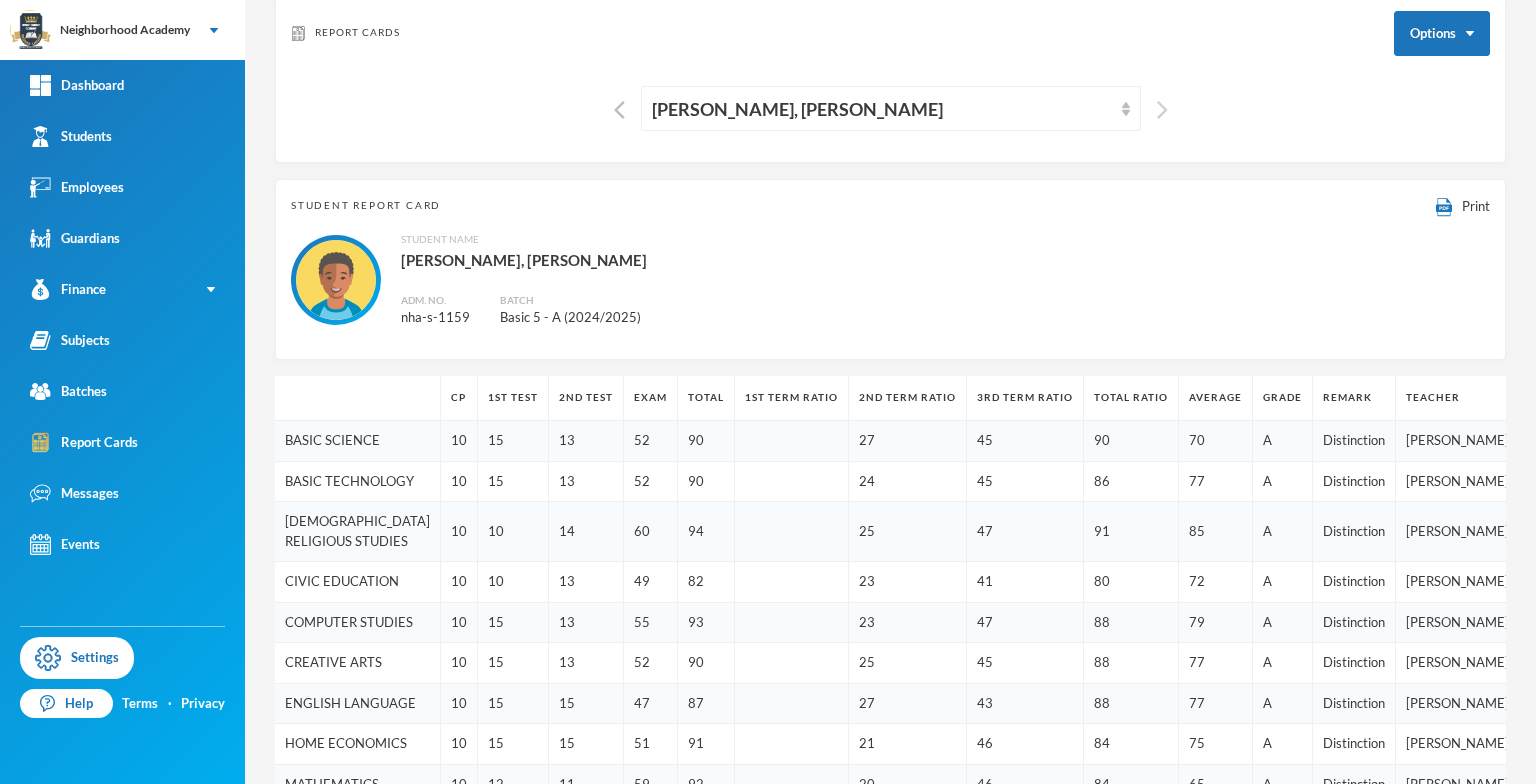 click at bounding box center (1162, 110) 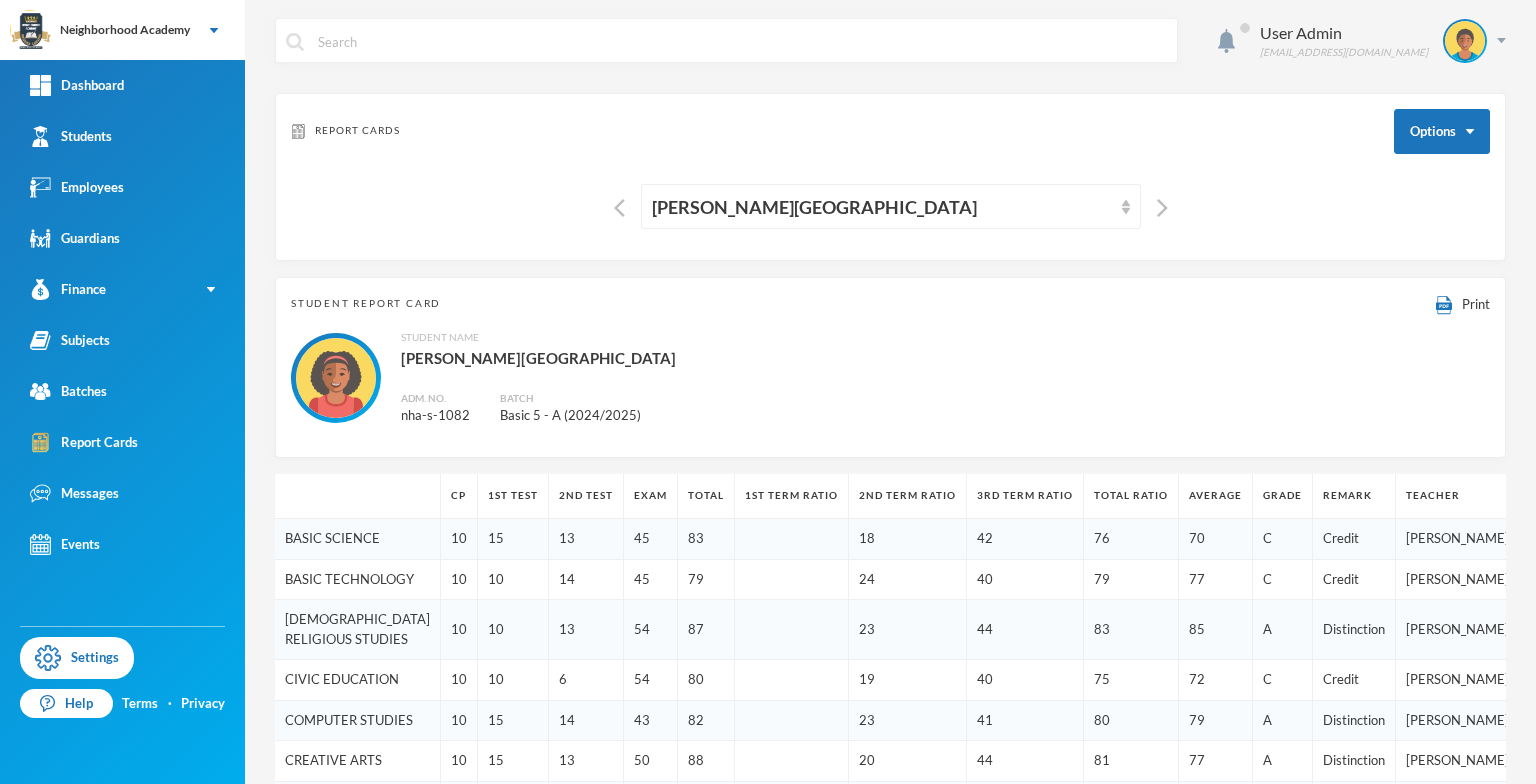 scroll, scrollTop: 0, scrollLeft: 0, axis: both 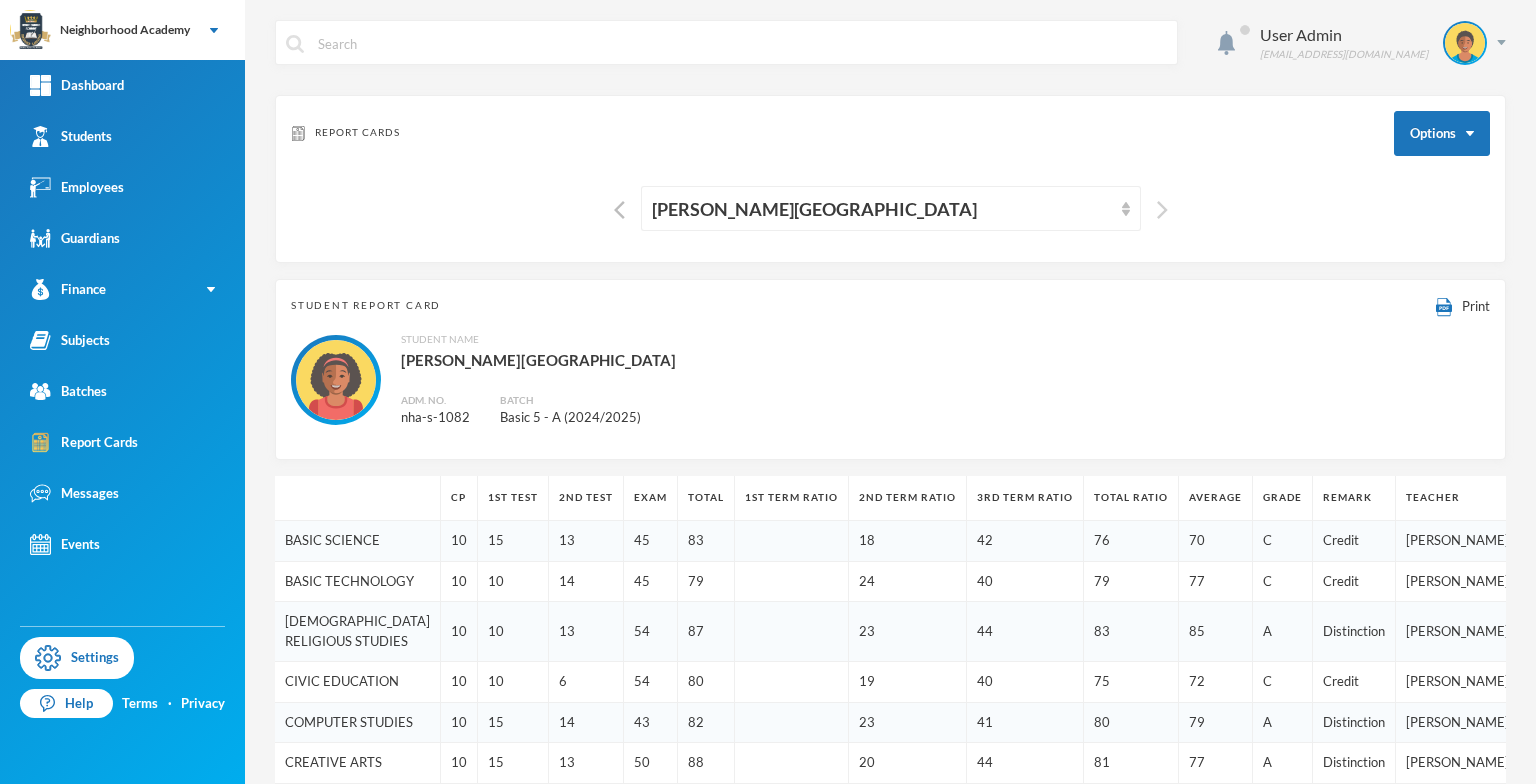 click at bounding box center (1162, 210) 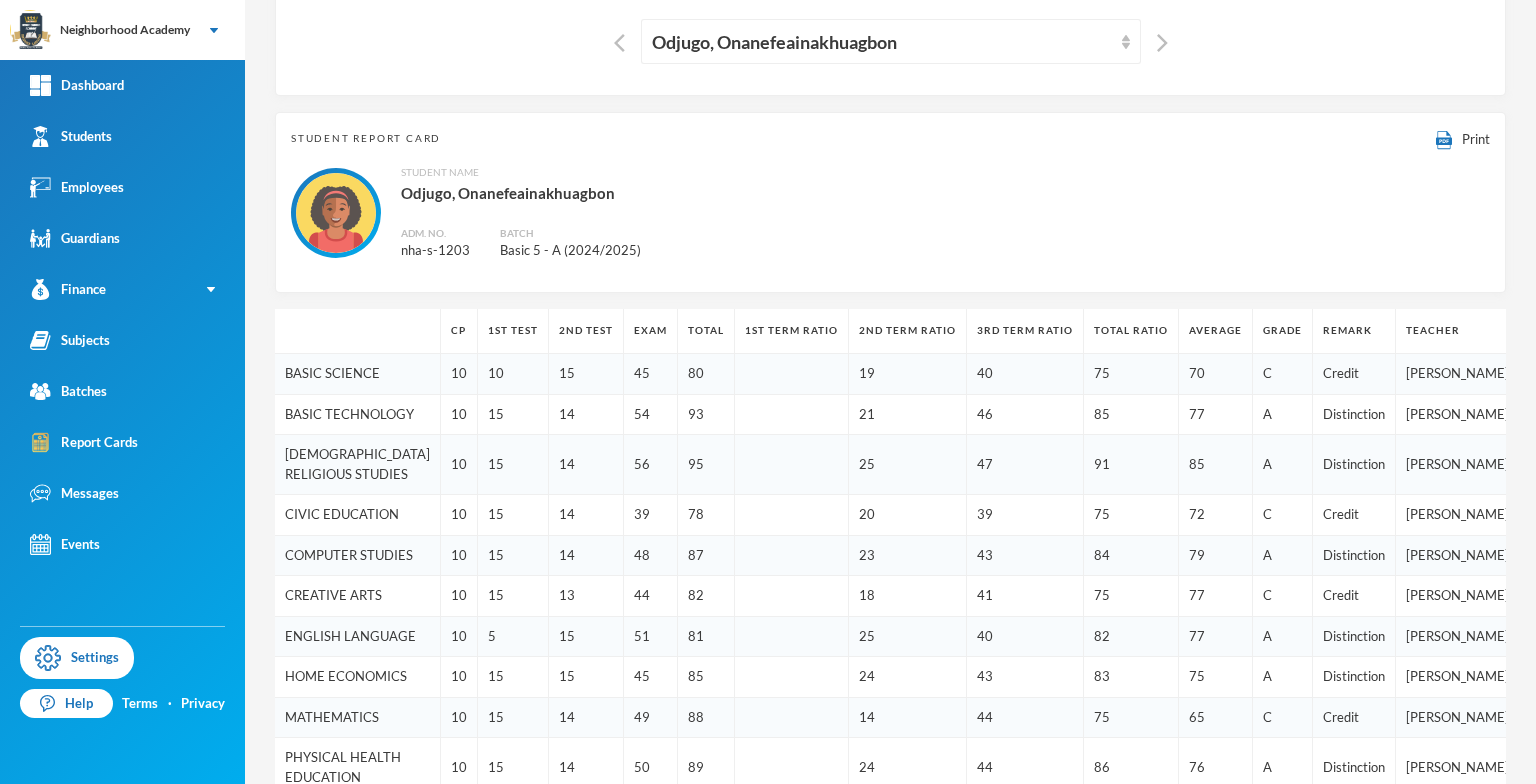 scroll, scrollTop: 100, scrollLeft: 0, axis: vertical 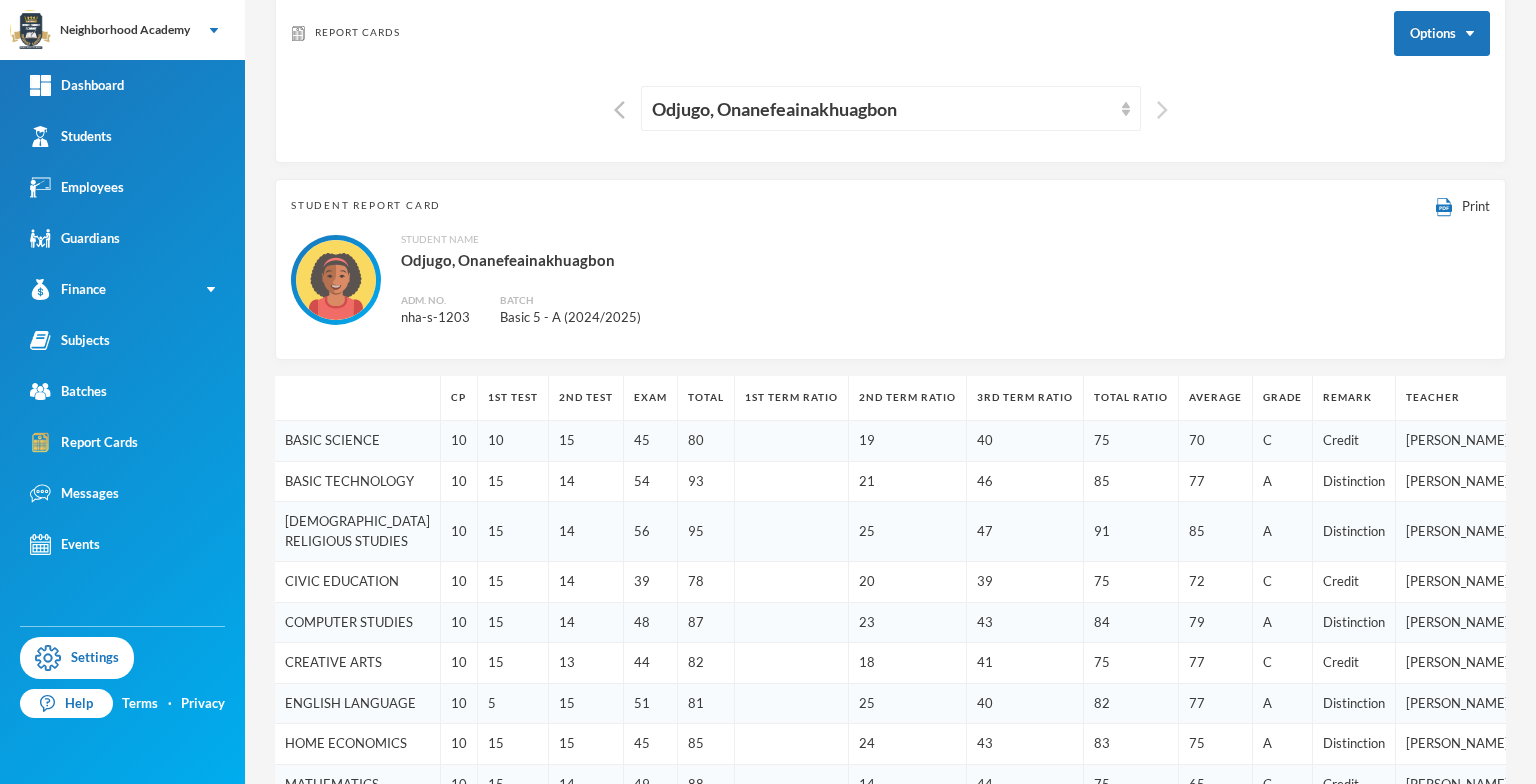 click at bounding box center (1162, 110) 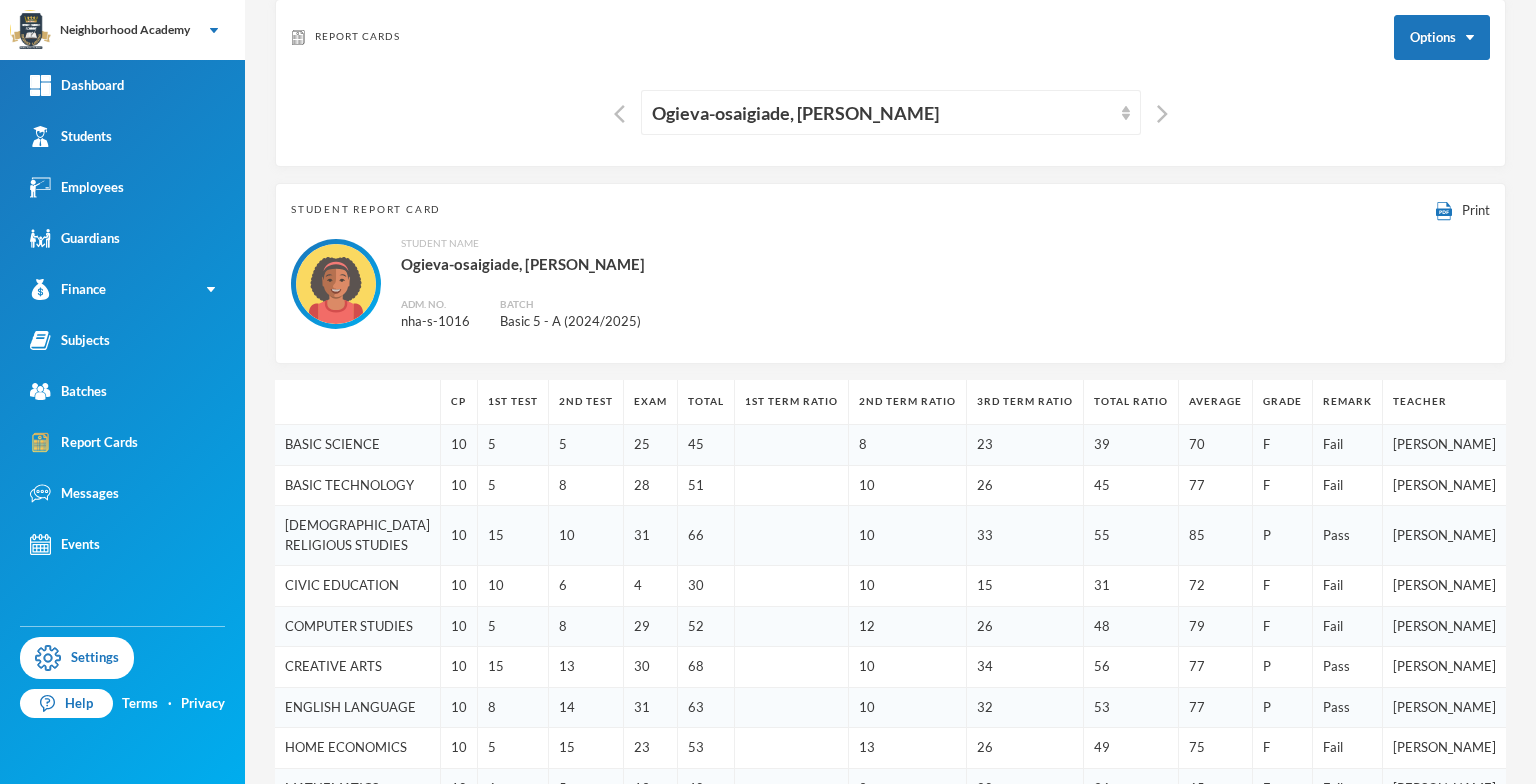 scroll, scrollTop: 0, scrollLeft: 0, axis: both 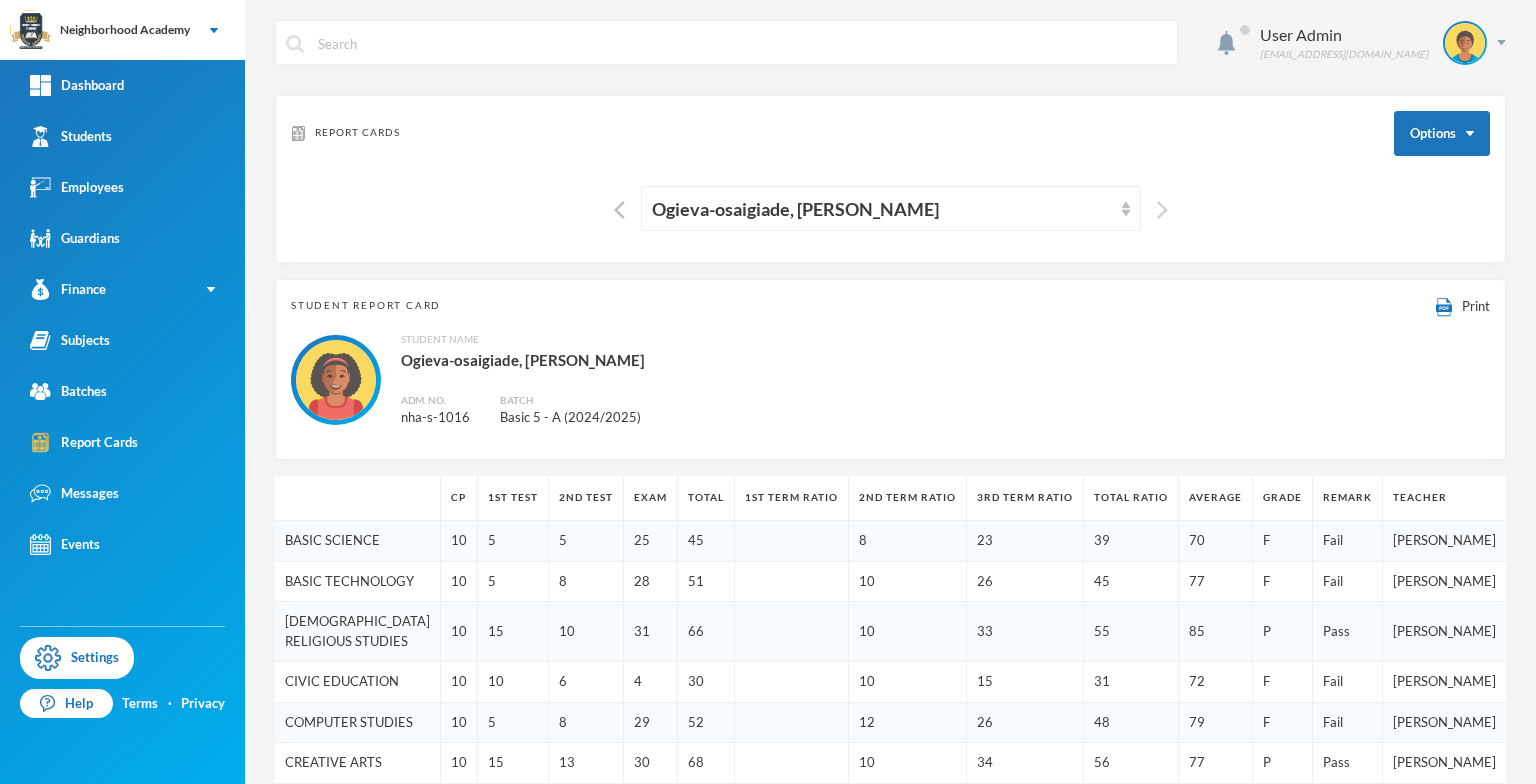 click at bounding box center [1162, 210] 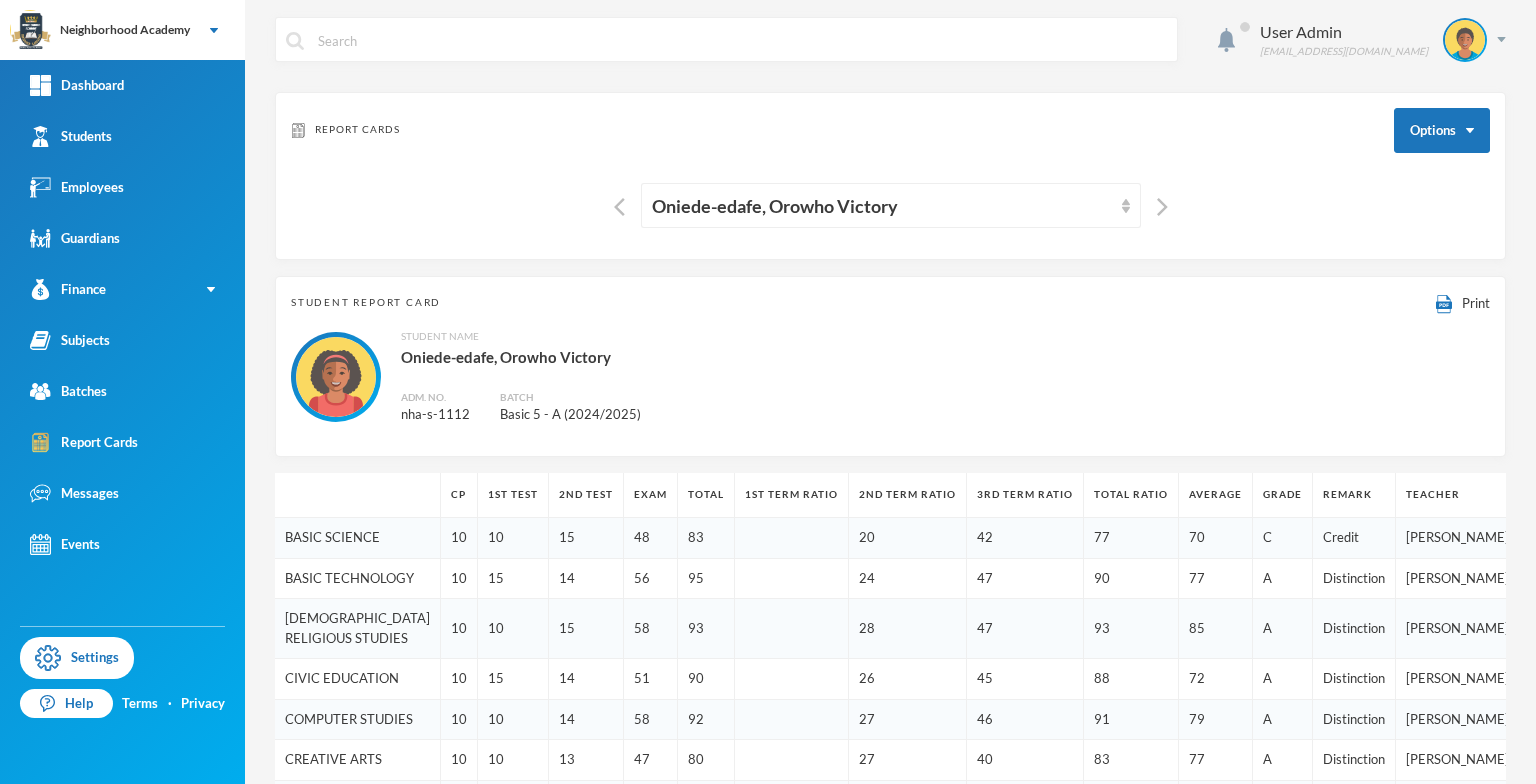 scroll, scrollTop: 0, scrollLeft: 0, axis: both 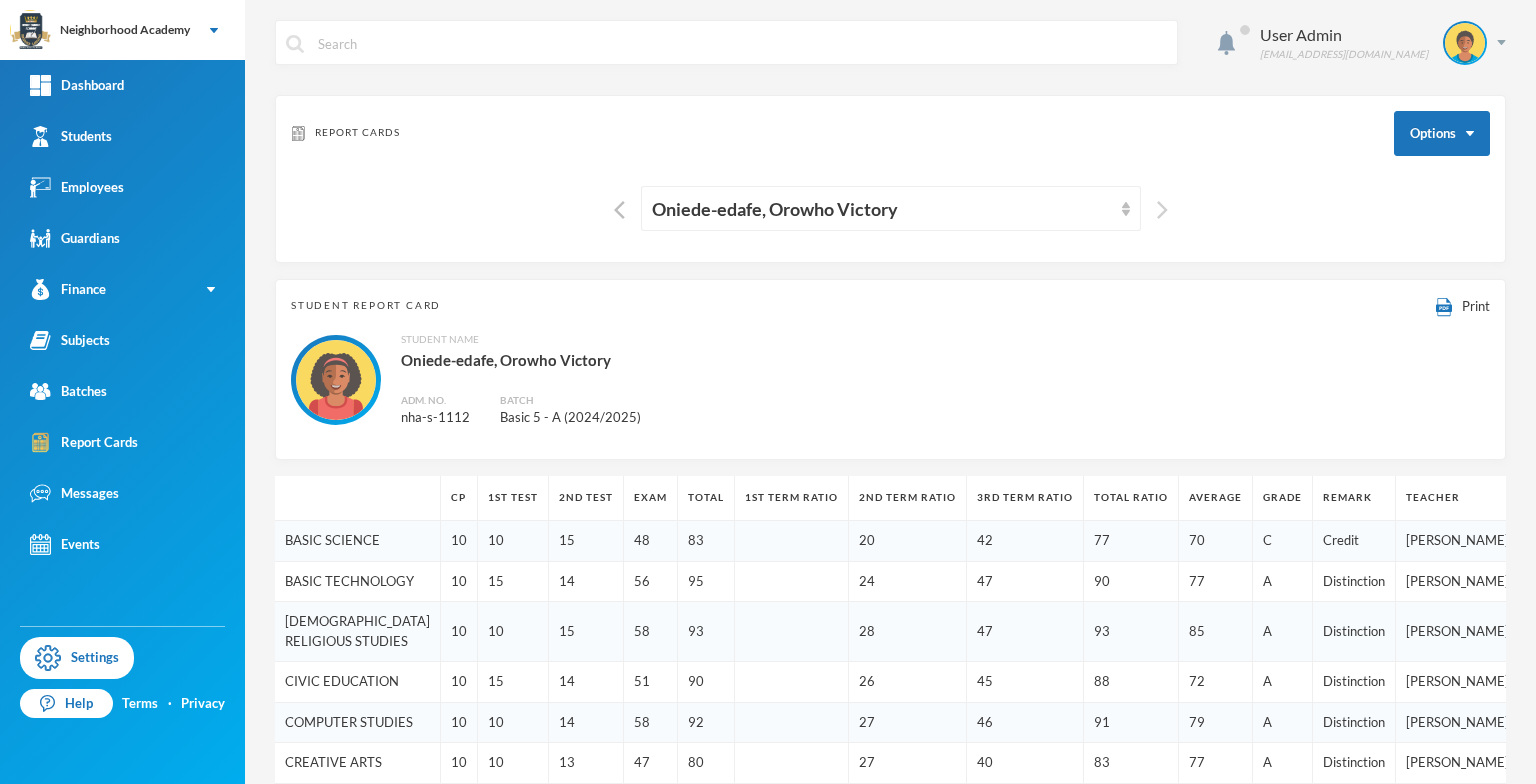 click at bounding box center (1162, 210) 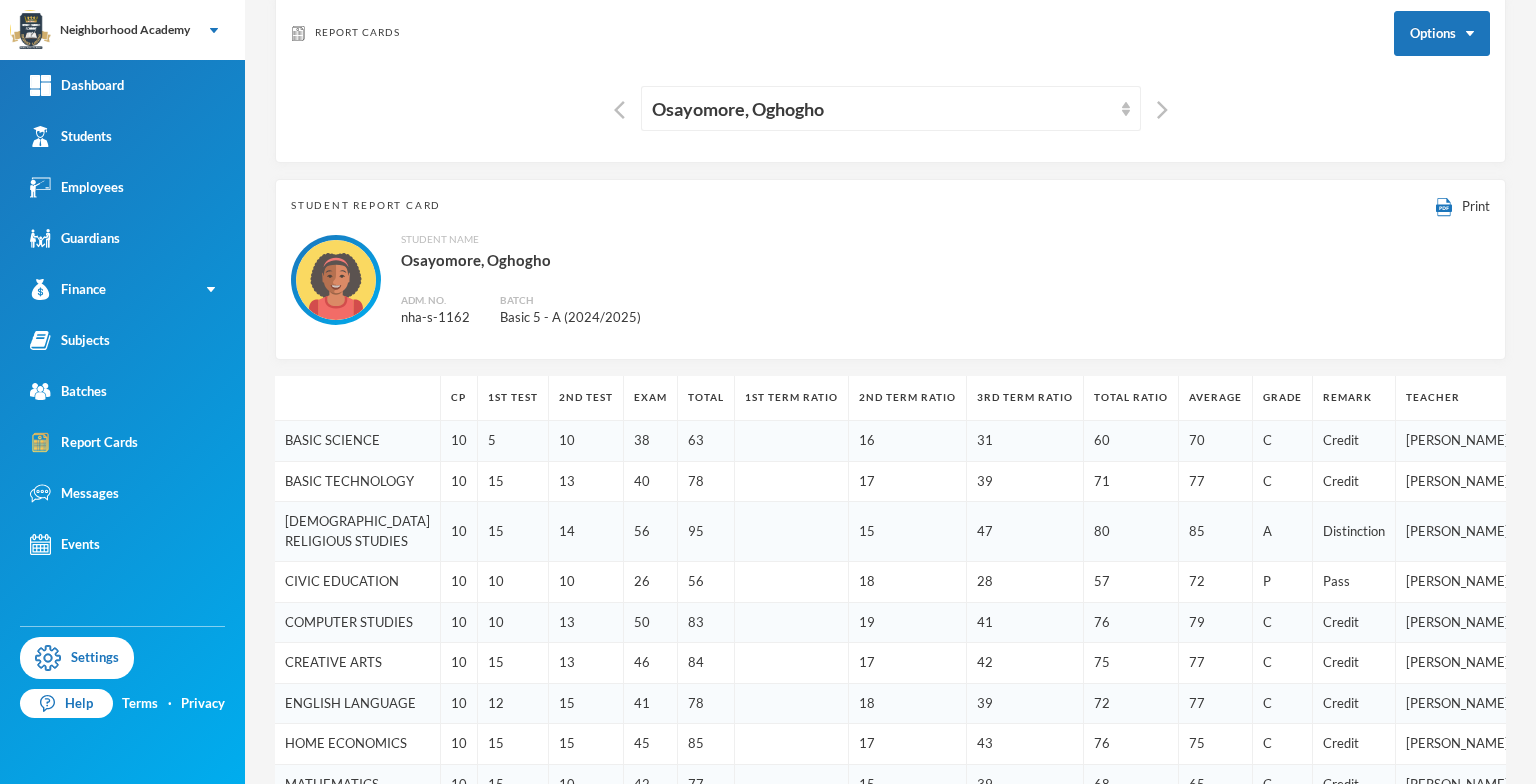 scroll, scrollTop: 0, scrollLeft: 0, axis: both 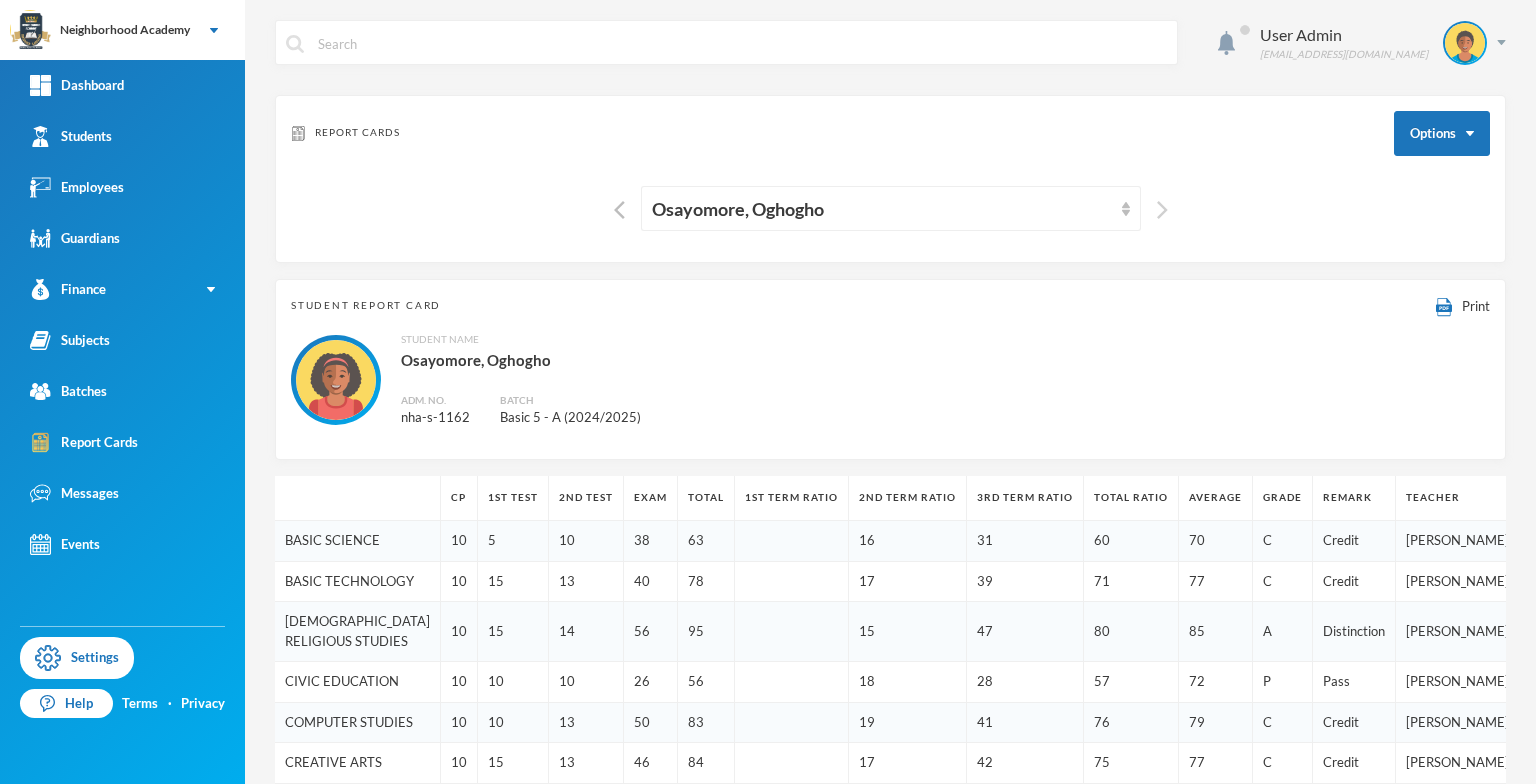 click at bounding box center (1162, 210) 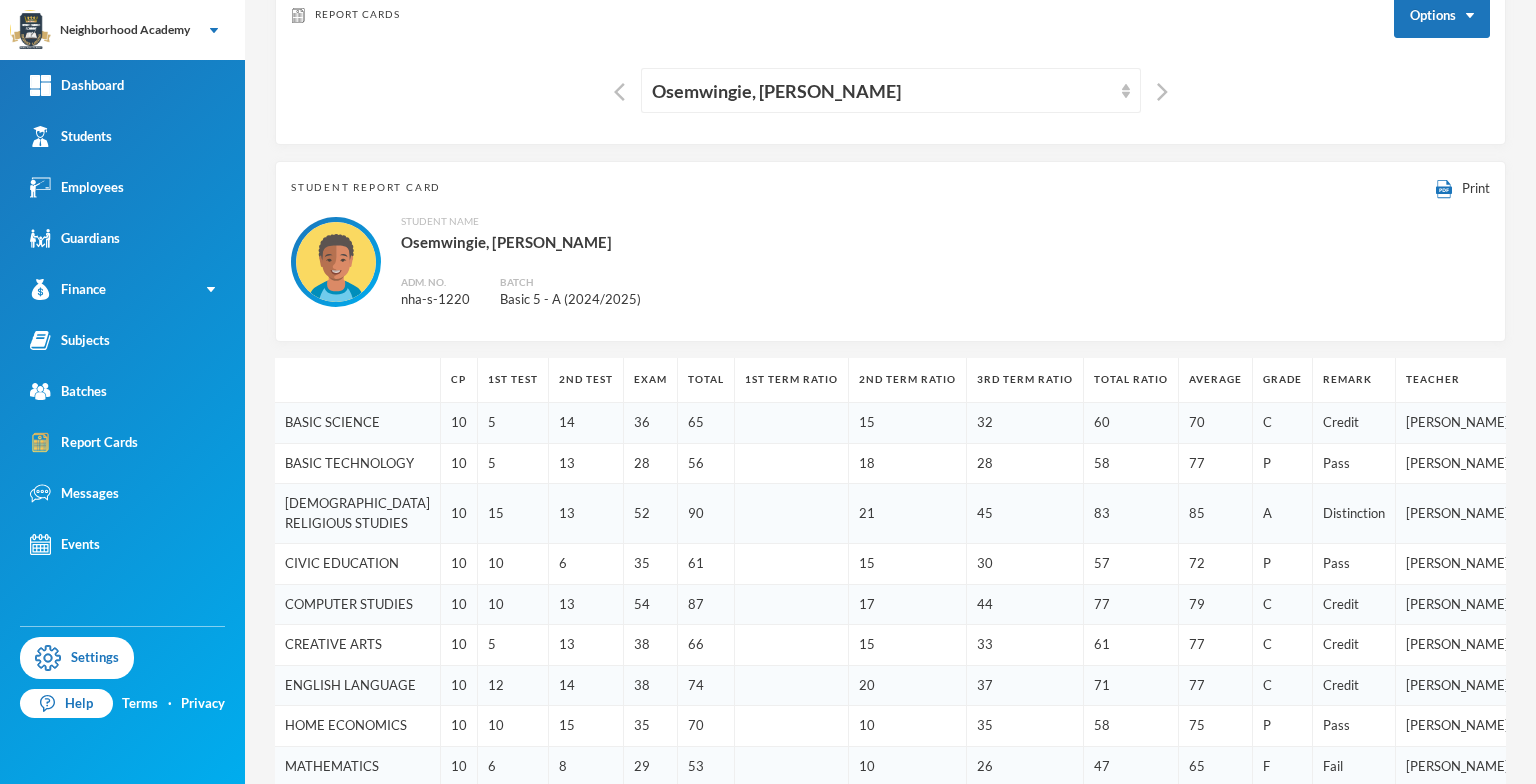 scroll, scrollTop: 100, scrollLeft: 0, axis: vertical 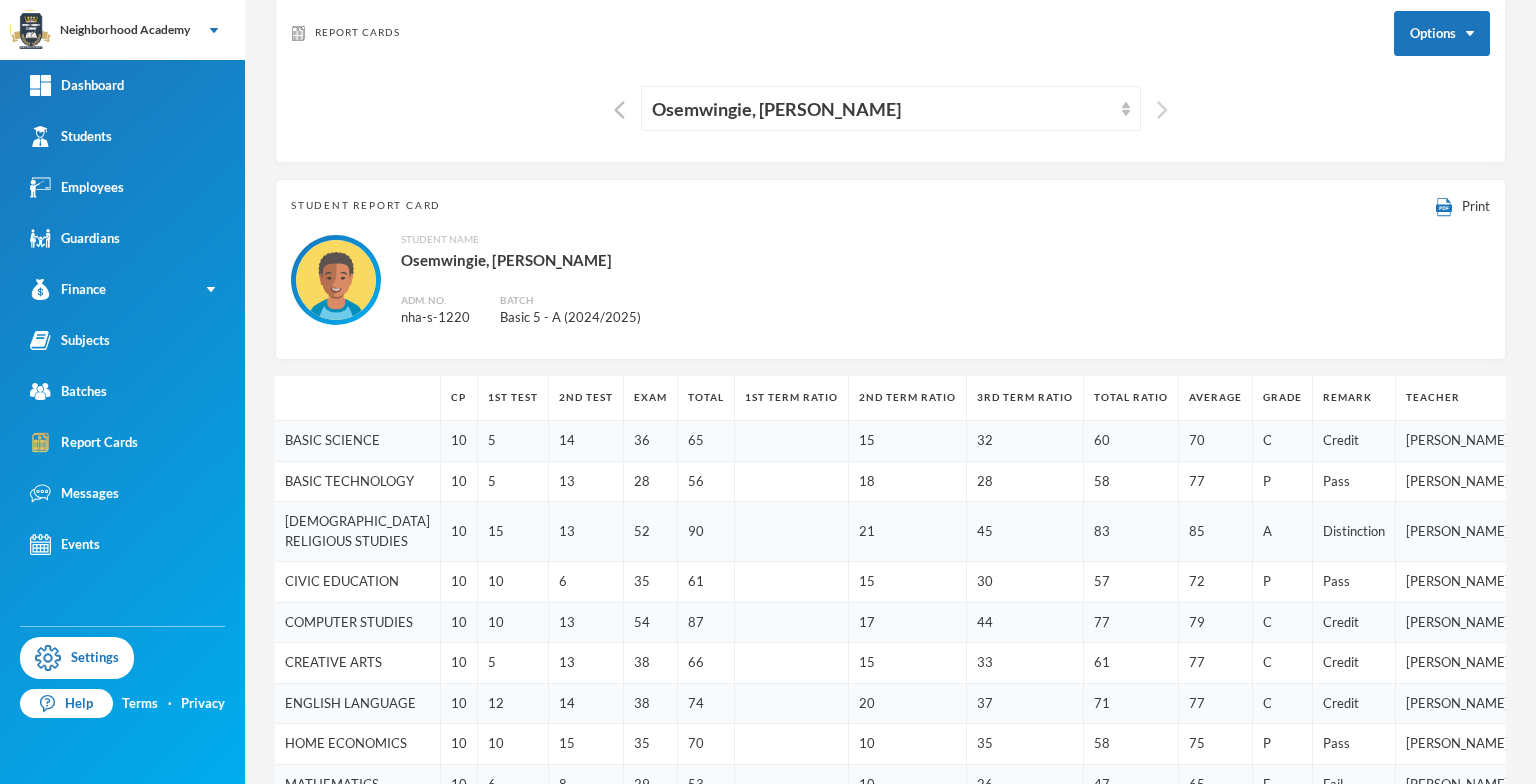 click at bounding box center (1162, 110) 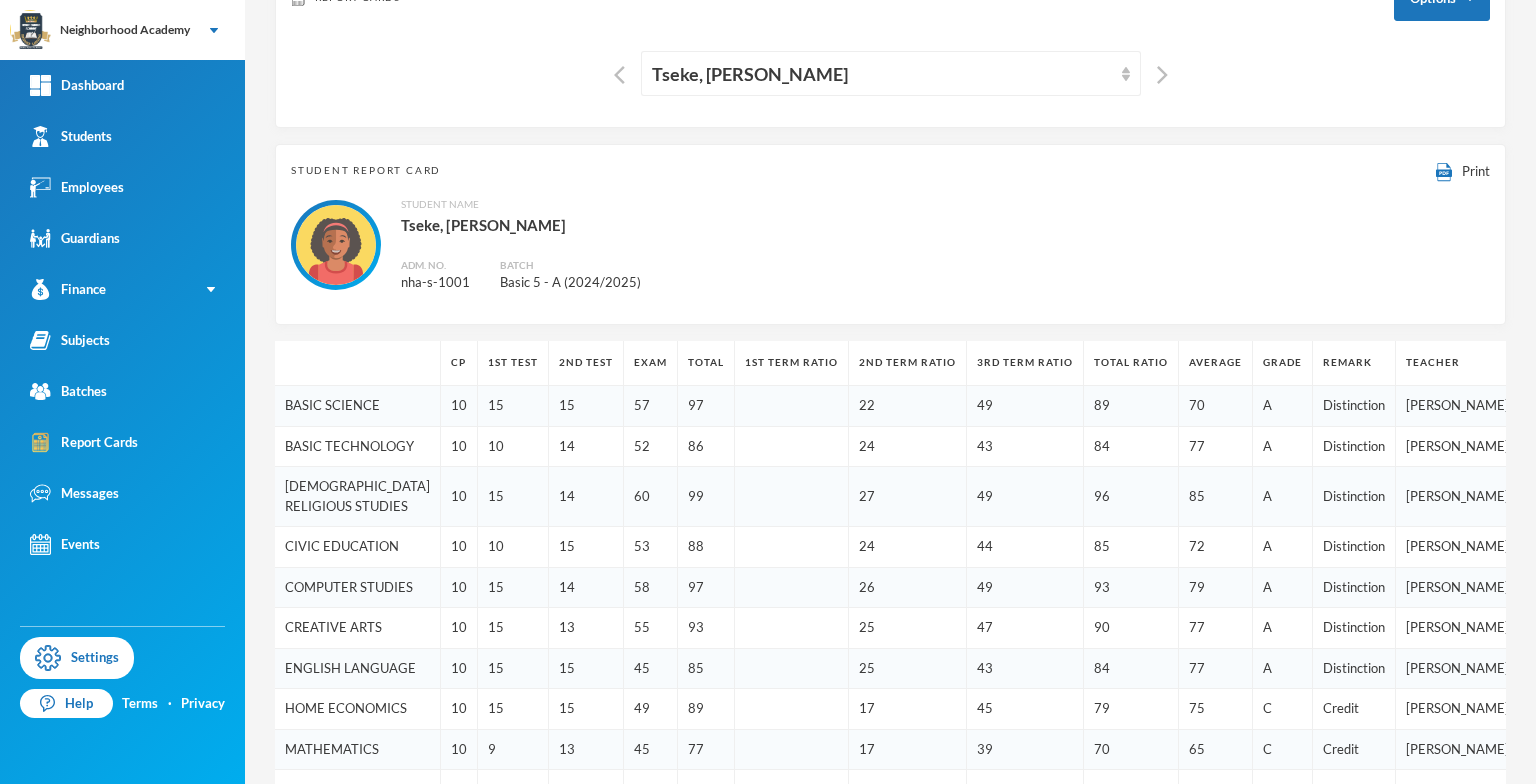 scroll, scrollTop: 100, scrollLeft: 0, axis: vertical 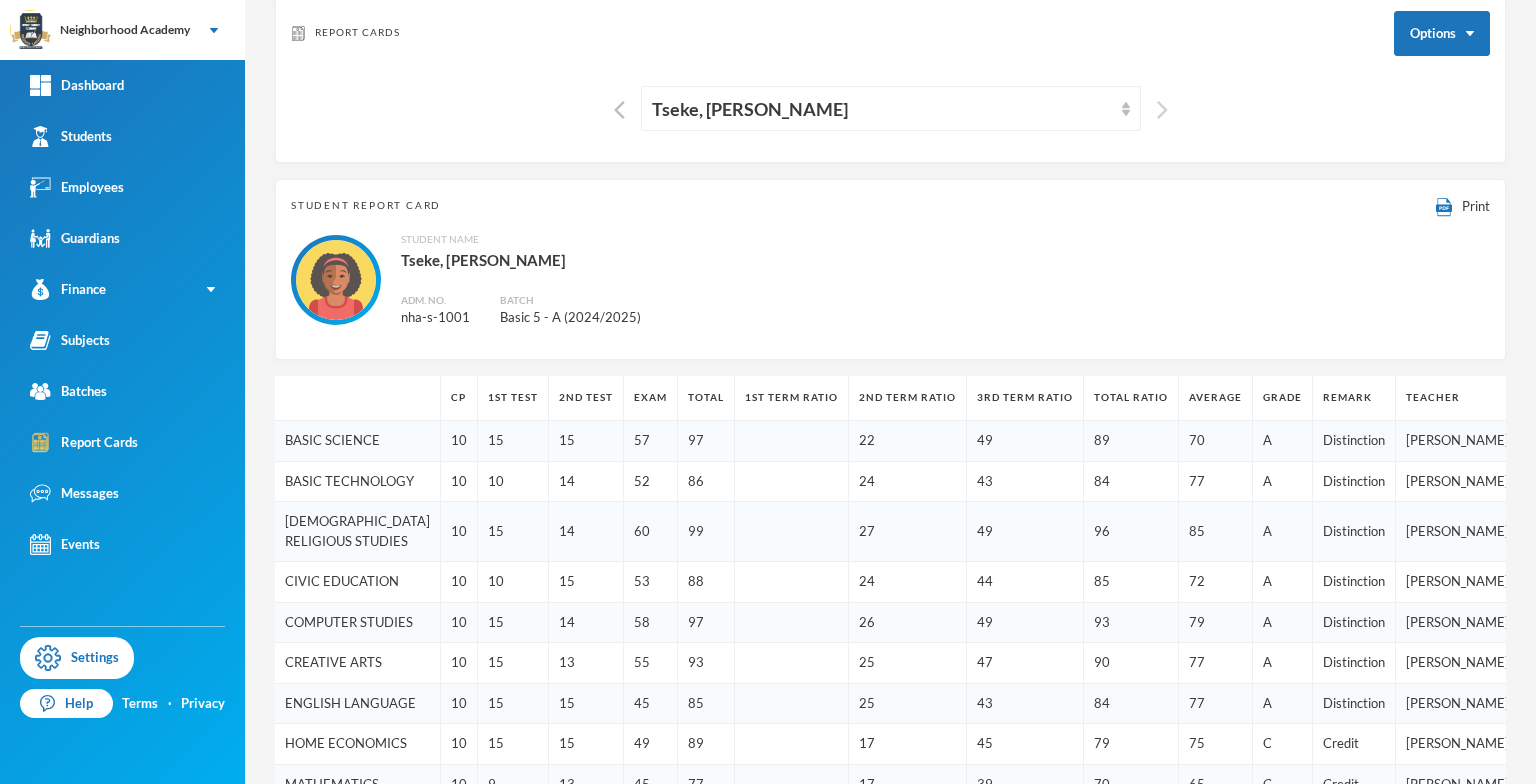click at bounding box center (1162, 110) 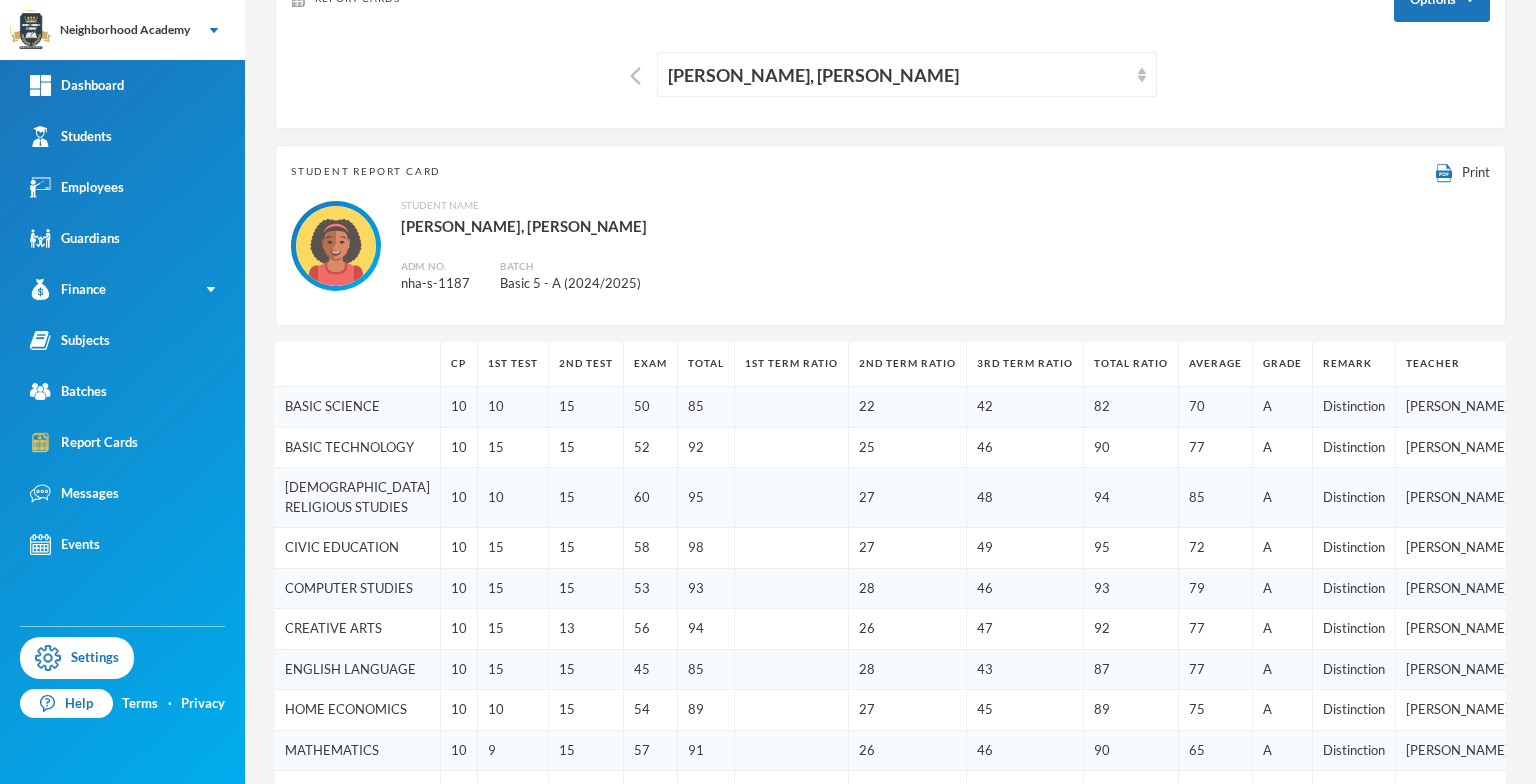 scroll, scrollTop: 100, scrollLeft: 0, axis: vertical 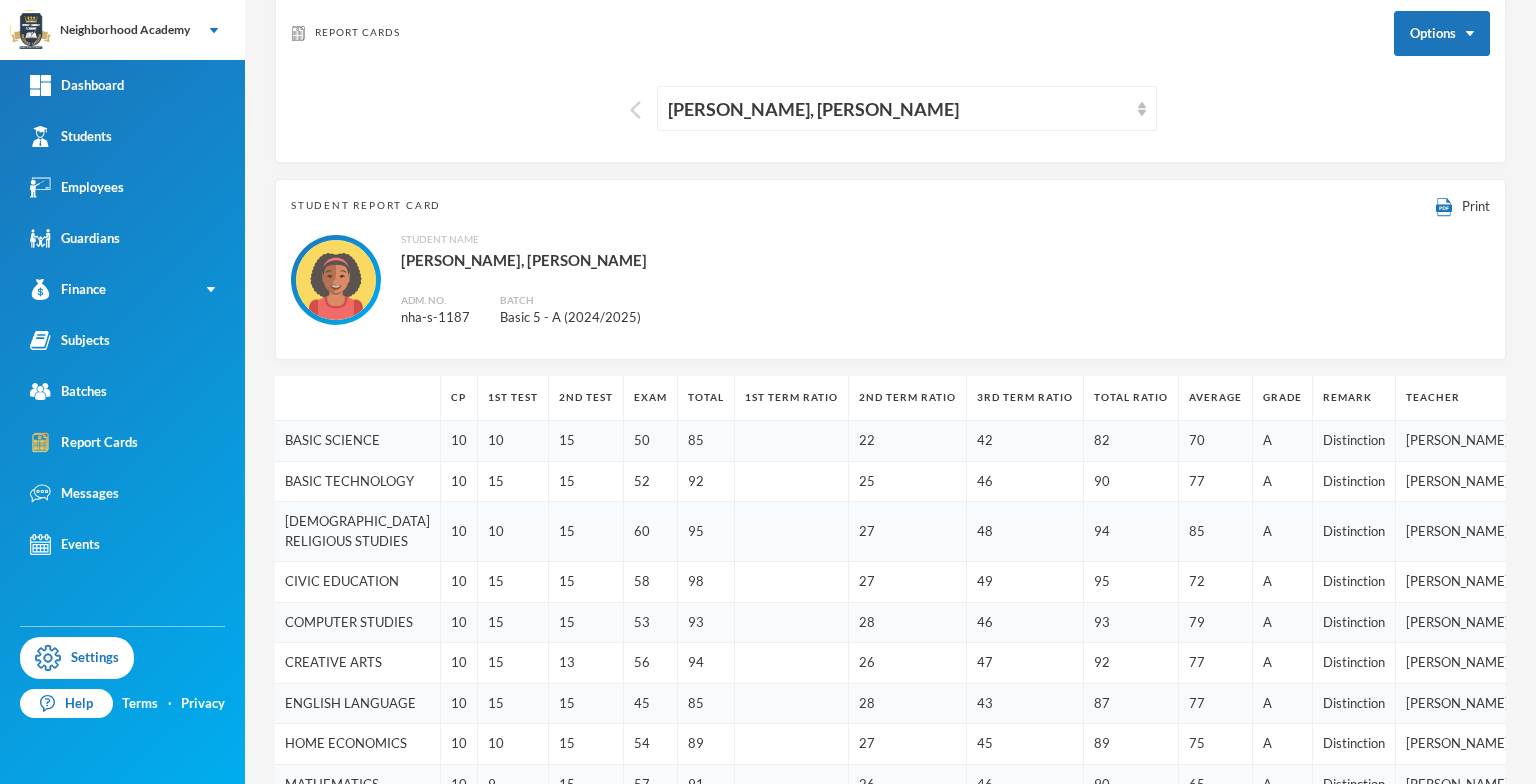 click at bounding box center [635, 110] 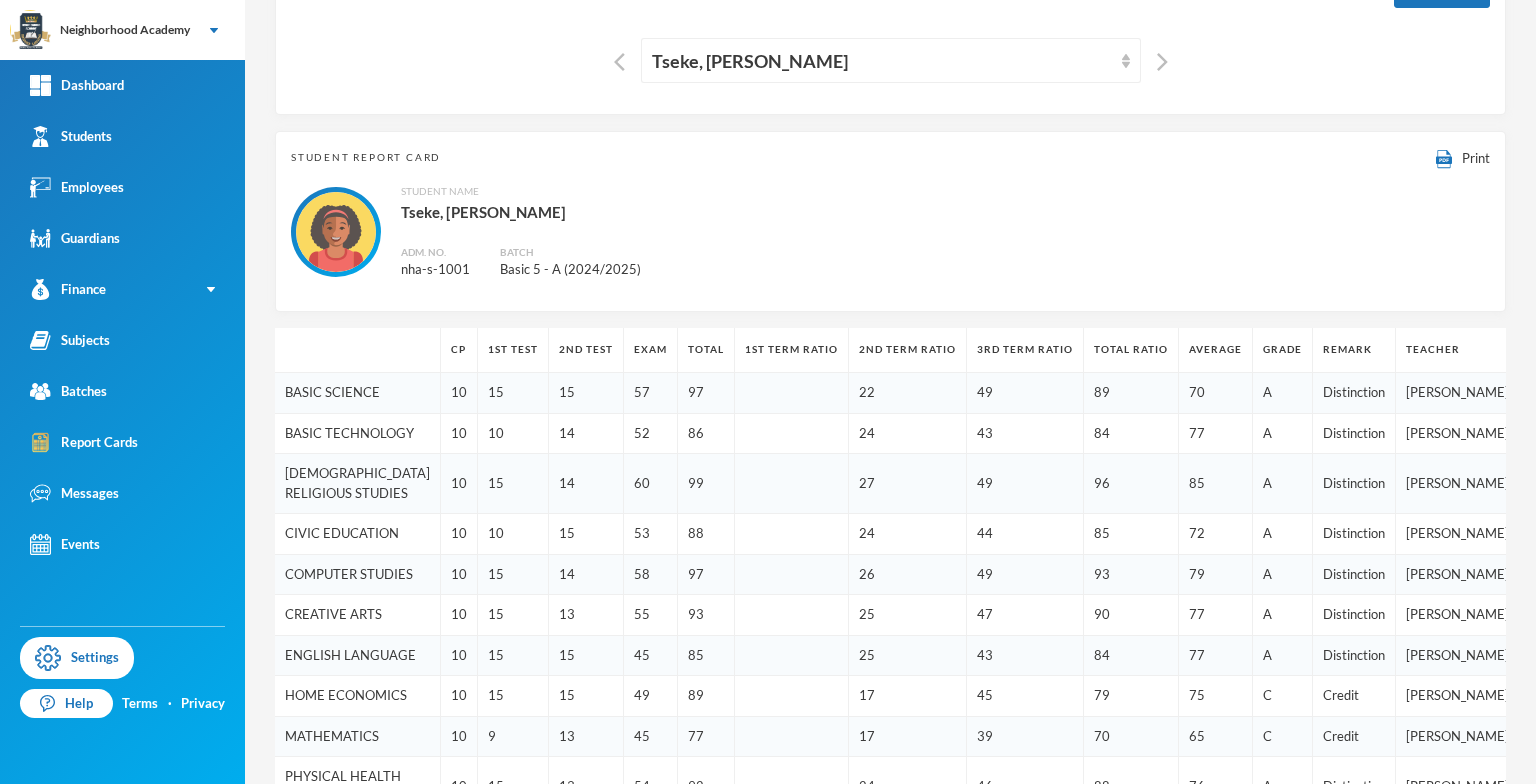 scroll, scrollTop: 100, scrollLeft: 0, axis: vertical 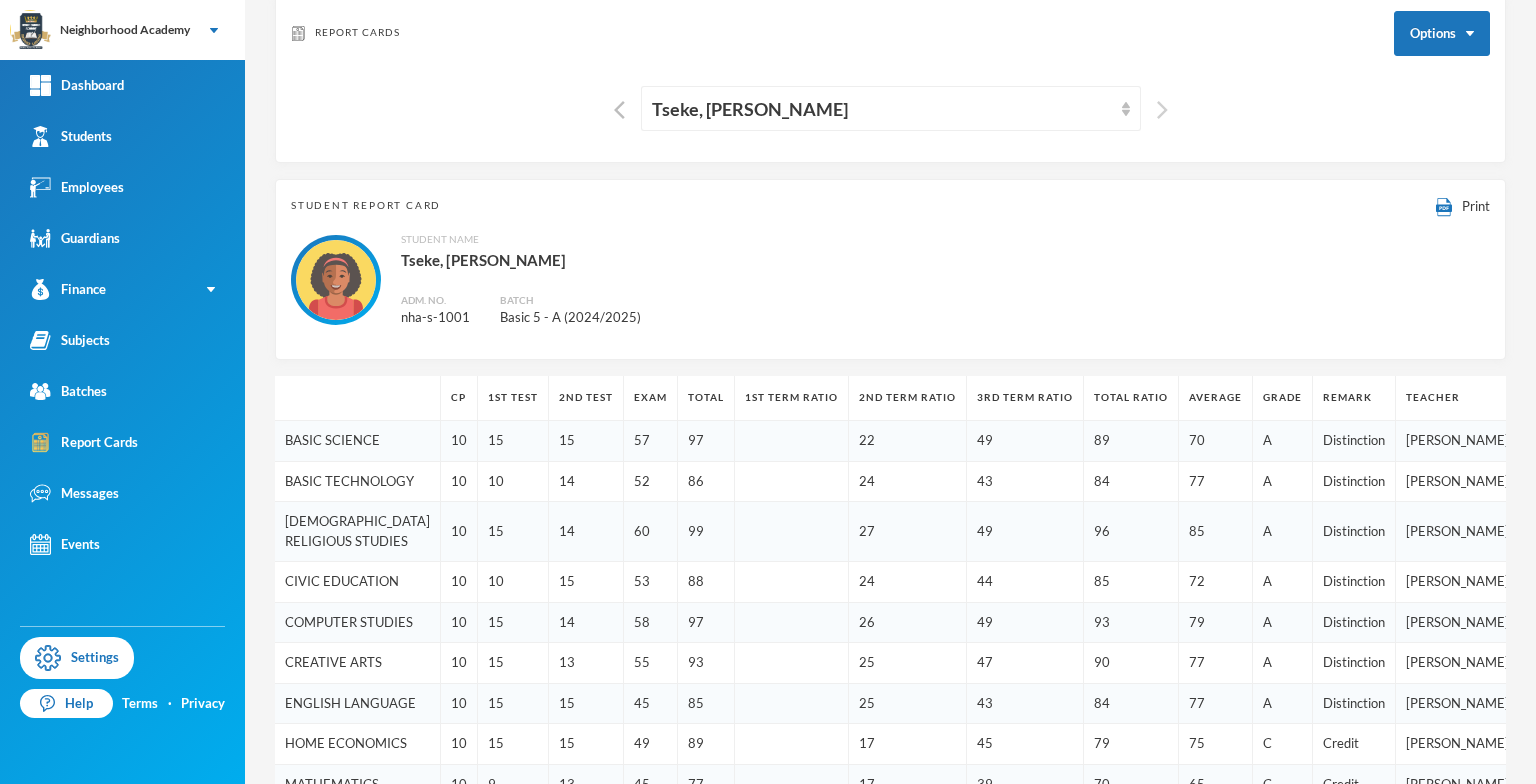 click at bounding box center (1162, 110) 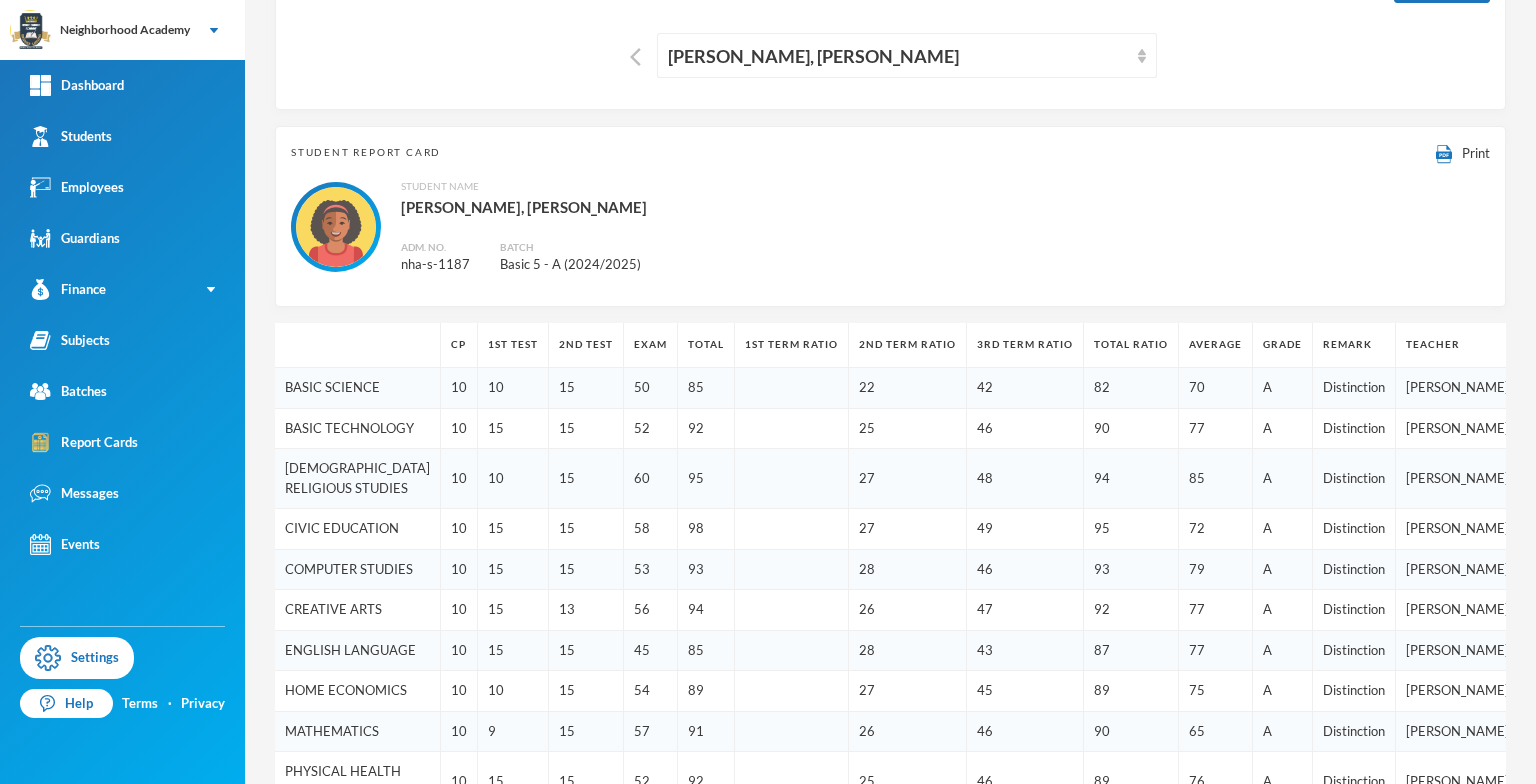 scroll, scrollTop: 149, scrollLeft: 0, axis: vertical 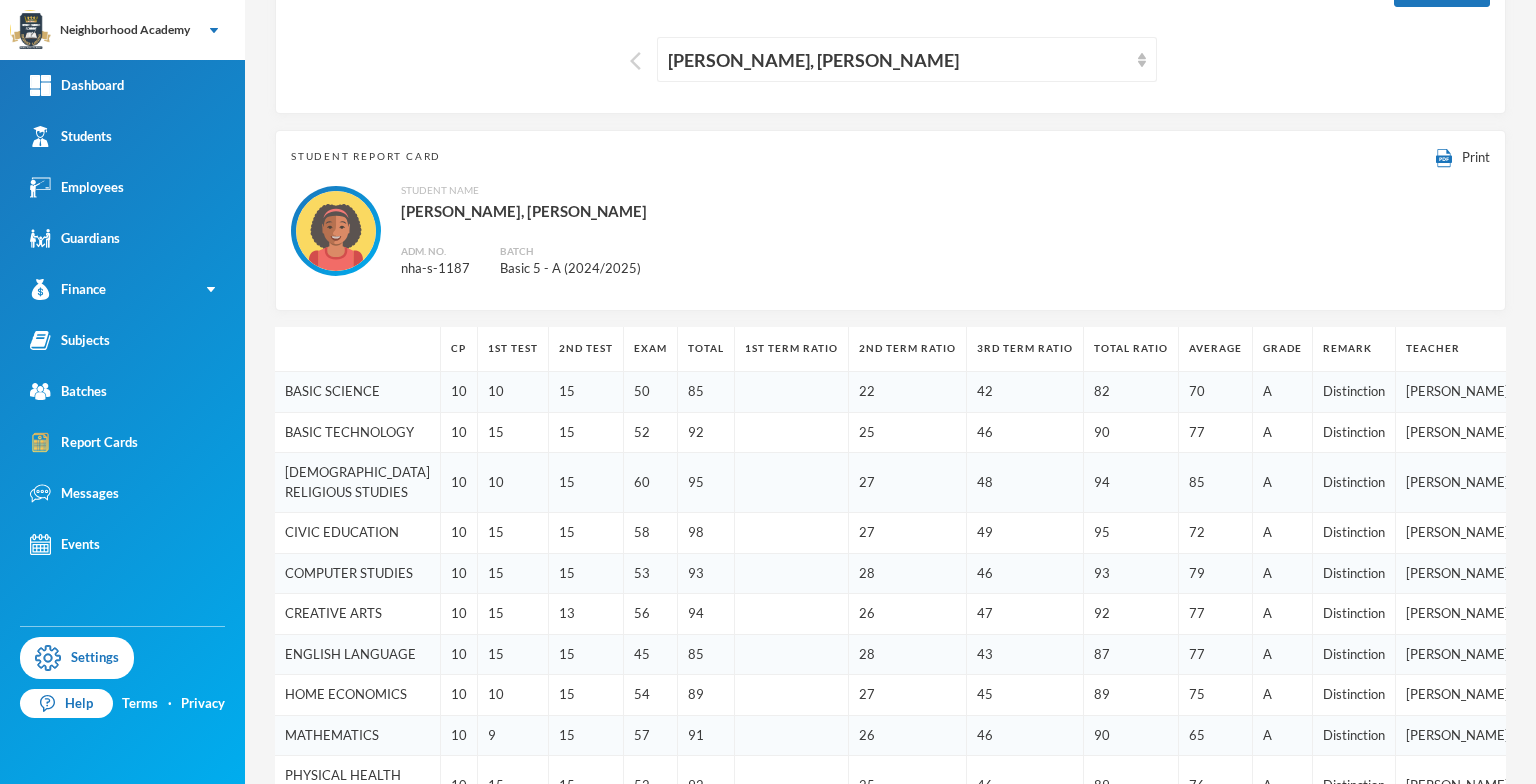 click at bounding box center (635, 61) 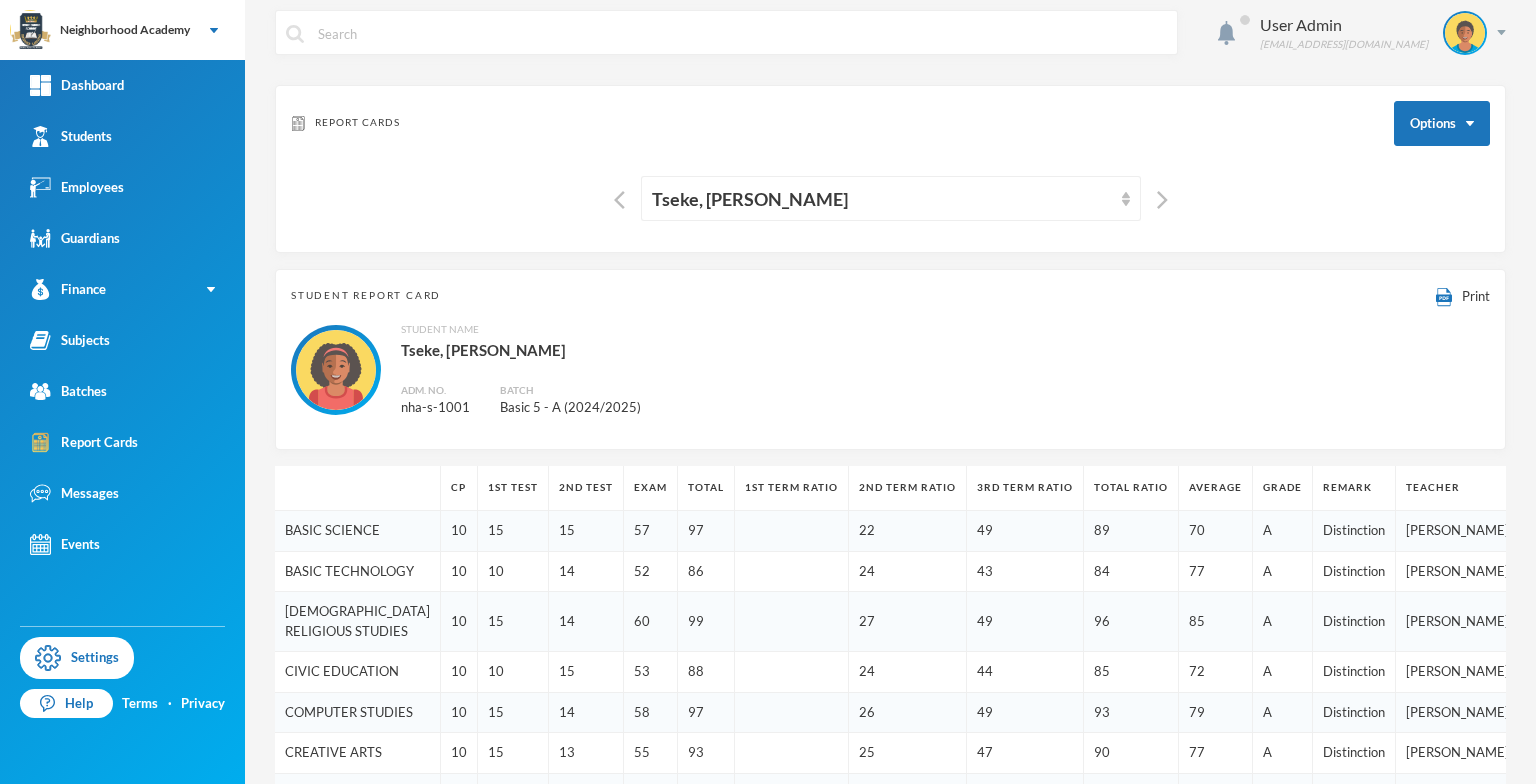 scroll, scrollTop: 0, scrollLeft: 0, axis: both 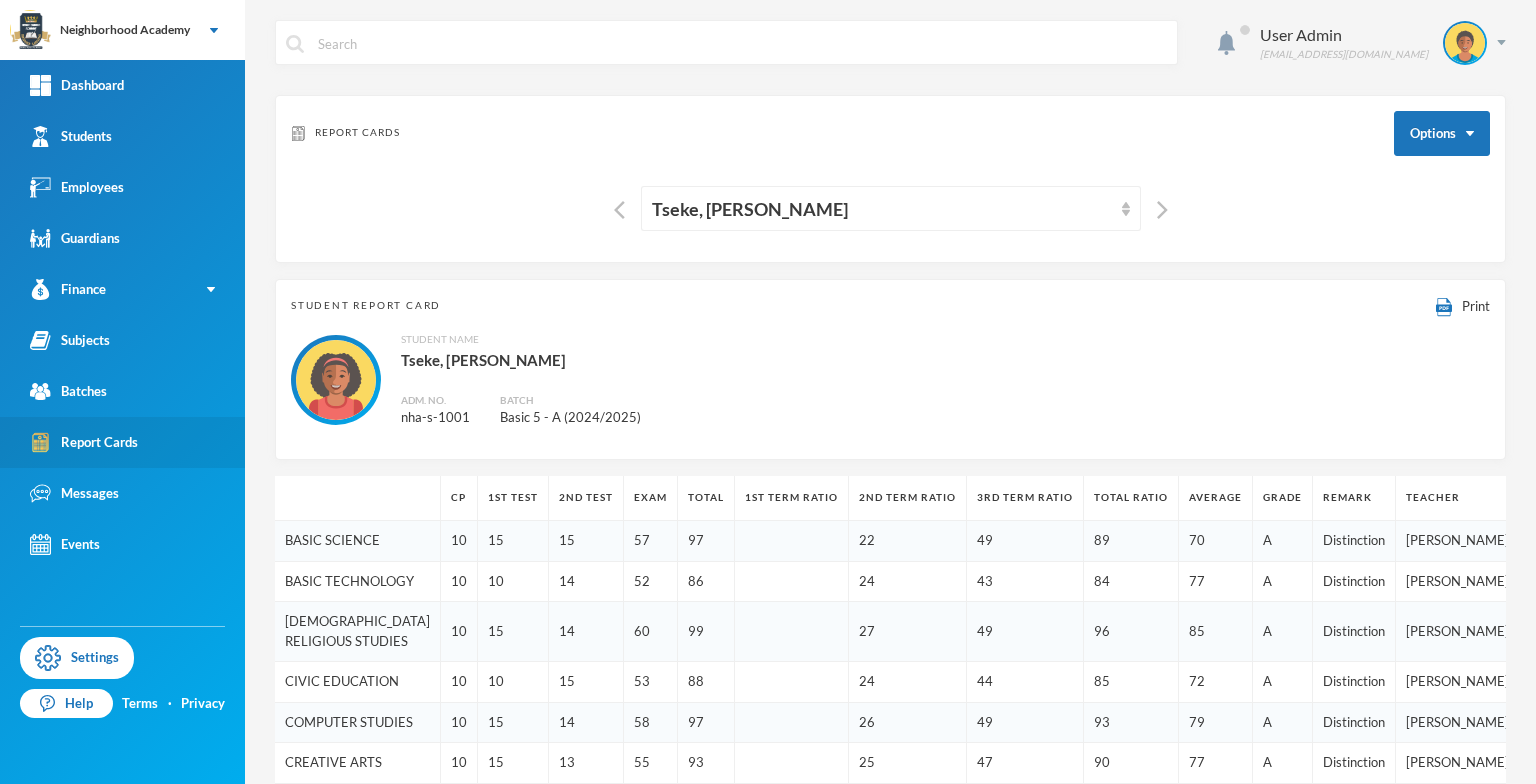 click on "Report Cards" at bounding box center [84, 442] 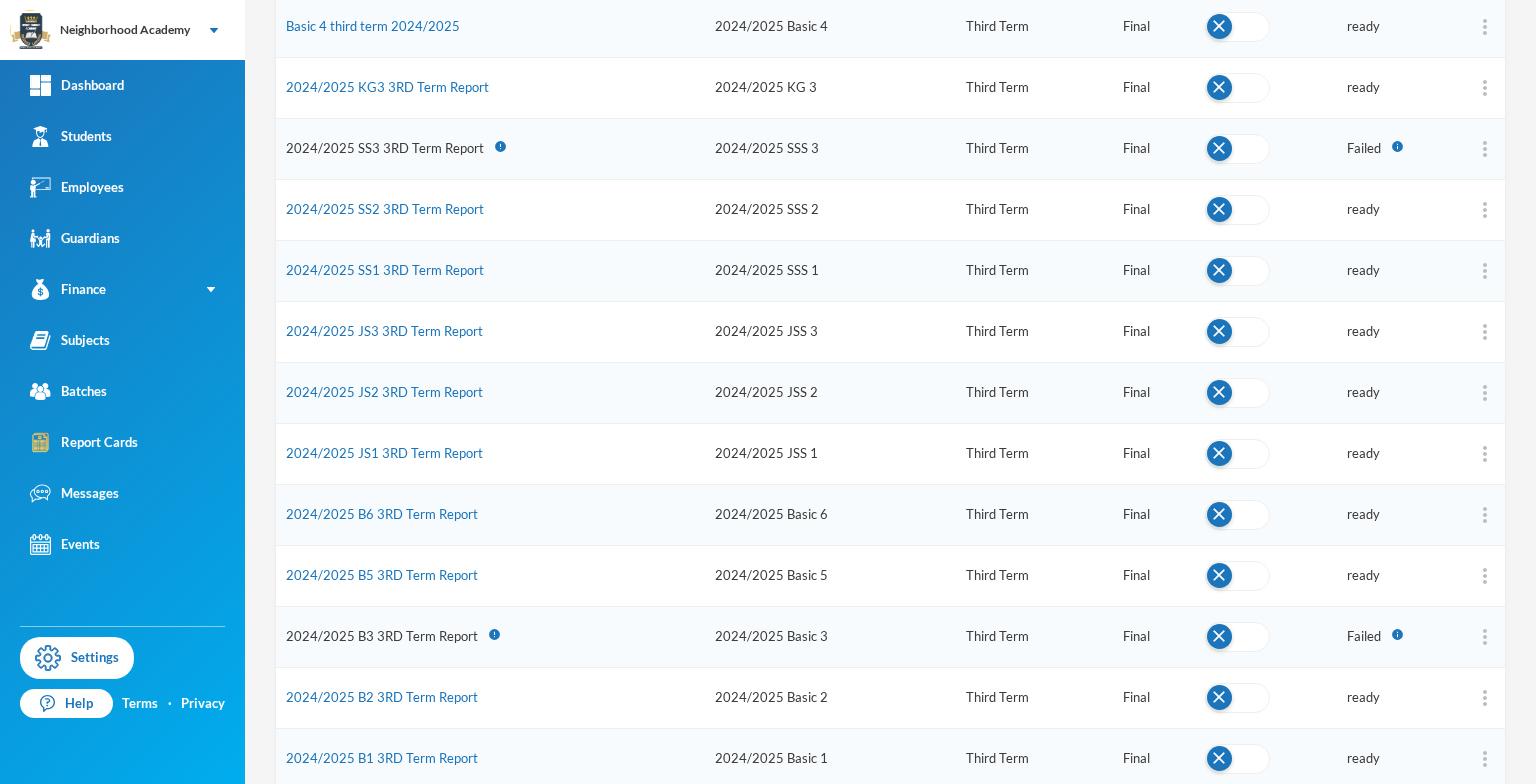 scroll, scrollTop: 500, scrollLeft: 0, axis: vertical 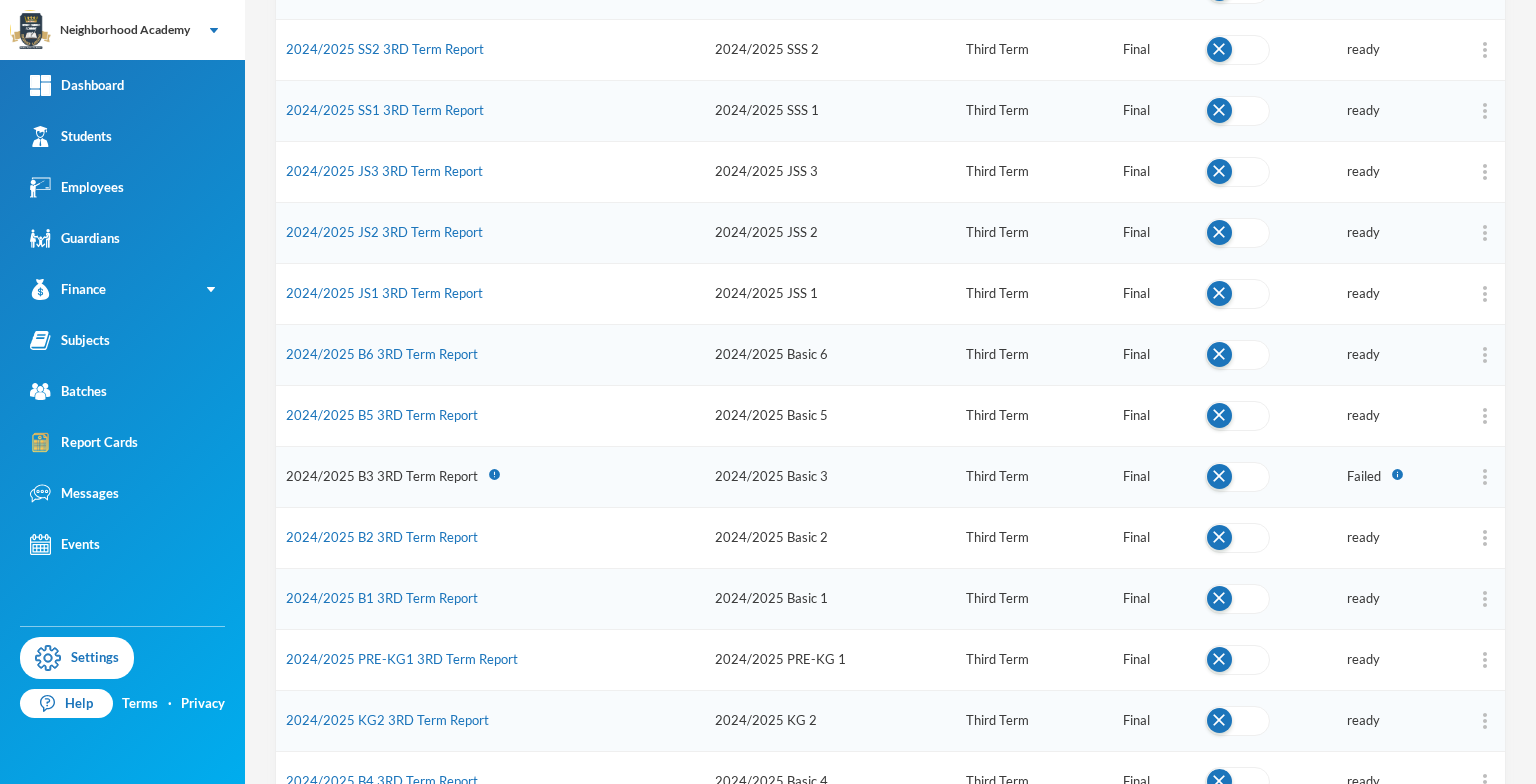 click on "2024/2025 B3 3RD Term Report" at bounding box center (382, 476) 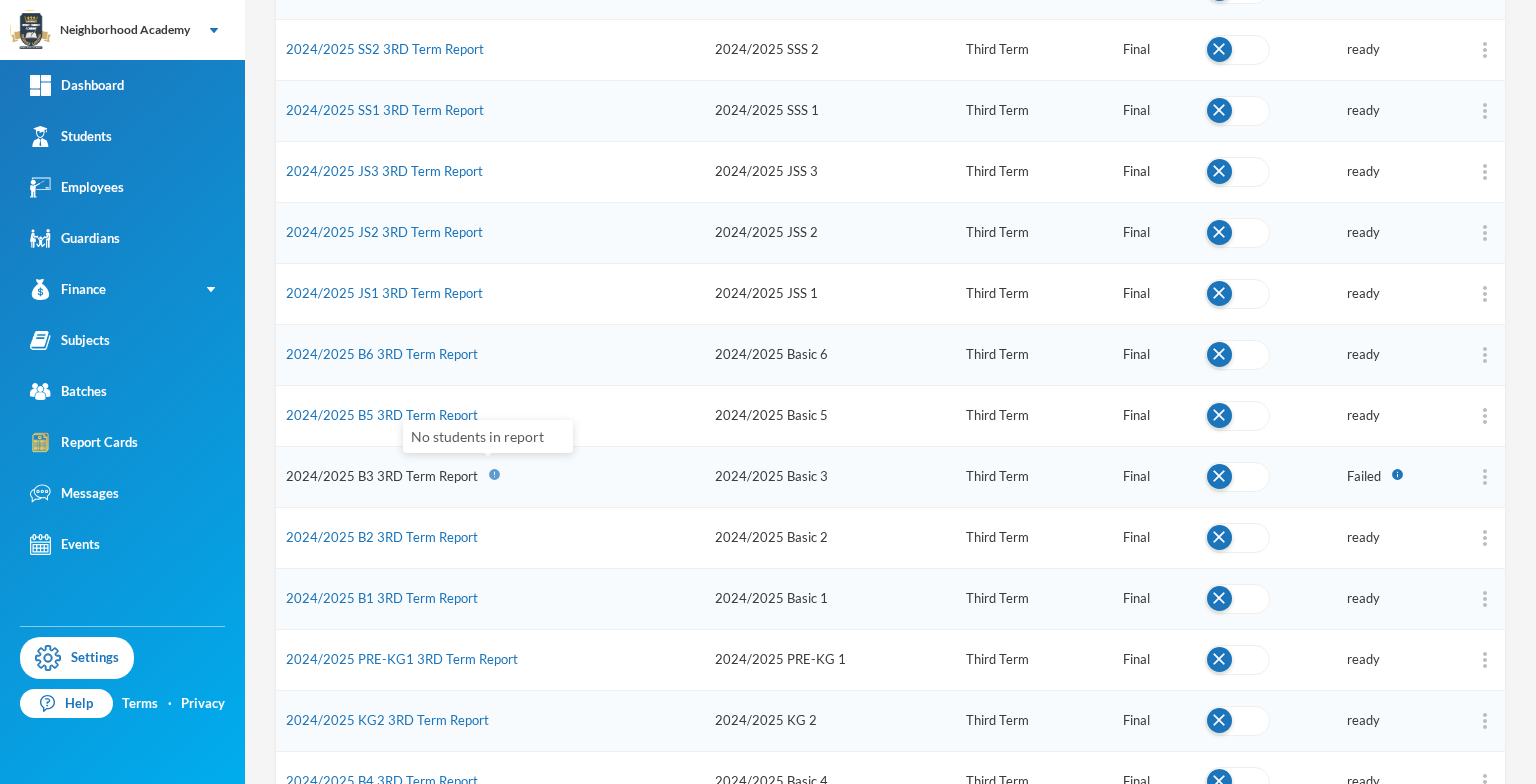 click on "error" at bounding box center [494, 474] 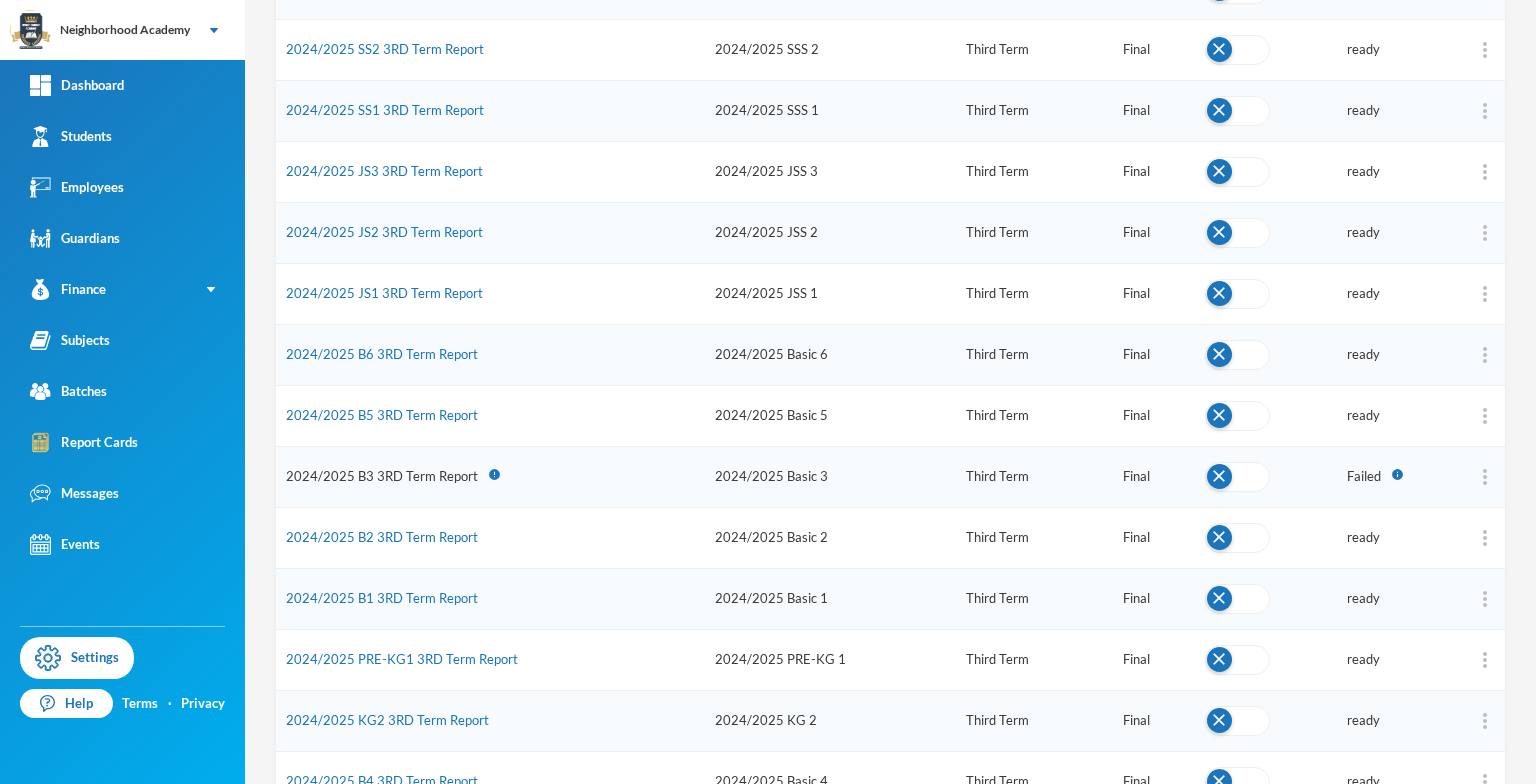 click on "2024/2025 B3 3RD Term Report error" at bounding box center [490, 476] 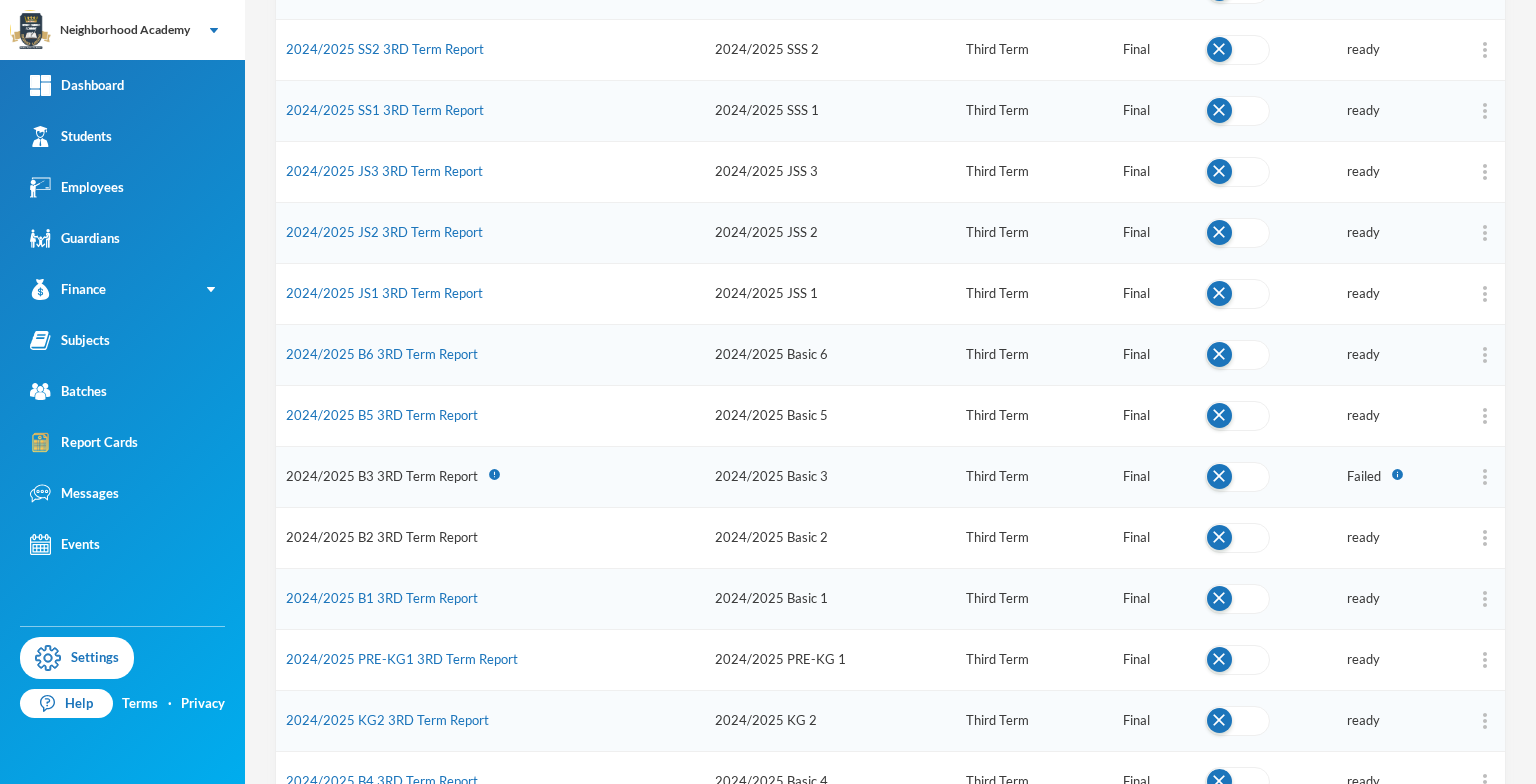 click on "2024/2025 B2 3RD Term Report" at bounding box center [382, 537] 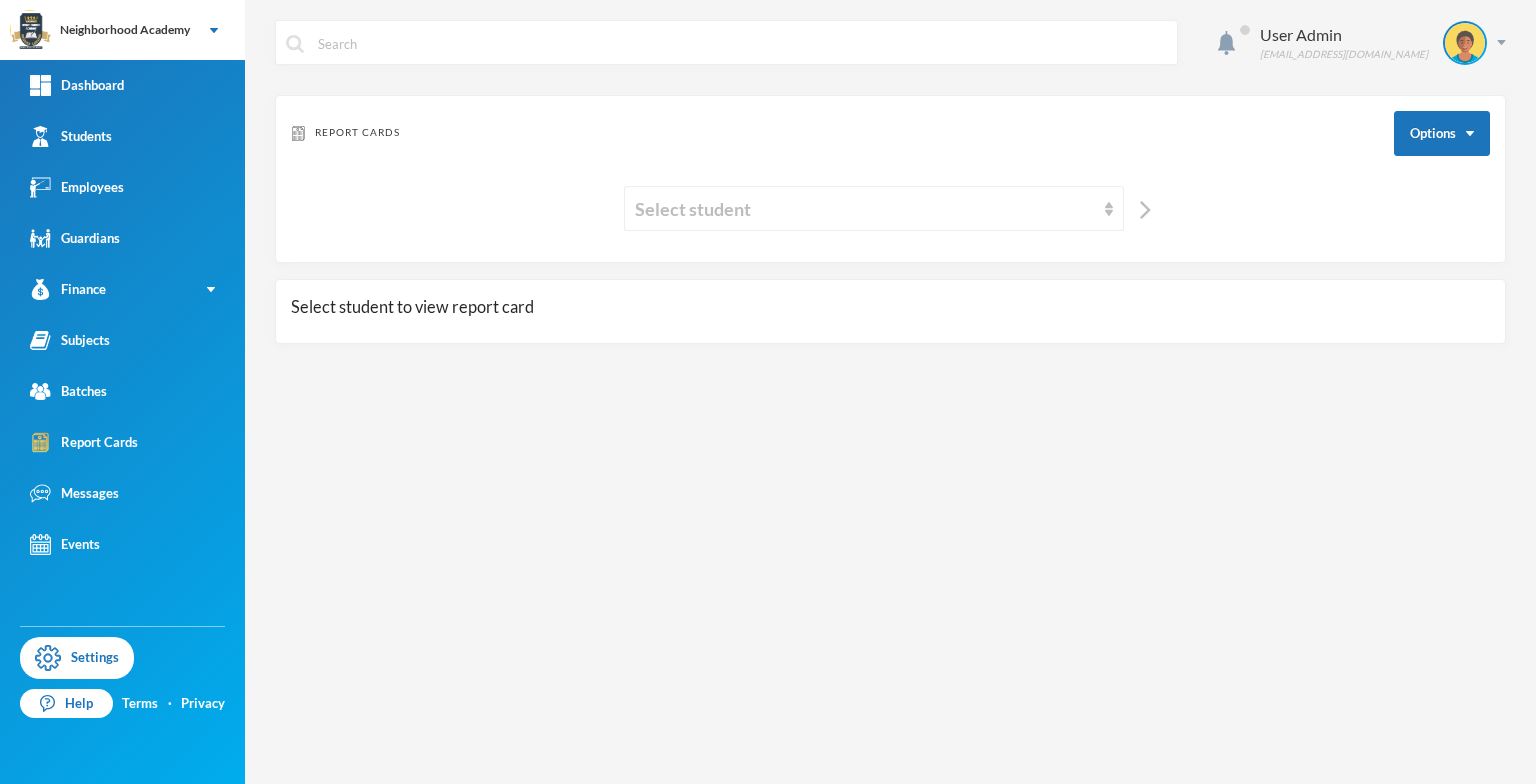 scroll, scrollTop: 0, scrollLeft: 0, axis: both 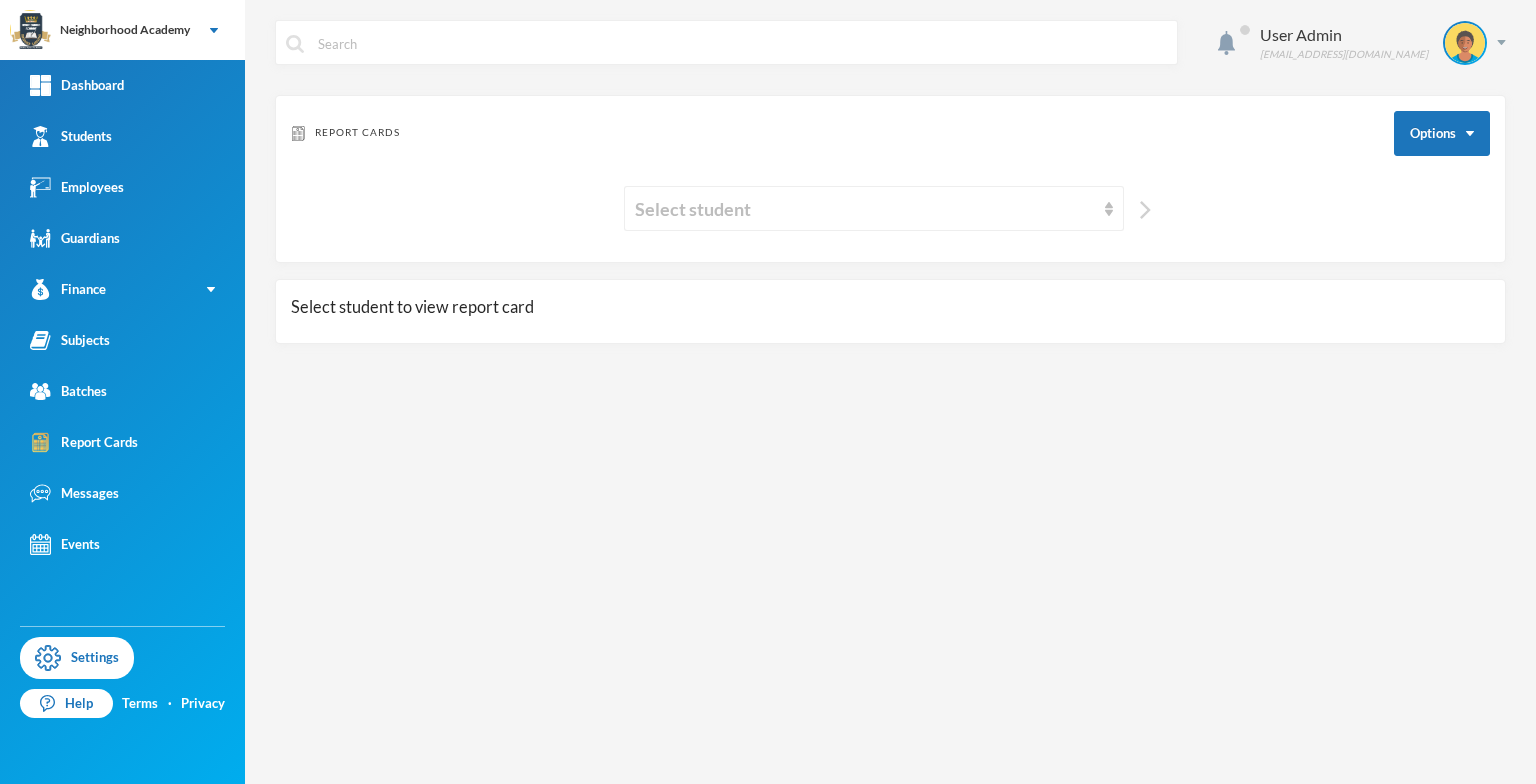 click at bounding box center (1145, 210) 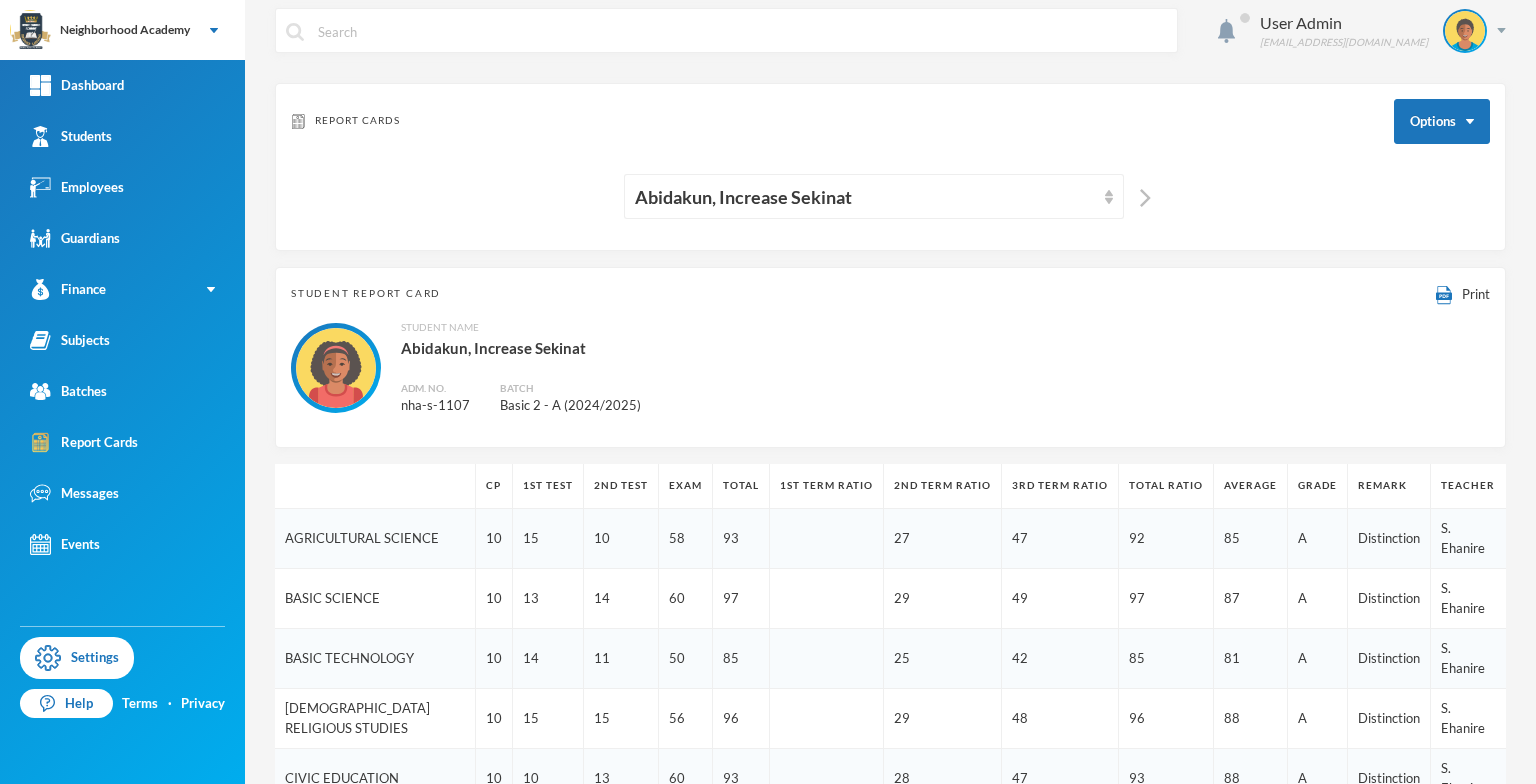 scroll, scrollTop: 0, scrollLeft: 0, axis: both 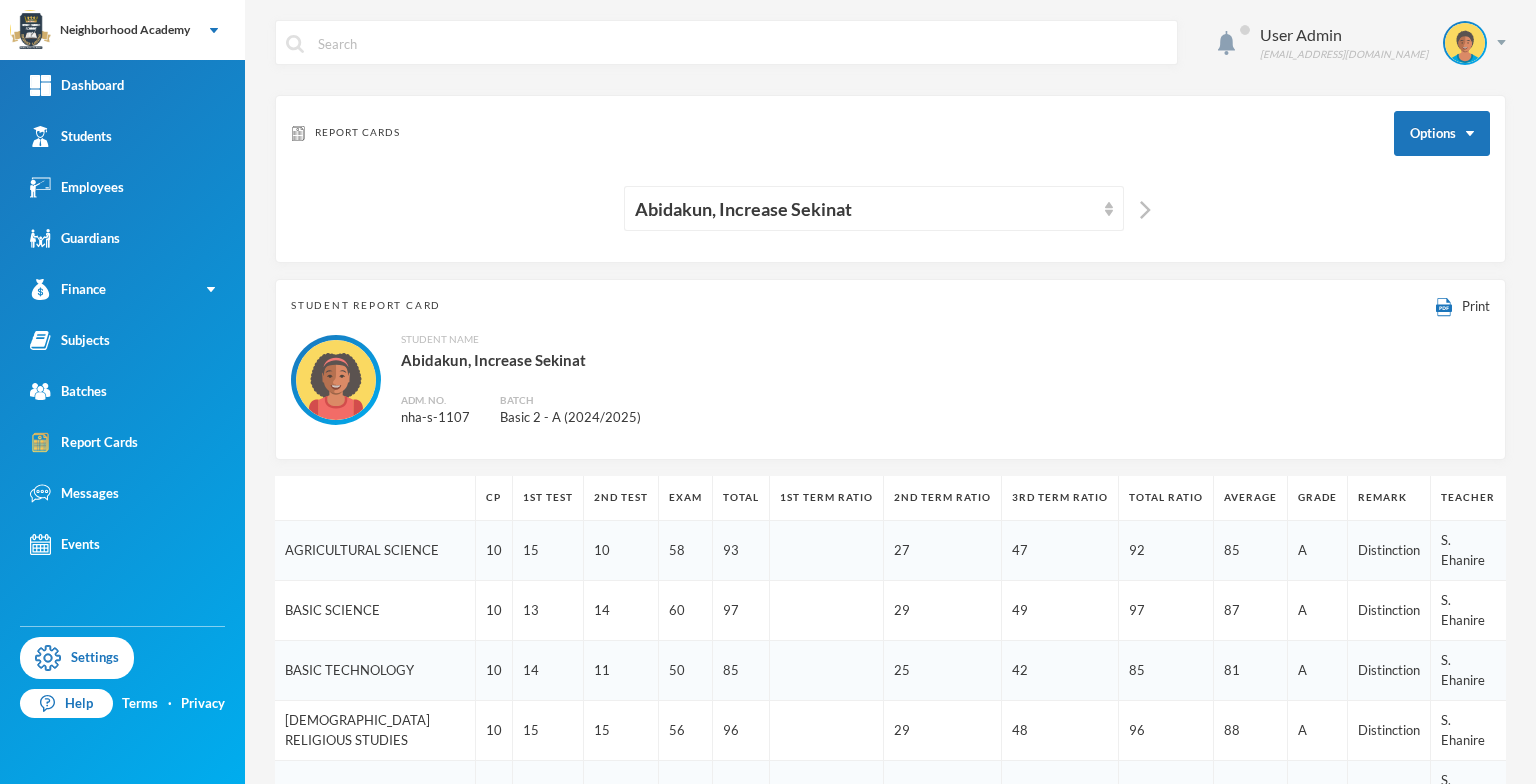 click at bounding box center [1145, 210] 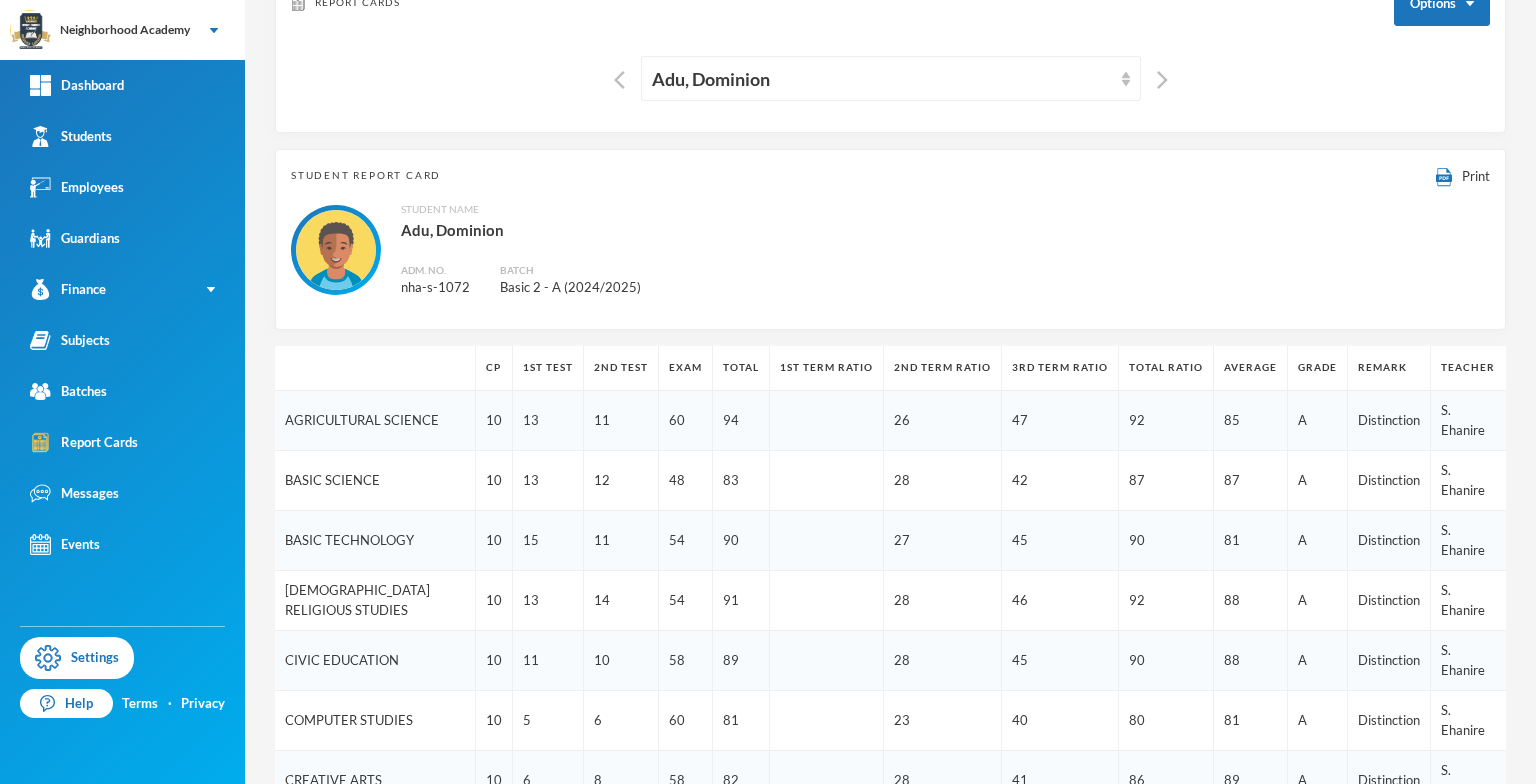 scroll, scrollTop: 100, scrollLeft: 0, axis: vertical 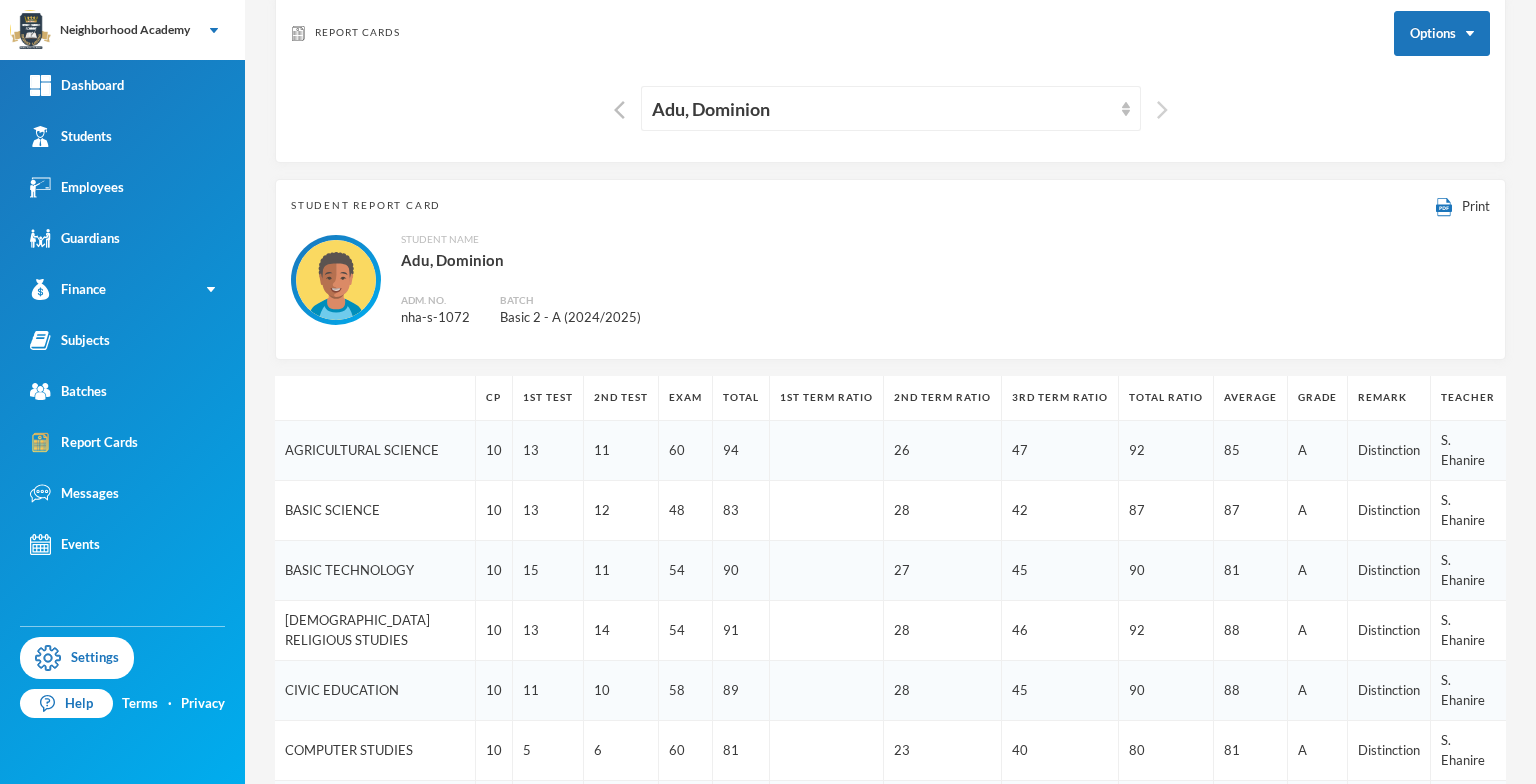 click at bounding box center [1162, 110] 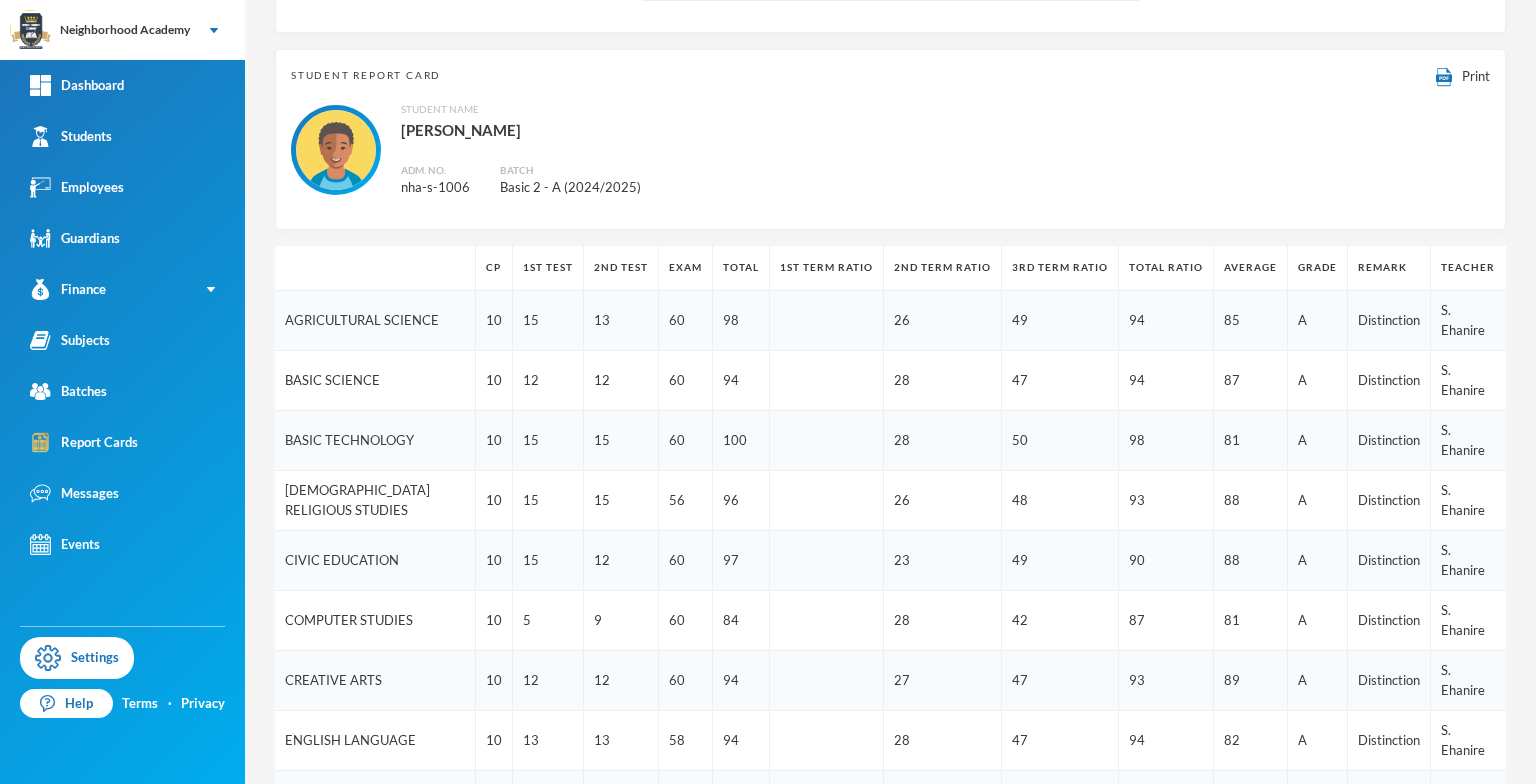 scroll, scrollTop: 200, scrollLeft: 0, axis: vertical 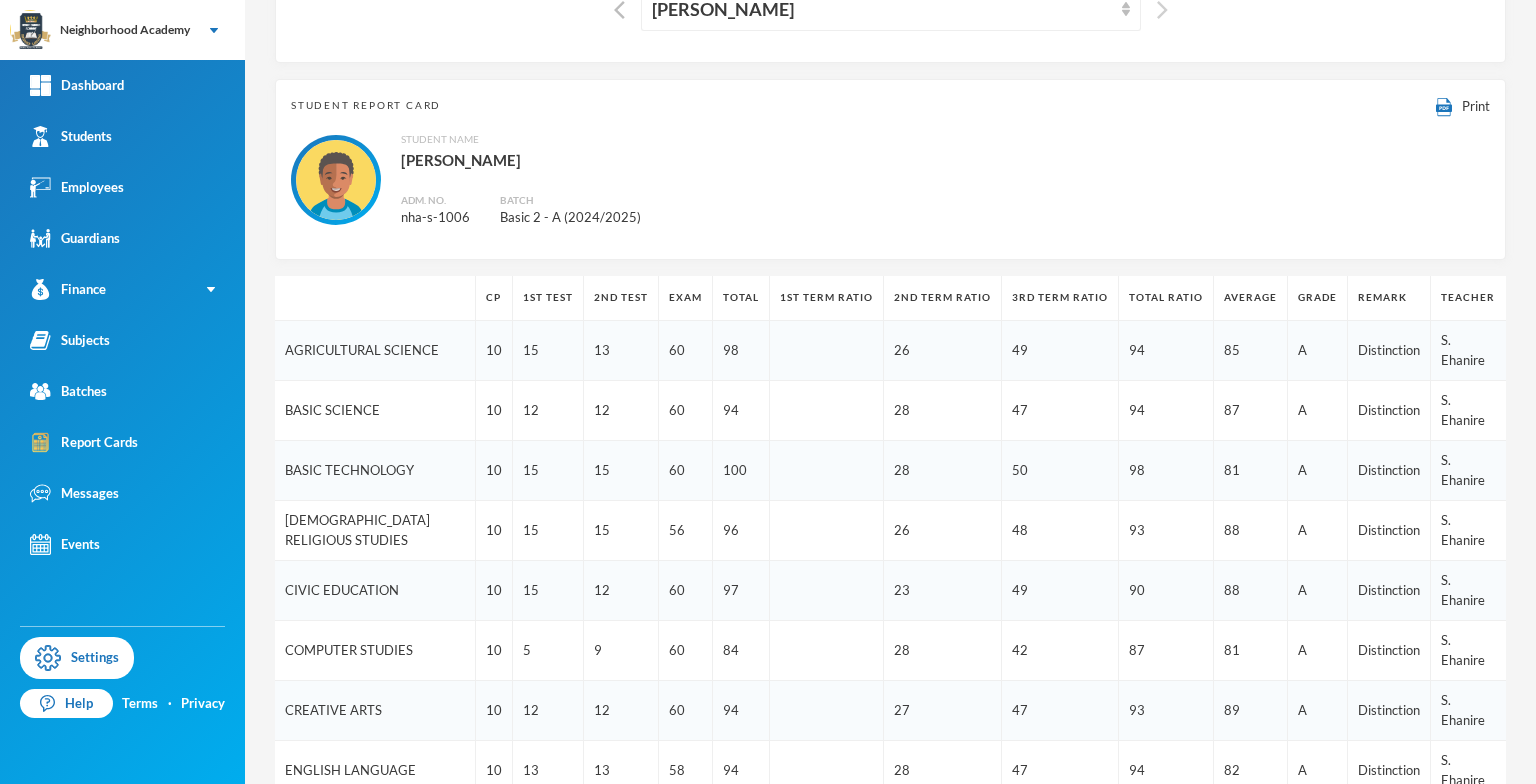 click at bounding box center [1162, 10] 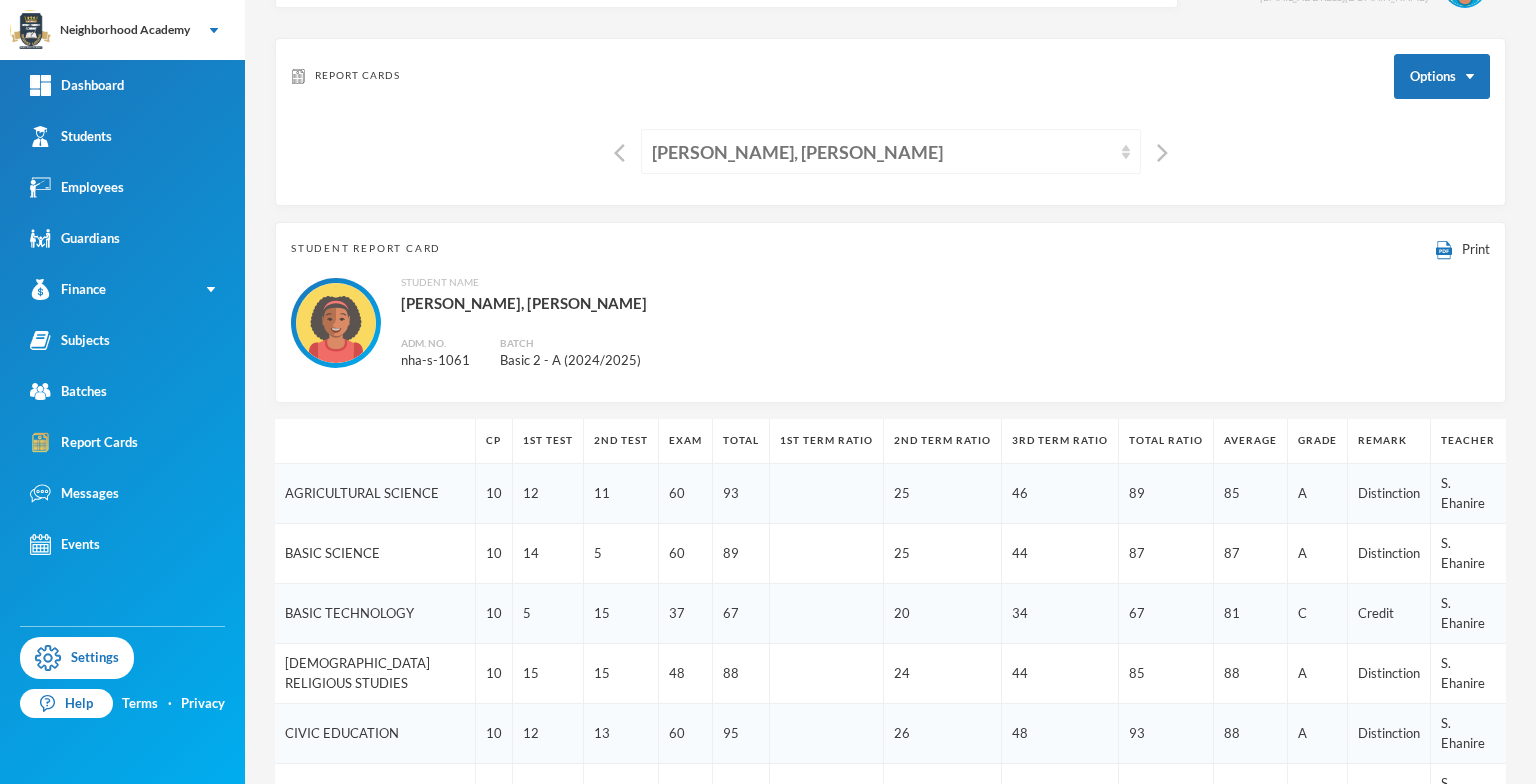 scroll, scrollTop: 0, scrollLeft: 0, axis: both 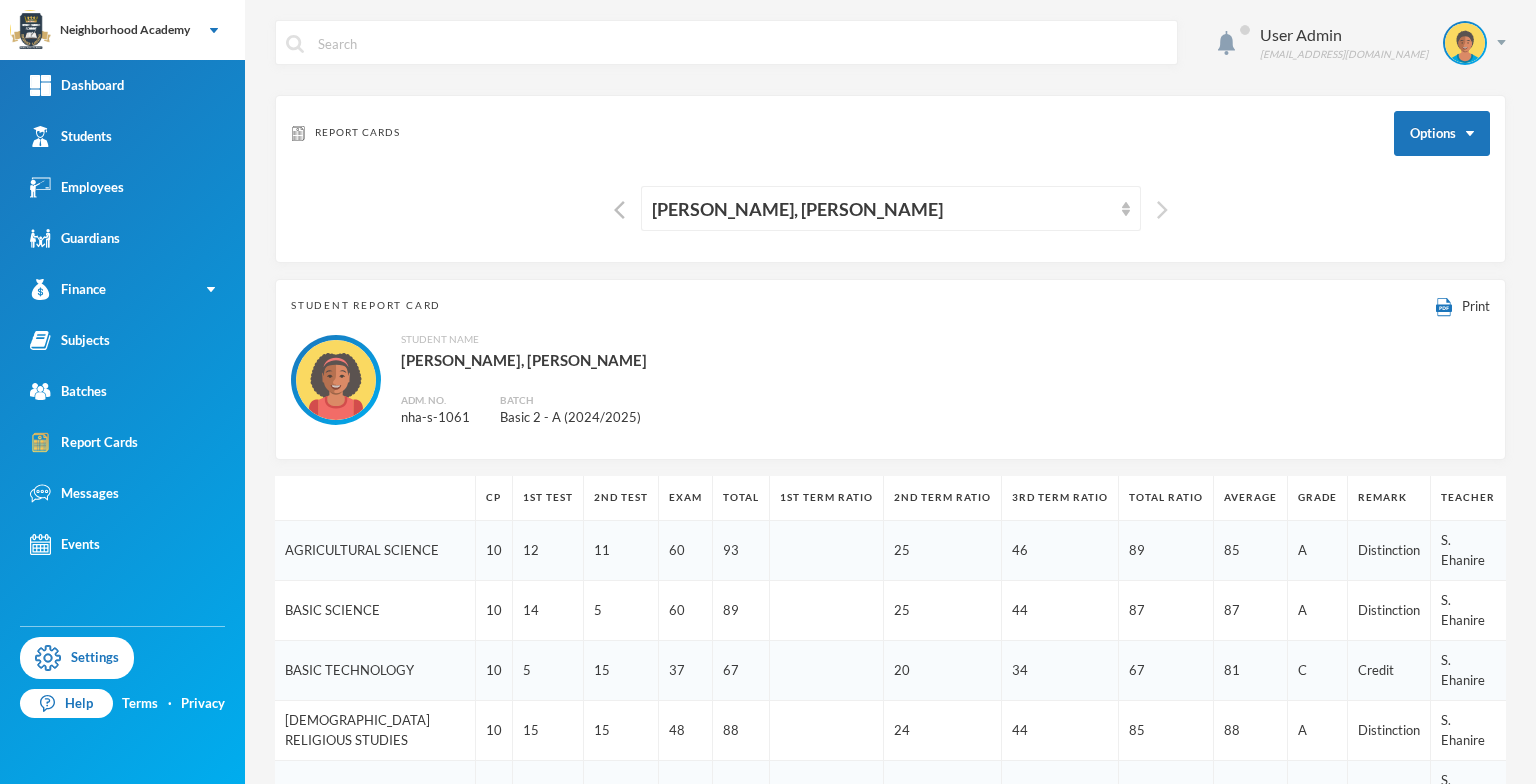click at bounding box center [1162, 210] 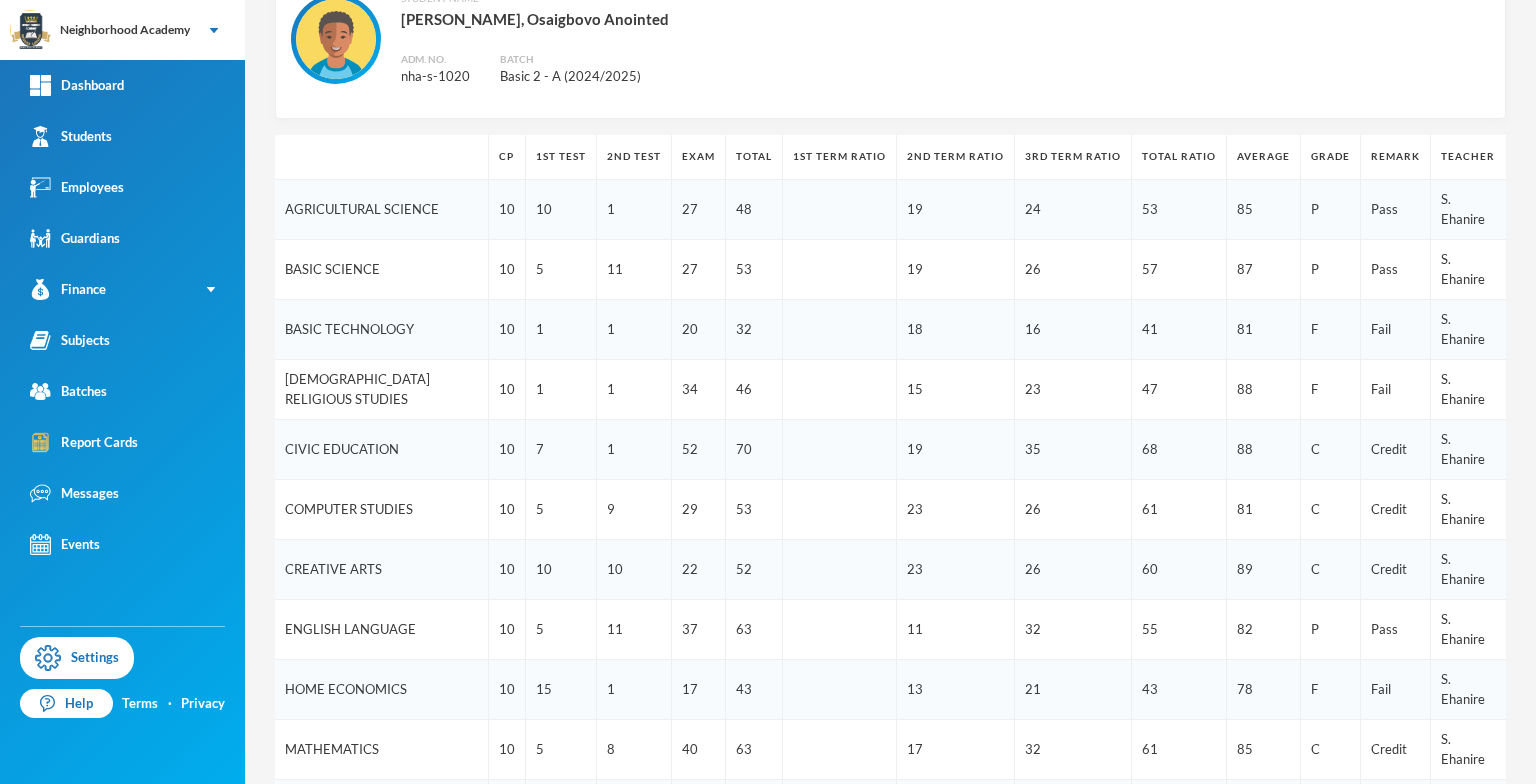 scroll, scrollTop: 200, scrollLeft: 0, axis: vertical 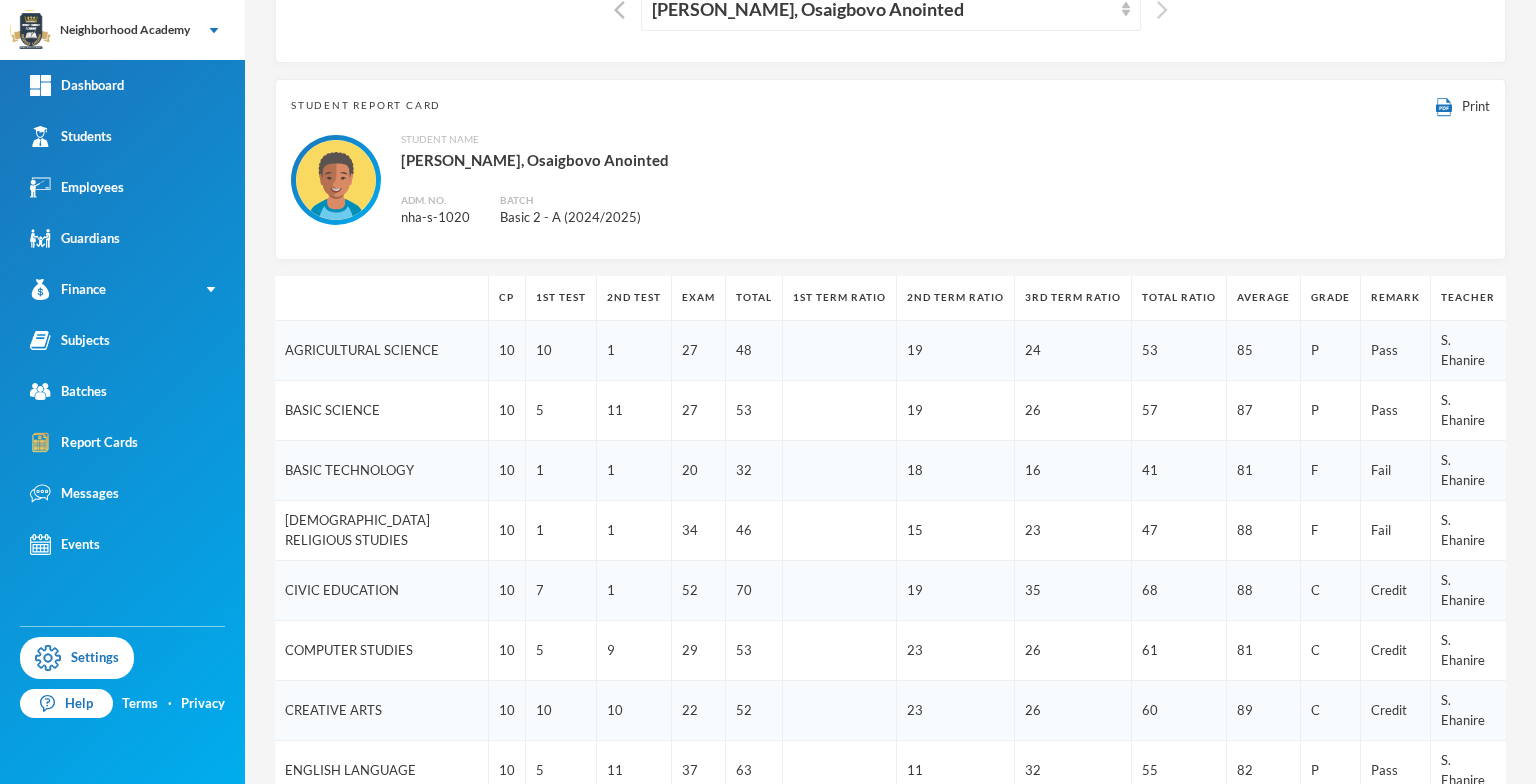 click at bounding box center [1162, 10] 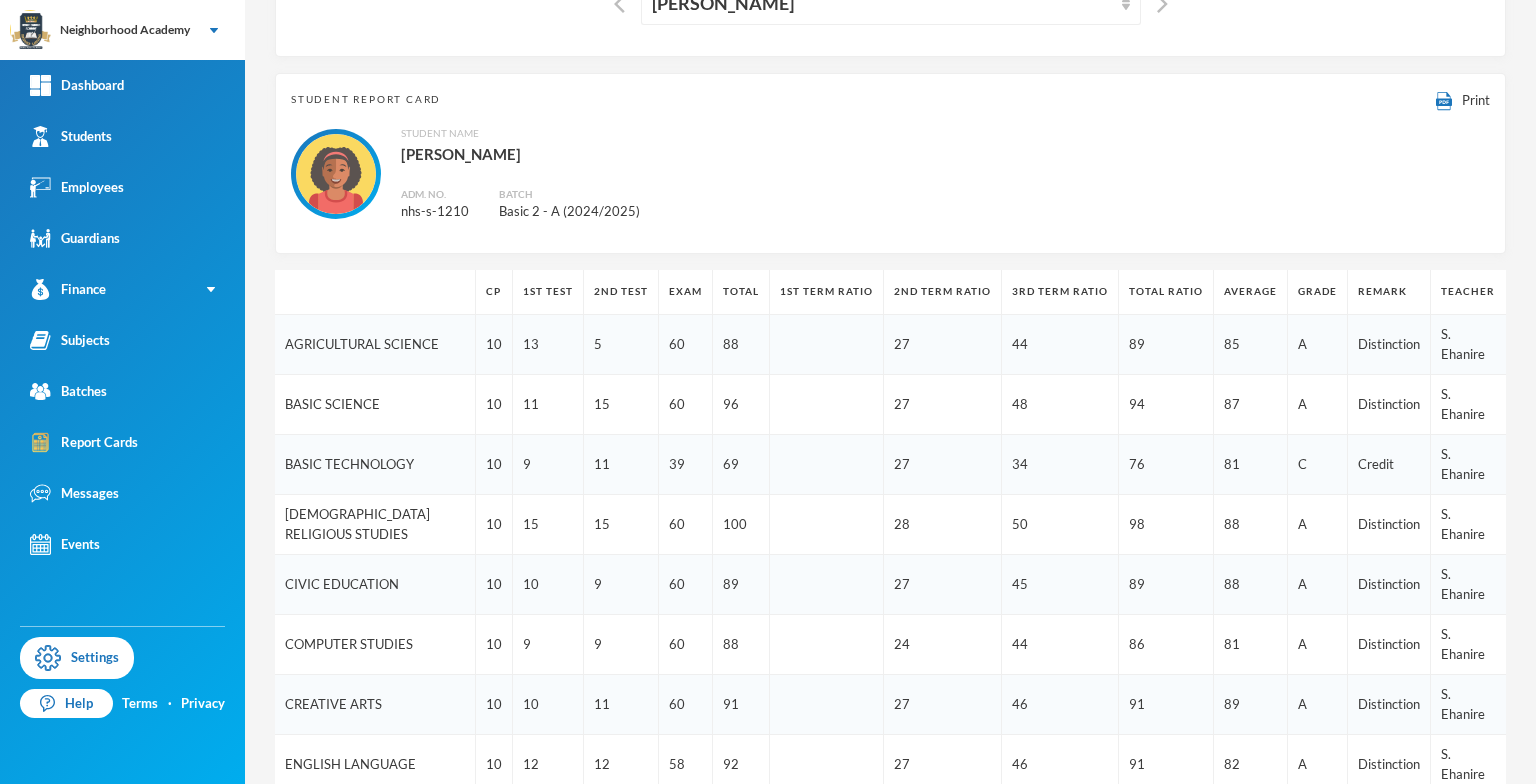 scroll, scrollTop: 200, scrollLeft: 0, axis: vertical 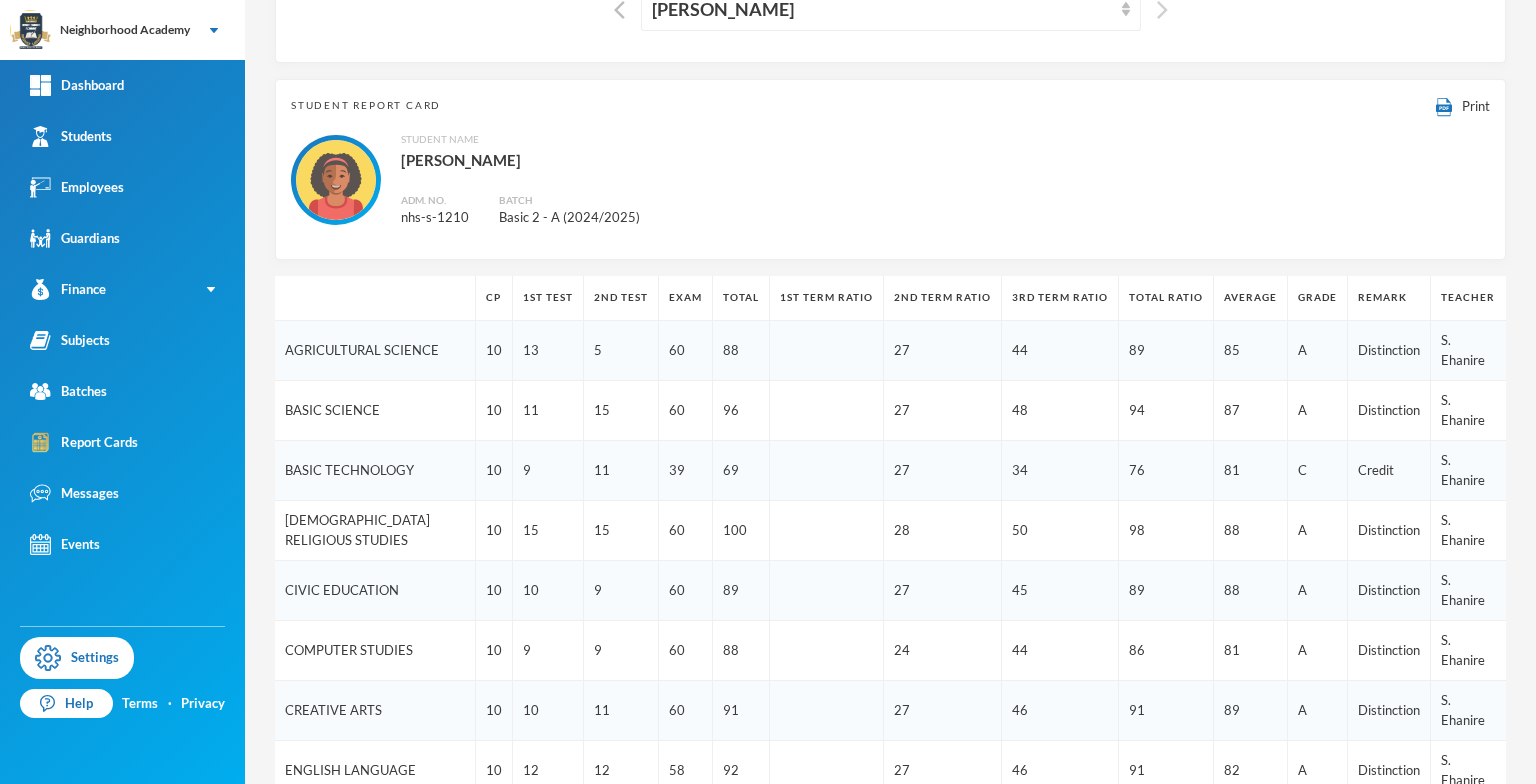 click at bounding box center (1162, 10) 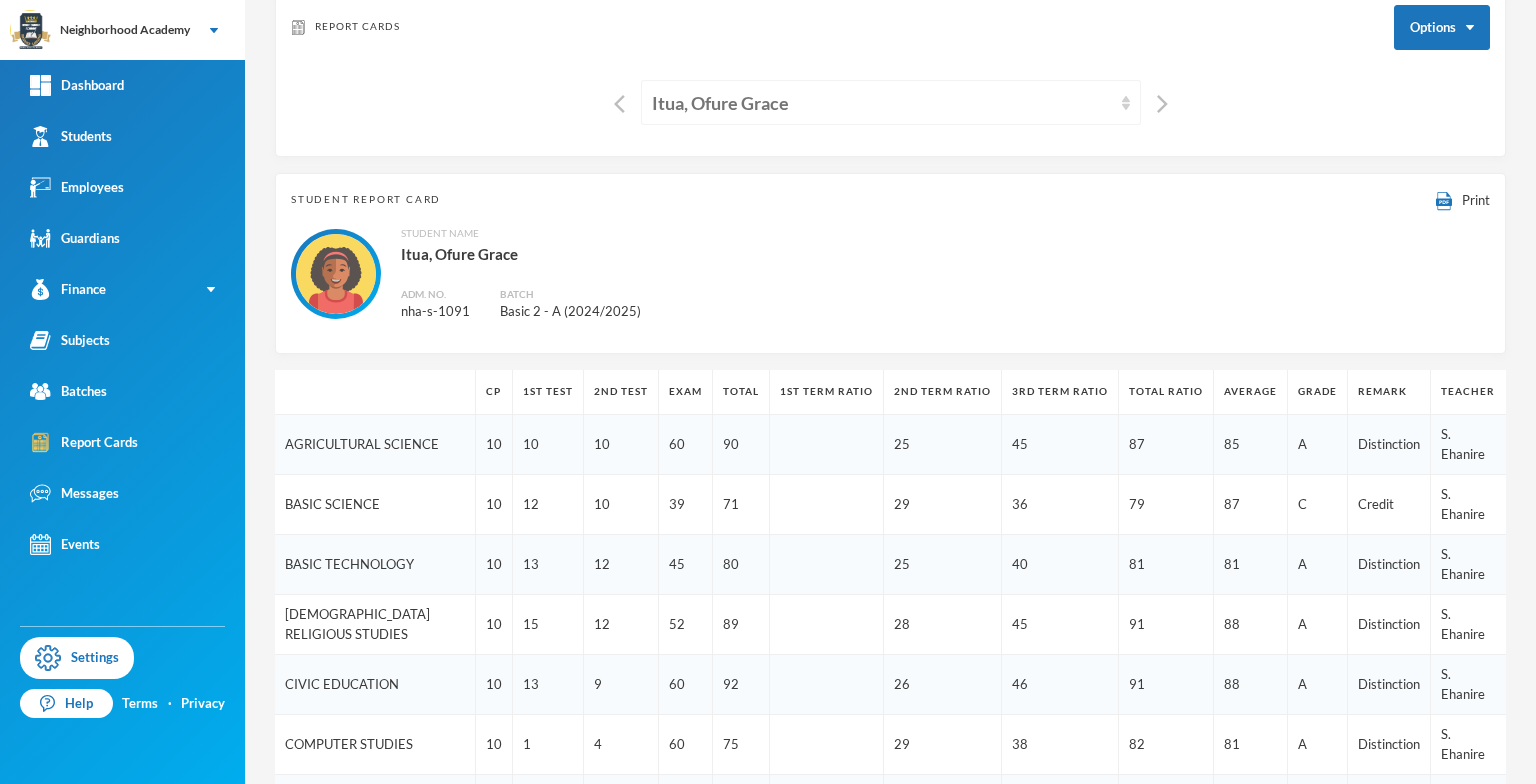 scroll, scrollTop: 100, scrollLeft: 0, axis: vertical 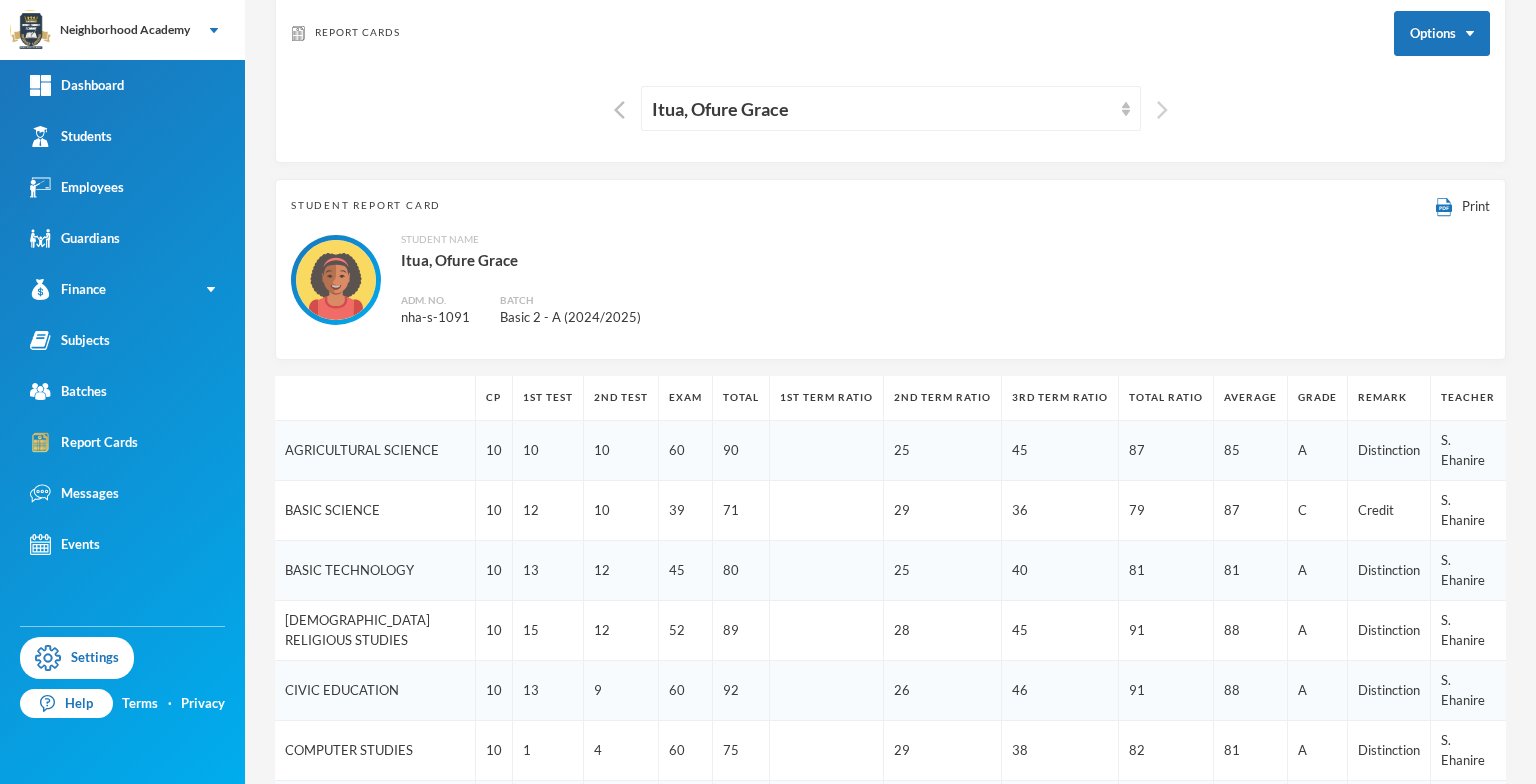click at bounding box center [1162, 110] 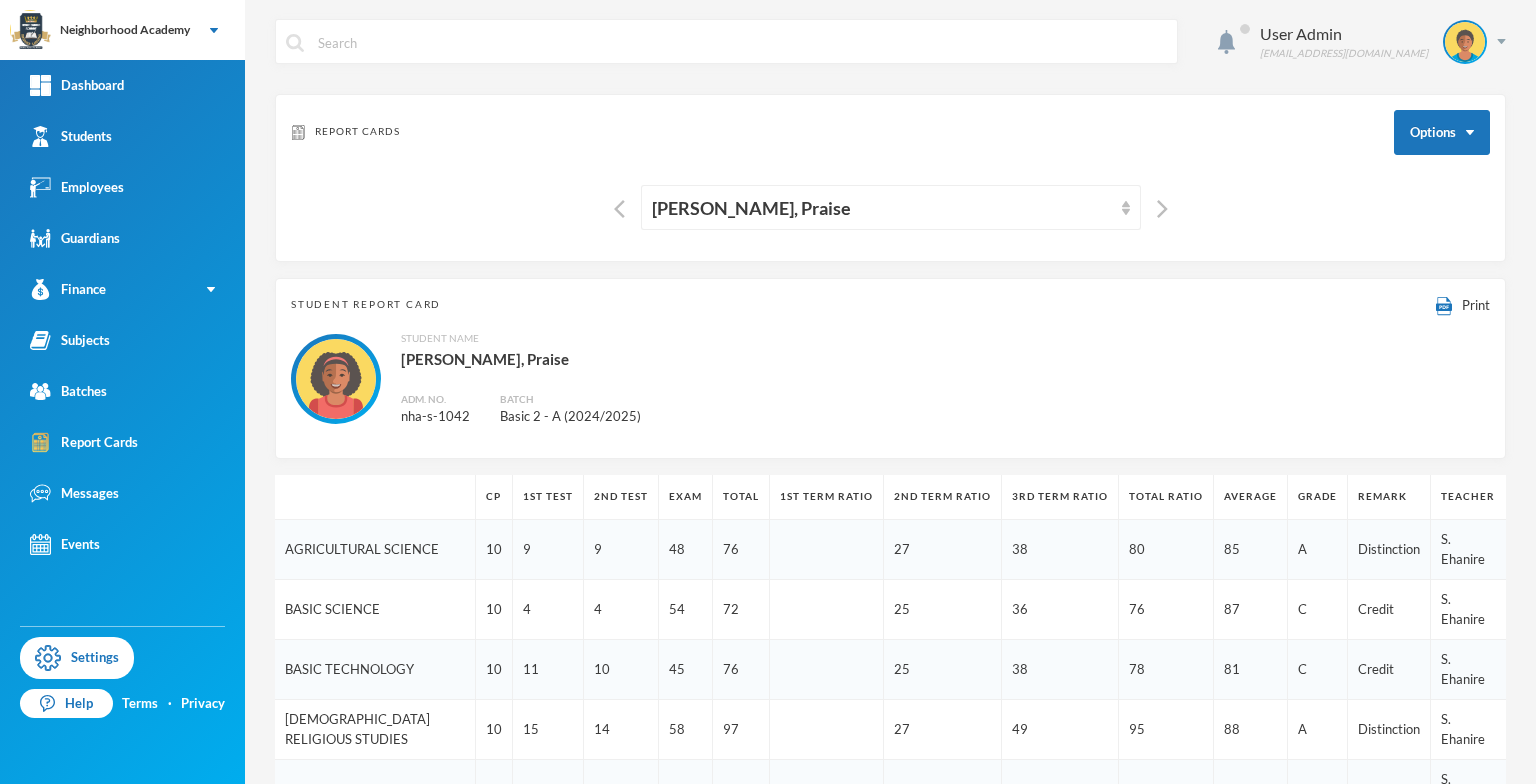 scroll, scrollTop: 0, scrollLeft: 0, axis: both 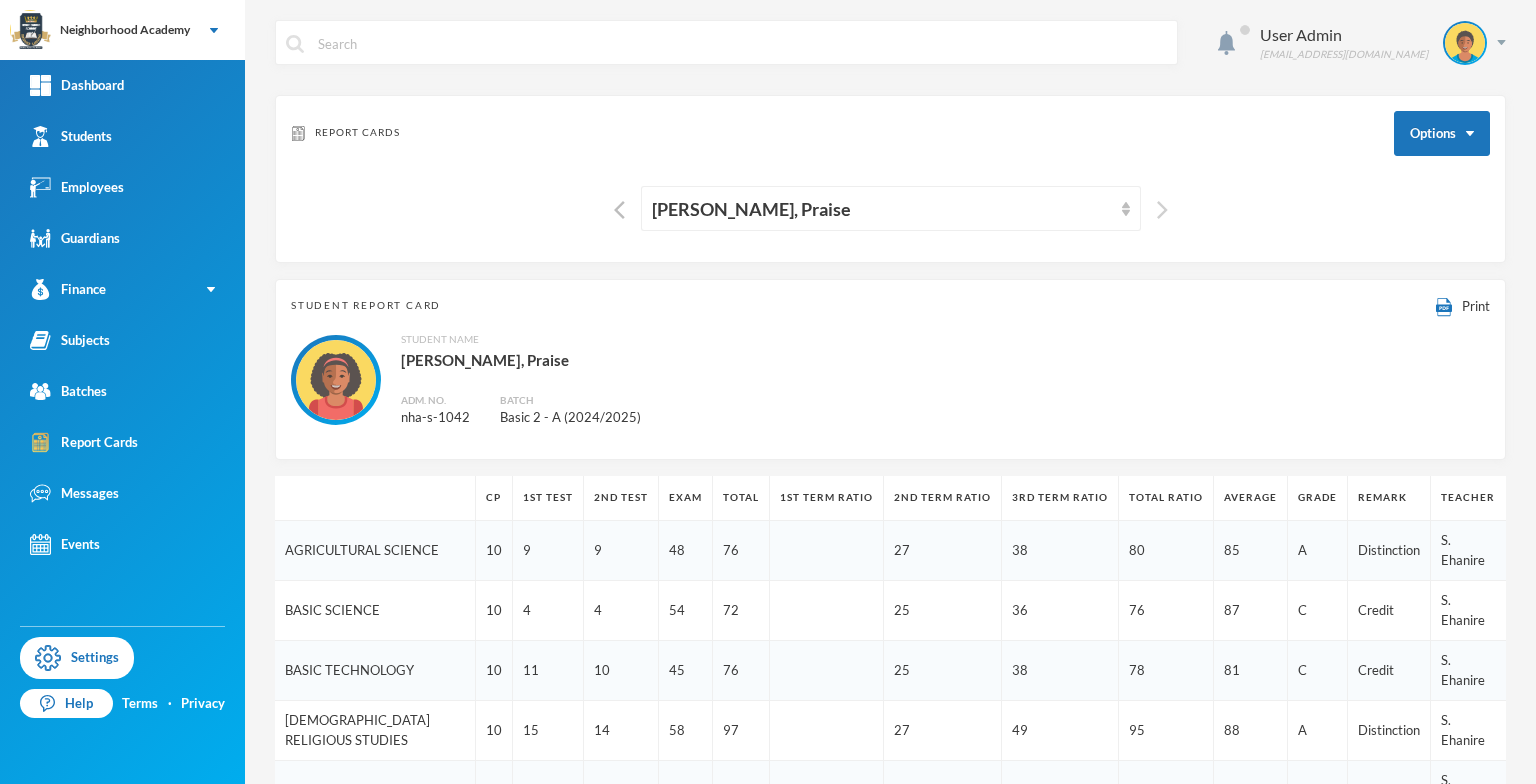 click at bounding box center (1162, 210) 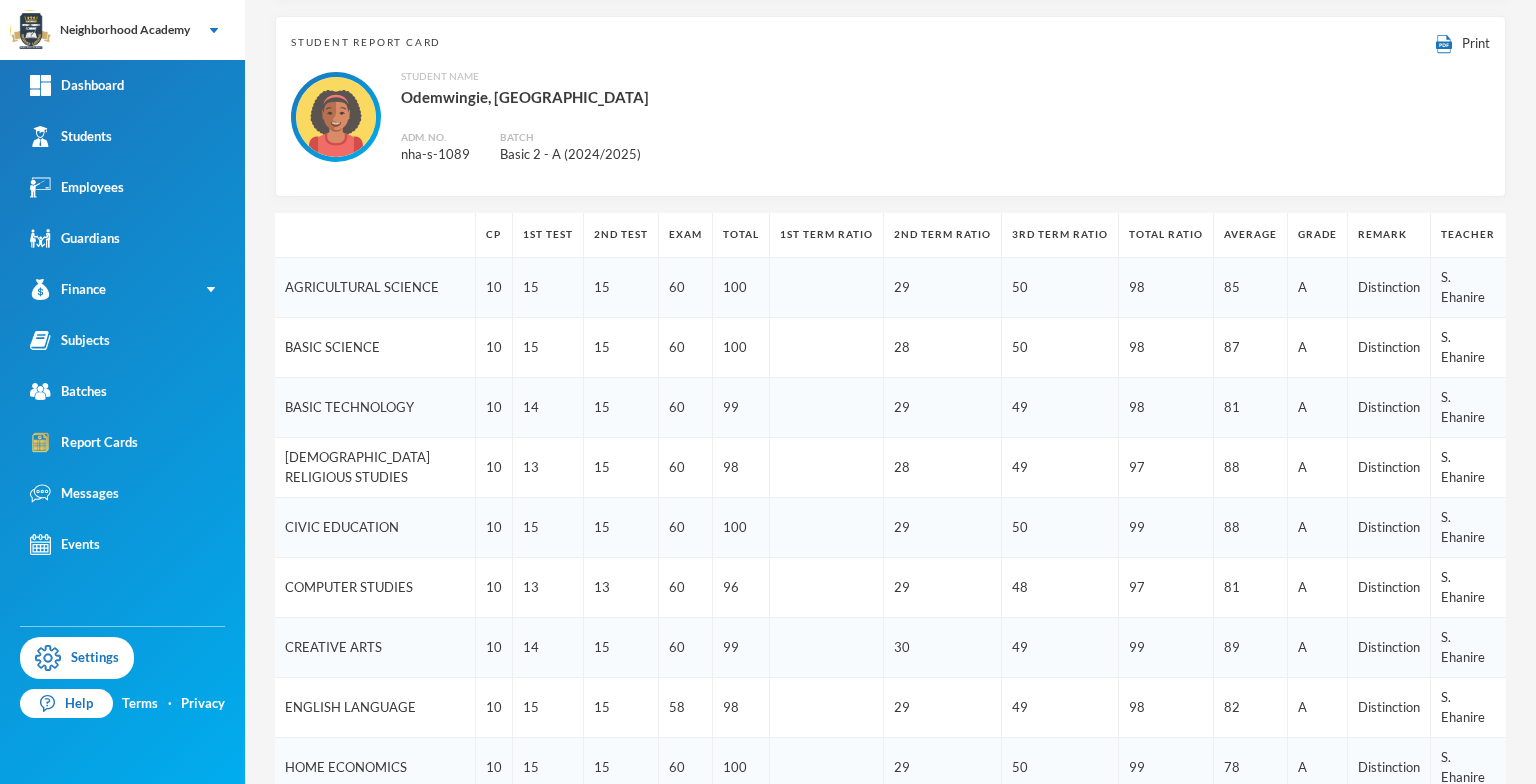 scroll, scrollTop: 200, scrollLeft: 0, axis: vertical 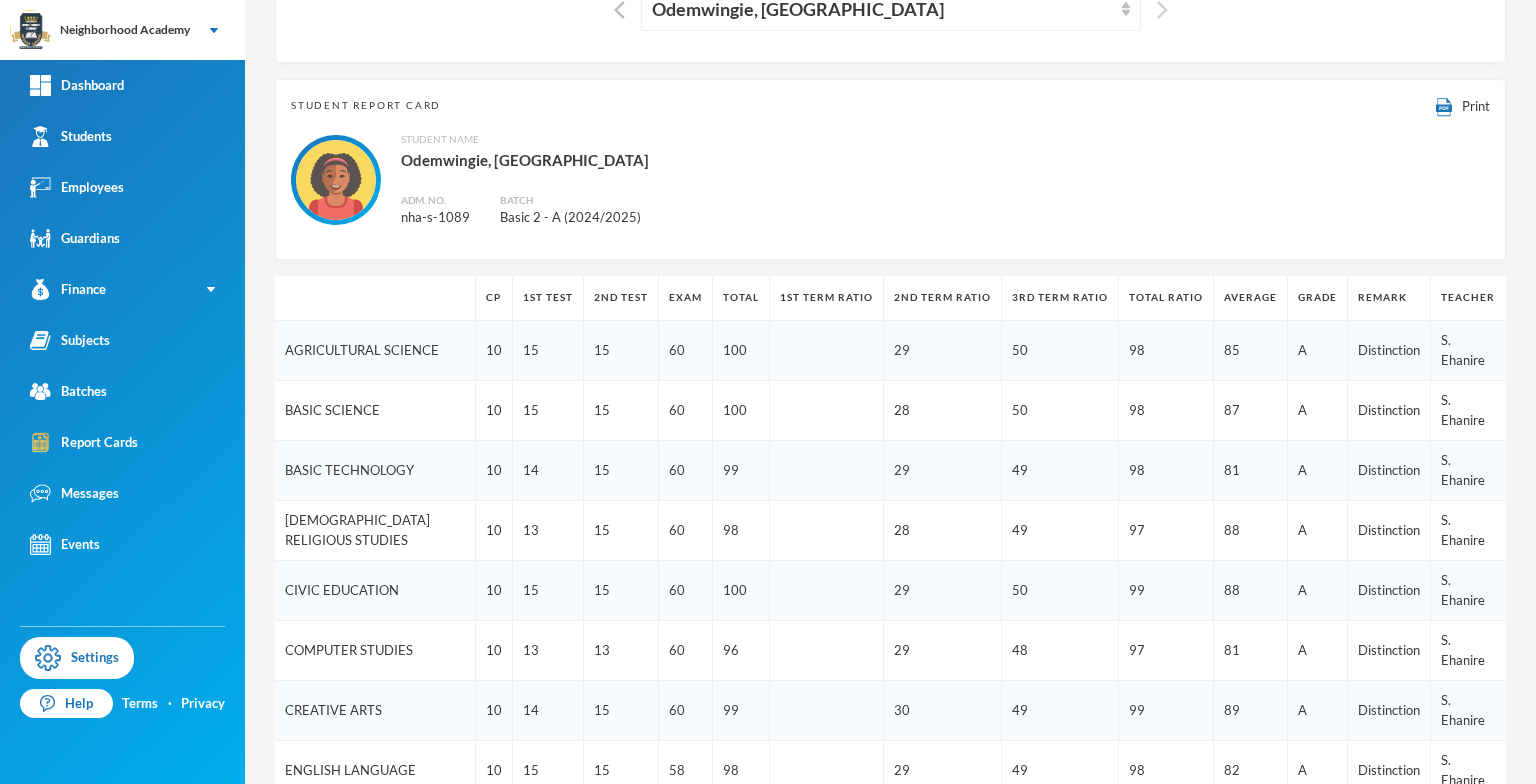 click at bounding box center [1162, 10] 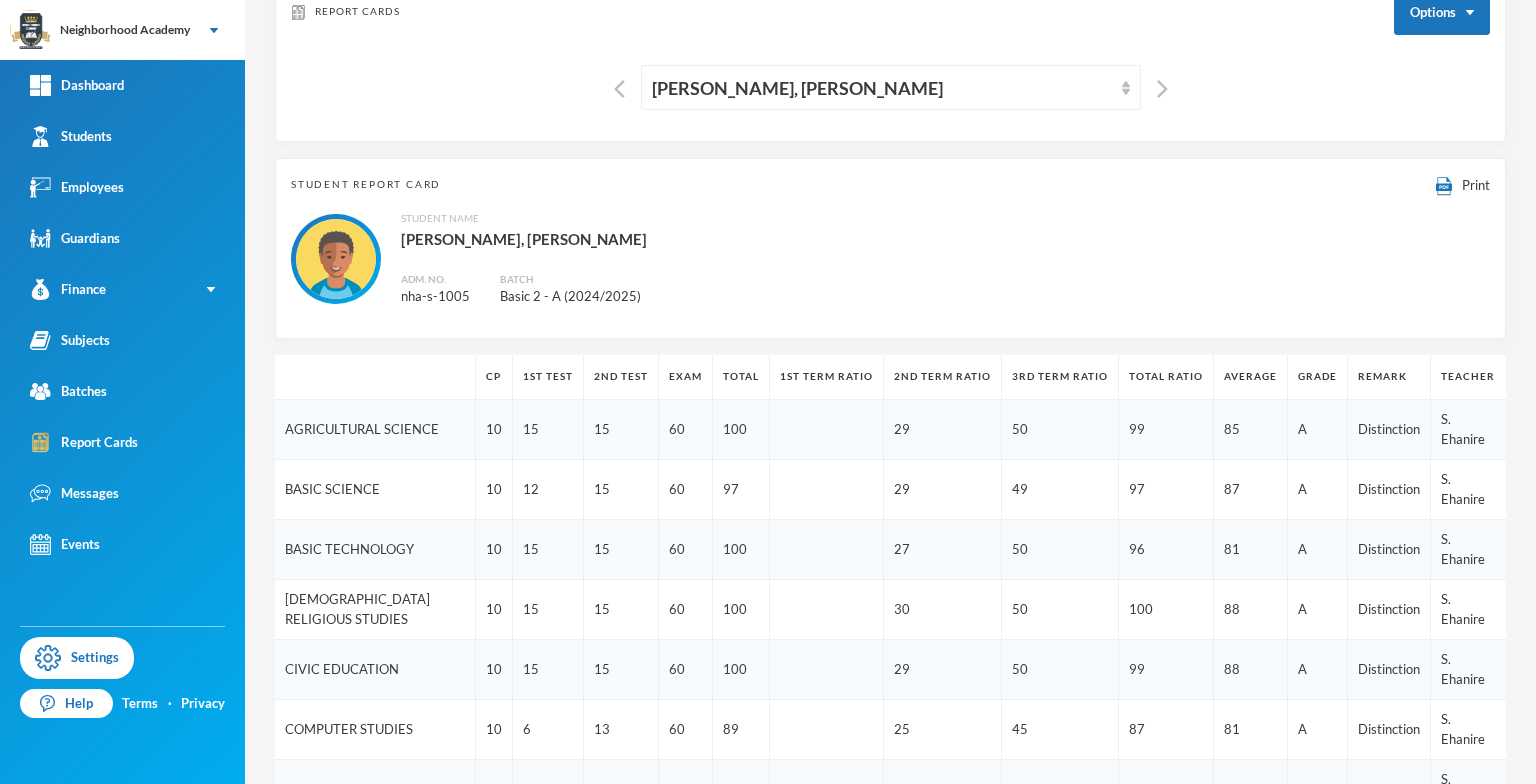 scroll, scrollTop: 0, scrollLeft: 0, axis: both 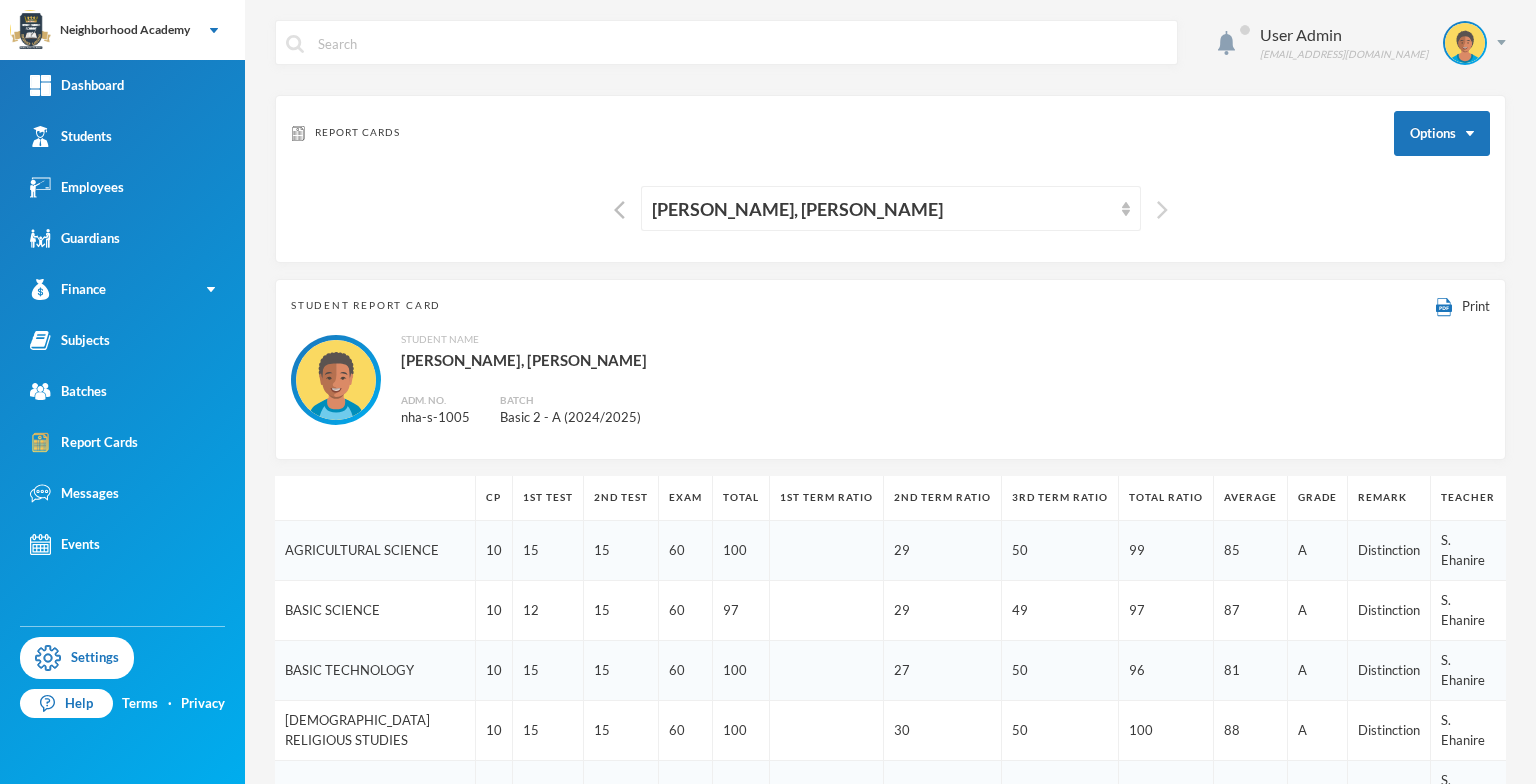 click at bounding box center (1162, 210) 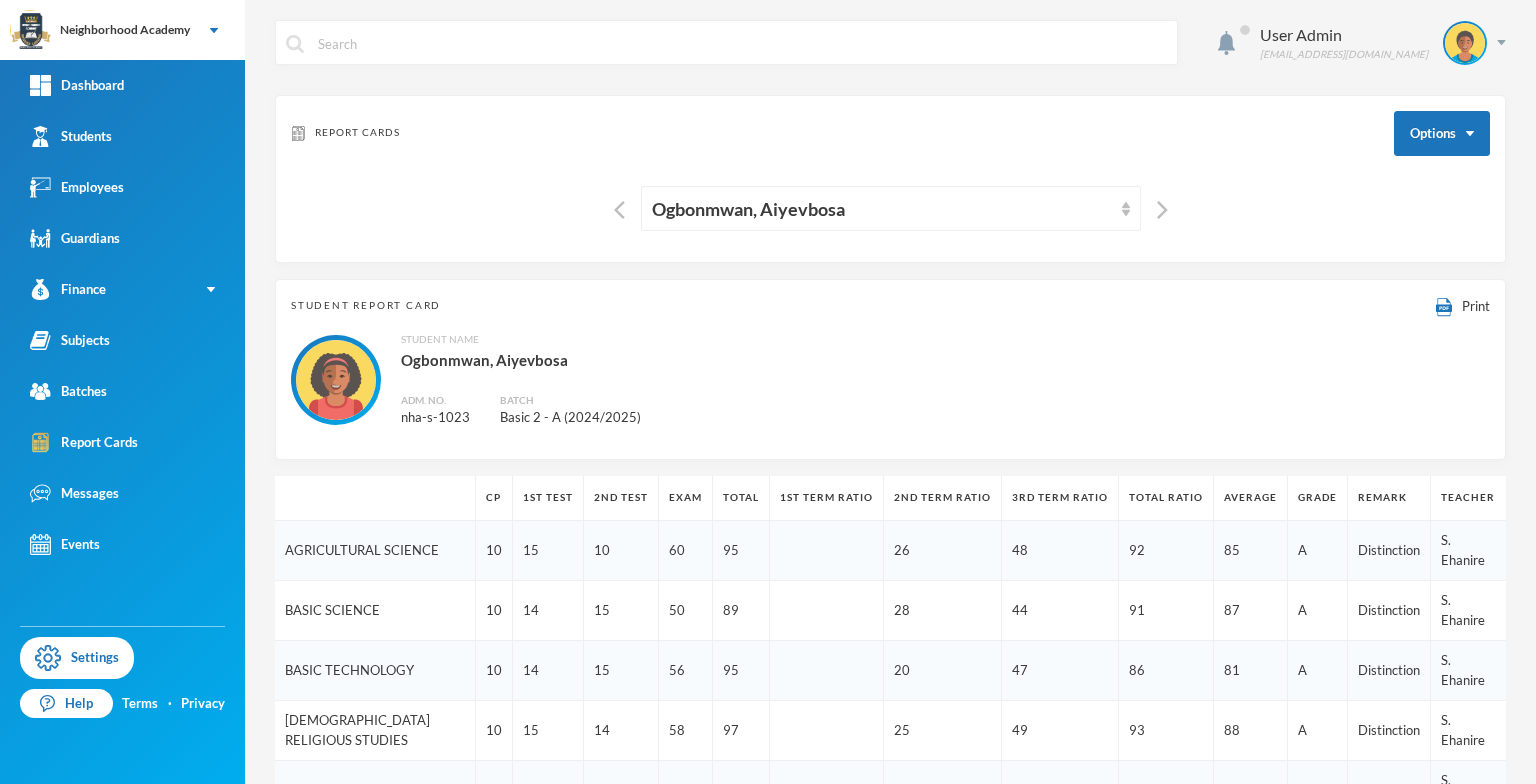 drag, startPoint x: 0, startPoint y: 681, endPoint x: 0, endPoint y: 831, distance: 150 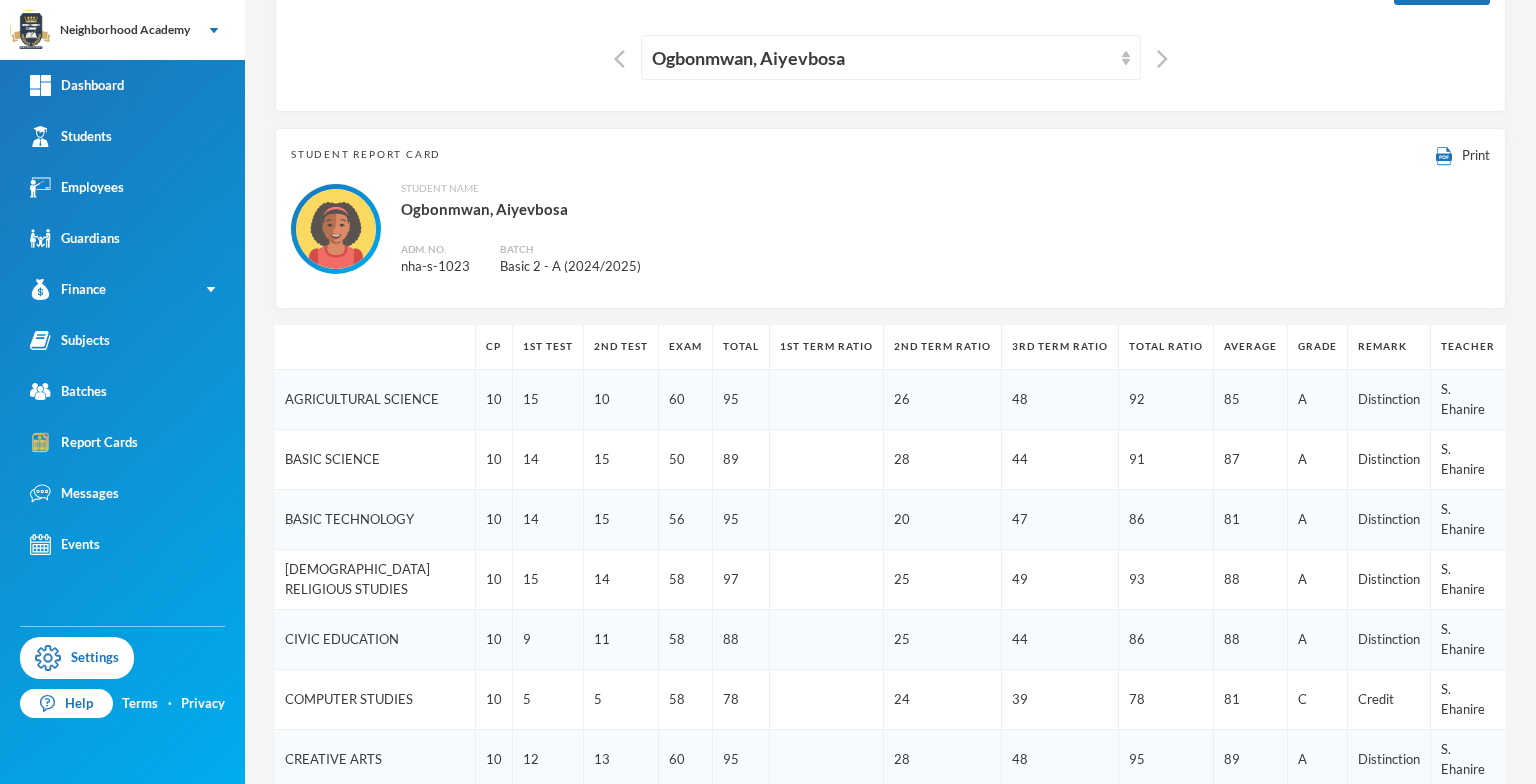 scroll, scrollTop: 0, scrollLeft: 0, axis: both 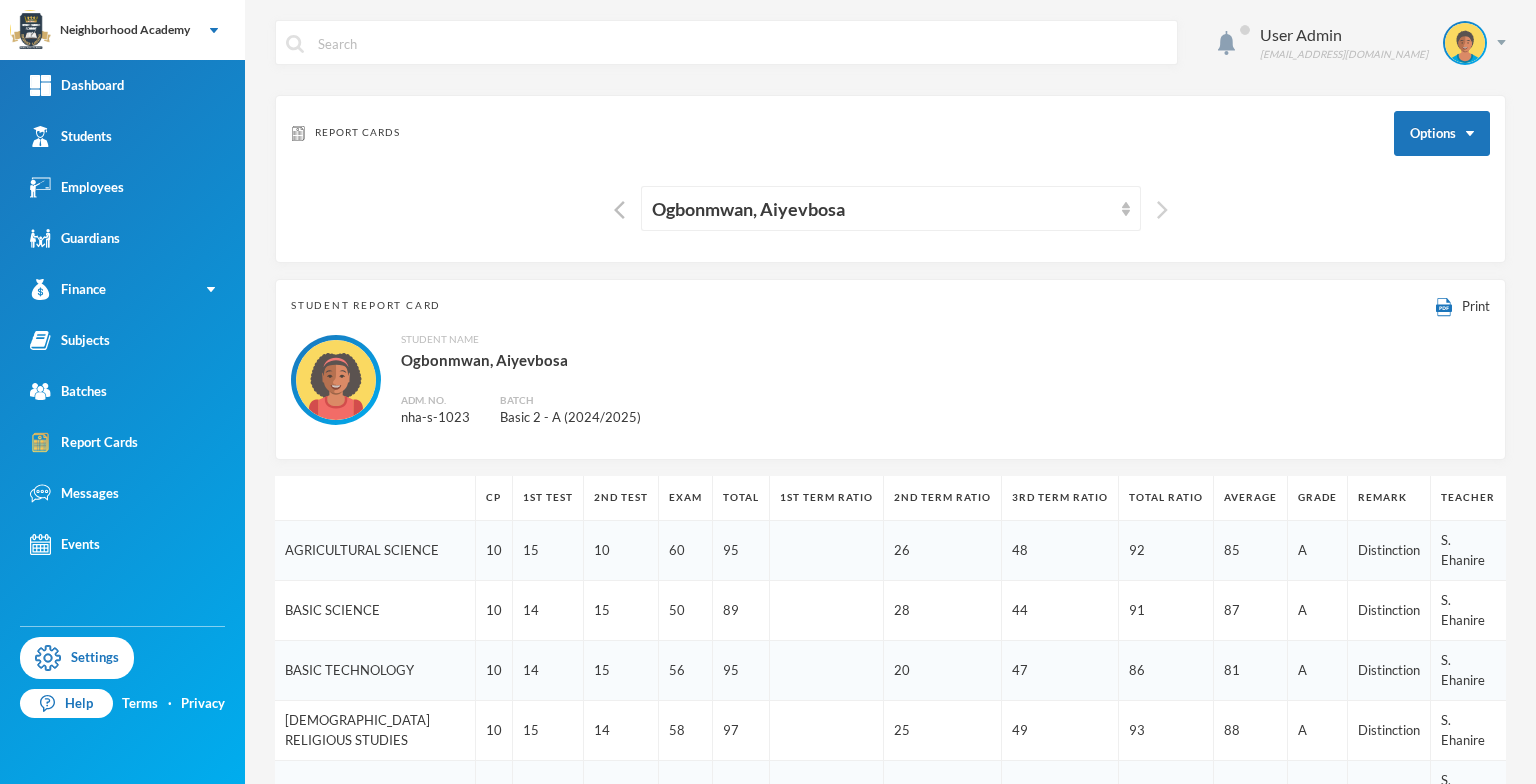 click at bounding box center (1162, 210) 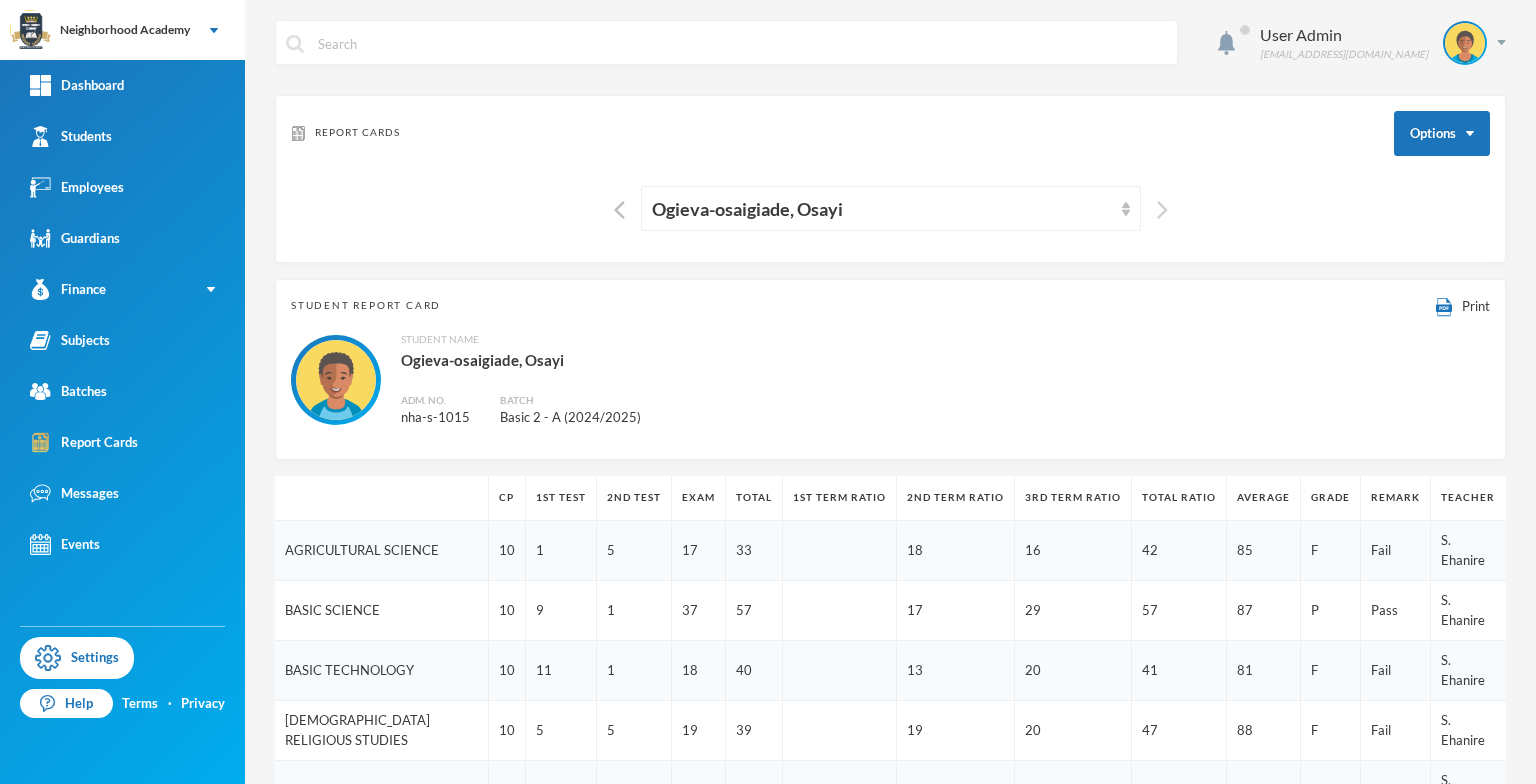 click at bounding box center (1162, 210) 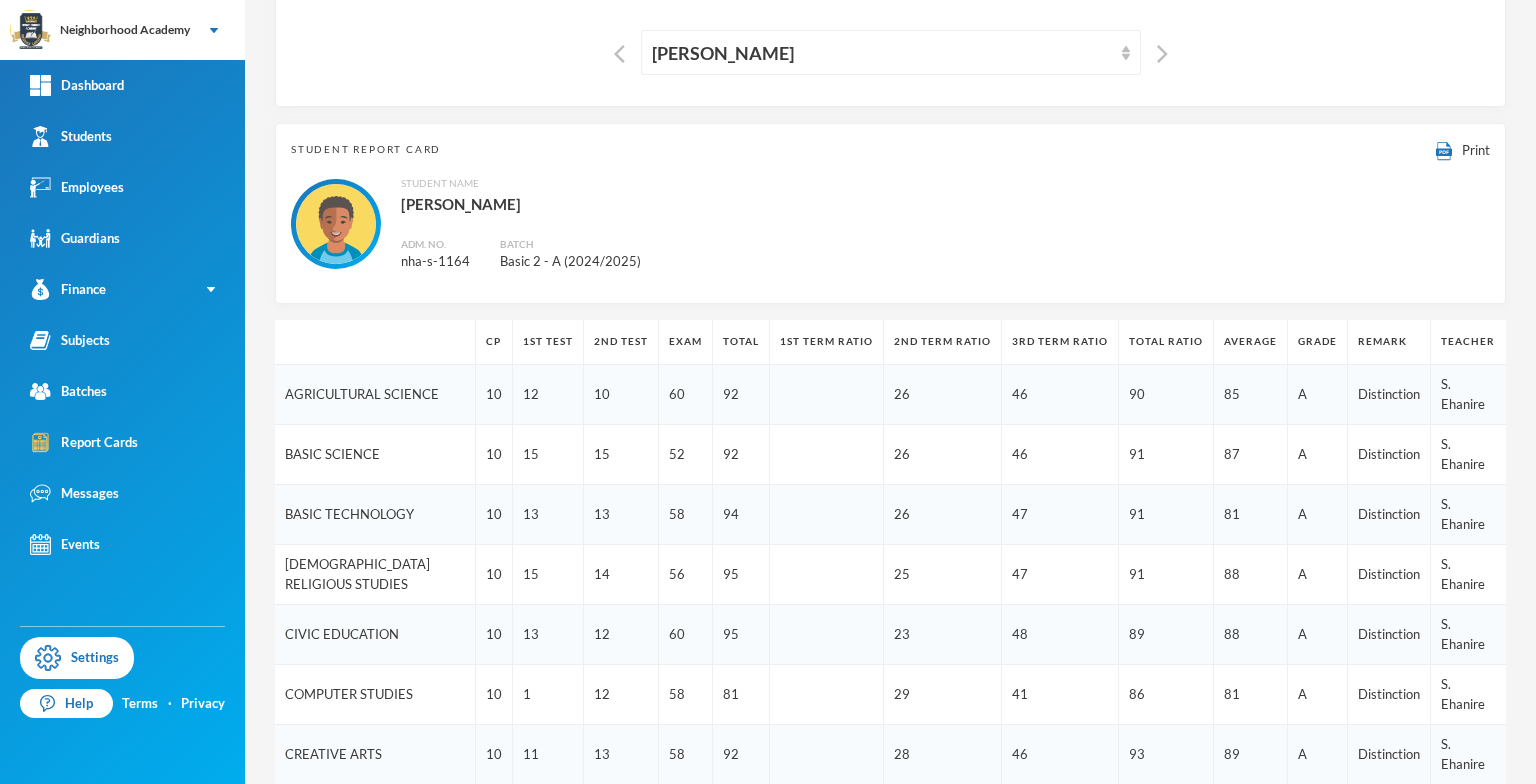 scroll, scrollTop: 0, scrollLeft: 0, axis: both 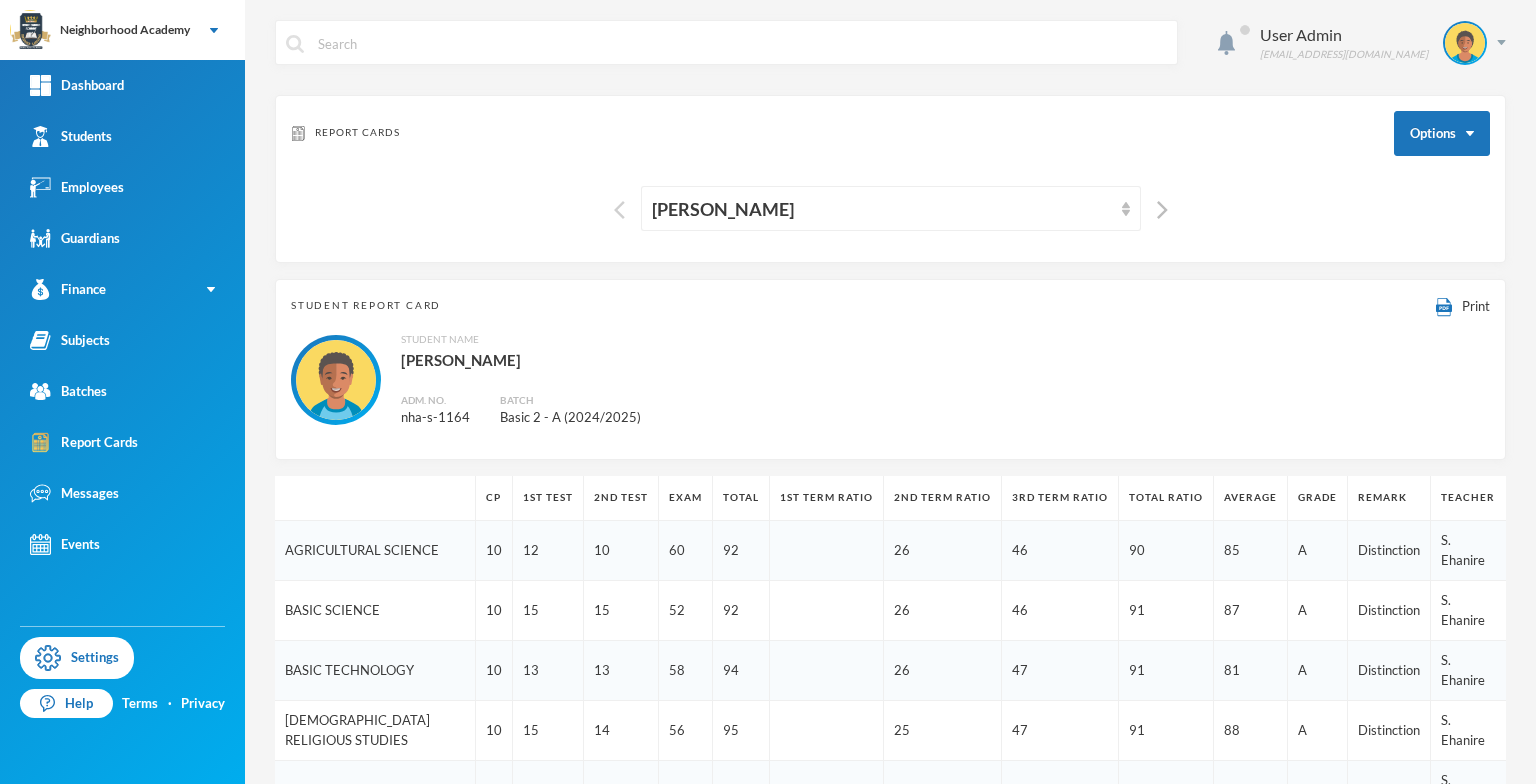 click at bounding box center [619, 210] 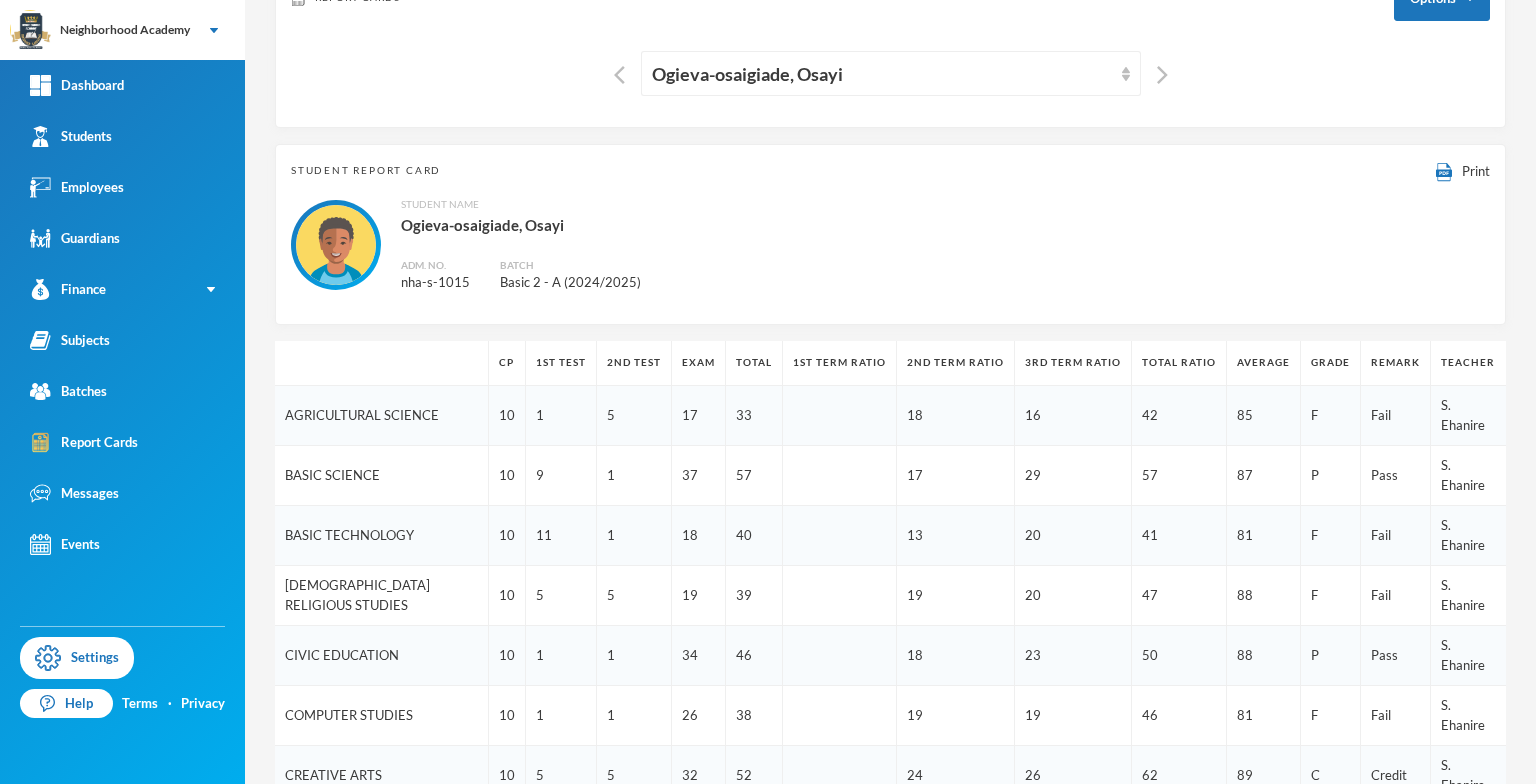 scroll, scrollTop: 100, scrollLeft: 0, axis: vertical 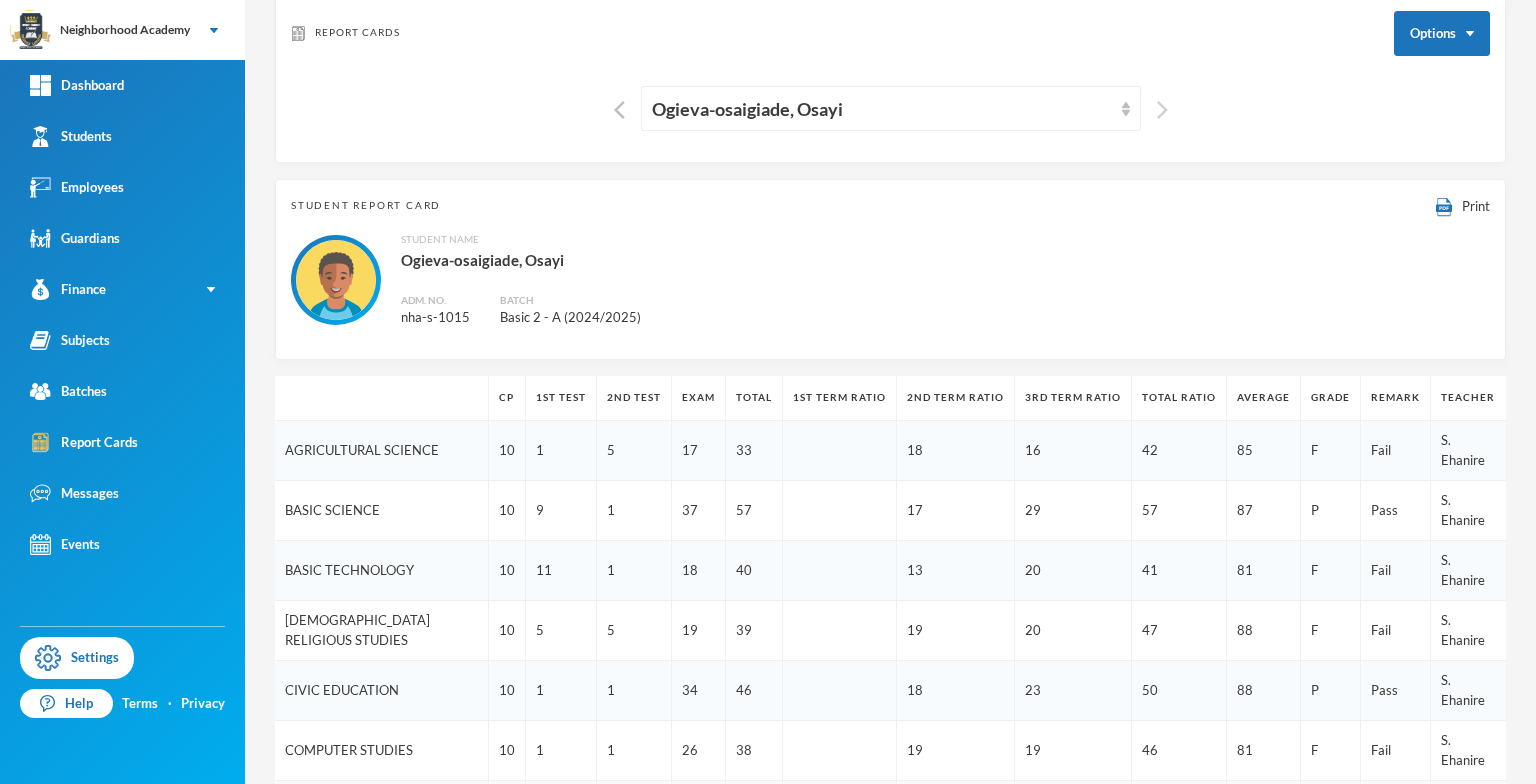 click at bounding box center [1162, 110] 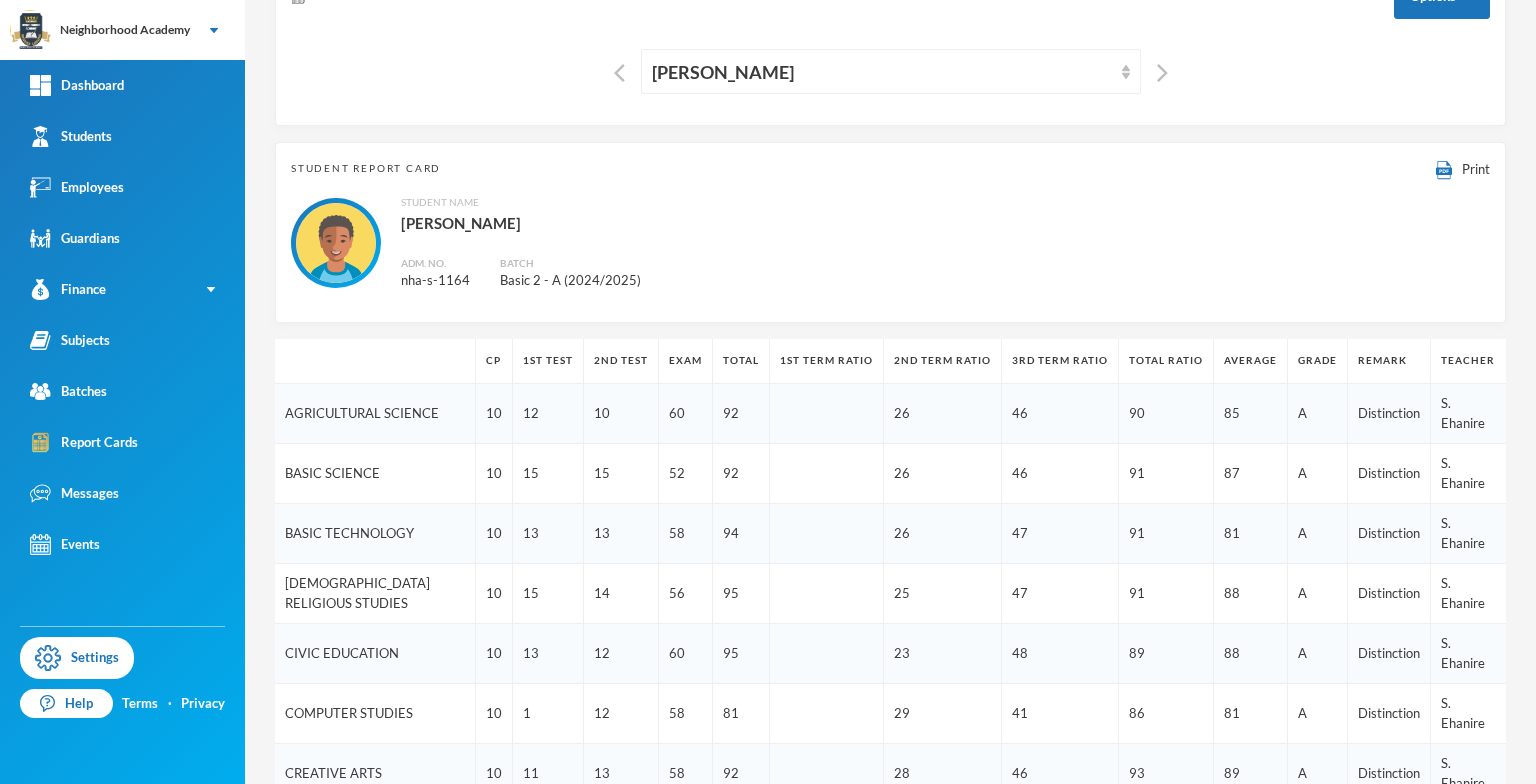 scroll, scrollTop: 100, scrollLeft: 0, axis: vertical 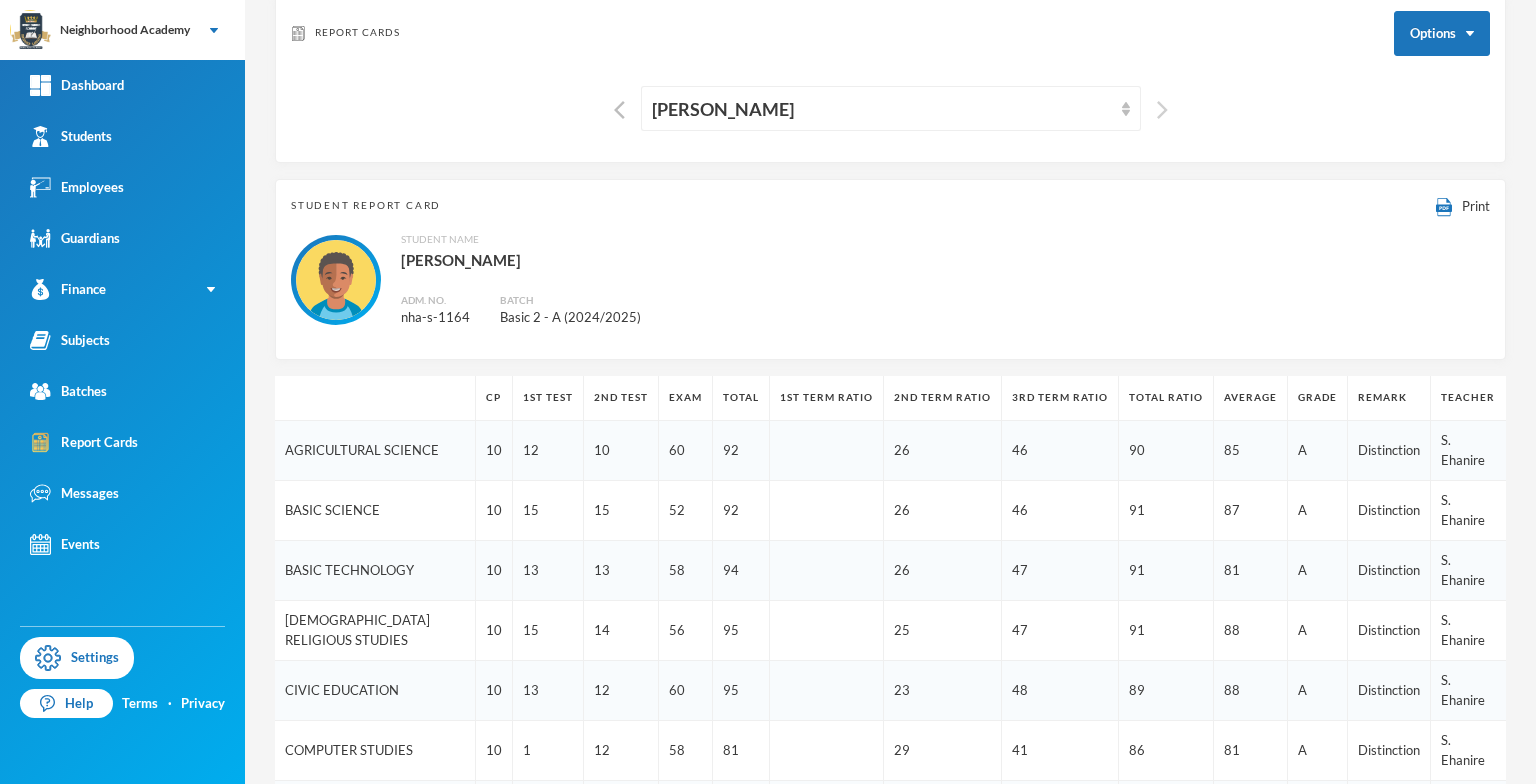 click at bounding box center [1162, 110] 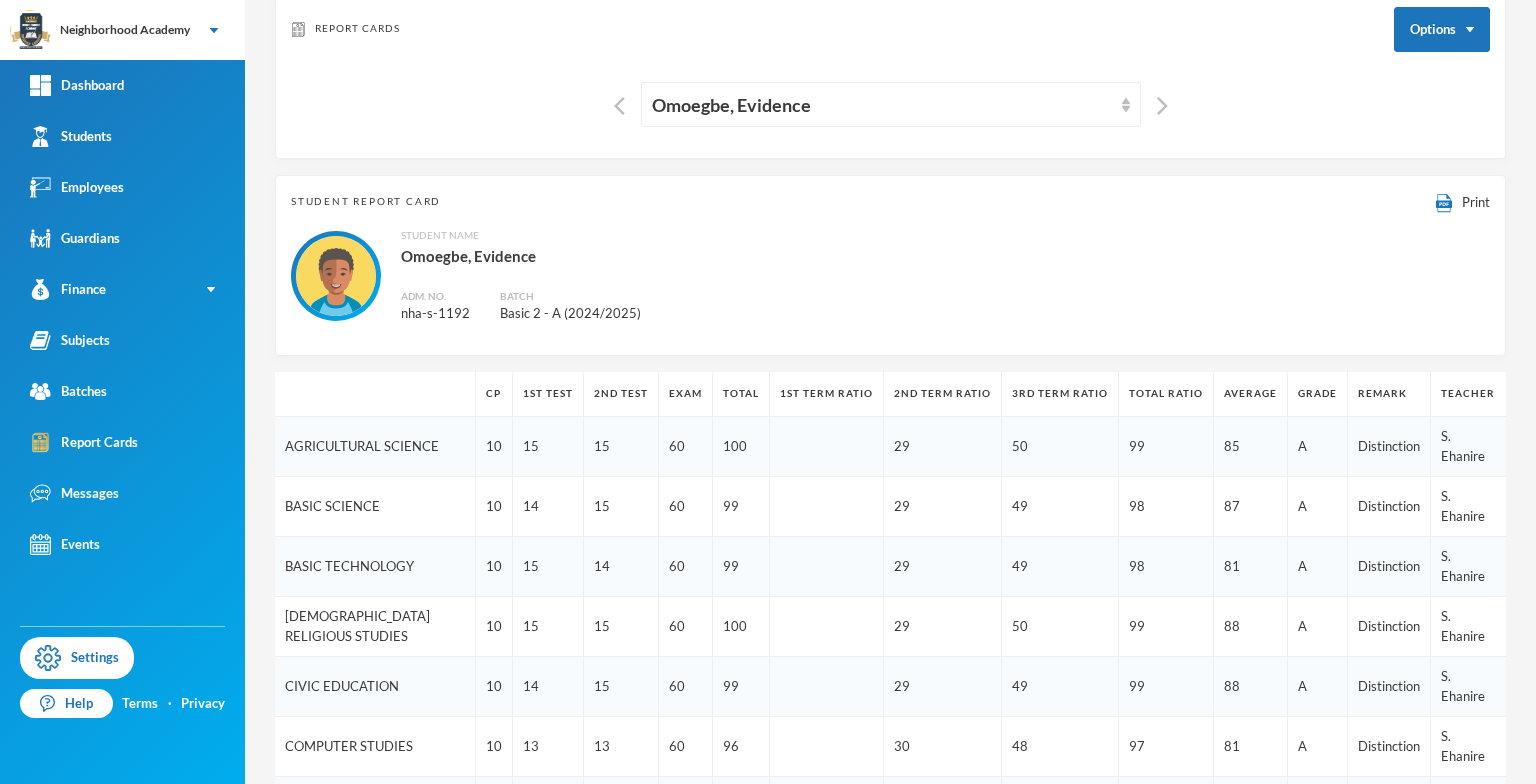 scroll, scrollTop: 100, scrollLeft: 0, axis: vertical 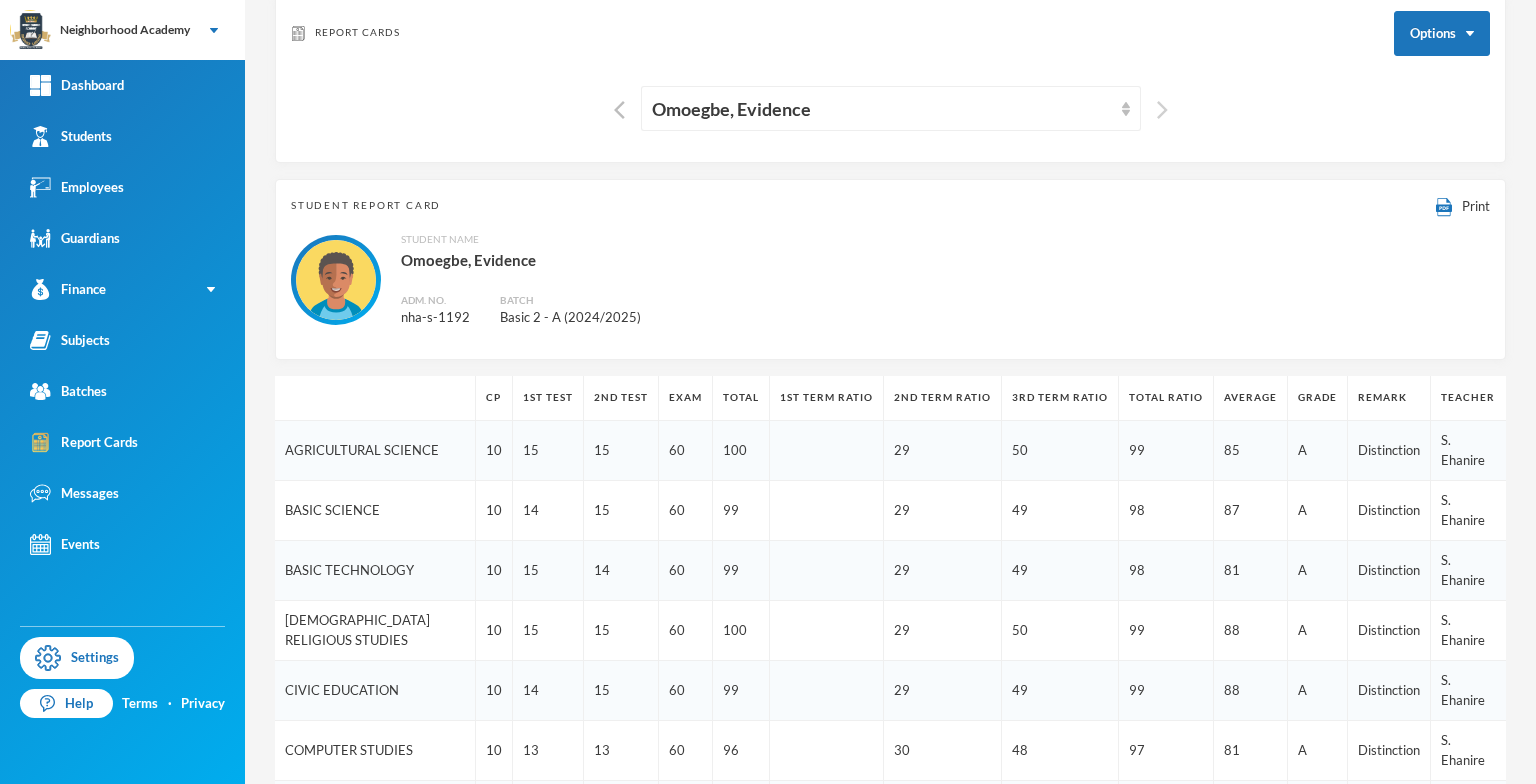 click at bounding box center (1162, 110) 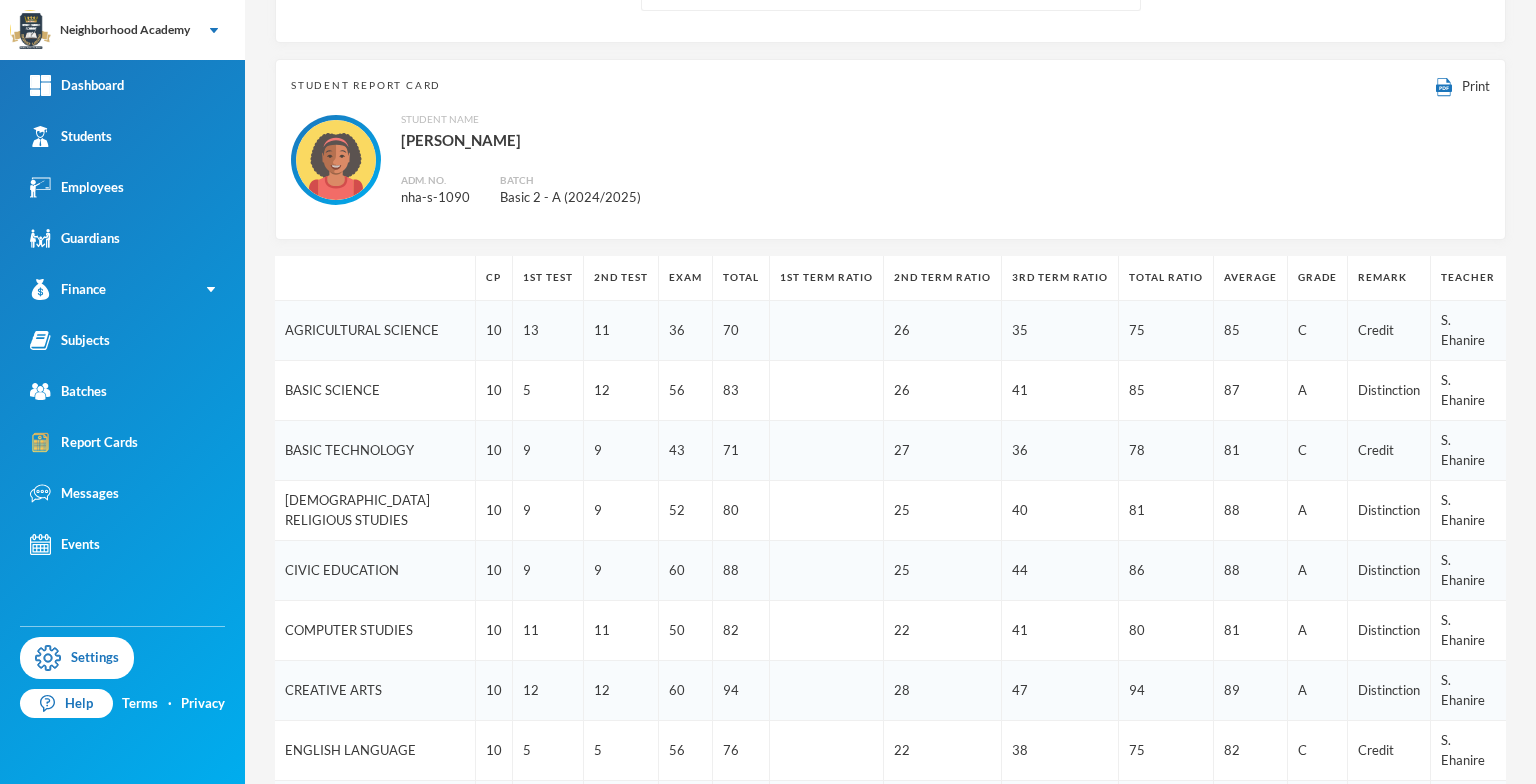 scroll, scrollTop: 200, scrollLeft: 0, axis: vertical 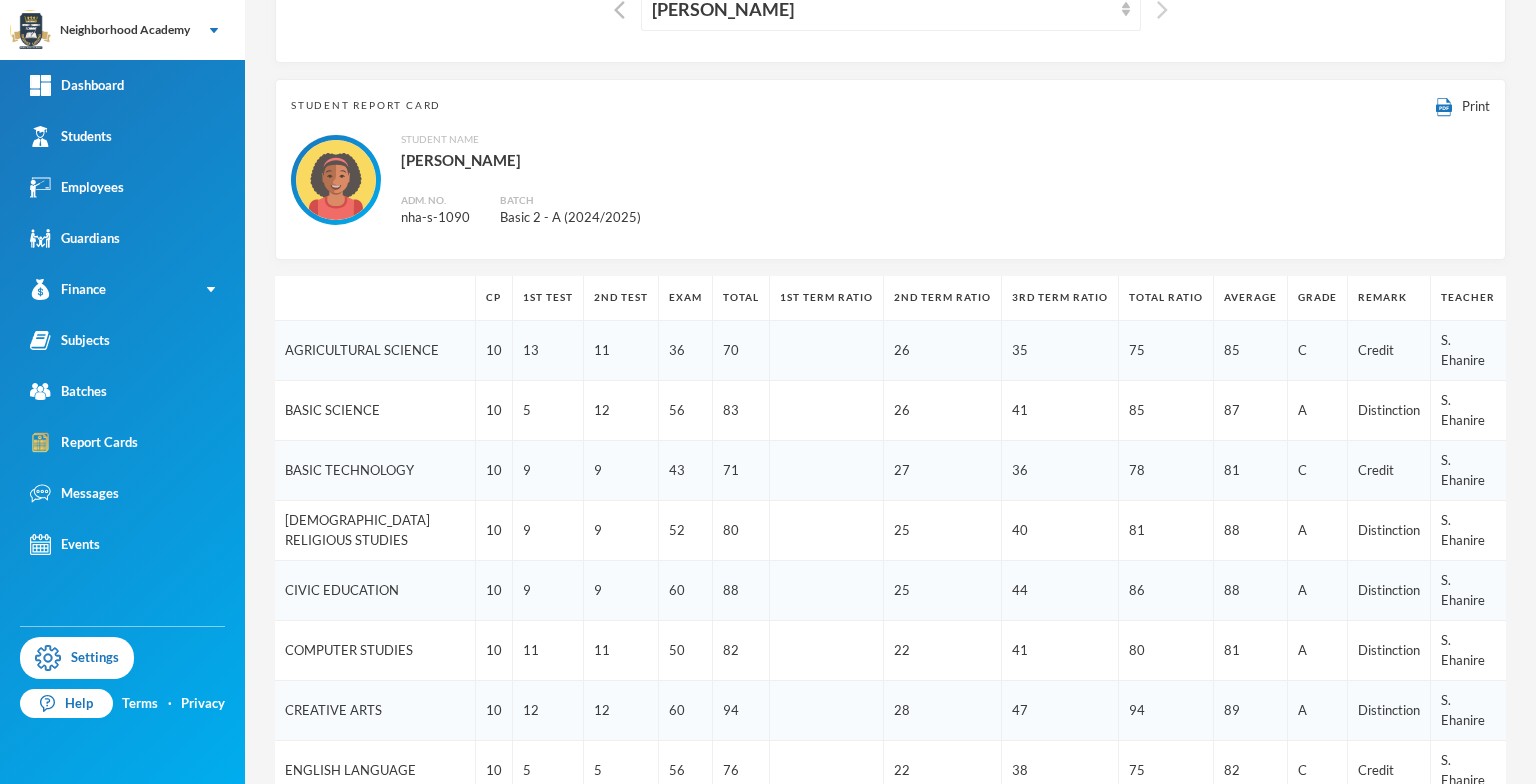 click at bounding box center (1162, 10) 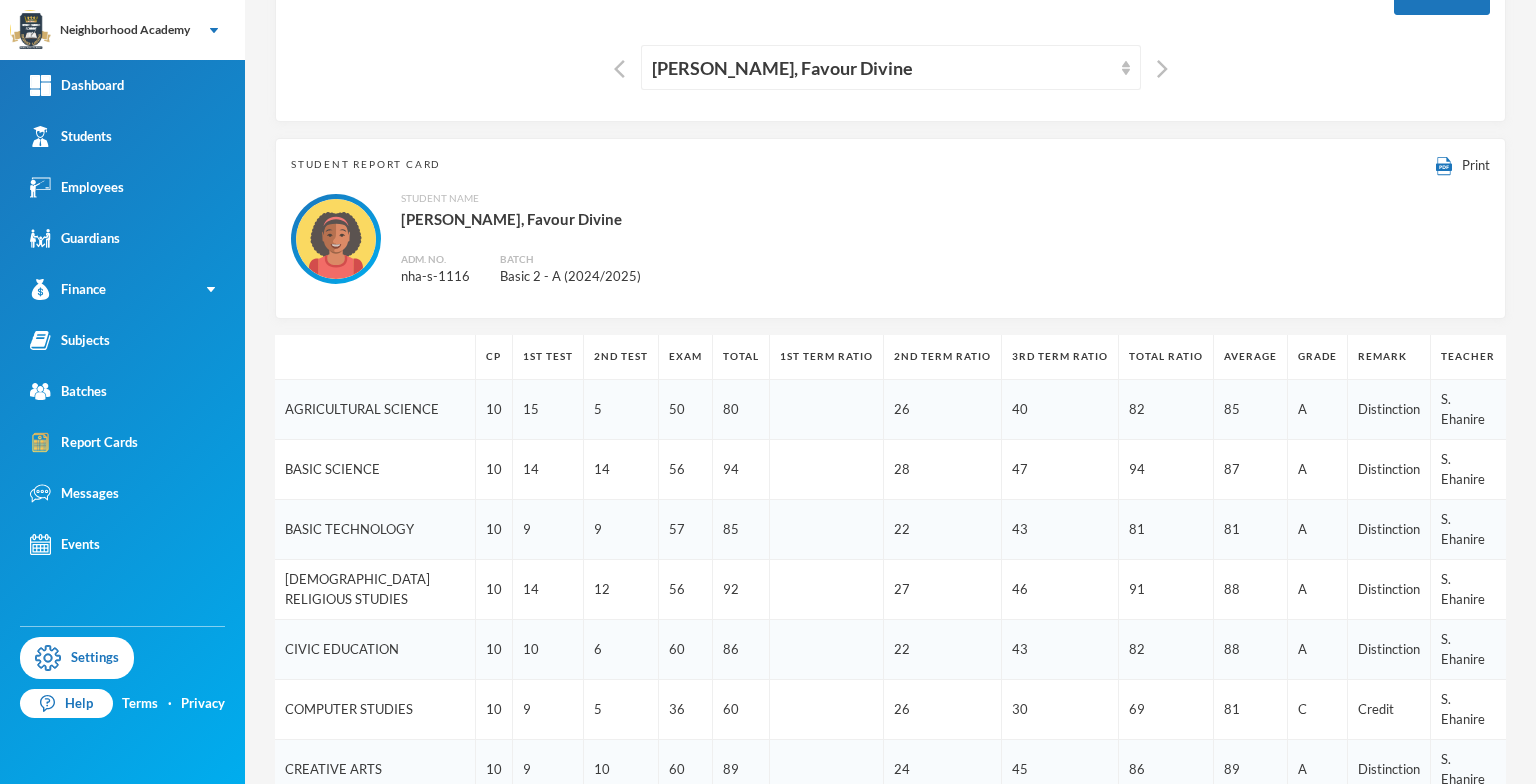 scroll, scrollTop: 100, scrollLeft: 0, axis: vertical 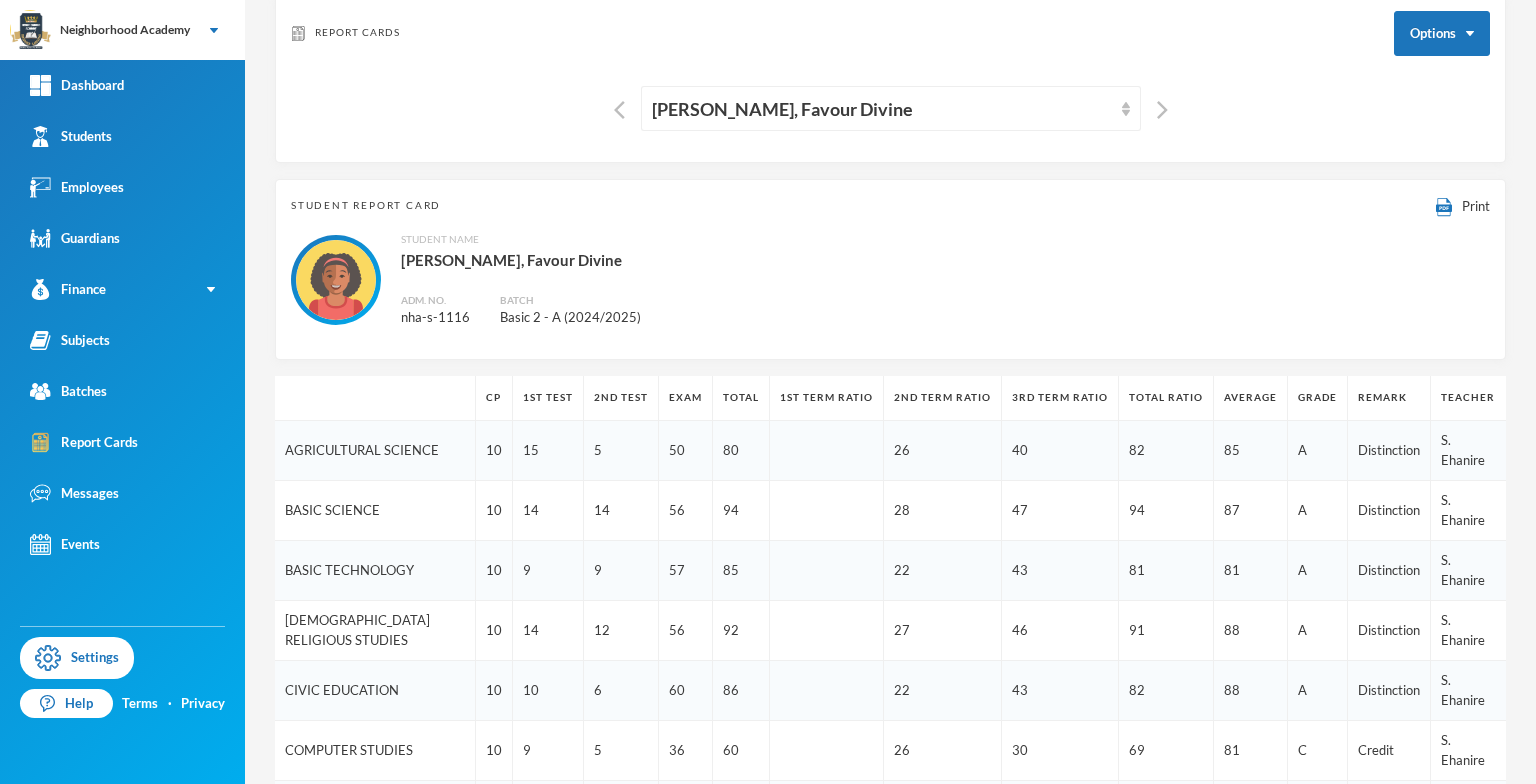click at bounding box center (1157, 108) 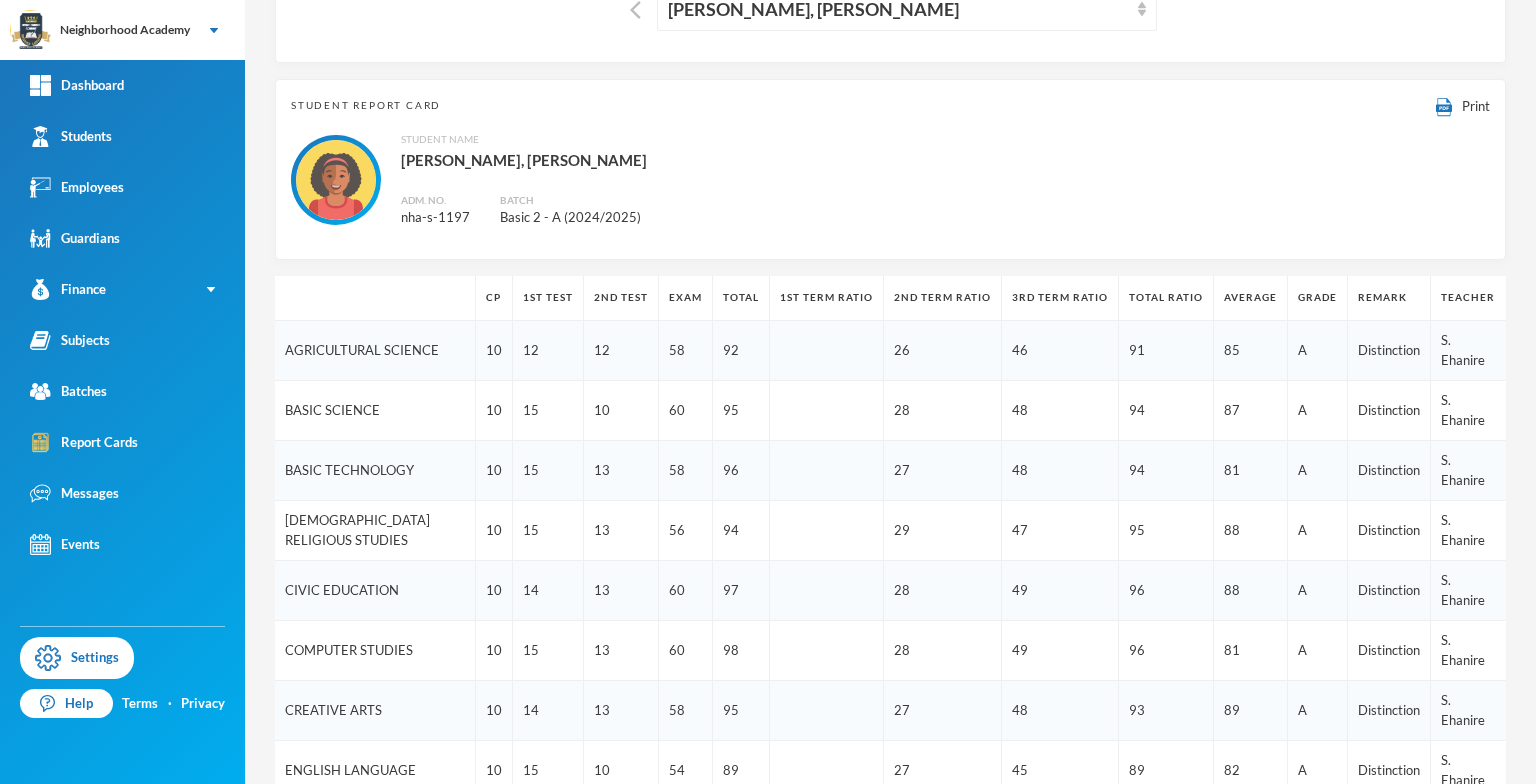 scroll, scrollTop: 0, scrollLeft: 0, axis: both 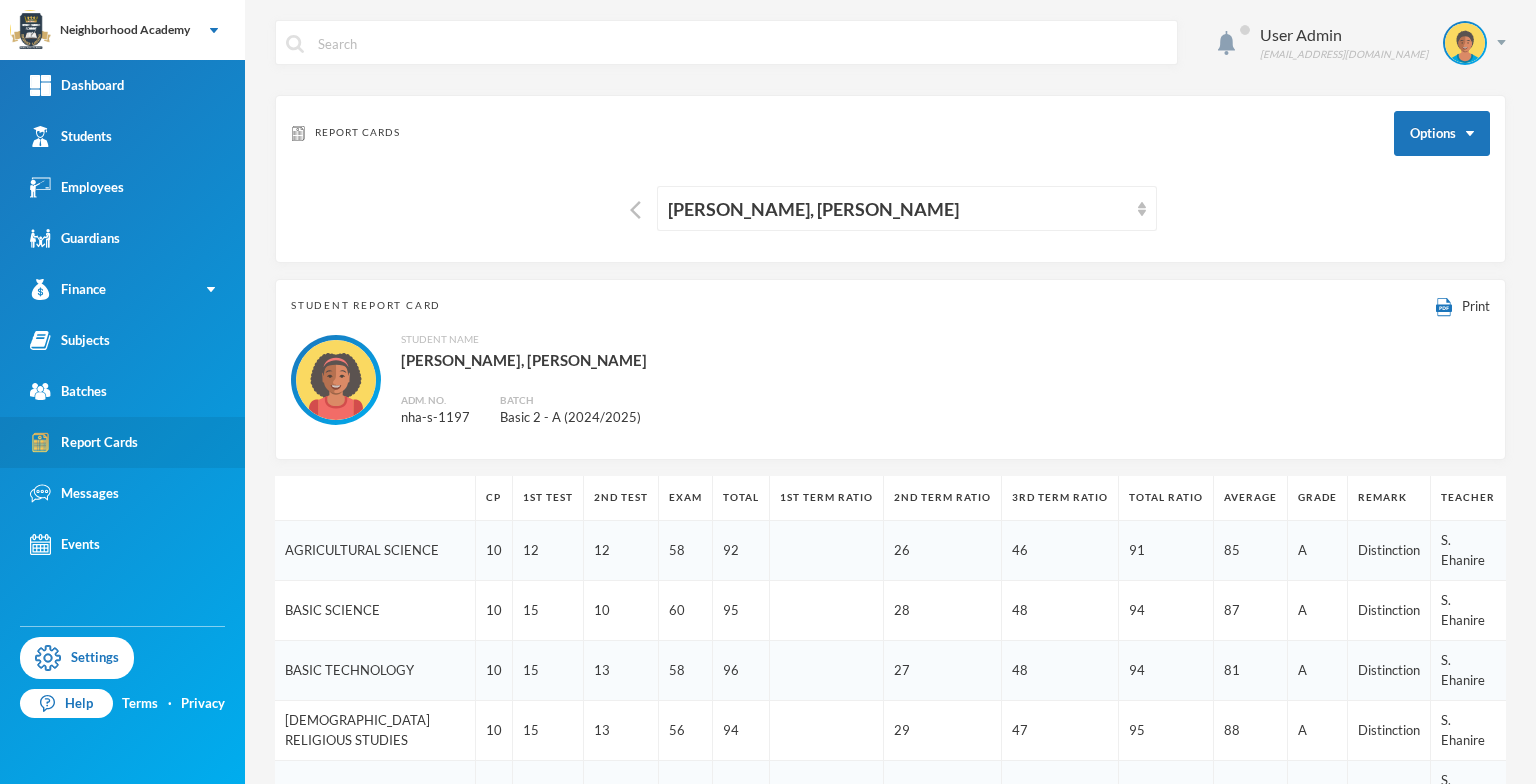 click on "Report Cards" at bounding box center [84, 442] 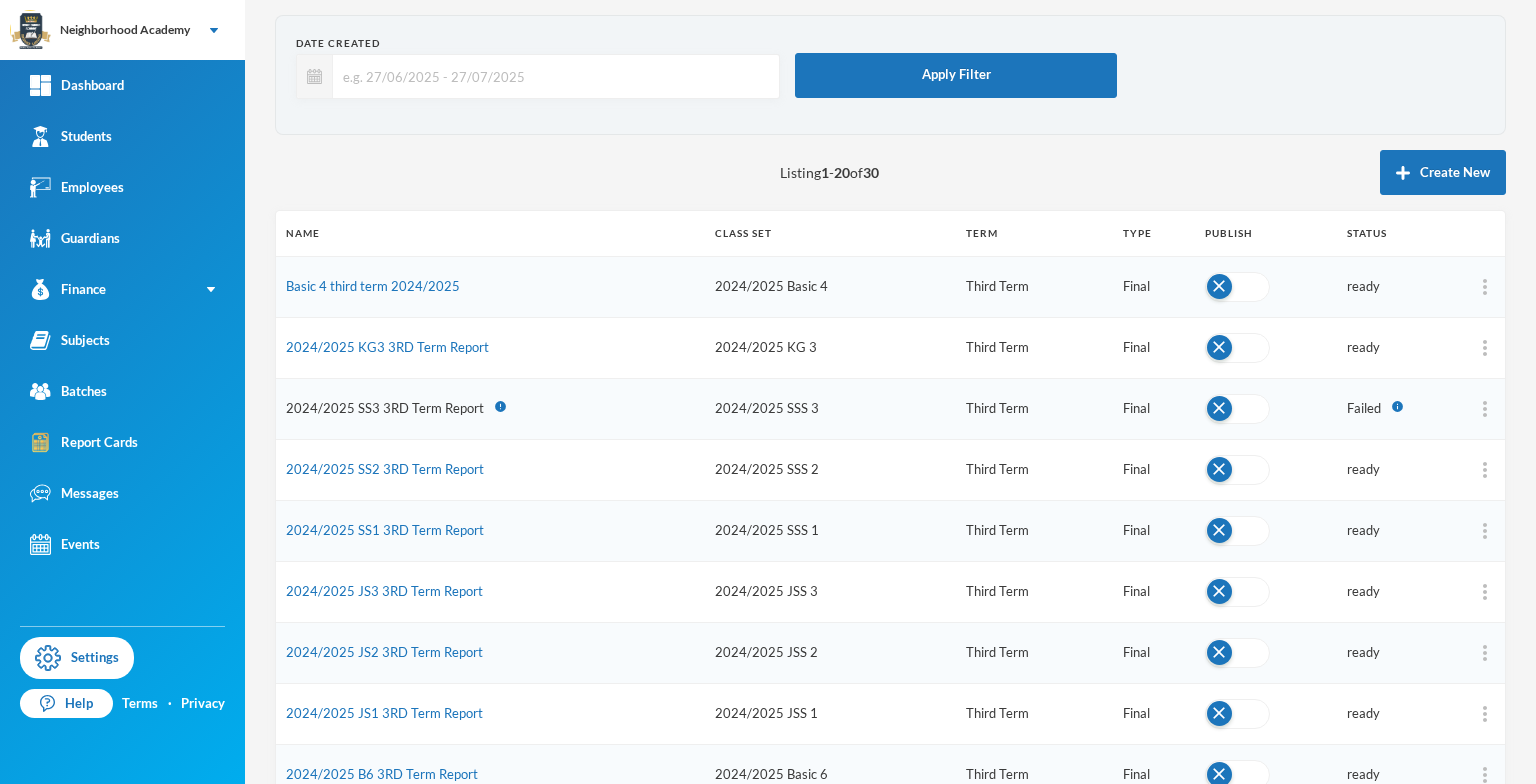 scroll, scrollTop: 0, scrollLeft: 0, axis: both 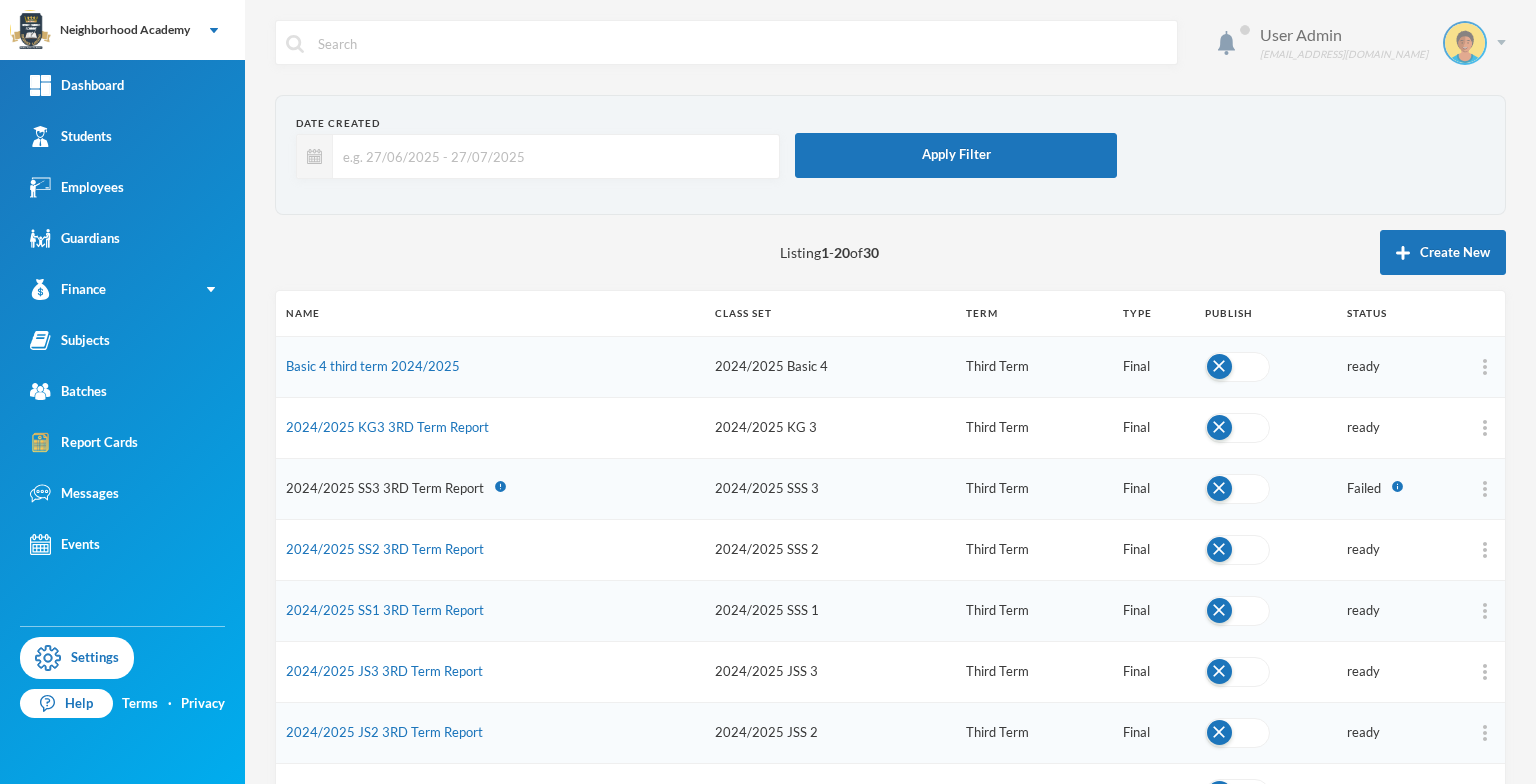 click on "User Admin [EMAIL_ADDRESS][DOMAIN_NAME]" at bounding box center (1375, 43) 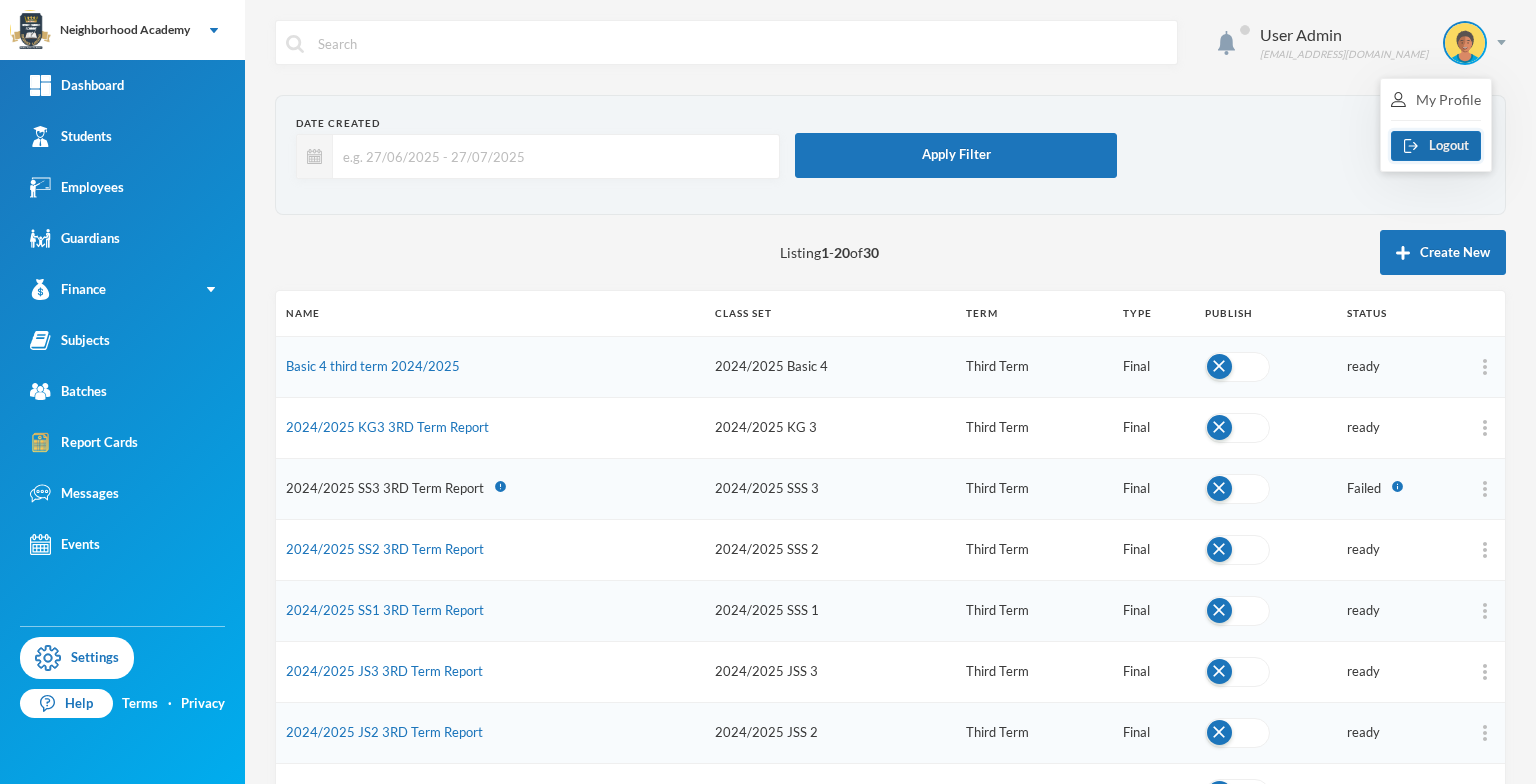 click on "Logout" at bounding box center (1436, 146) 